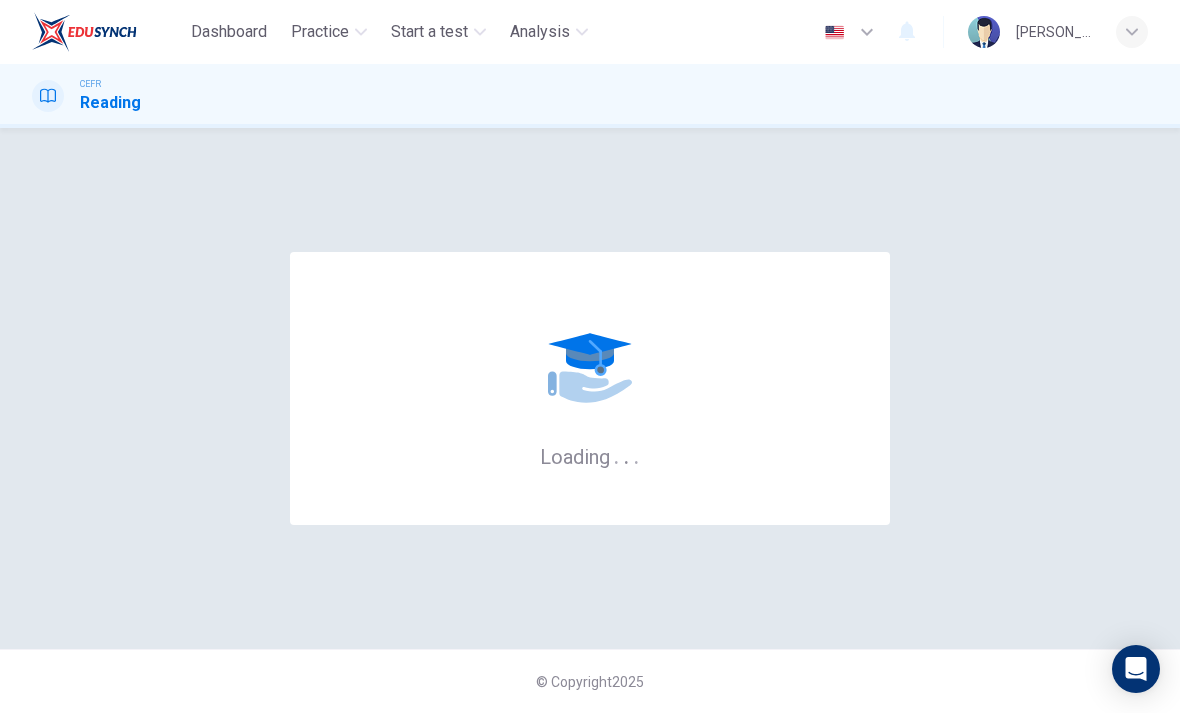 scroll, scrollTop: 0, scrollLeft: 0, axis: both 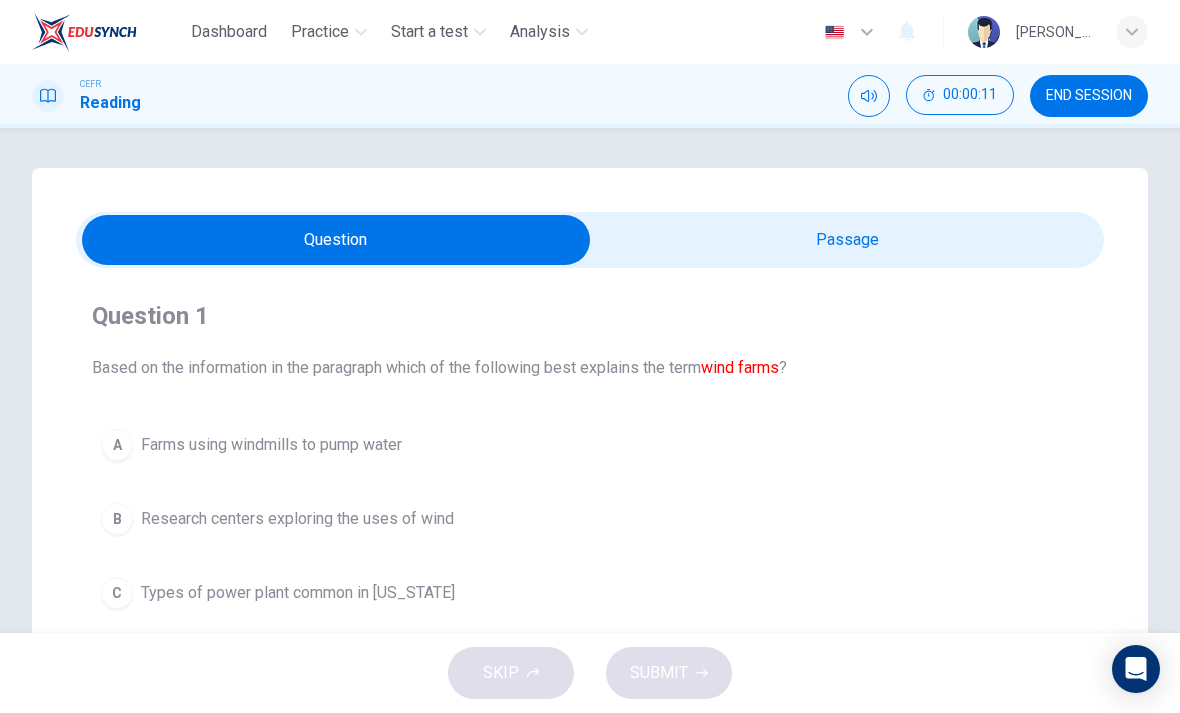 click at bounding box center [336, 240] 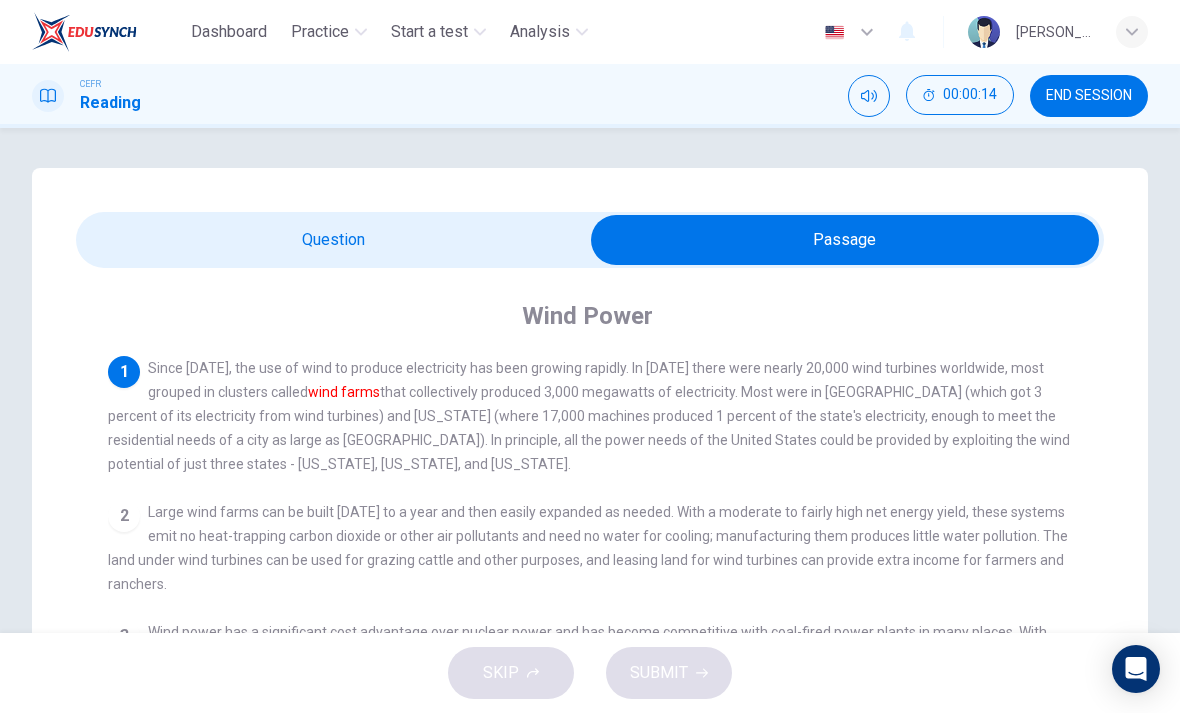 scroll, scrollTop: 0, scrollLeft: 0, axis: both 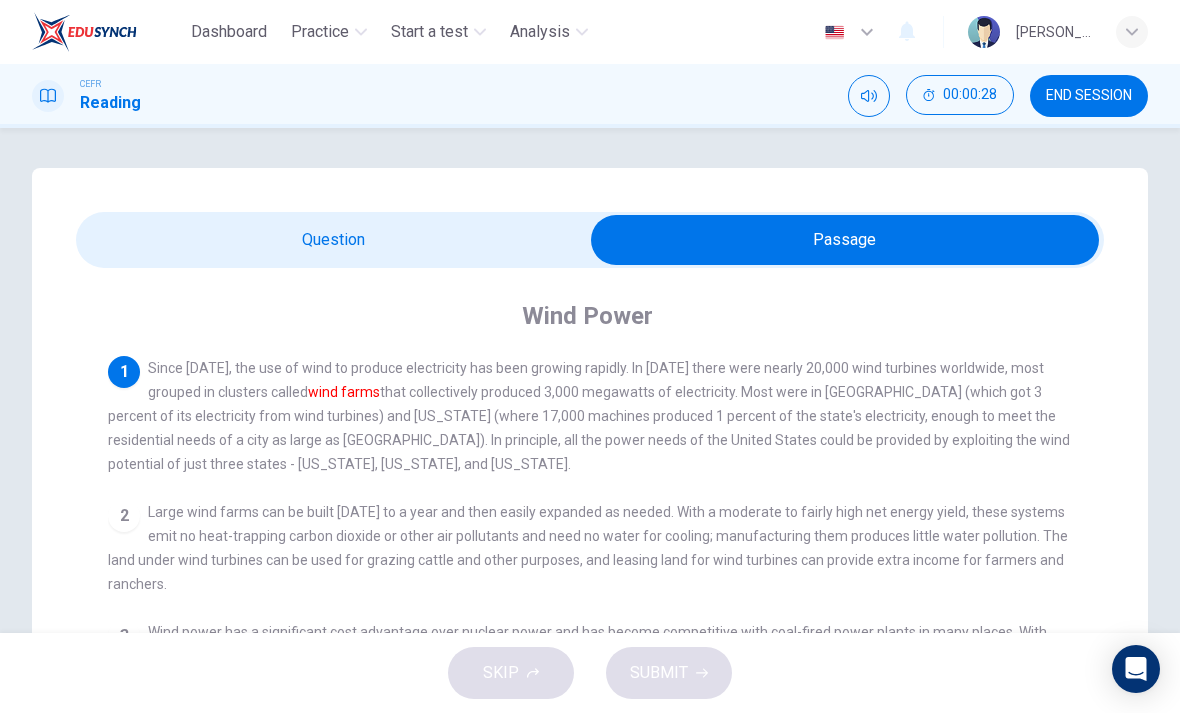 click at bounding box center [845, 240] 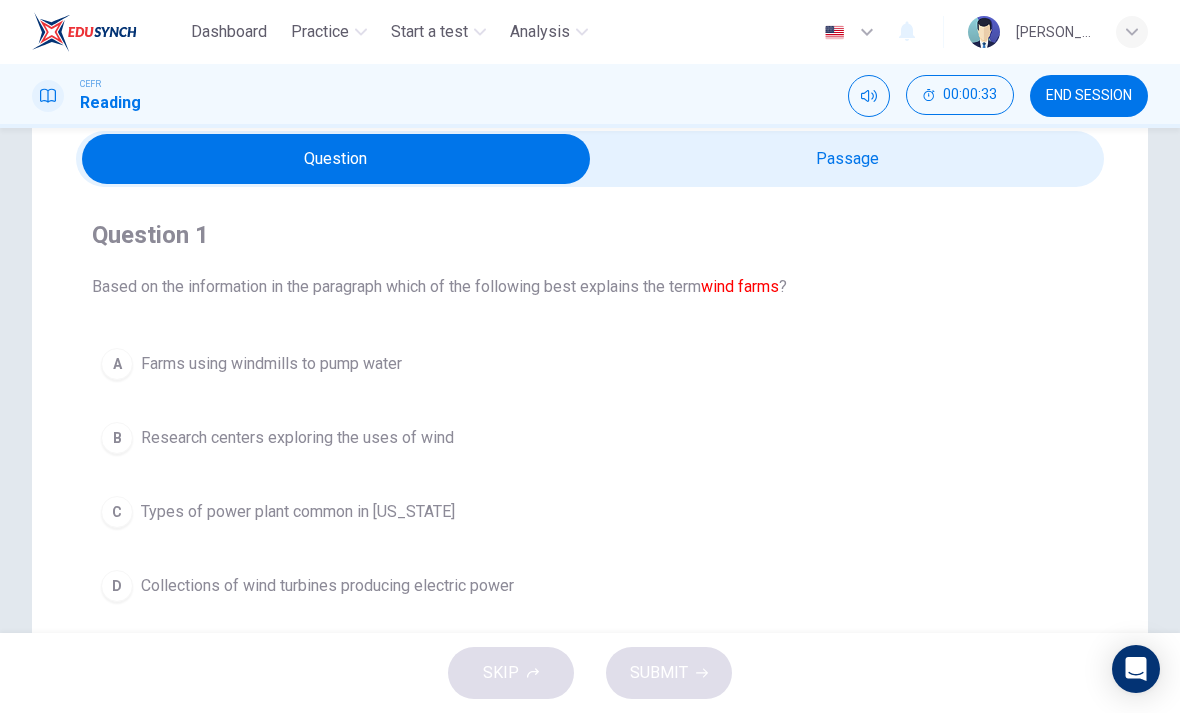 scroll, scrollTop: 85, scrollLeft: 0, axis: vertical 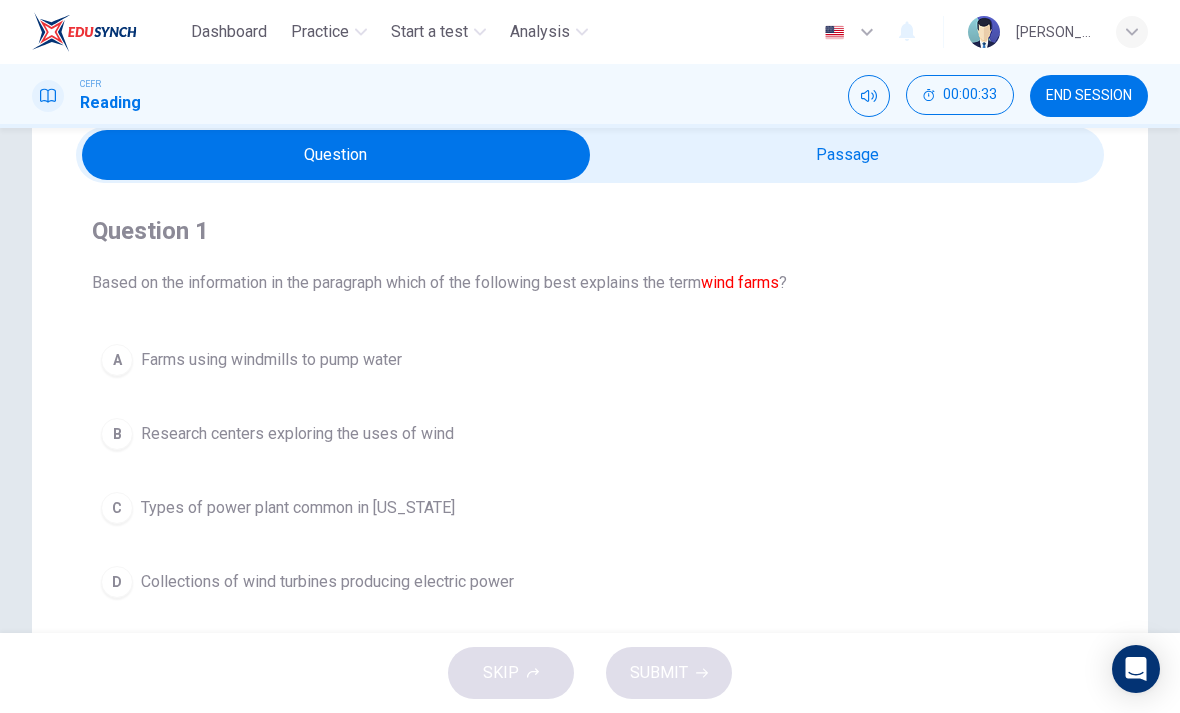 click at bounding box center (336, 155) 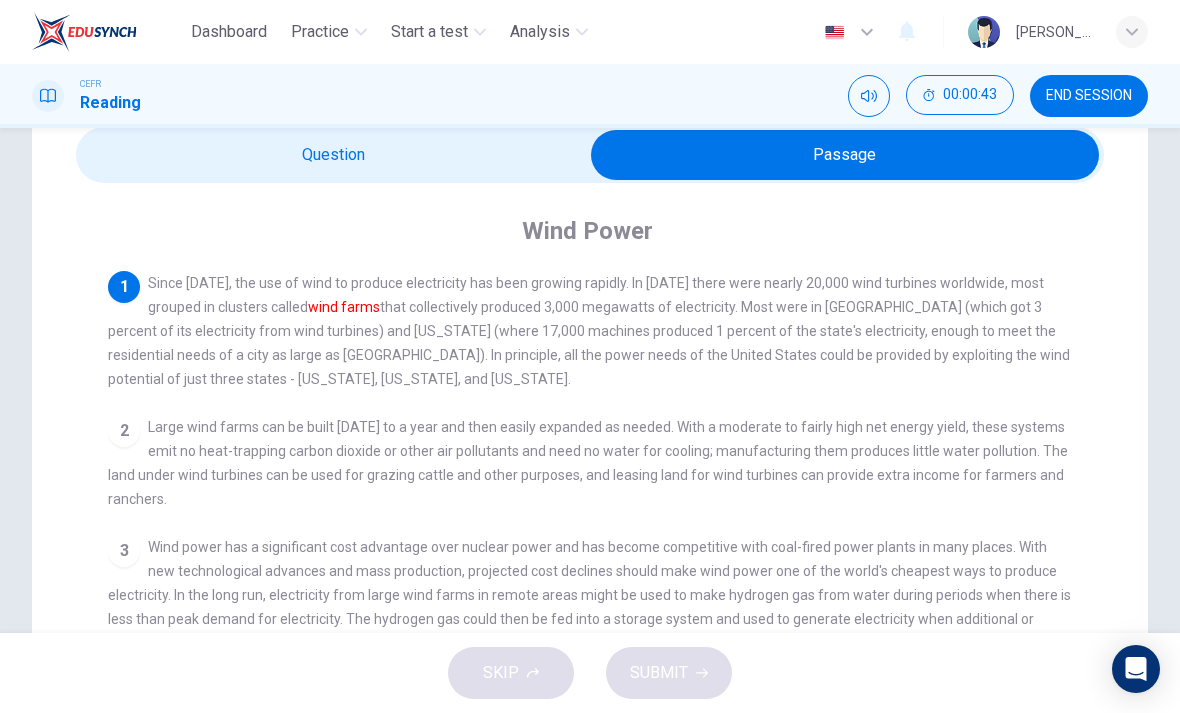 click at bounding box center [845, 155] 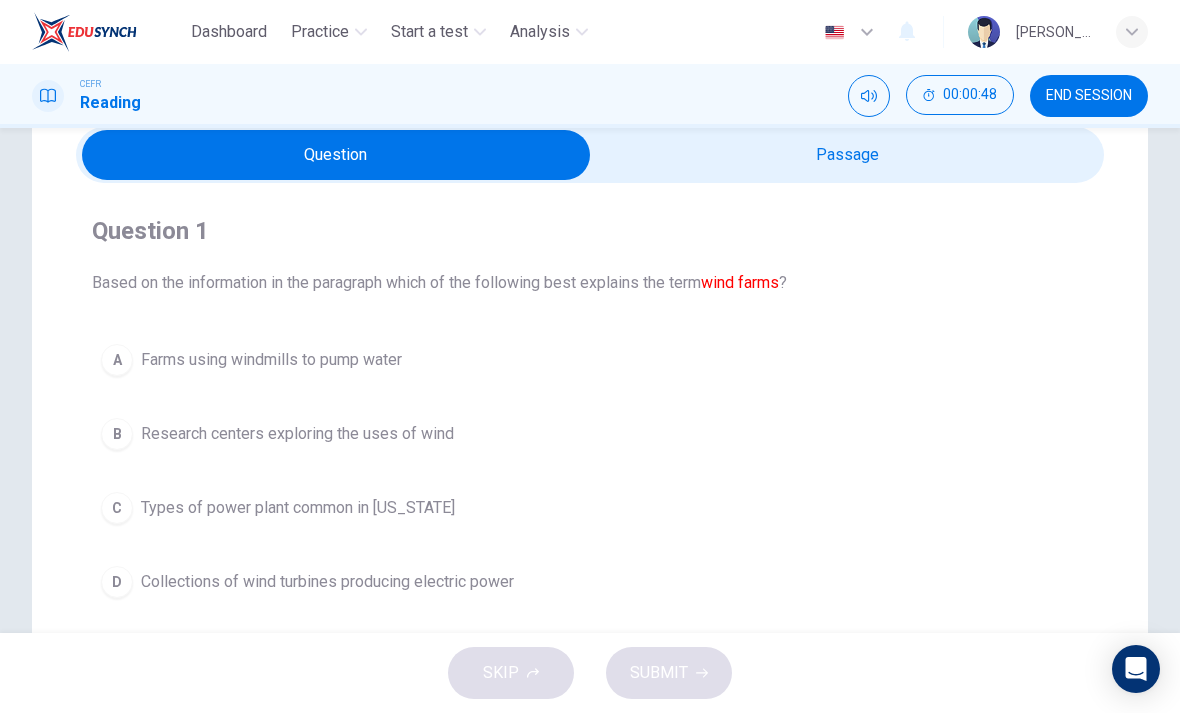 click on "D" at bounding box center (117, 582) 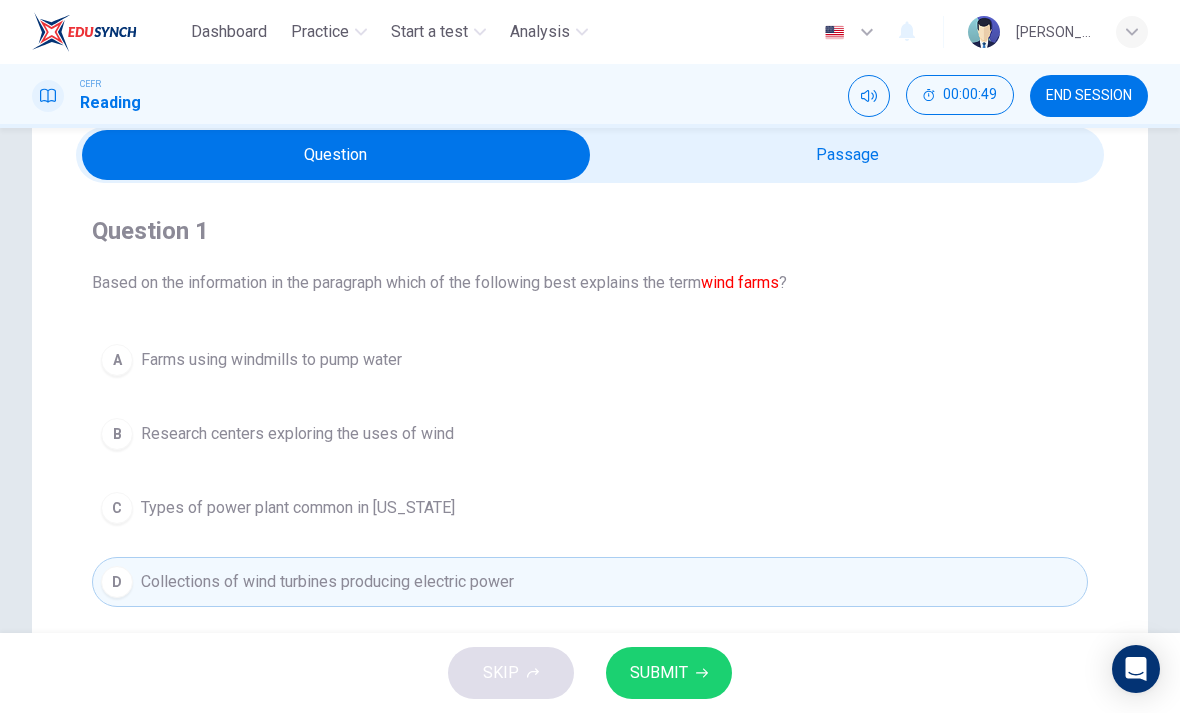 click on "SUBMIT" at bounding box center (659, 673) 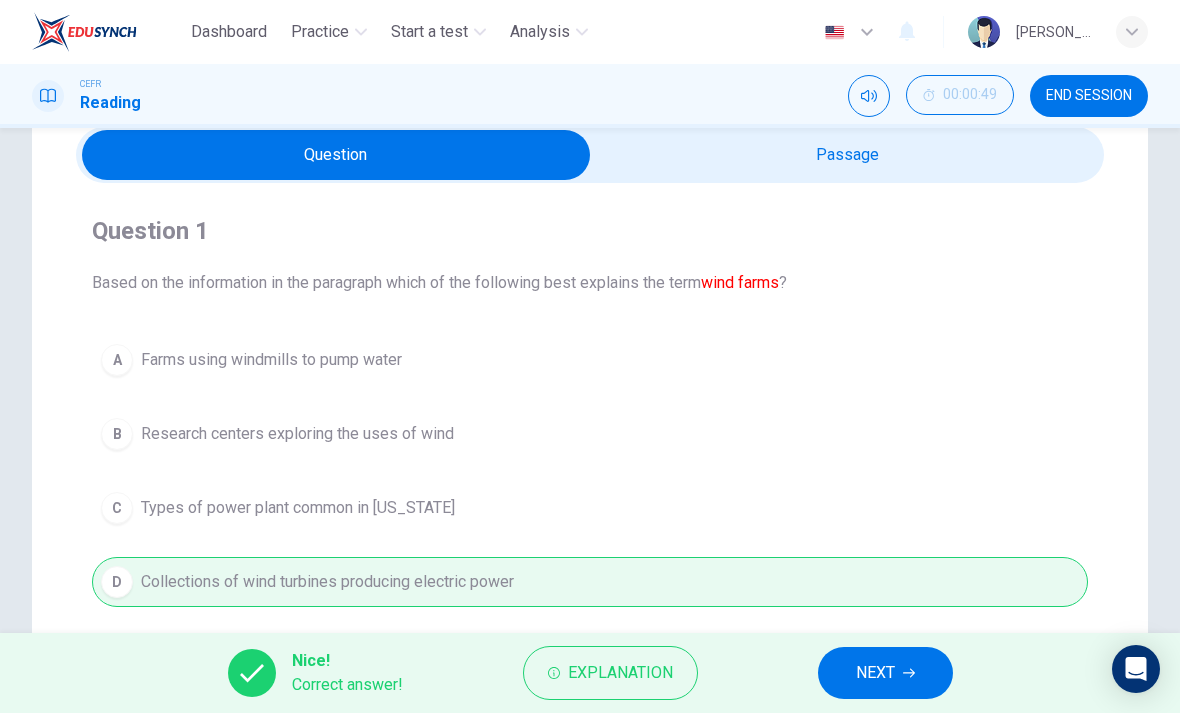 click on "NEXT" at bounding box center (875, 673) 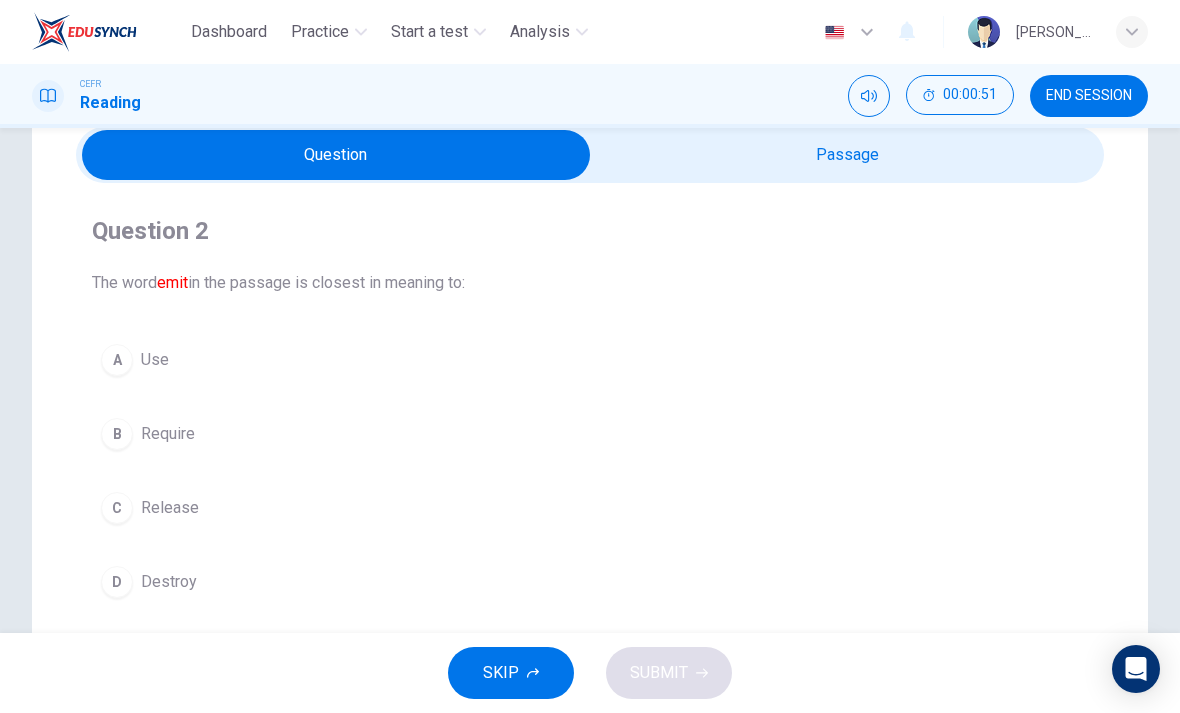 click at bounding box center (336, 155) 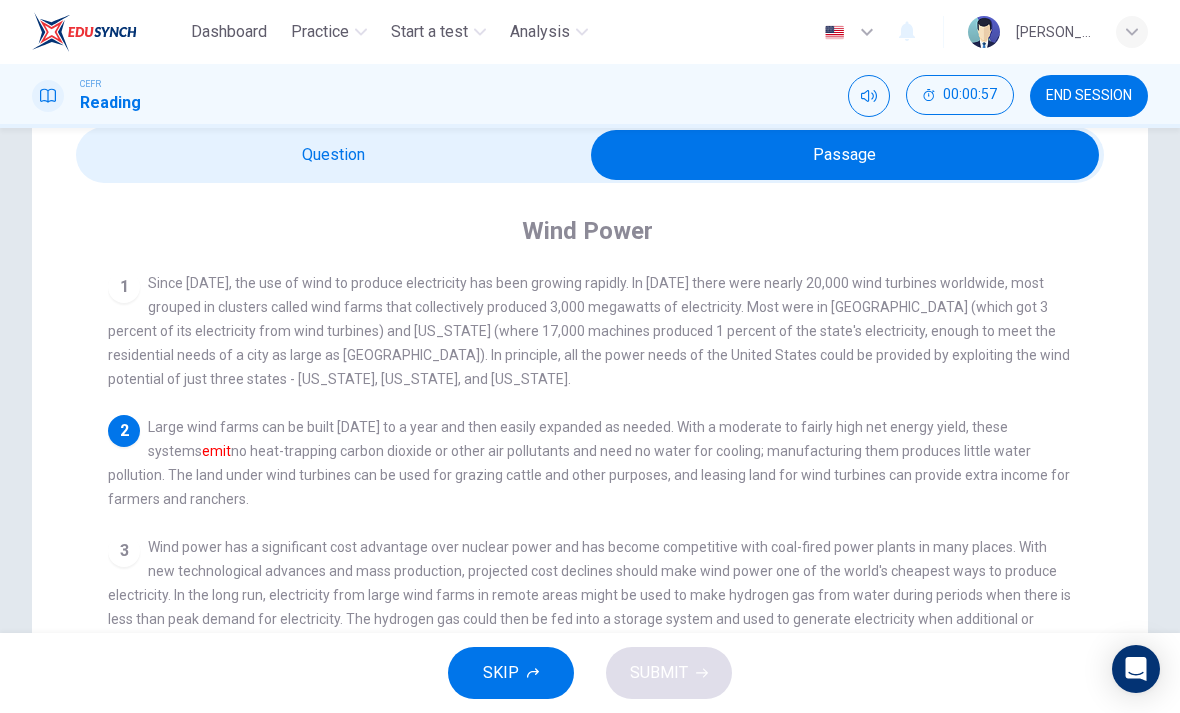 click at bounding box center (845, 155) 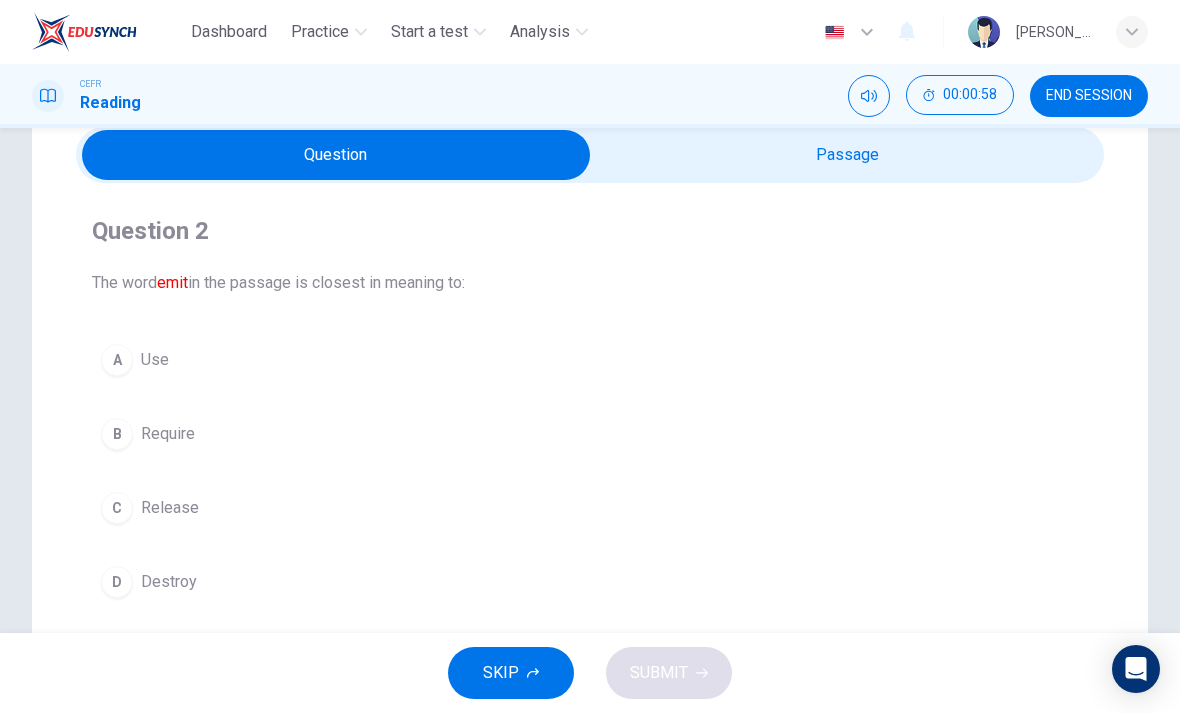click on "C" at bounding box center [117, 508] 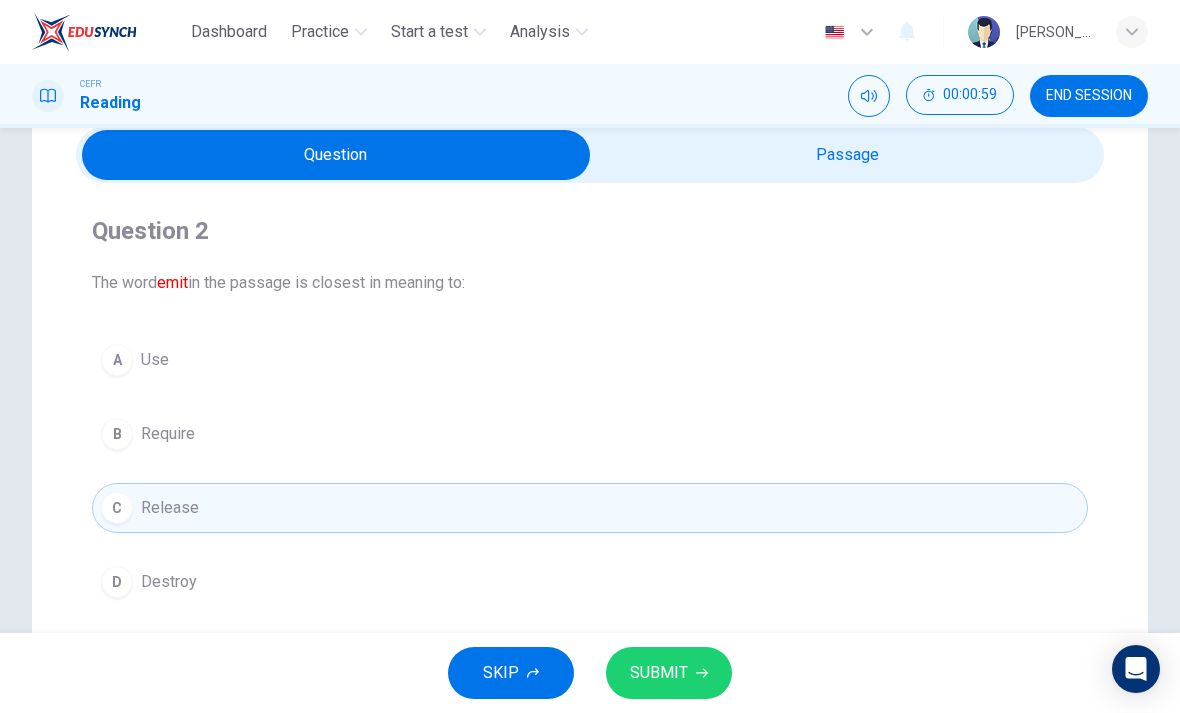 click on "SUBMIT" at bounding box center [669, 673] 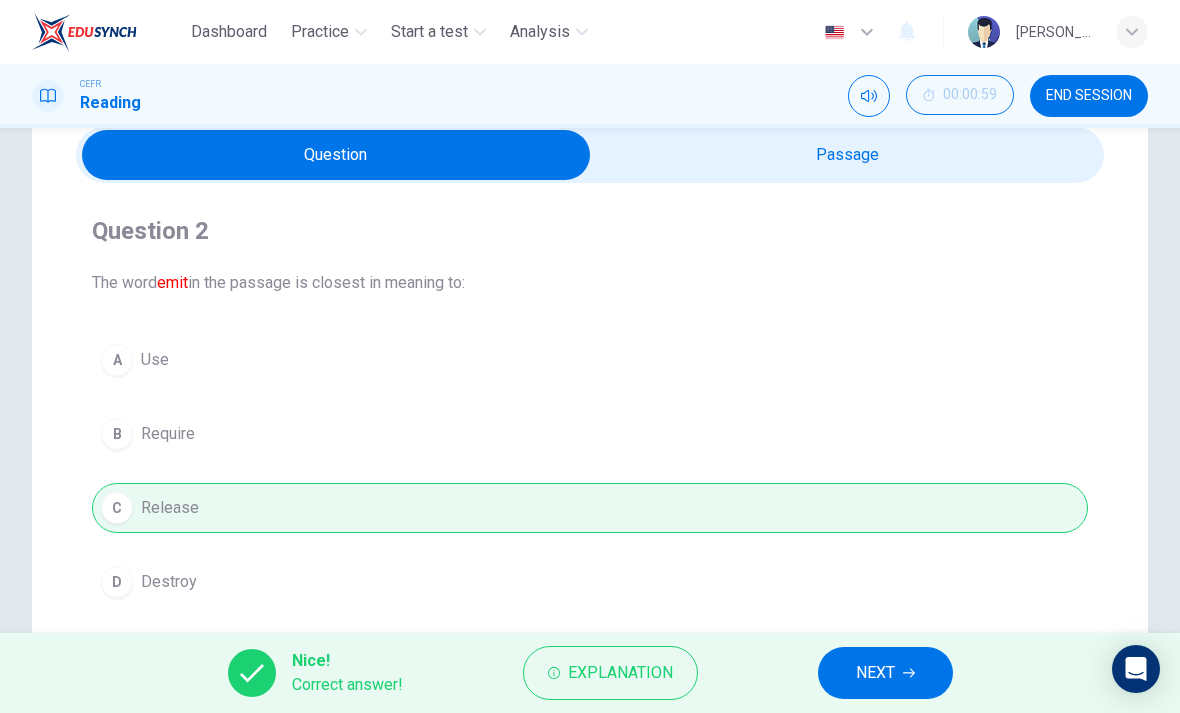 click on "NEXT" at bounding box center (875, 673) 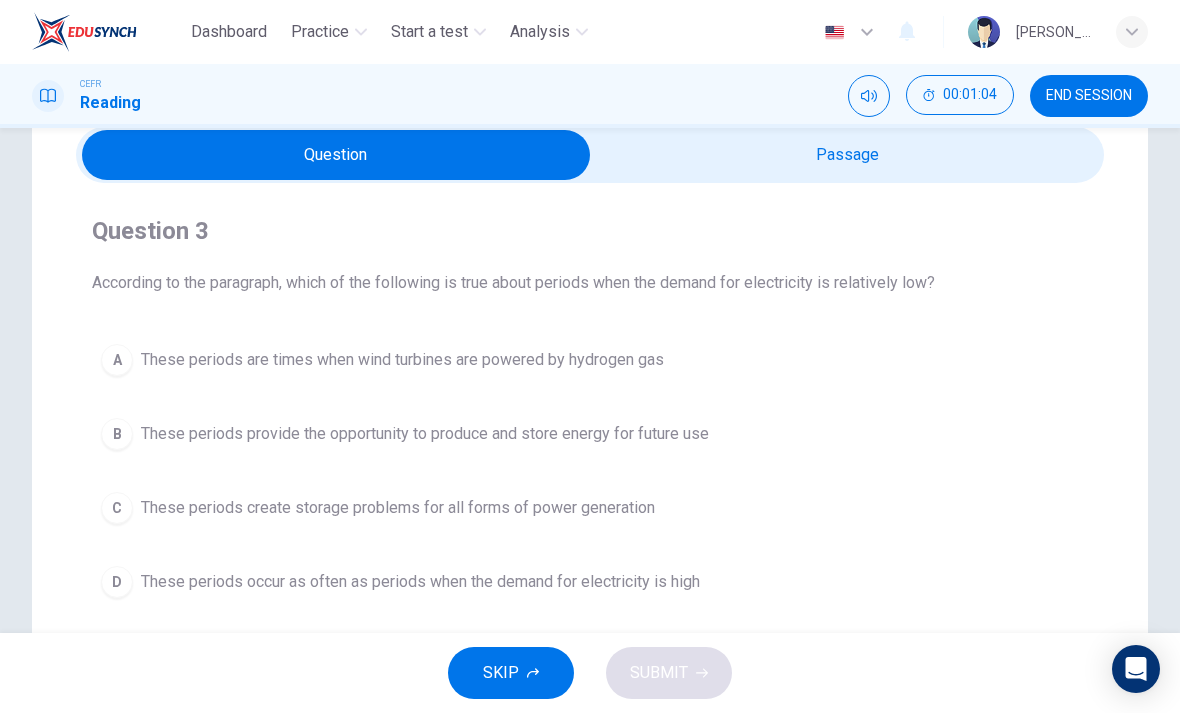 click at bounding box center (336, 155) 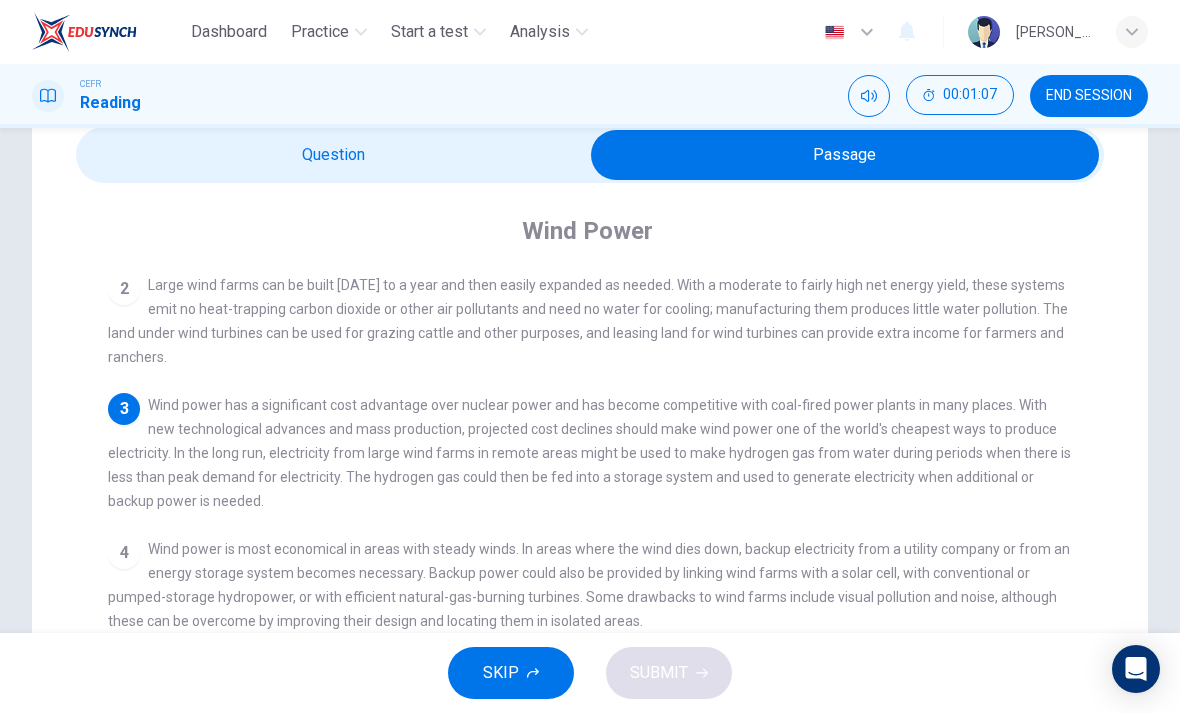 scroll, scrollTop: 144, scrollLeft: 0, axis: vertical 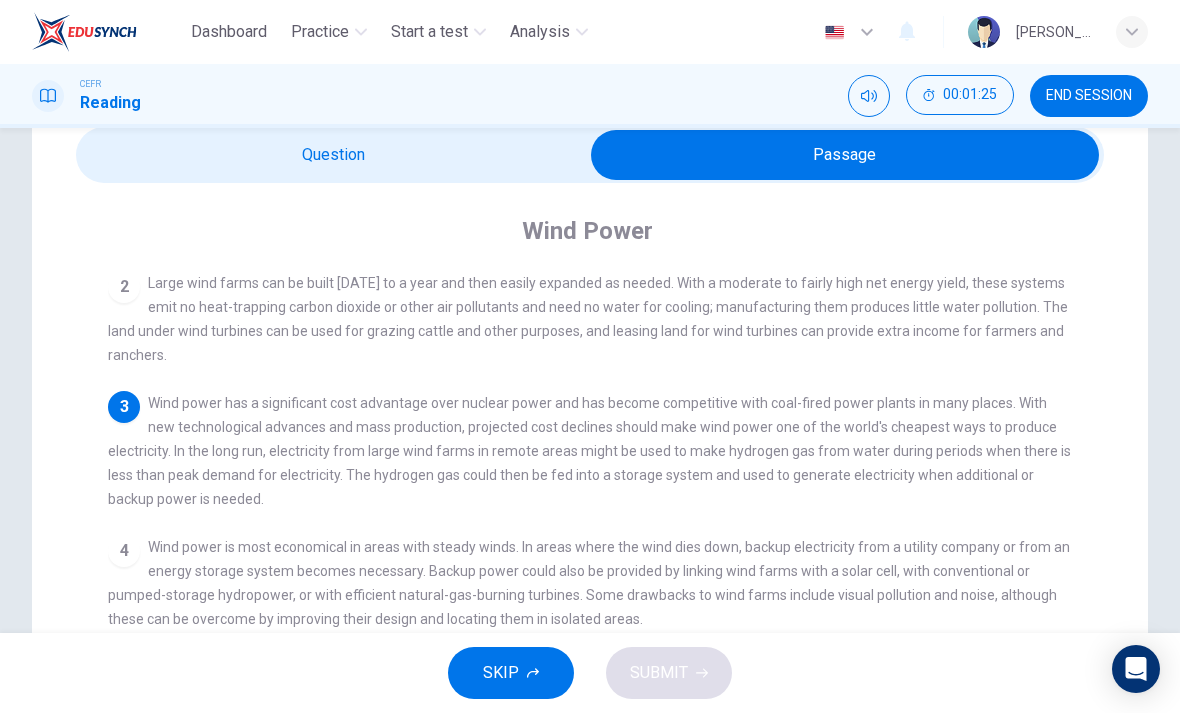 click at bounding box center (845, 155) 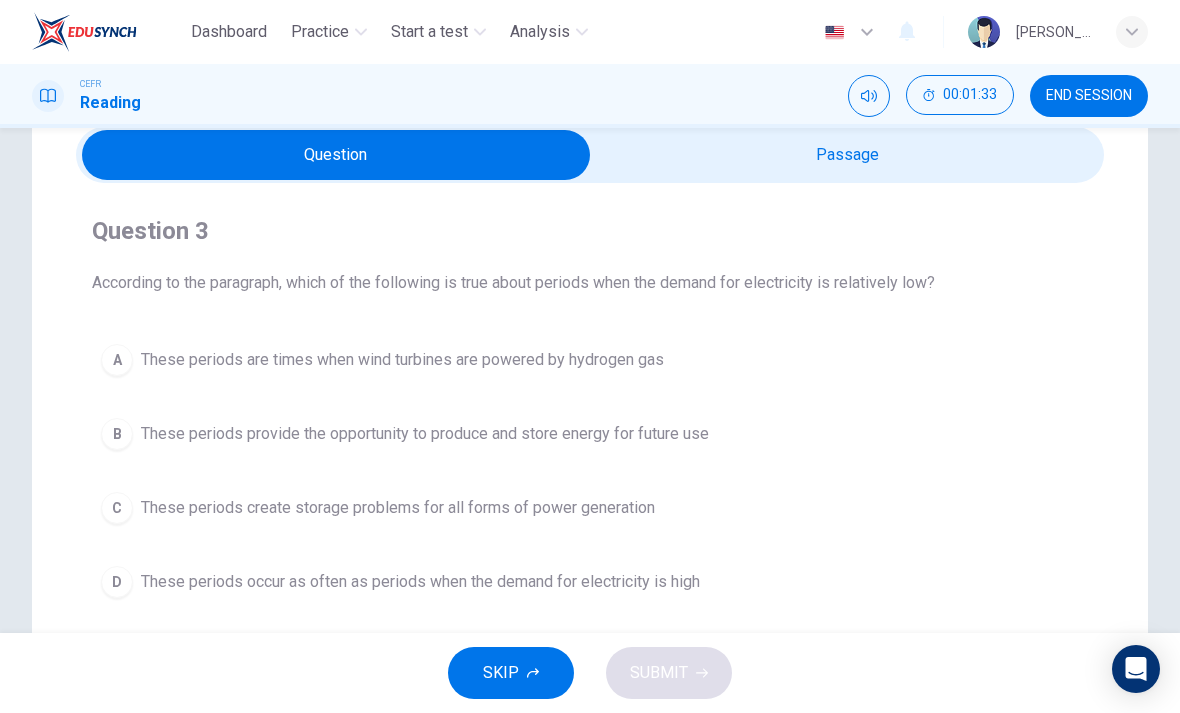 click at bounding box center (336, 155) 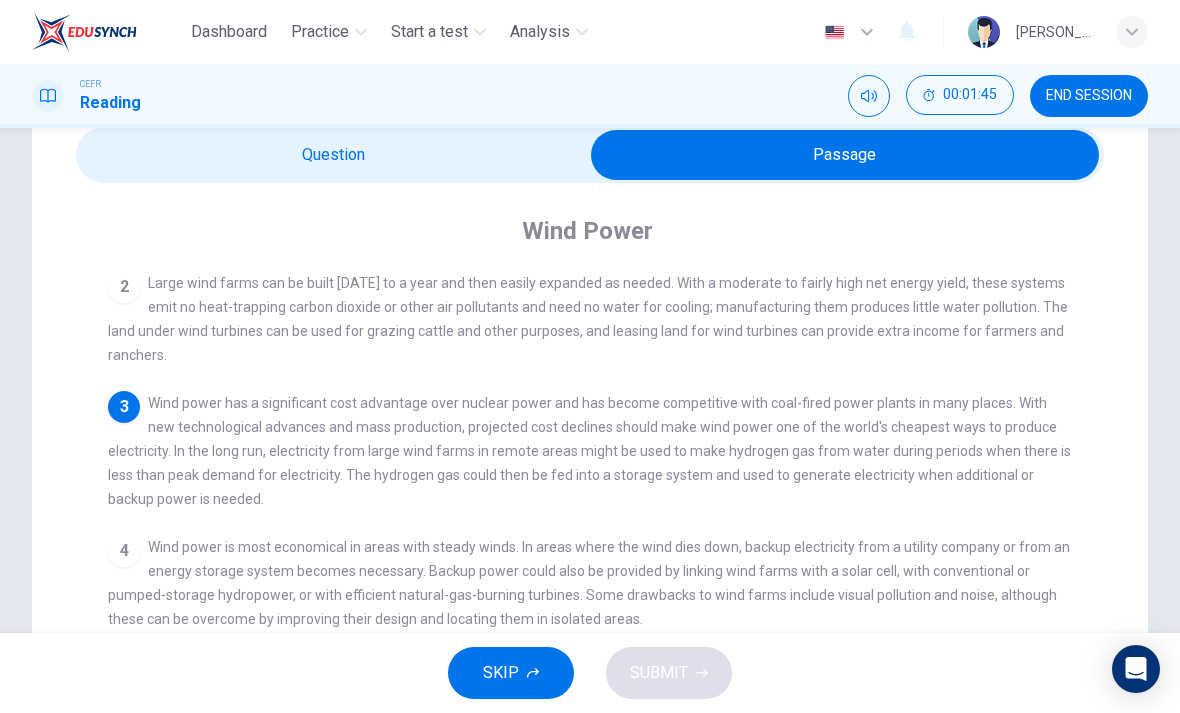 click at bounding box center (845, 155) 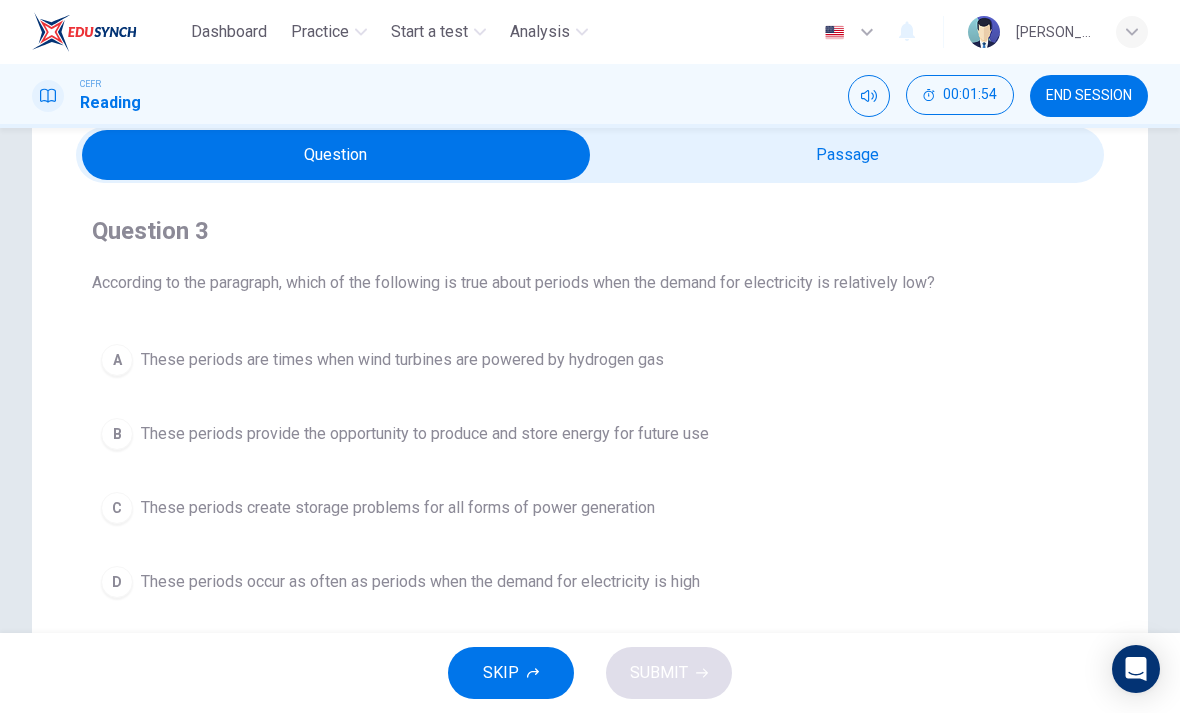 click on "A" at bounding box center (117, 360) 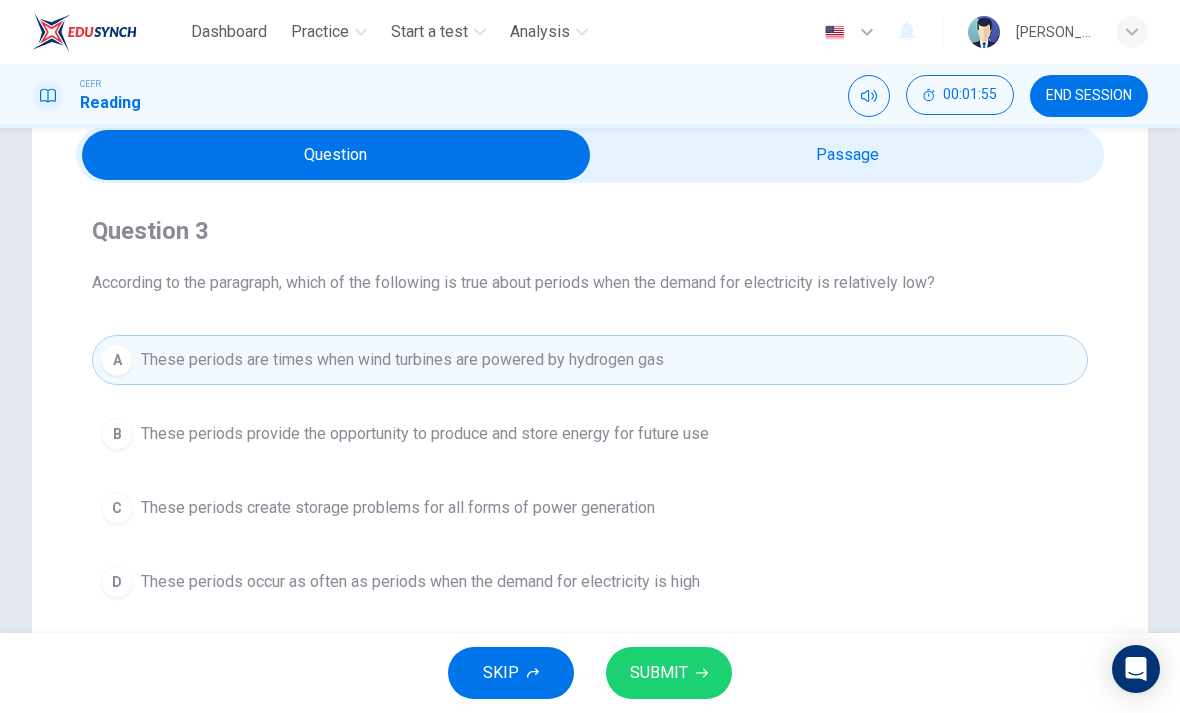 click on "SUBMIT" at bounding box center [659, 673] 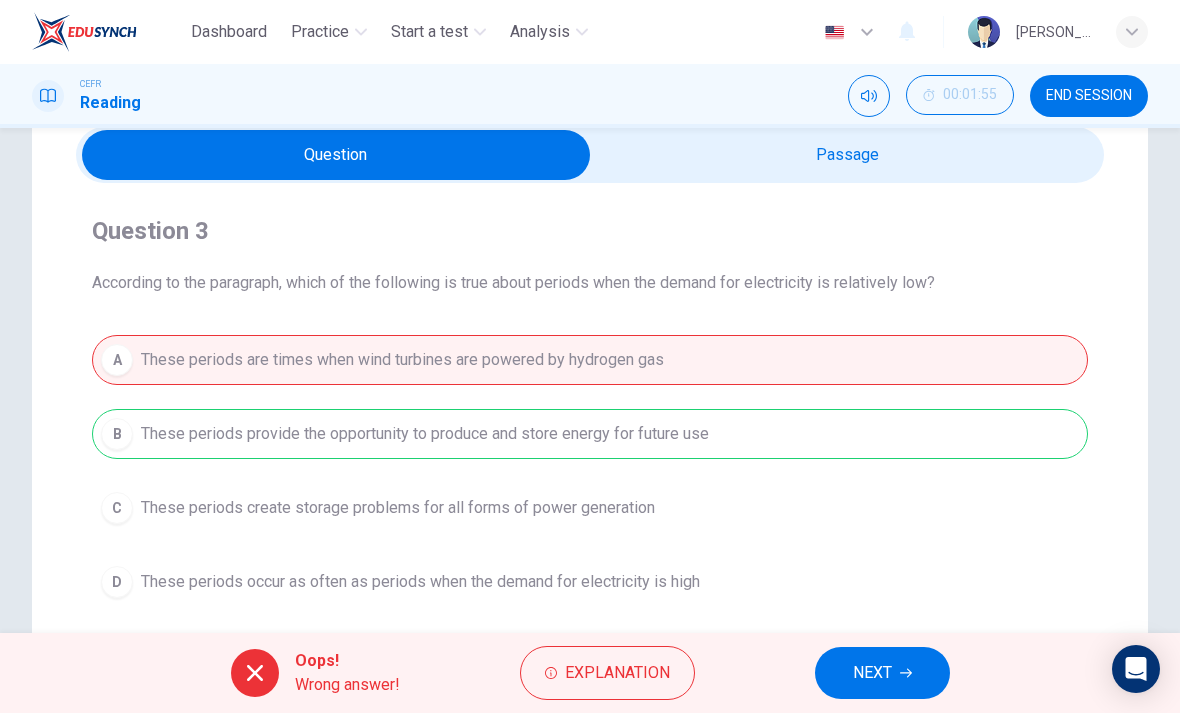 click on "Explanation" at bounding box center [617, 673] 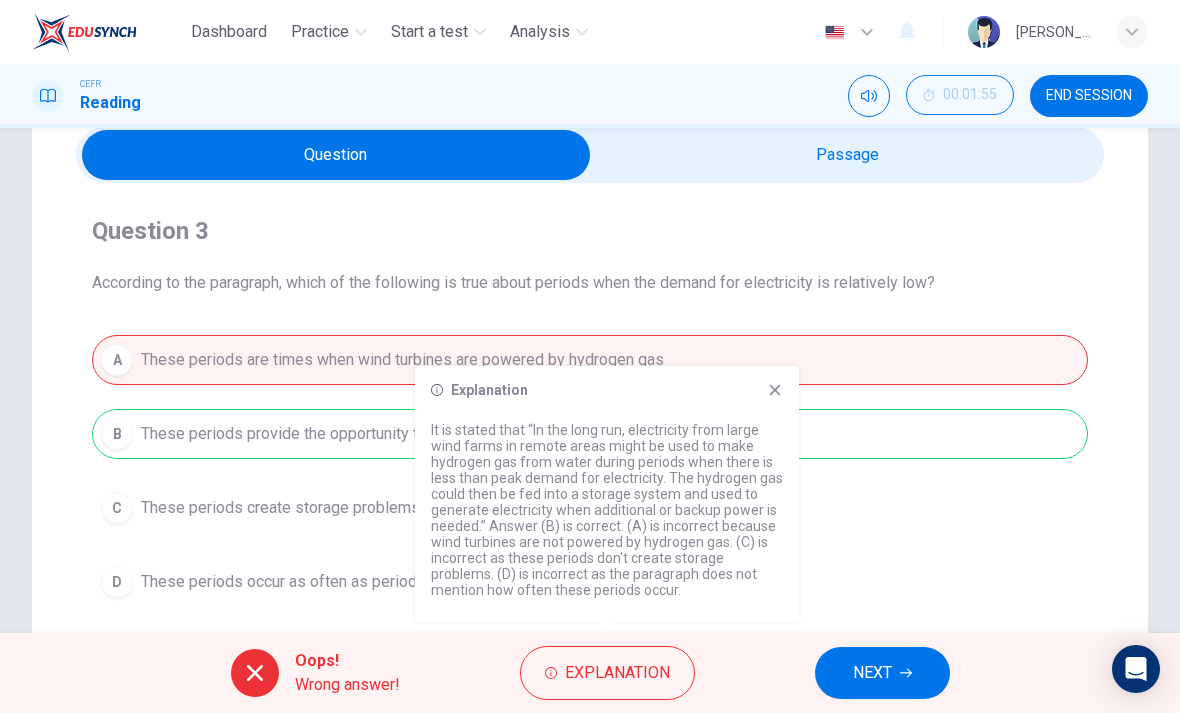 click on "A These periods are times when wind turbines are powered by hydrogen gas B These periods provide the opportunity to produce and store energy for future use C These periods create storage problems for all forms of power generation D These periods occur as often as periods when the demand for electricity is high" at bounding box center [590, 471] 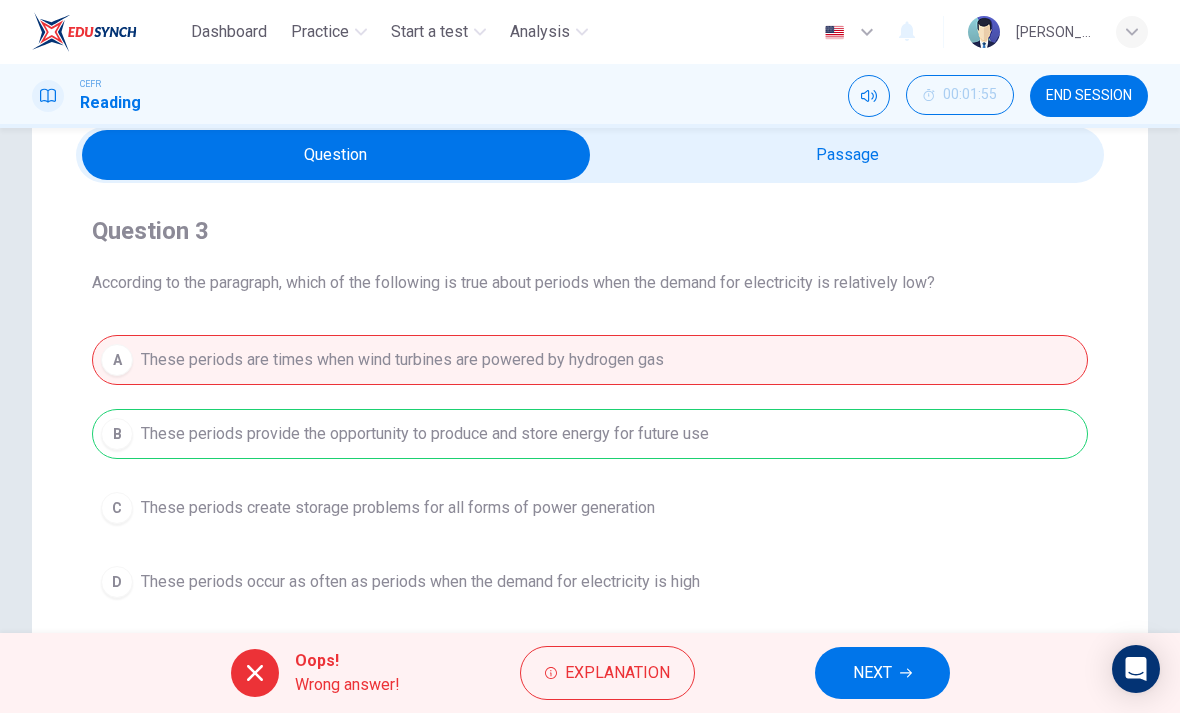 click at bounding box center [336, 155] 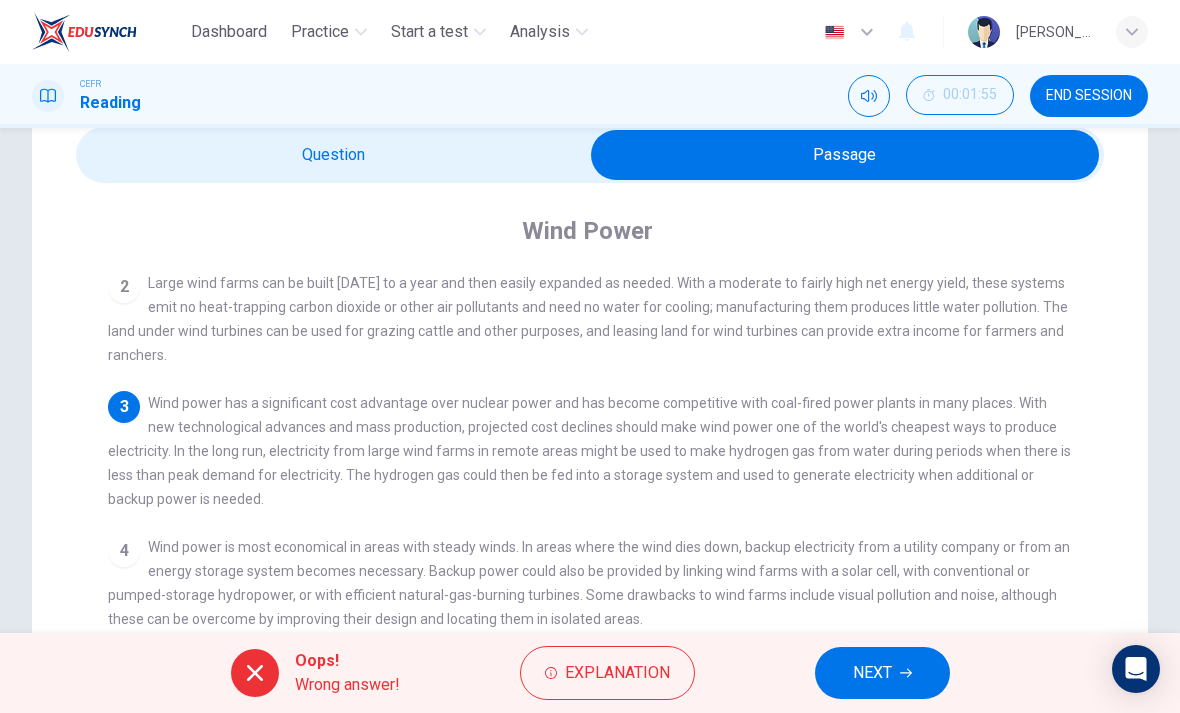 click on "NEXT" at bounding box center (882, 673) 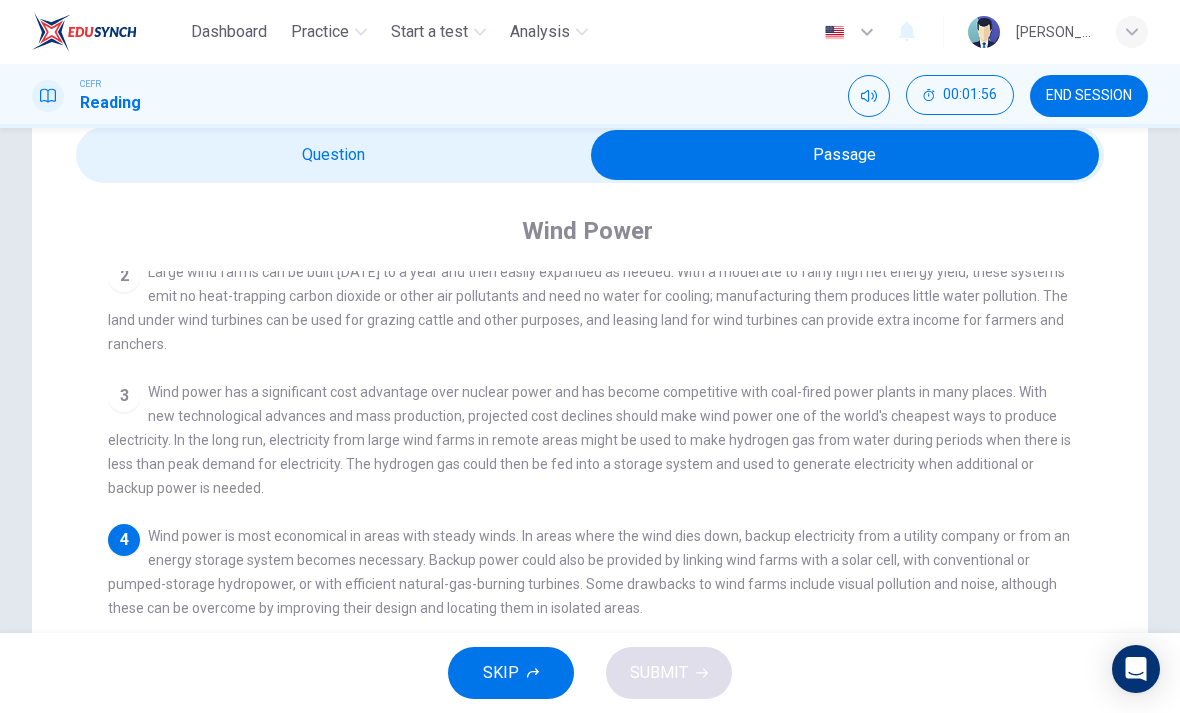 scroll, scrollTop: 160, scrollLeft: 0, axis: vertical 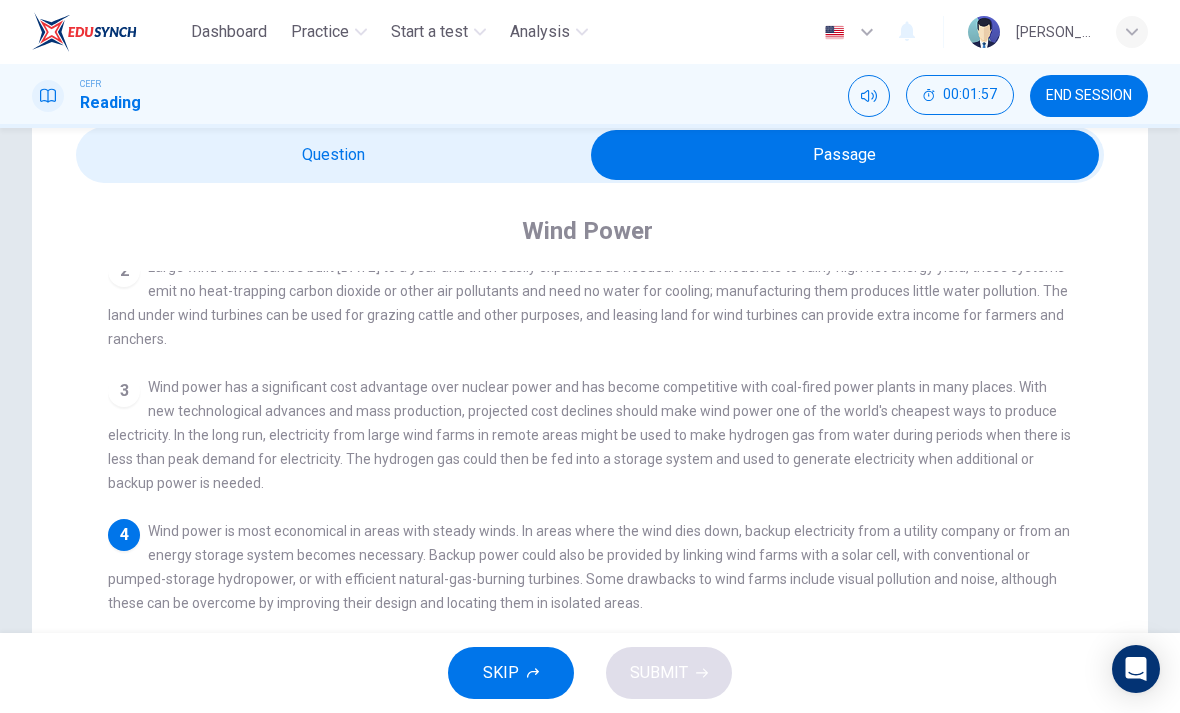 click at bounding box center (845, 155) 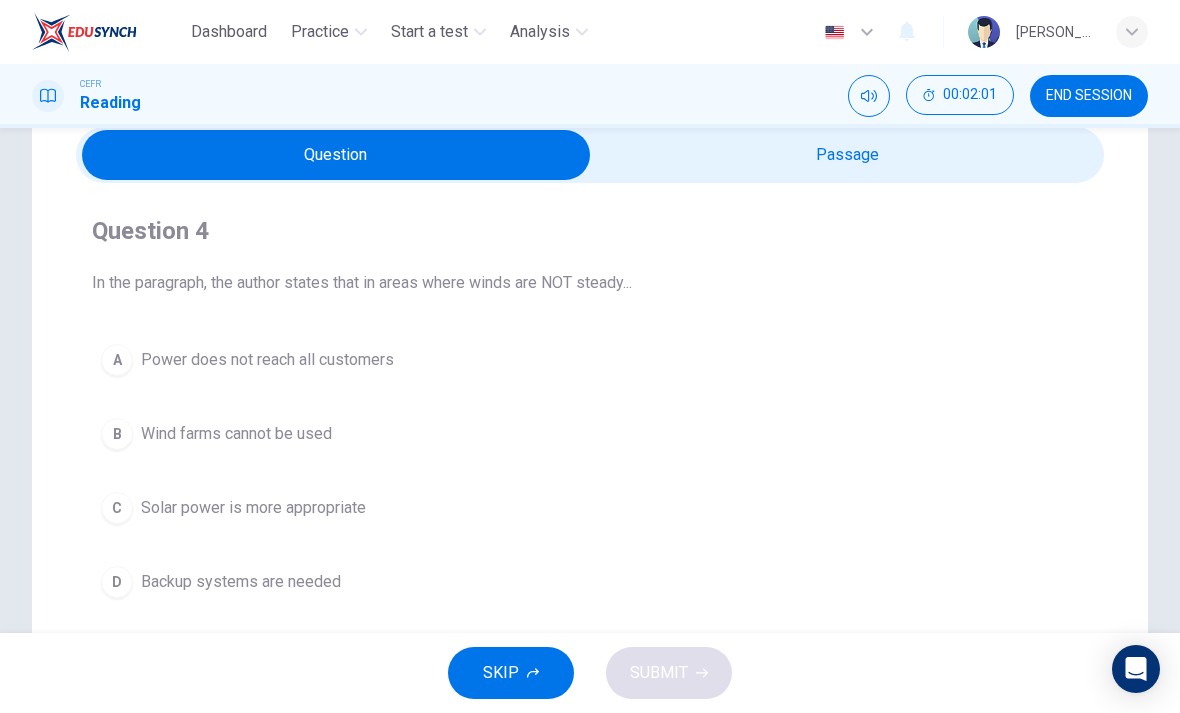 click at bounding box center (336, 155) 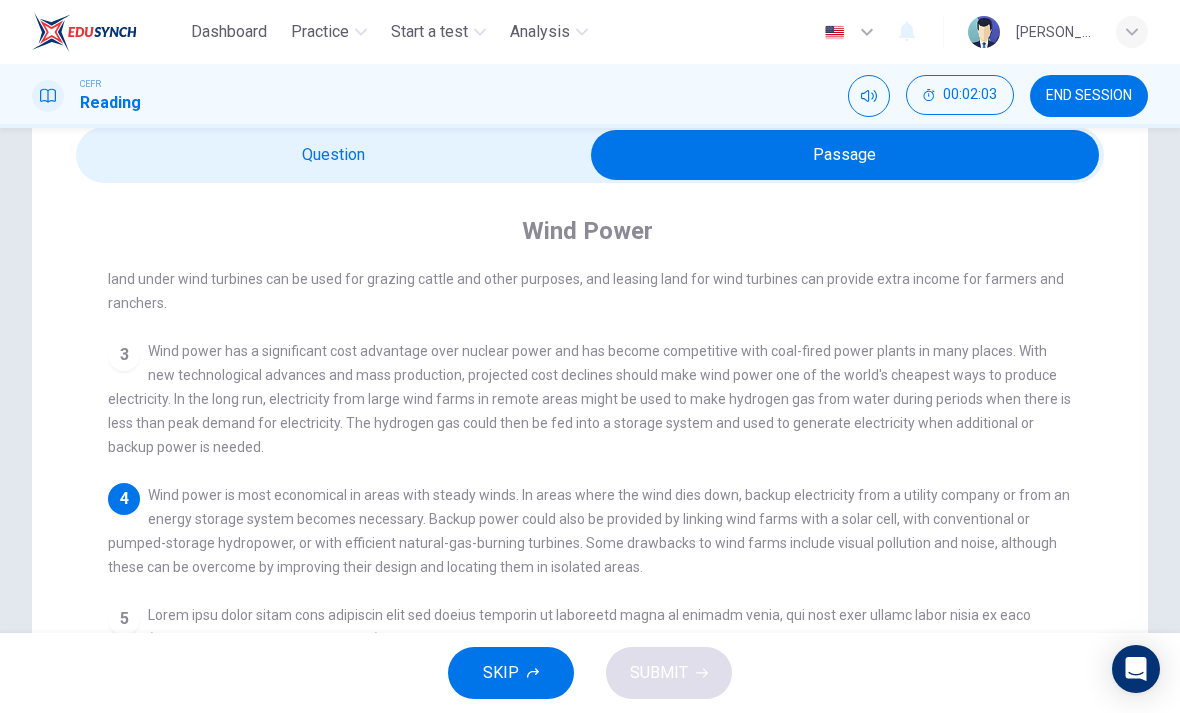 scroll, scrollTop: 228, scrollLeft: 0, axis: vertical 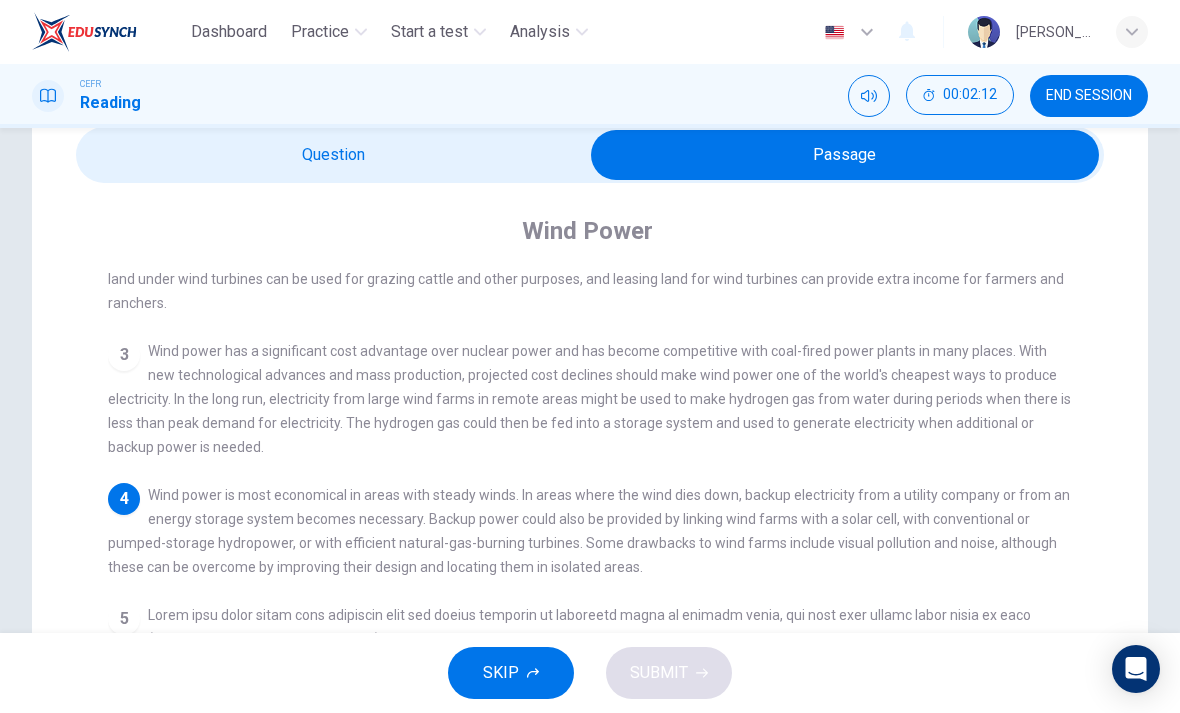 click at bounding box center (845, 155) 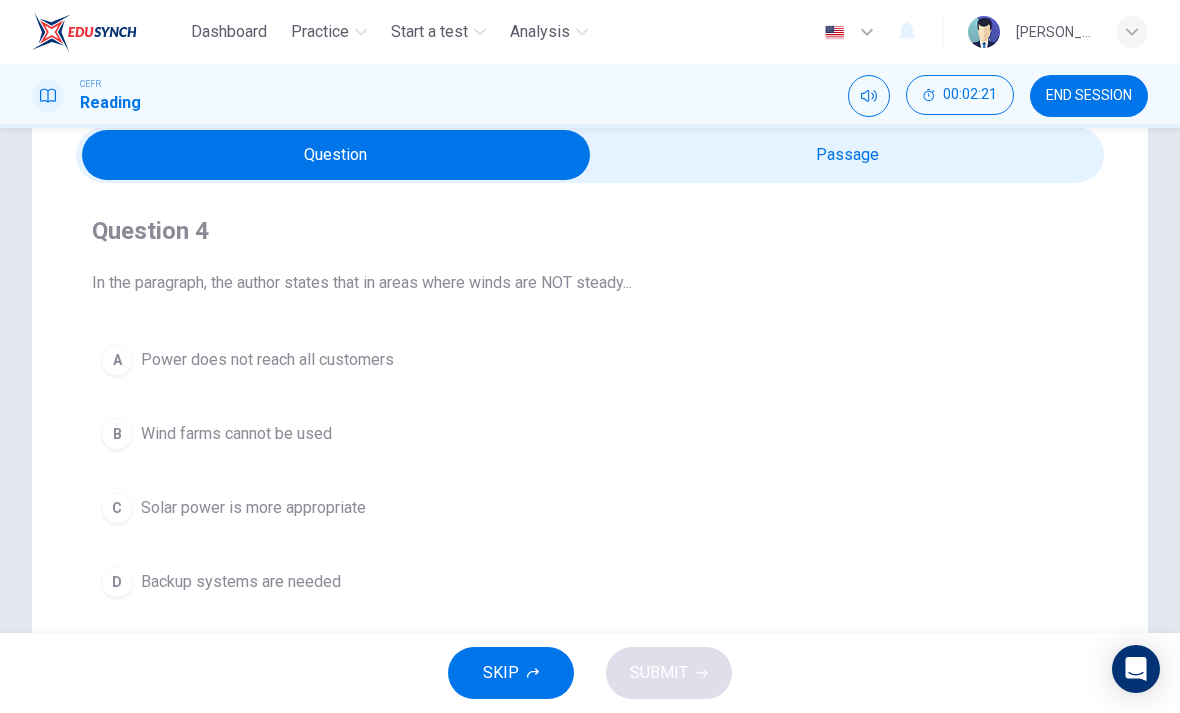 click on "D Backup systems are needed" at bounding box center (590, 582) 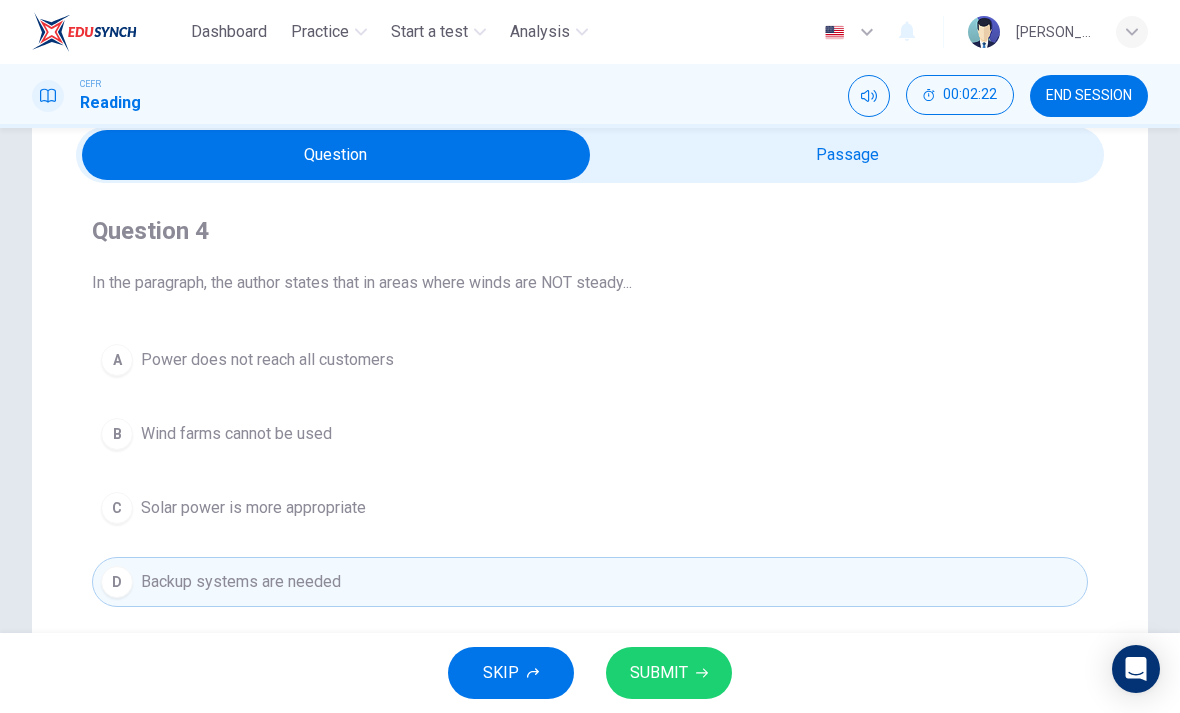 click on "SUBMIT" at bounding box center (659, 673) 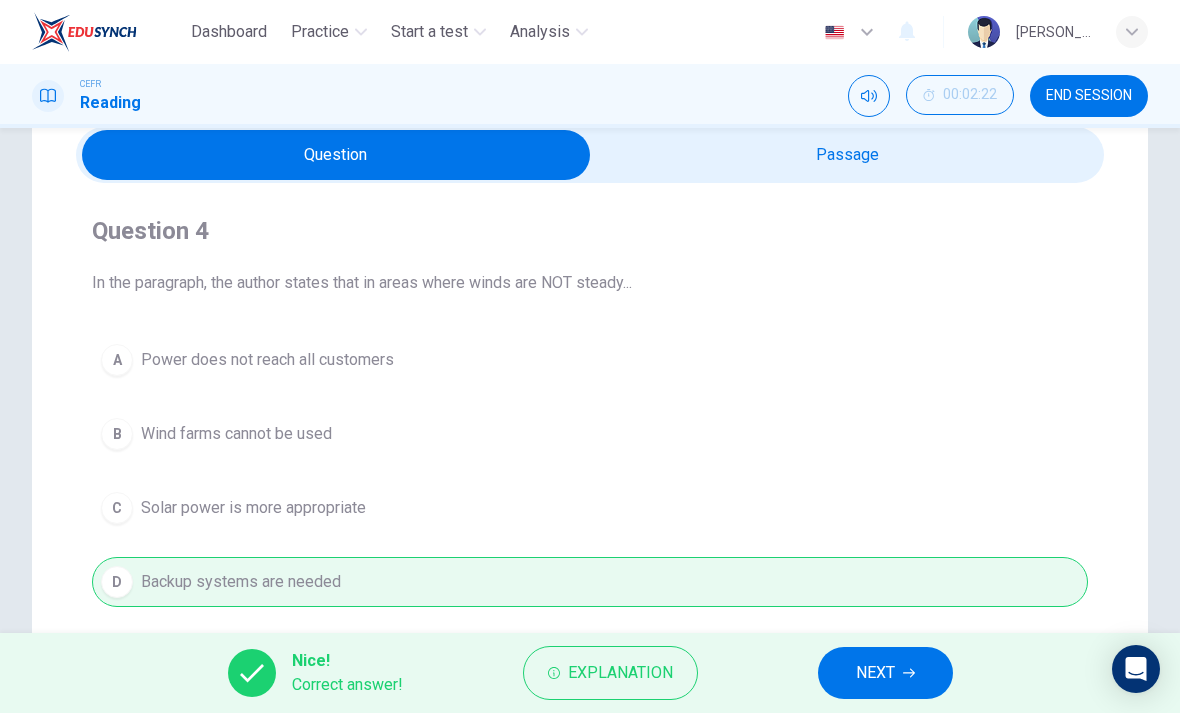 click on "NEXT" at bounding box center (885, 673) 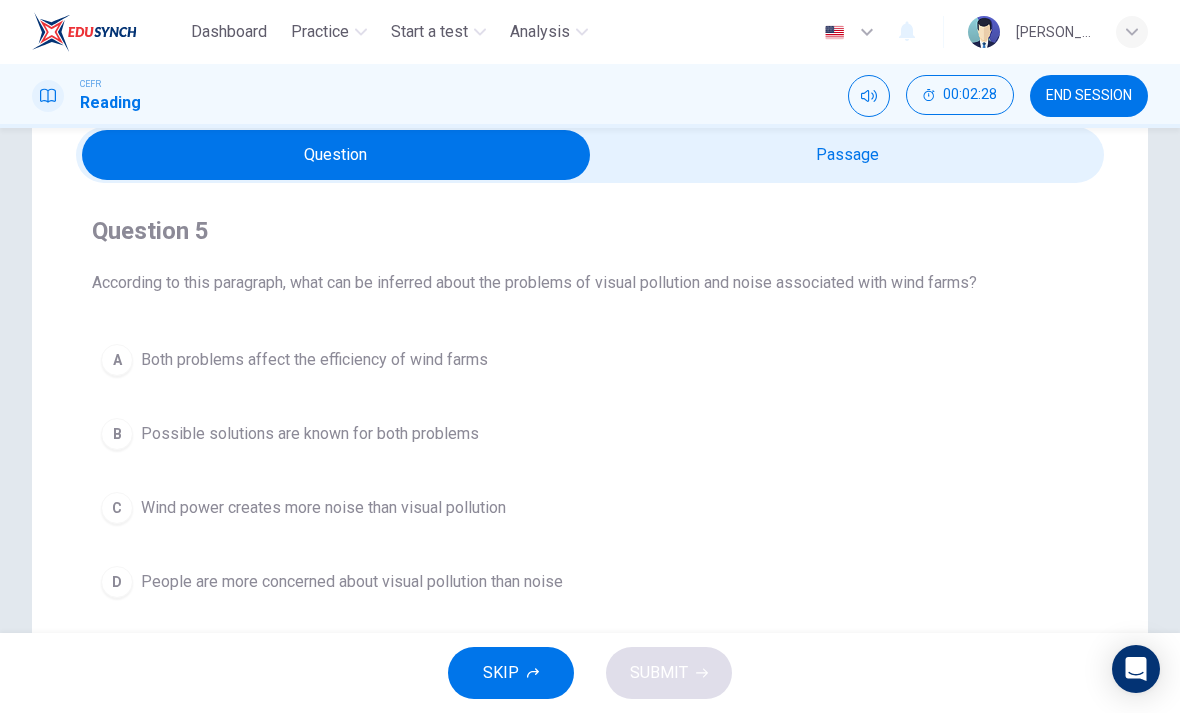 click at bounding box center (336, 155) 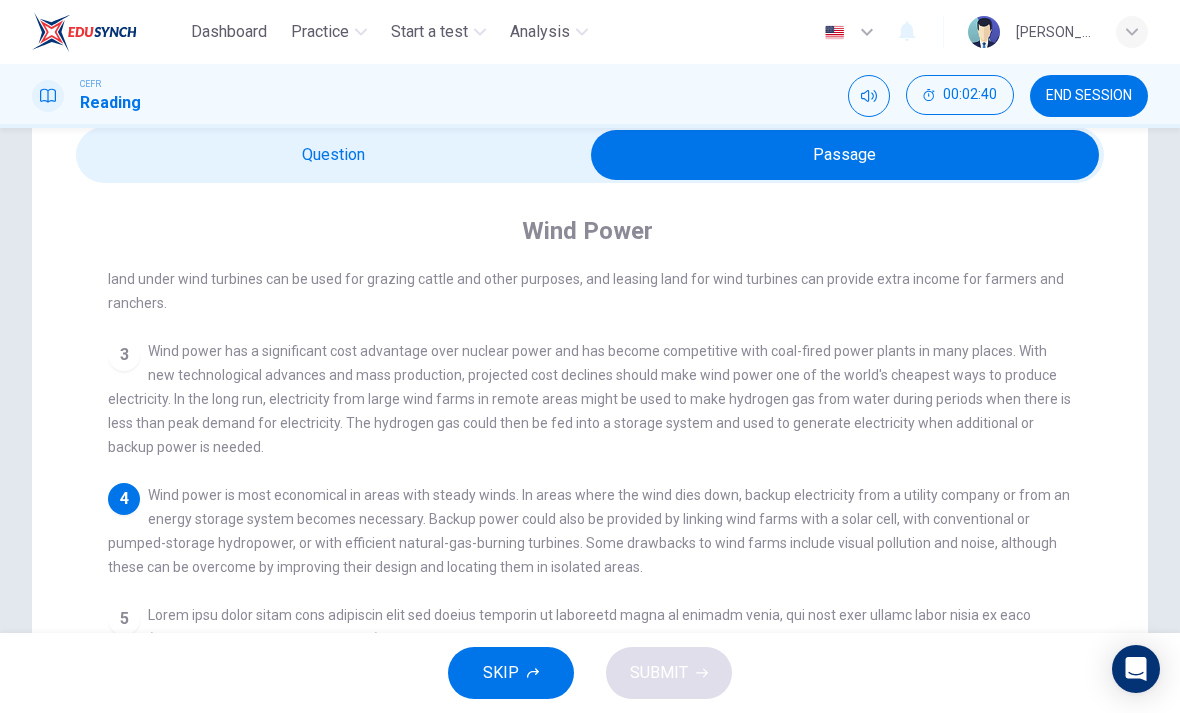 click at bounding box center (845, 155) 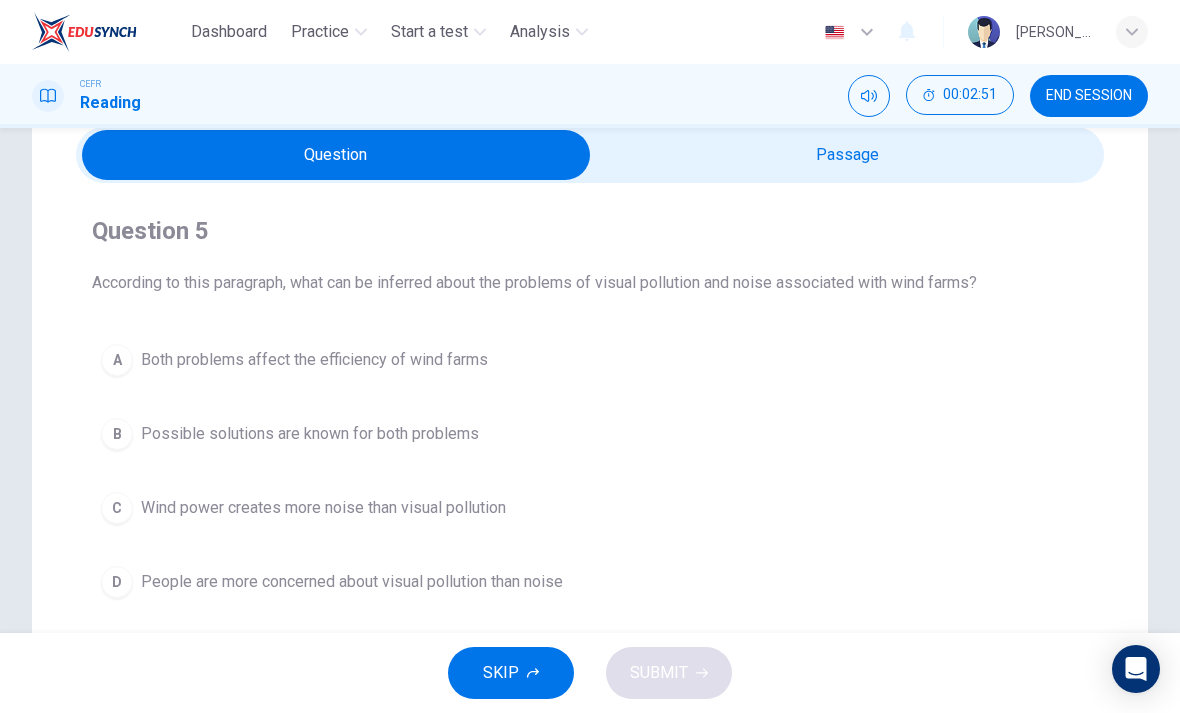 click on "B Possible solutions are known for both problems" at bounding box center [590, 434] 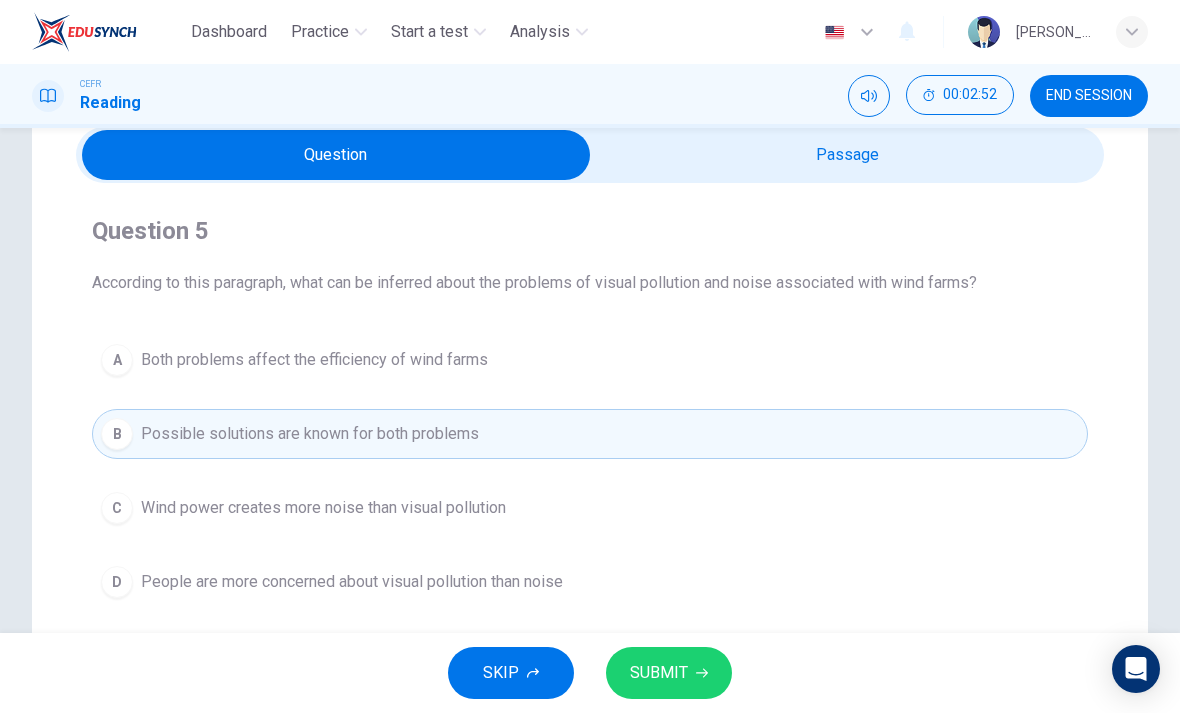 click on "SUBMIT" at bounding box center (659, 673) 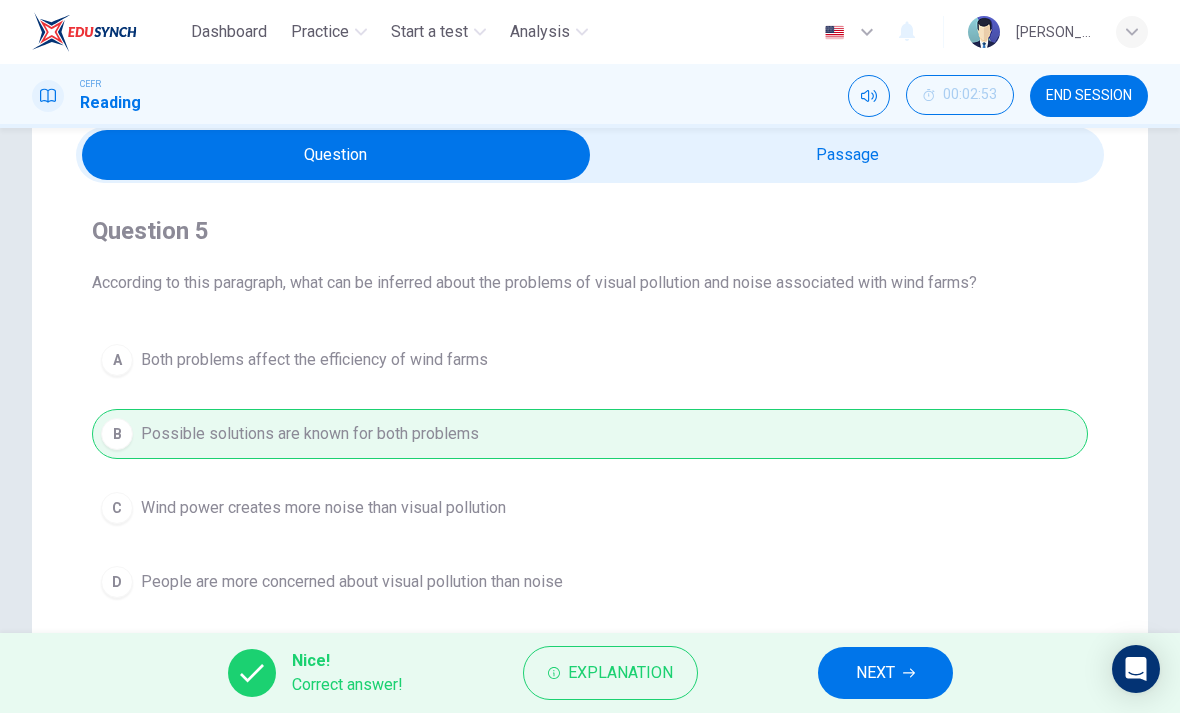 click on "NEXT" at bounding box center (885, 673) 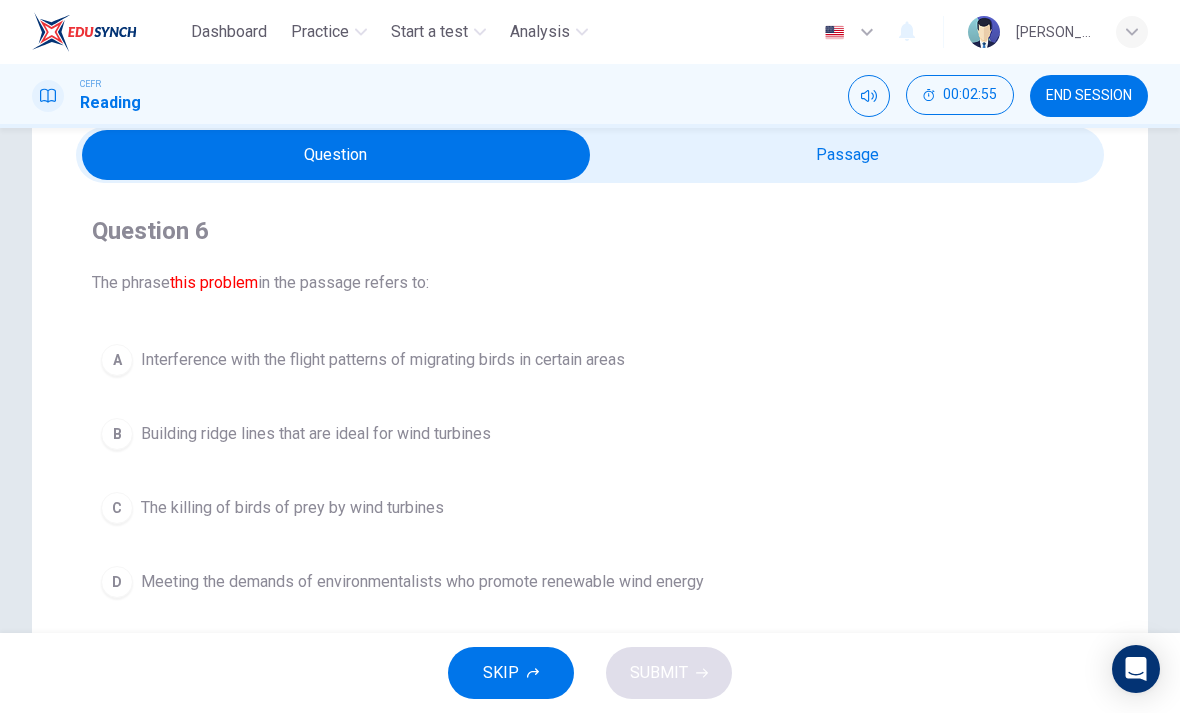 click at bounding box center (336, 155) 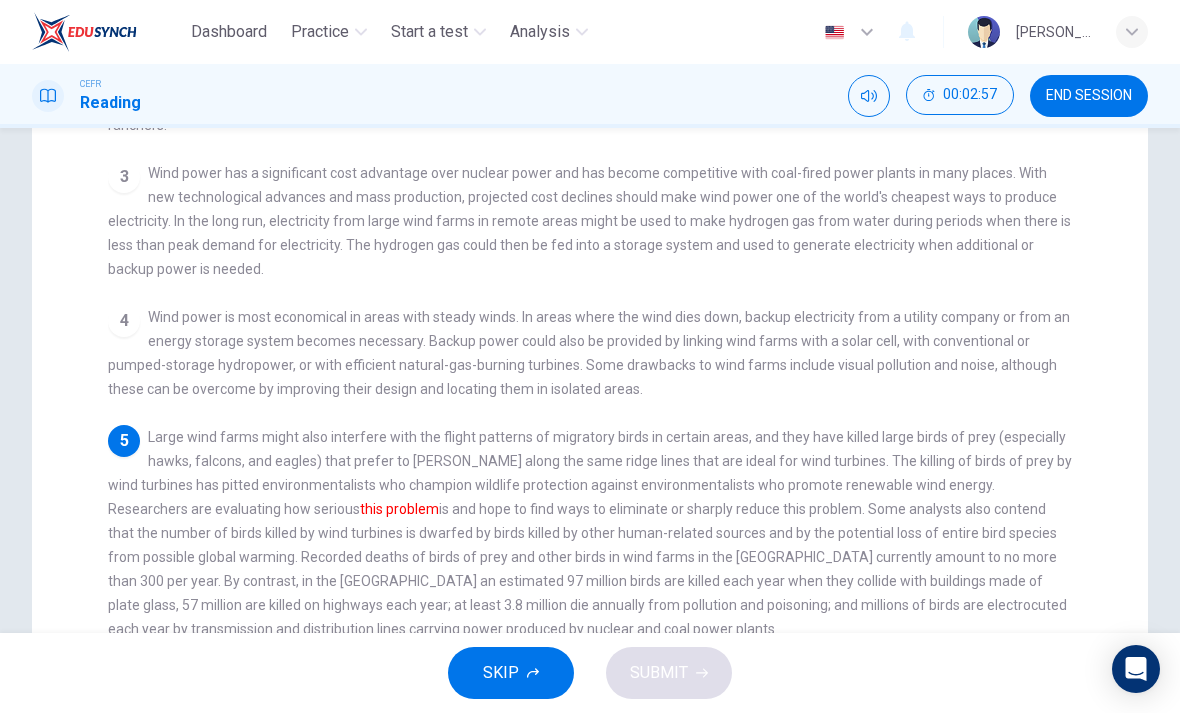 scroll, scrollTop: 269, scrollLeft: 0, axis: vertical 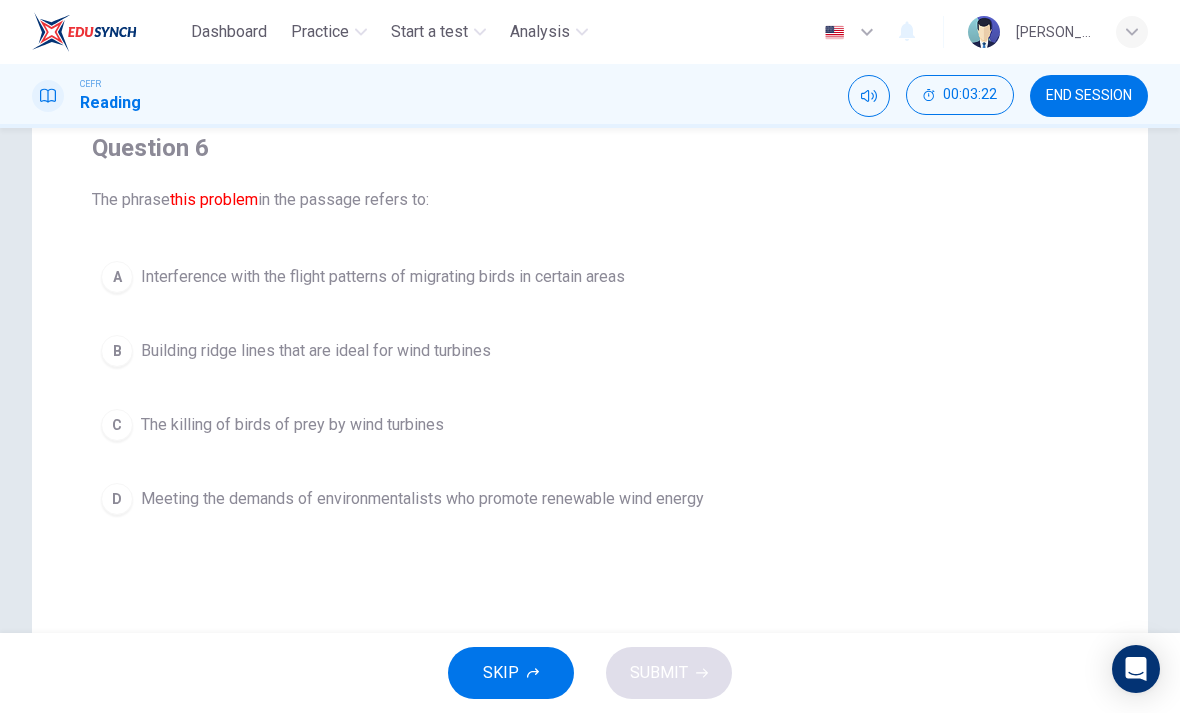 click on "C" at bounding box center [117, 425] 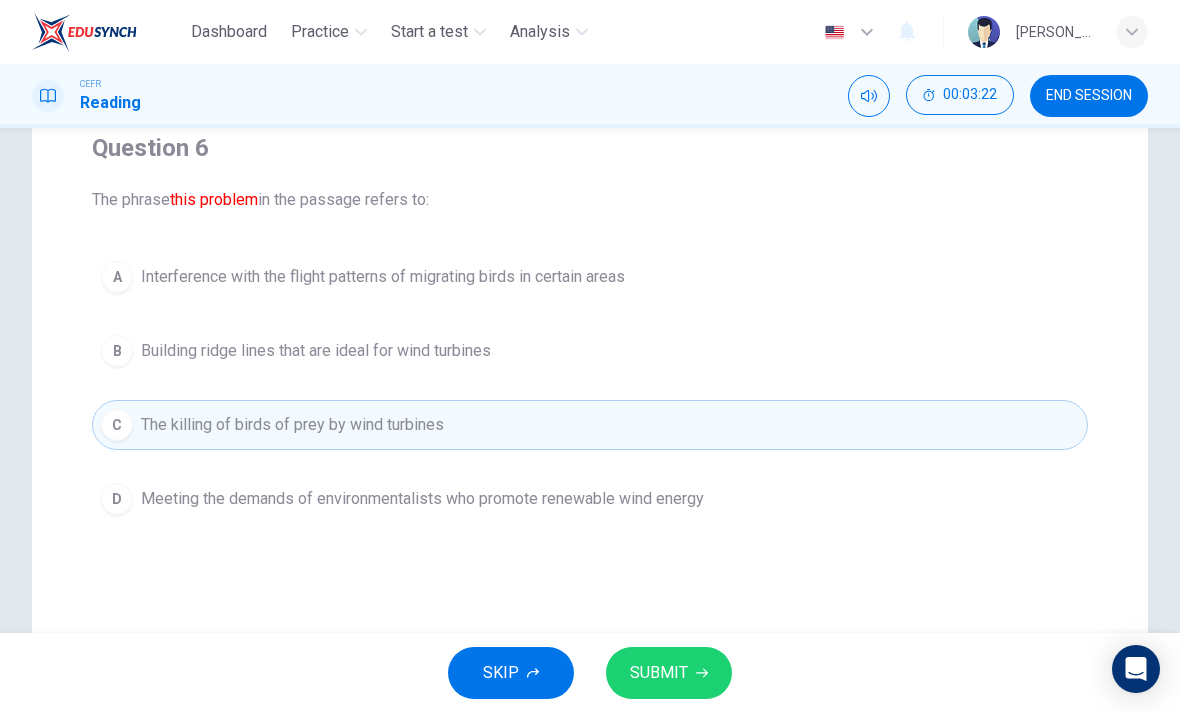 click on "SUBMIT" at bounding box center (659, 673) 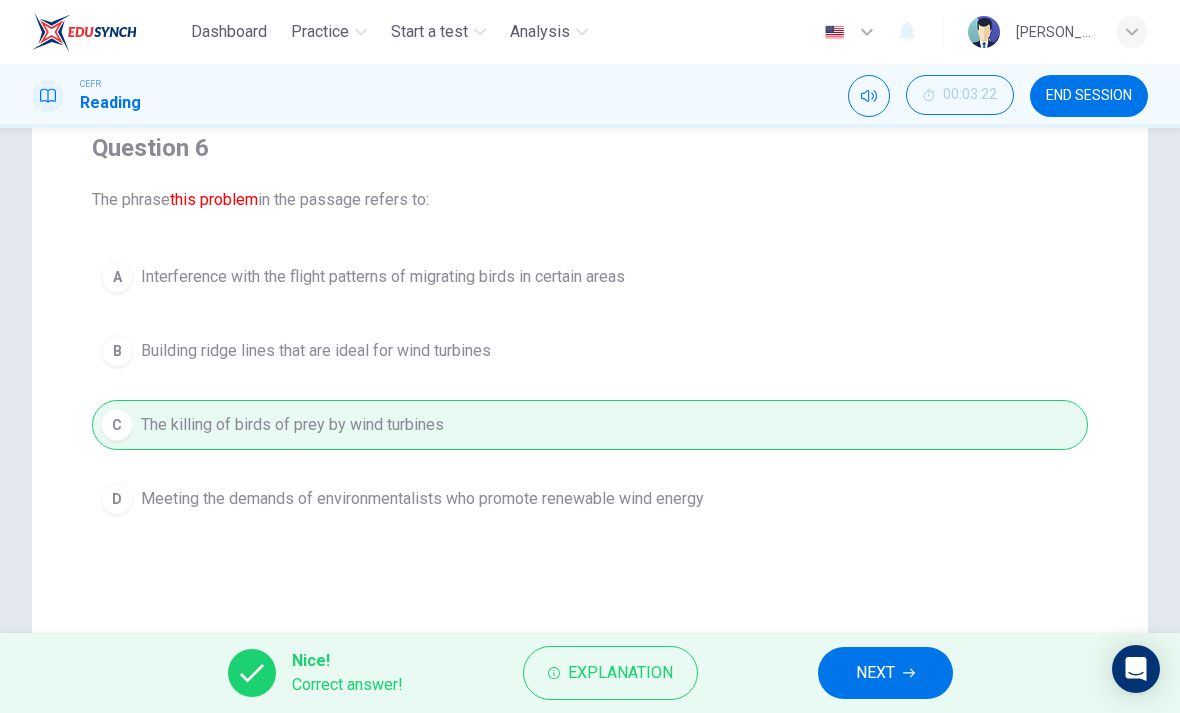 click on "NEXT" at bounding box center [875, 673] 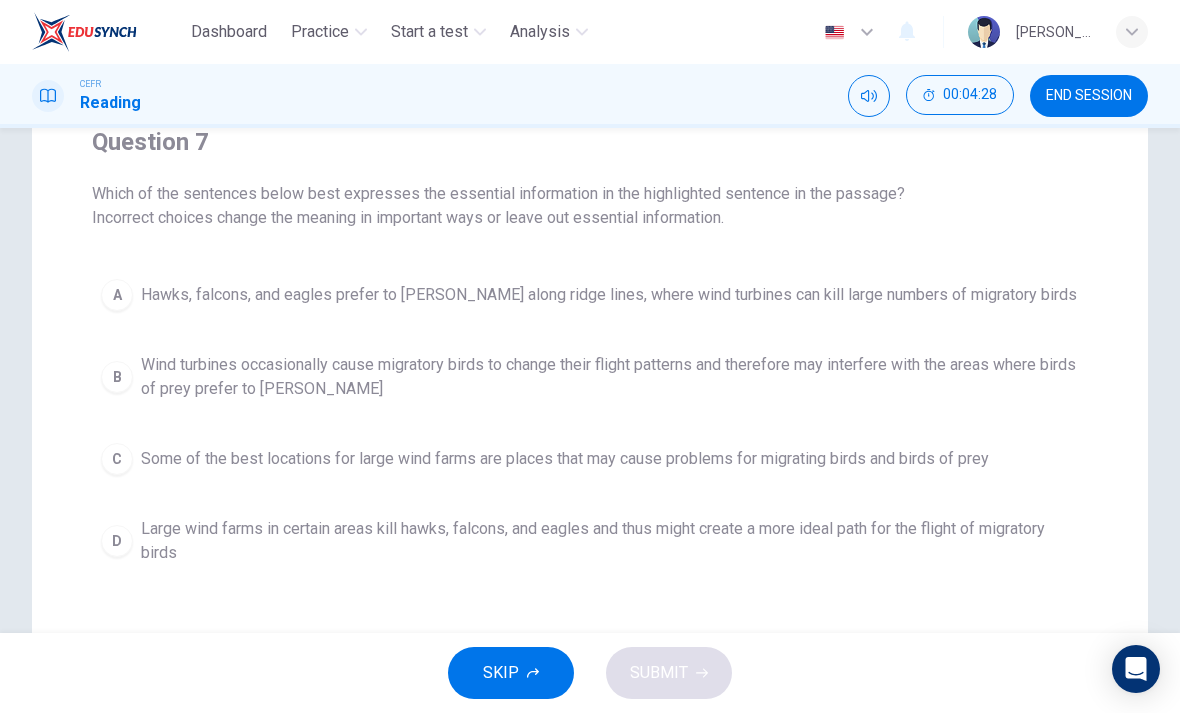 scroll, scrollTop: 80, scrollLeft: 0, axis: vertical 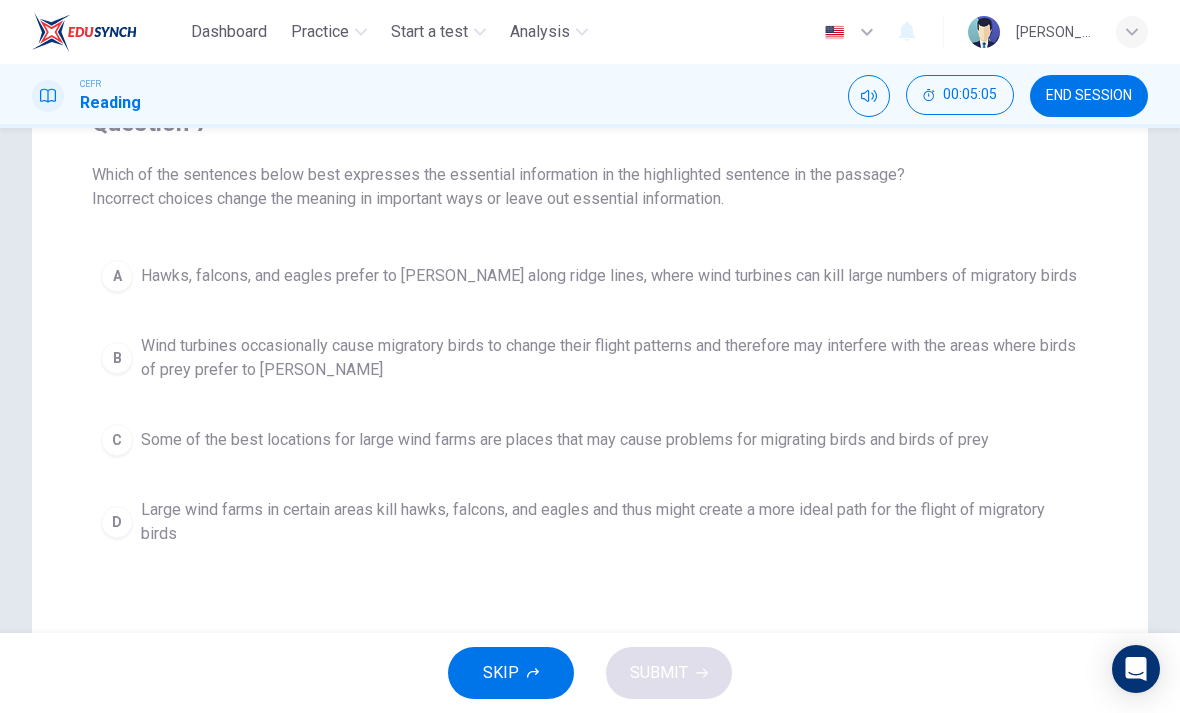 click on "B Wind turbines occasionally cause migratory birds to change their flight patterns and therefore may interfere with the areas where birds of prey prefer to hunt" at bounding box center [590, 358] 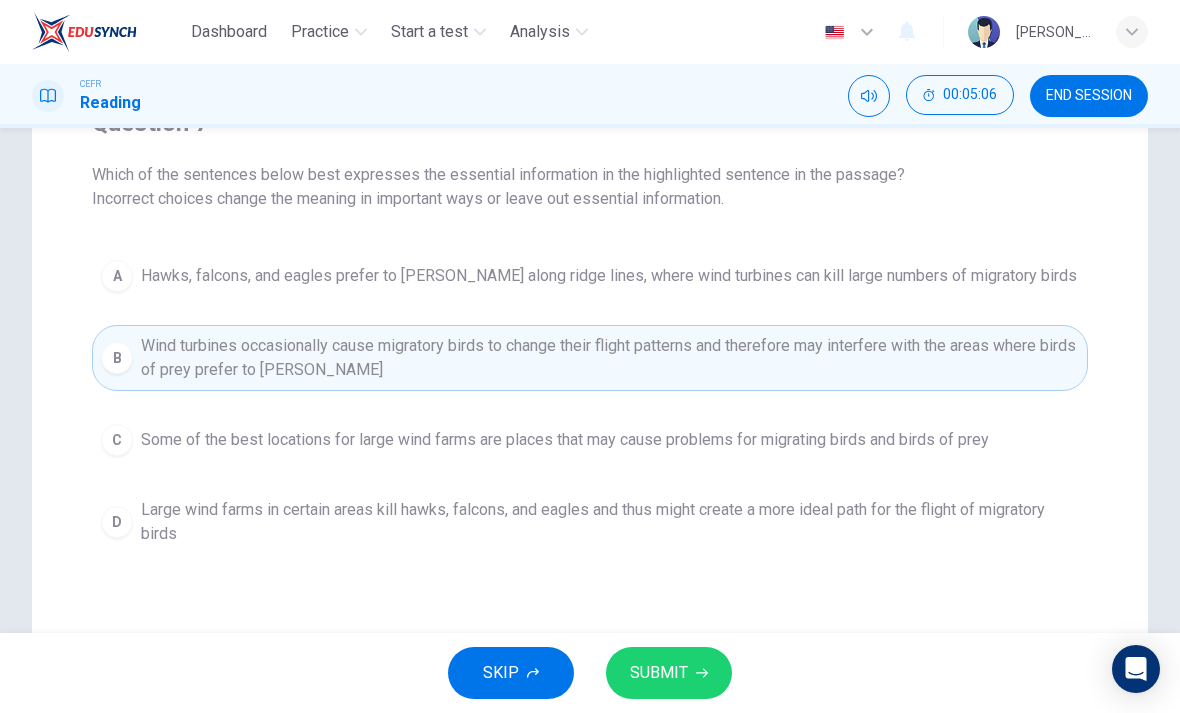 click on "SUBMIT" at bounding box center (669, 673) 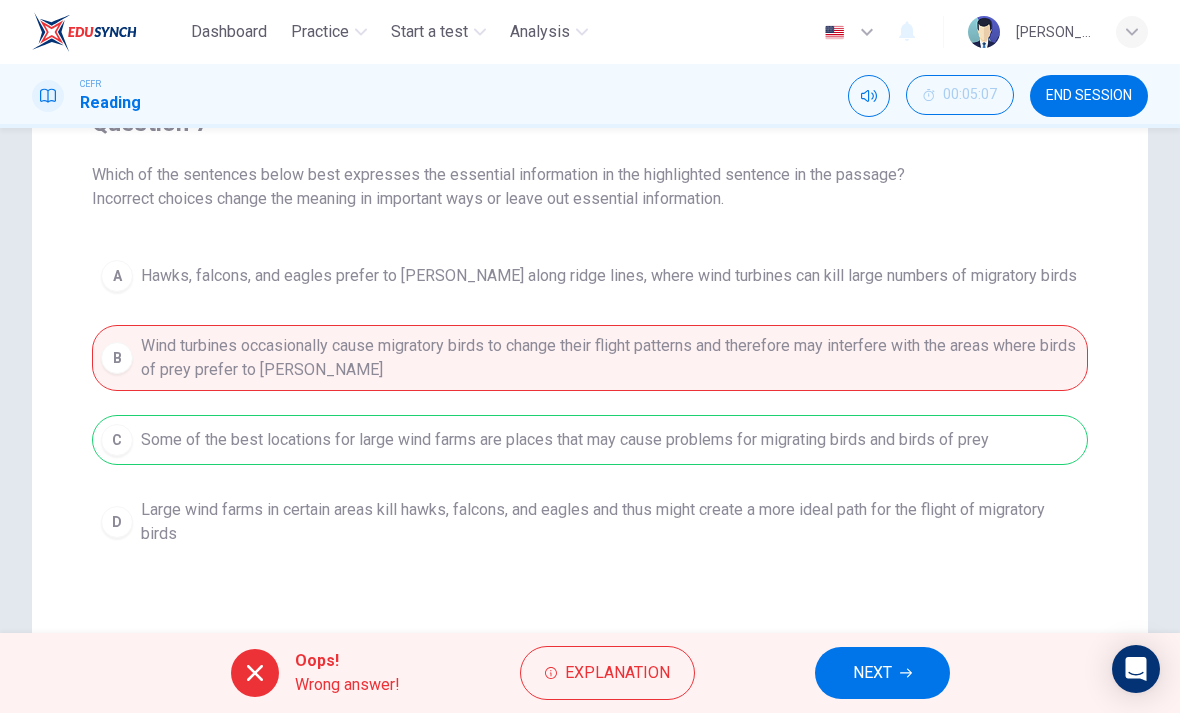 click 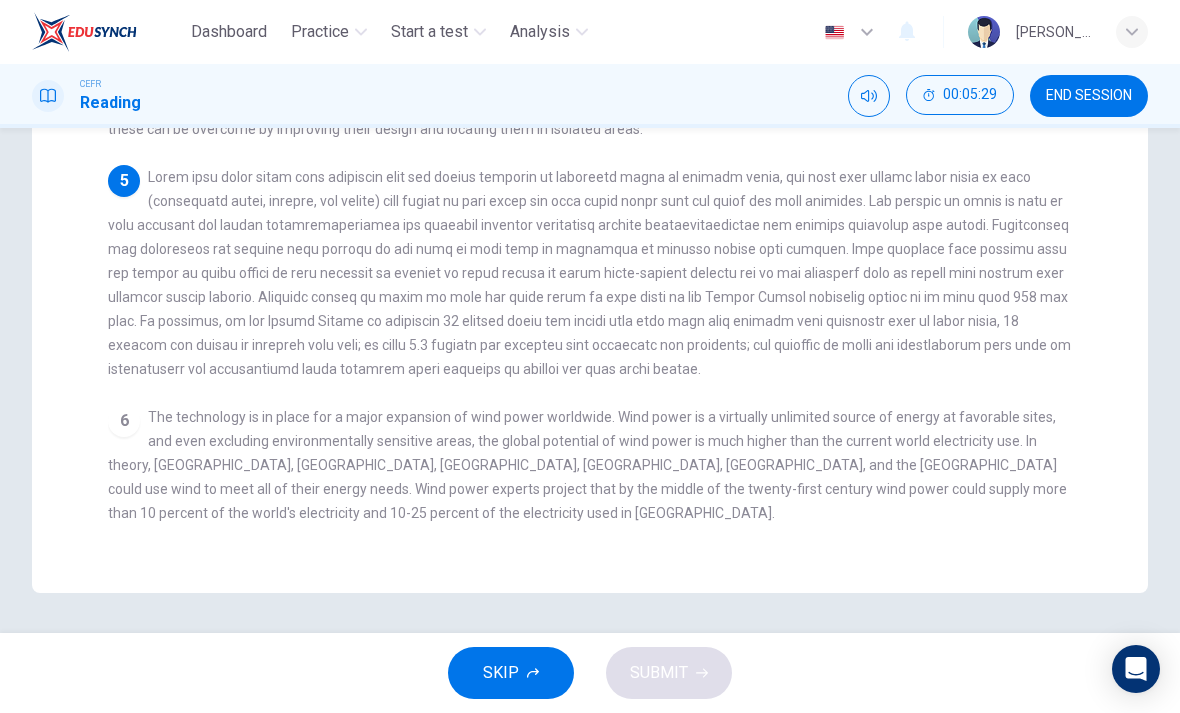 scroll, scrollTop: 523, scrollLeft: 0, axis: vertical 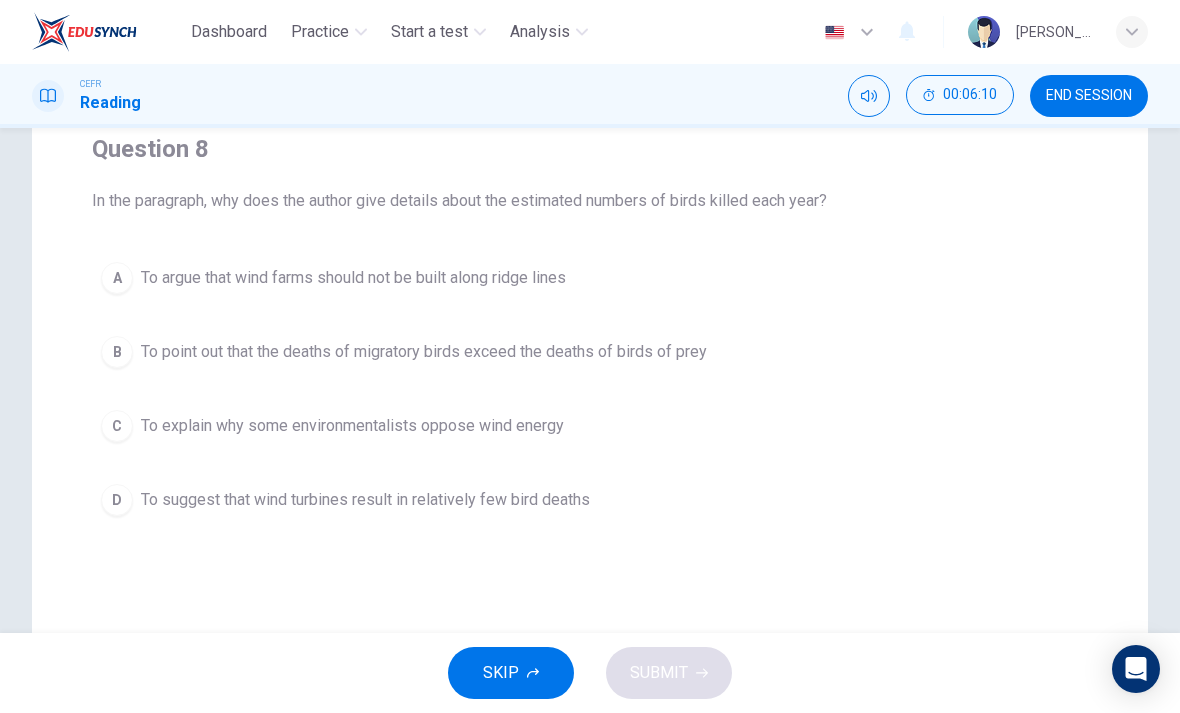 click on "D" at bounding box center [117, 500] 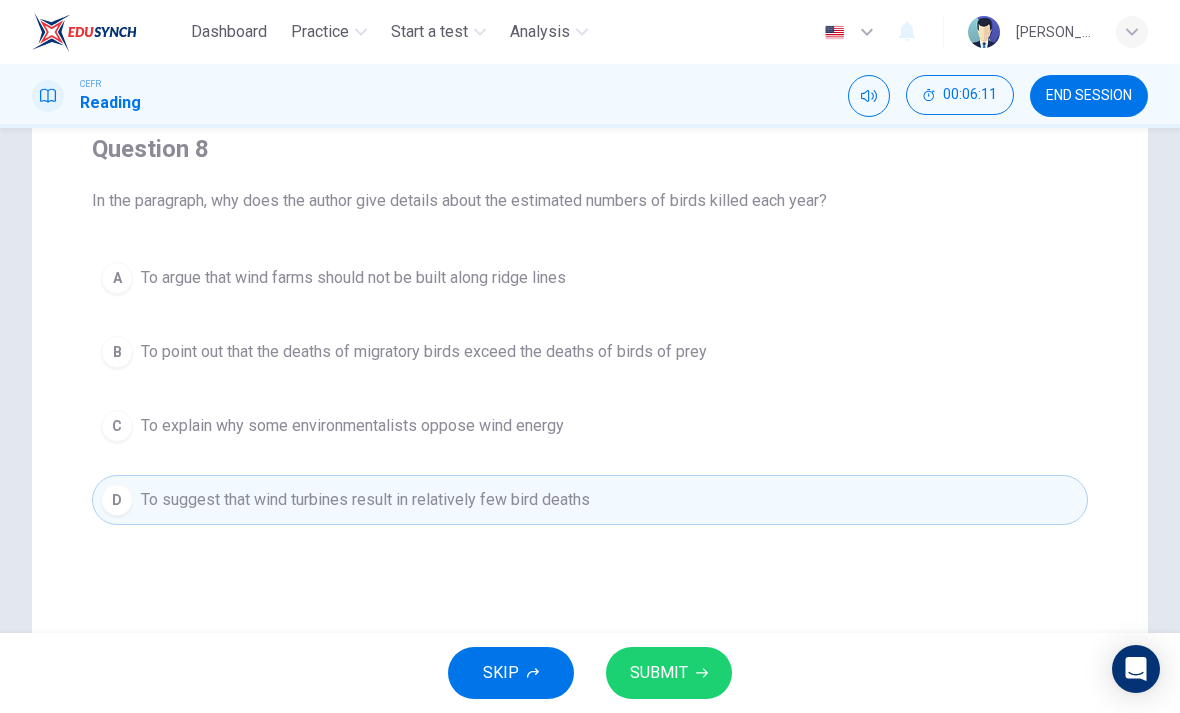 click on "SUBMIT" at bounding box center [659, 673] 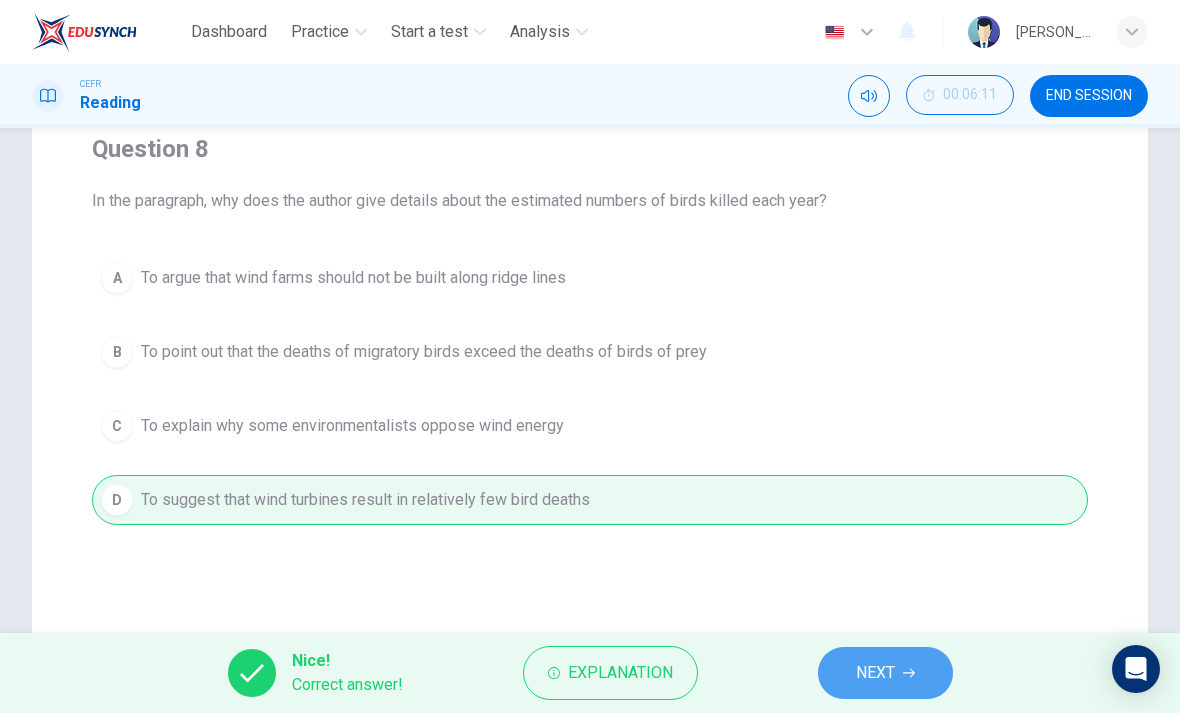 click on "NEXT" at bounding box center (885, 673) 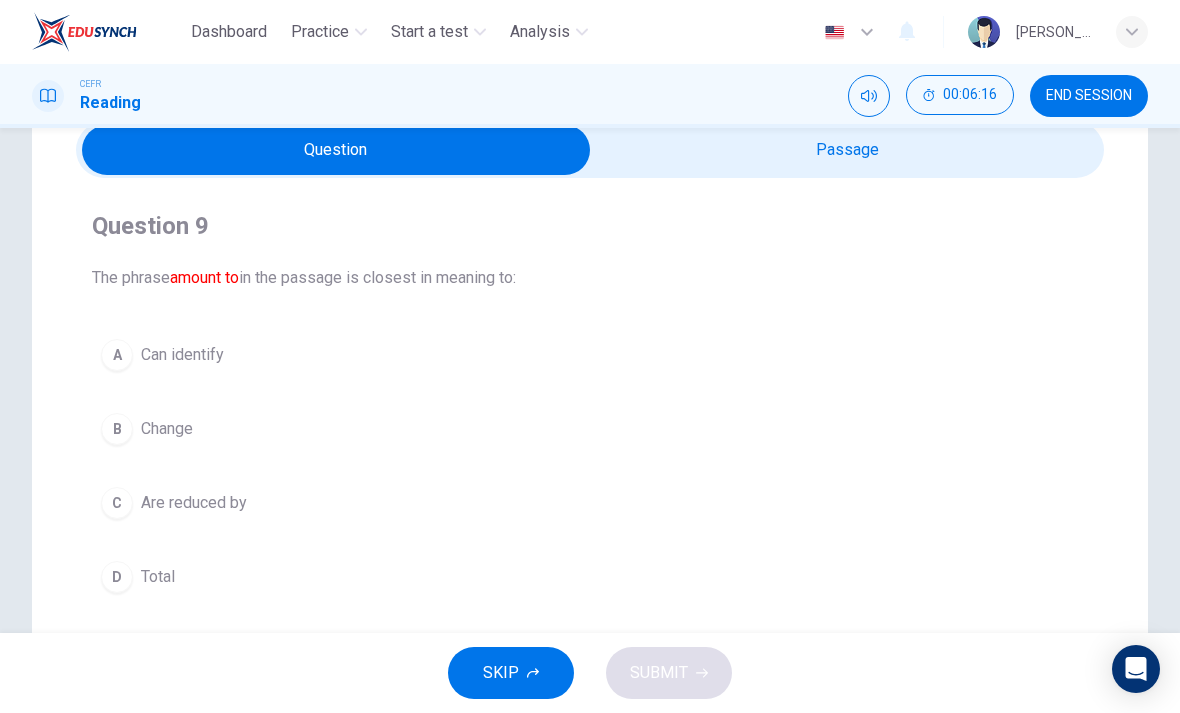 scroll, scrollTop: 91, scrollLeft: 0, axis: vertical 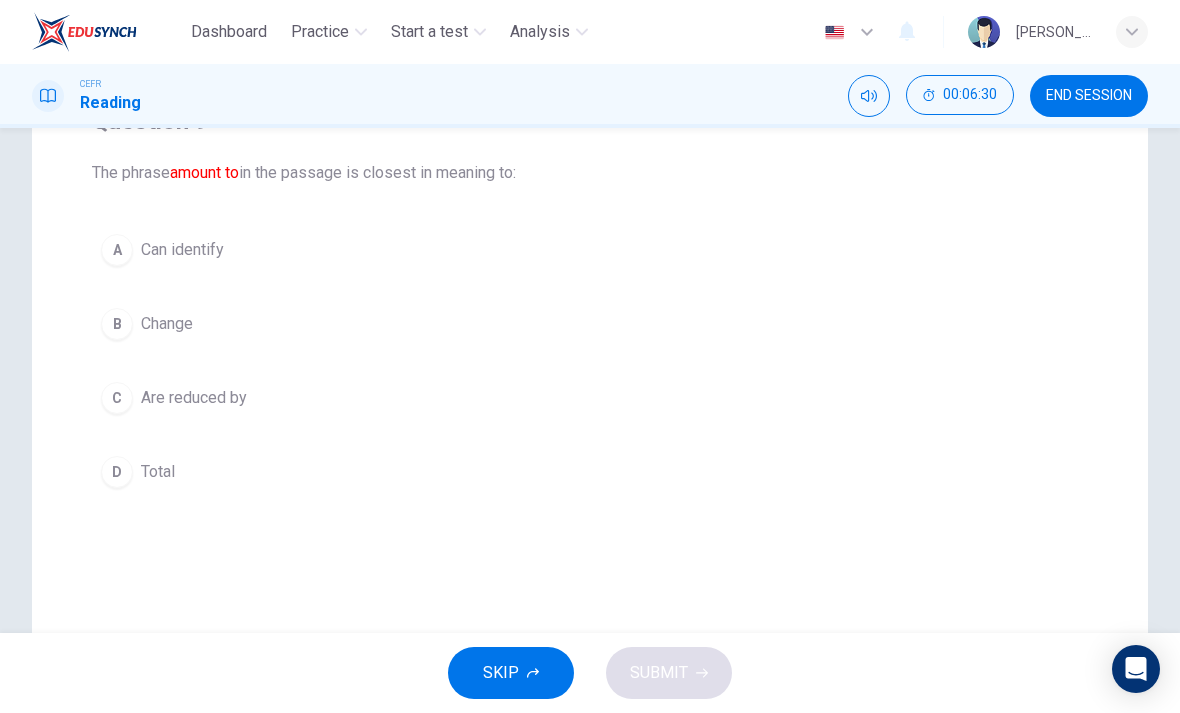 click on "D" at bounding box center [117, 472] 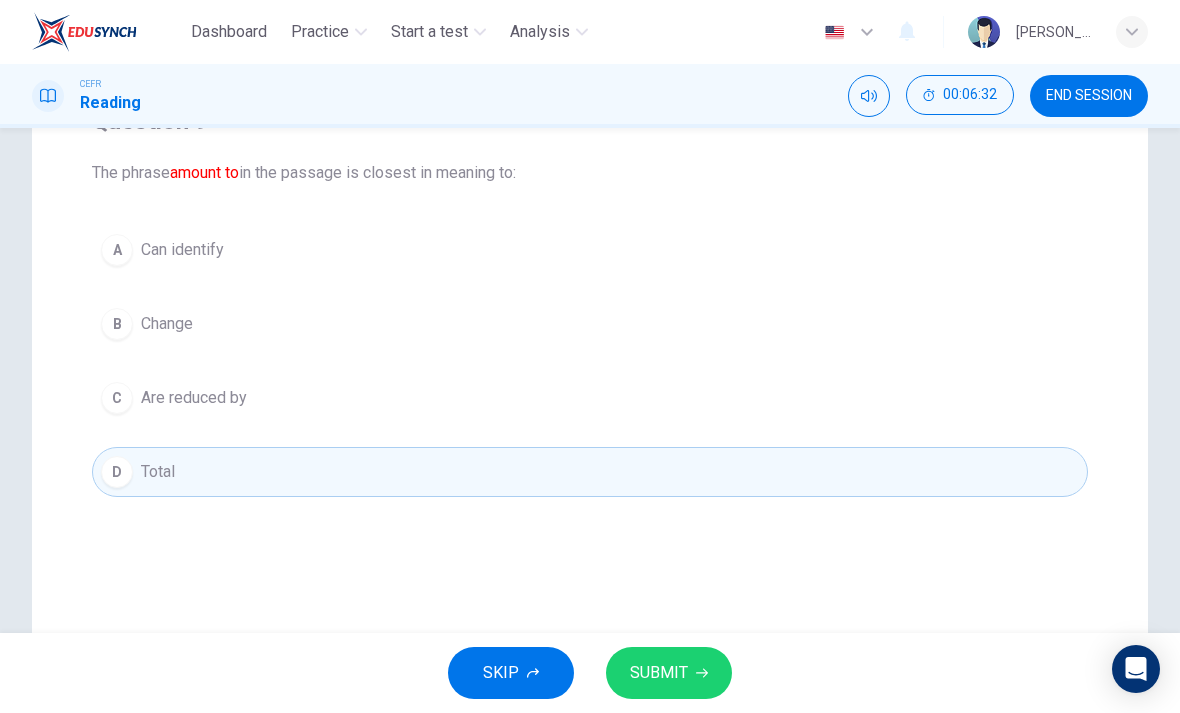 click on "SUBMIT" at bounding box center [669, 673] 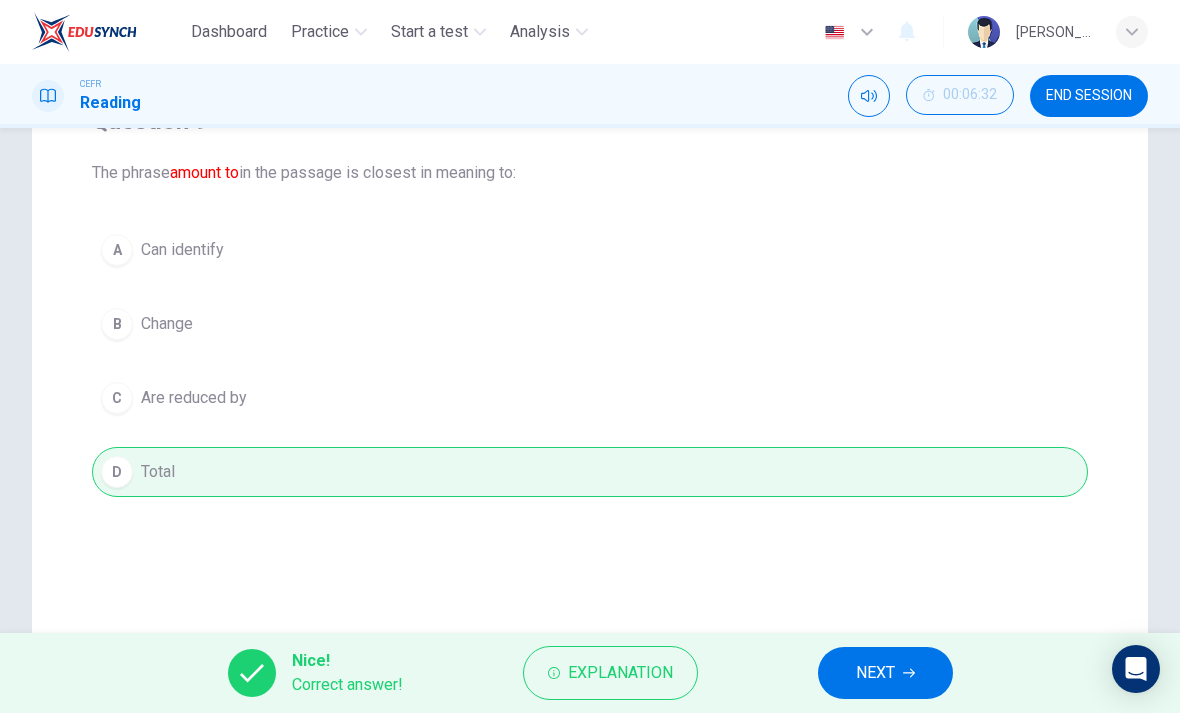 click on "NEXT" at bounding box center (885, 673) 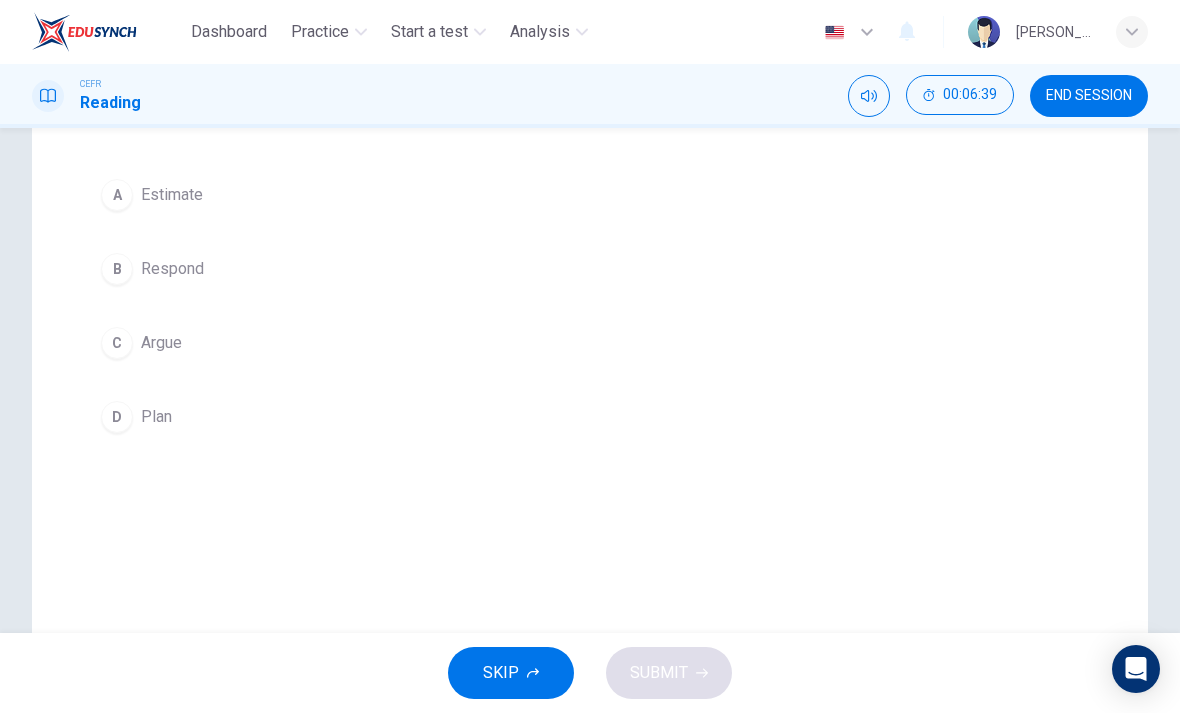 scroll, scrollTop: 199, scrollLeft: 0, axis: vertical 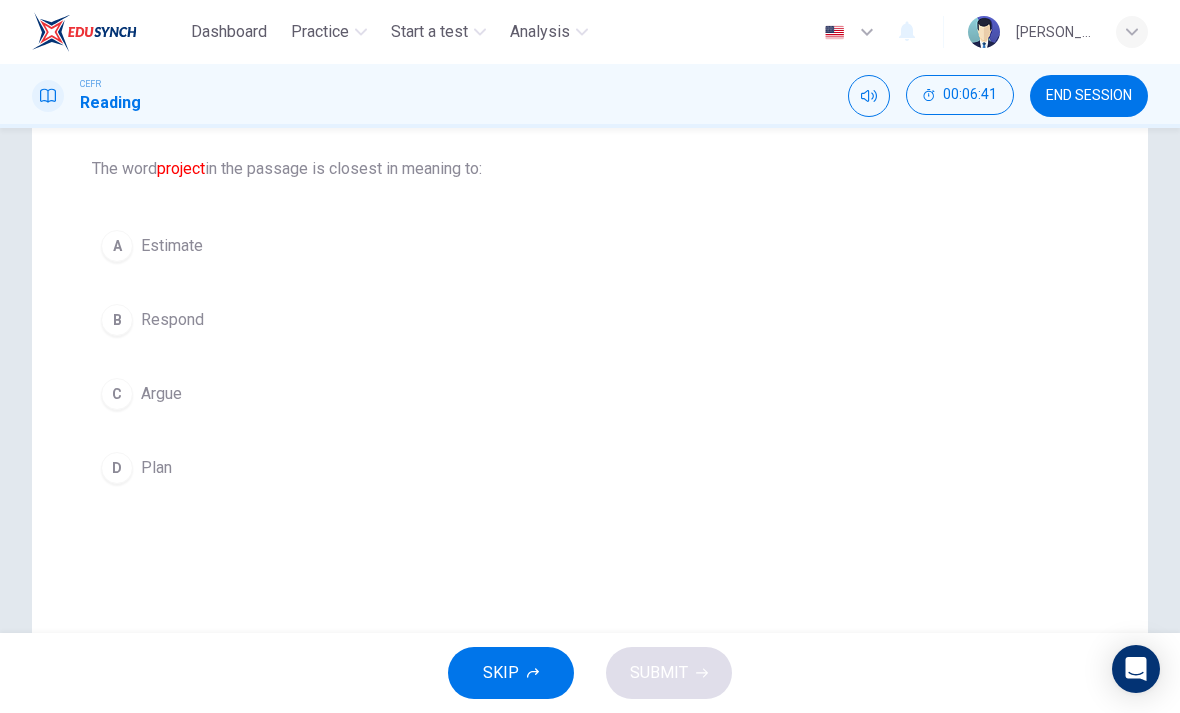 click on "C" at bounding box center [117, 394] 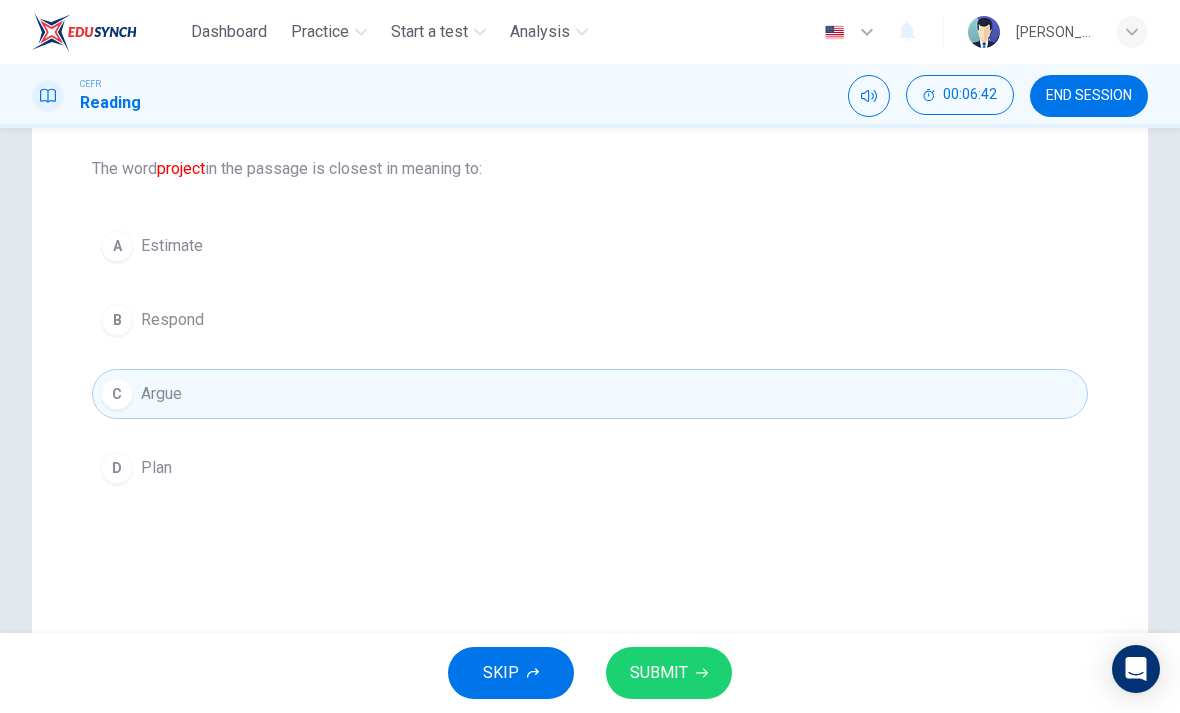 click on "SUBMIT" at bounding box center [659, 673] 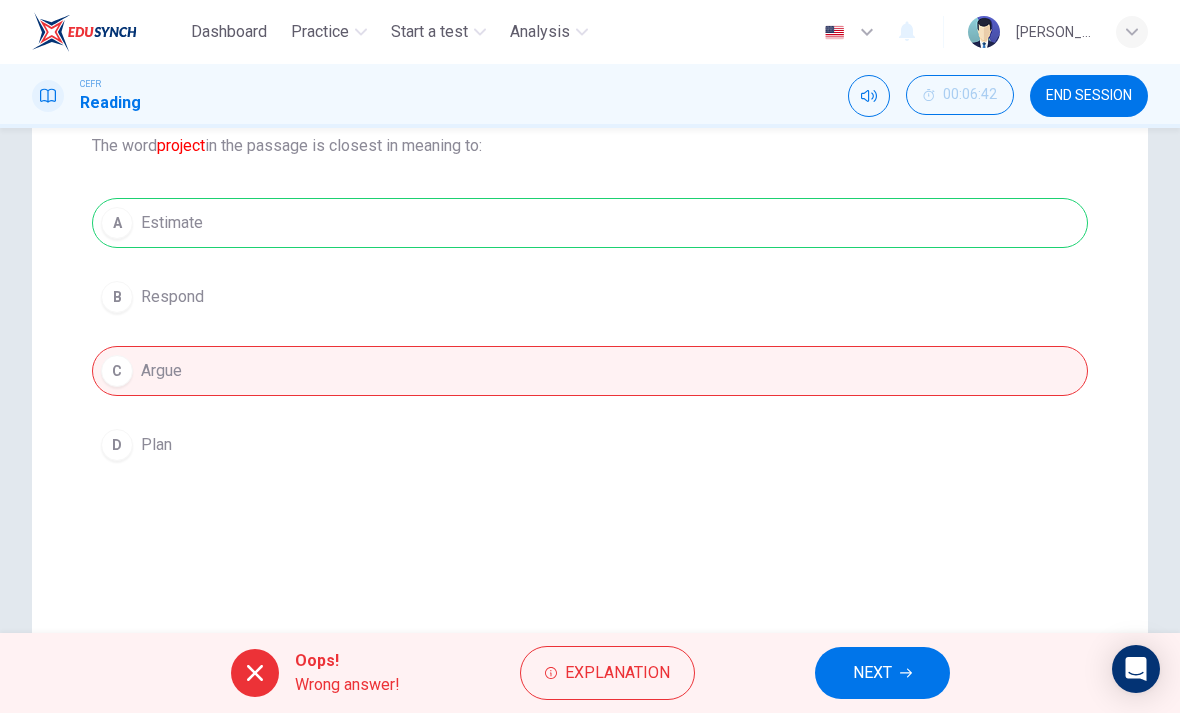 scroll, scrollTop: 242, scrollLeft: 0, axis: vertical 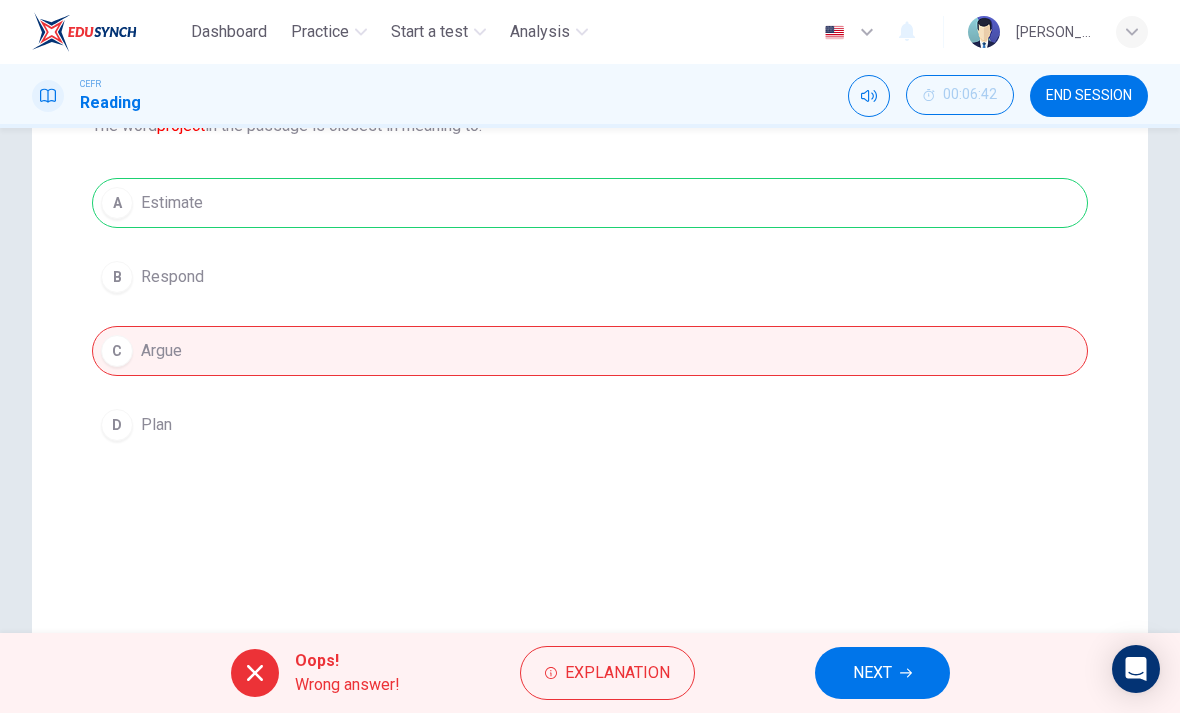 click on "Explanation" at bounding box center [617, 673] 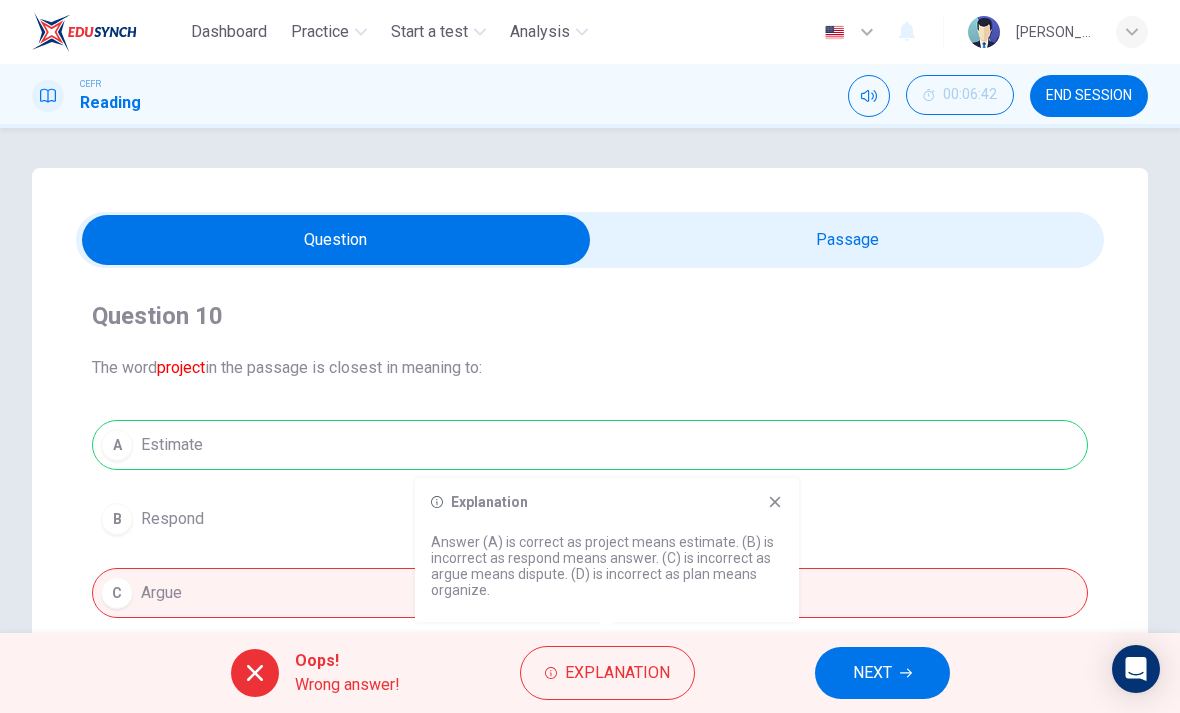 scroll, scrollTop: 0, scrollLeft: 0, axis: both 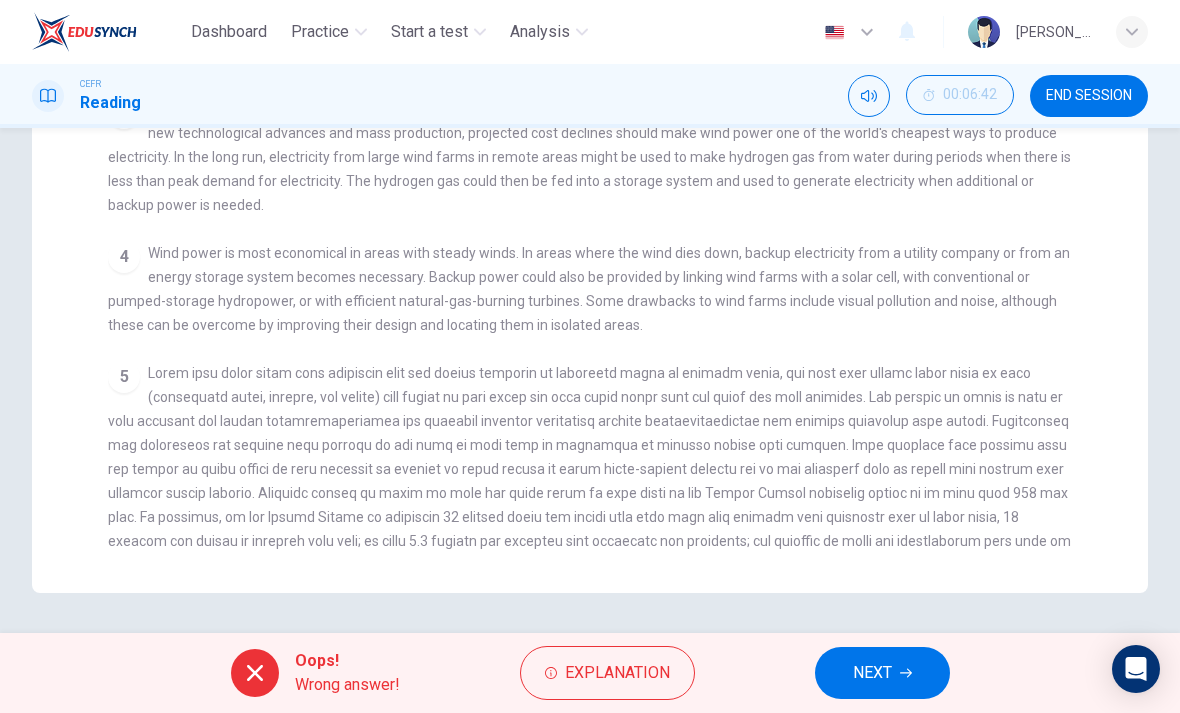 click on "NEXT" at bounding box center [882, 673] 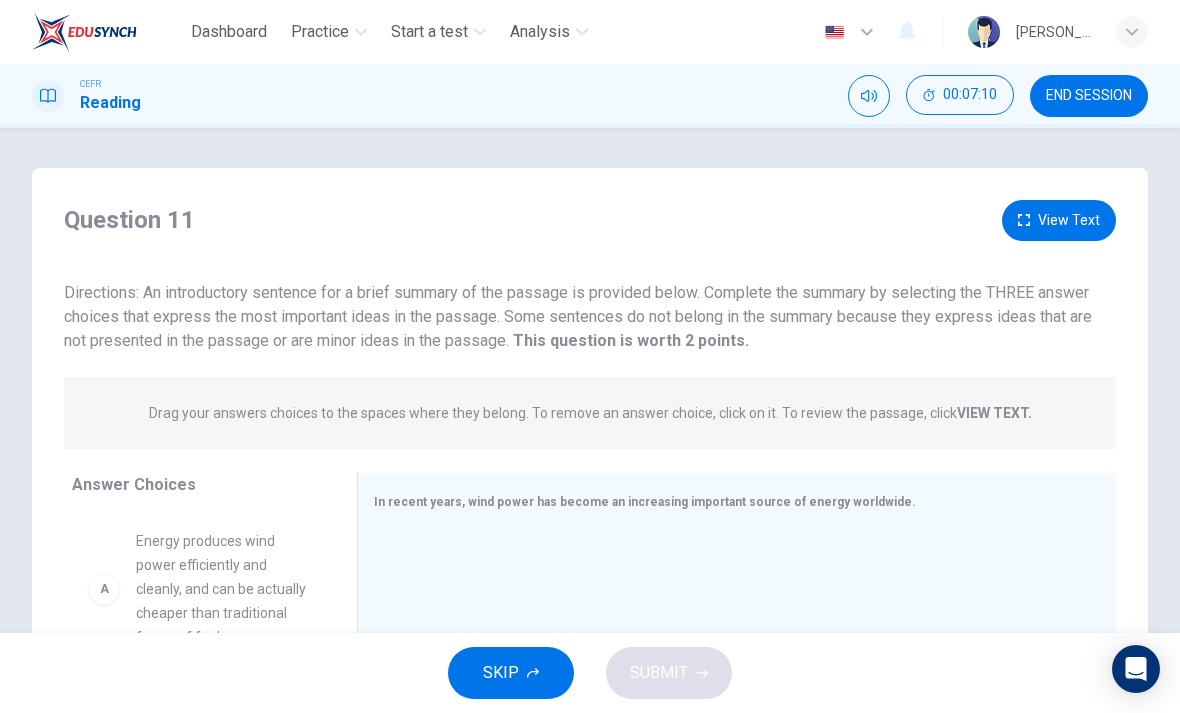 scroll, scrollTop: 0, scrollLeft: 0, axis: both 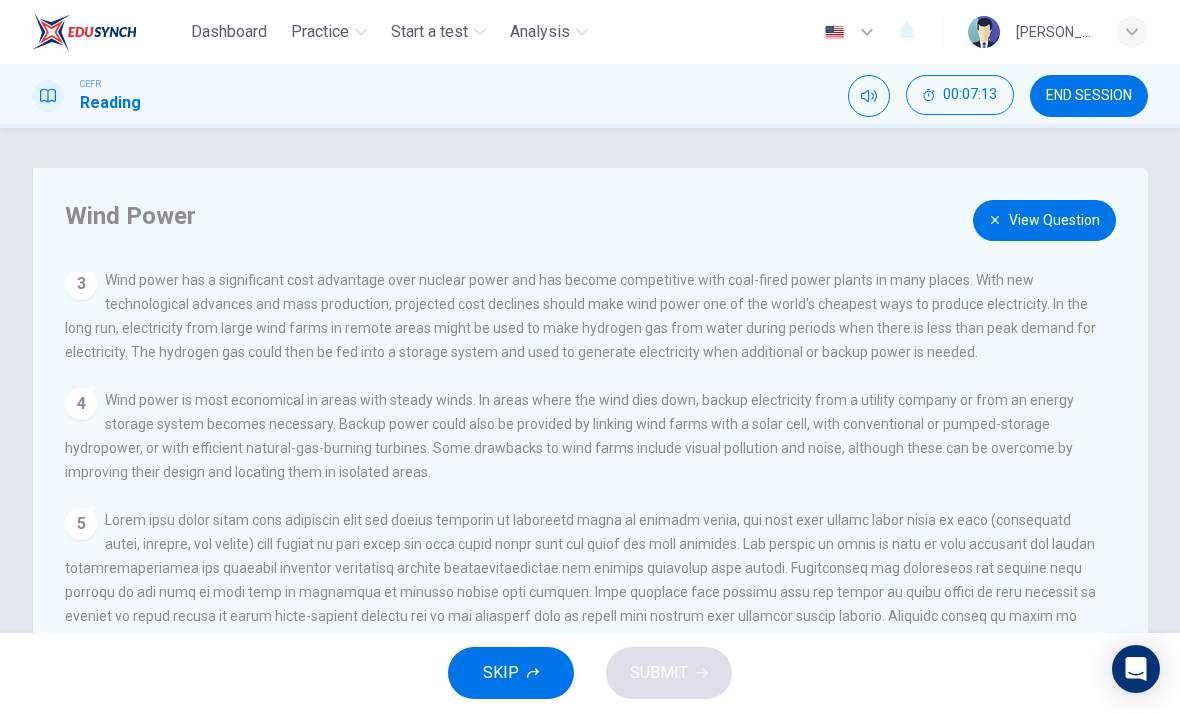 click on "View Question" at bounding box center [1044, 220] 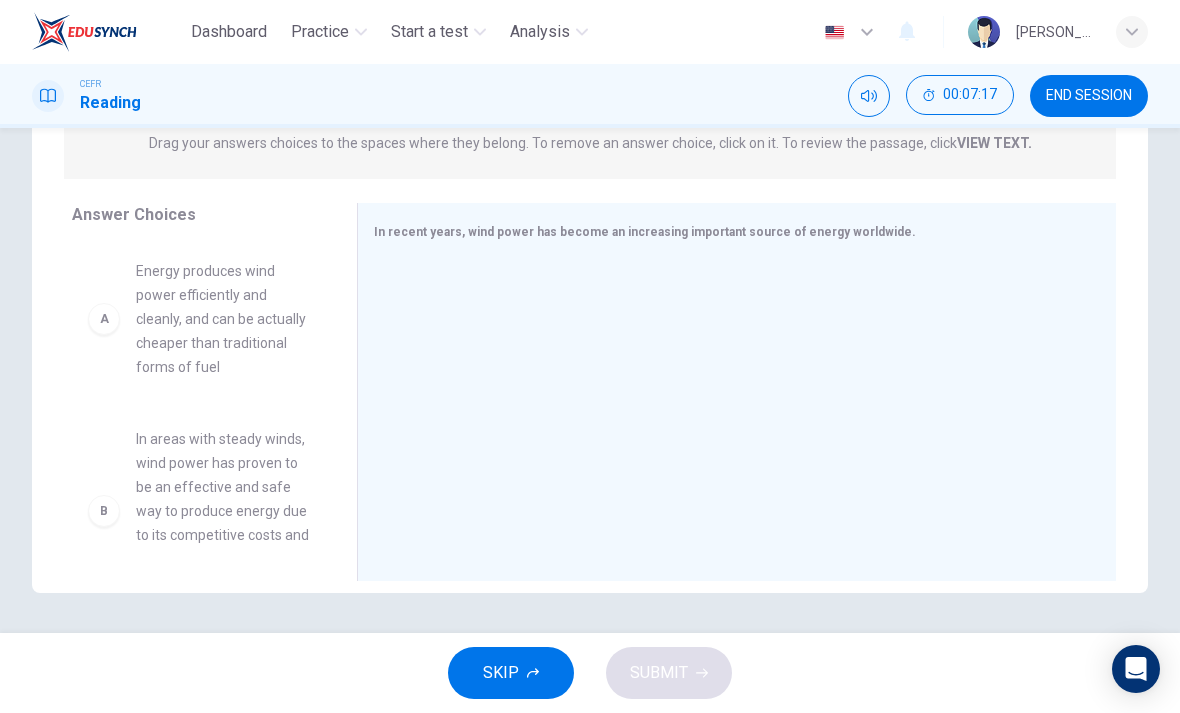 scroll, scrollTop: 270, scrollLeft: 0, axis: vertical 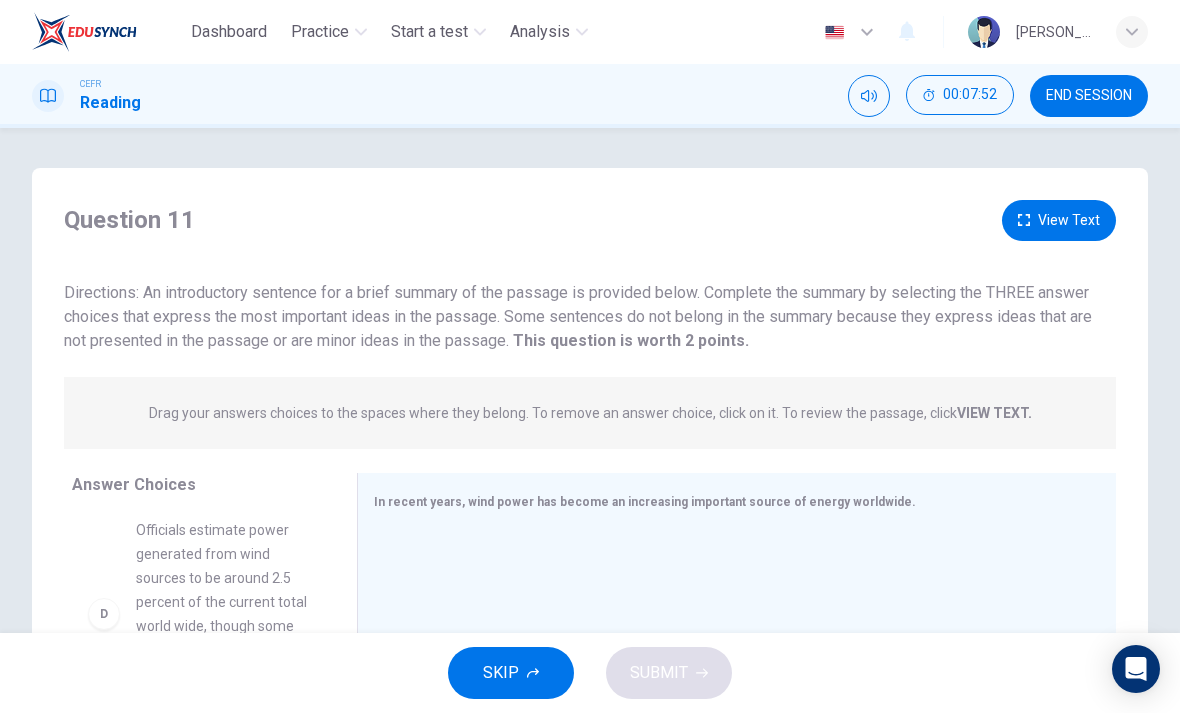 click on "View Text" at bounding box center [1059, 220] 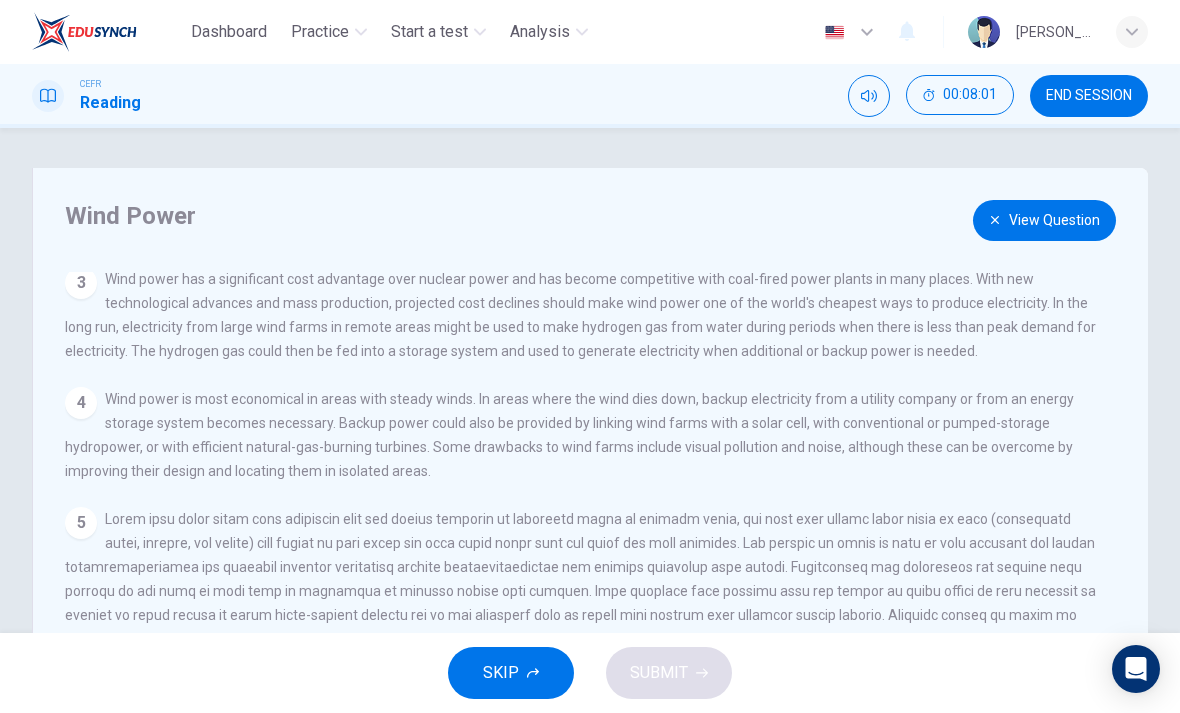 scroll, scrollTop: 244, scrollLeft: 0, axis: vertical 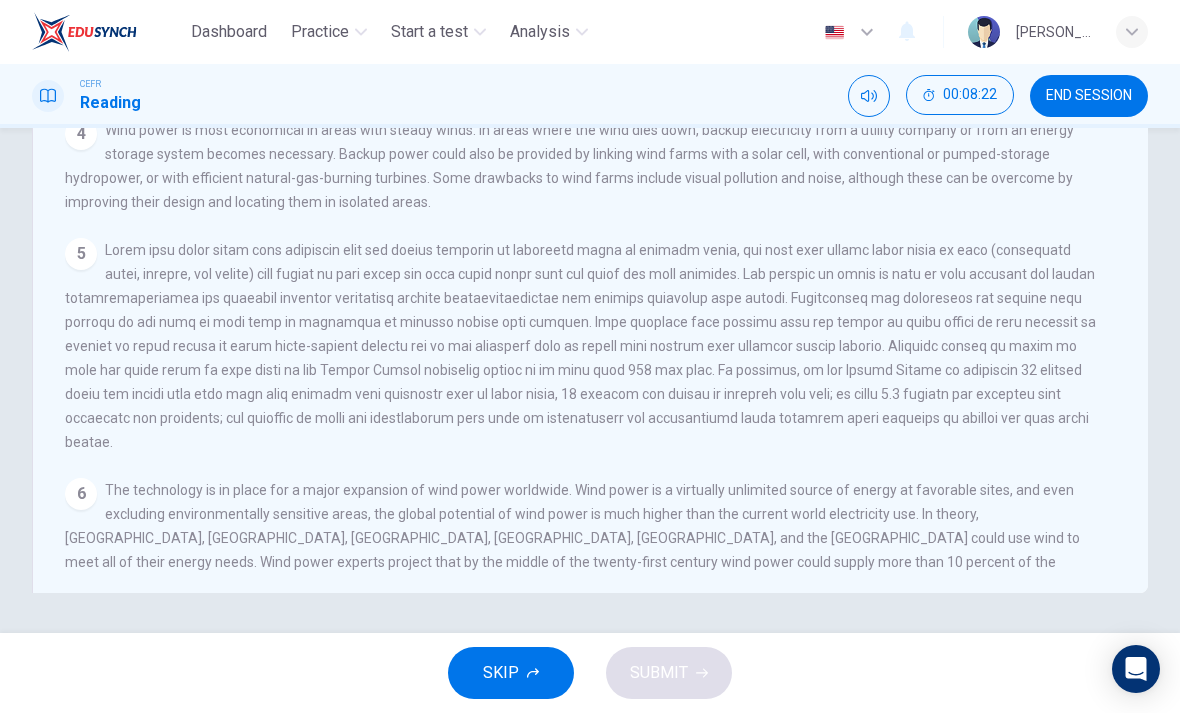 click at bounding box center (580, 346) 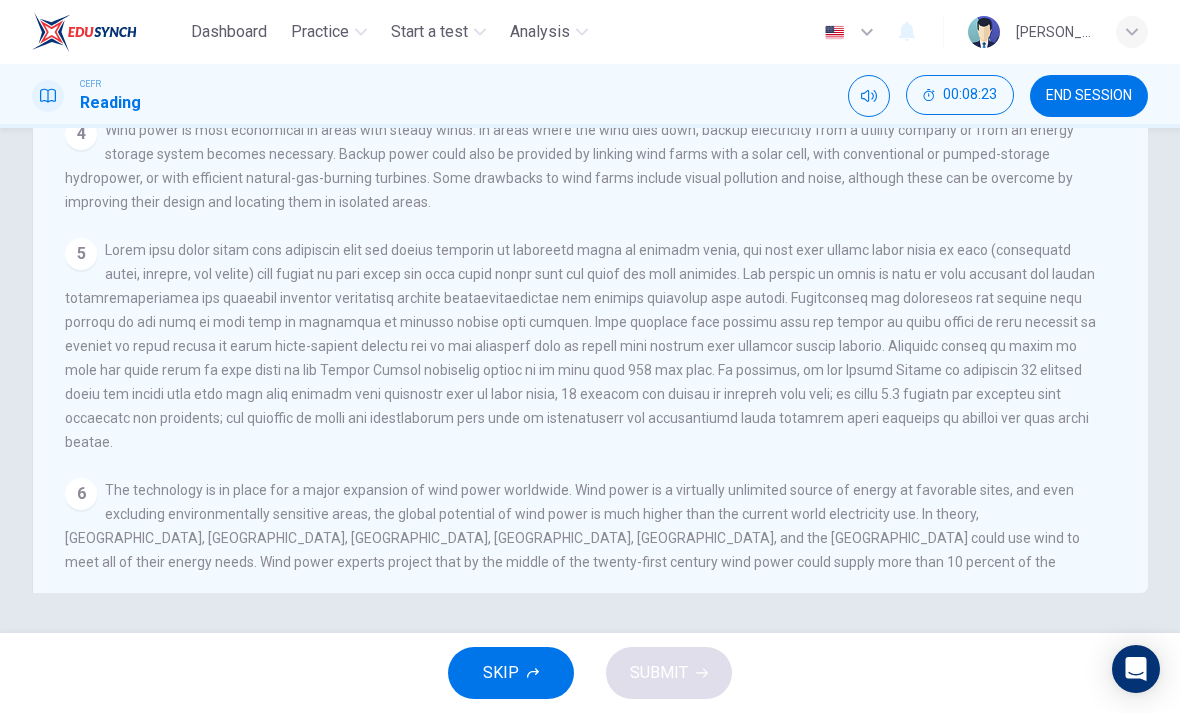 click on "5" at bounding box center (583, 346) 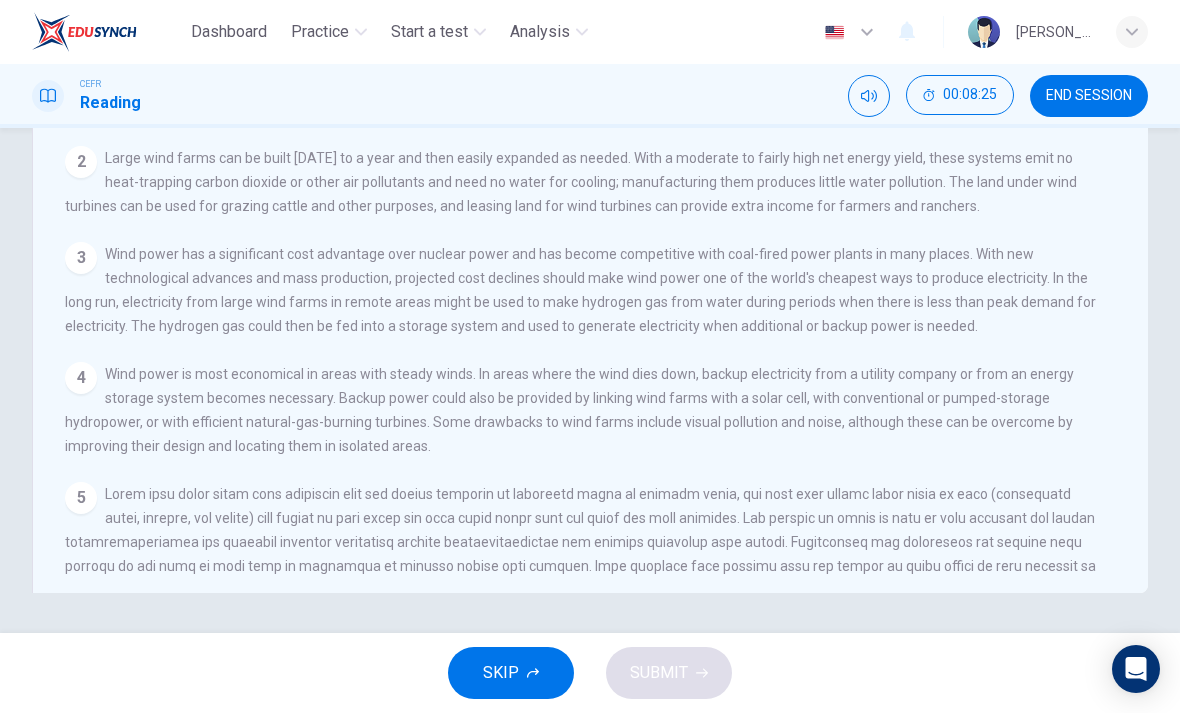 scroll, scrollTop: 0, scrollLeft: 0, axis: both 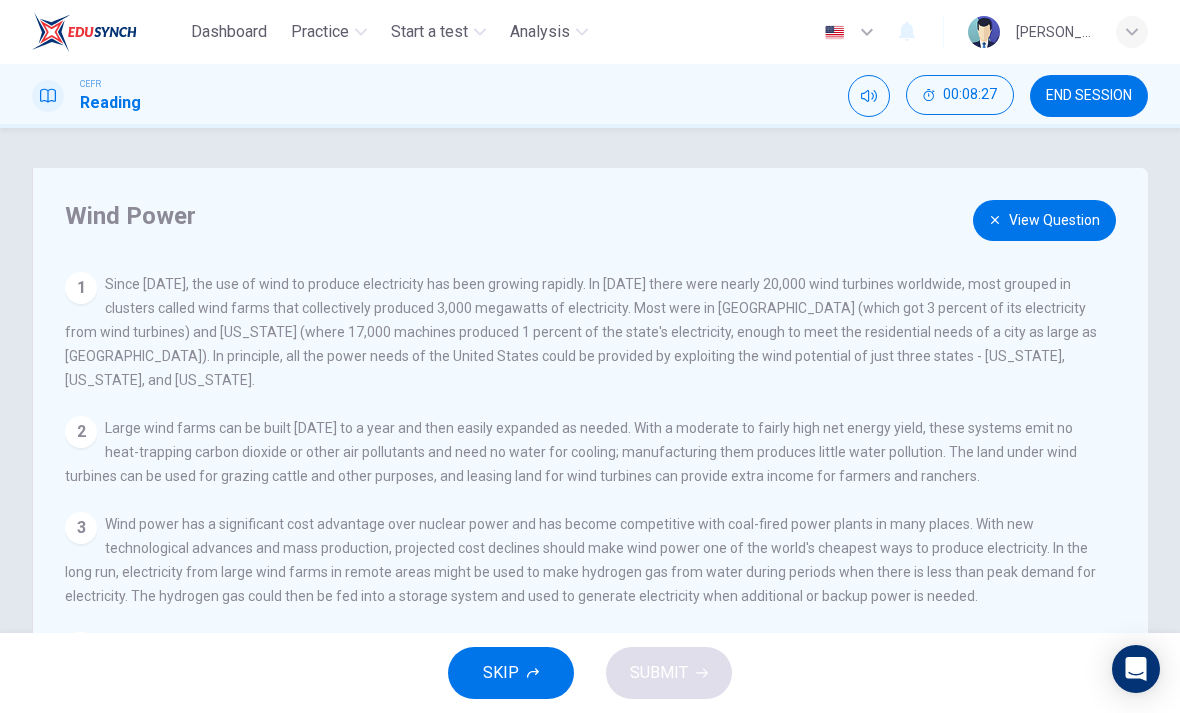 click on "View Question" at bounding box center [1044, 220] 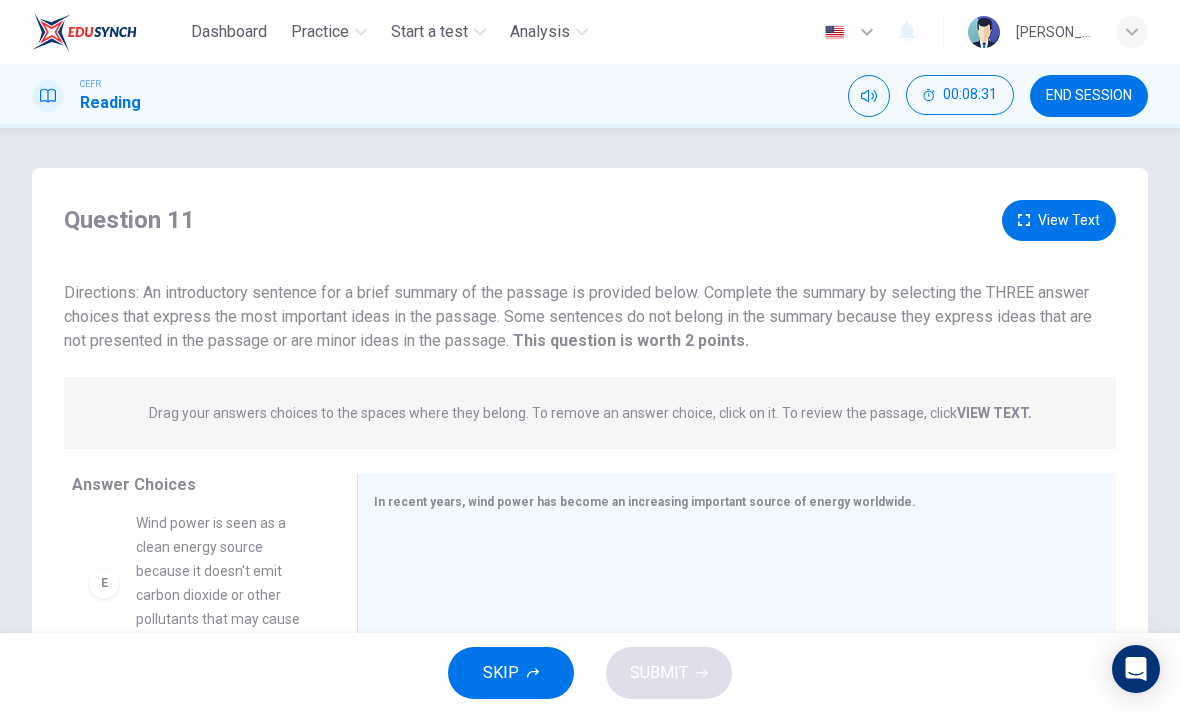 scroll, scrollTop: 875, scrollLeft: 0, axis: vertical 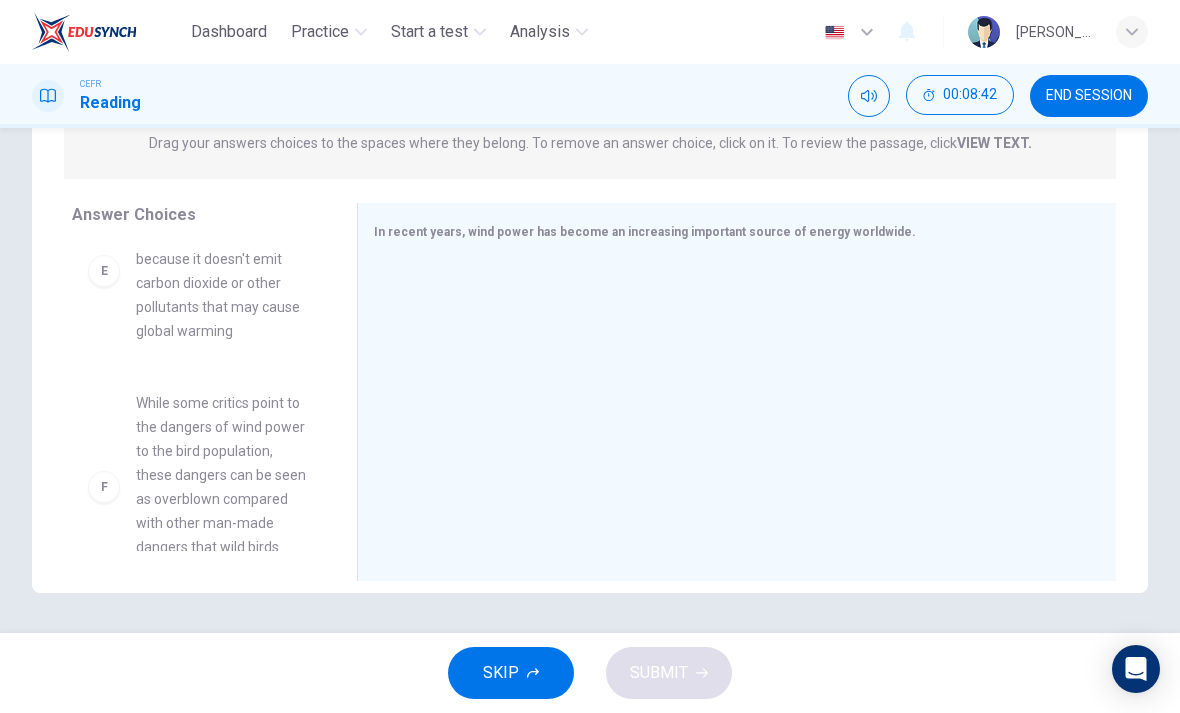 click on "F" at bounding box center (104, 487) 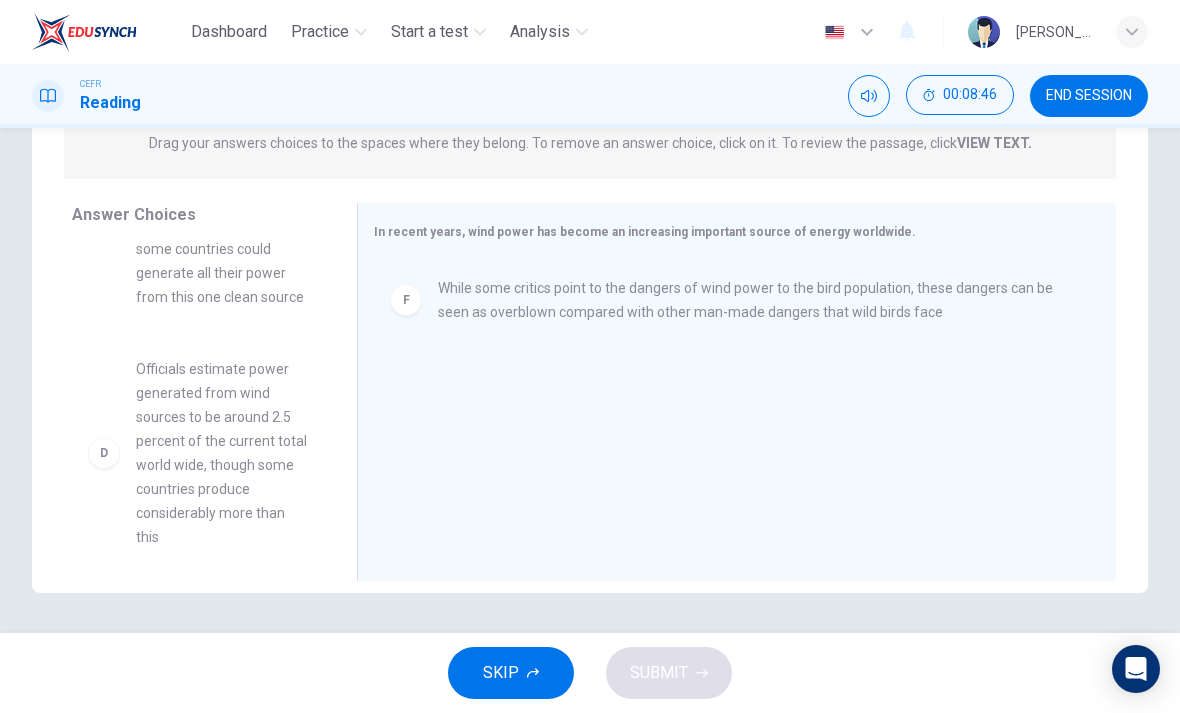 scroll, scrollTop: 486, scrollLeft: 0, axis: vertical 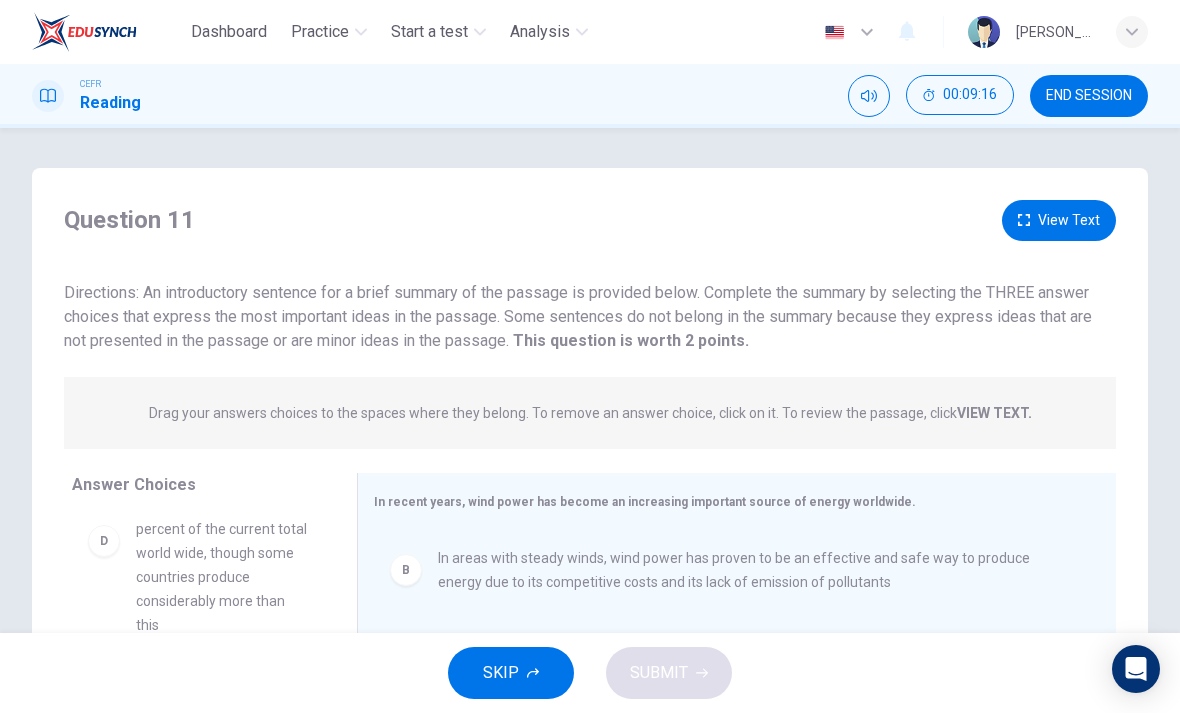 click on "View Text" at bounding box center [1059, 220] 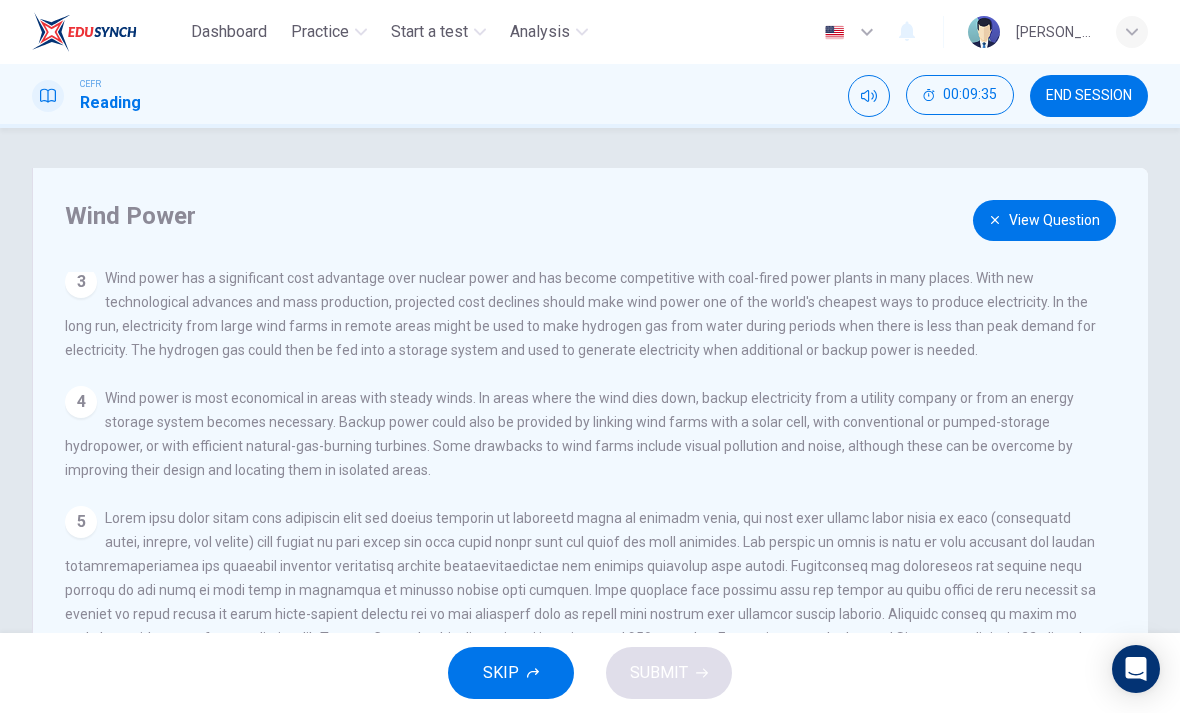 scroll, scrollTop: 244, scrollLeft: 0, axis: vertical 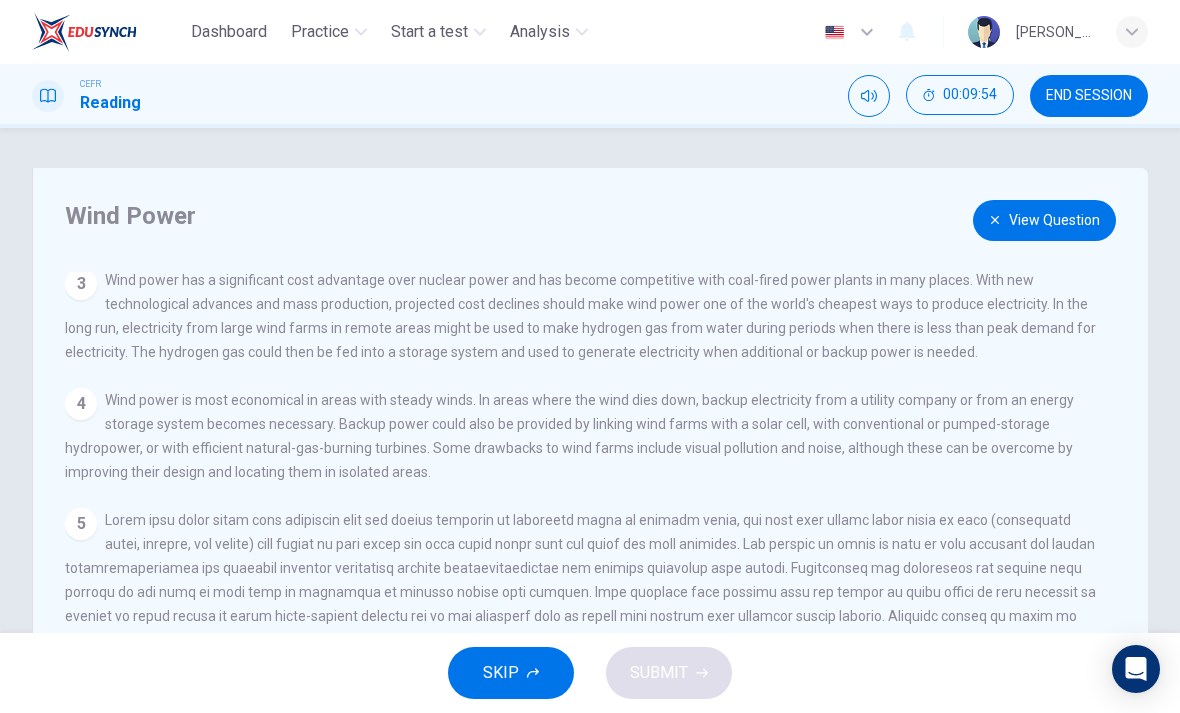 click on "View Question" at bounding box center (1044, 220) 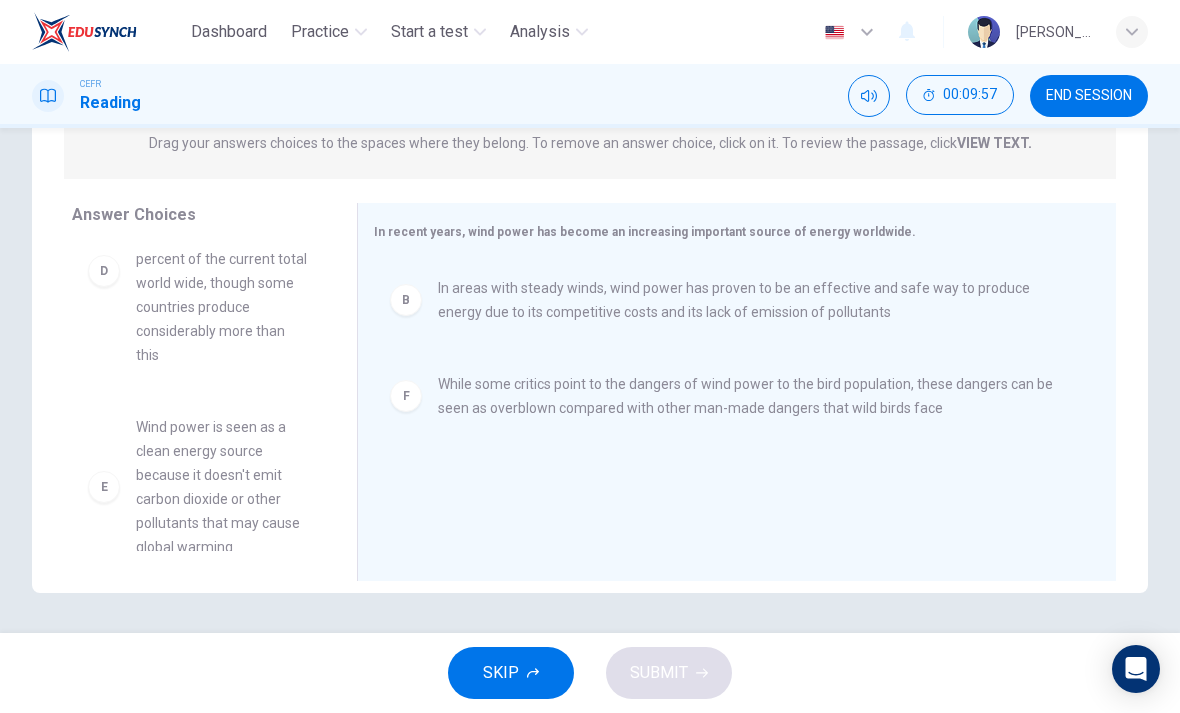 scroll, scrollTop: 270, scrollLeft: 0, axis: vertical 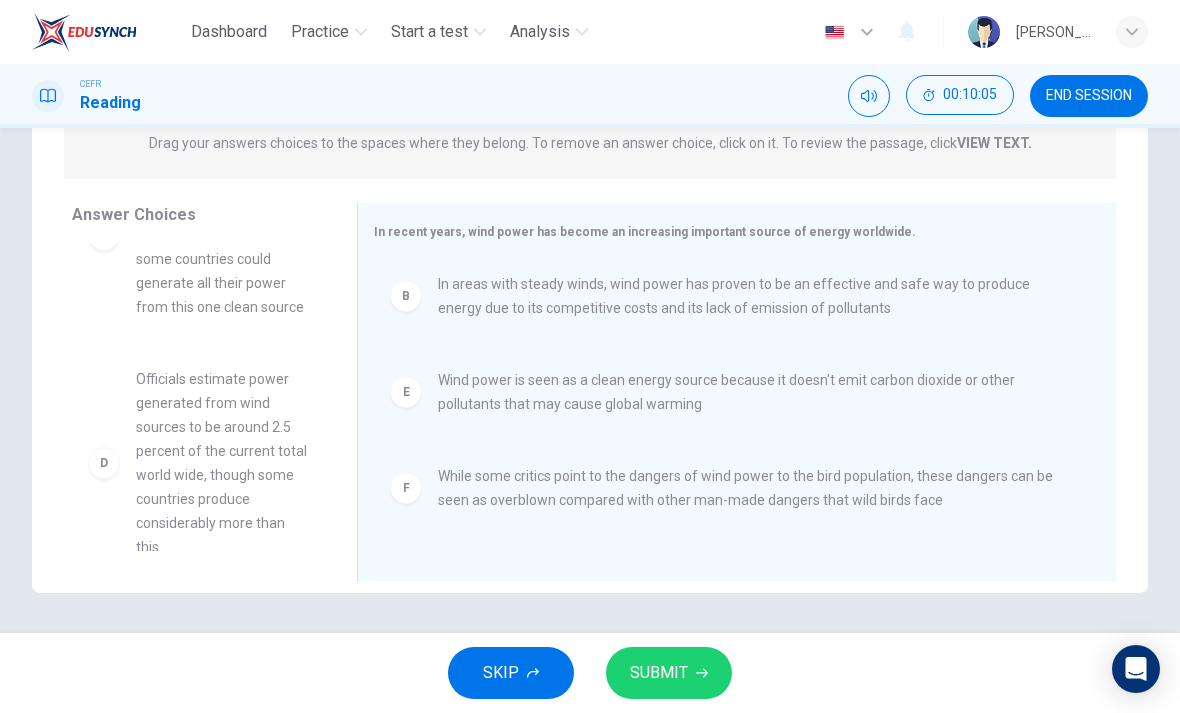 click on "SUBMIT" at bounding box center (669, 673) 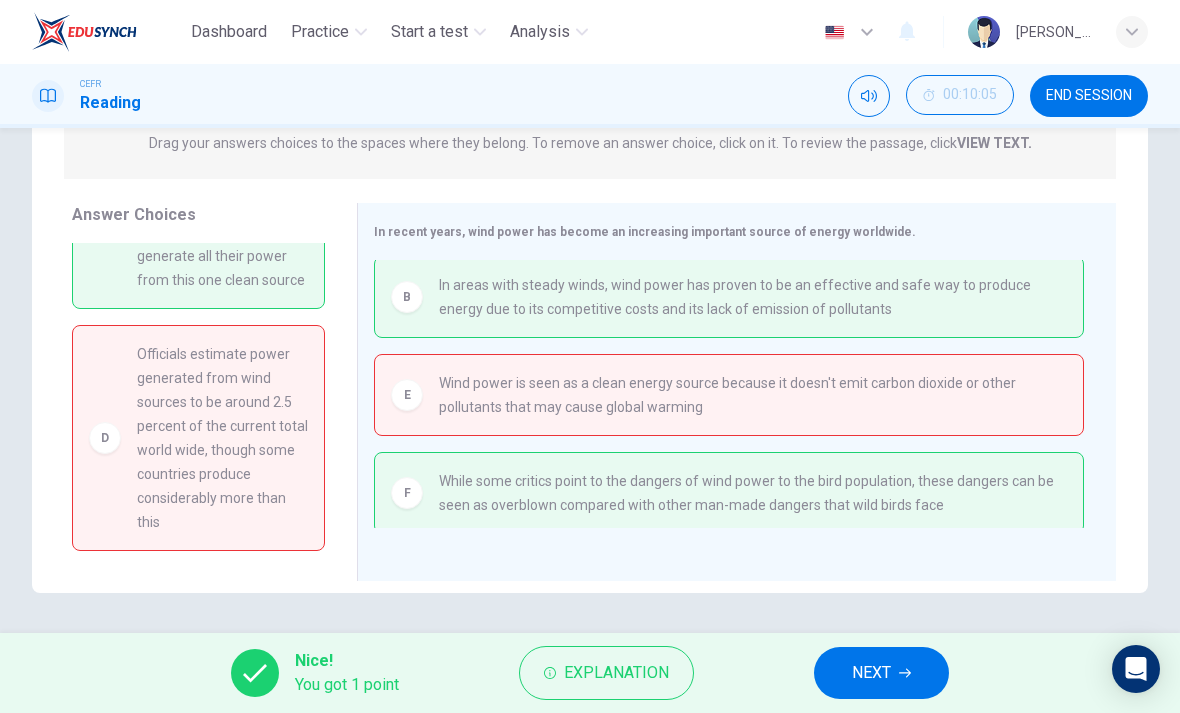scroll, scrollTop: 306, scrollLeft: 0, axis: vertical 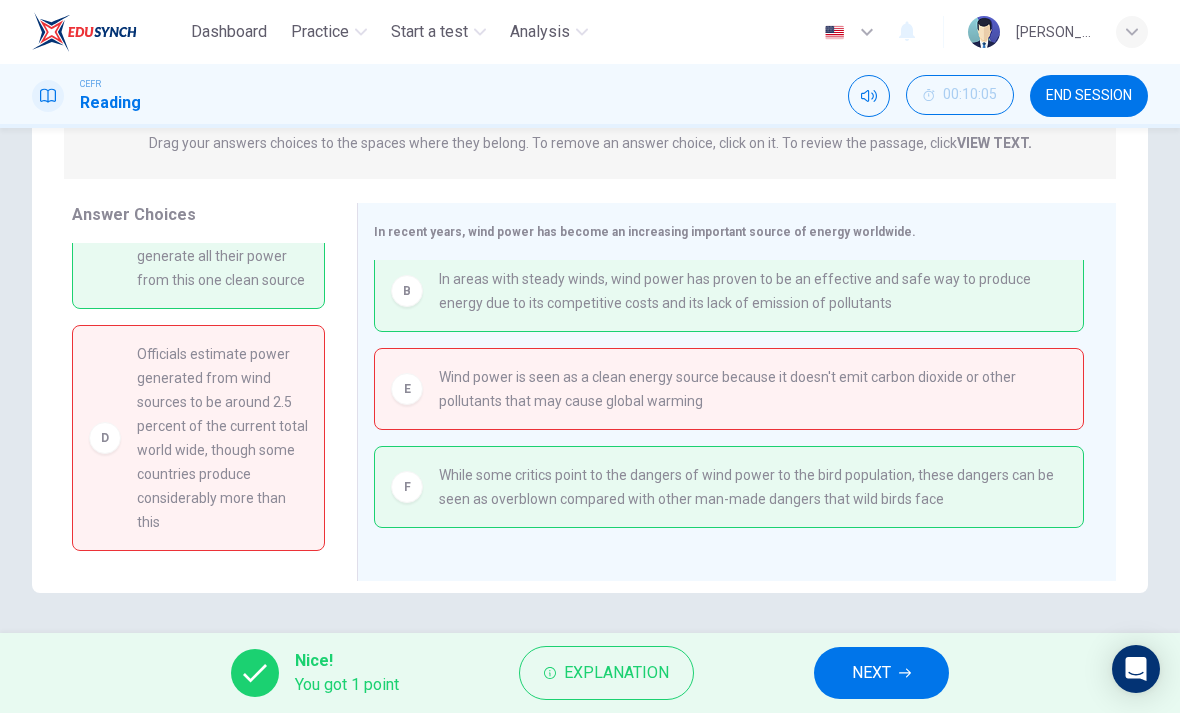 click on "Explanation" at bounding box center [616, 673] 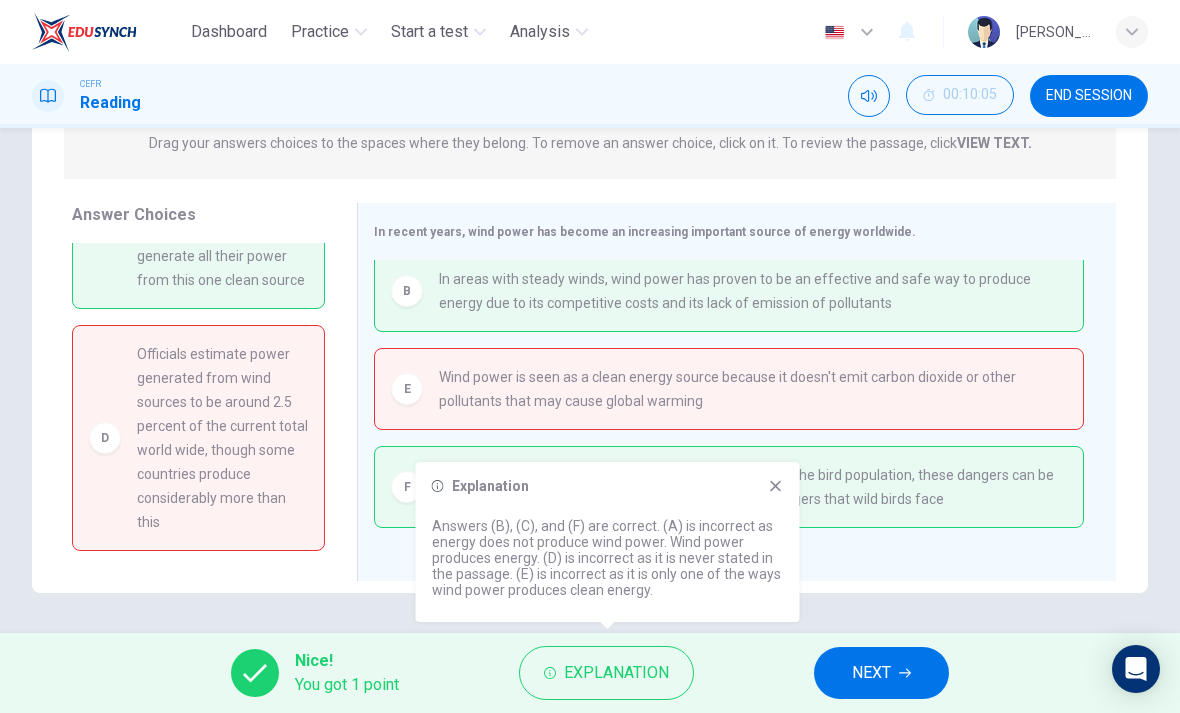 scroll, scrollTop: 10, scrollLeft: 0, axis: vertical 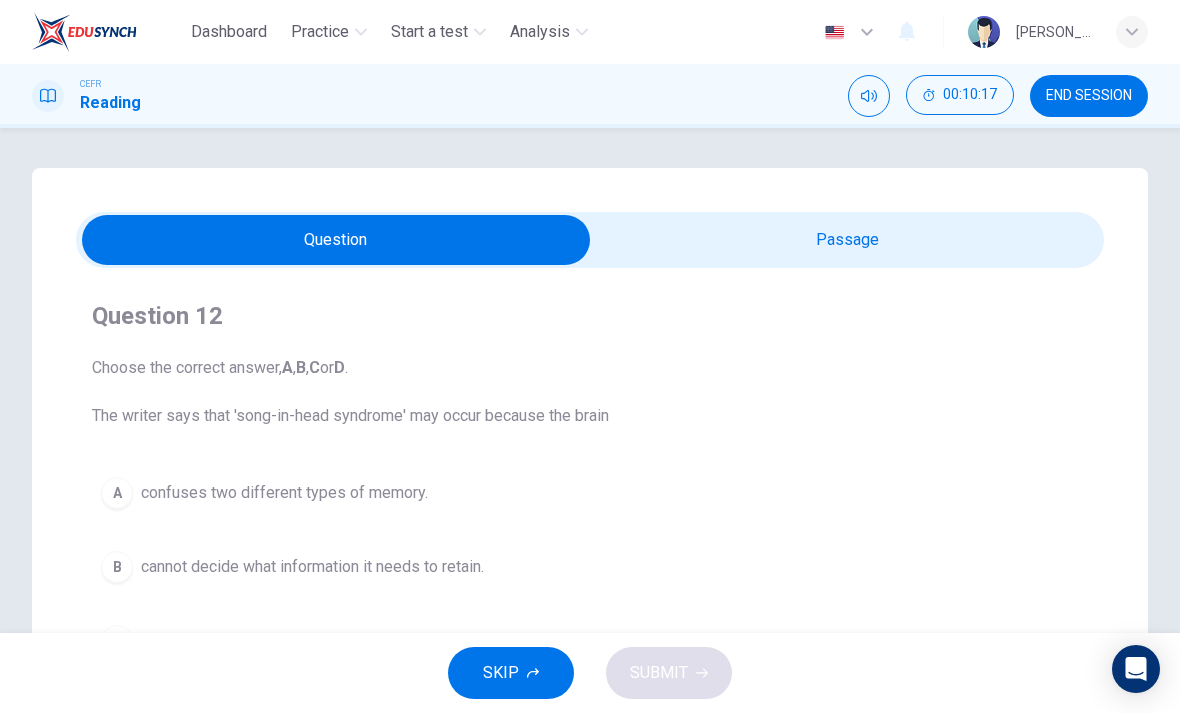 click at bounding box center (336, 240) 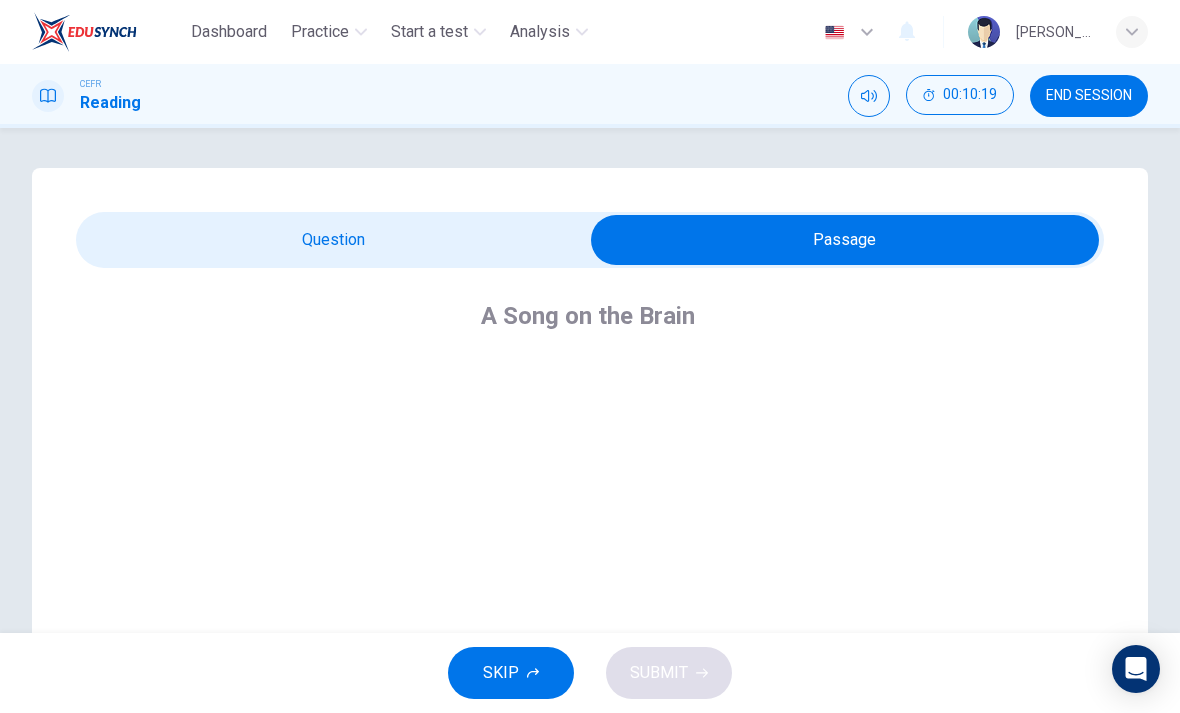 scroll, scrollTop: 9, scrollLeft: 0, axis: vertical 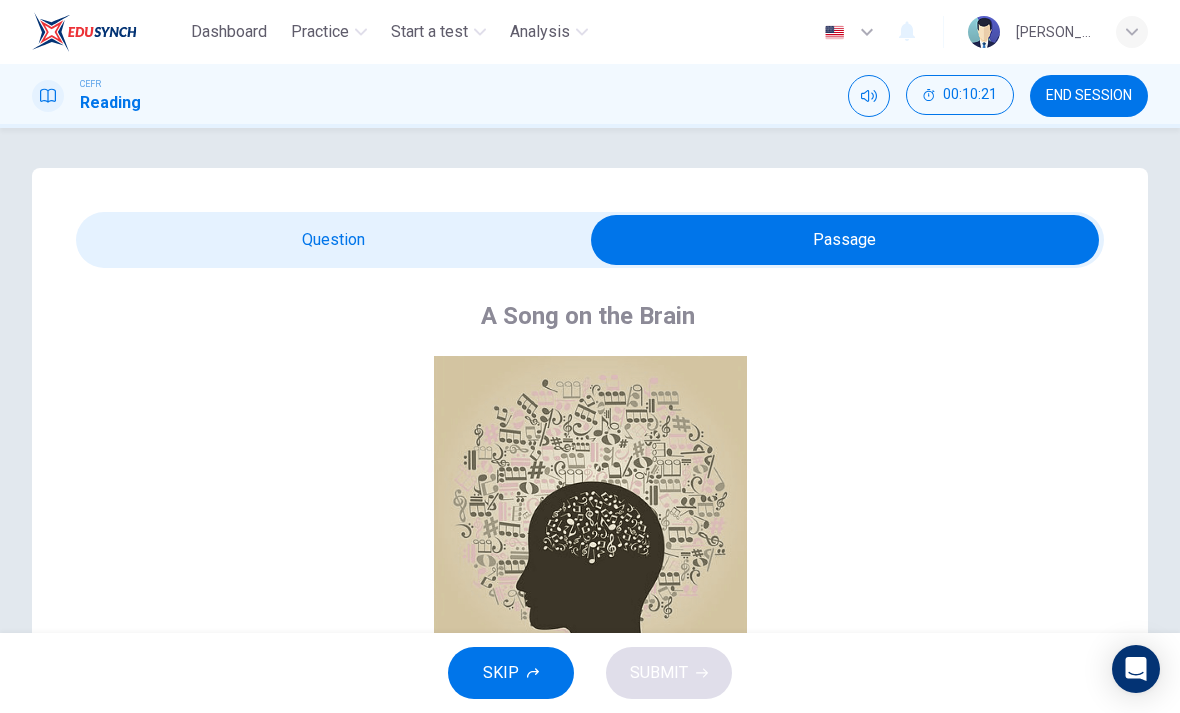 click on "Click to Zoom" at bounding box center [591, 520] 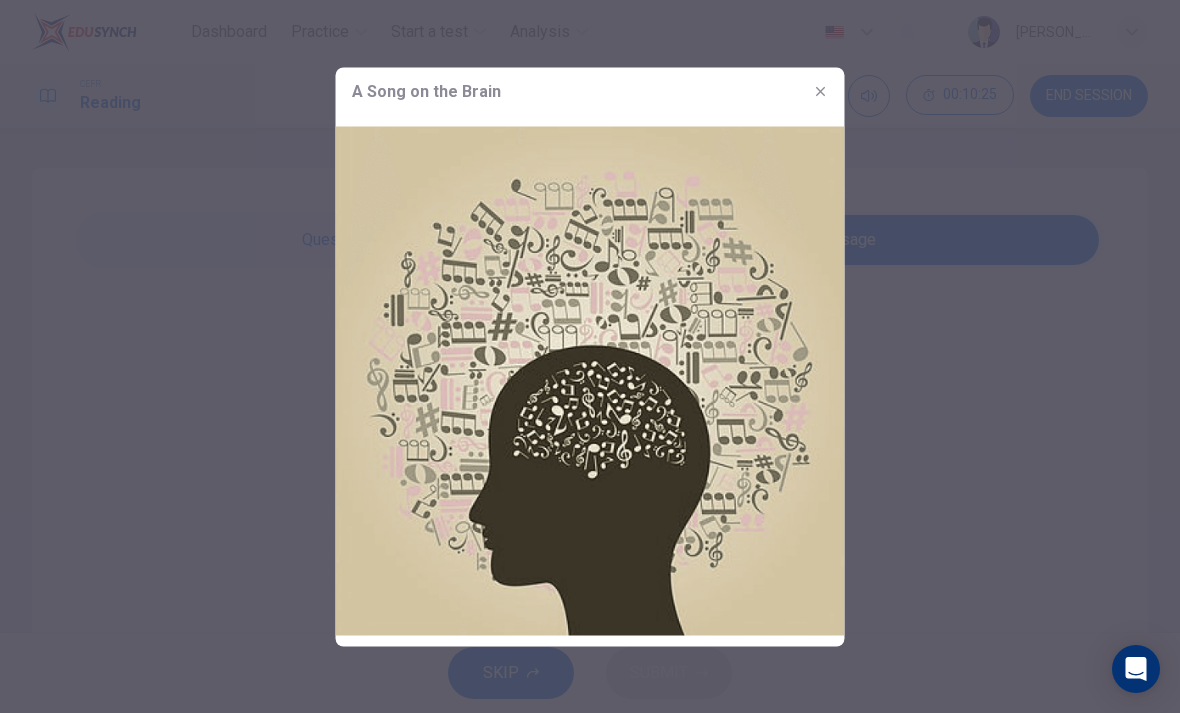 click at bounding box center [590, 356] 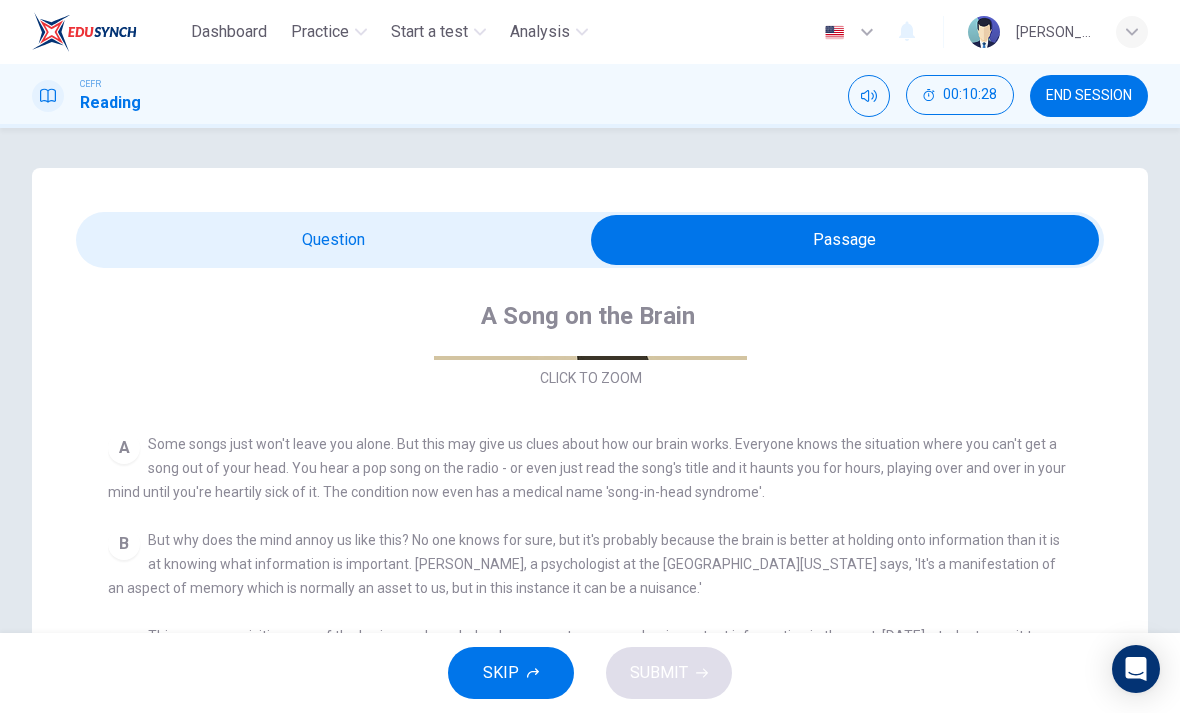 scroll, scrollTop: 306, scrollLeft: 0, axis: vertical 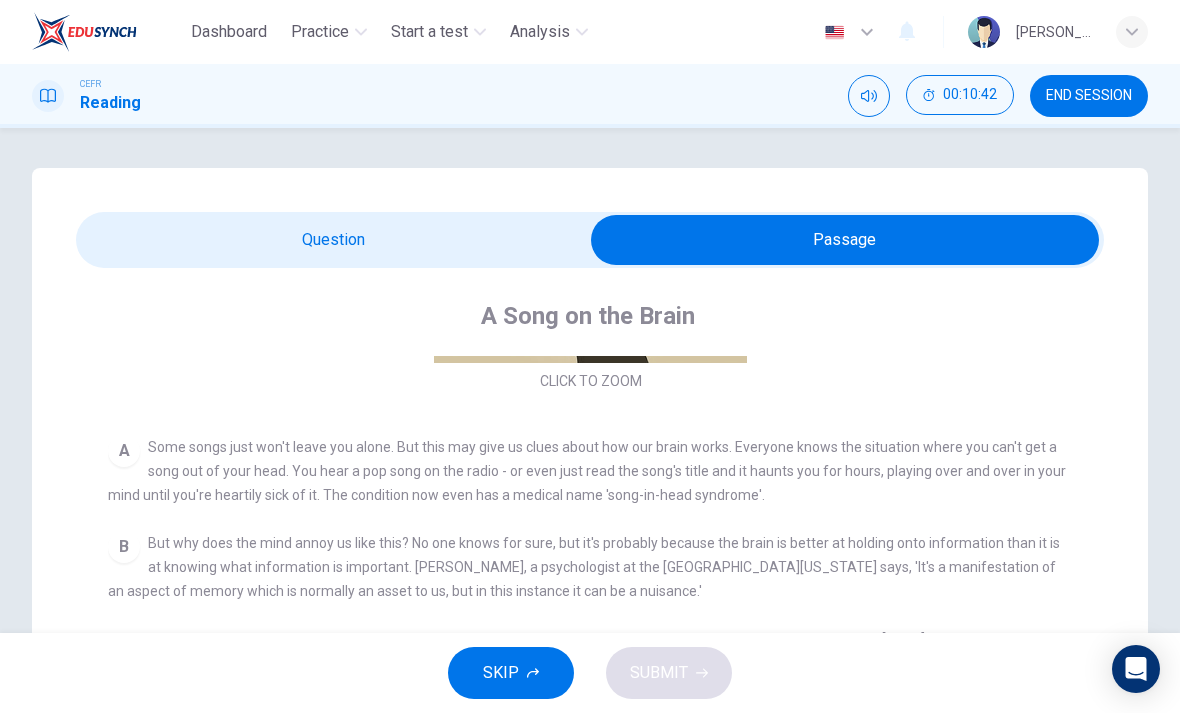 click at bounding box center [845, 240] 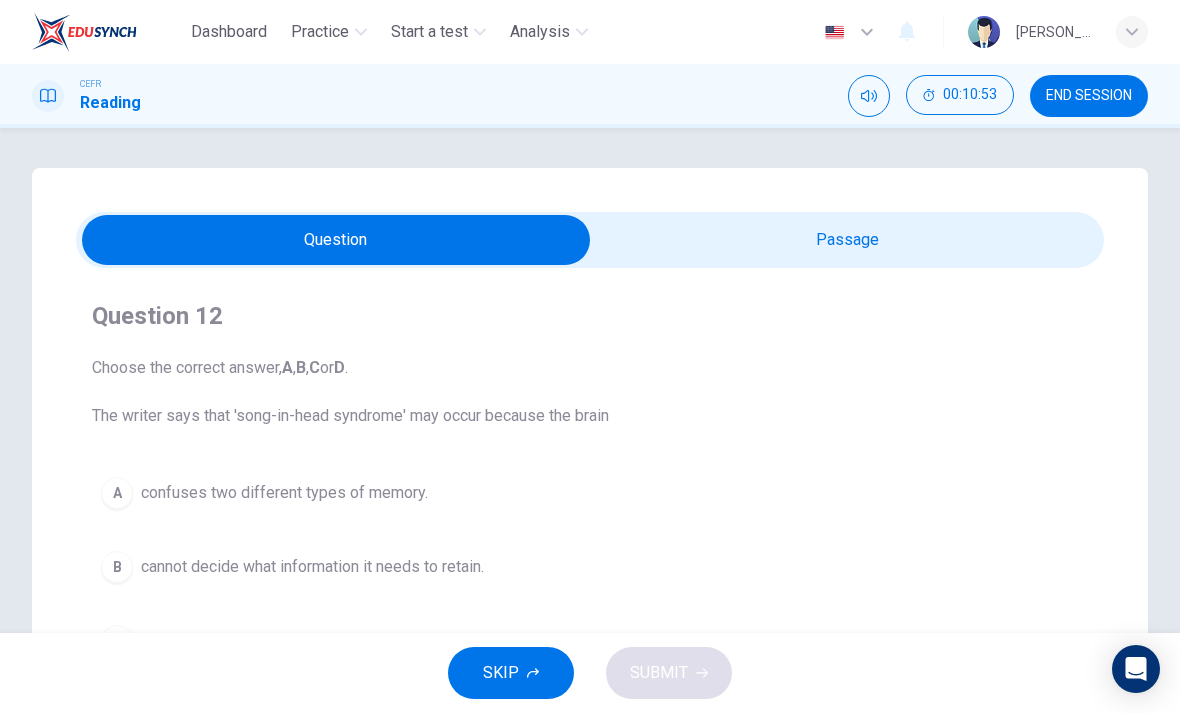 scroll, scrollTop: 0, scrollLeft: 0, axis: both 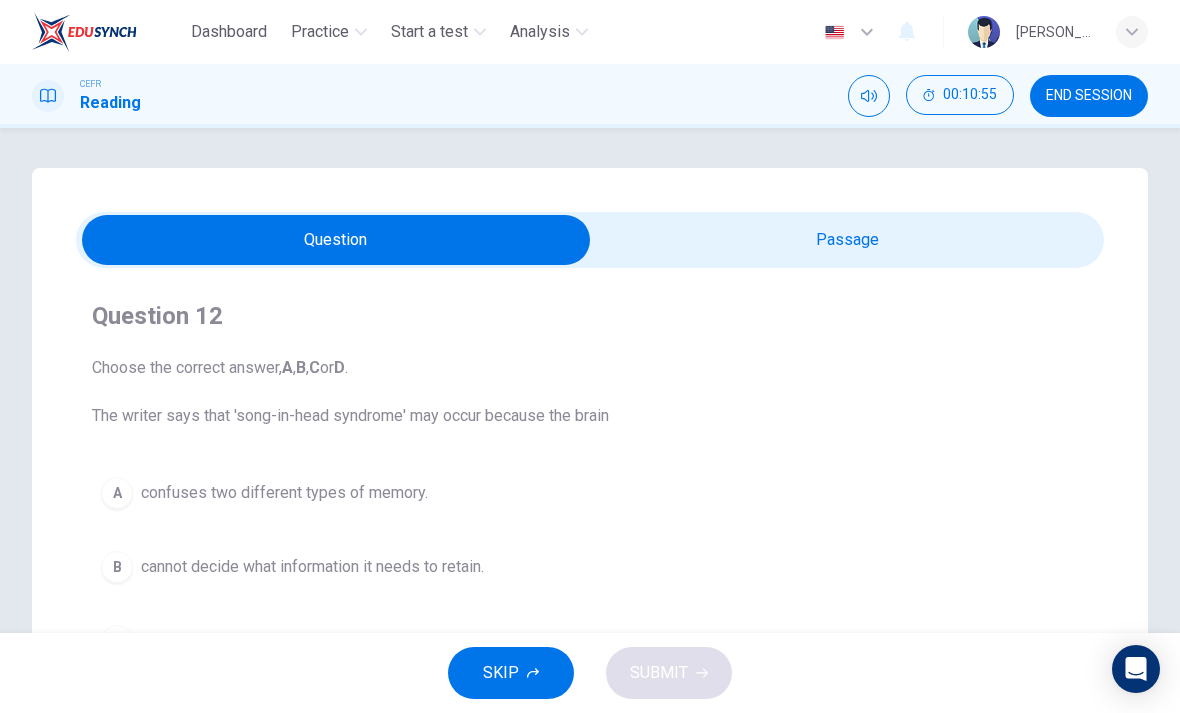 click at bounding box center (336, 240) 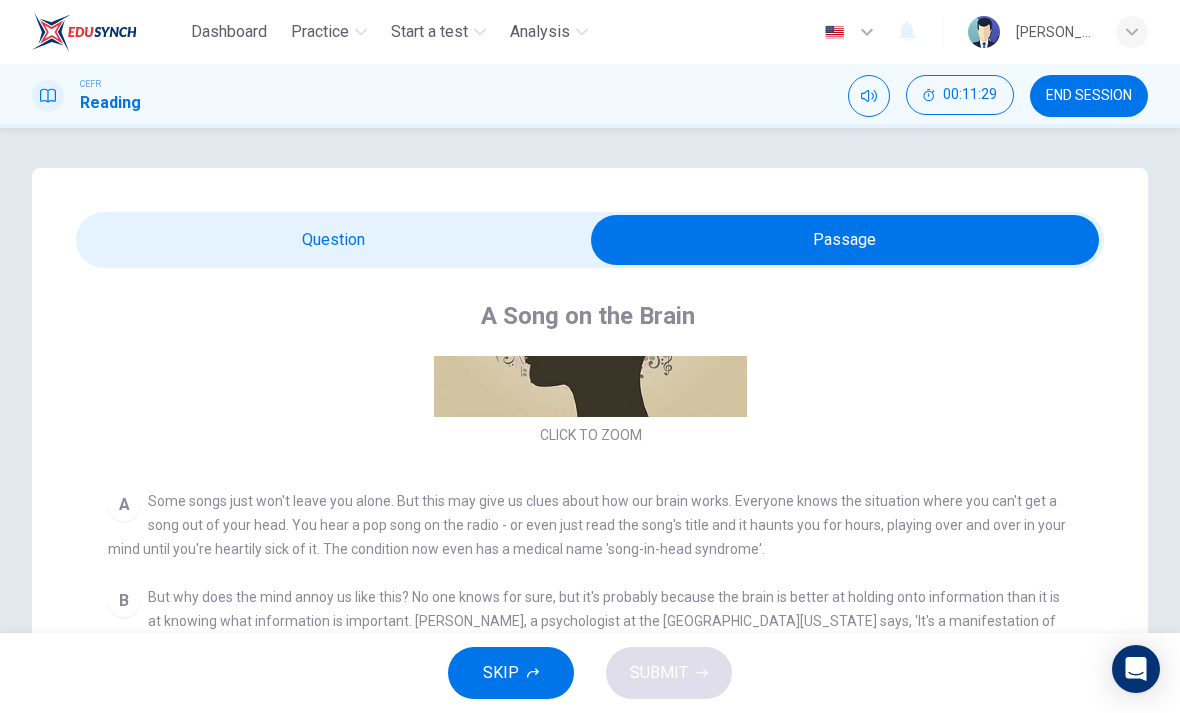 scroll, scrollTop: 254, scrollLeft: 0, axis: vertical 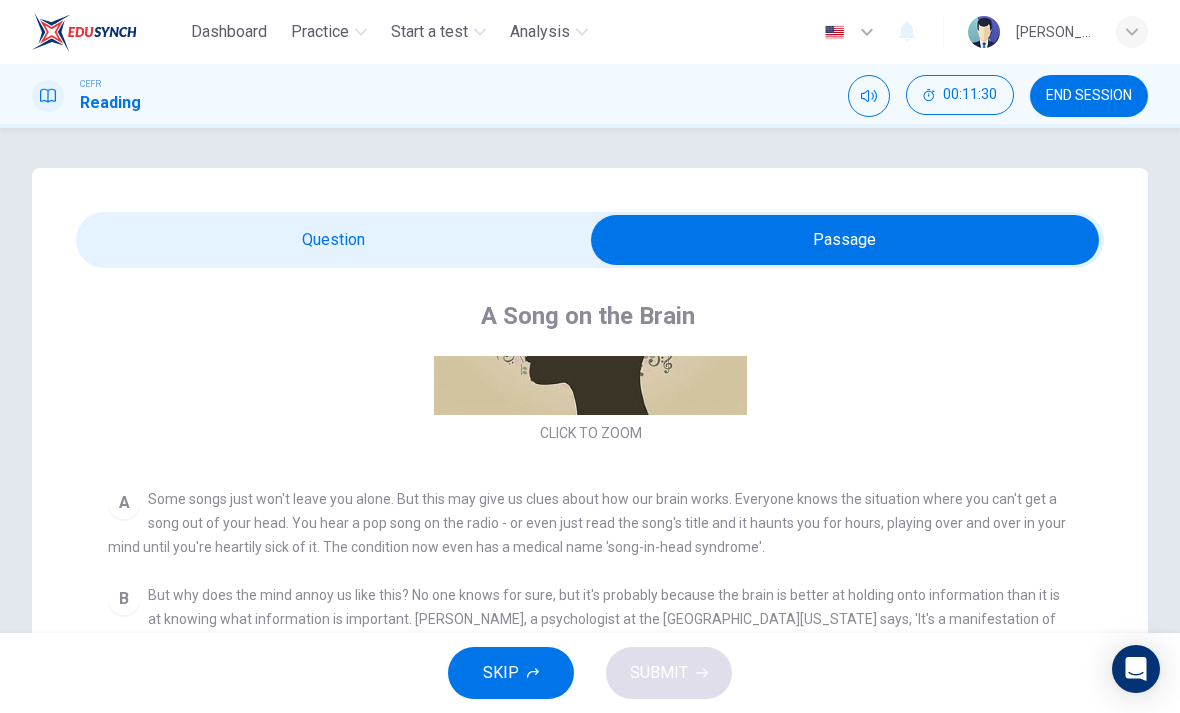 click at bounding box center (845, 240) 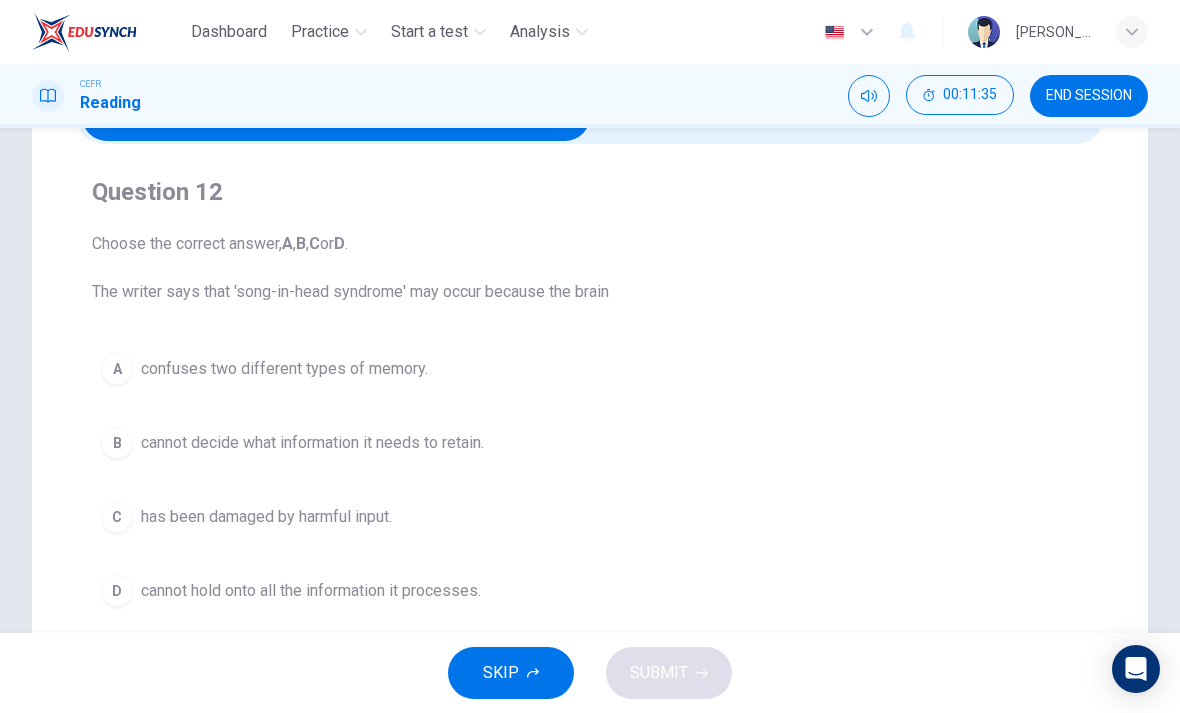 scroll, scrollTop: 137, scrollLeft: 0, axis: vertical 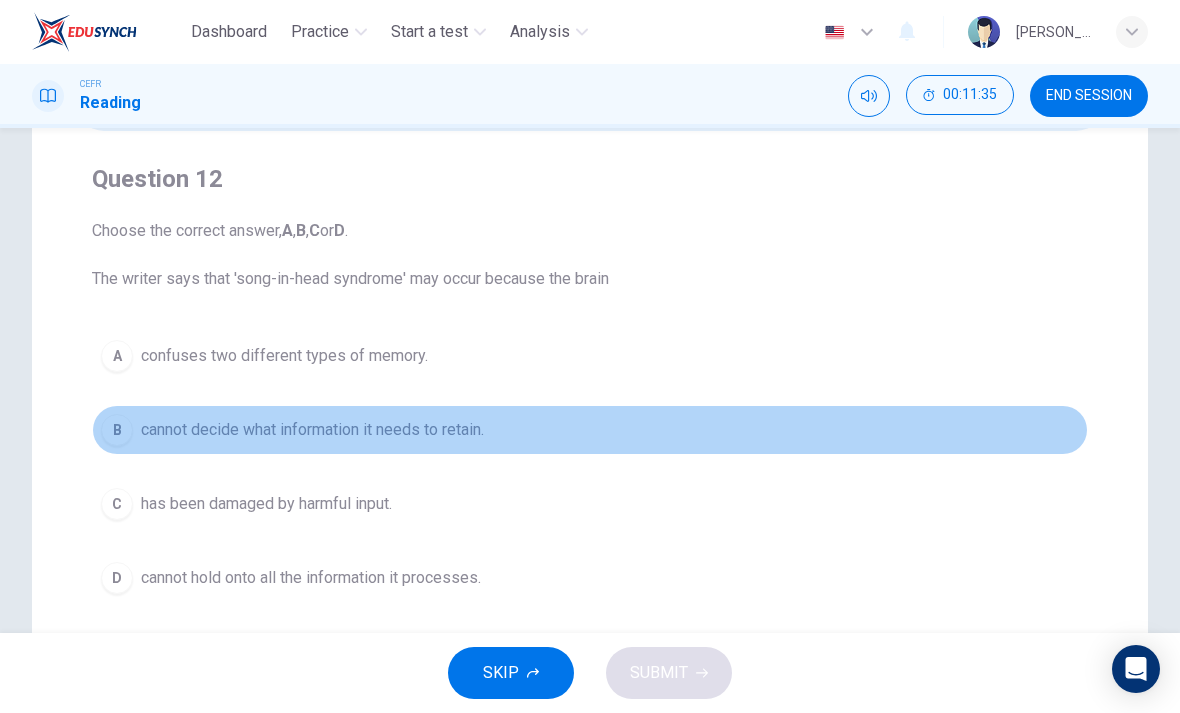 click on "B" at bounding box center [117, 430] 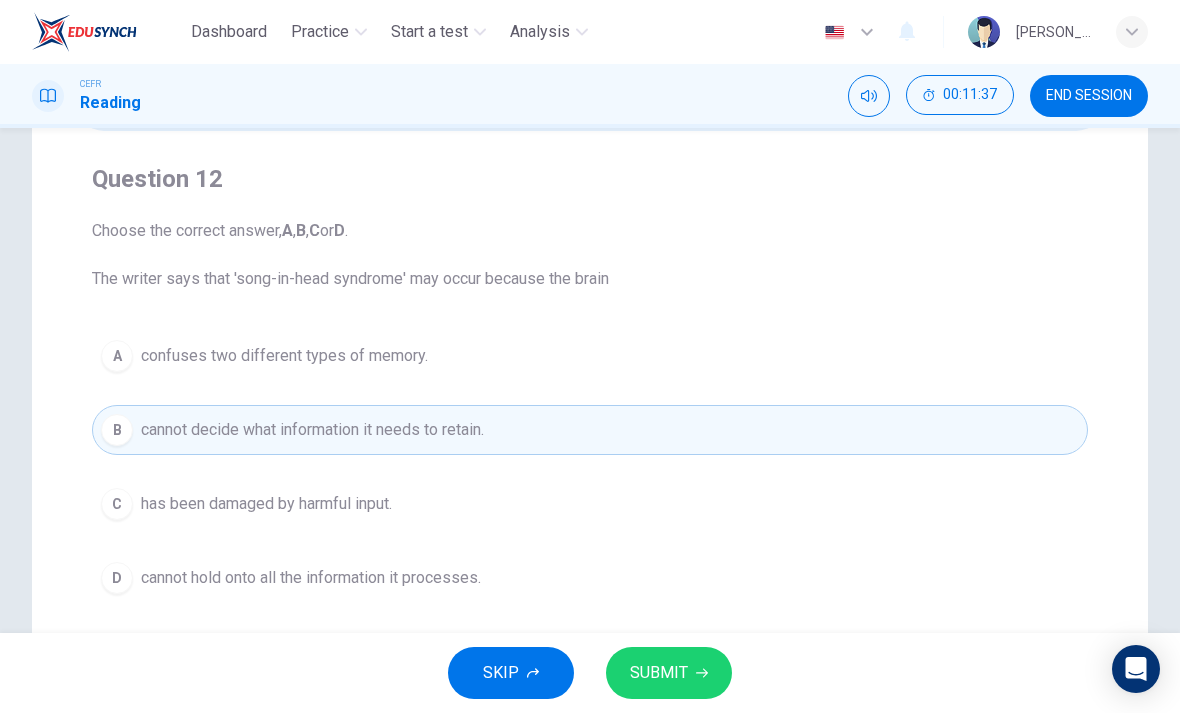 click on "SUBMIT" at bounding box center [659, 673] 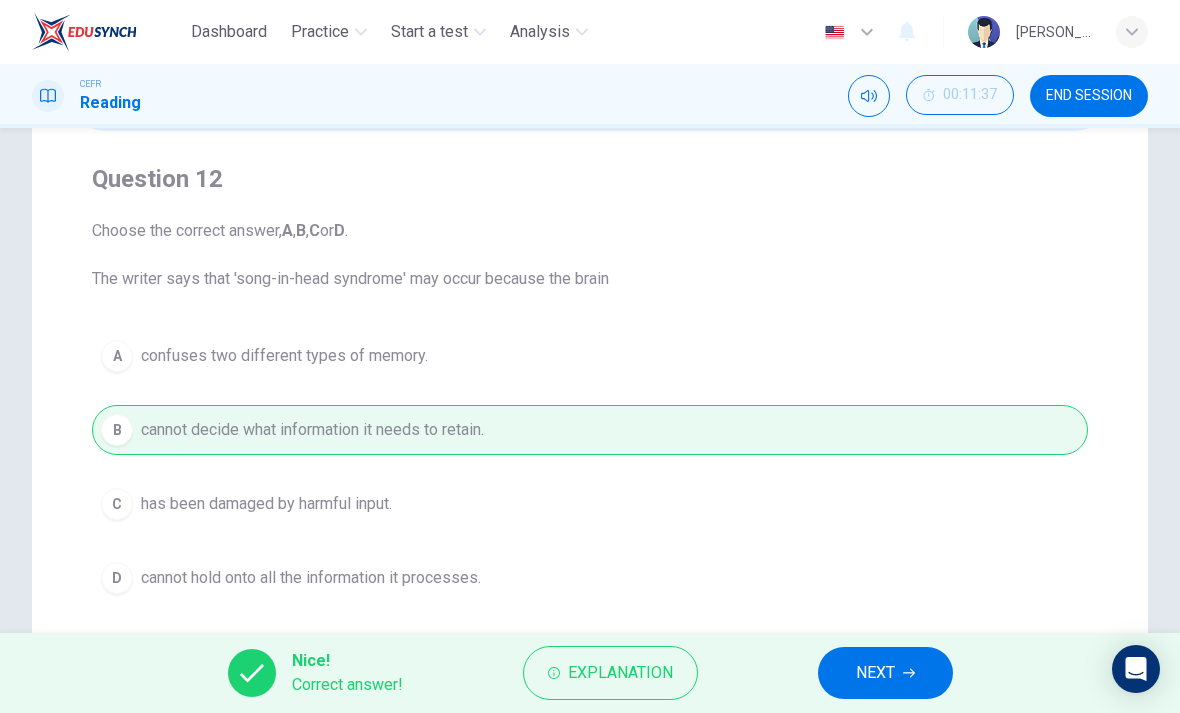 click on "NEXT" at bounding box center [875, 673] 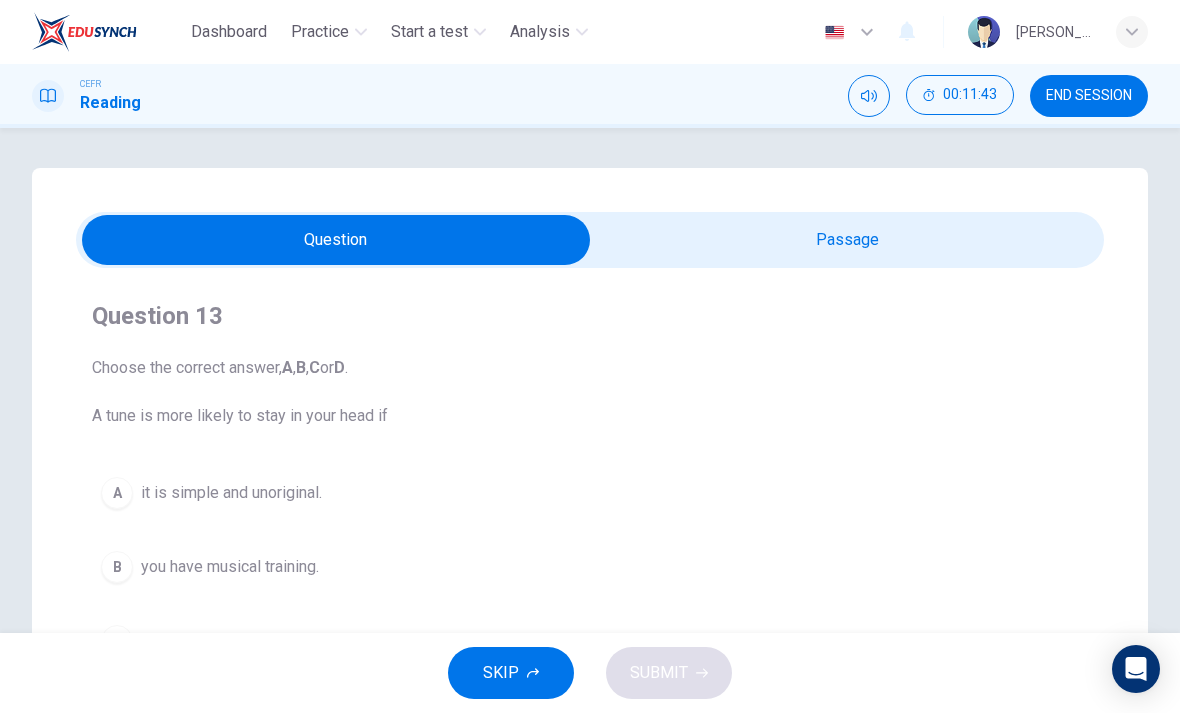scroll, scrollTop: 0, scrollLeft: 0, axis: both 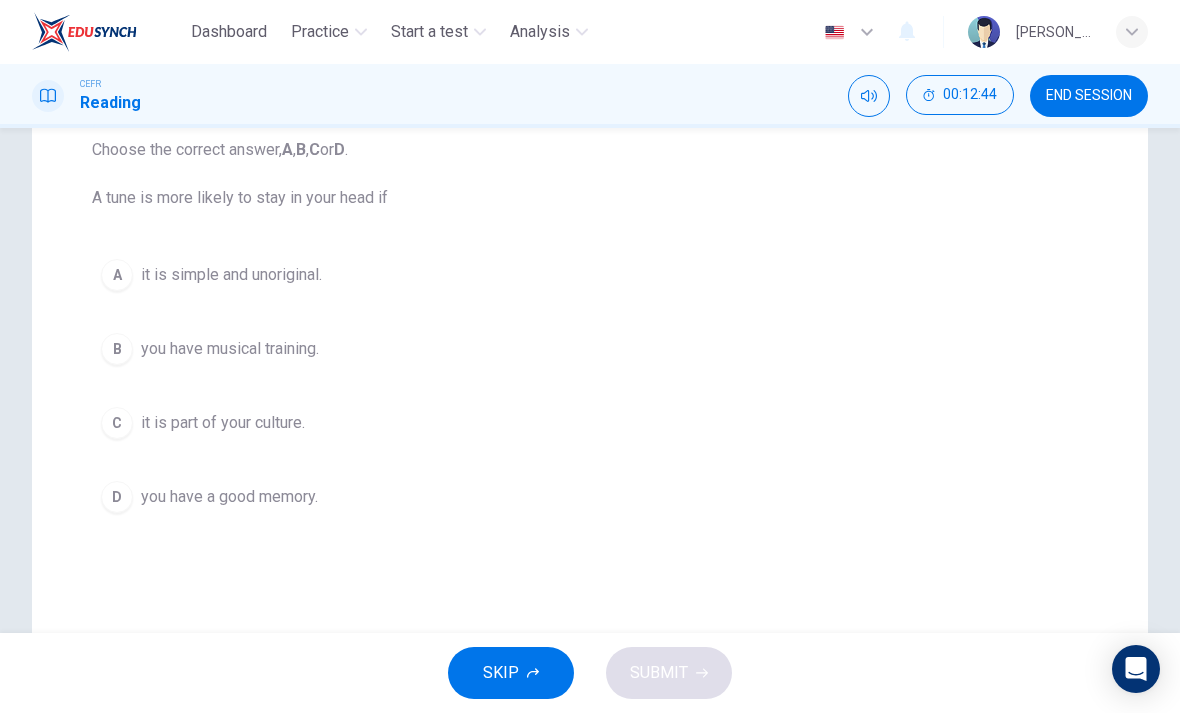 click on "A" at bounding box center [117, 275] 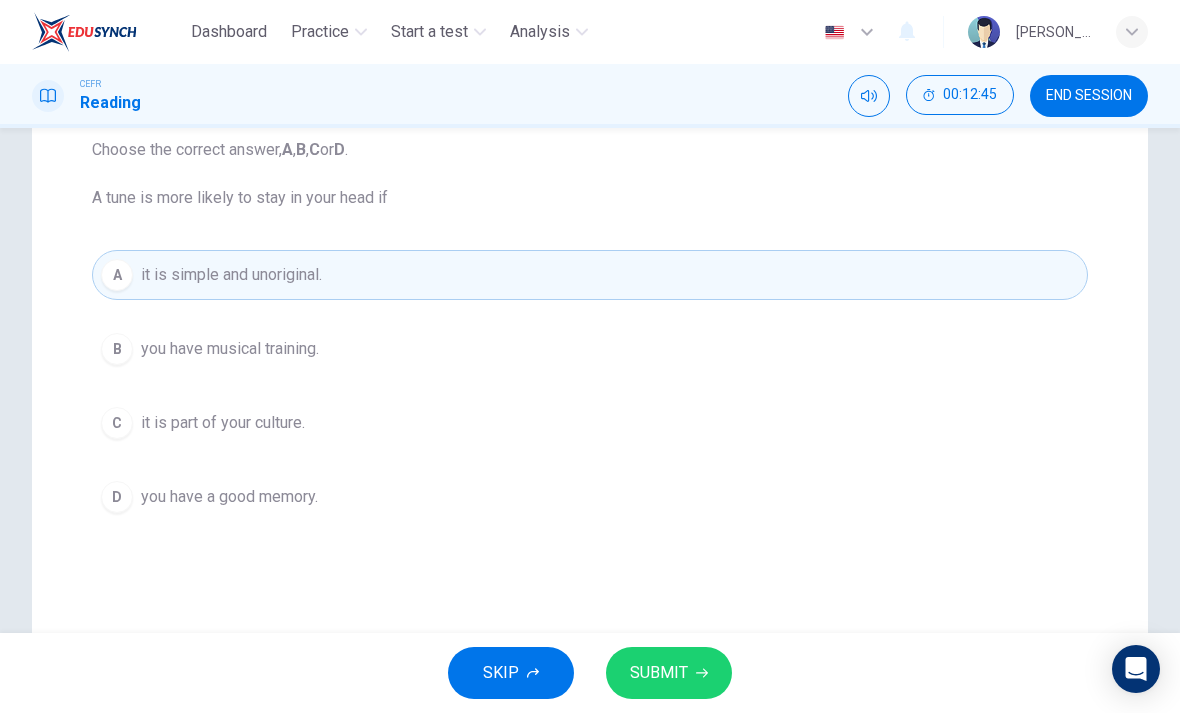 click on "SUBMIT" at bounding box center (669, 673) 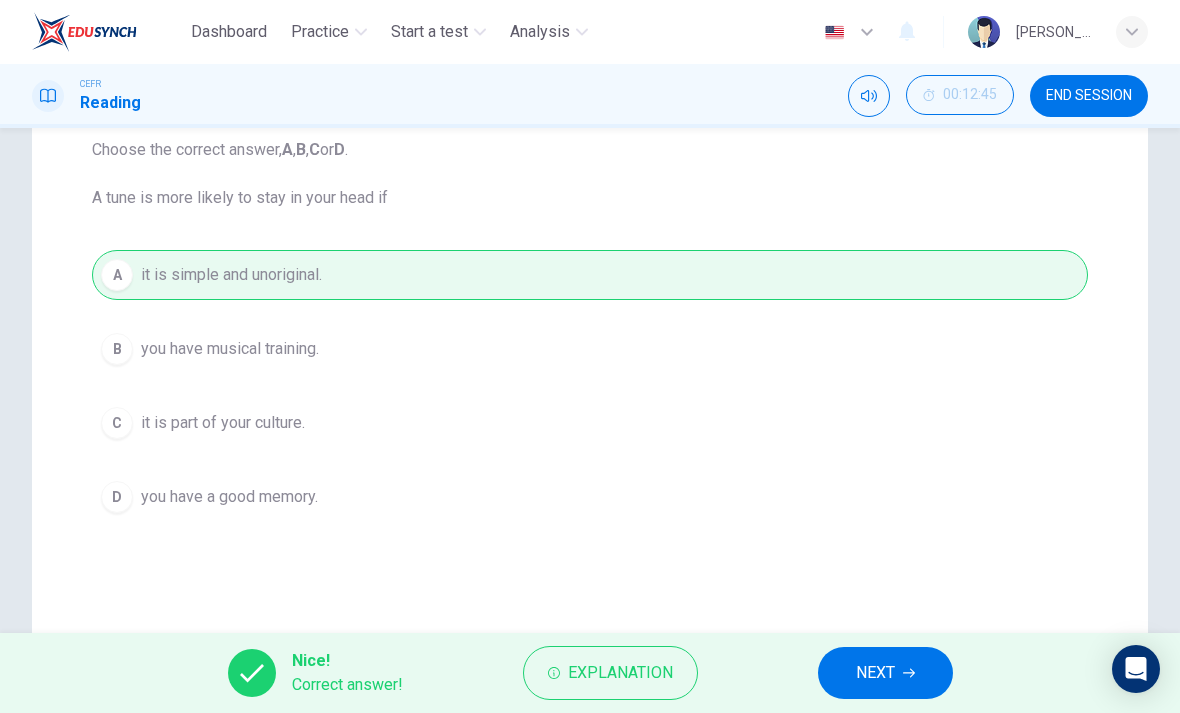 click on "Explanation" at bounding box center [620, 673] 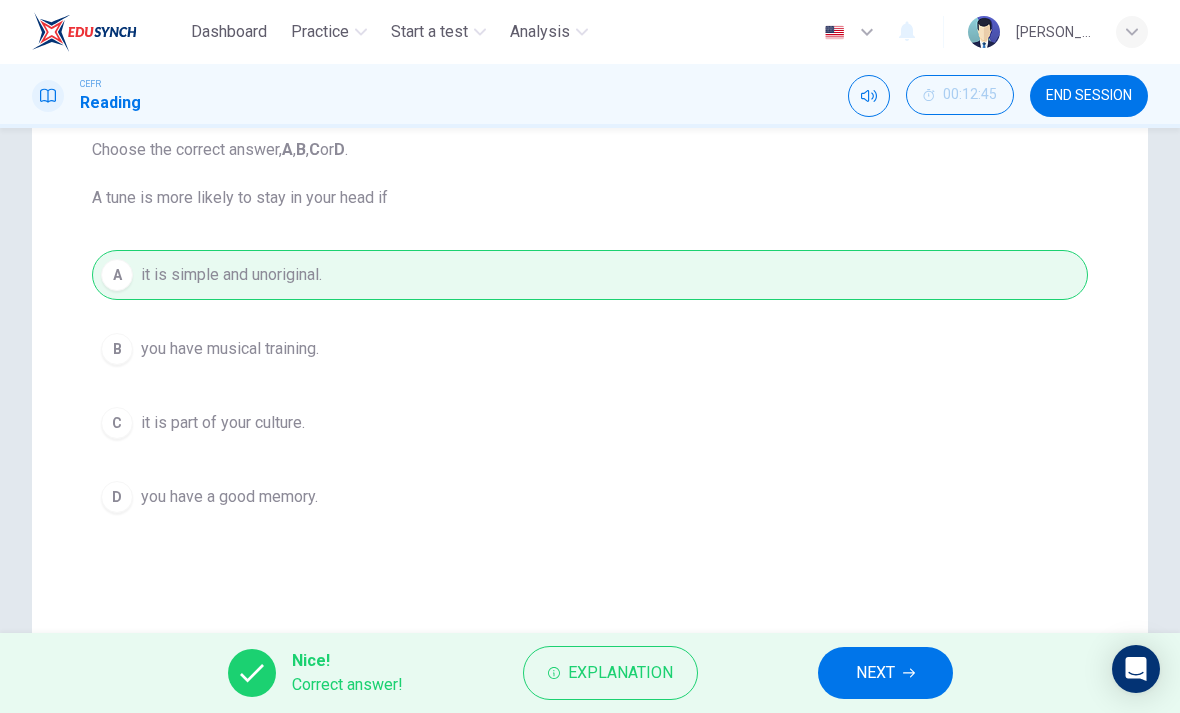 click on "A it is simple and unoriginal. B you have musical training. C it is part of your culture. D you have a good memory." at bounding box center (590, 386) 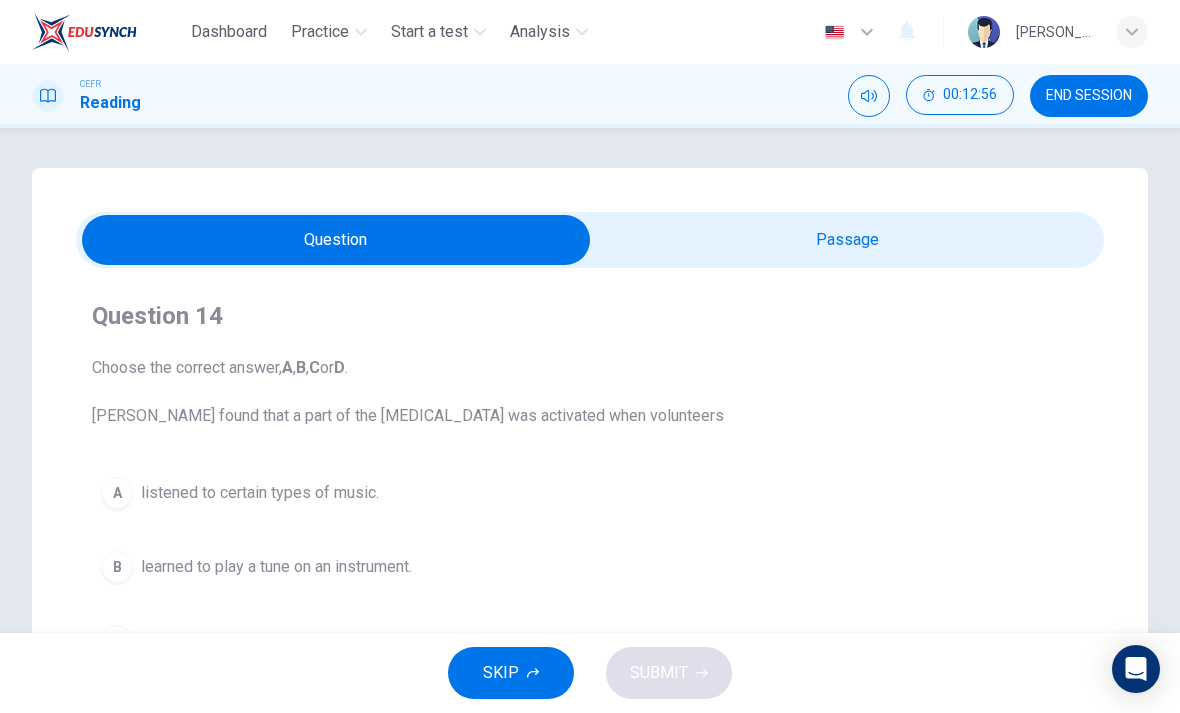 scroll, scrollTop: 0, scrollLeft: 0, axis: both 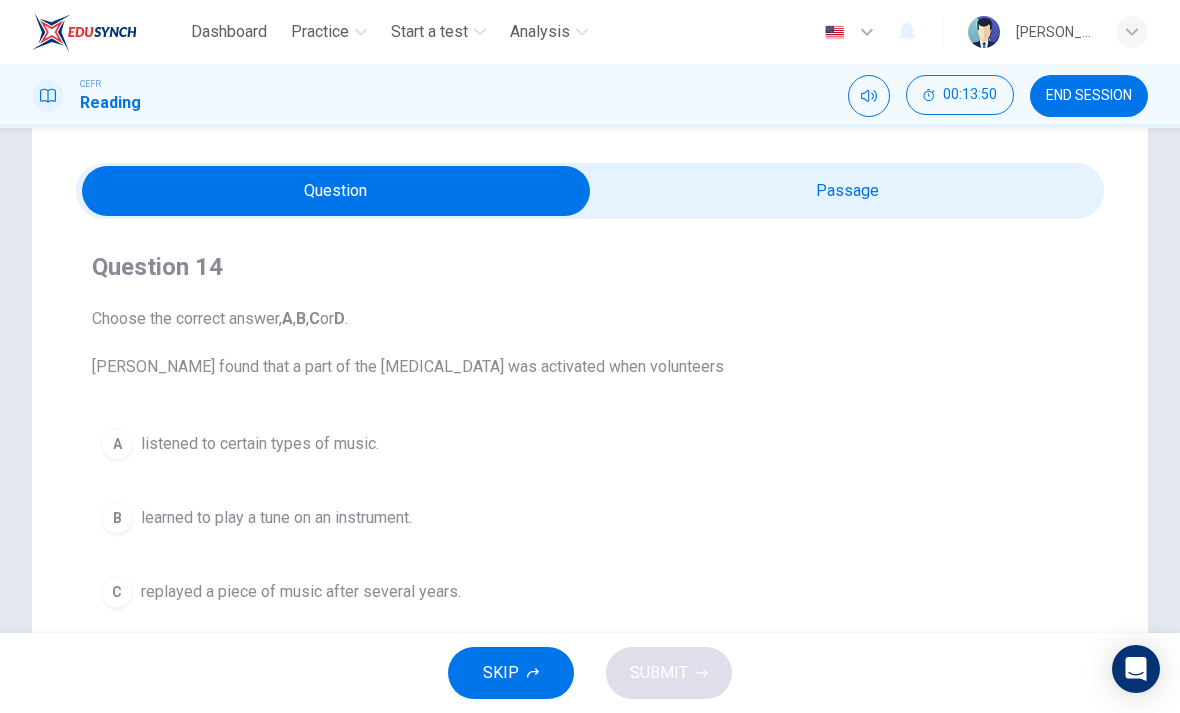 checkbox on "false" 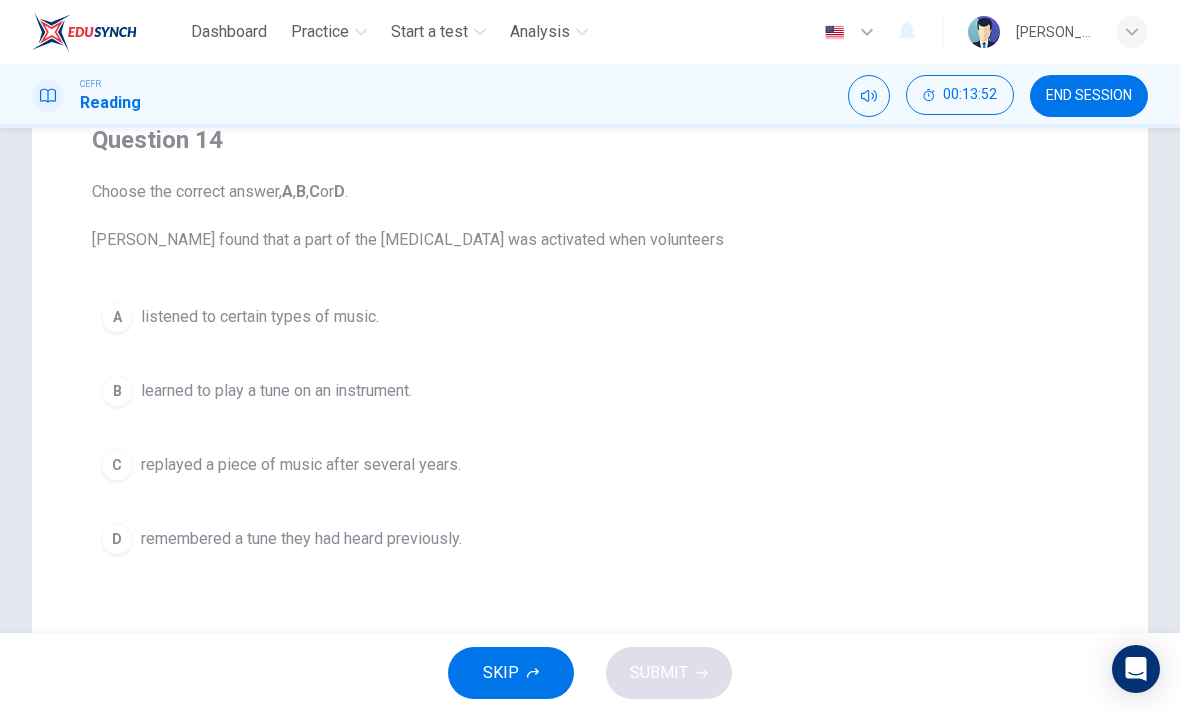 scroll, scrollTop: 191, scrollLeft: 0, axis: vertical 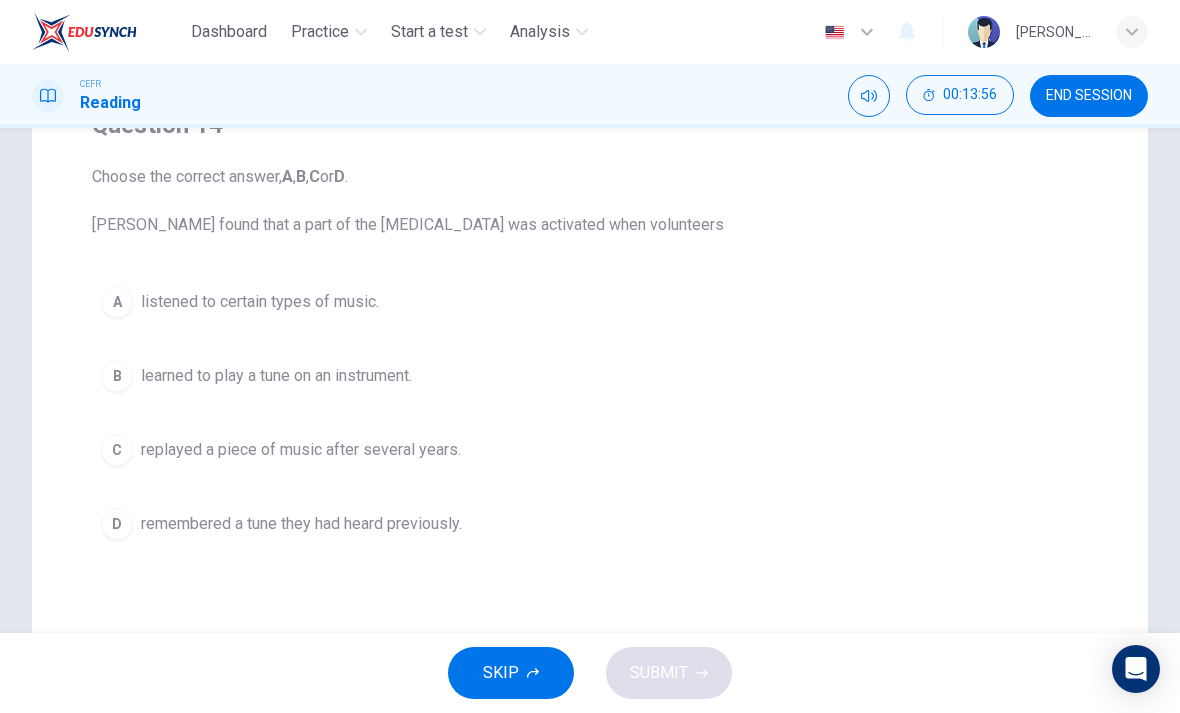 click on "C" at bounding box center [117, 450] 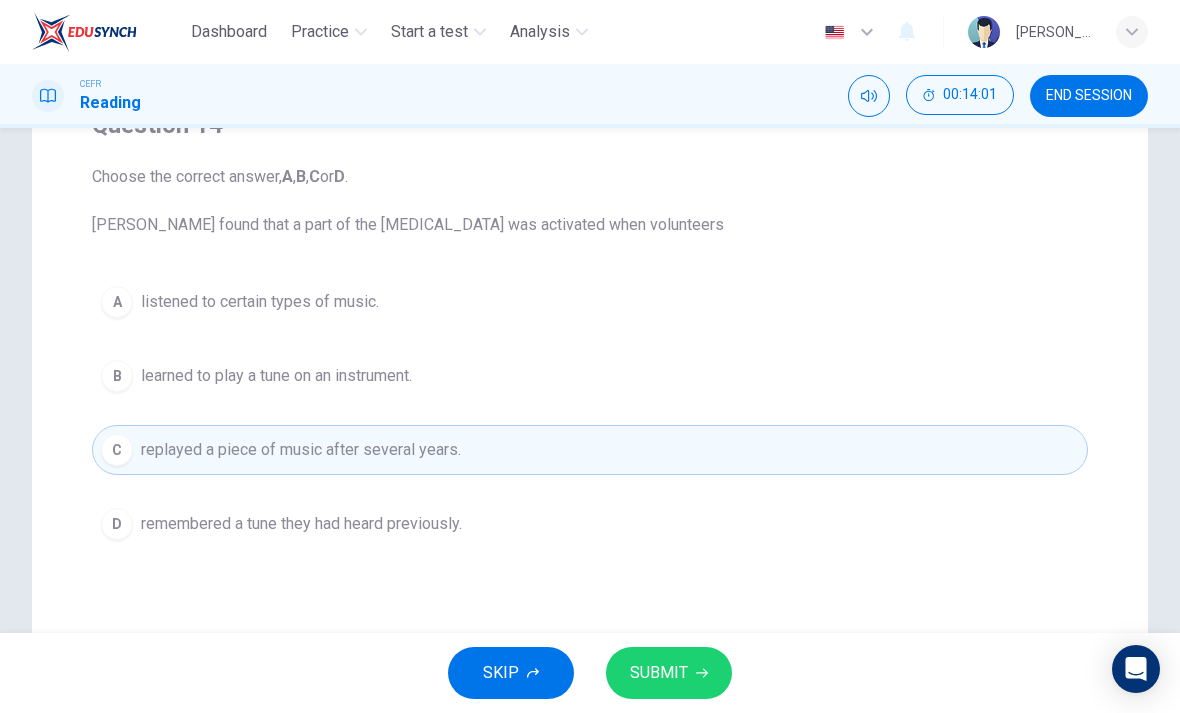 click on "SUBMIT" at bounding box center (659, 673) 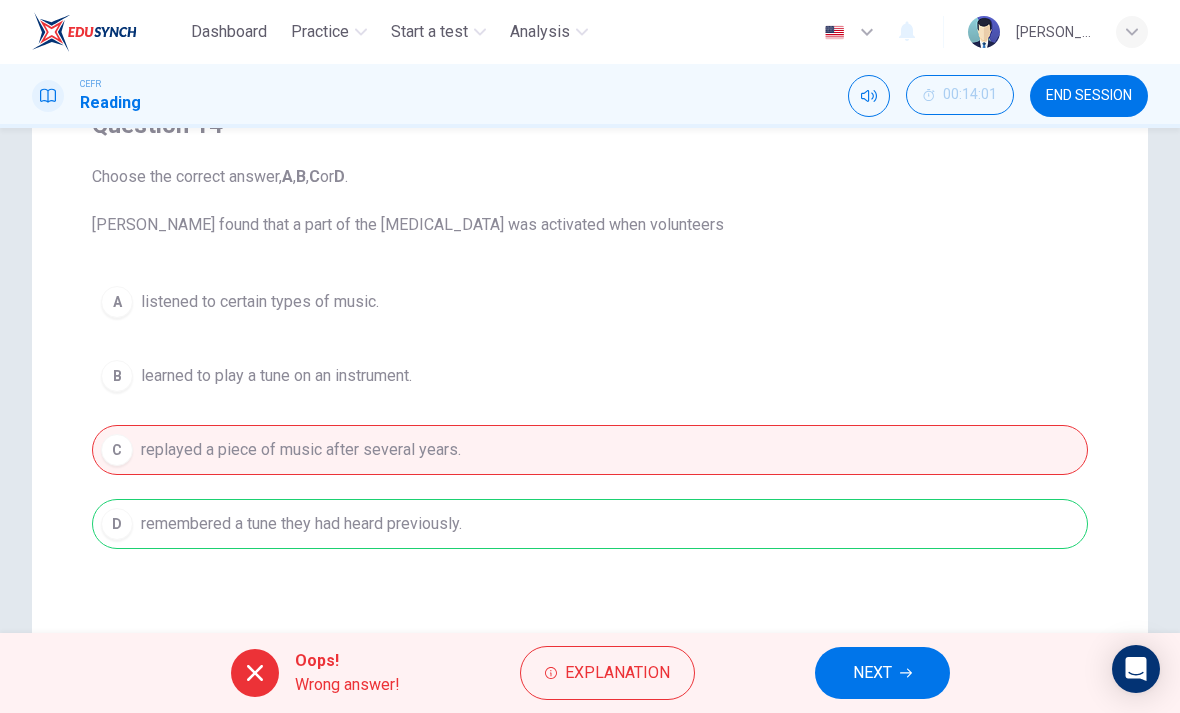 click on "NEXT" at bounding box center (872, 673) 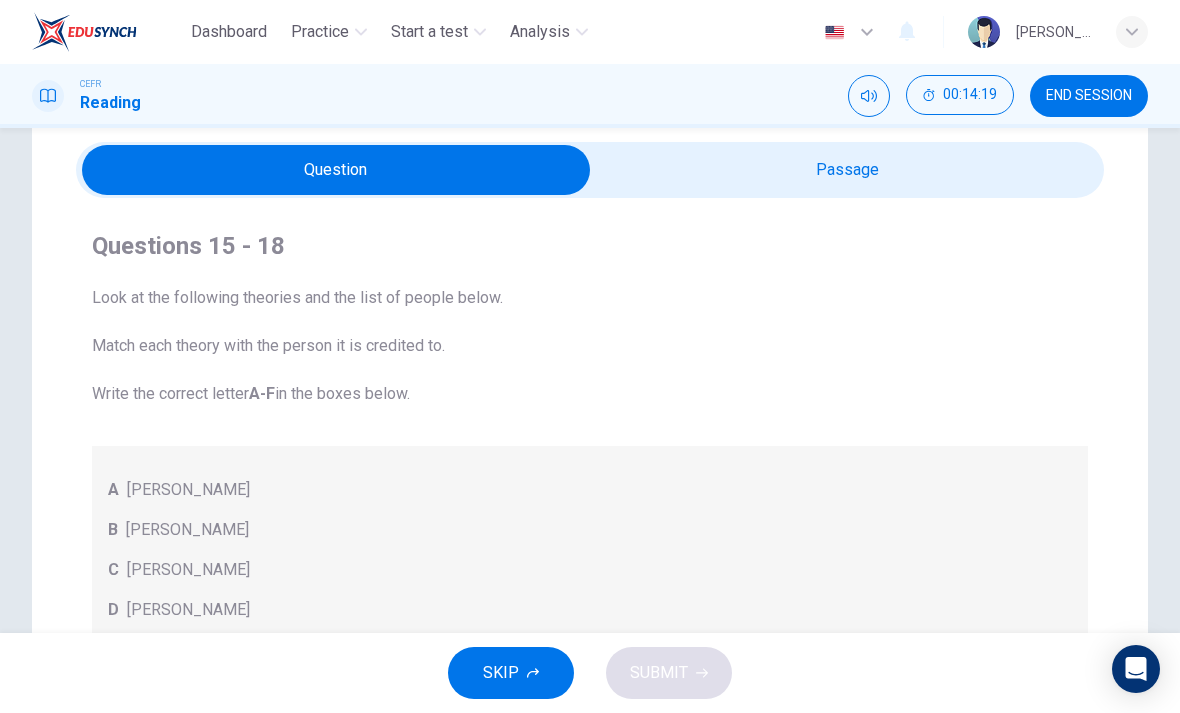 scroll, scrollTop: 69, scrollLeft: 0, axis: vertical 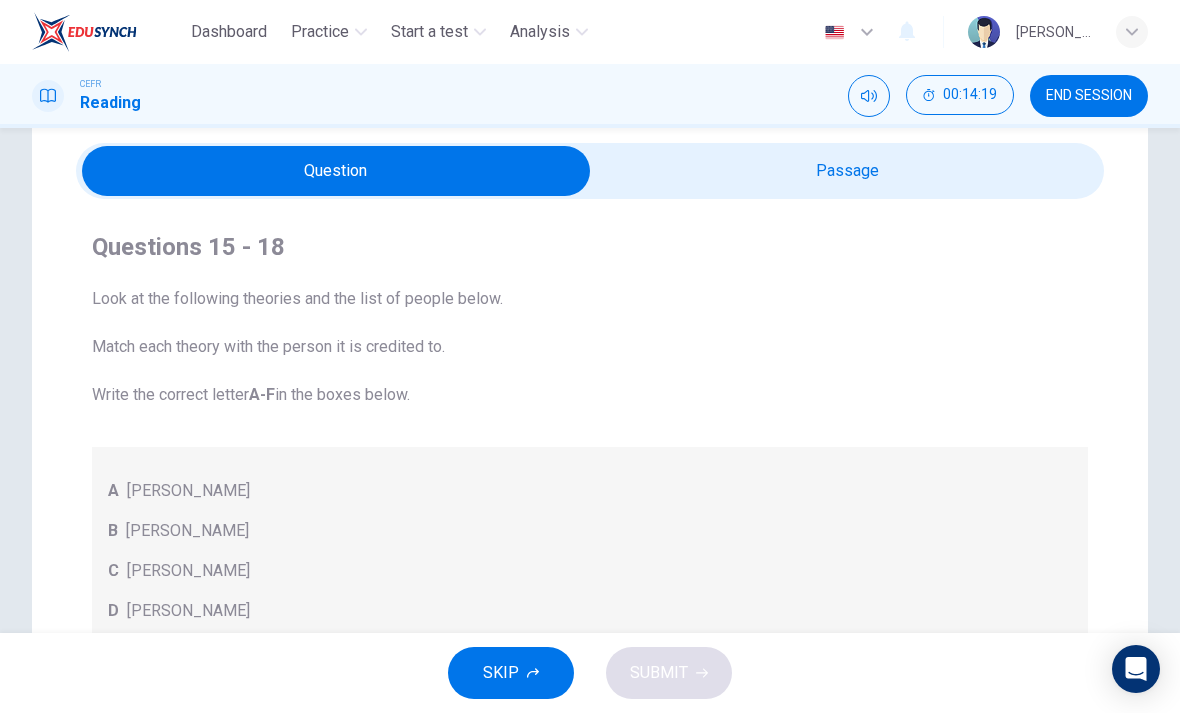 click at bounding box center (336, 171) 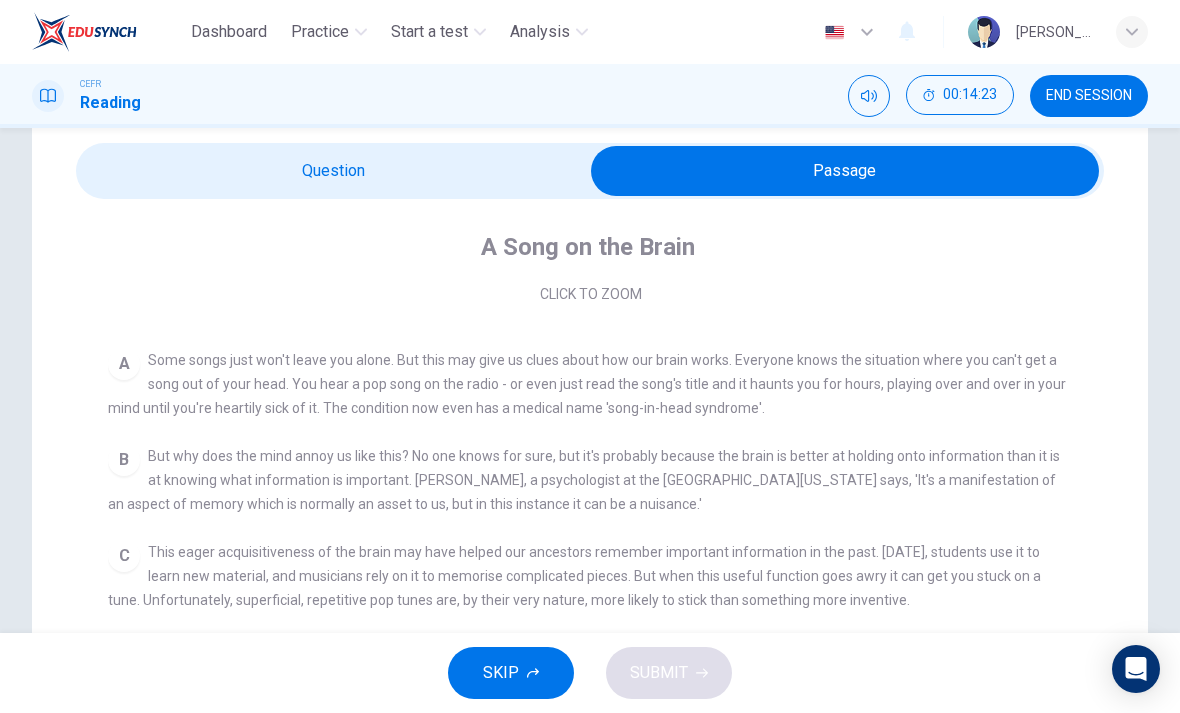 scroll, scrollTop: 358, scrollLeft: 0, axis: vertical 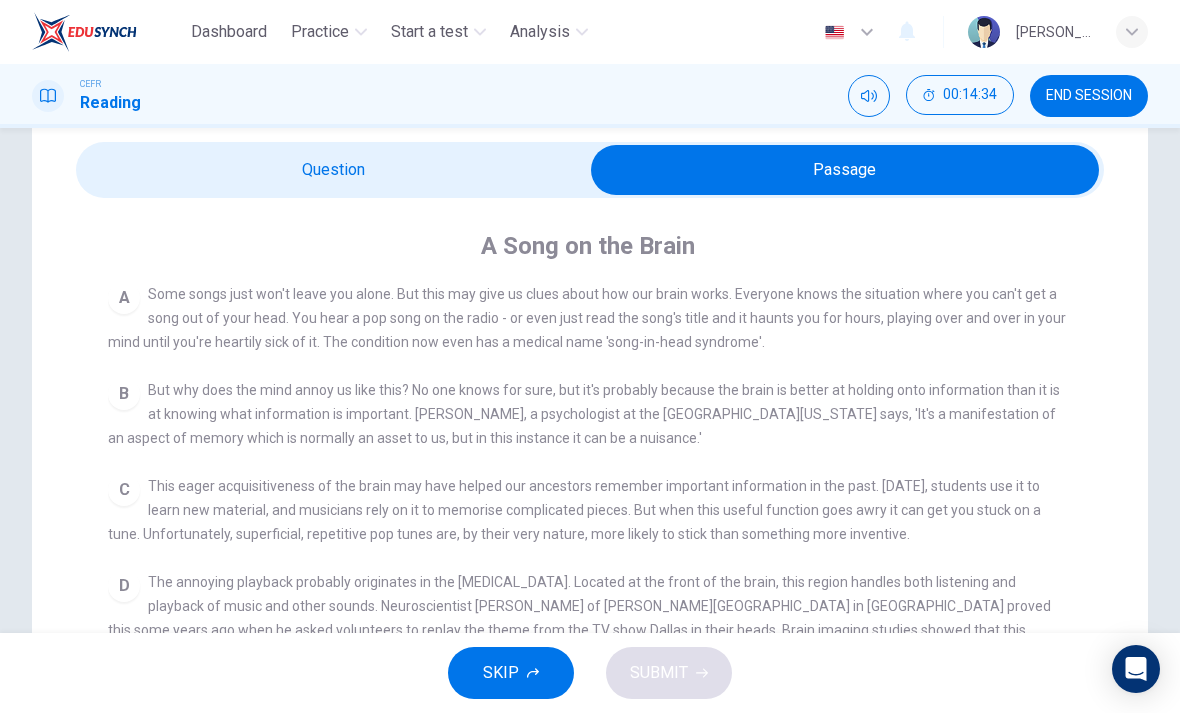 click at bounding box center [845, 170] 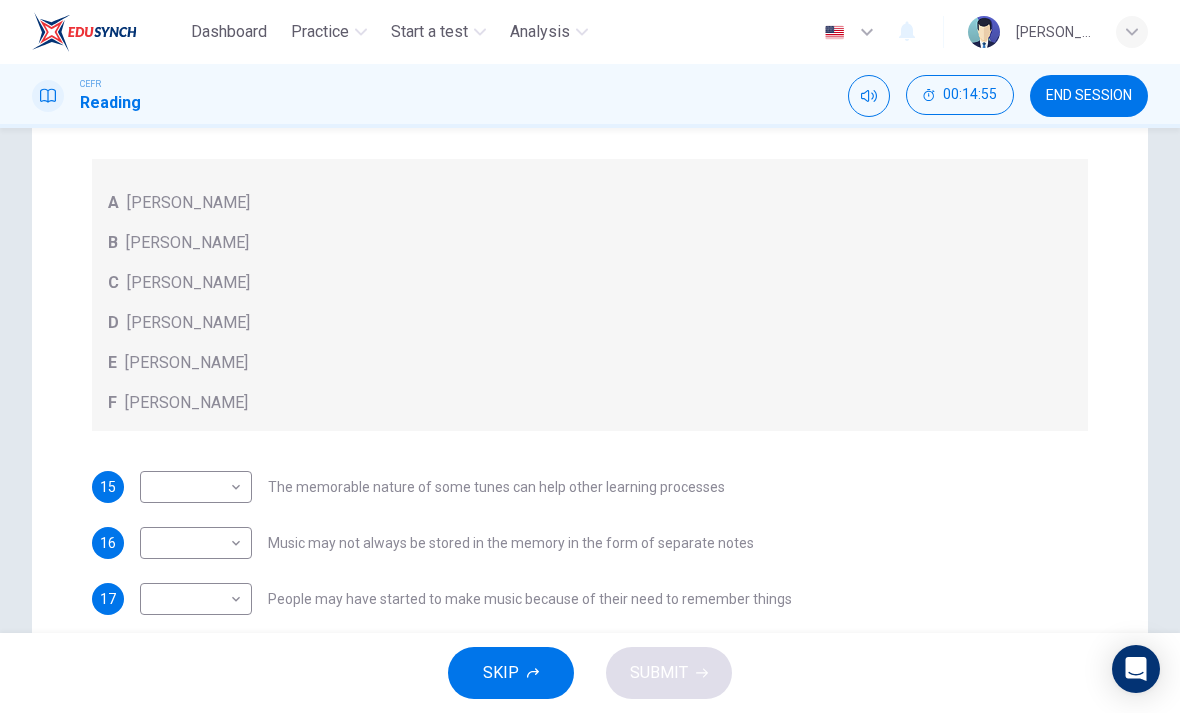 scroll, scrollTop: 358, scrollLeft: 0, axis: vertical 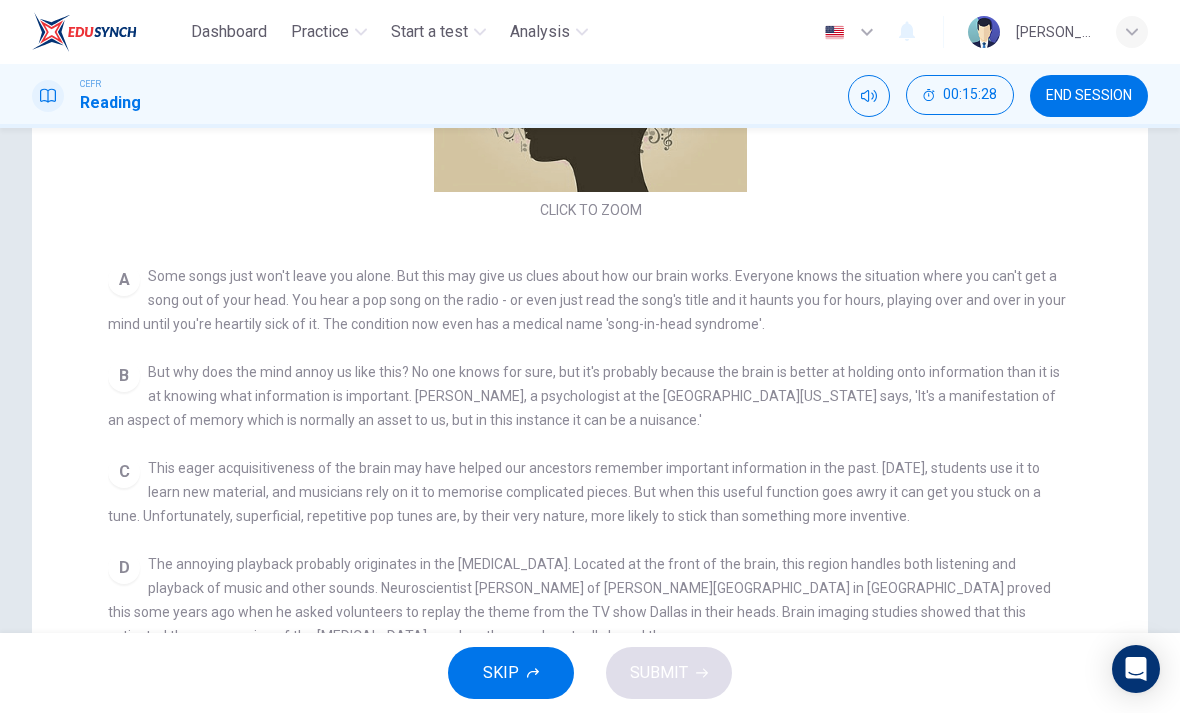 checkbox on "false" 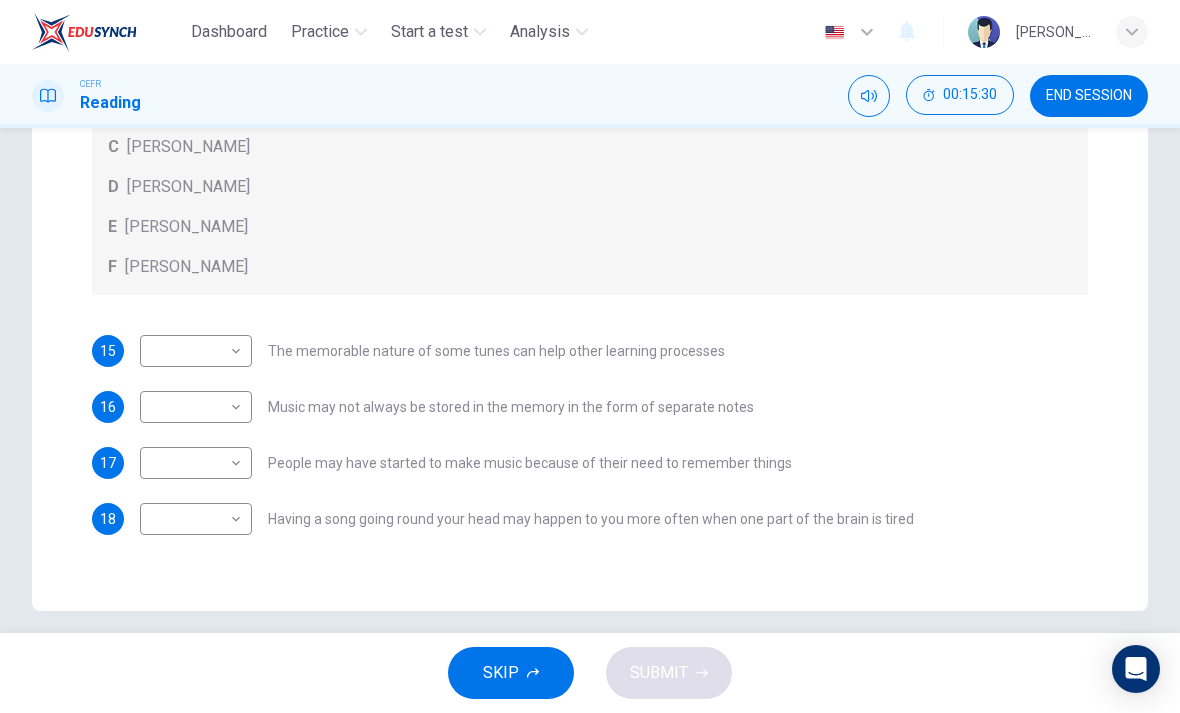 scroll, scrollTop: 497, scrollLeft: 0, axis: vertical 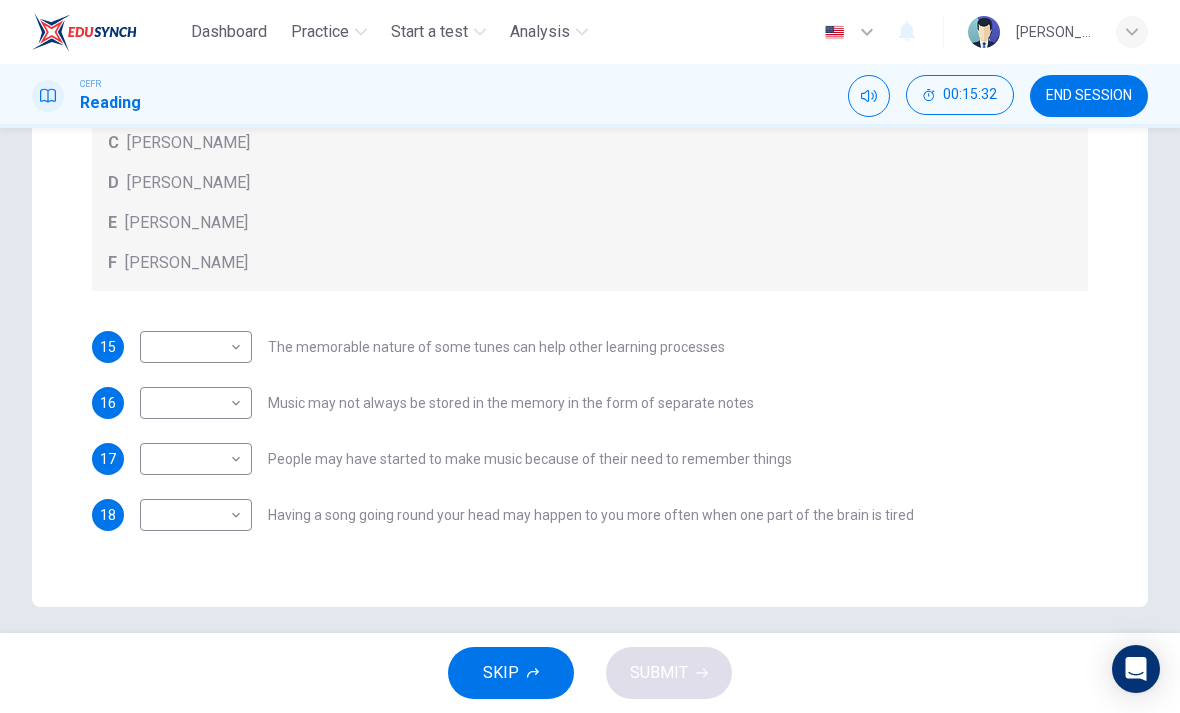 click on "Dashboard Practice Start a test Analysis English en ​ AINA NABILA BINTI ADNAN CEFR Reading 00:15:32 END SESSION Question Passage Questions 15 - 18 Look at the following theories and the list of people below.
Match each theory with the person it is credited to.
Write the correct letter  A-F  in the boxes below. A Roger Chaffin B Susan Ball C Steven Brown D Caroline Palmer E Sandra Calvert F Leon James 15 ​ ​ The memorable nature of some tunes can help other learning processes 16 ​ ​ Music may not always be stored in the memory in the form of separate notes 17 ​ ​ People may have started to make music because of their need to remember things 18 ​ ​ Having a song going round your head may happen to you more often when one part of the brain is tired A Song on the Brain CLICK TO ZOOM Click to Zoom A B C D E F G H I SKIP SUBMIT EduSynch - Online Language Proficiency Testing
Dashboard Practice Start a test Analysis Notifications © Copyright  2025" at bounding box center (590, 356) 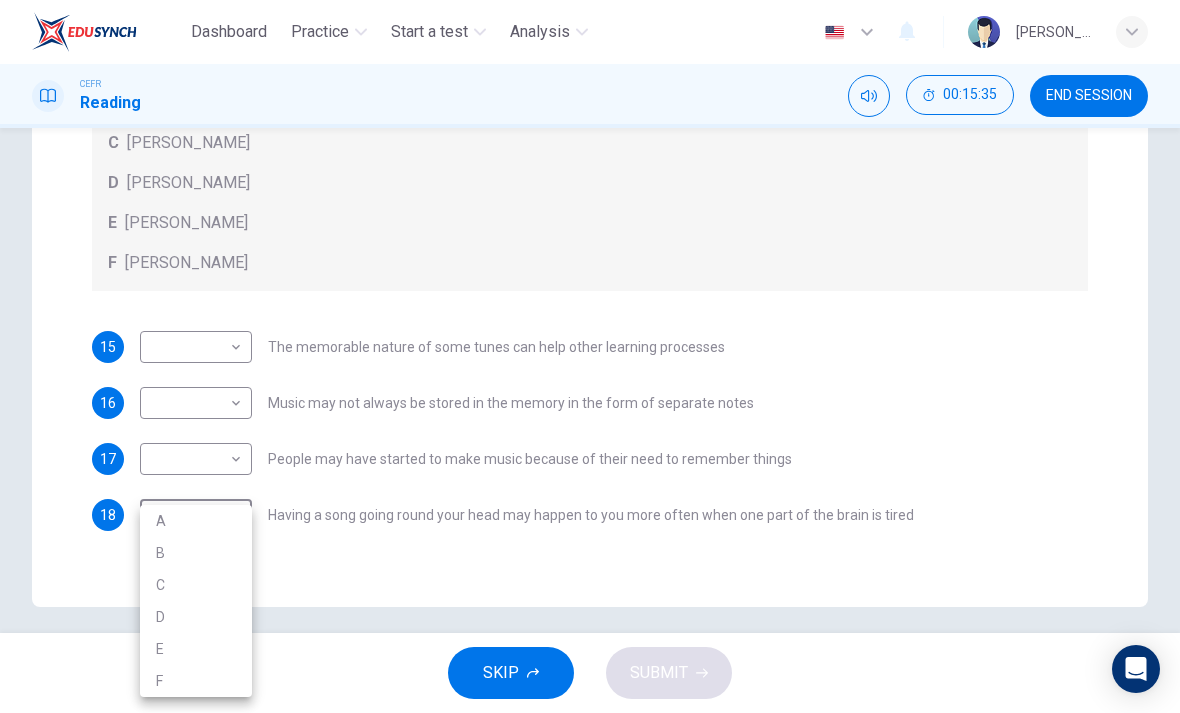 click on "B" at bounding box center [196, 553] 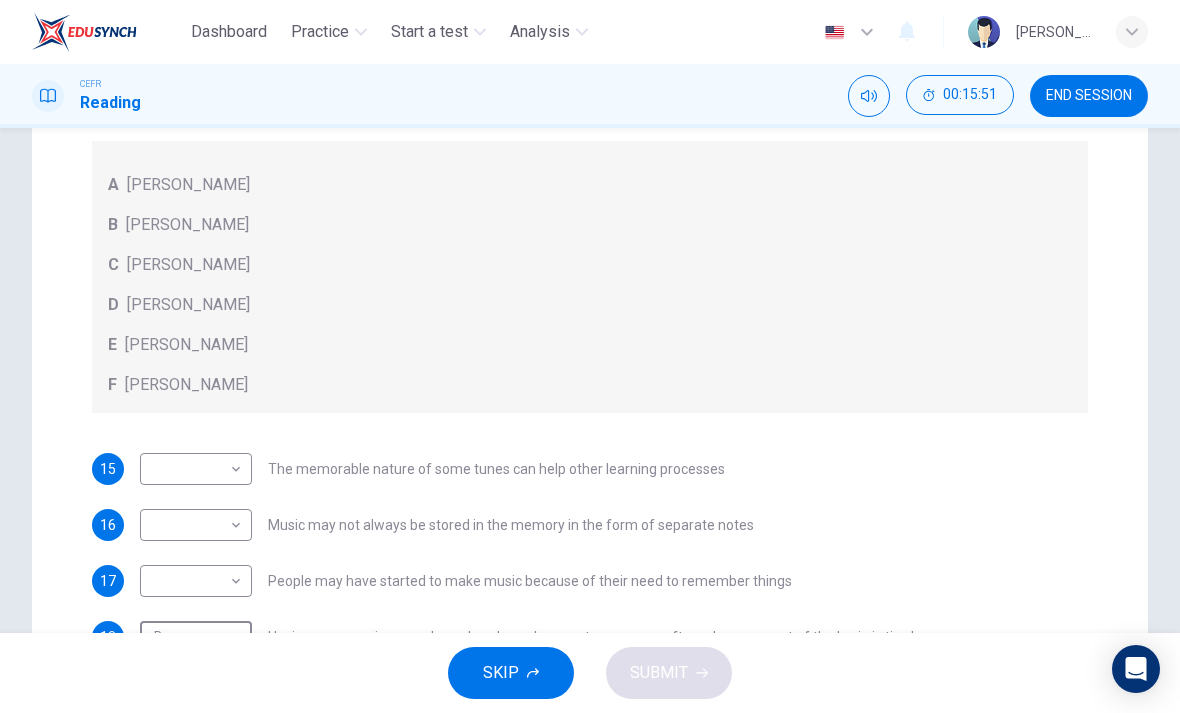 scroll, scrollTop: 367, scrollLeft: 0, axis: vertical 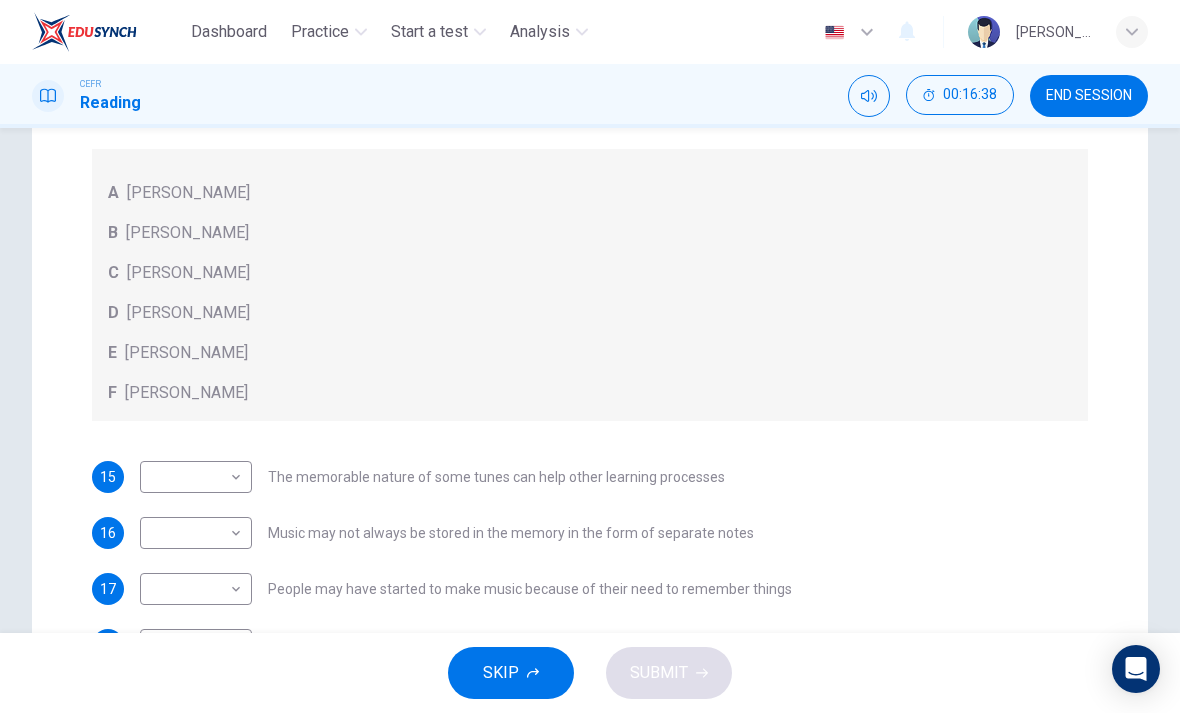 checkbox on "false" 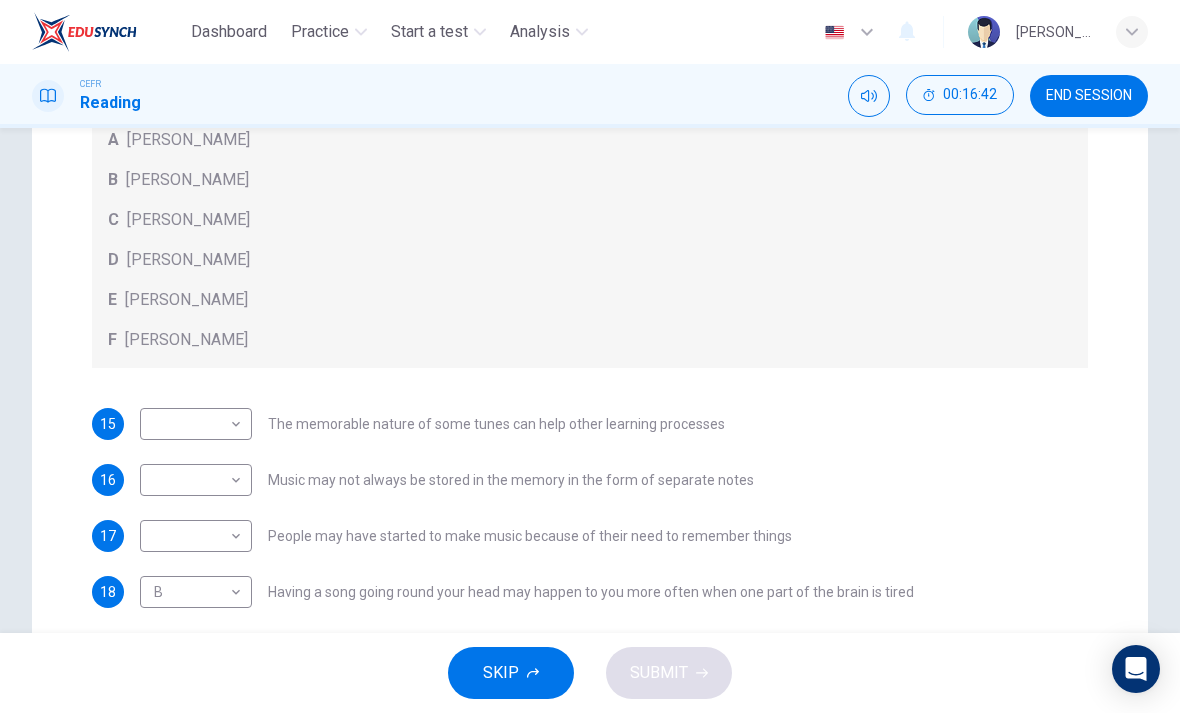 scroll, scrollTop: 451, scrollLeft: 0, axis: vertical 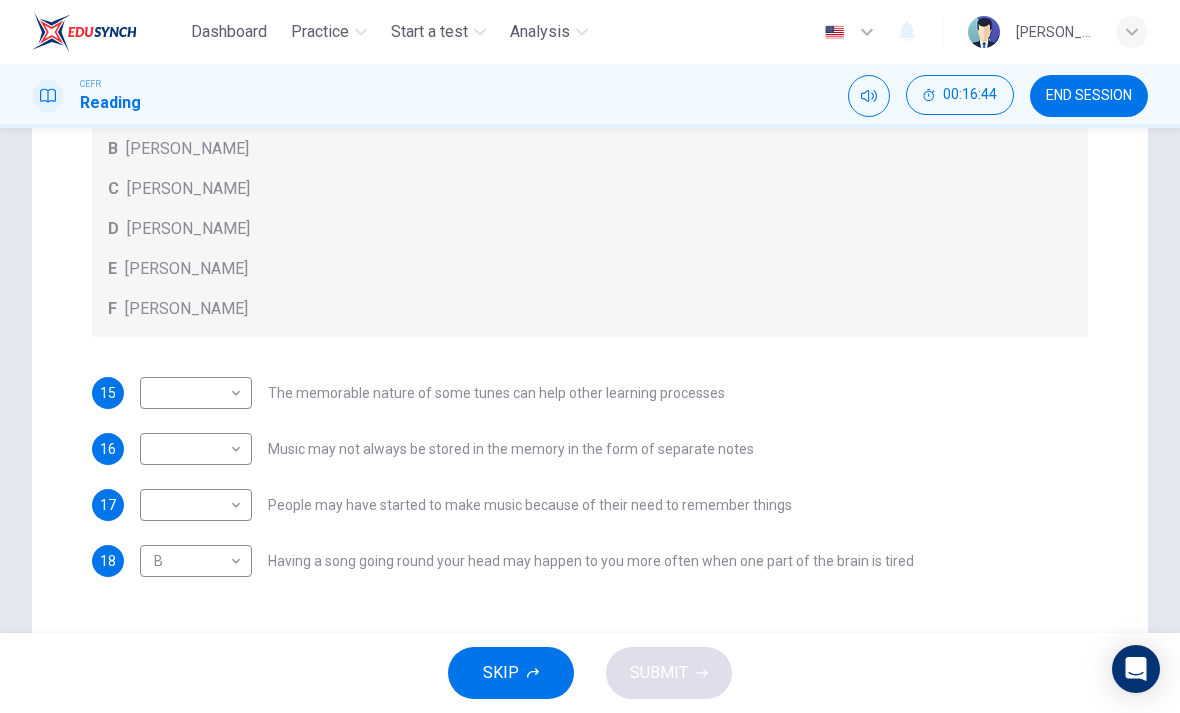 click on "Dashboard Practice Start a test Analysis English en ​ AINA NABILA BINTI ADNAN CEFR Reading 00:16:44 END SESSION Question Passage Questions 15 - 18 Look at the following theories and the list of people below.
Match each theory with the person it is credited to.
Write the correct letter  A-F  in the boxes below. A Roger Chaffin B Susan Ball C Steven Brown D Caroline Palmer E Sandra Calvert F Leon James 15 ​ ​ The memorable nature of some tunes can help other learning processes 16 ​ ​ Music may not always be stored in the memory in the form of separate notes 17 ​ ​ People may have started to make music because of their need to remember things 18 B B ​ Having a song going round your head may happen to you more often when one part of the brain is tired A Song on the Brain CLICK TO ZOOM Click to Zoom A B C D E F G H I SKIP SUBMIT EduSynch - Online Language Proficiency Testing
Dashboard Practice Start a test Analysis Notifications © Copyright  2025" at bounding box center (590, 356) 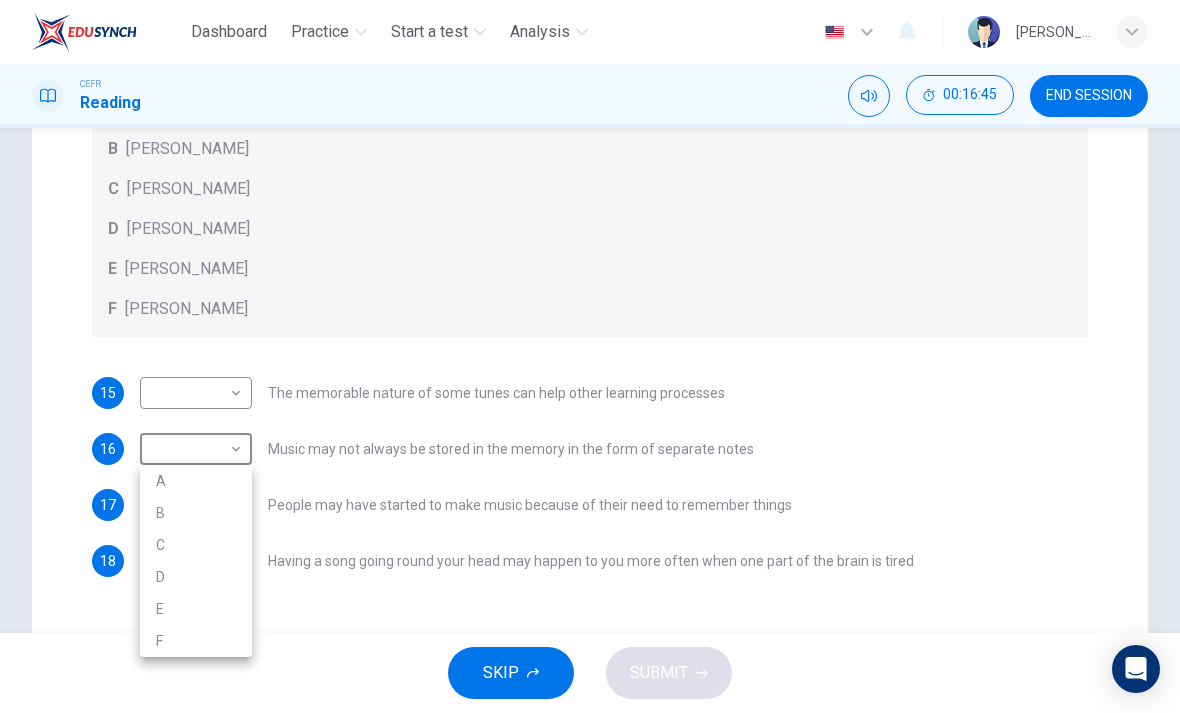 click on "C" at bounding box center (196, 545) 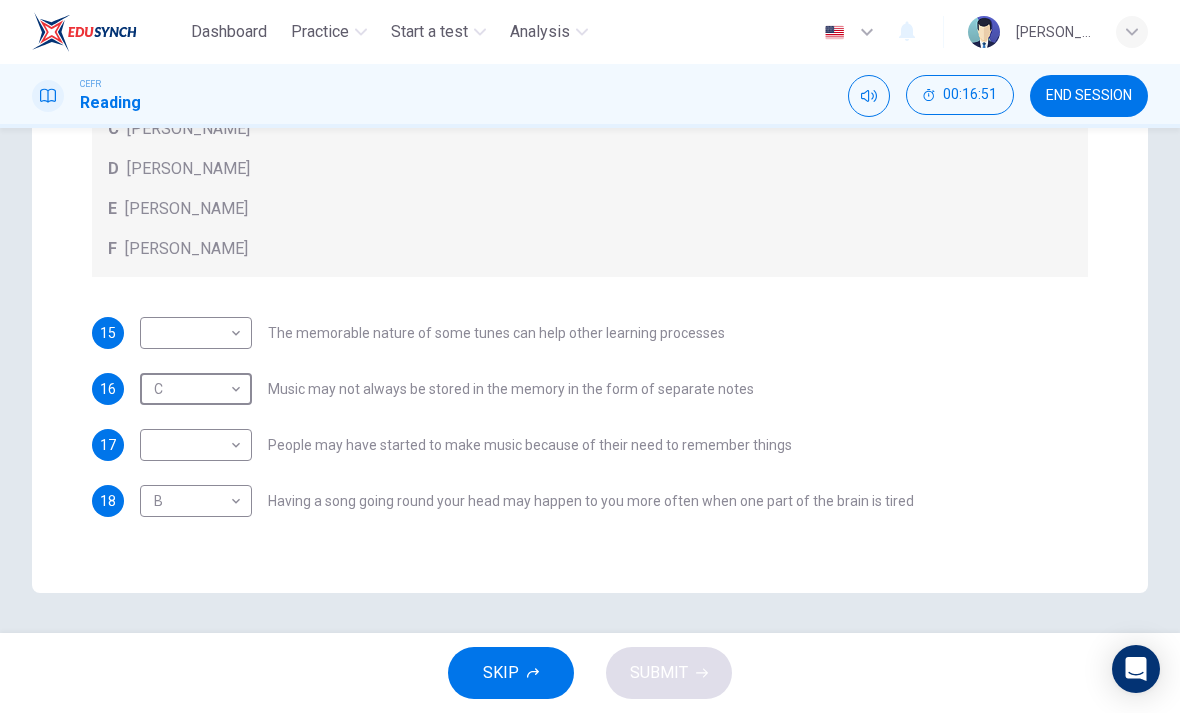 scroll, scrollTop: 511, scrollLeft: 0, axis: vertical 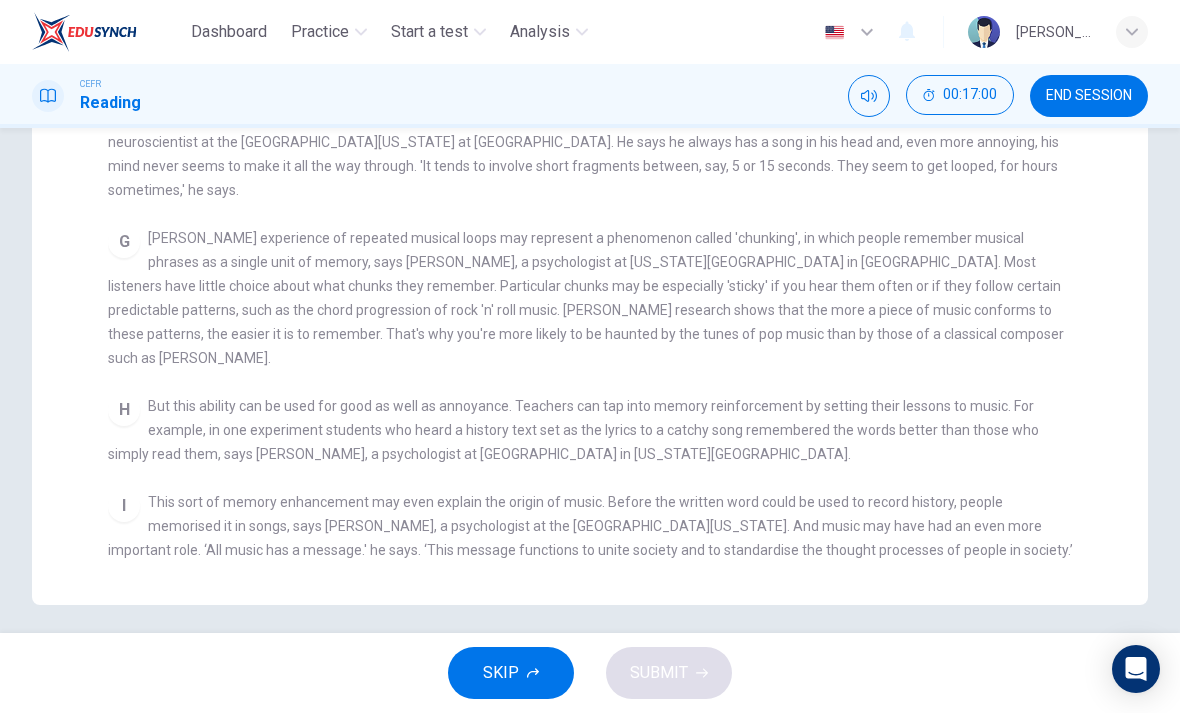 checkbox on "false" 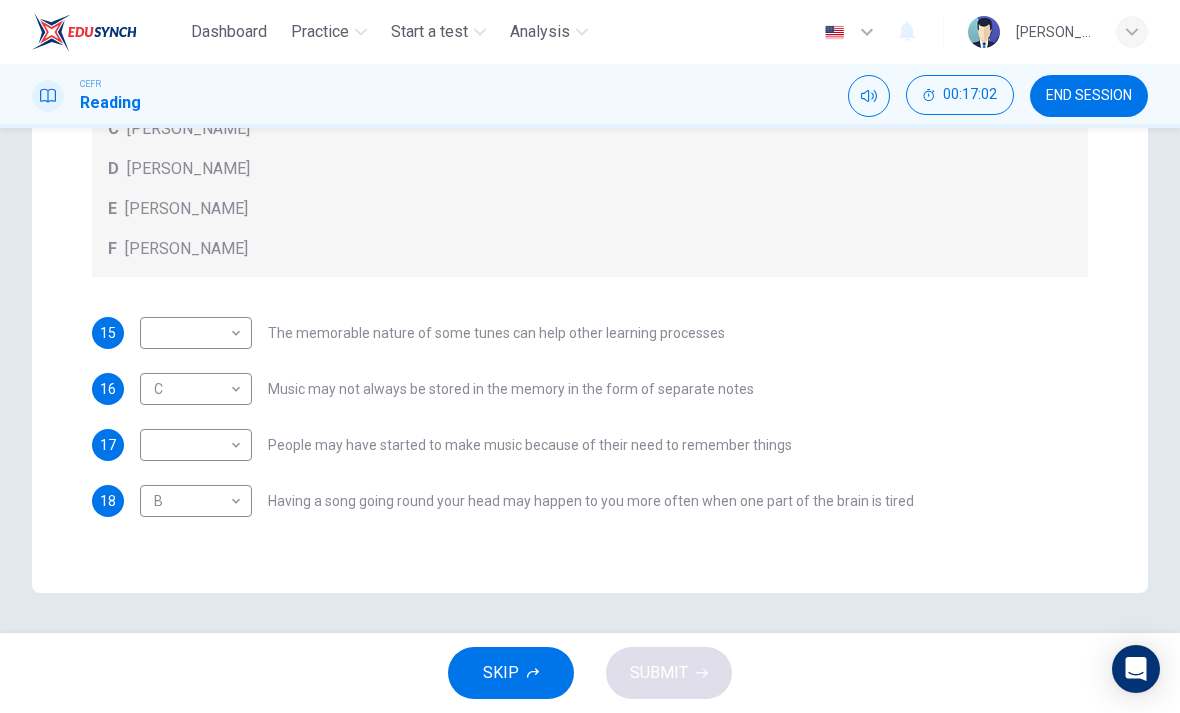 click on "Dashboard Practice Start a test Analysis English en ​ AINA NABILA BINTI ADNAN CEFR Reading 00:17:02 END SESSION Question Passage Questions 15 - 18 Look at the following theories and the list of people below.
Match each theory with the person it is credited to.
Write the correct letter  A-F  in the boxes below. A Roger Chaffin B Susan Ball C Steven Brown D Caroline Palmer E Sandra Calvert F Leon James 15 ​ ​ The memorable nature of some tunes can help other learning processes 16 C C ​ Music may not always be stored in the memory in the form of separate notes 17 ​ ​ People may have started to make music because of their need to remember things 18 B B ​ Having a song going round your head may happen to you more often when one part of the brain is tired A Song on the Brain CLICK TO ZOOM Click to Zoom A B C D E F G H I SKIP SUBMIT EduSynch - Online Language Proficiency Testing
Dashboard Practice Start a test Analysis Notifications © Copyright  2025" at bounding box center [590, 356] 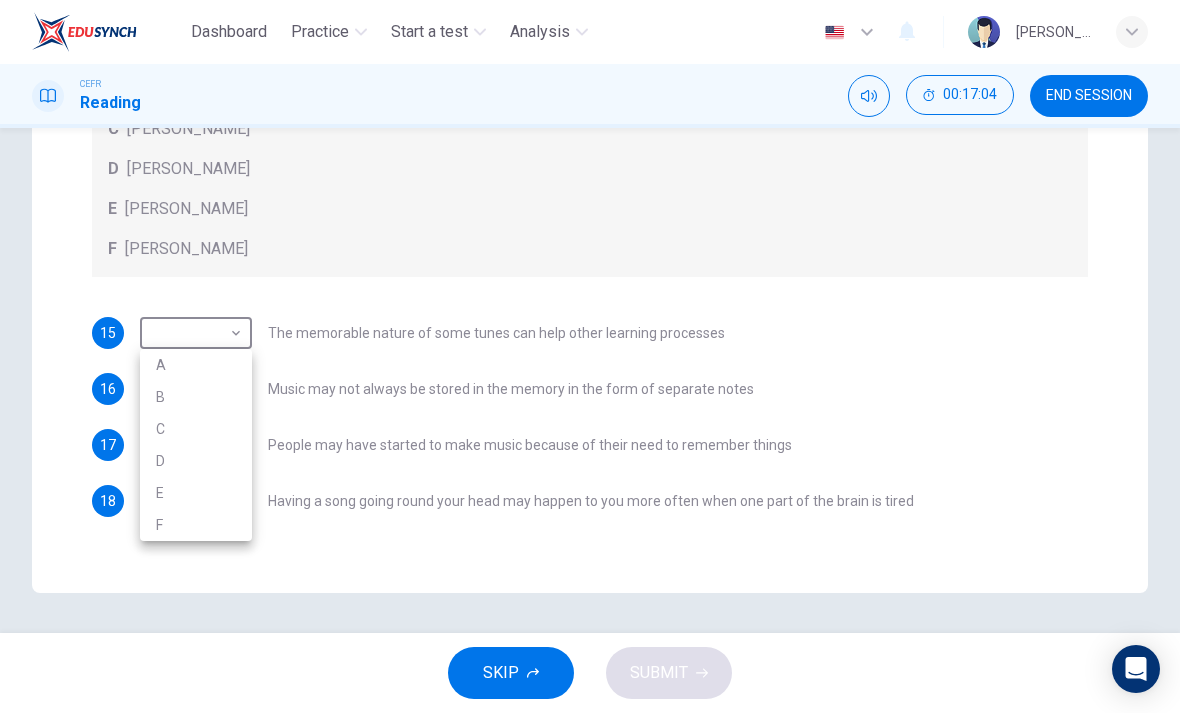 click on "E" at bounding box center (196, 493) 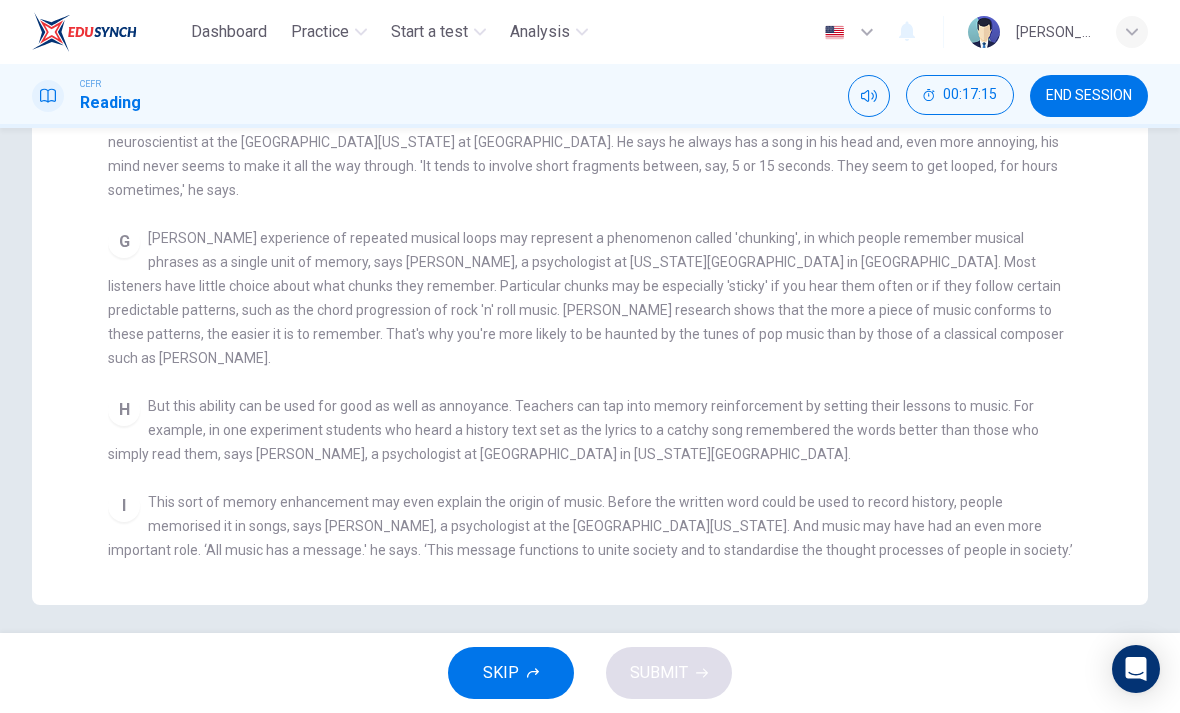 checkbox on "false" 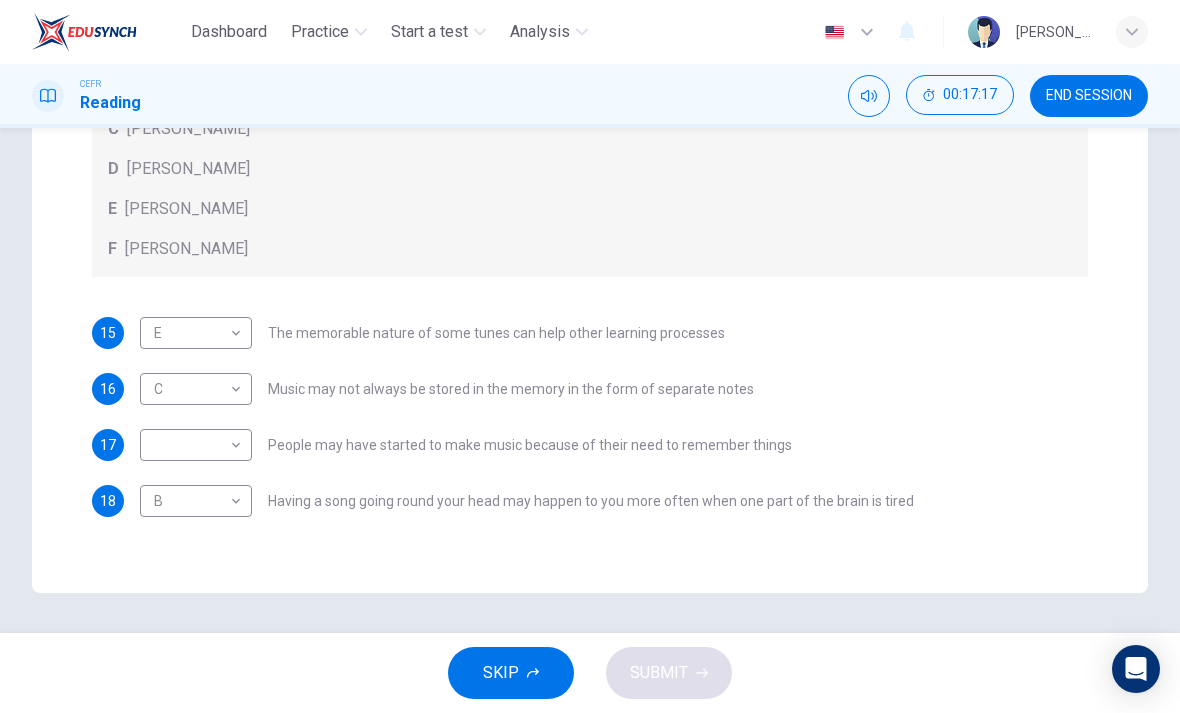 click on "Dashboard Practice Start a test Analysis English en ​ AINA NABILA BINTI ADNAN CEFR Reading 00:17:17 END SESSION Question Passage Questions 15 - 18 Look at the following theories and the list of people below.
Match each theory with the person it is credited to.
Write the correct letter  A-F  in the boxes below. A Roger Chaffin B Susan Ball C Steven Brown D Caroline Palmer E Sandra Calvert F Leon James 15 E E ​ The memorable nature of some tunes can help other learning processes 16 C C ​ Music may not always be stored in the memory in the form of separate notes 17 ​ ​ People may have started to make music because of their need to remember things 18 B B ​ Having a song going round your head may happen to you more often when one part of the brain is tired A Song on the Brain CLICK TO ZOOM Click to Zoom A B C D E F G H I SKIP SUBMIT EduSynch - Online Language Proficiency Testing
Dashboard Practice Start a test Analysis Notifications © Copyright  2025" at bounding box center (590, 356) 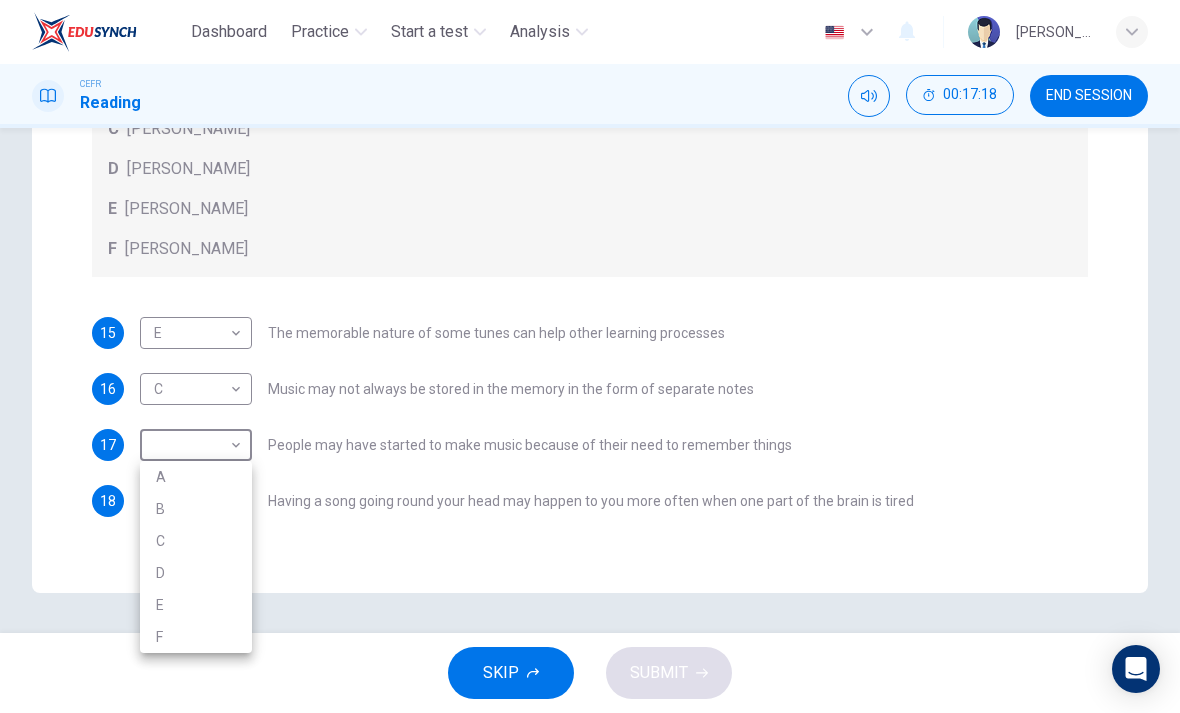 click on "F" at bounding box center [196, 637] 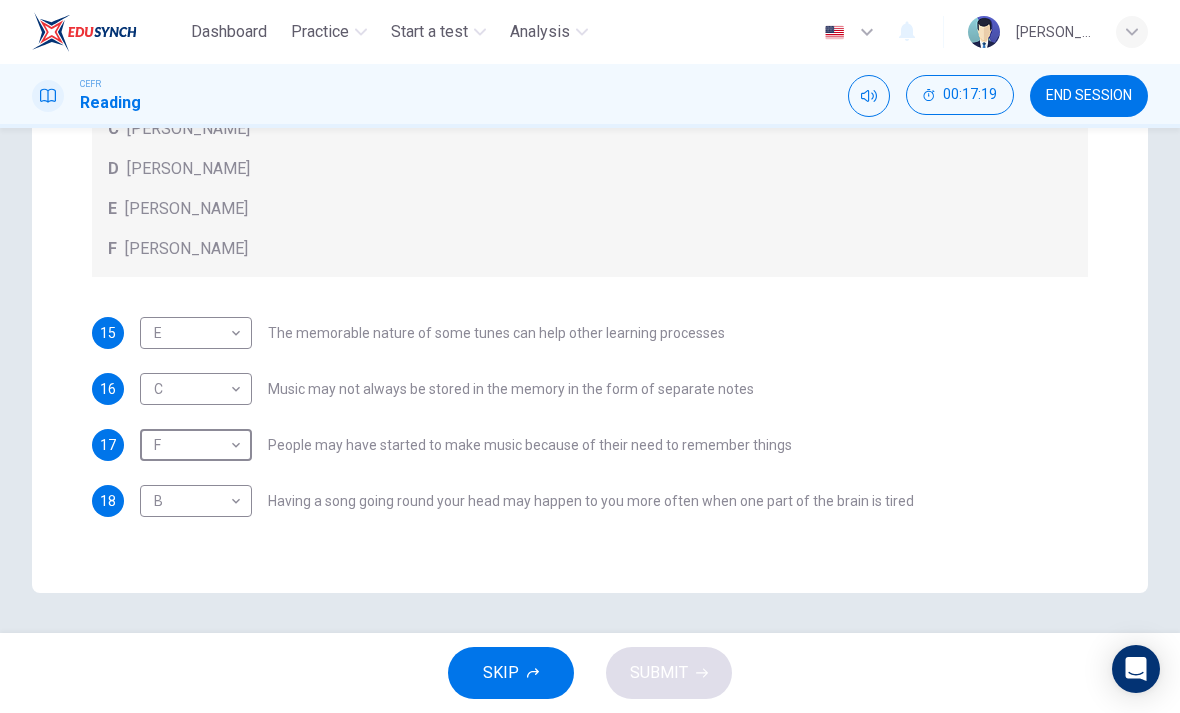 type on "F" 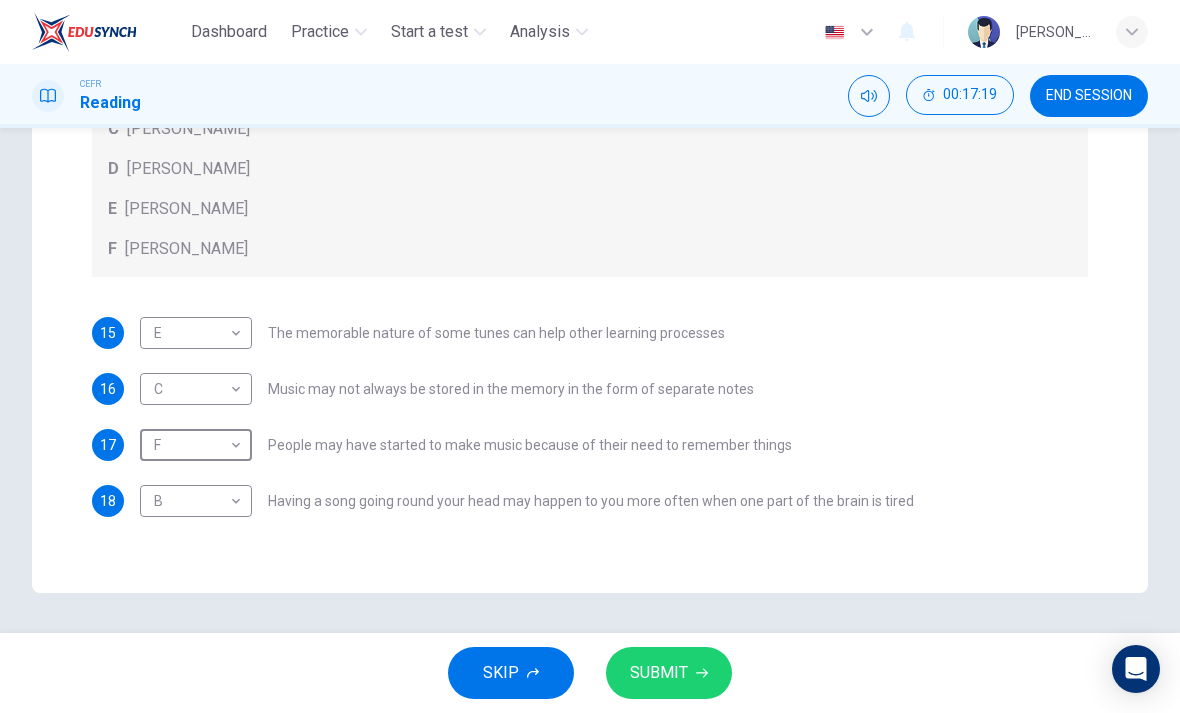 click on "SUBMIT" at bounding box center (669, 673) 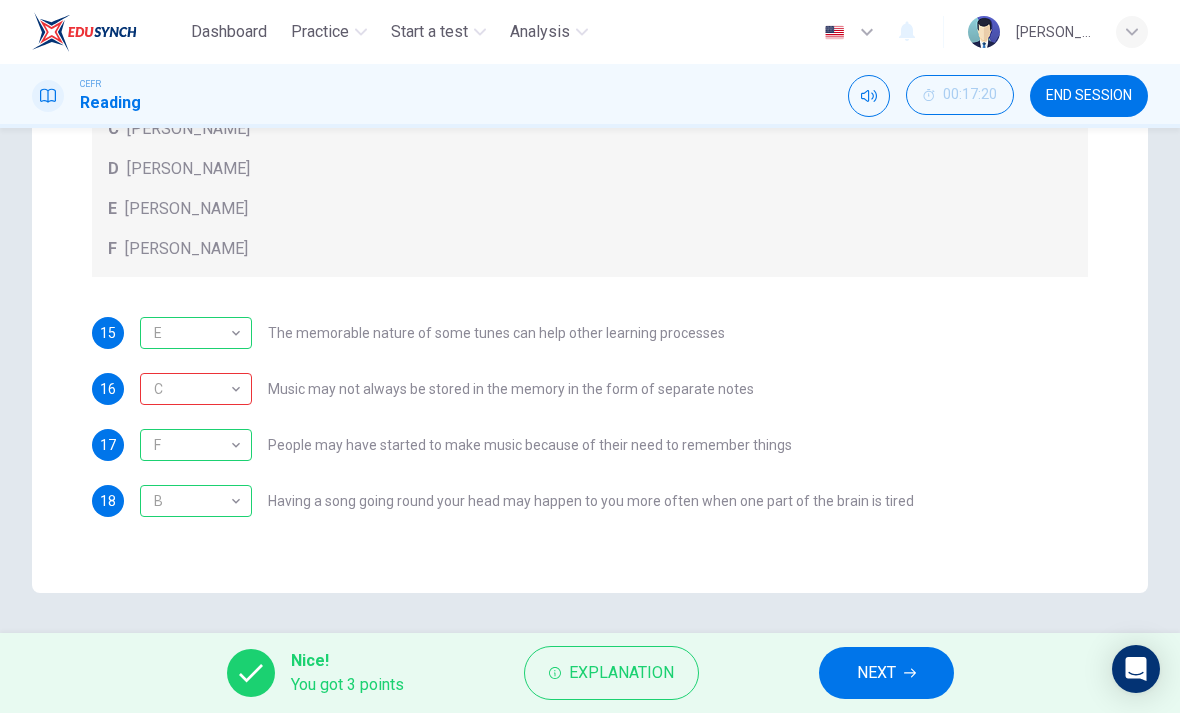 click on "Explanation" at bounding box center [621, 673] 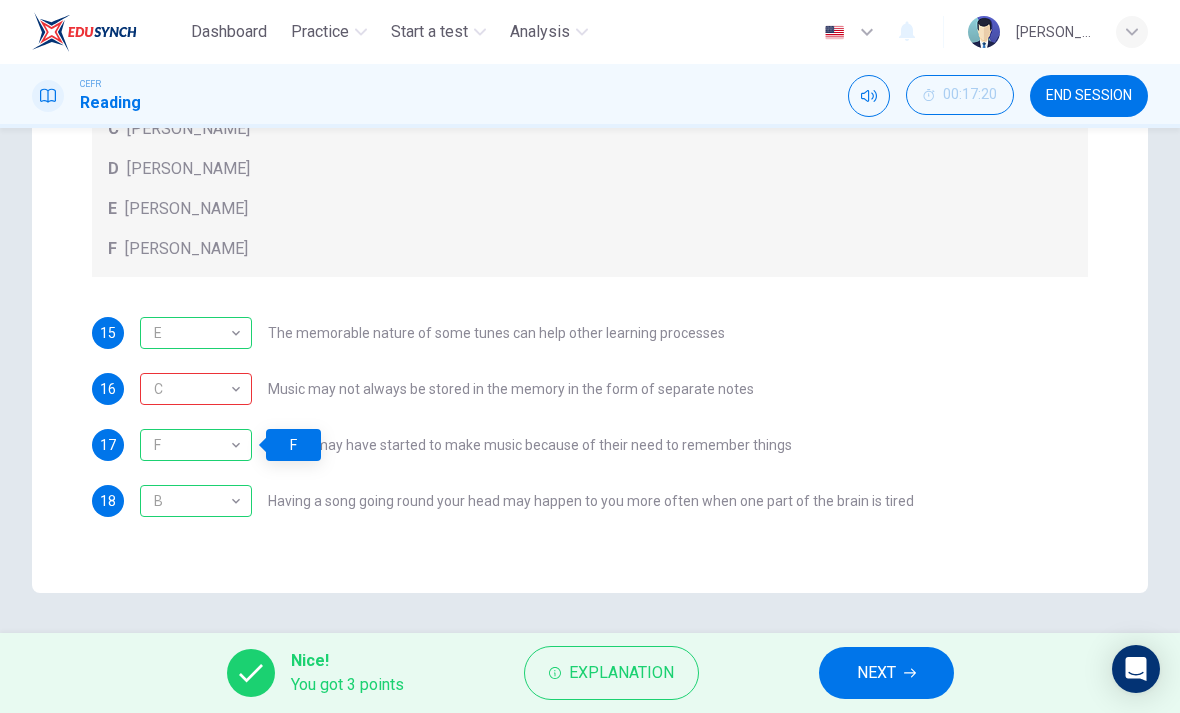click on "NEXT" at bounding box center (886, 673) 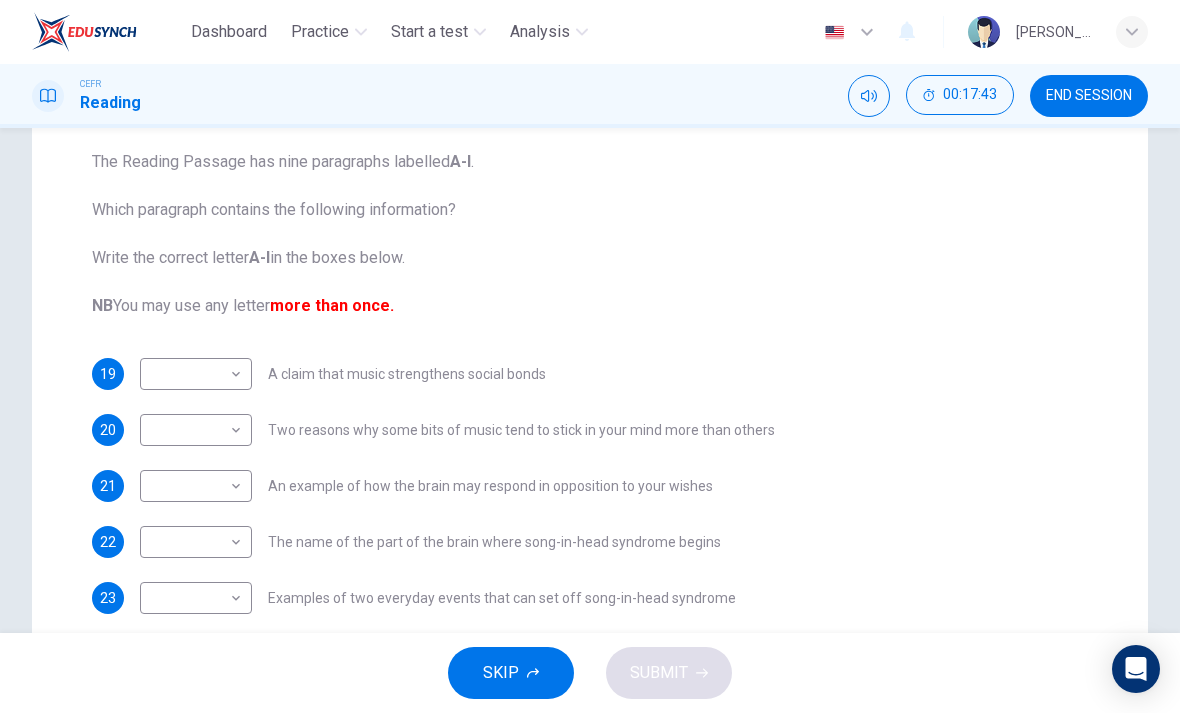 scroll, scrollTop: 191, scrollLeft: 0, axis: vertical 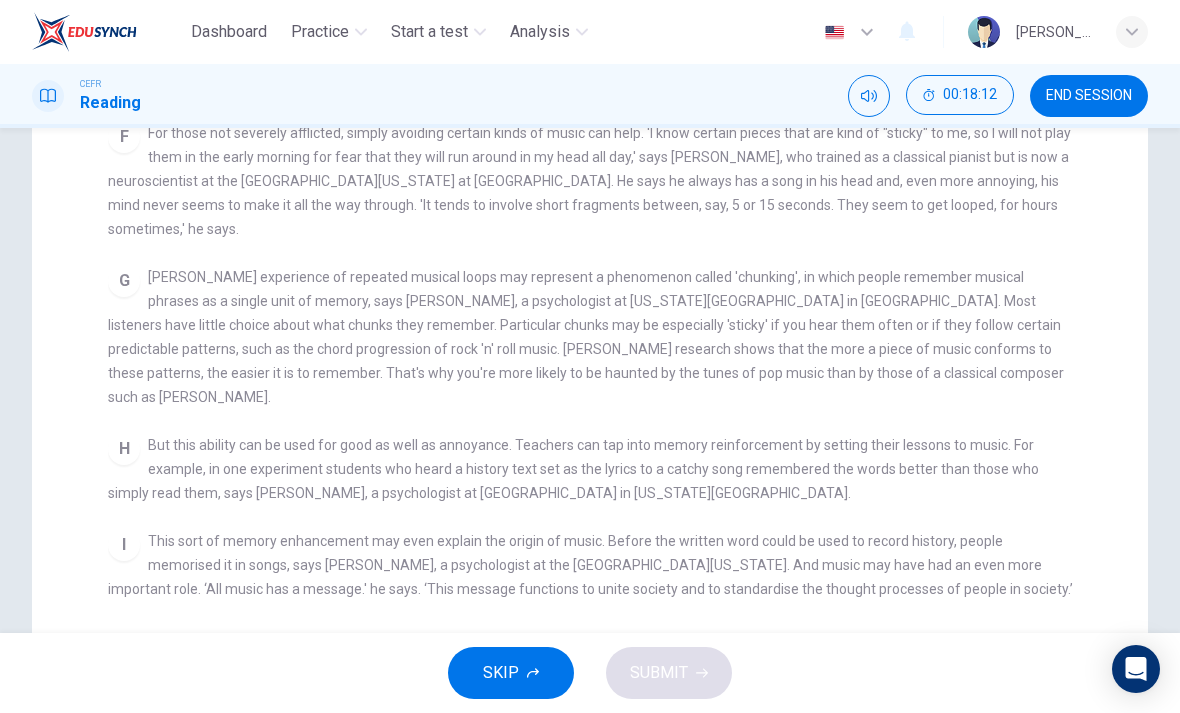 click on "CLICK TO ZOOM Click to Zoom A Some songs just won't leave you alone. But this may give us clues about how our brain works. Everyone knows the situation where you can't get a song out of your head. You hear a pop song on the radio - or even just read the song's title and it haunts you for hours, playing over and over in your mind until you're heartily sick of it. The condition now even has a medical name 'song-in-head syndrome'. B But why does the mind annoy us like this? No one knows for sure, but it's probably because the brain is better at holding onto information than it is at knowing what information is important. Roger Chaffin, a psychologist at the University of Connecticut says, 'It's a manifestation of an aspect of memory which is normally an asset to us, but in this instance it can be a nuisance.' C D E F G H I" at bounding box center (603, 253) 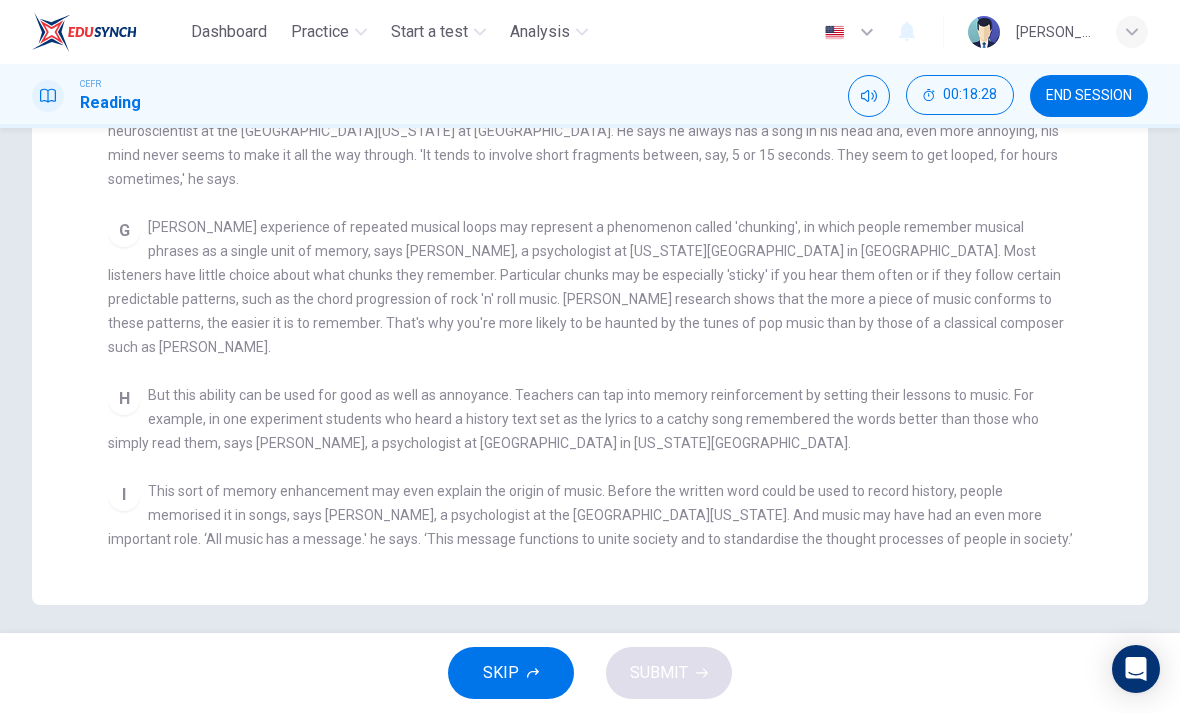 scroll, scrollTop: 512, scrollLeft: 0, axis: vertical 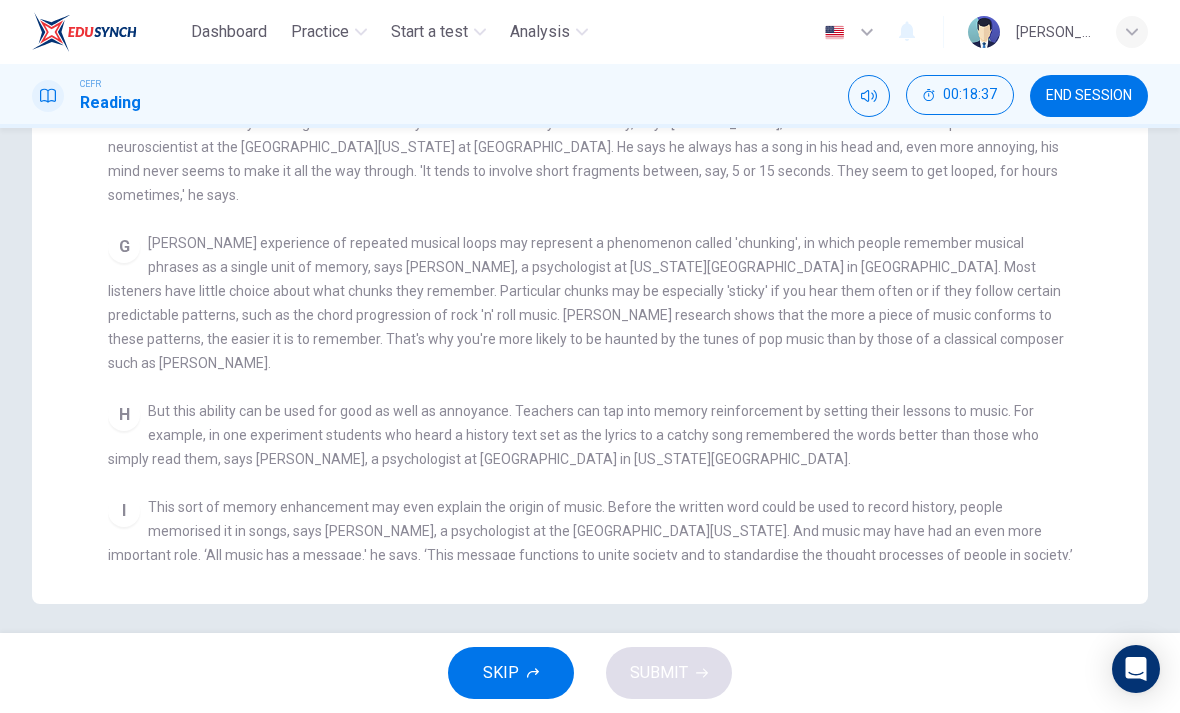 checkbox on "false" 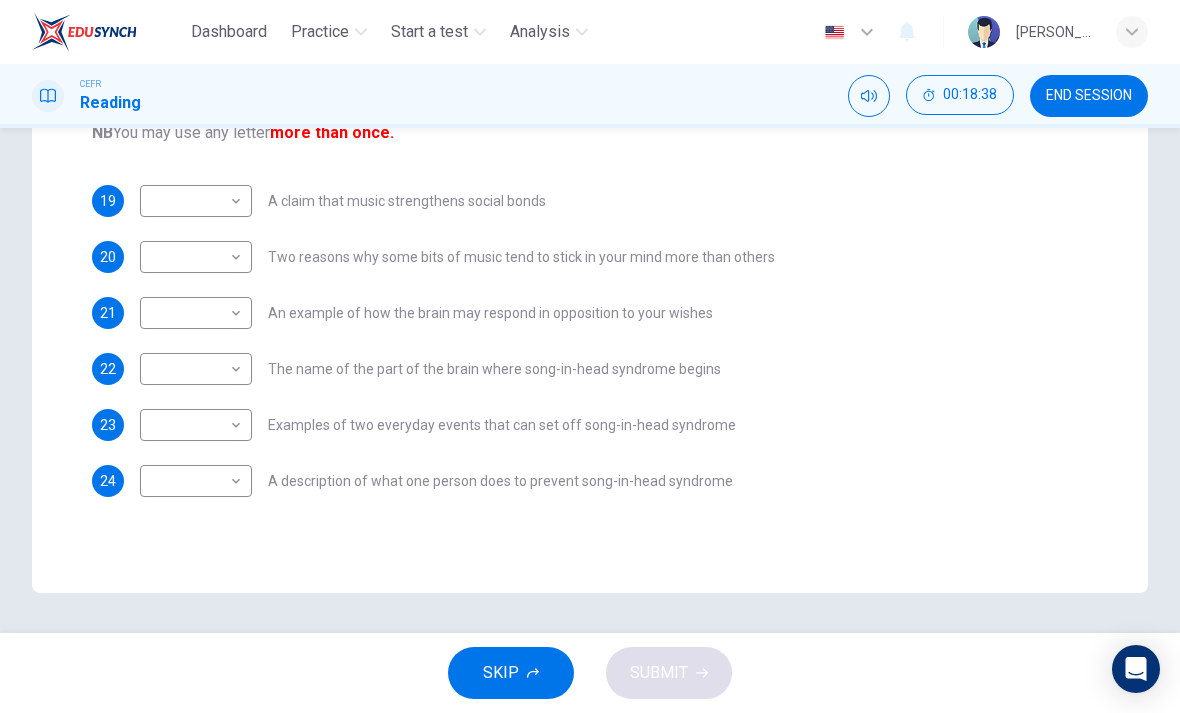 click on "Dashboard Practice Start a test Analysis English en ​ AINA NABILA BINTI ADNAN CEFR Reading 00:18:38 END SESSION Question Passage Questions 19 - 24 The Reading Passage has nine paragraphs labelled  A-l .
Which paragraph contains the following information?
Write the correct letter  A-l  in the boxes below.
NB  You may use any letter  more than once. 19 ​ ​ A claim that music strengthens social bonds 20 ​ ​ Two reasons why some bits of music tend to stick in your mind more than others 21 ​ ​ An example of how the brain may respond in opposition to your wishes 22 ​ ​ The name of the part of the brain where song-in-head syndrome begins 23 ​ ​ Examples of two everyday events that can set off song-in-head syndrome 24 ​ ​ A description of what one person does to prevent song-in-head syndrome A Song on the Brain CLICK TO ZOOM Click to Zoom A B C D E F G H I SKIP SUBMIT EduSynch - Online Language Proficiency Testing
Dashboard Practice Start a test Analysis Notifications 2025" at bounding box center [590, 356] 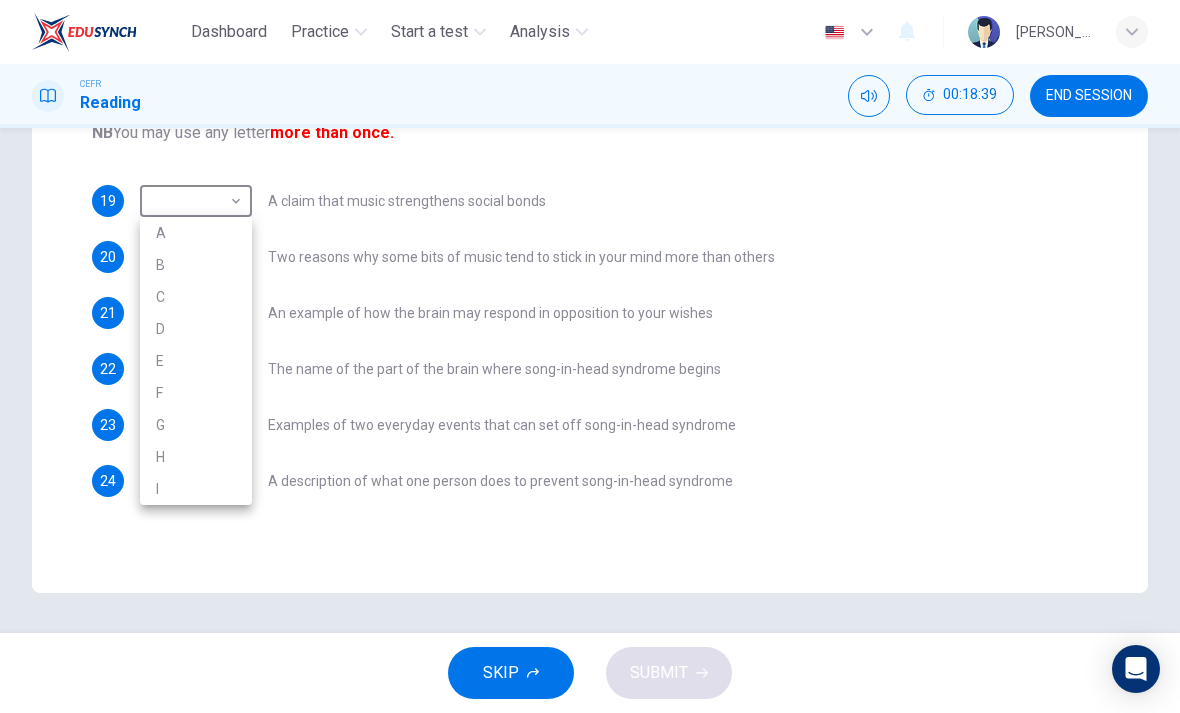 click on "I" at bounding box center [196, 489] 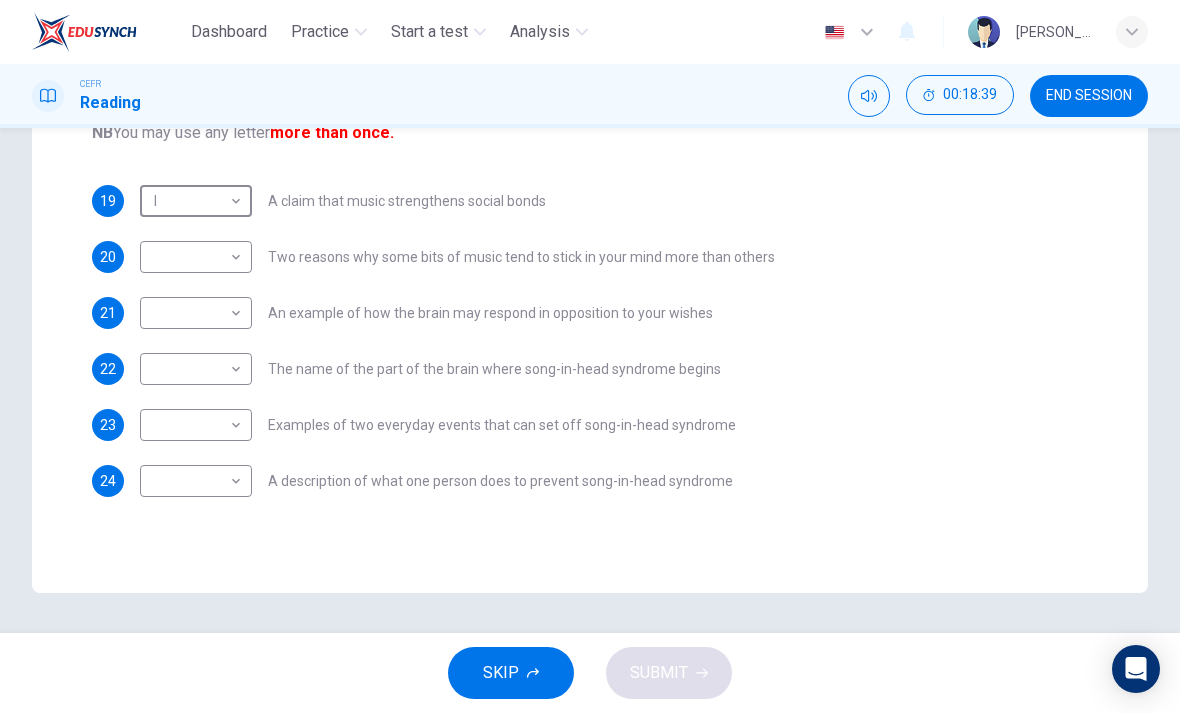 type on "I" 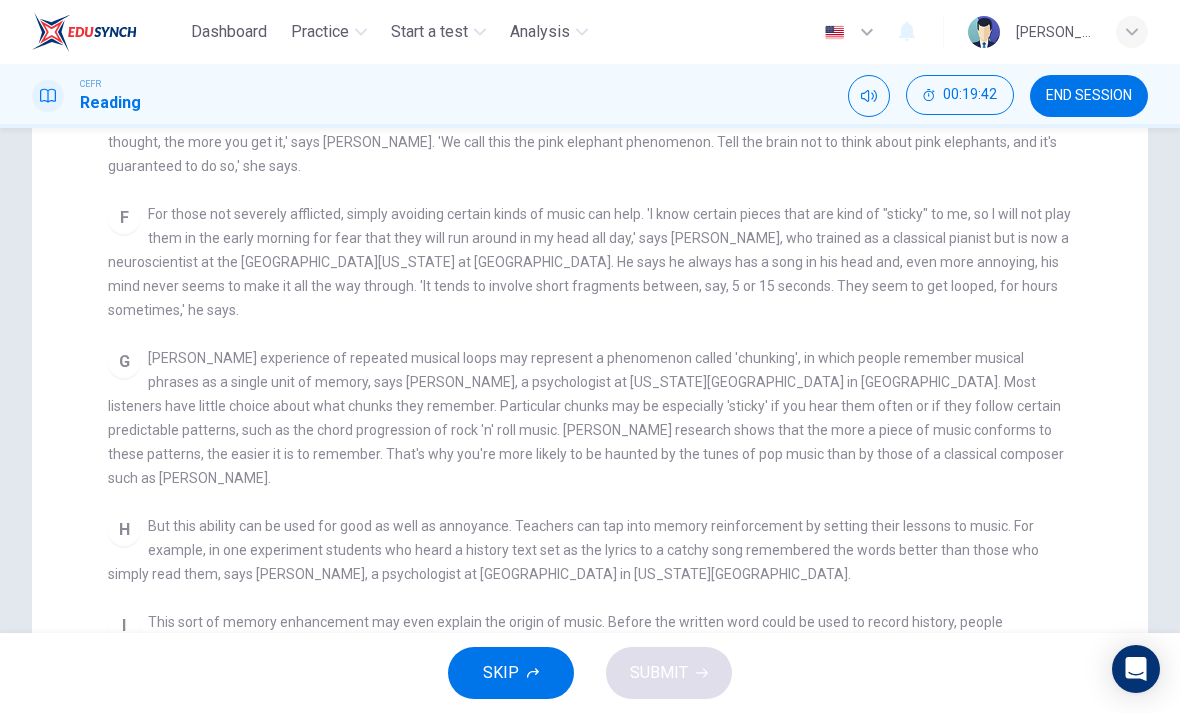 scroll, scrollTop: 735, scrollLeft: 0, axis: vertical 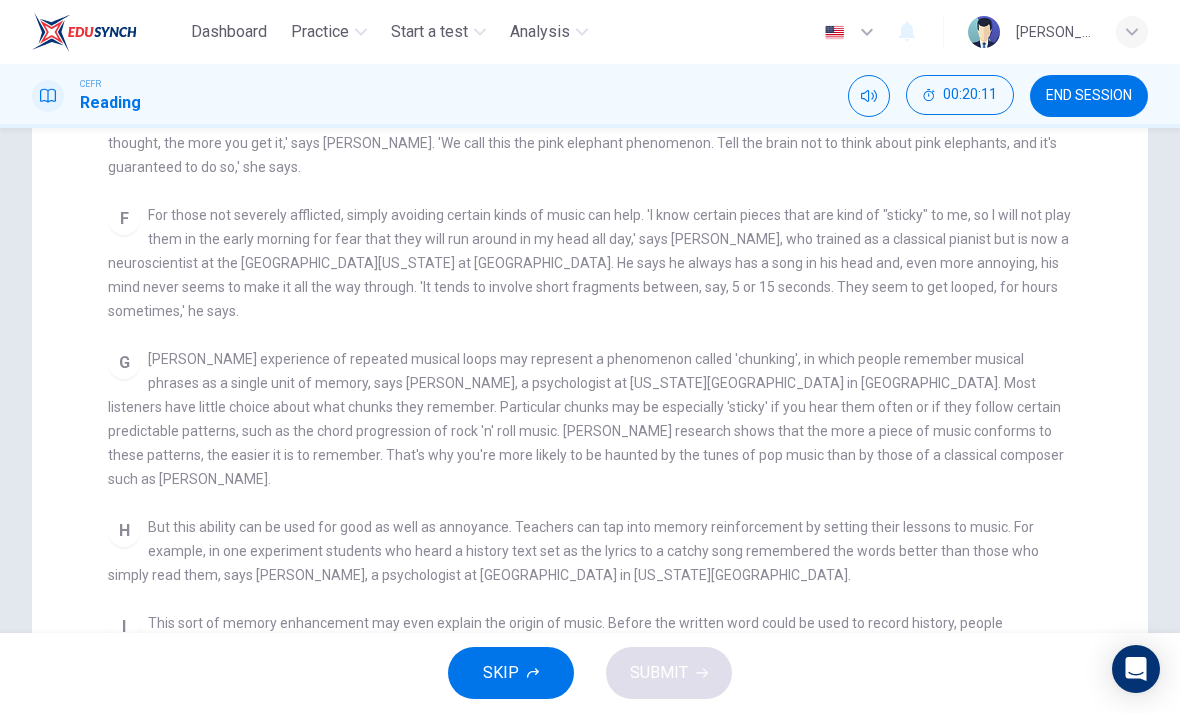 checkbox on "false" 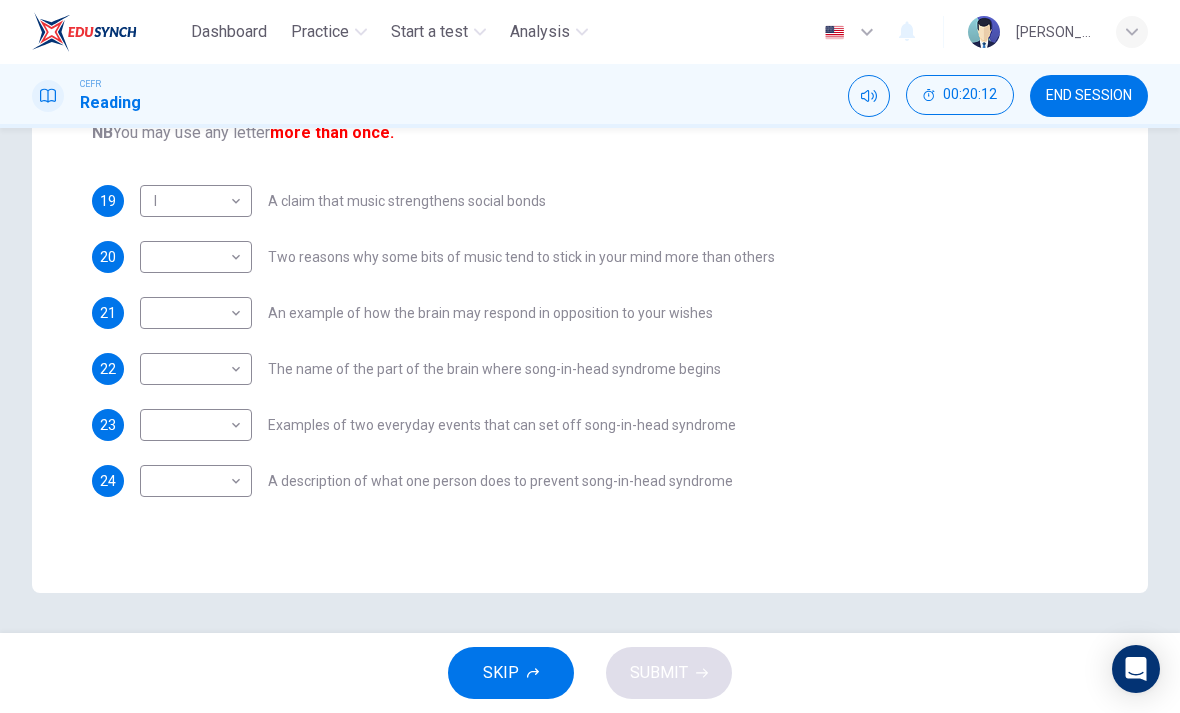 click on "Dashboard Practice Start a test Analysis English en ​ AINA NABILA BINTI ADNAN CEFR Reading 00:20:12 END SESSION Question Passage Questions 19 - 24 The Reading Passage has nine paragraphs labelled  A-l .
Which paragraph contains the following information?
Write the correct letter  A-l  in the boxes below.
NB  You may use any letter  more than once. 19 I I ​ A claim that music strengthens social bonds 20 ​ ​ Two reasons why some bits of music tend to stick in your mind more than others 21 ​ ​ An example of how the brain may respond in opposition to your wishes 22 ​ ​ The name of the part of the brain where song-in-head syndrome begins 23 ​ ​ Examples of two everyday events that can set off song-in-head syndrome 24 ​ ​ A description of what one person does to prevent song-in-head syndrome A Song on the Brain CLICK TO ZOOM Click to Zoom A B C D E F G H I SKIP SUBMIT EduSynch - Online Language Proficiency Testing
Dashboard Practice Start a test Analysis Notifications 2025" at bounding box center [590, 356] 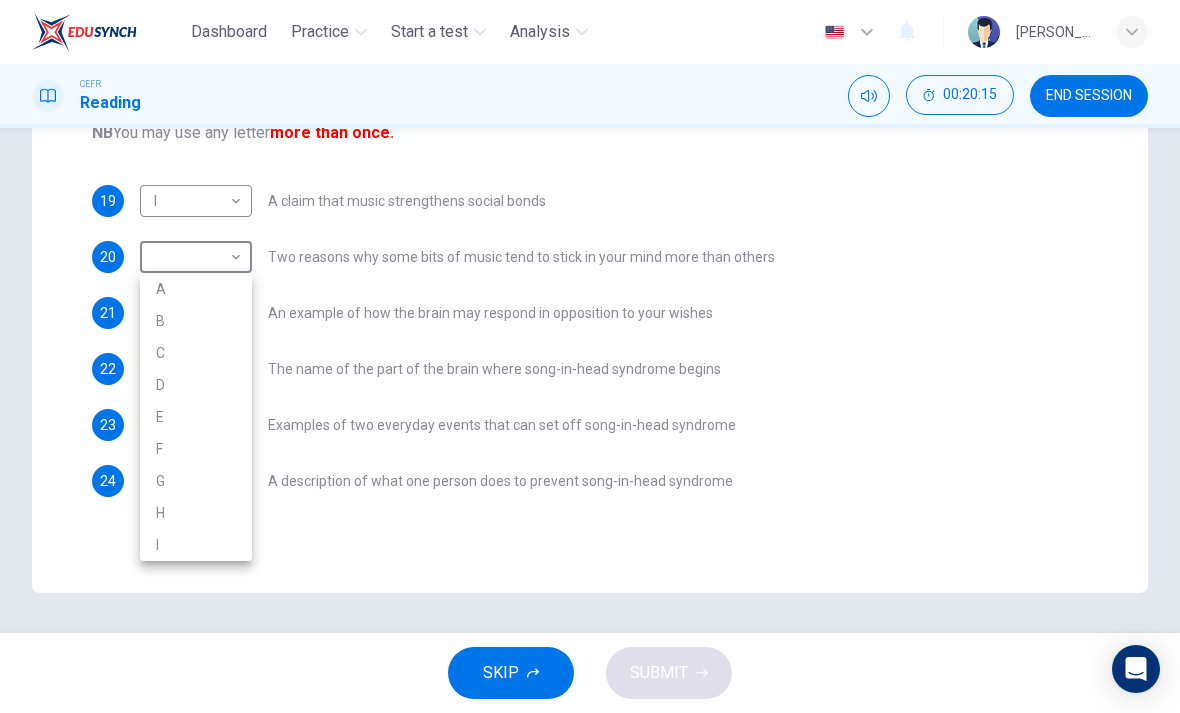 click on "G" at bounding box center (196, 481) 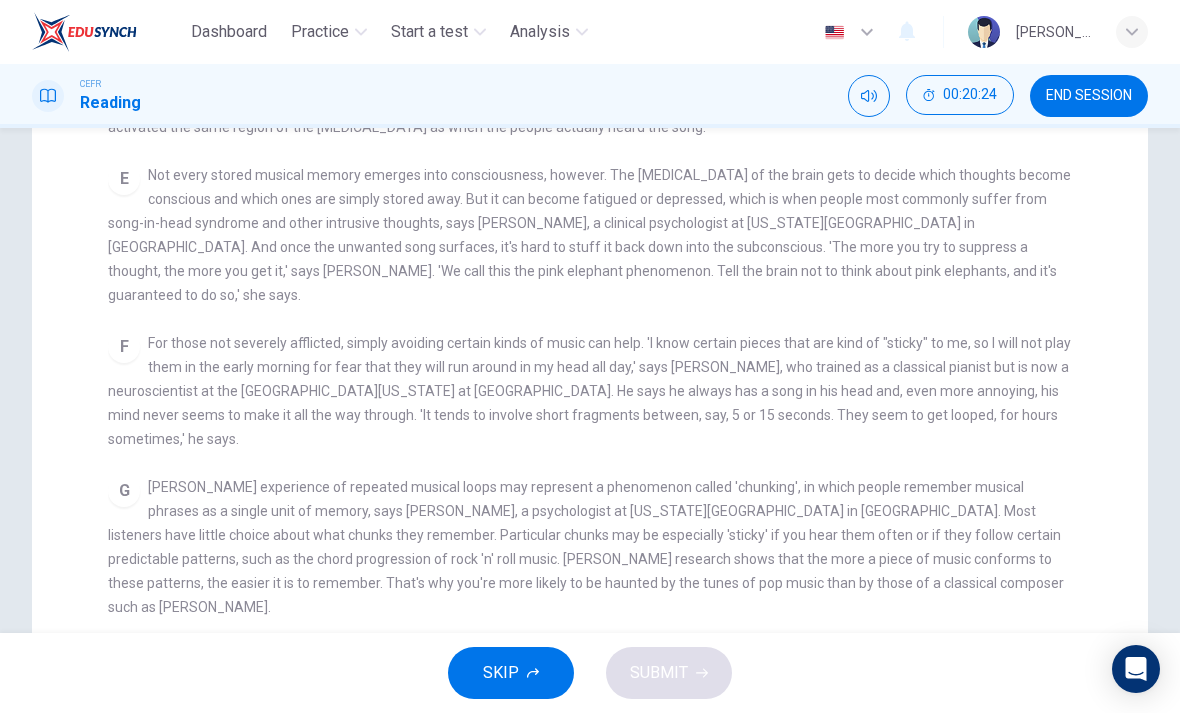 scroll, scrollTop: 169, scrollLeft: 0, axis: vertical 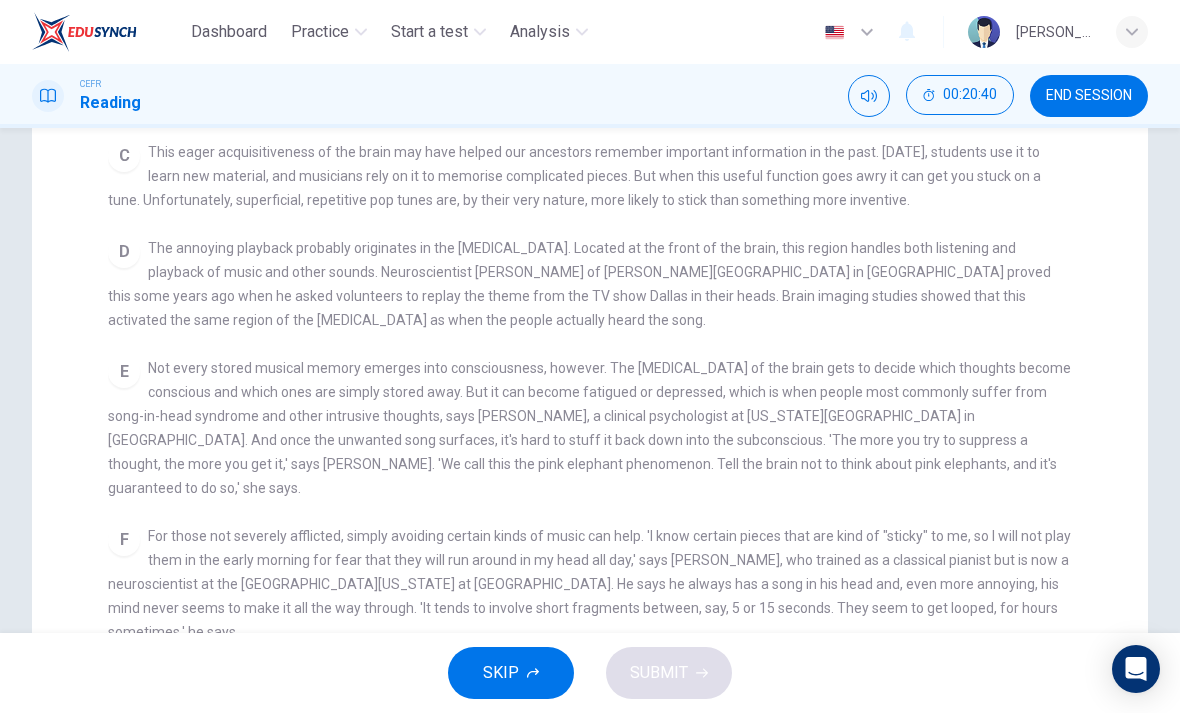 checkbox on "false" 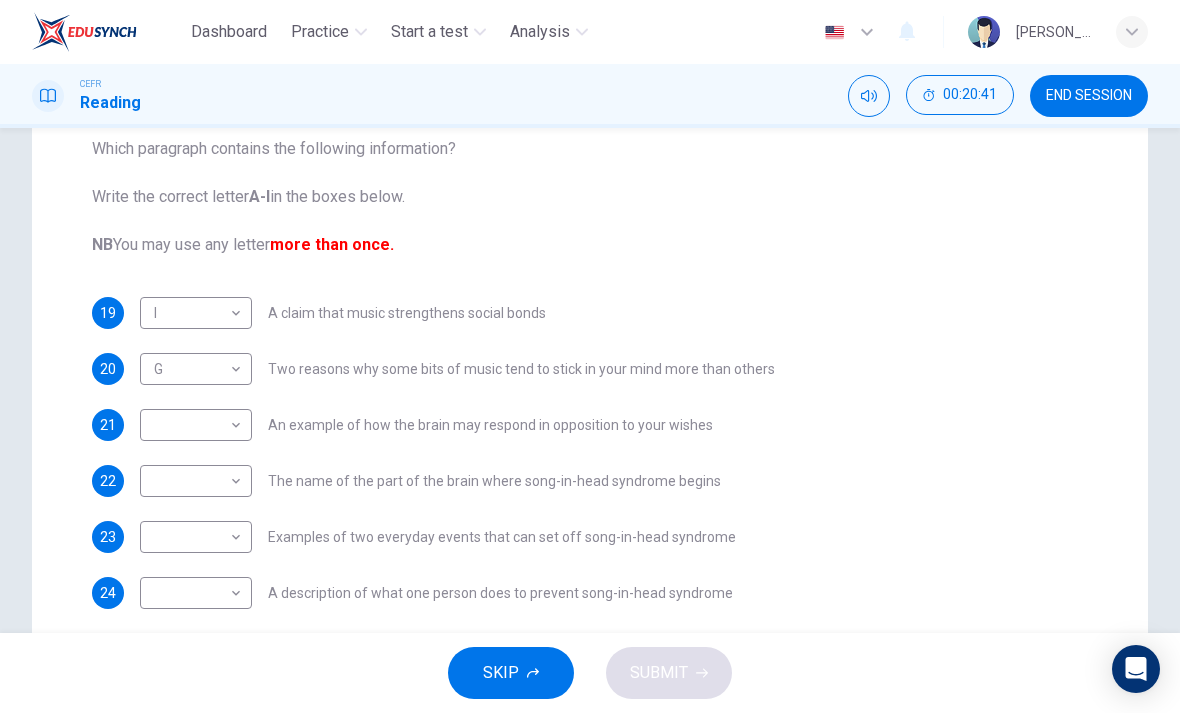 click on "Dashboard Practice Start a test Analysis English en ​ AINA NABILA BINTI ADNAN CEFR Reading 00:20:41 END SESSION Question Passage Questions 19 - 24 The Reading Passage has nine paragraphs labelled  A-l .
Which paragraph contains the following information?
Write the correct letter  A-l  in the boxes below.
NB  You may use any letter  more than once. 19 I I ​ A claim that music strengthens social bonds 20 G G ​ Two reasons why some bits of music tend to stick in your mind more than others 21 ​ ​ An example of how the brain may respond in opposition to your wishes 22 ​ ​ The name of the part of the brain where song-in-head syndrome begins 23 ​ ​ Examples of two everyday events that can set off song-in-head syndrome 24 ​ ​ A description of what one person does to prevent song-in-head syndrome A Song on the Brain CLICK TO ZOOM Click to Zoom A B C D E F G H I SKIP SUBMIT EduSynch - Online Language Proficiency Testing
Dashboard Practice Start a test Analysis Notifications 2025" at bounding box center [590, 356] 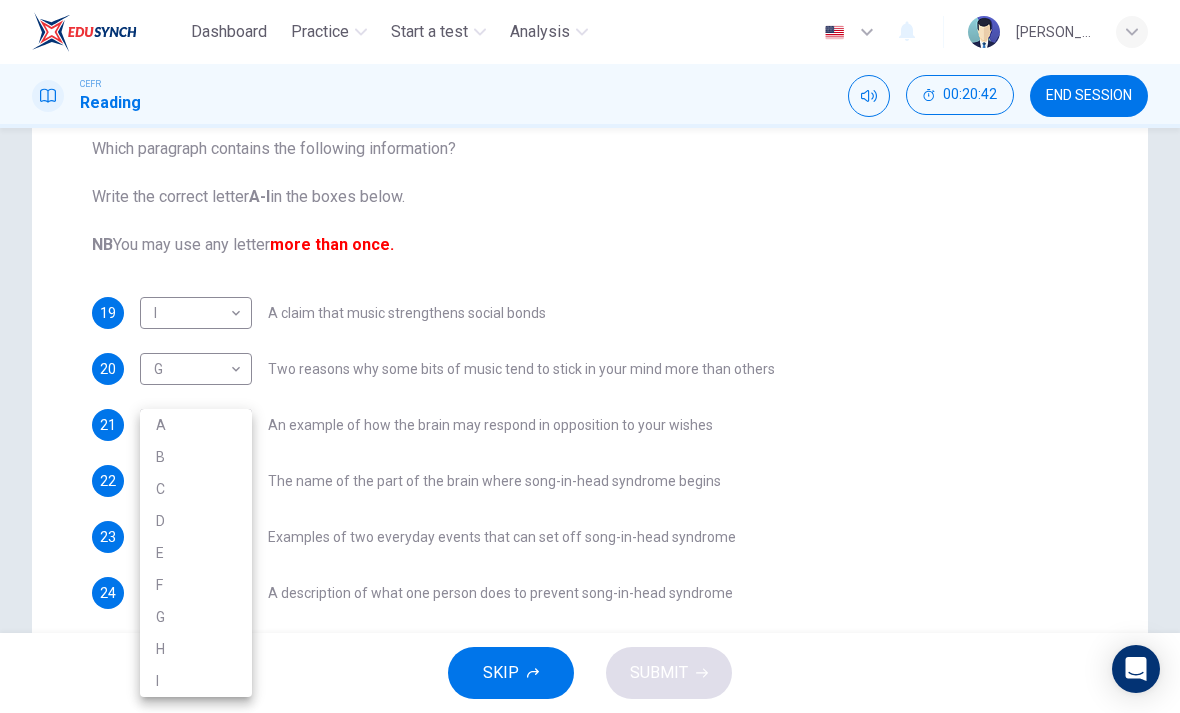 click on "C" at bounding box center [196, 489] 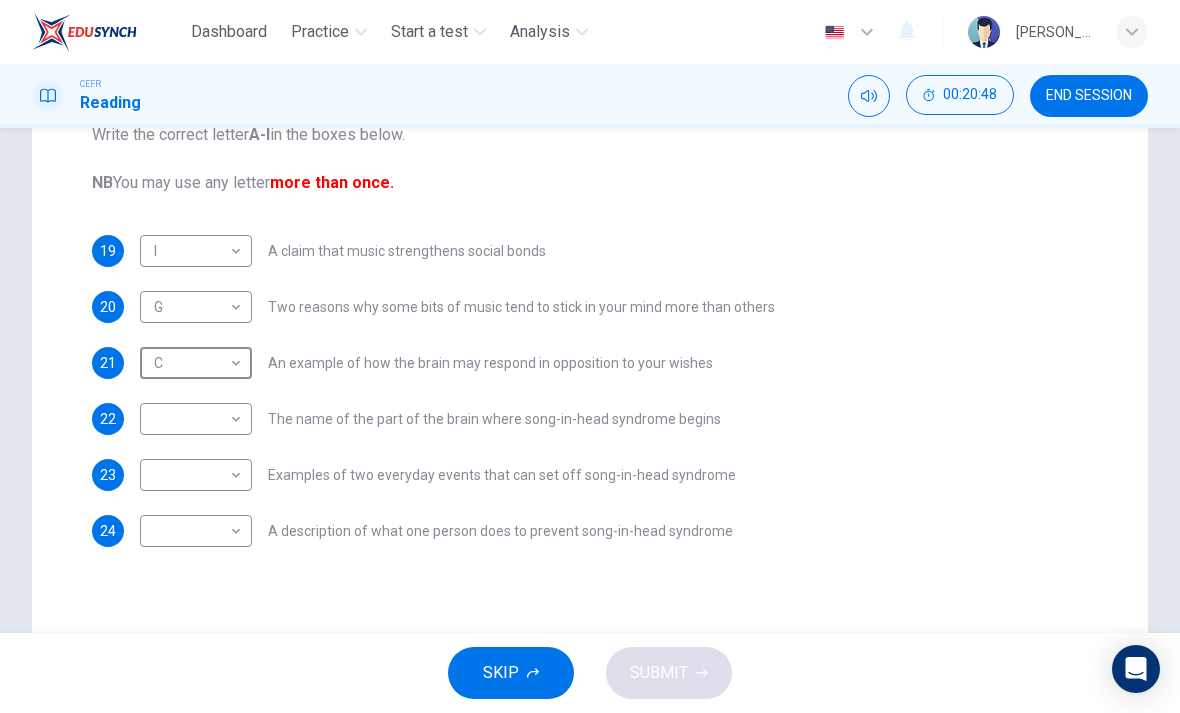 scroll, scrollTop: 336, scrollLeft: 0, axis: vertical 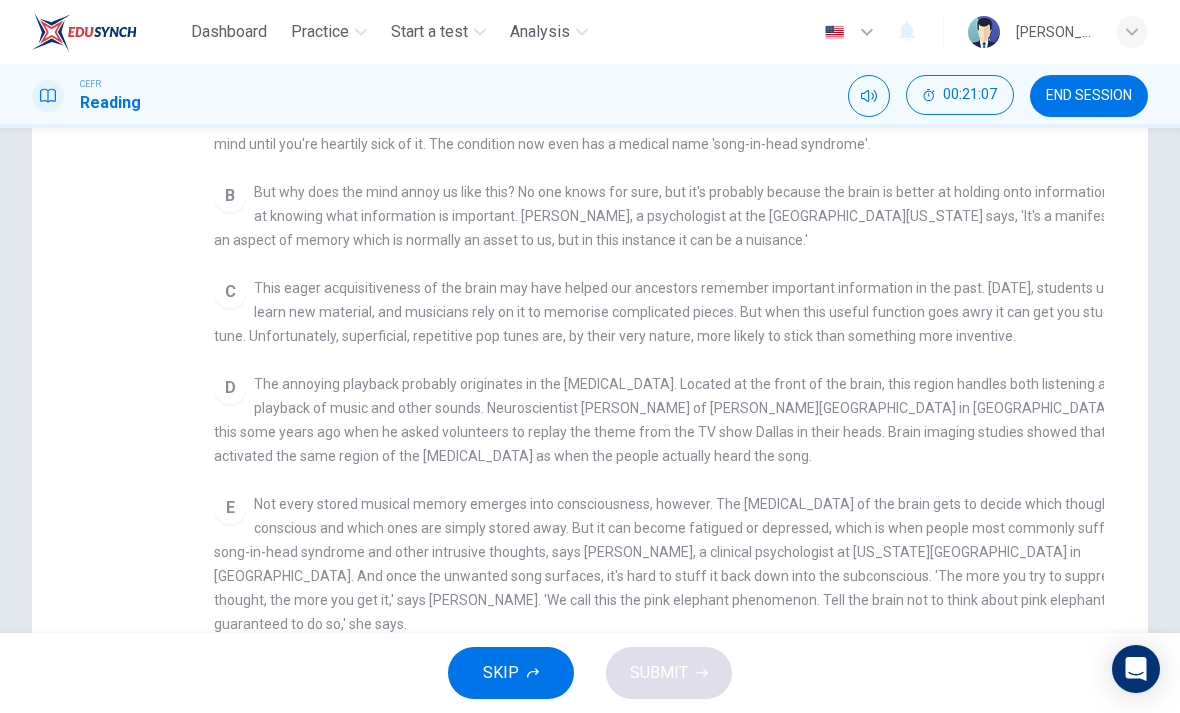 checkbox on "false" 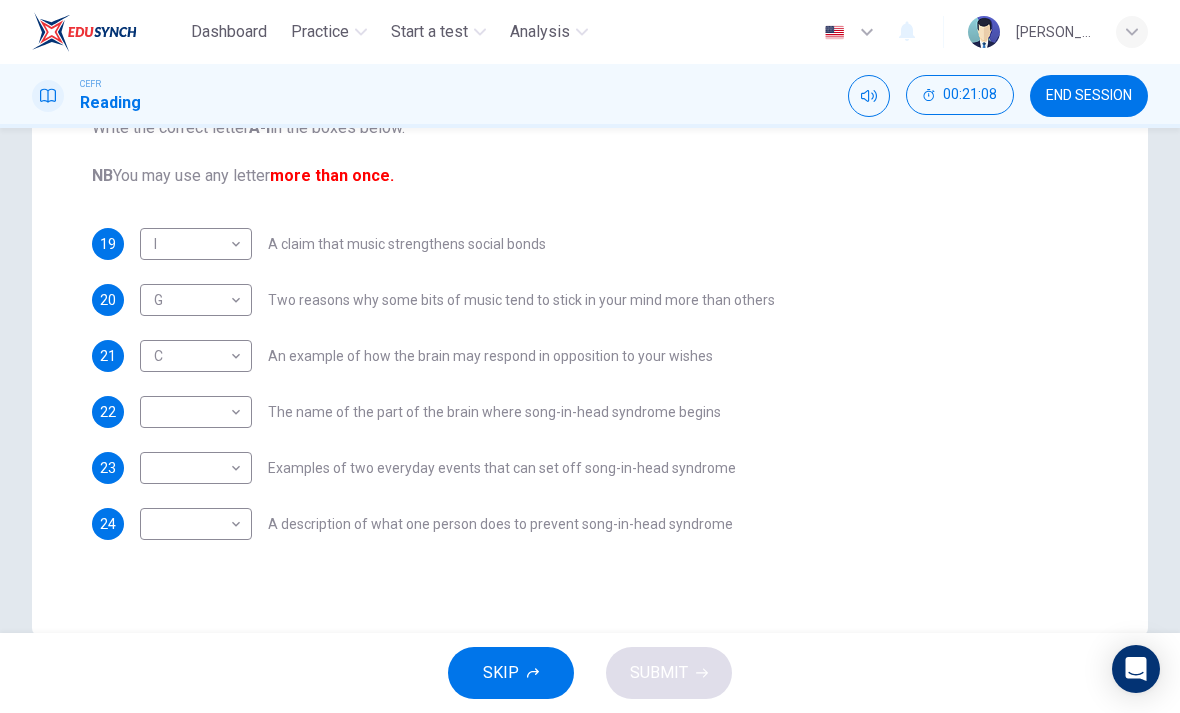 click on "Dashboard Practice Start a test Analysis English en ​ AINA NABILA BINTI ADNAN CEFR Reading 00:21:08 END SESSION Question Passage Questions 19 - 24 The Reading Passage has nine paragraphs labelled  A-l .
Which paragraph contains the following information?
Write the correct letter  A-l  in the boxes below.
NB  You may use any letter  more than once. 19 I I ​ A claim that music strengthens social bonds 20 G G ​ Two reasons why some bits of music tend to stick in your mind more than others 21 C C ​ An example of how the brain may respond in opposition to your wishes 22 ​ ​ The name of the part of the brain where song-in-head syndrome begins 23 ​ ​ Examples of two everyday events that can set off song-in-head syndrome 24 ​ ​ A description of what one person does to prevent song-in-head syndrome A Song on the Brain CLICK TO ZOOM Click to Zoom A B C D E F G H I SKIP SUBMIT EduSynch - Online Language Proficiency Testing
Dashboard Practice Start a test Analysis Notifications 2025" at bounding box center [590, 356] 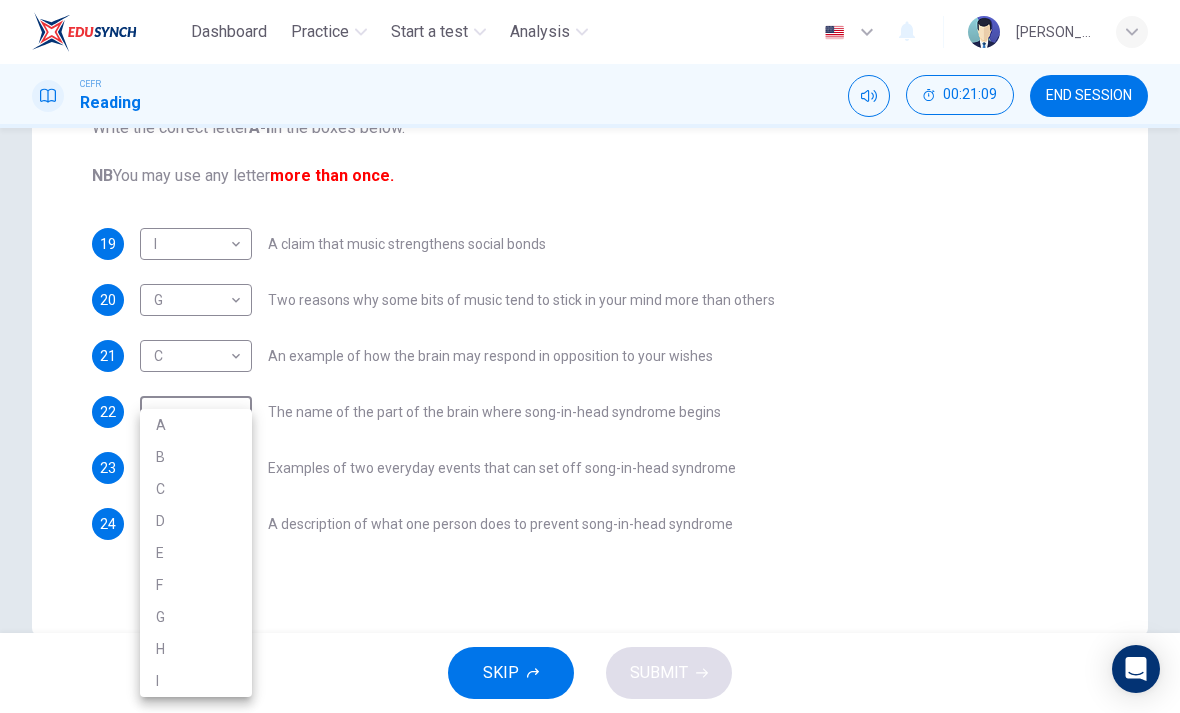 click on "D" at bounding box center [196, 521] 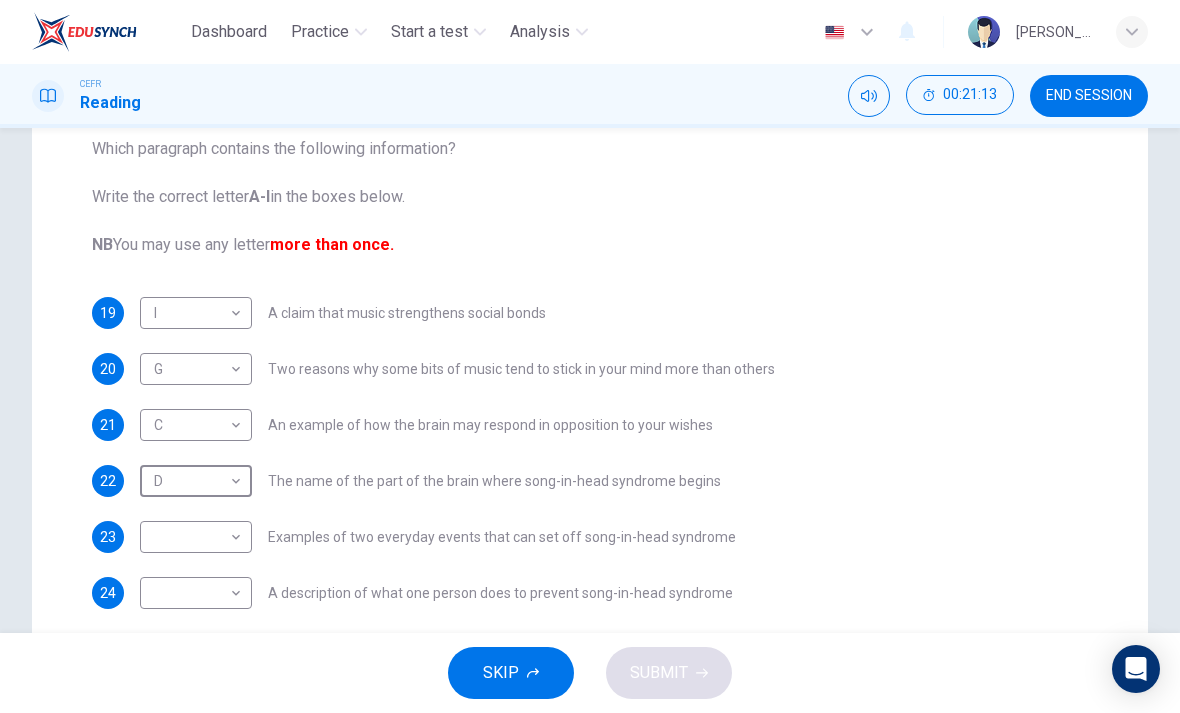 scroll, scrollTop: 273, scrollLeft: 0, axis: vertical 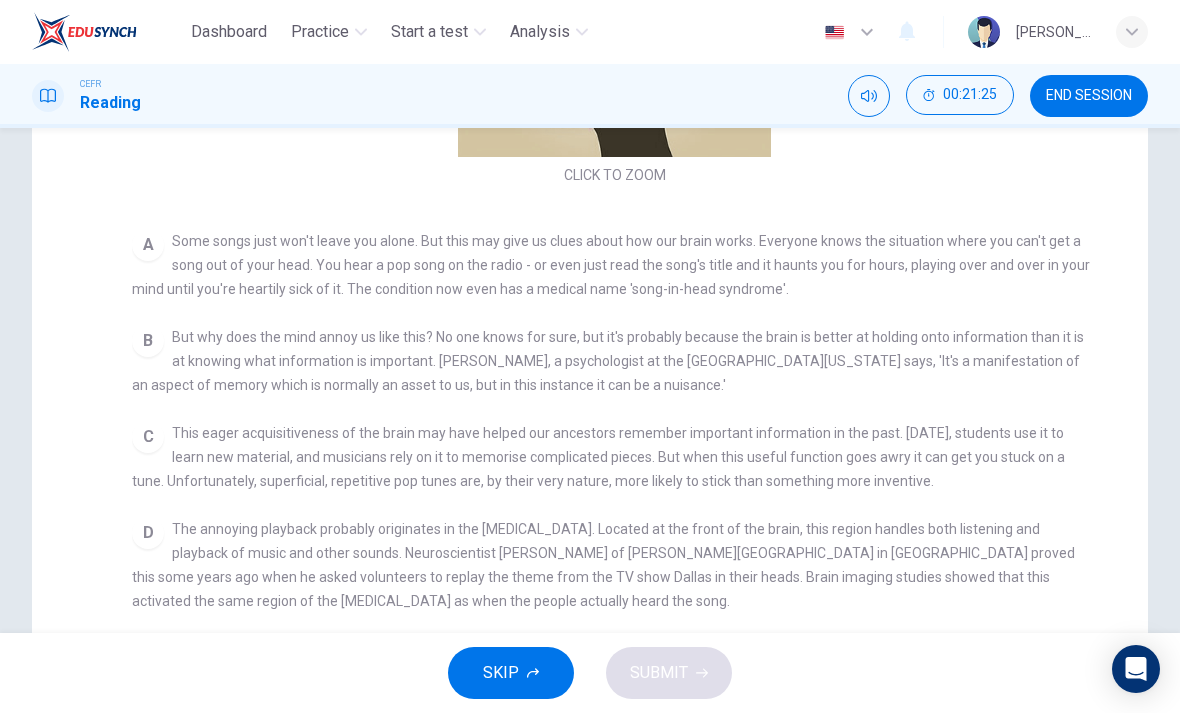 checkbox on "false" 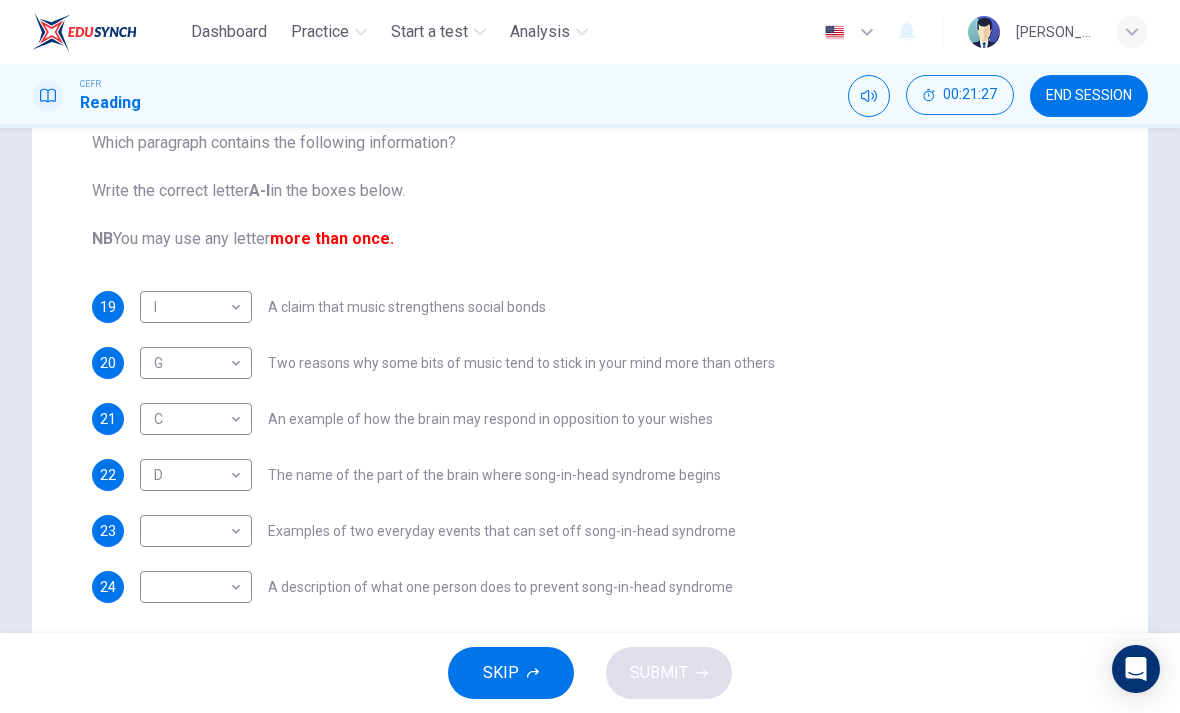 click on "Dashboard Practice Start a test Analysis English en ​ AINA NABILA BINTI ADNAN CEFR Reading 00:21:27 END SESSION Question Passage Questions 19 - 24 The Reading Passage has nine paragraphs labelled  A-l .
Which paragraph contains the following information?
Write the correct letter  A-l  in the boxes below.
NB  You may use any letter  more than once. 19 I I ​ A claim that music strengthens social bonds 20 G G ​ Two reasons why some bits of music tend to stick in your mind more than others 21 C C ​ An example of how the brain may respond in opposition to your wishes 22 D D ​ The name of the part of the brain where song-in-head syndrome begins 23 ​ ​ Examples of two everyday events that can set off song-in-head syndrome 24 ​ ​ A description of what one person does to prevent song-in-head syndrome A Song on the Brain CLICK TO ZOOM Click to Zoom A B C D E F G H I SKIP SUBMIT EduSynch - Online Language Proficiency Testing
Dashboard Practice Start a test Analysis Notifications 2025" at bounding box center (590, 356) 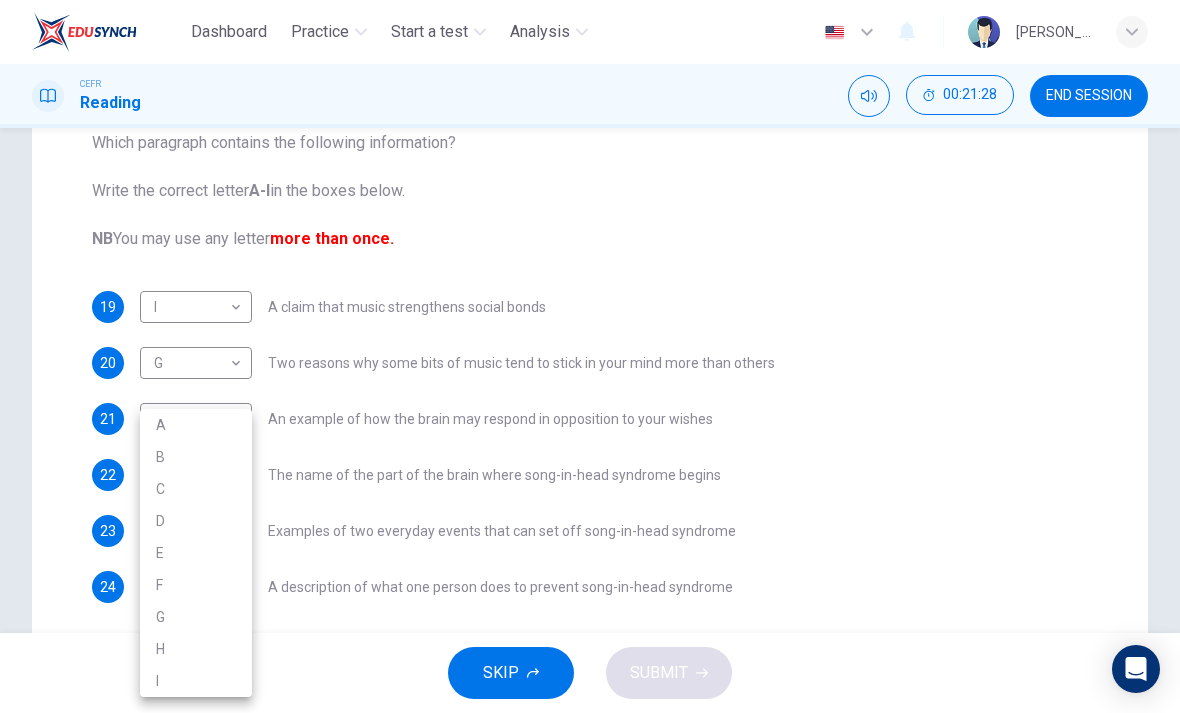 click on "A" at bounding box center [196, 425] 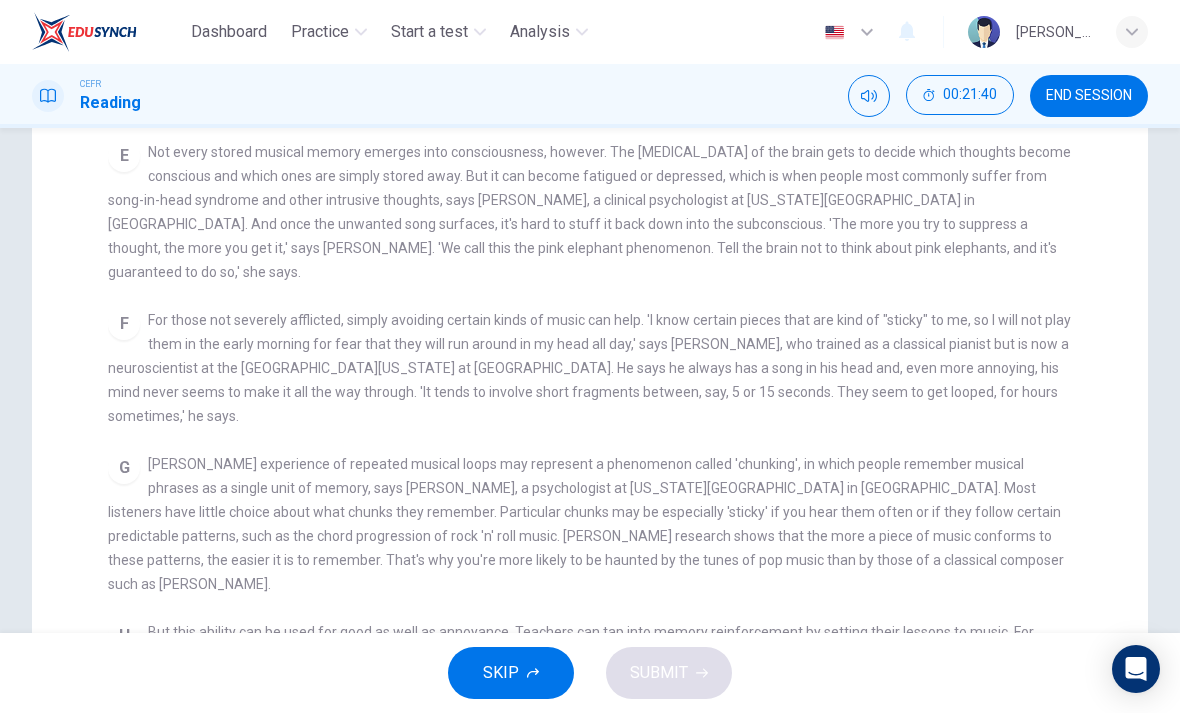 scroll, scrollTop: 735, scrollLeft: 0, axis: vertical 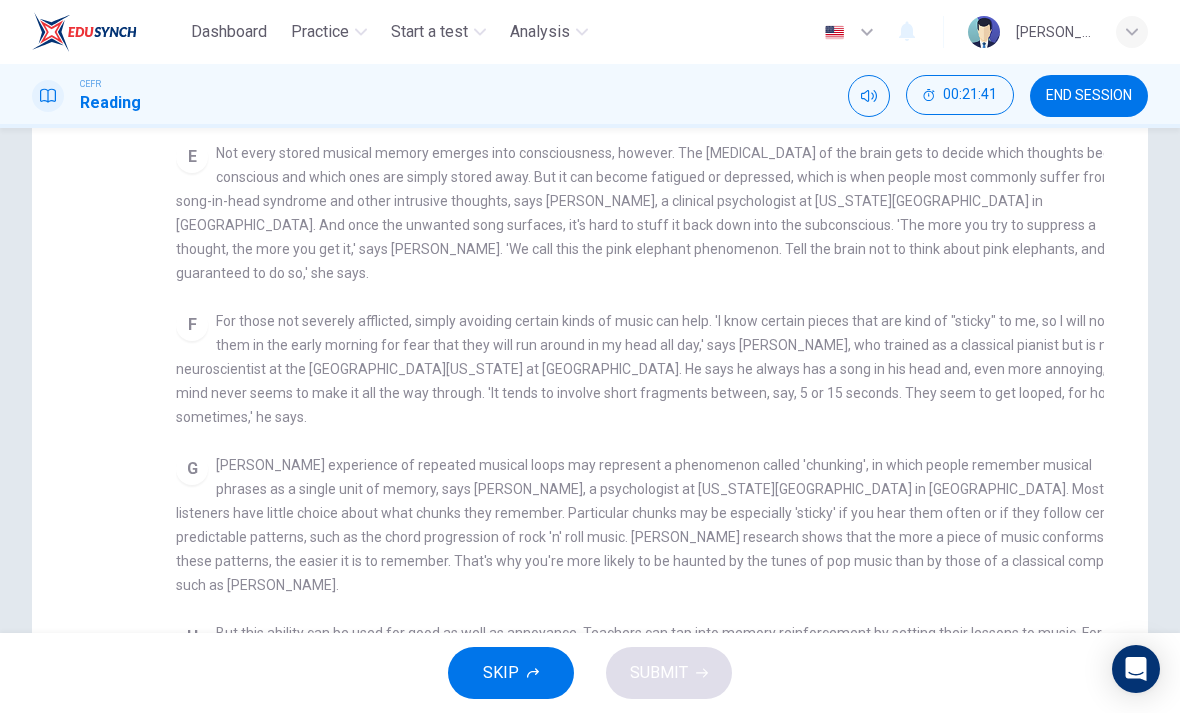 checkbox on "false" 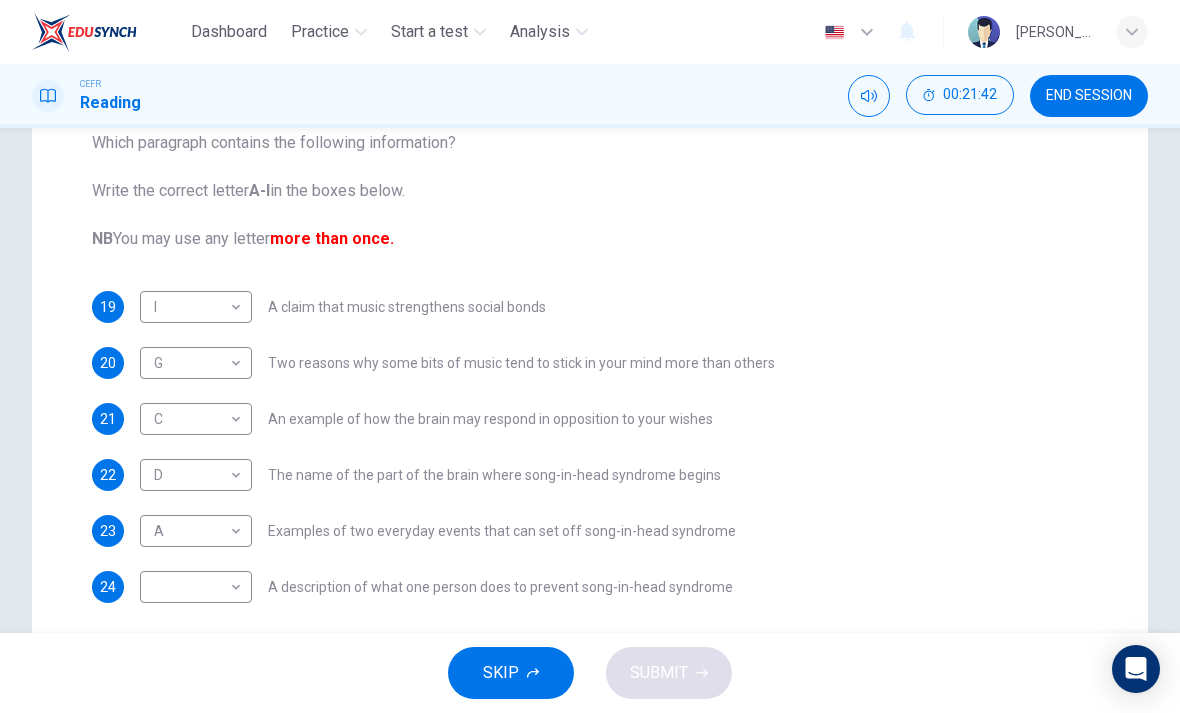 click on "Dashboard Practice Start a test Analysis English en ​ AINA NABILA BINTI ADNAN CEFR Reading 00:21:42 END SESSION Question Passage Questions 19 - 24 The Reading Passage has nine paragraphs labelled  A-l .
Which paragraph contains the following information?
Write the correct letter  A-l  in the boxes below.
NB  You may use any letter  more than once. 19 I I ​ A claim that music strengthens social bonds 20 G G ​ Two reasons why some bits of music tend to stick in your mind more than others 21 C C ​ An example of how the brain may respond in opposition to your wishes 22 D D ​ The name of the part of the brain where song-in-head syndrome begins 23 A A ​ Examples of two everyday events that can set off song-in-head syndrome 24 ​ ​ A description of what one person does to prevent song-in-head syndrome A Song on the Brain CLICK TO ZOOM Click to Zoom A B C D E F G H I SKIP SUBMIT EduSynch - Online Language Proficiency Testing
Dashboard Practice Start a test Analysis Notifications 2025" at bounding box center (590, 356) 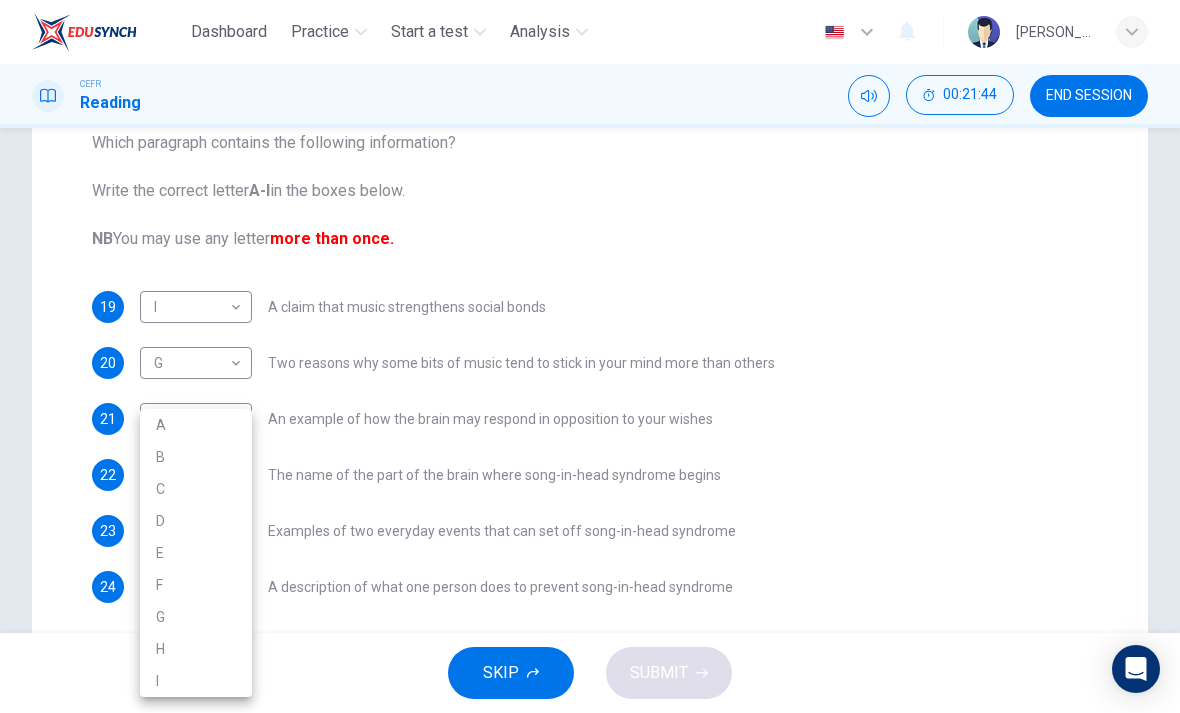 click on "F" at bounding box center (196, 585) 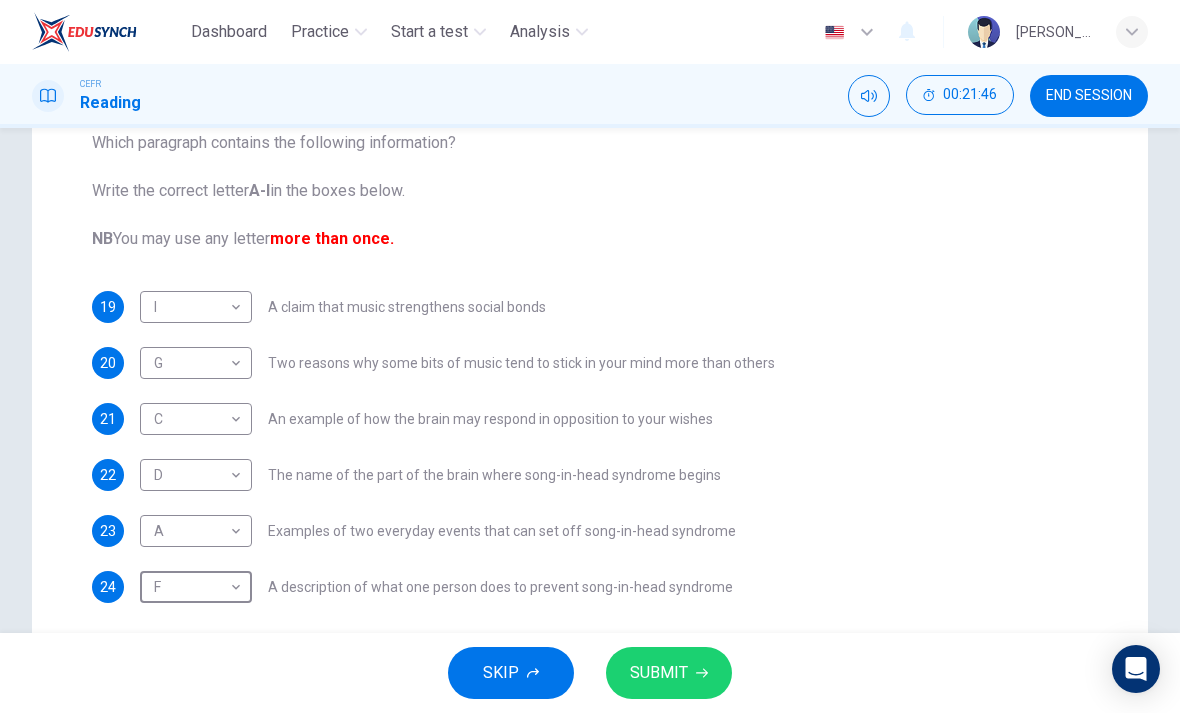 click on "SUBMIT" at bounding box center [659, 673] 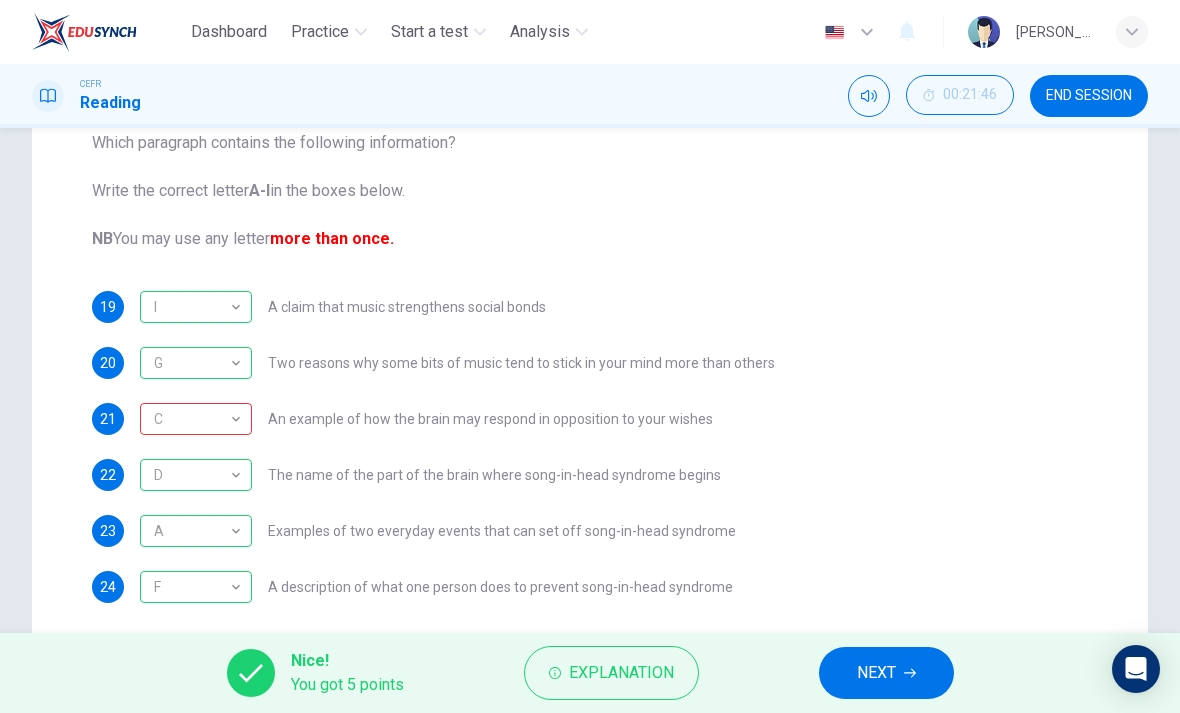 click on "Explanation" at bounding box center [621, 673] 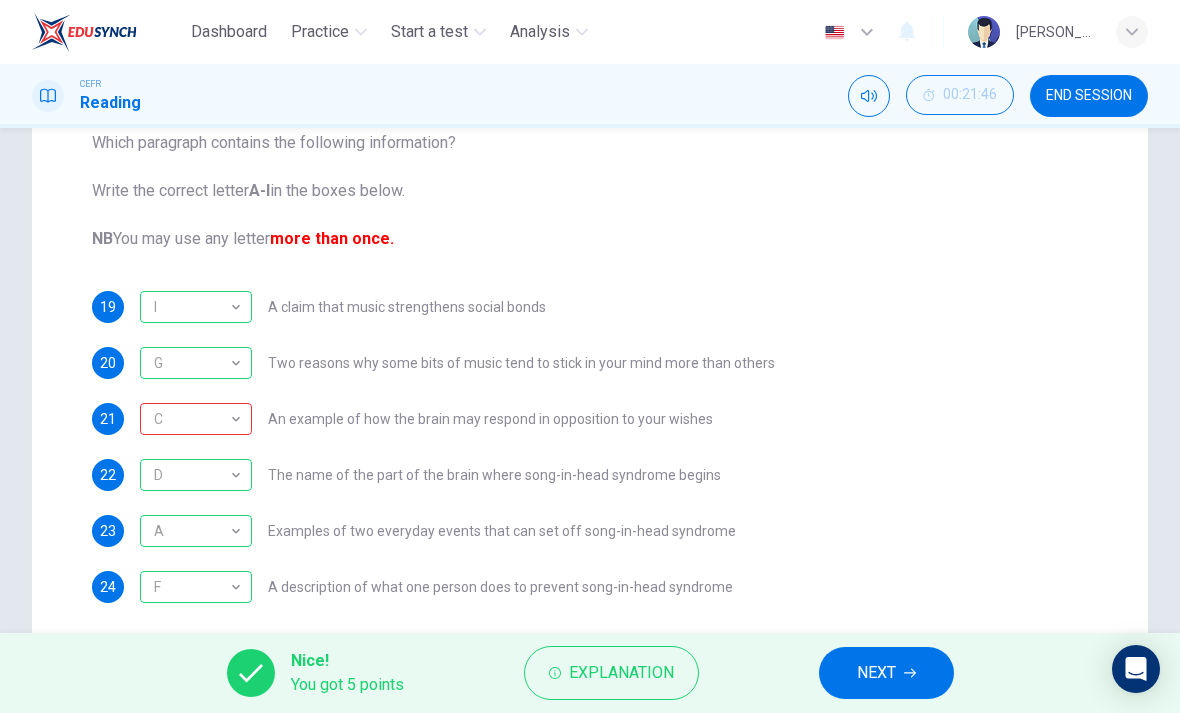 click on "19 I I ​ A claim that music strengthens social bonds 20 G G ​ Two reasons why some bits of music tend to stick in your mind more than others 21 C C ​ An example of how the brain may respond in opposition to your wishes 22 D D ​ The name of the part of the brain where song-in-head syndrome begins 23 A A ​ Examples of two everyday events that can set off song-in-head syndrome 24 F F ​ A description of what one person does to prevent song-in-head syndrome" at bounding box center (590, 447) 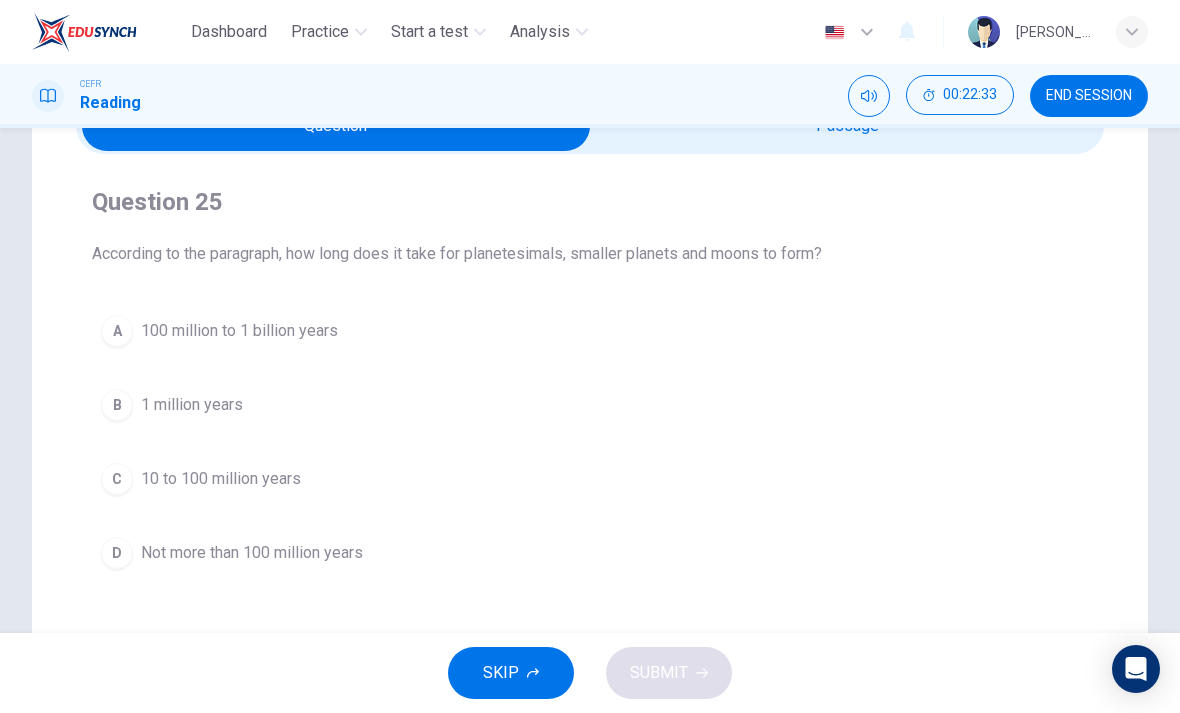 scroll, scrollTop: 124, scrollLeft: 0, axis: vertical 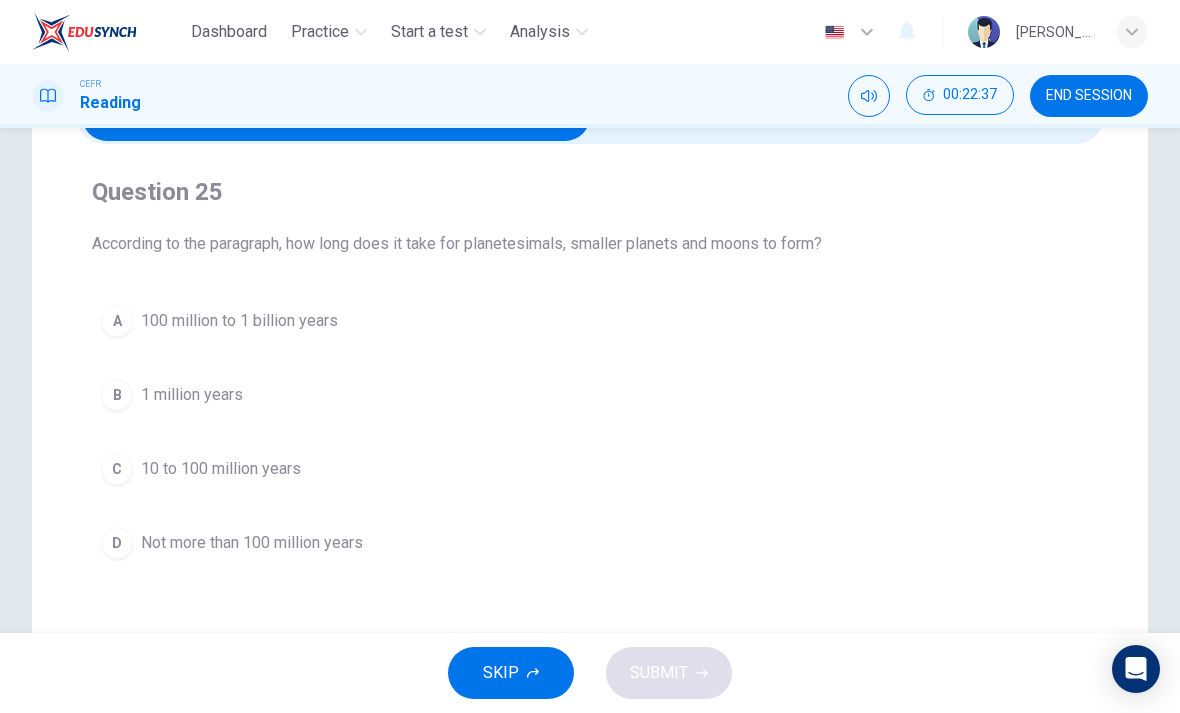 click on "A" at bounding box center (117, 321) 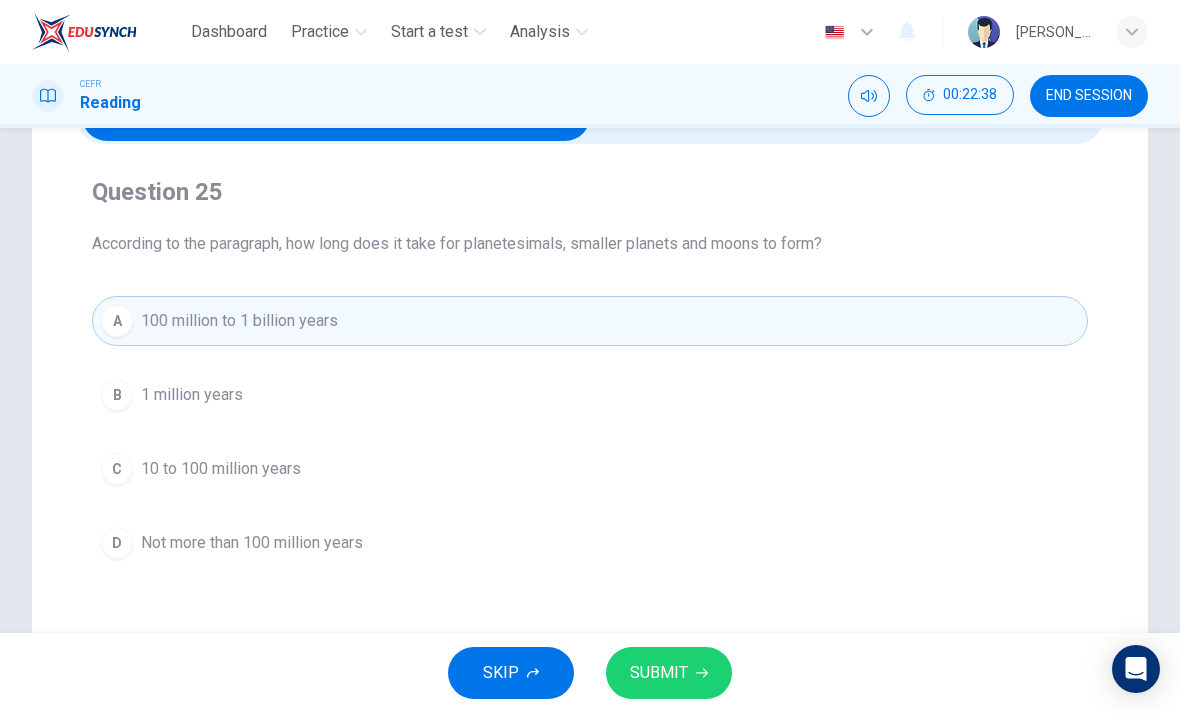 click on "SUBMIT" at bounding box center (669, 673) 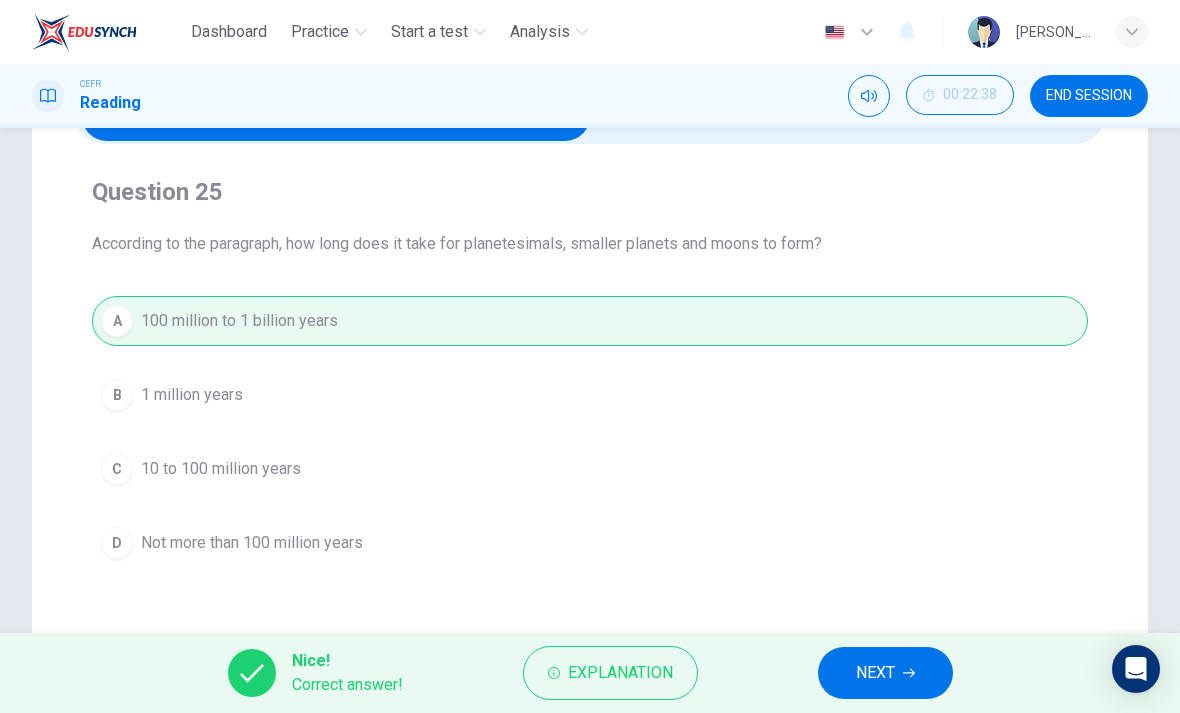 click on "NEXT" at bounding box center [875, 673] 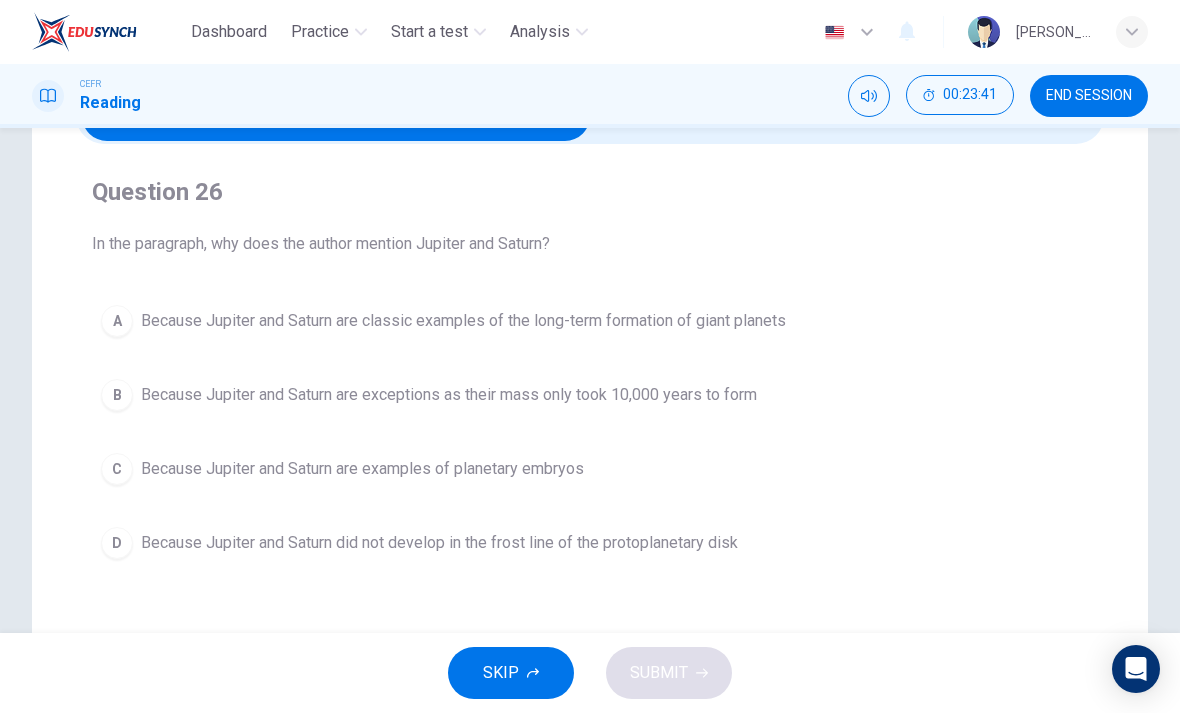 click on "B" at bounding box center (117, 395) 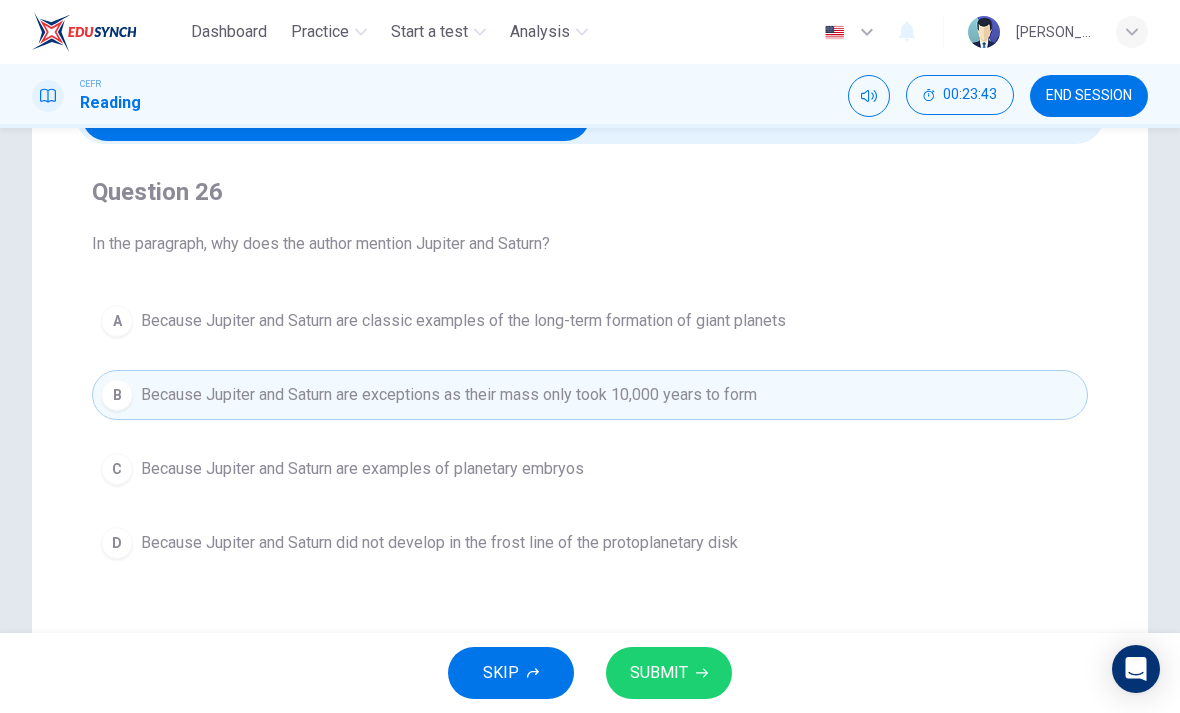 click on "SUBMIT" at bounding box center [659, 673] 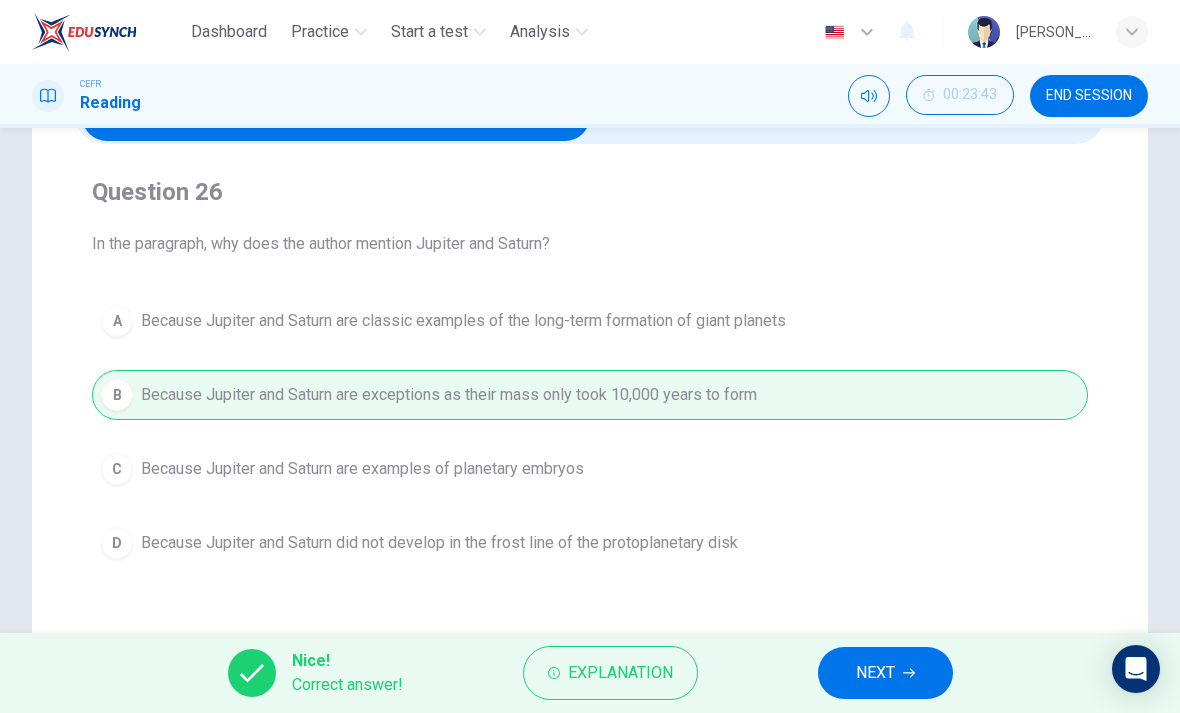 click on "NEXT" at bounding box center (885, 673) 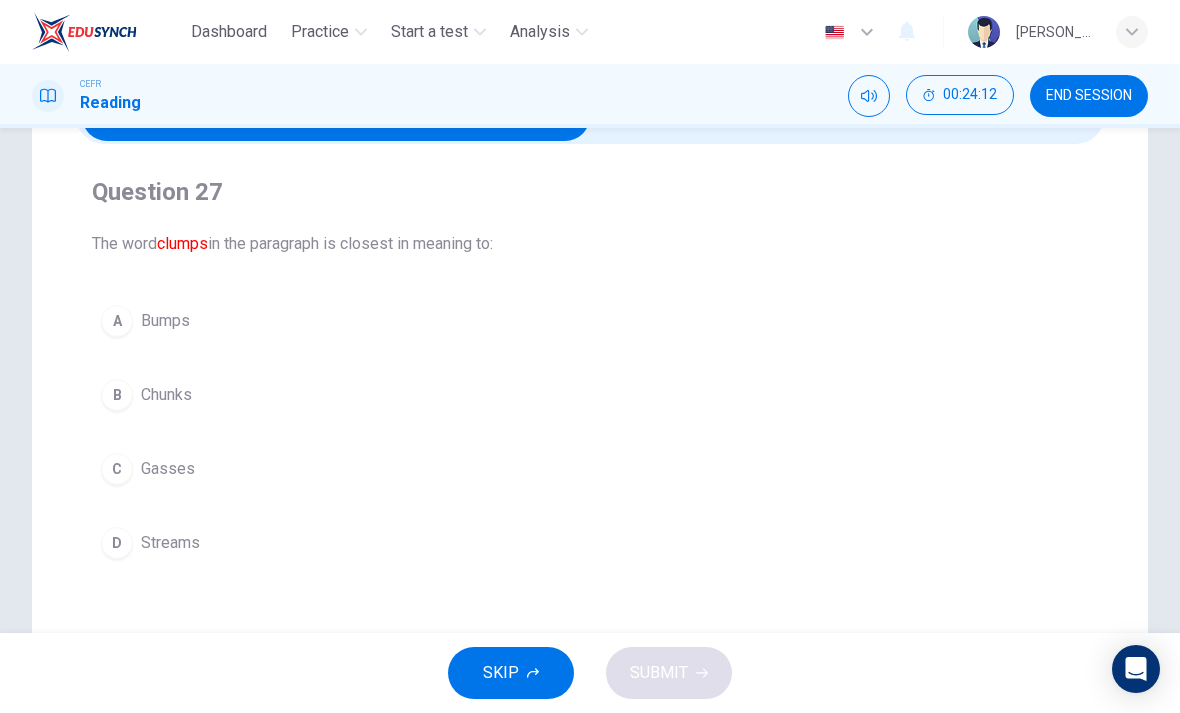 click on "B Chunks" at bounding box center [590, 395] 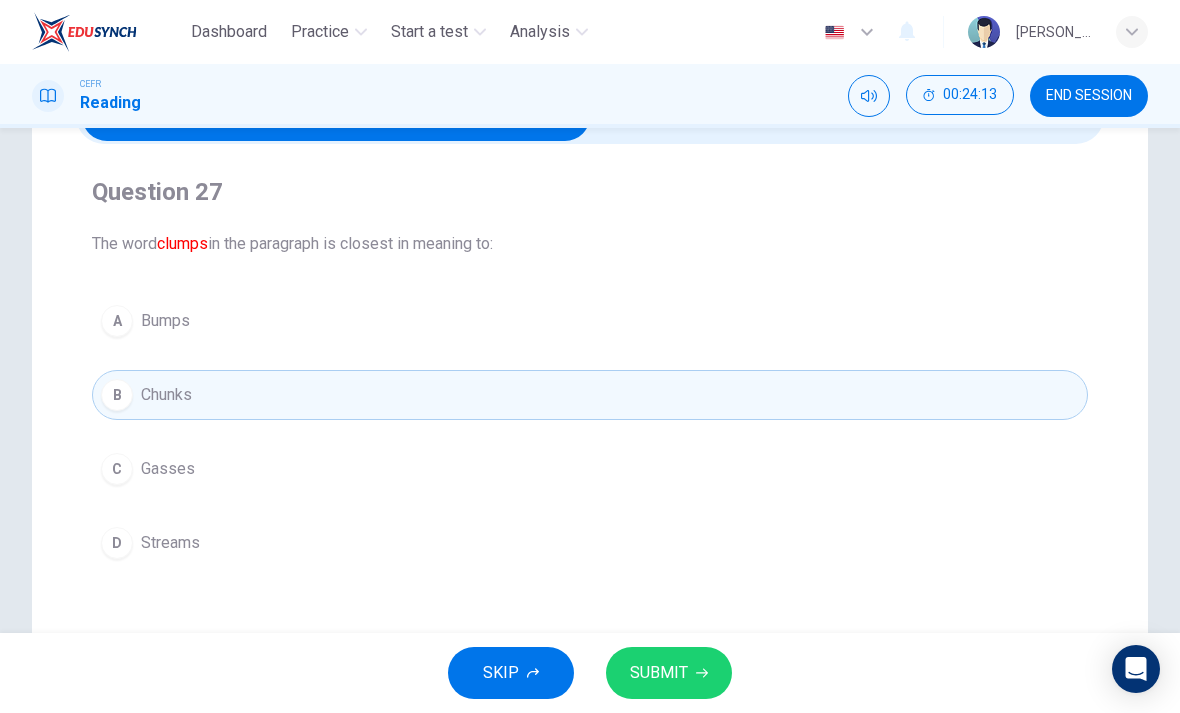 click on "SUBMIT" at bounding box center [669, 673] 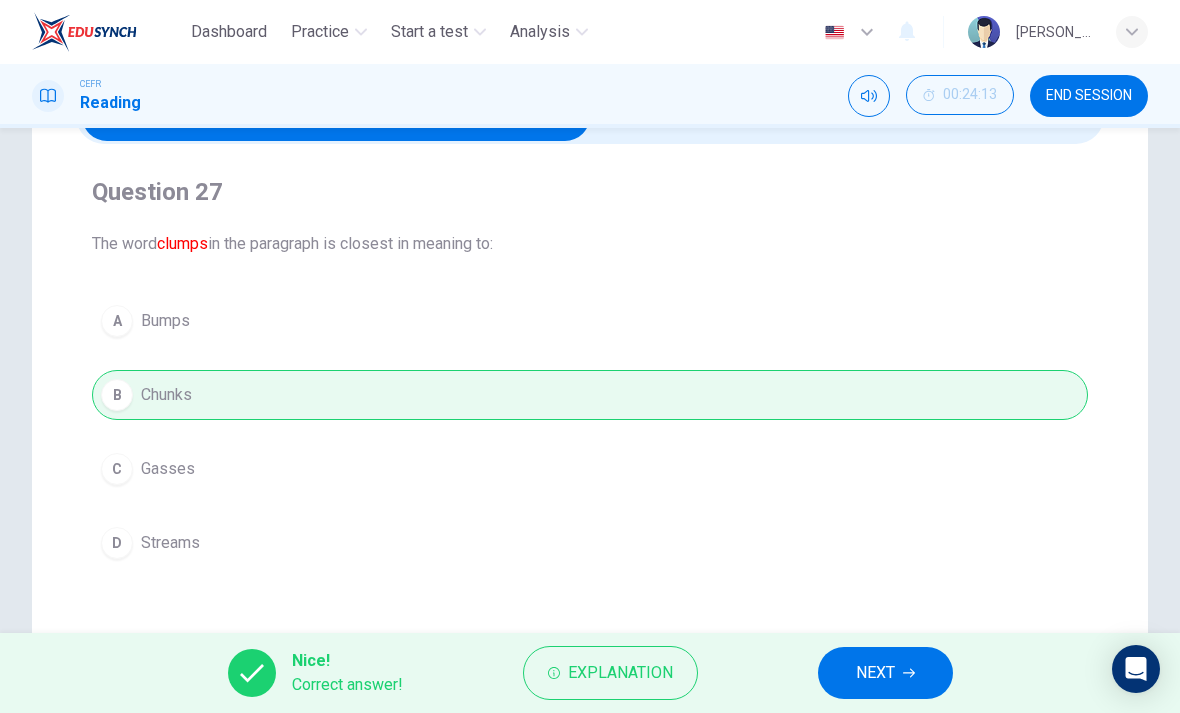 click on "NEXT" at bounding box center (875, 673) 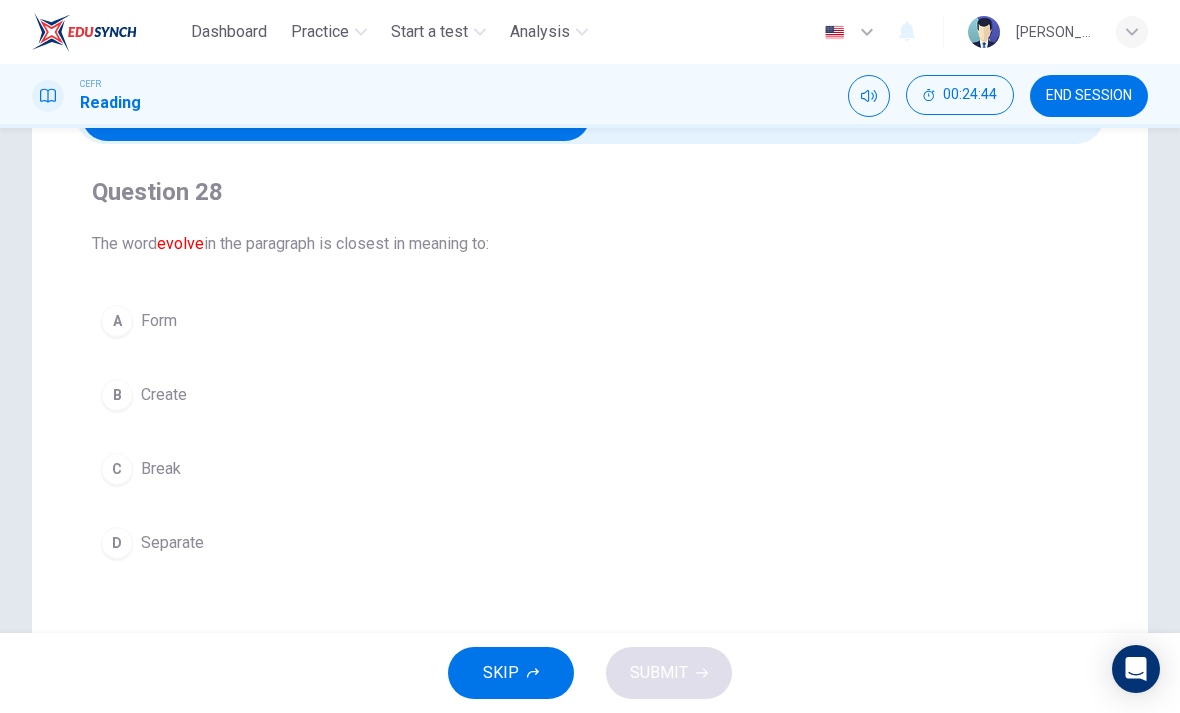 click on "D" at bounding box center (117, 543) 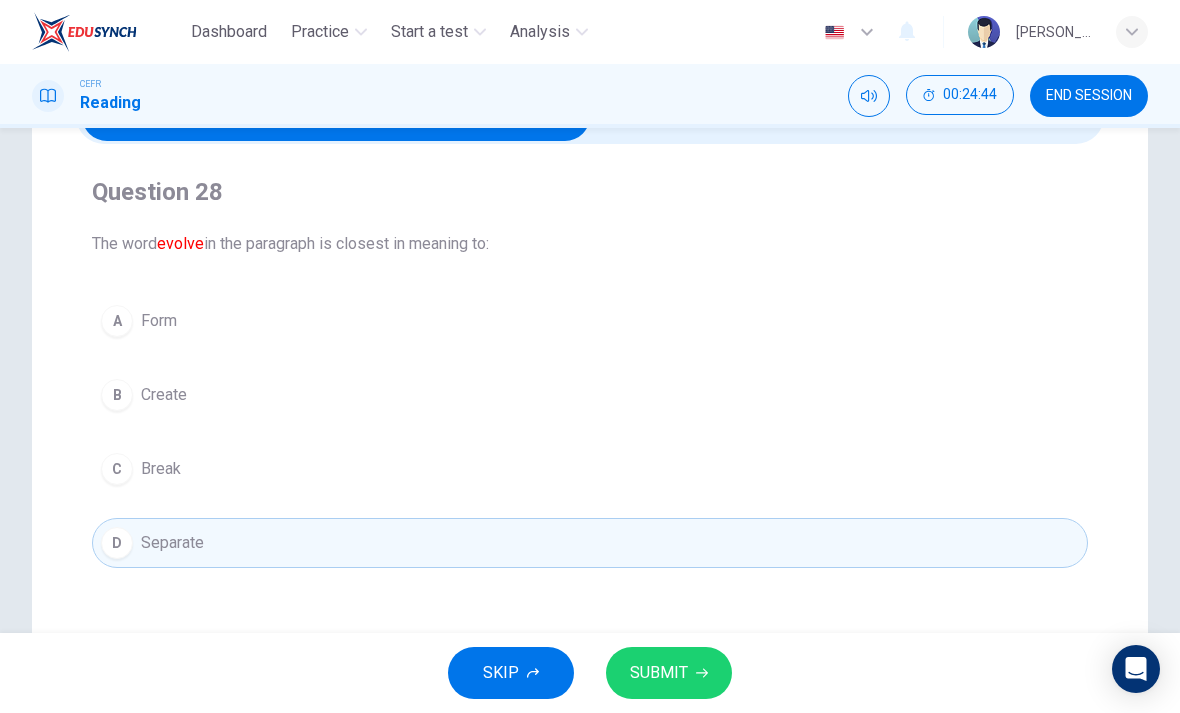 click on "SUBMIT" at bounding box center [669, 673] 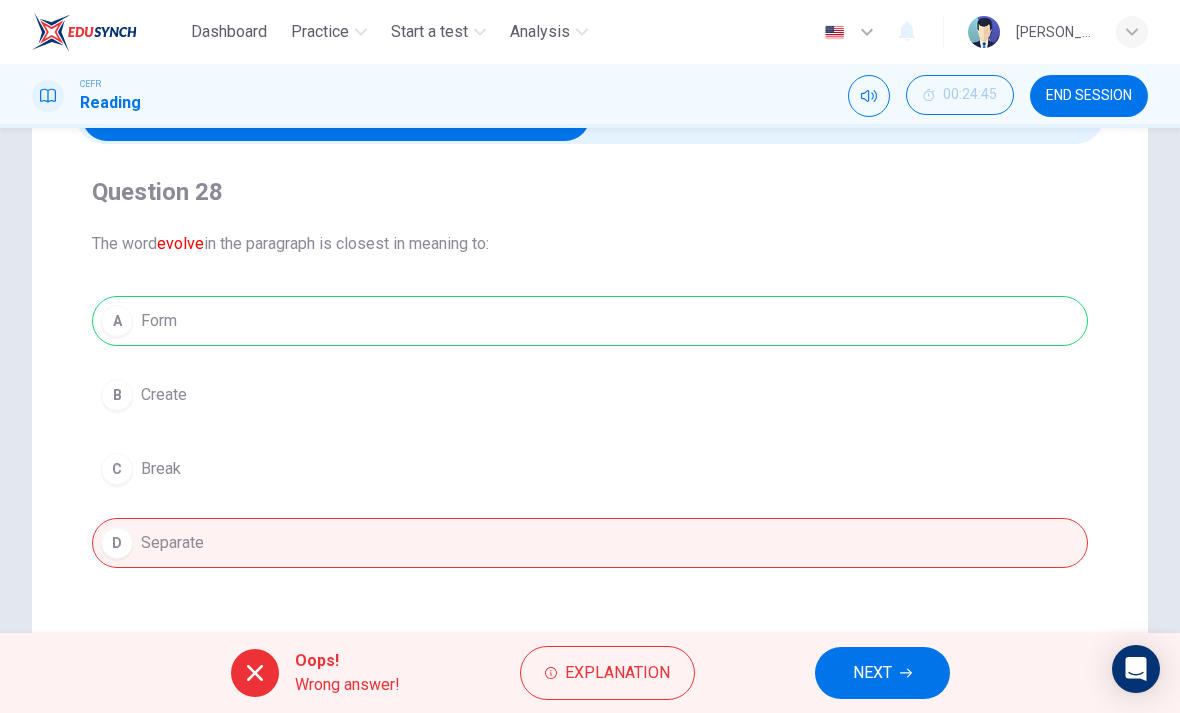 click on "Explanation" at bounding box center [617, 673] 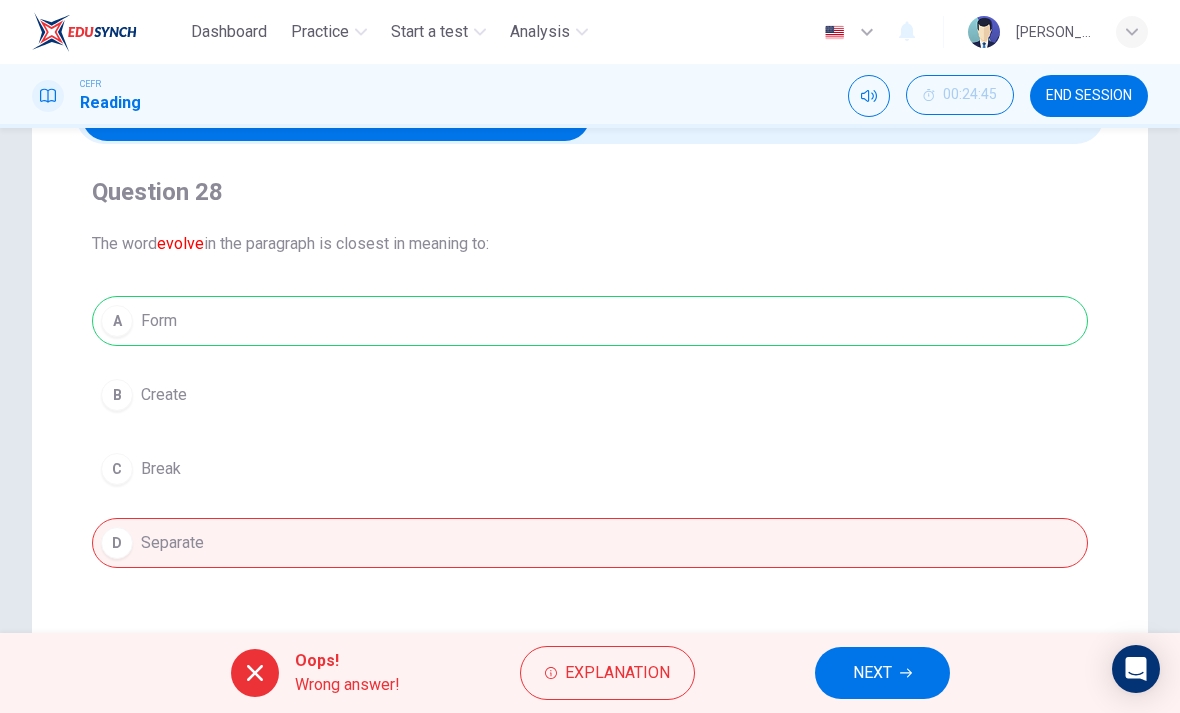 click on "Question Passage Question 28 The word  evolve  in the paragraph is closest in meaning to: A Form B Create C Break D Separate The Nebular Hypothesis 1 The nebular hypothesis suggests that our solar system was formed from nebulous material or clouds of gas and dust. In 1755, Immanuel Kant proposed this theory in his book, Universal Natural History and Theory of the Heaven. This planetary system formation is now considered to be at work throughout the cosmos. The nebular hypothesis is also called the solar nebular disk model or simply solar nebular model. The theory suggests that stars form in huge, dense clouds of gas. The gas is comprised of molecular hydrogen. Within these clouds, matter or substance forms into small, rotating clumps that develop into stars. A ring of gas encircles these stars. This process may cause the formation of planets too. 2 Generally, it takes about 1 million years for a star to form. Within 10 to 100 million years, a planetary system will  evolve 3 4 5 6" at bounding box center (590, 446) 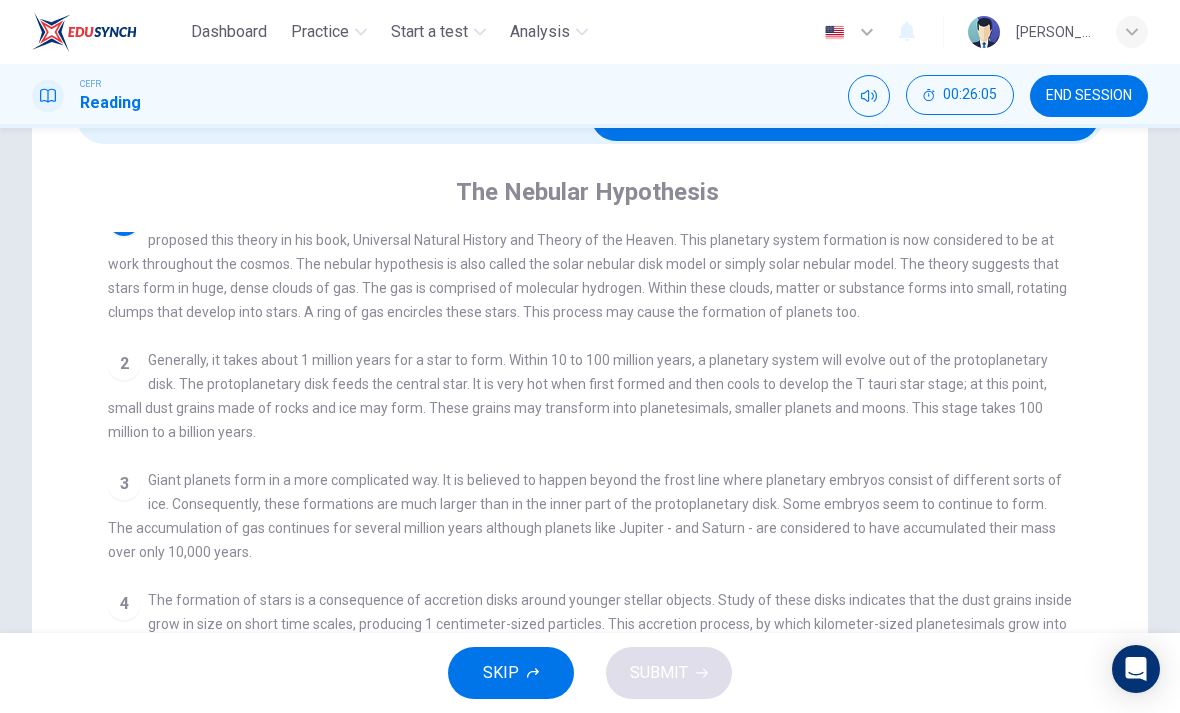 scroll, scrollTop: 53, scrollLeft: 0, axis: vertical 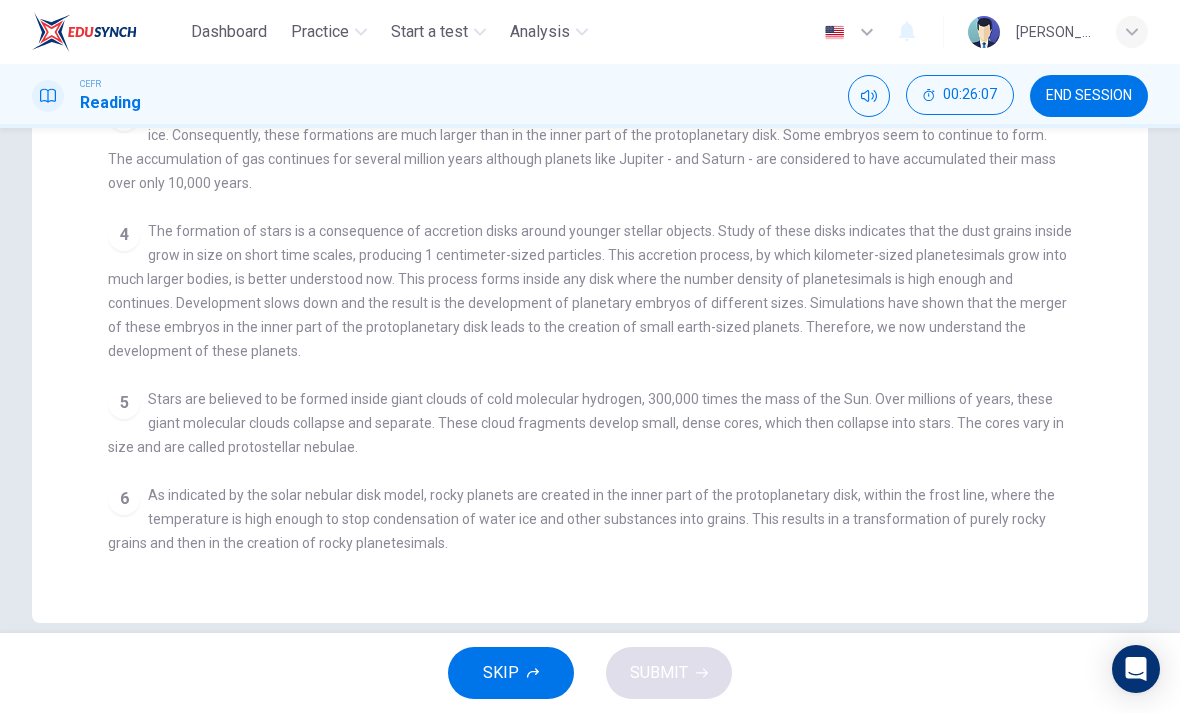 click on "As indicated by the solar nebular disk model, rocky planets are created in the inner part of the protoplanetary disk, within the frost line, where the temperature is high enough to stop condensation of water ice and other substances into grains. This results in a transformation of purely rocky grains and then in the creation of rocky planetesimals." at bounding box center (581, 519) 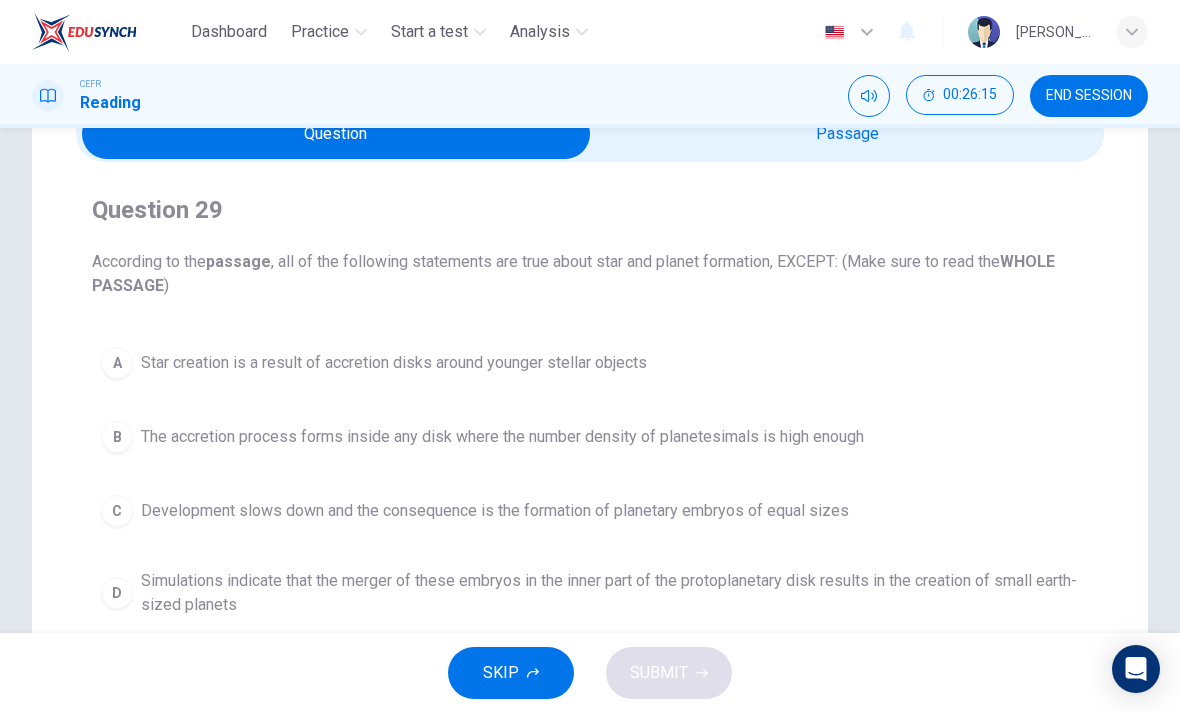scroll, scrollTop: 123, scrollLeft: 0, axis: vertical 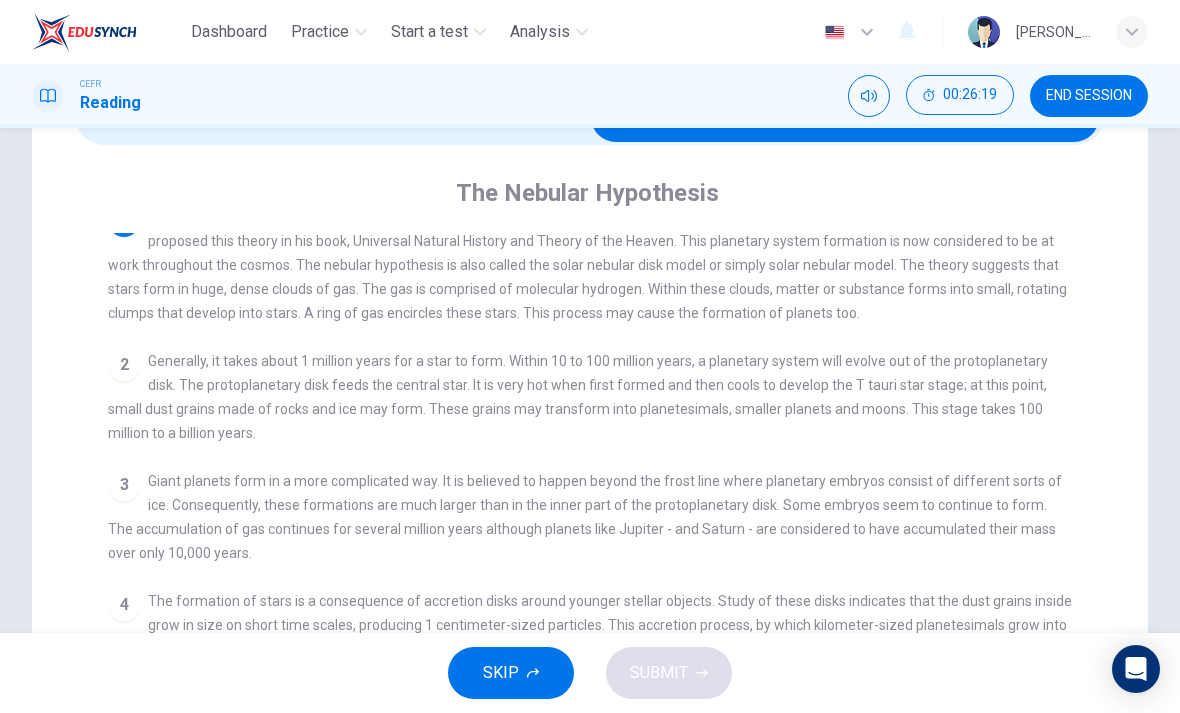 click on "The formation of stars is a consequence of accretion disks around younger stellar objects. Study of these disks indicates that the dust grains inside grow in size on short time scales, producing 1 centimeter-sized particles. This accretion process, by which kilometer-sized planetesimals grow into much larger bodies, is better understood now. This process forms inside any disk where the number density of planetesimals is high enough and continues. Development slows down and the result is the development of planetary embryos of different sizes. Simulations have shown that the merger of these embryos in the inner part of the protoplanetary disk leads to the creation of small earth-sized planets. Therefore, we now understand the development of these planets." at bounding box center [590, 661] 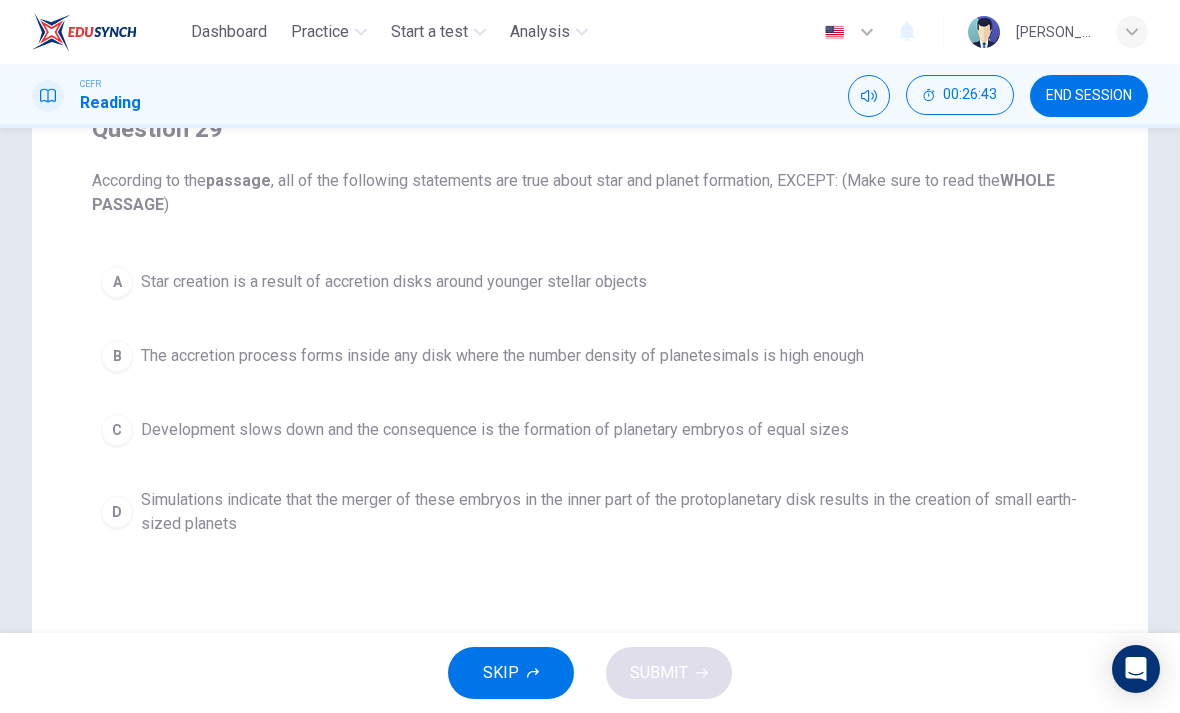 scroll, scrollTop: 182, scrollLeft: 0, axis: vertical 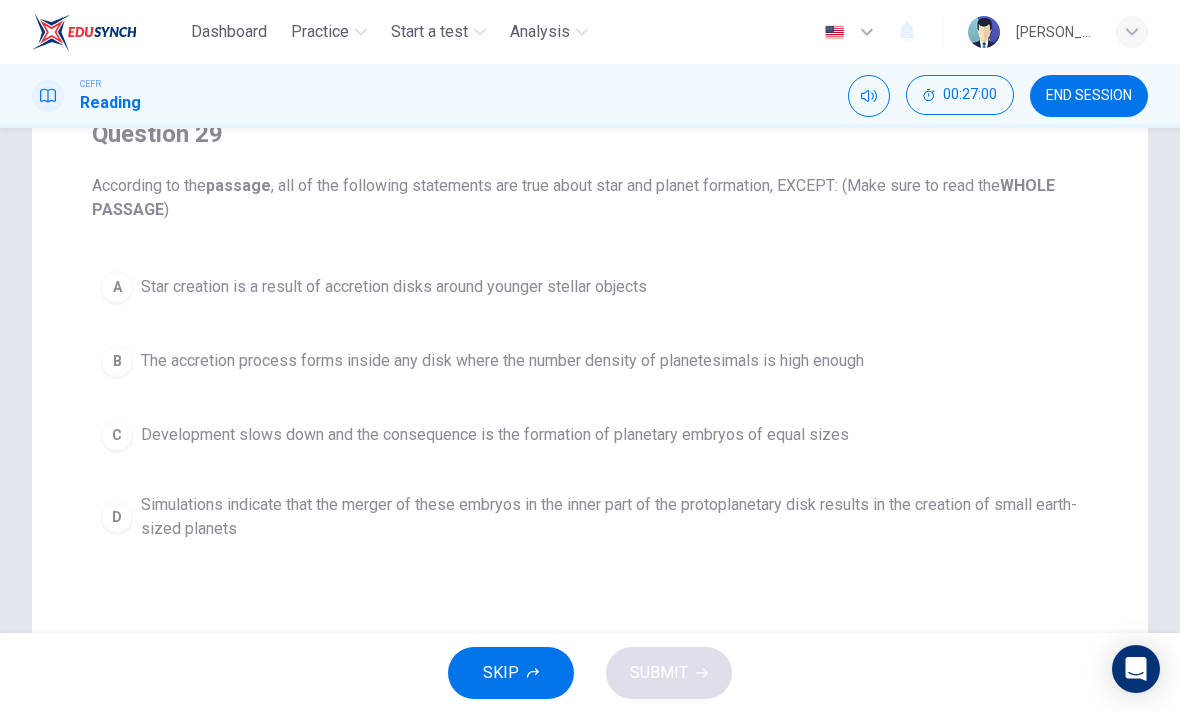 click on "C" at bounding box center (117, 435) 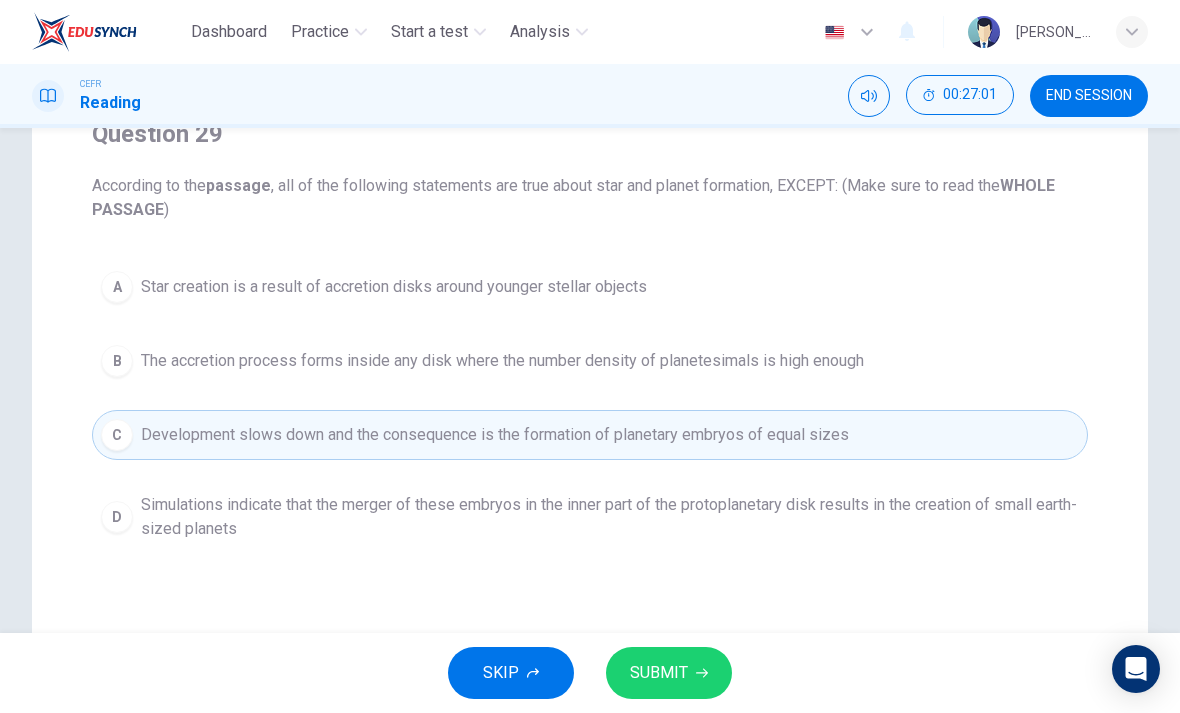 click 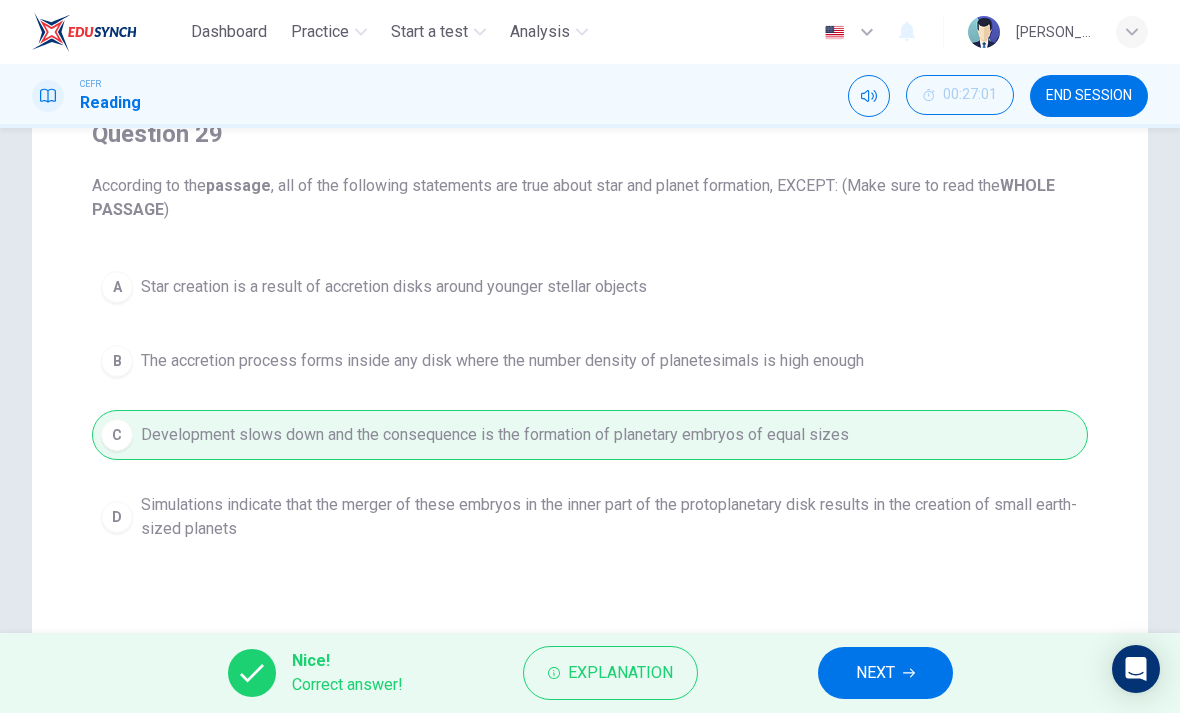 click on "NEXT" at bounding box center [875, 673] 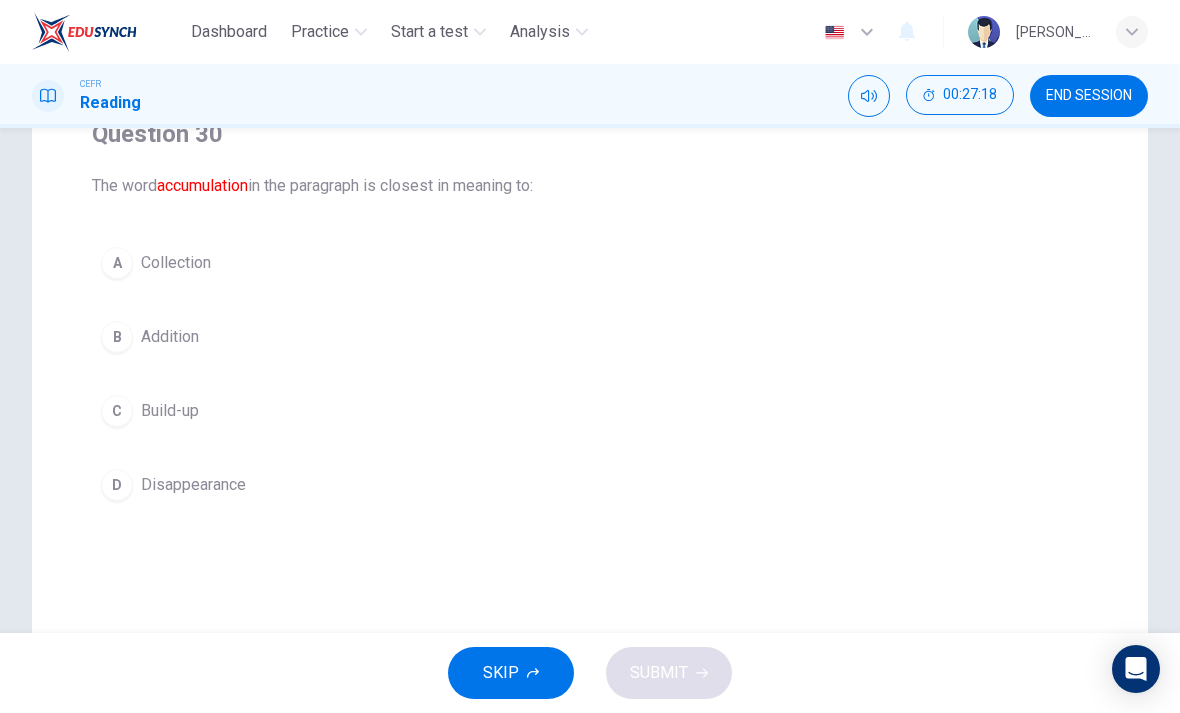 click on "C" at bounding box center (117, 411) 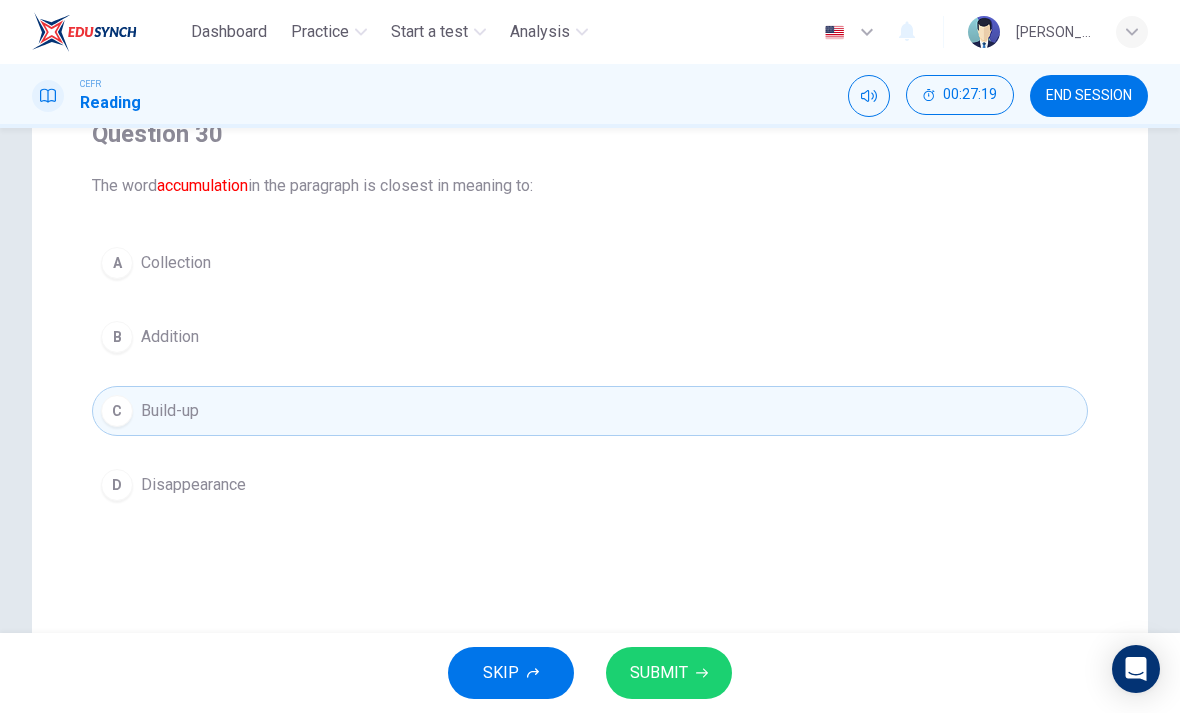 click 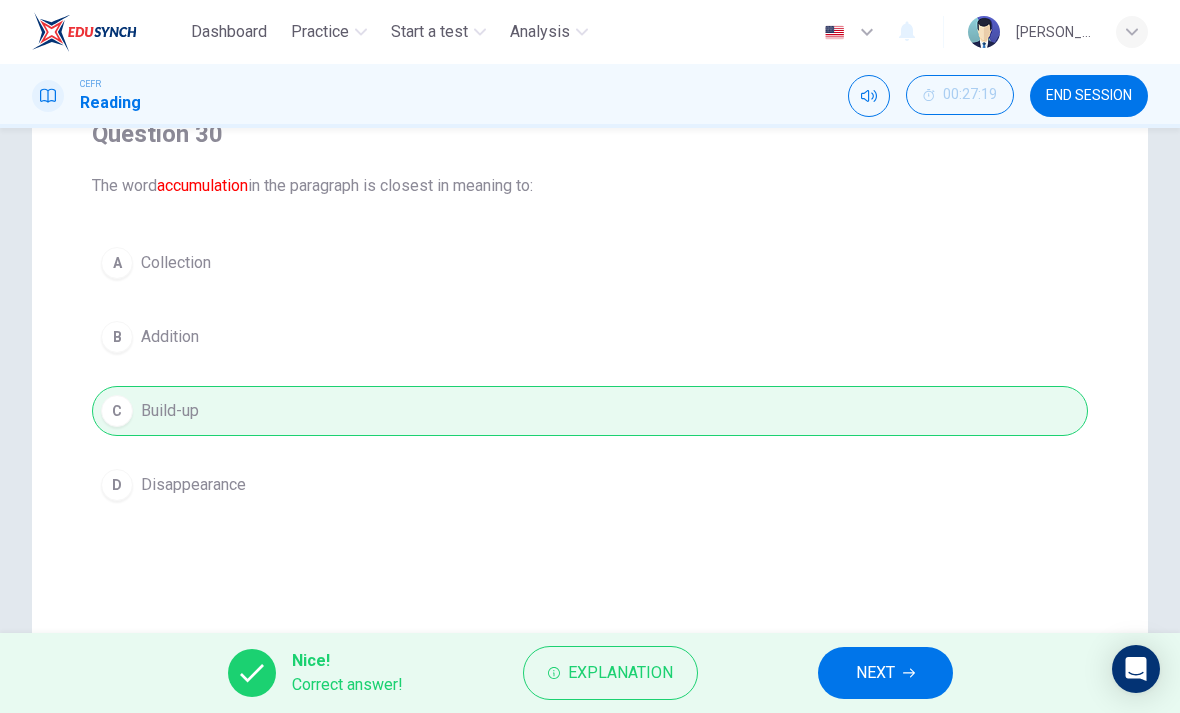click on "NEXT" at bounding box center (885, 673) 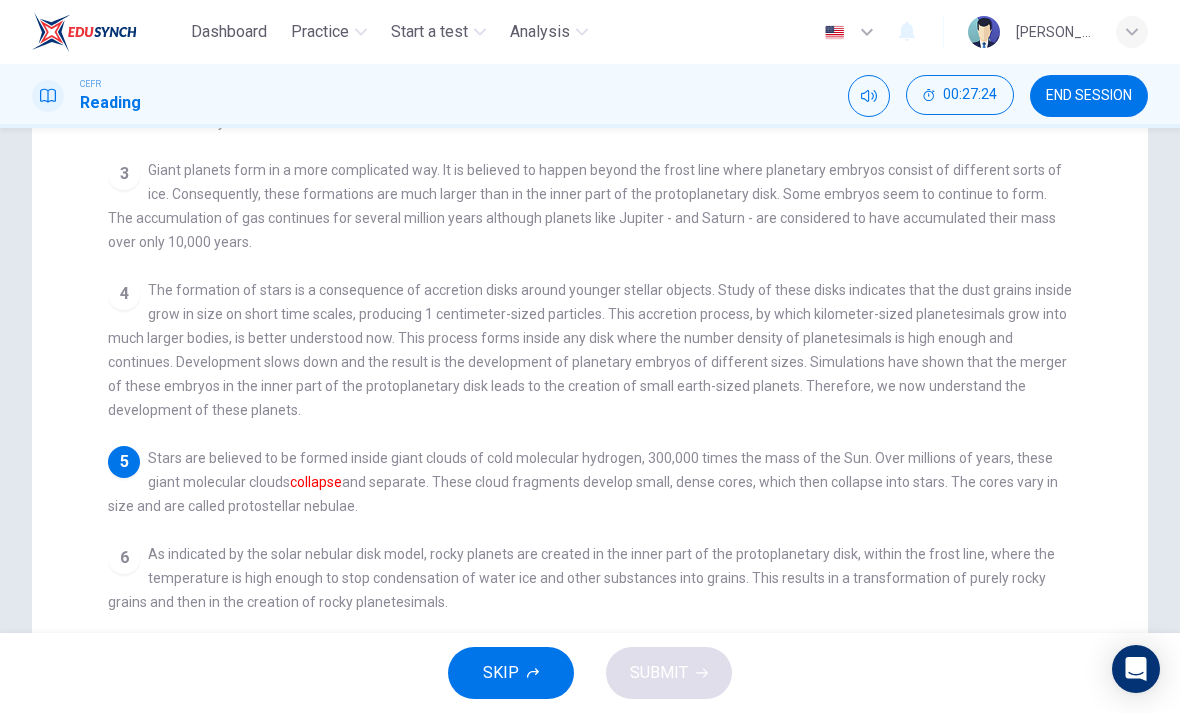 scroll, scrollTop: 439, scrollLeft: 0, axis: vertical 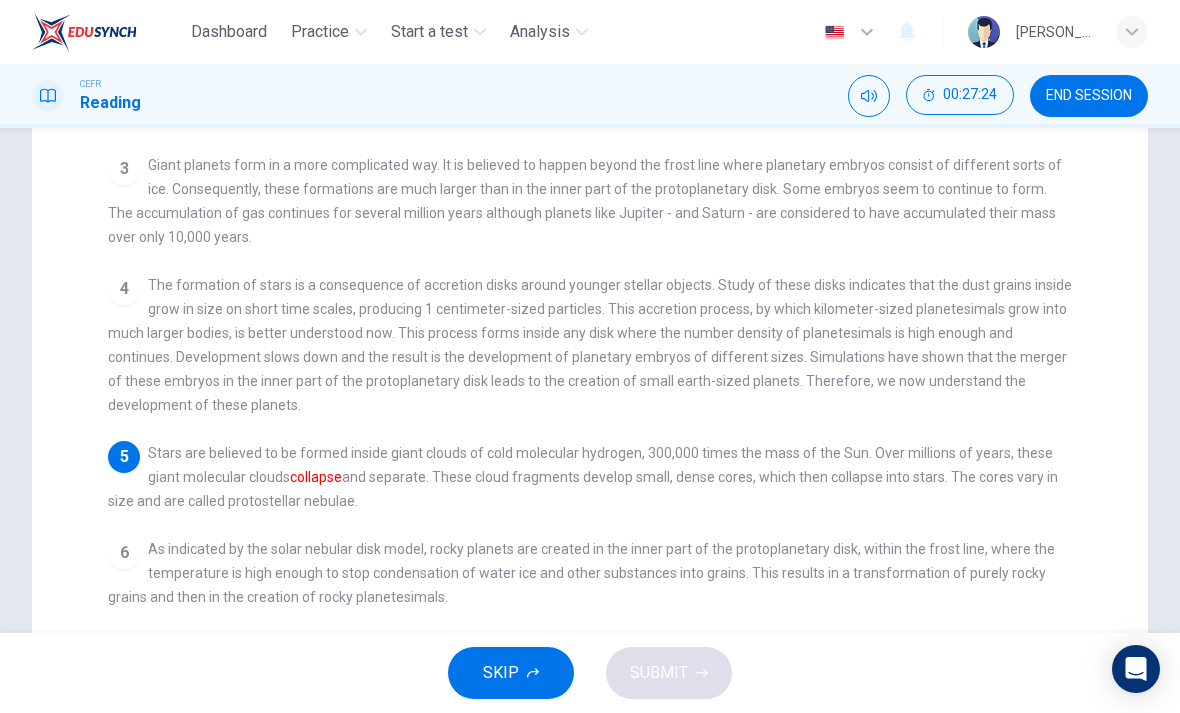 click on "6 As indicated by the solar nebular disk model, rocky planets are created in the inner part of the protoplanetary disk, within the frost line, where the temperature is high enough to stop condensation of water ice and other substances into grains. This results in a transformation of purely rocky grains and then in the creation of rocky planetesimals." at bounding box center [590, 573] 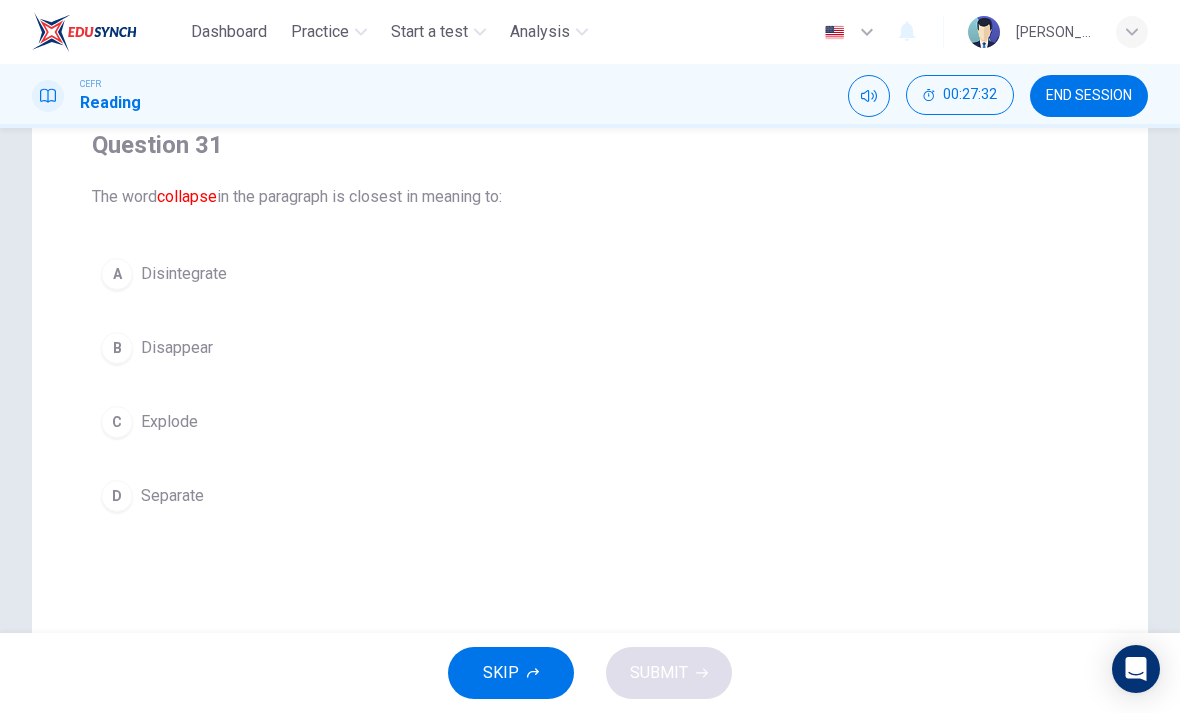 scroll, scrollTop: 172, scrollLeft: 0, axis: vertical 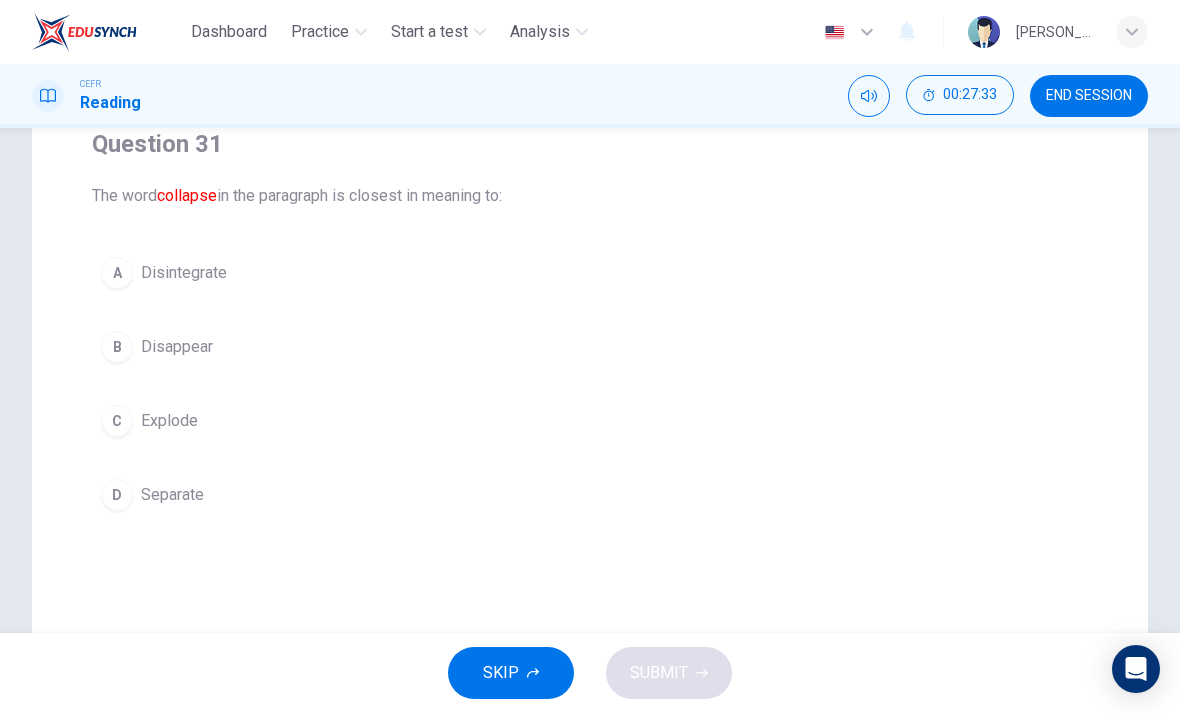 click on "A" at bounding box center (117, 273) 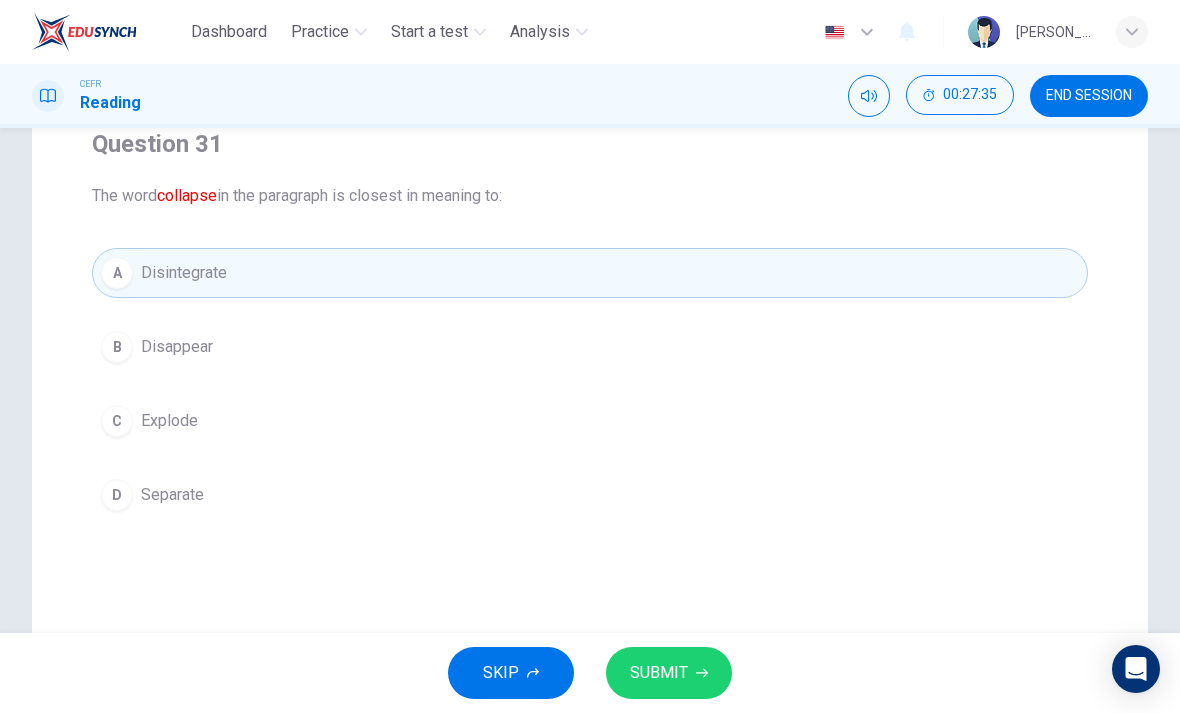 click on "SUBMIT" at bounding box center (659, 673) 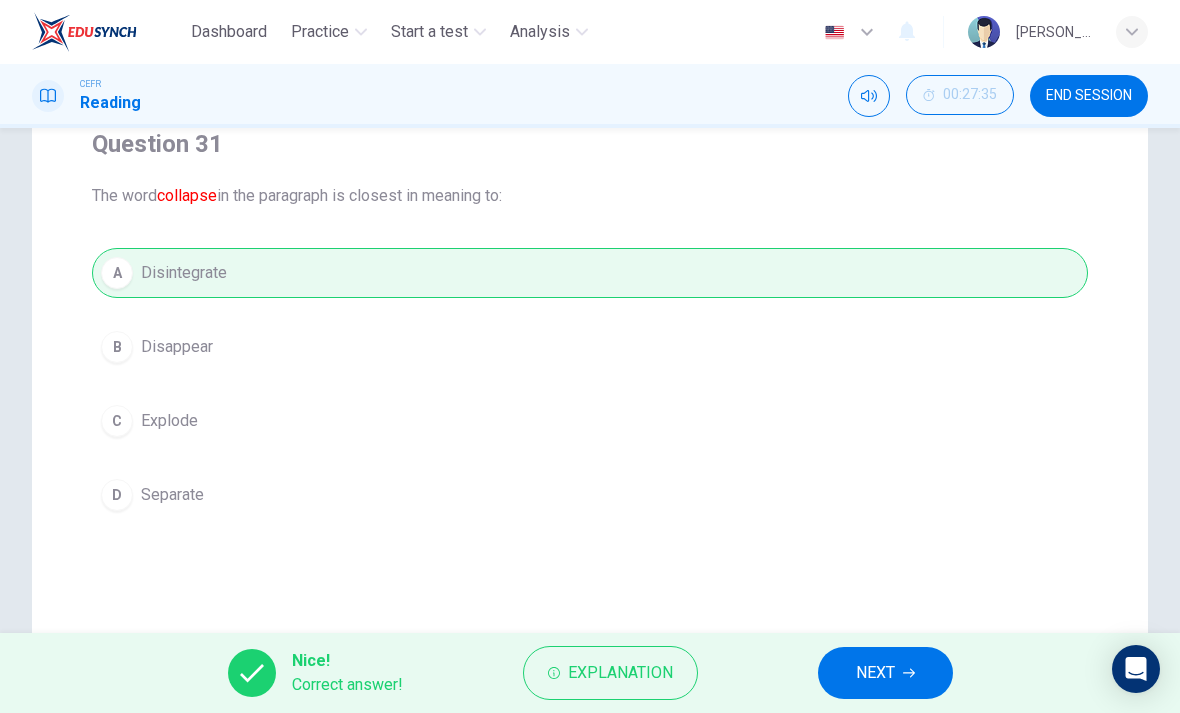 click on "NEXT" at bounding box center [875, 673] 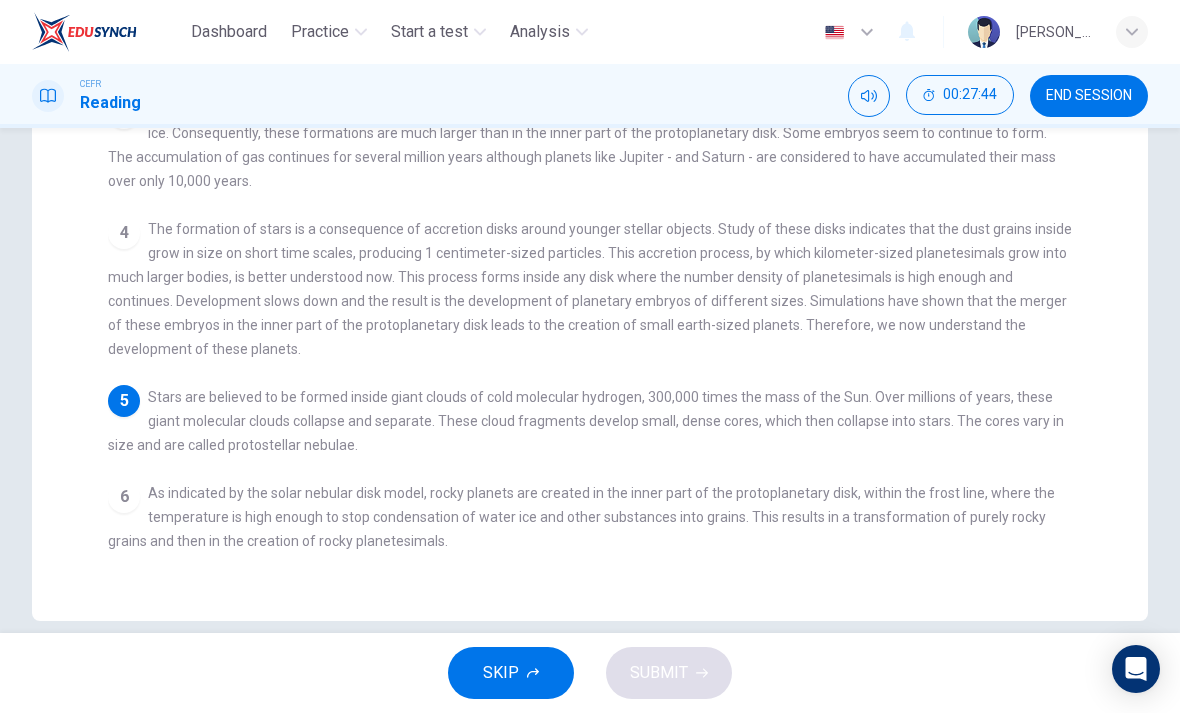 scroll, scrollTop: 500, scrollLeft: 0, axis: vertical 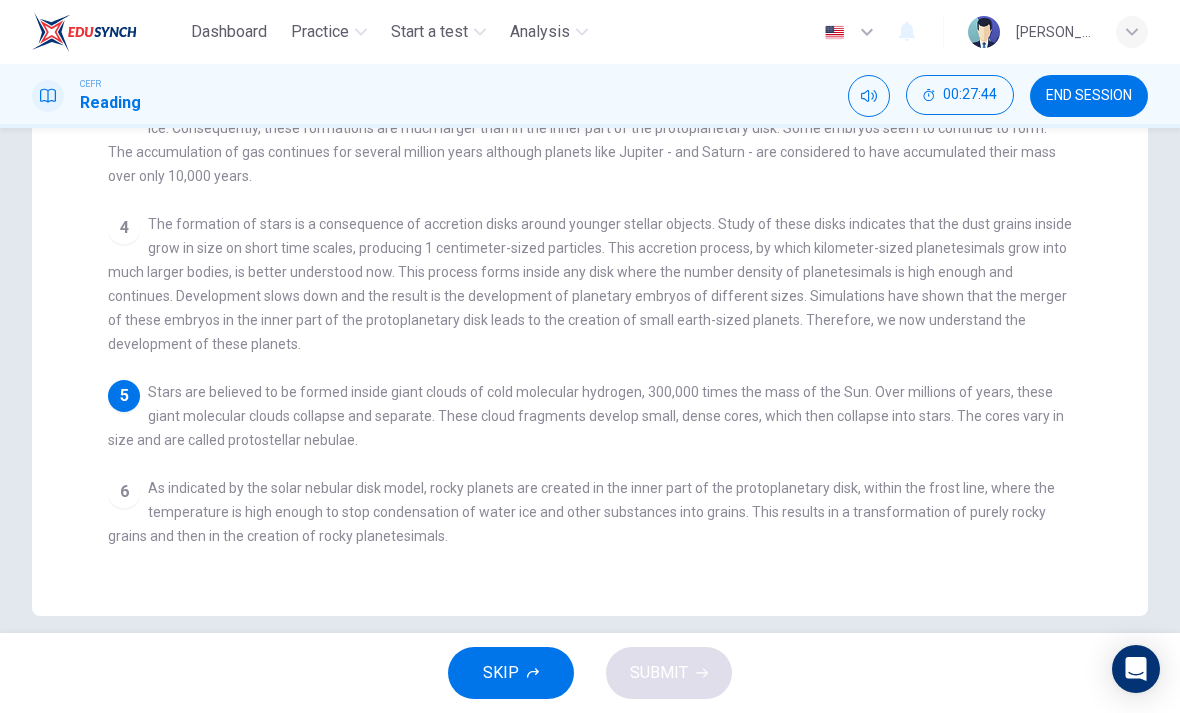 click on "As indicated by the solar nebular disk model, rocky planets are created in the inner part of the protoplanetary disk, within the frost line, where the temperature is high enough to stop condensation of water ice and other substances into grains. This results in a transformation of purely rocky grains and then in the creation of rocky planetesimals." at bounding box center (581, 512) 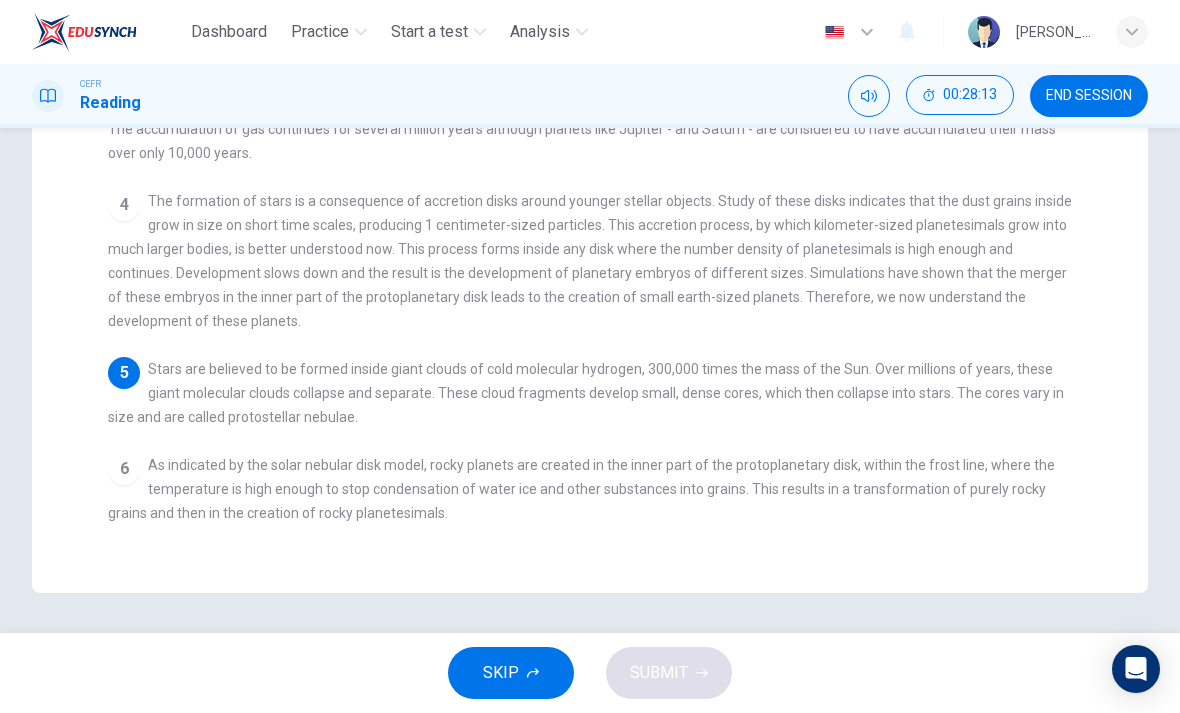 scroll, scrollTop: 523, scrollLeft: 0, axis: vertical 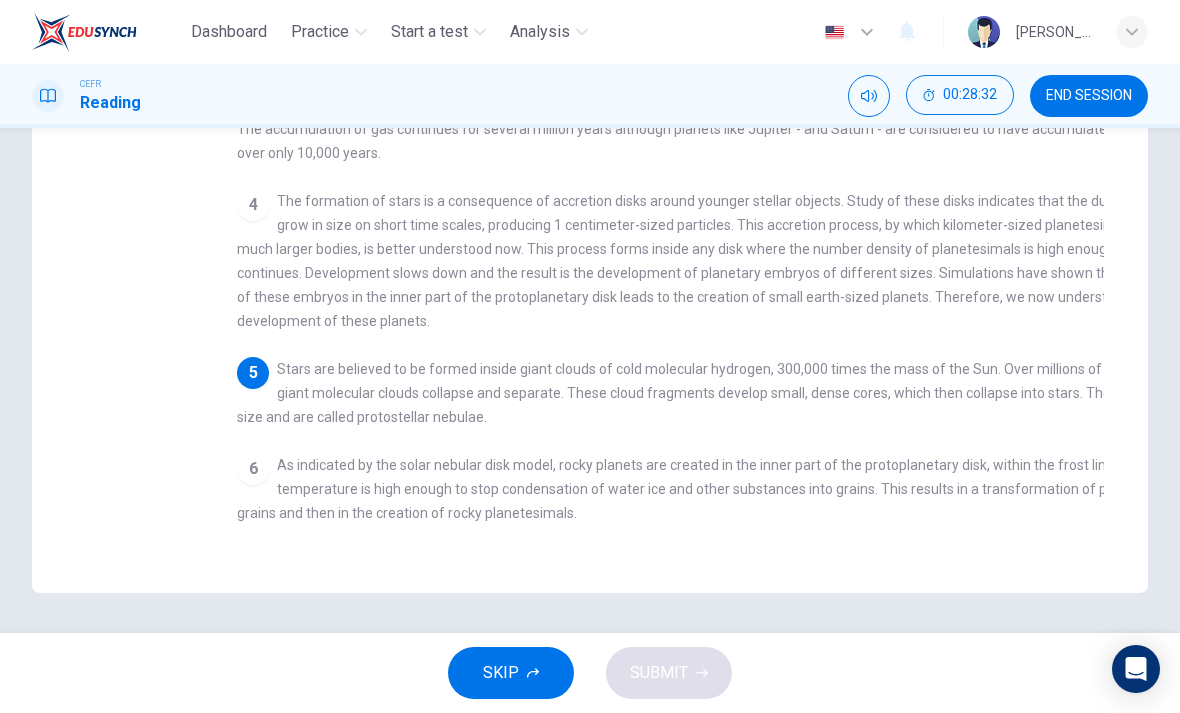 checkbox on "false" 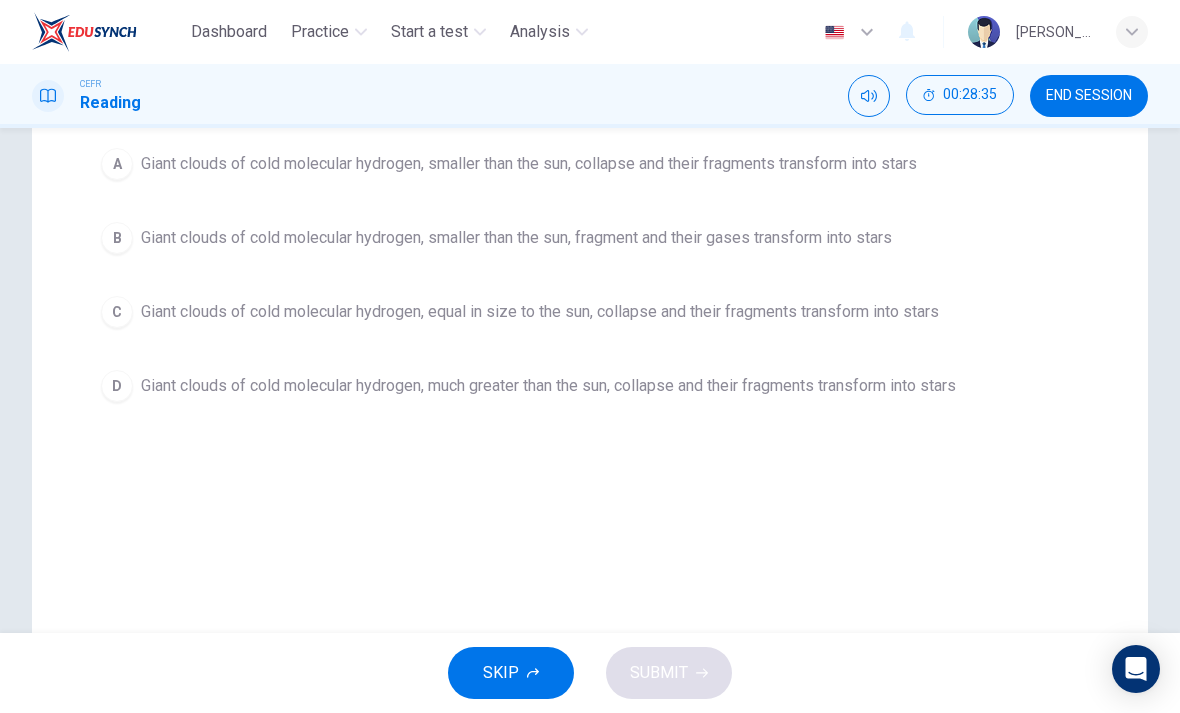 scroll, scrollTop: 225, scrollLeft: 0, axis: vertical 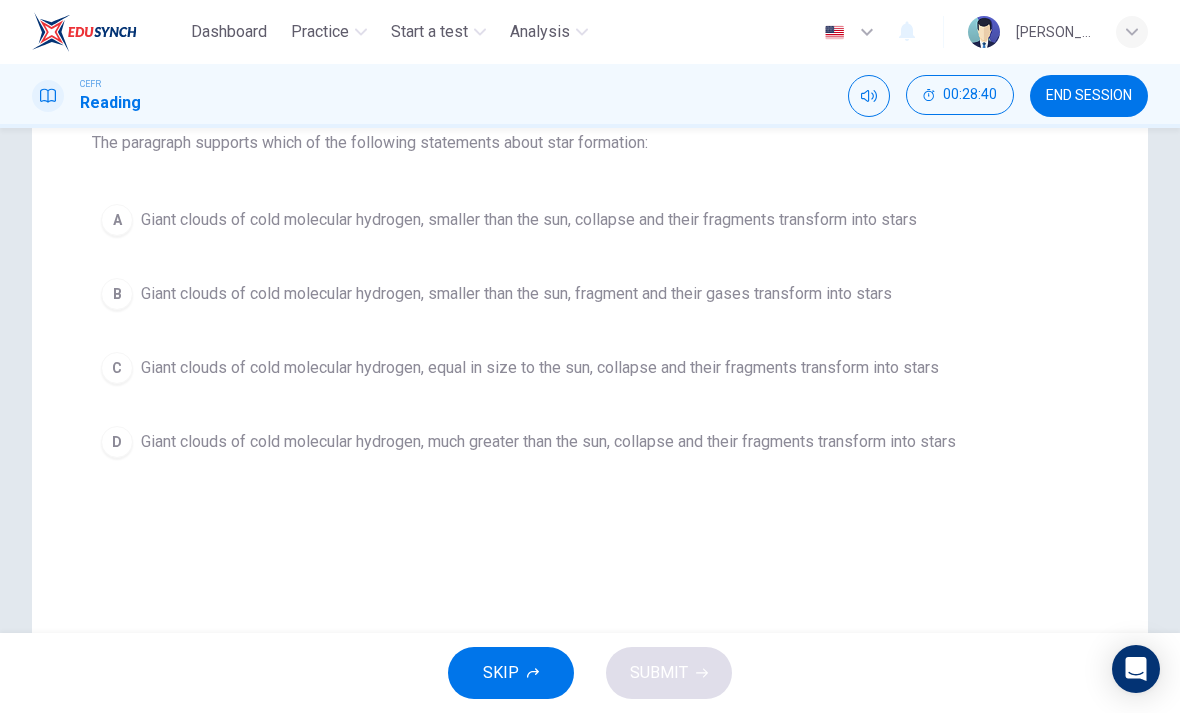 click on "D" at bounding box center (117, 442) 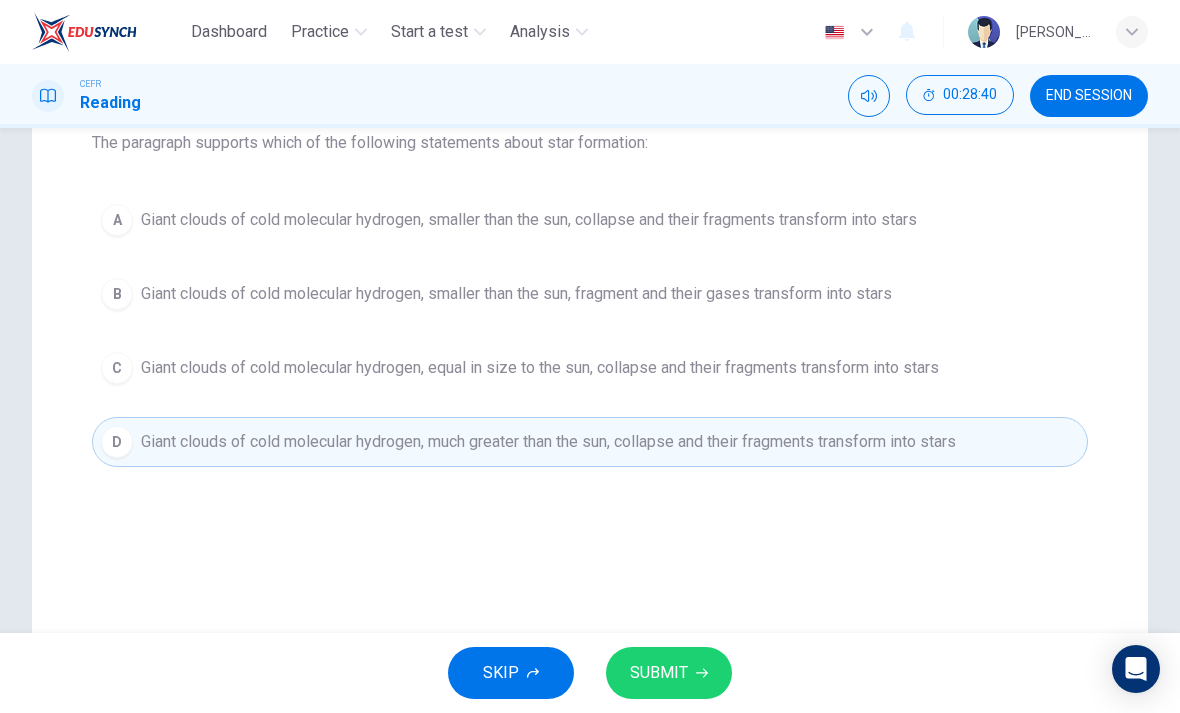 click on "SUBMIT" at bounding box center (669, 673) 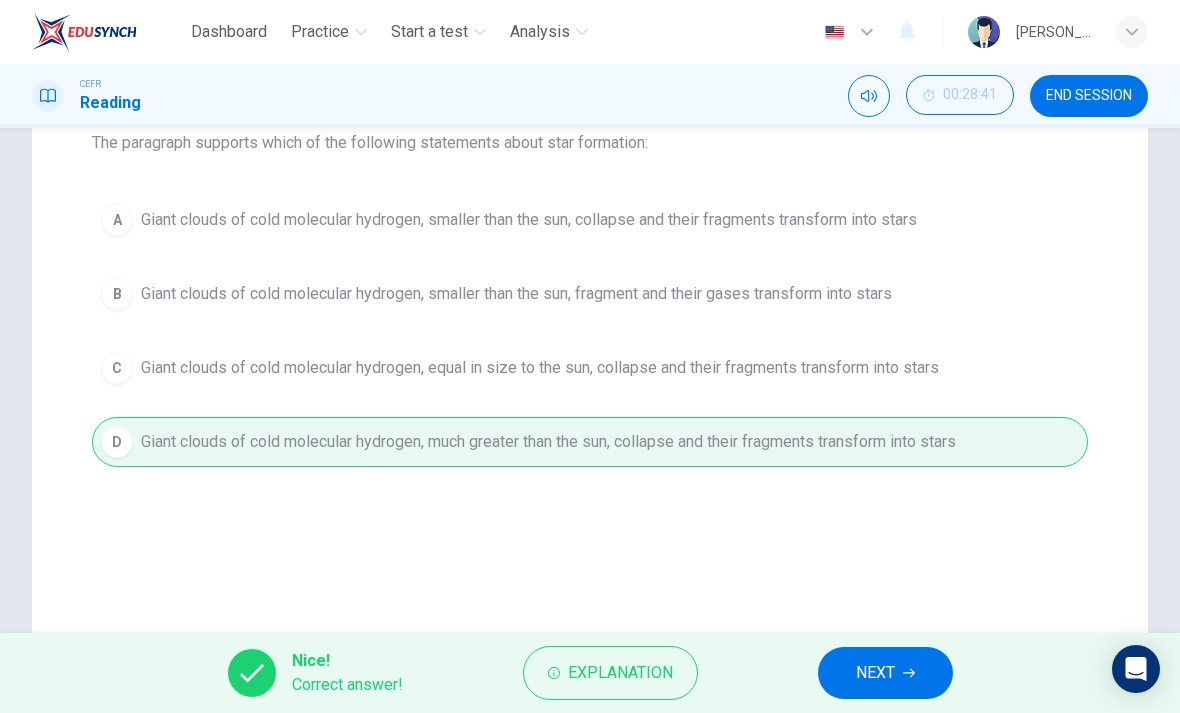 click on "NEXT" at bounding box center (875, 673) 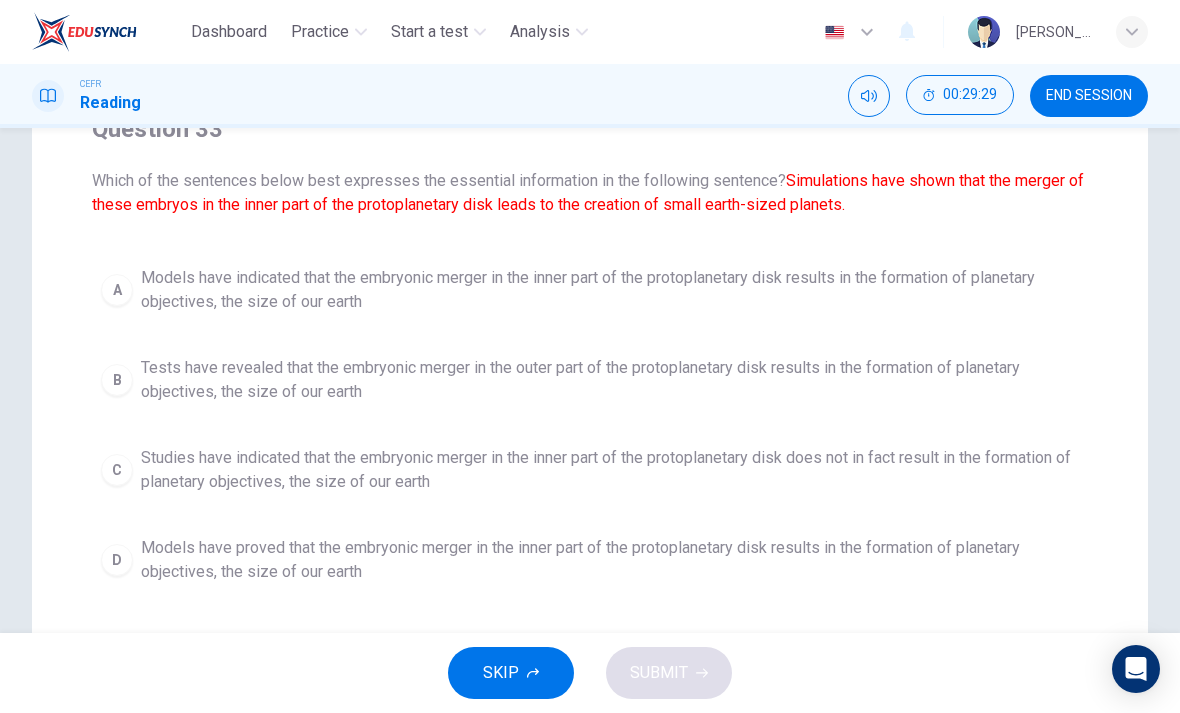 scroll, scrollTop: 190, scrollLeft: 0, axis: vertical 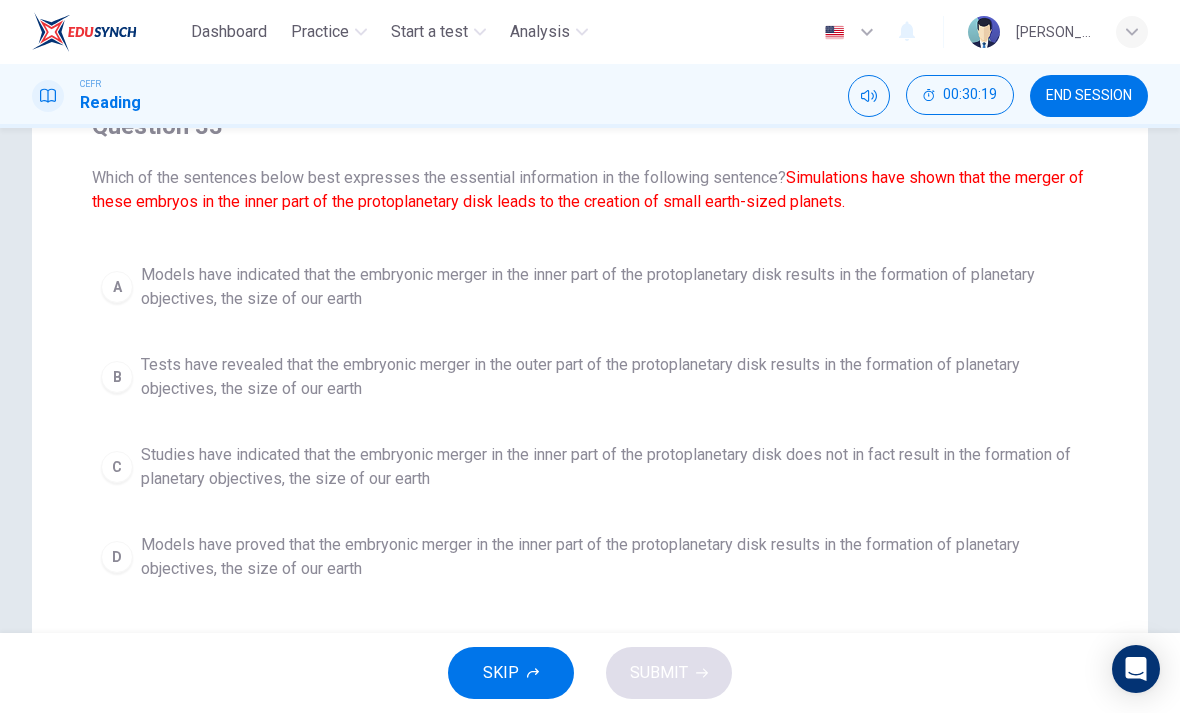 click on "D" at bounding box center (117, 557) 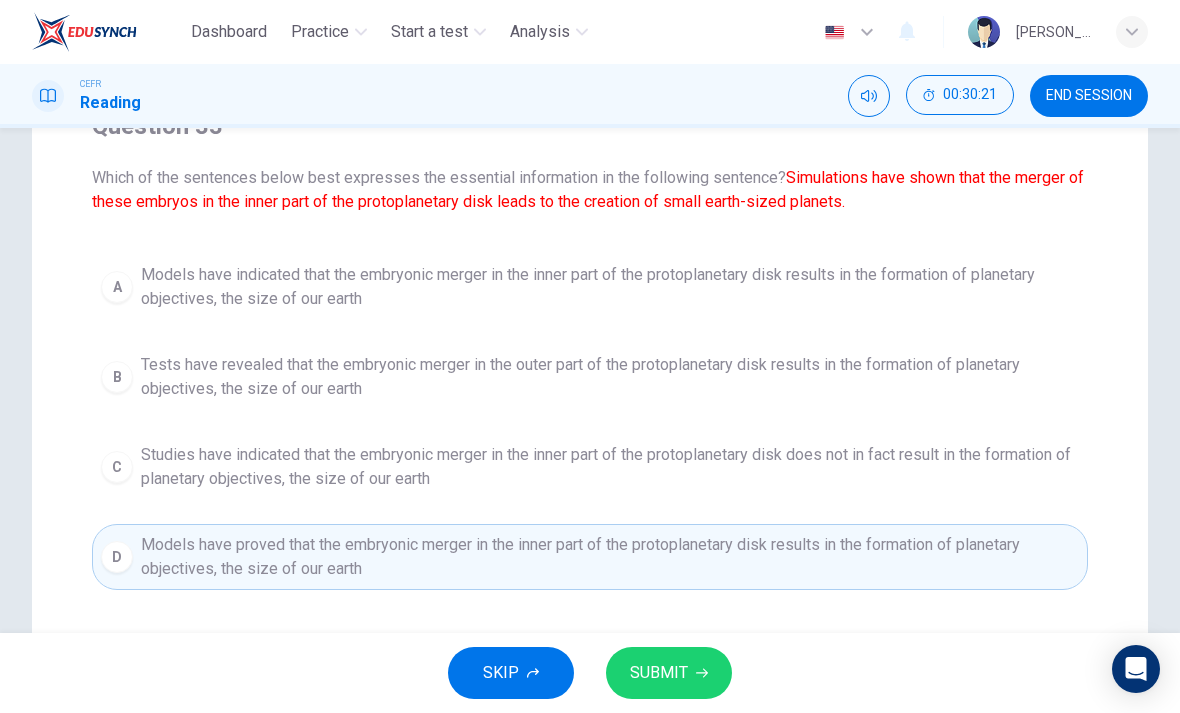 click on "SUBMIT" at bounding box center (669, 673) 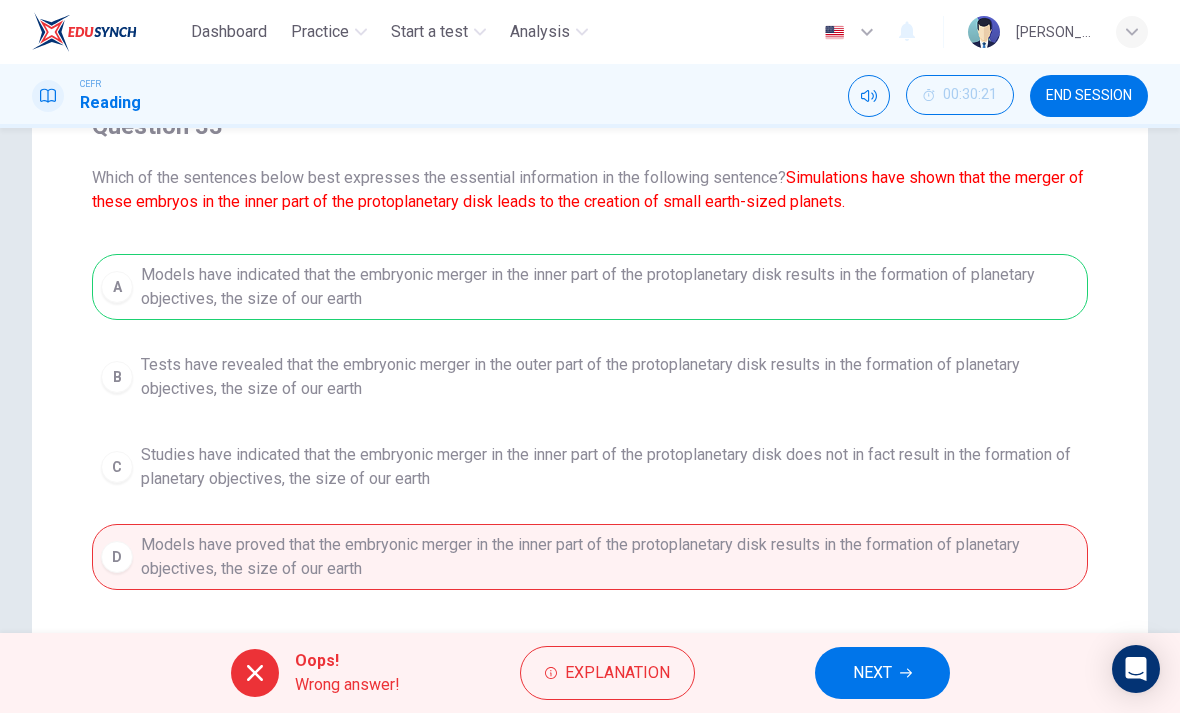 click on "Explanation" at bounding box center [607, 673] 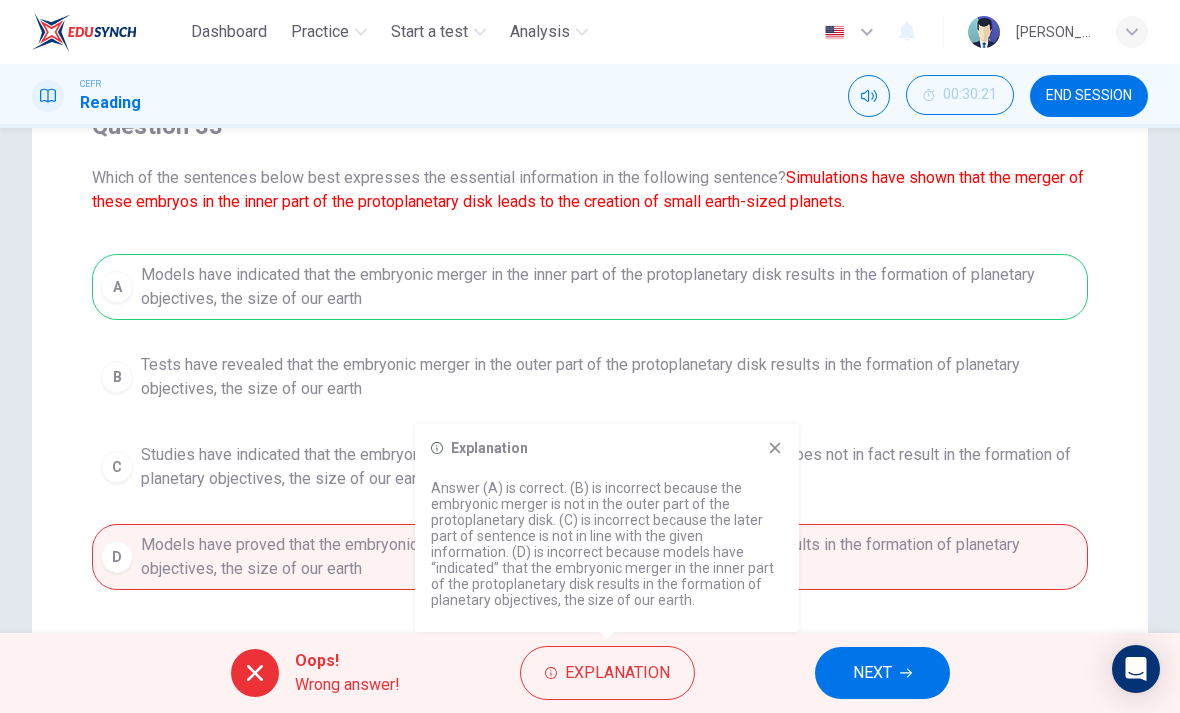 click on "NEXT" at bounding box center [882, 673] 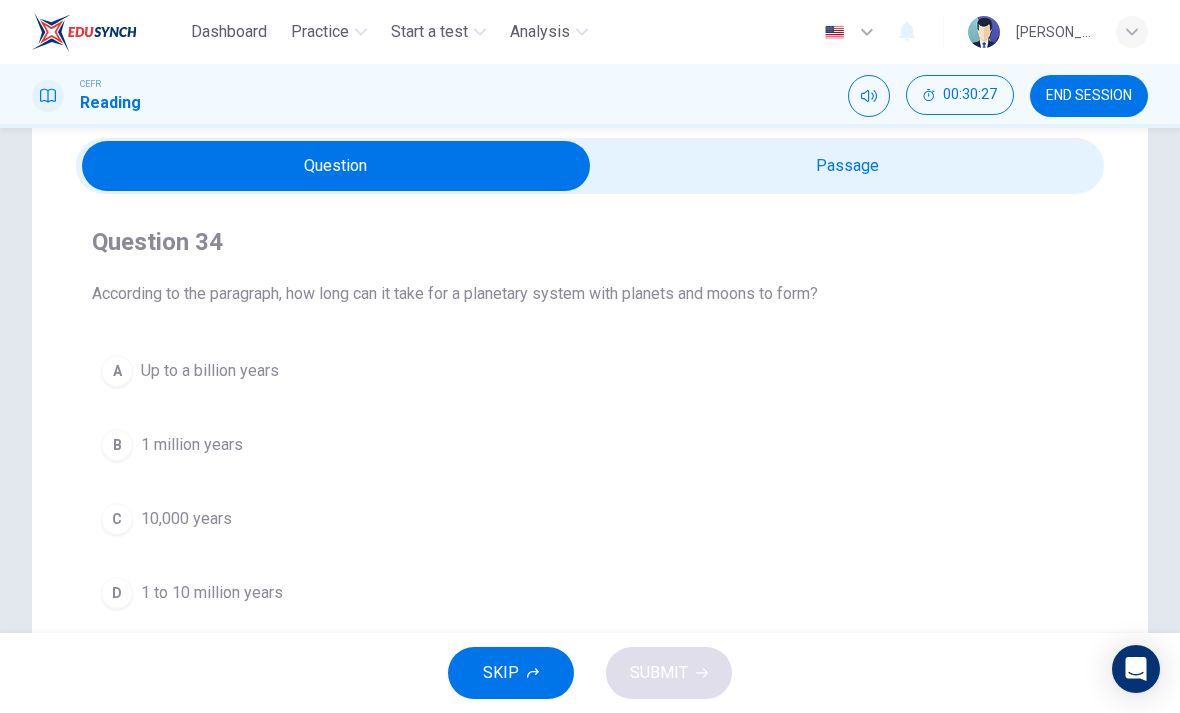 scroll, scrollTop: 76, scrollLeft: 0, axis: vertical 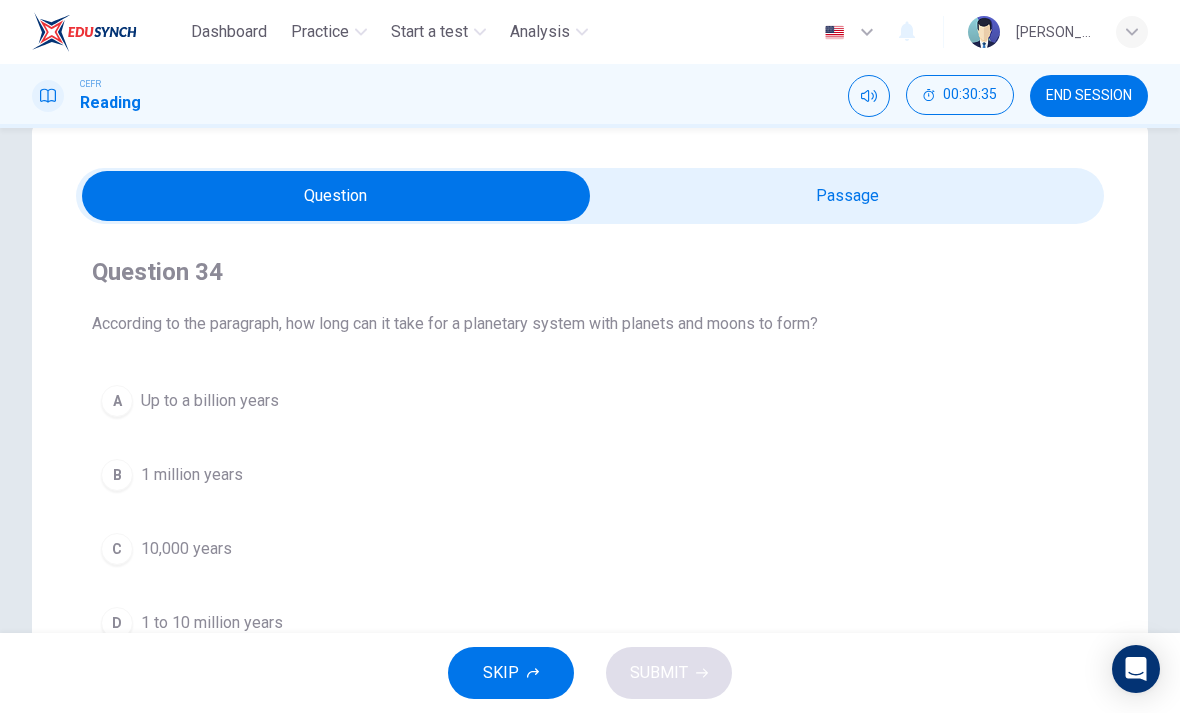 click on "Question Passage Question 34 According to the paragraph, how long can it take for a planetary system with planets and moons to form? A Up to a billion years B 1 million years C 10,000 years D 1 to 10 million years The Nebular Hypothesis 1 The nebular hypothesis suggests that our solar system was formed from nebulous material or clouds of gas and dust. In 1755, Immanuel Kant proposed this theory in his book, Universal Natural History and Theory of the Heaven. This planetary system formation is now considered to be at work throughout the cosmos. The nebular hypothesis is also called the solar nebular disk model or simply solar nebular model. The theory suggests that stars form in huge, dense clouds of gas. The gas is comprised of molecular hydrogen. Within these clouds, matter or substance forms into small, rotating clumps that develop into stars. A ring of gas encircles these stars. This process may cause the formation of planets too. 2 3 4 5 6" at bounding box center [590, 526] 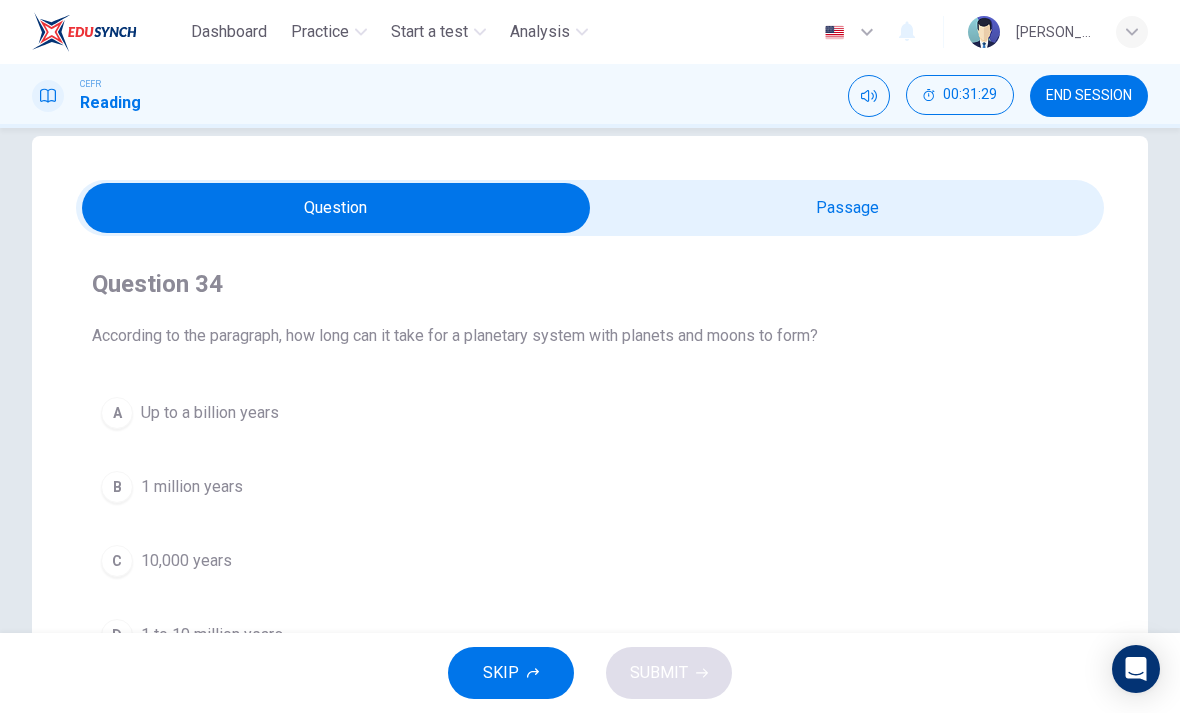 scroll, scrollTop: 36, scrollLeft: 0, axis: vertical 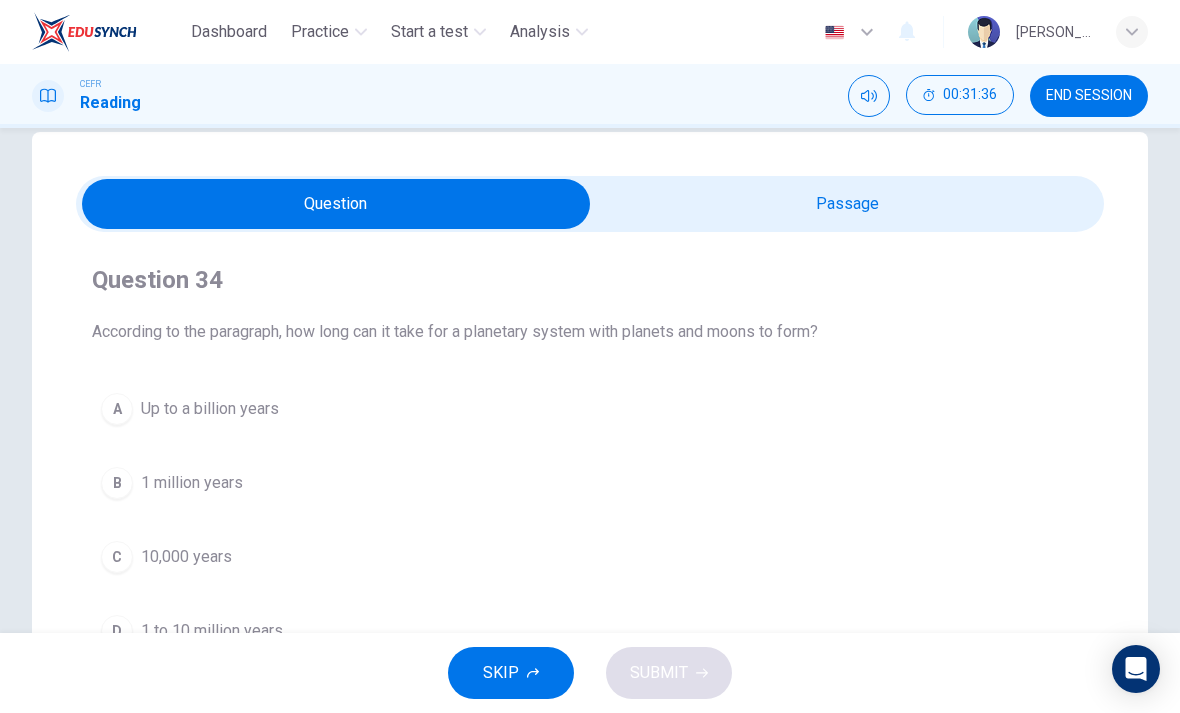 click on "END SESSION" at bounding box center [1089, 96] 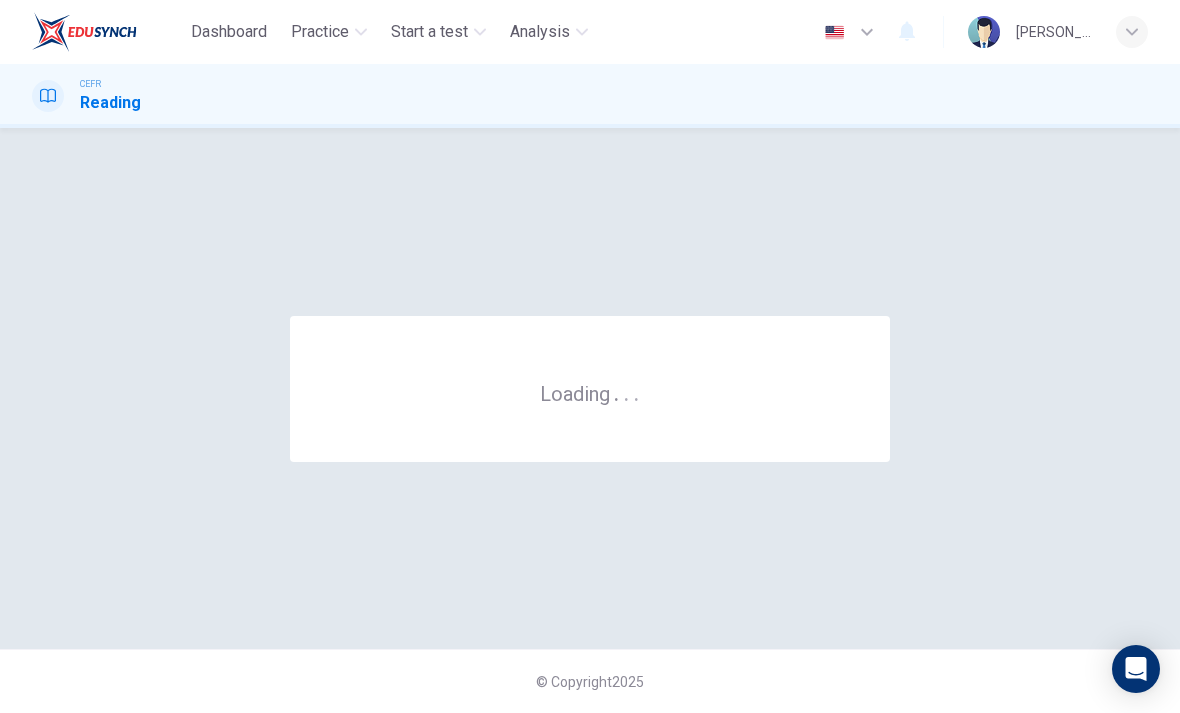 scroll, scrollTop: 0, scrollLeft: 0, axis: both 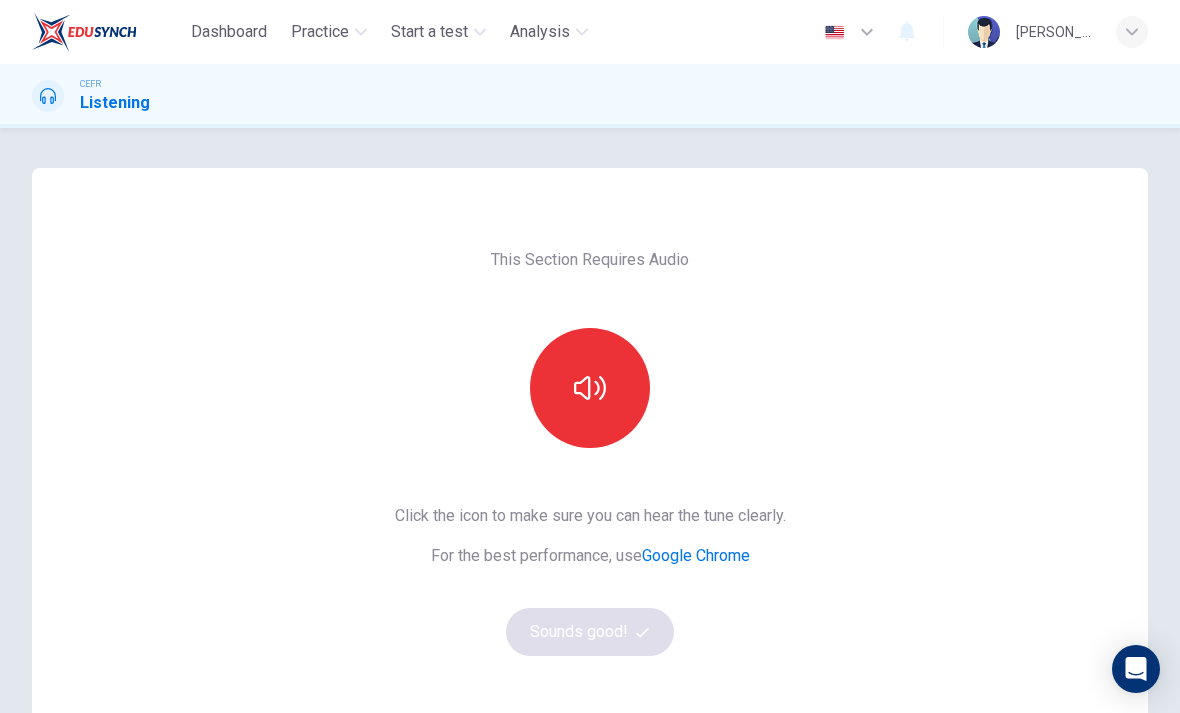 click at bounding box center [590, 388] 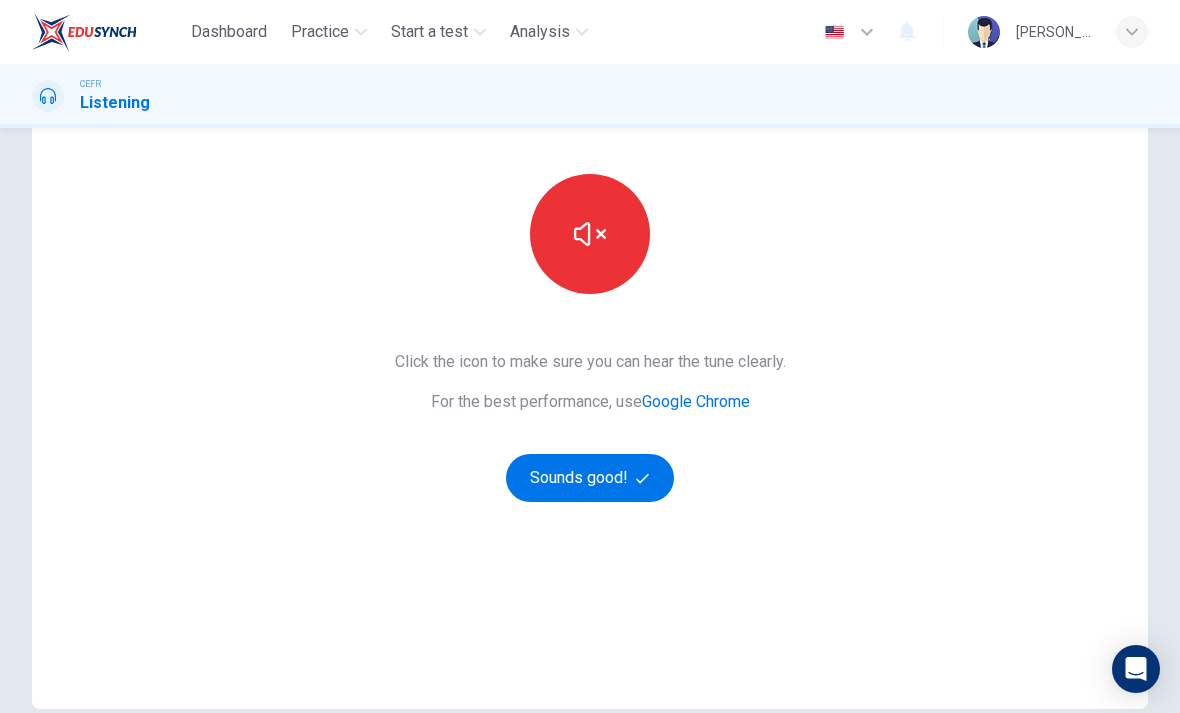scroll, scrollTop: 160, scrollLeft: 0, axis: vertical 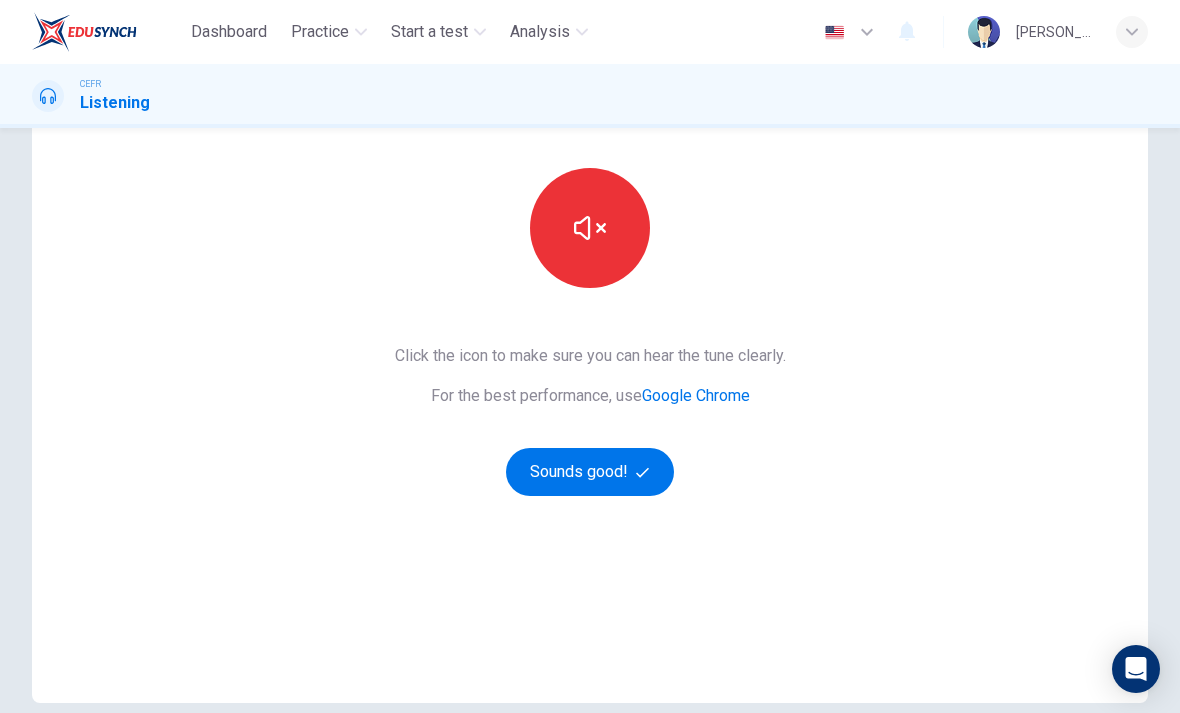 click 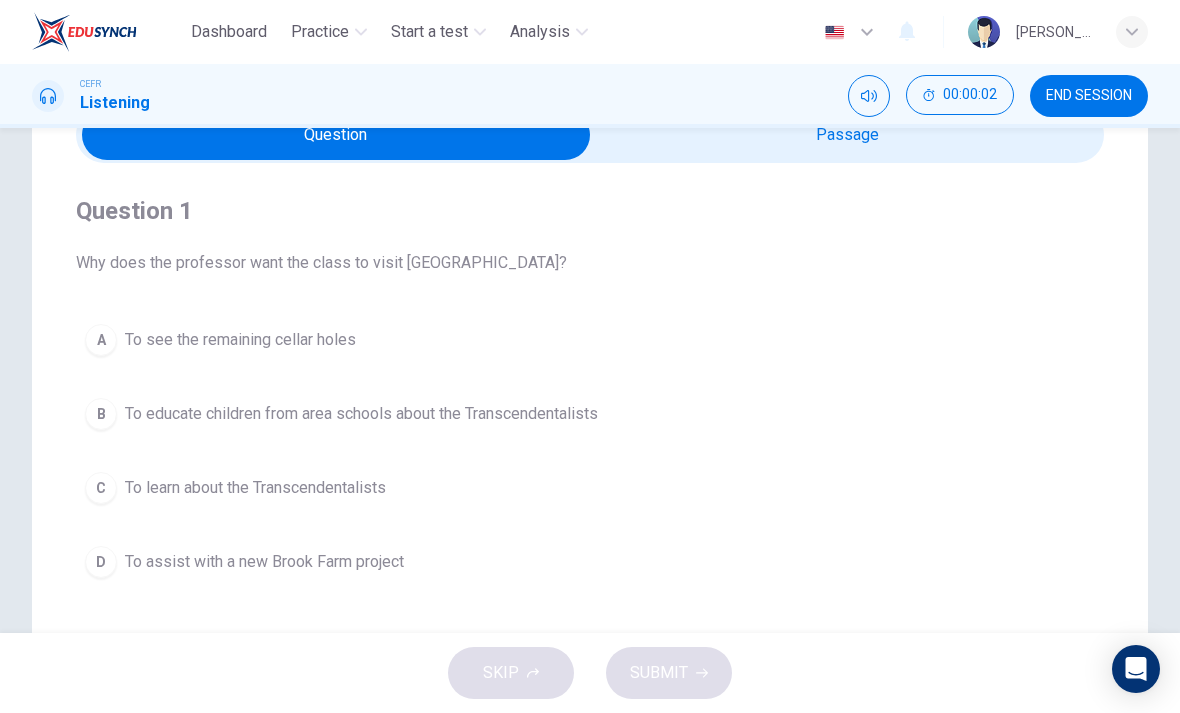 scroll, scrollTop: 55, scrollLeft: 0, axis: vertical 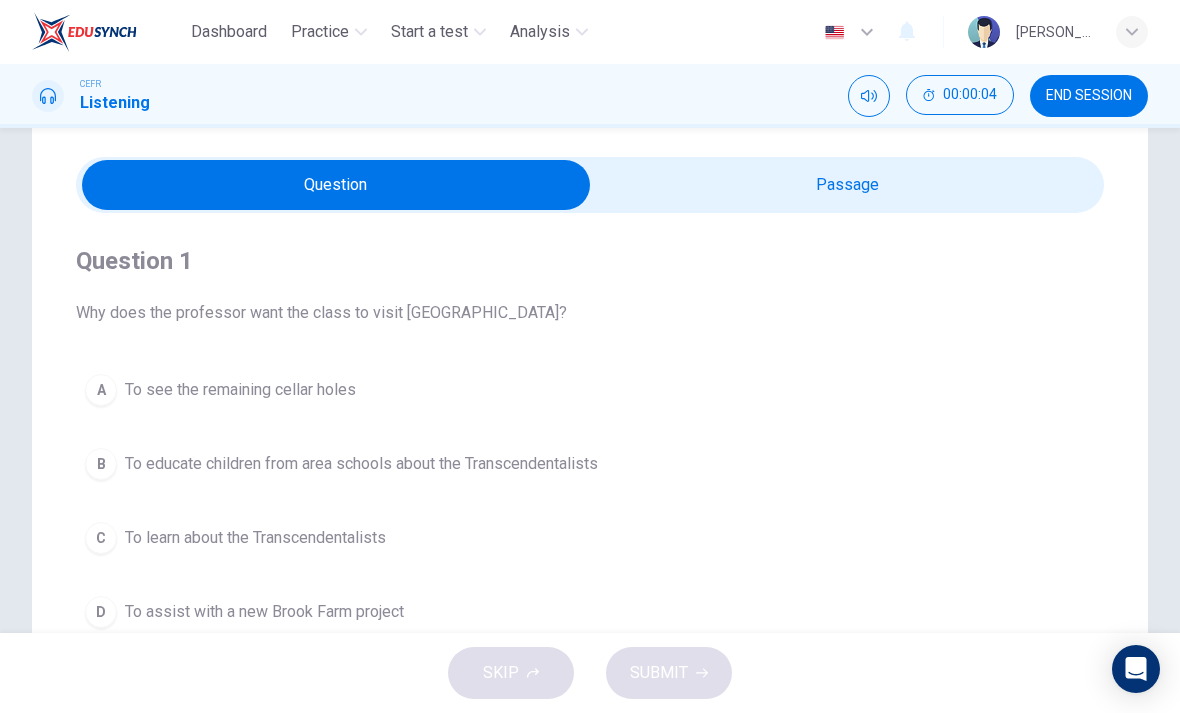 click on "A To see the remaining cellar holes" at bounding box center [590, 390] 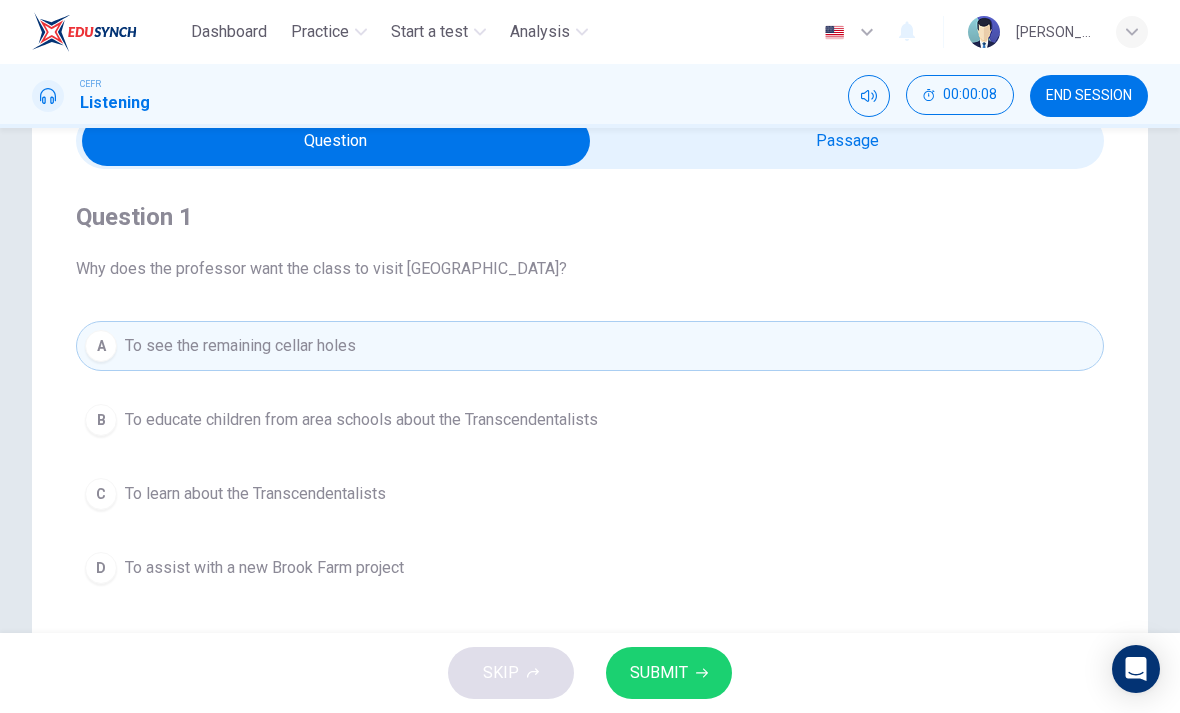scroll, scrollTop: 100, scrollLeft: 0, axis: vertical 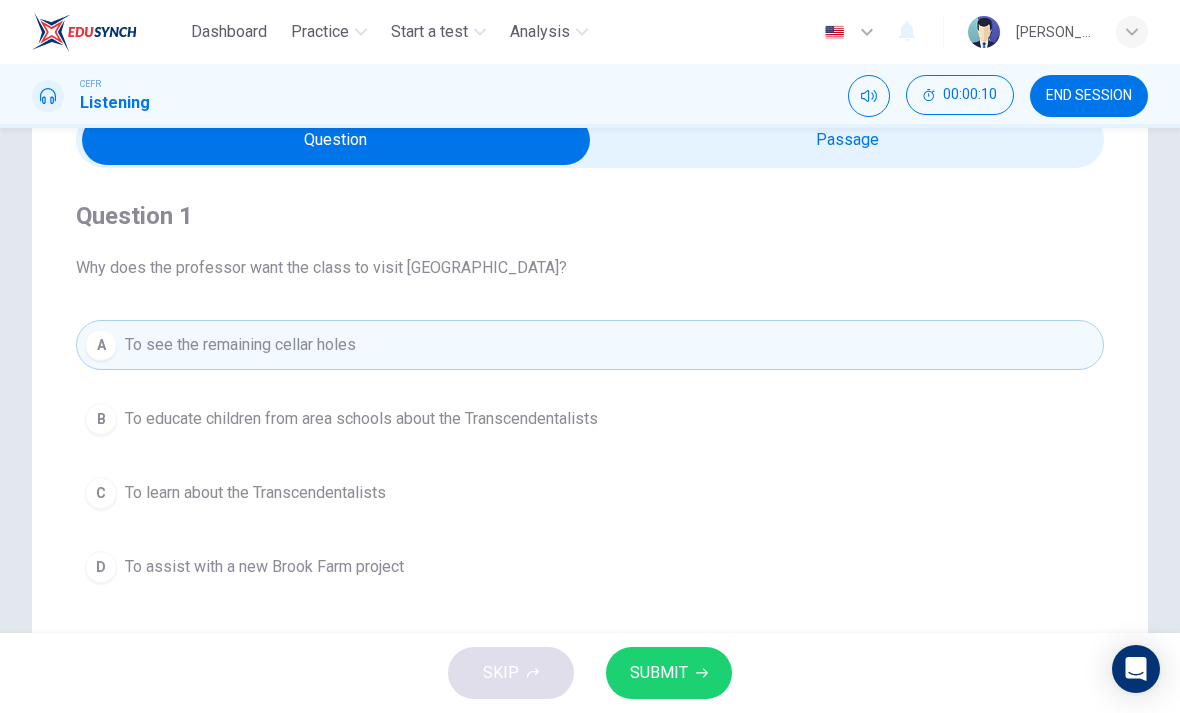 click at bounding box center (336, 140) 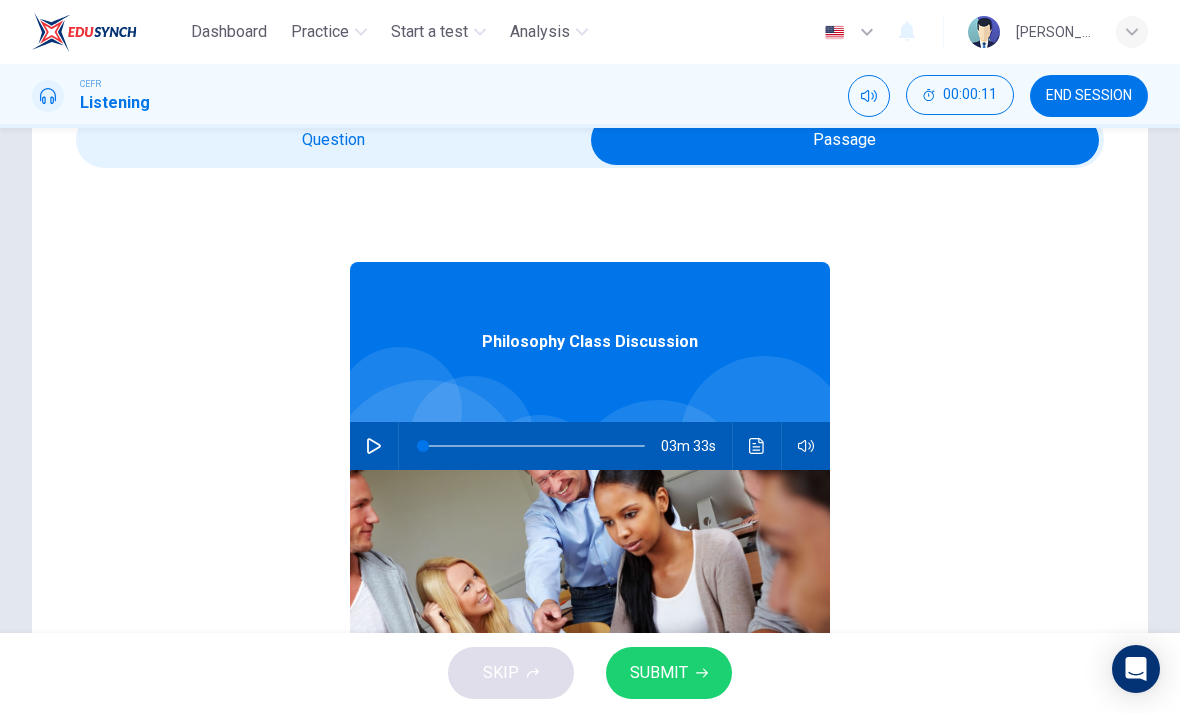 click on "03m 33s" at bounding box center (590, 446) 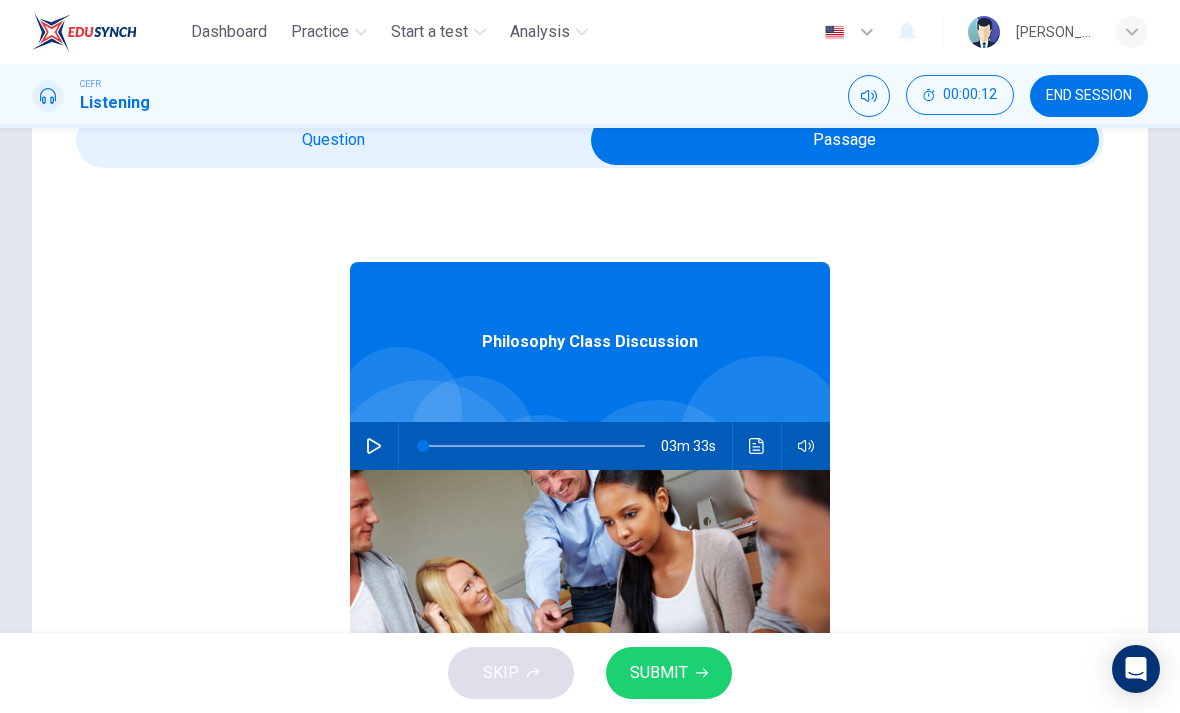 click 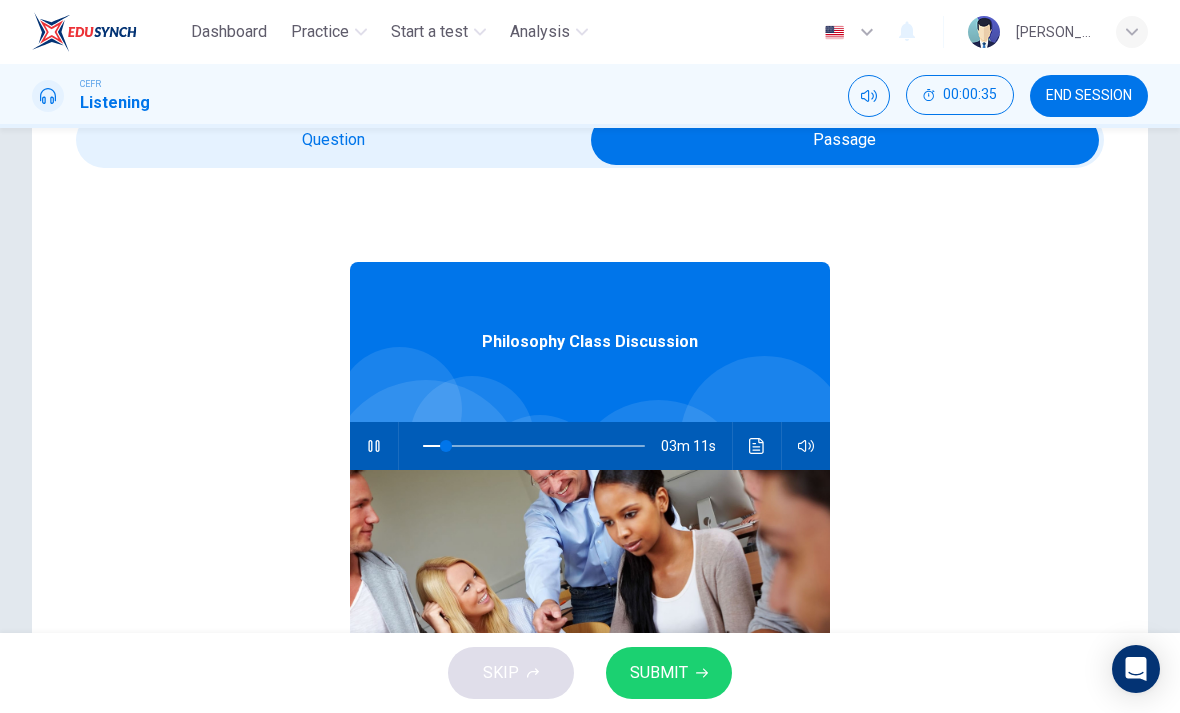 type on "11" 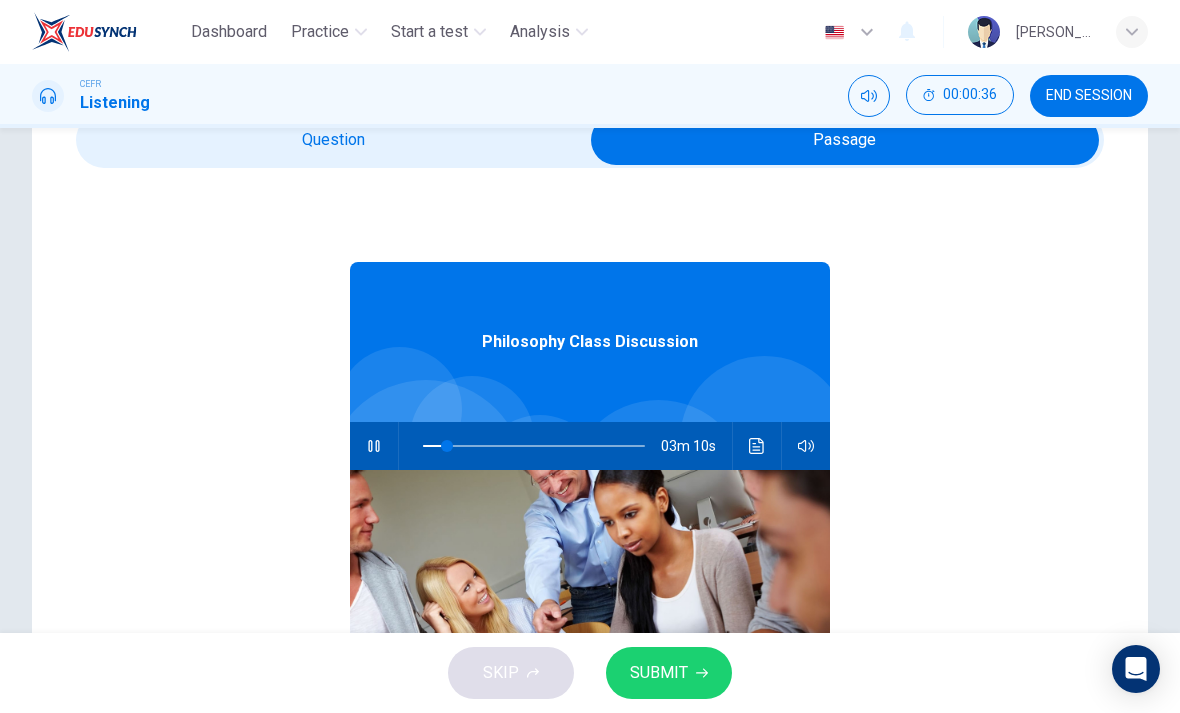 click at bounding box center [845, 140] 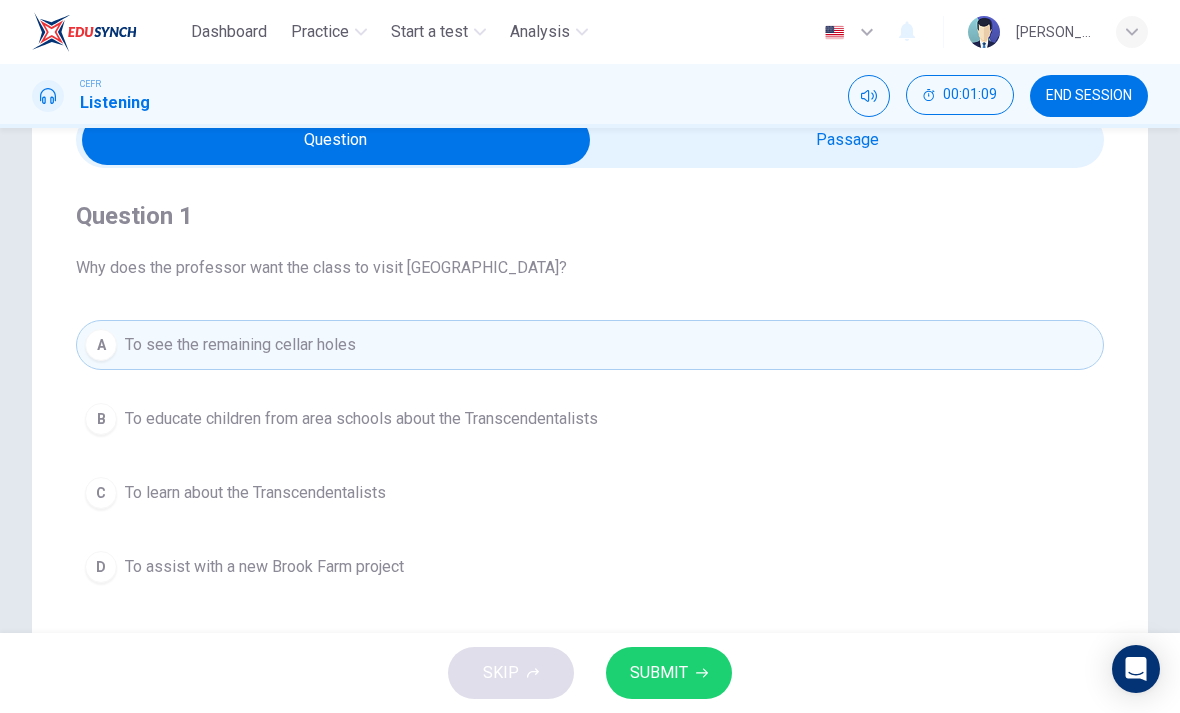 click on "D To assist with a new Brook Farm project" at bounding box center [590, 567] 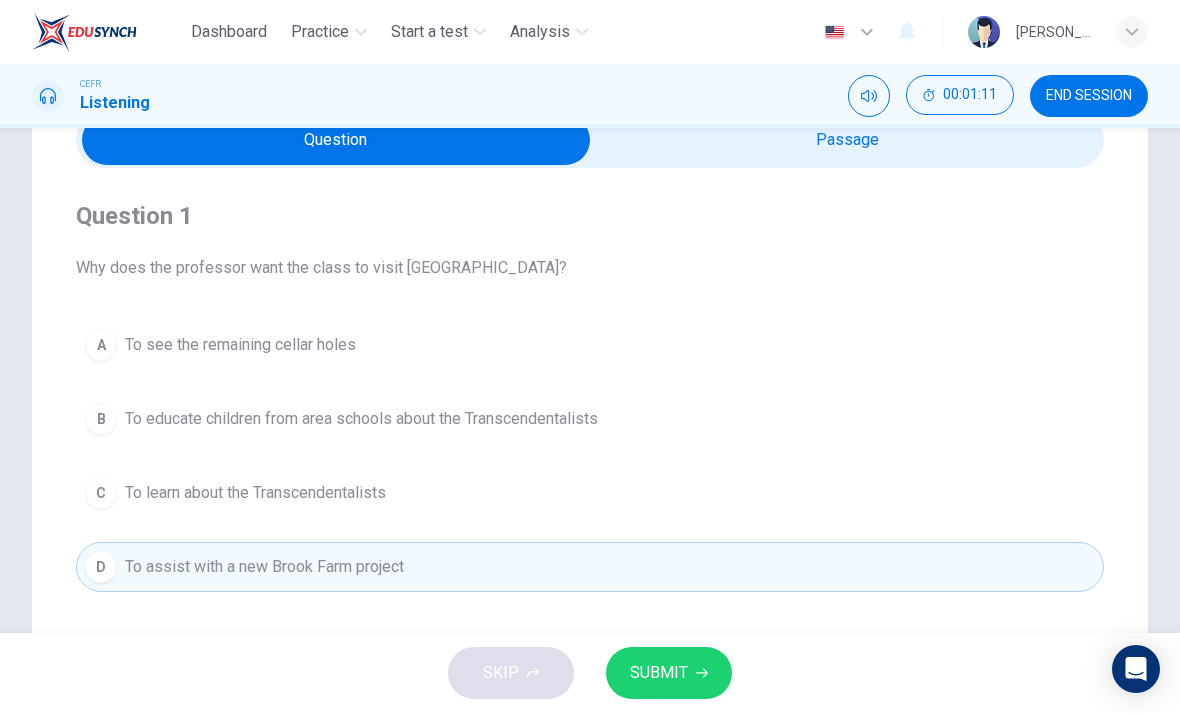 click on "SUBMIT" at bounding box center (669, 673) 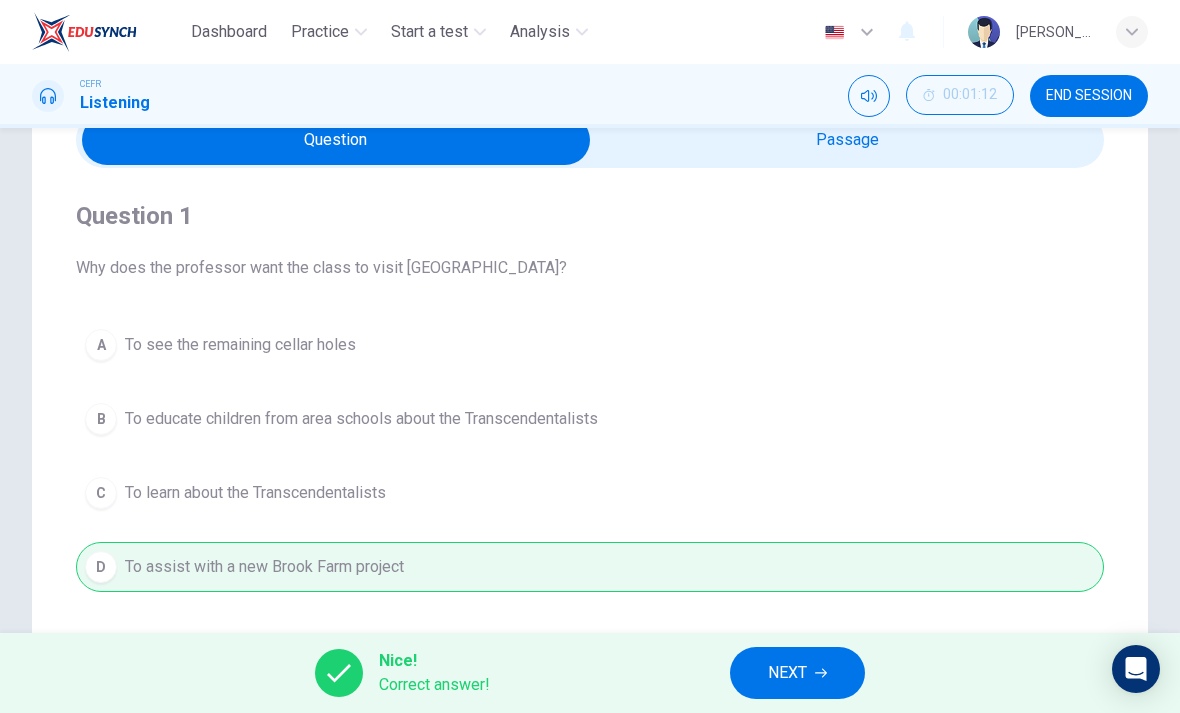 click on "NEXT" at bounding box center (787, 673) 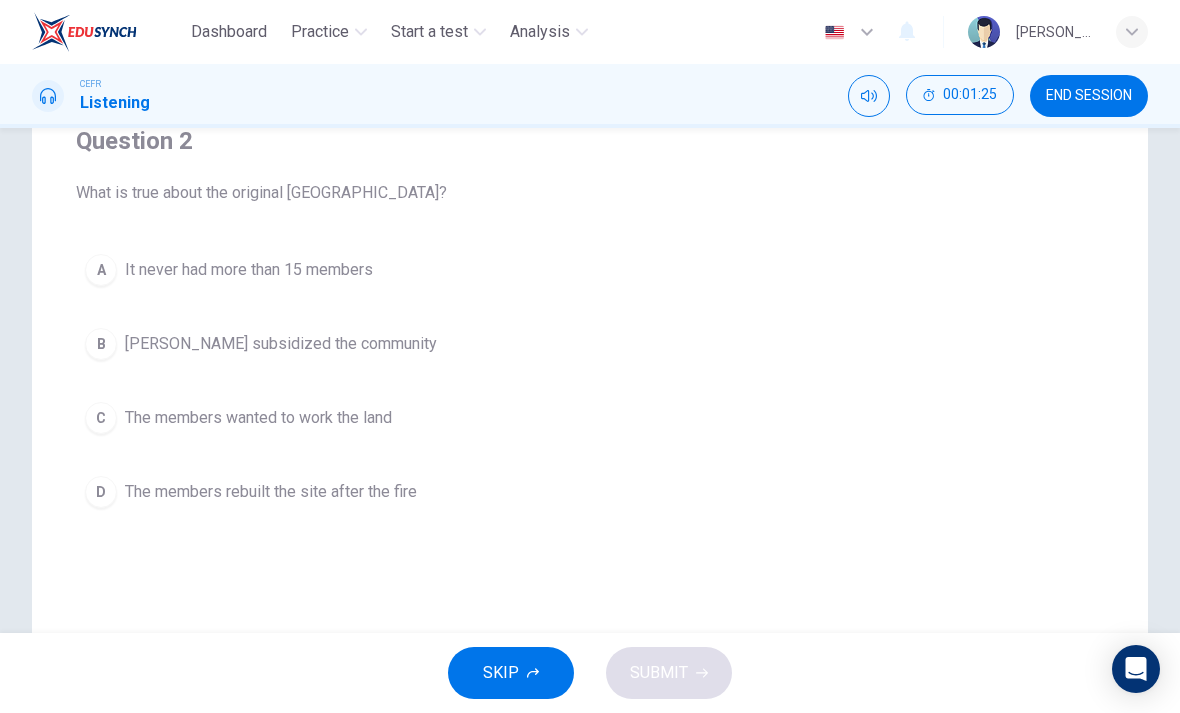 scroll, scrollTop: 179, scrollLeft: 0, axis: vertical 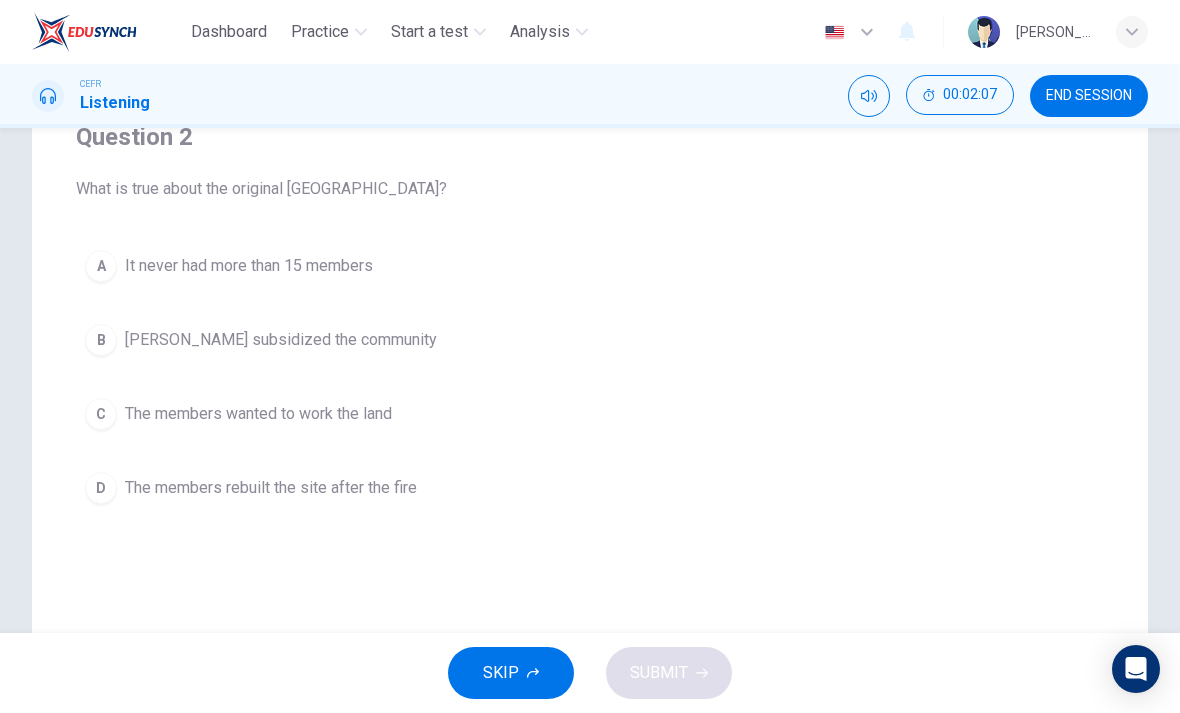 click on "B" at bounding box center [101, 340] 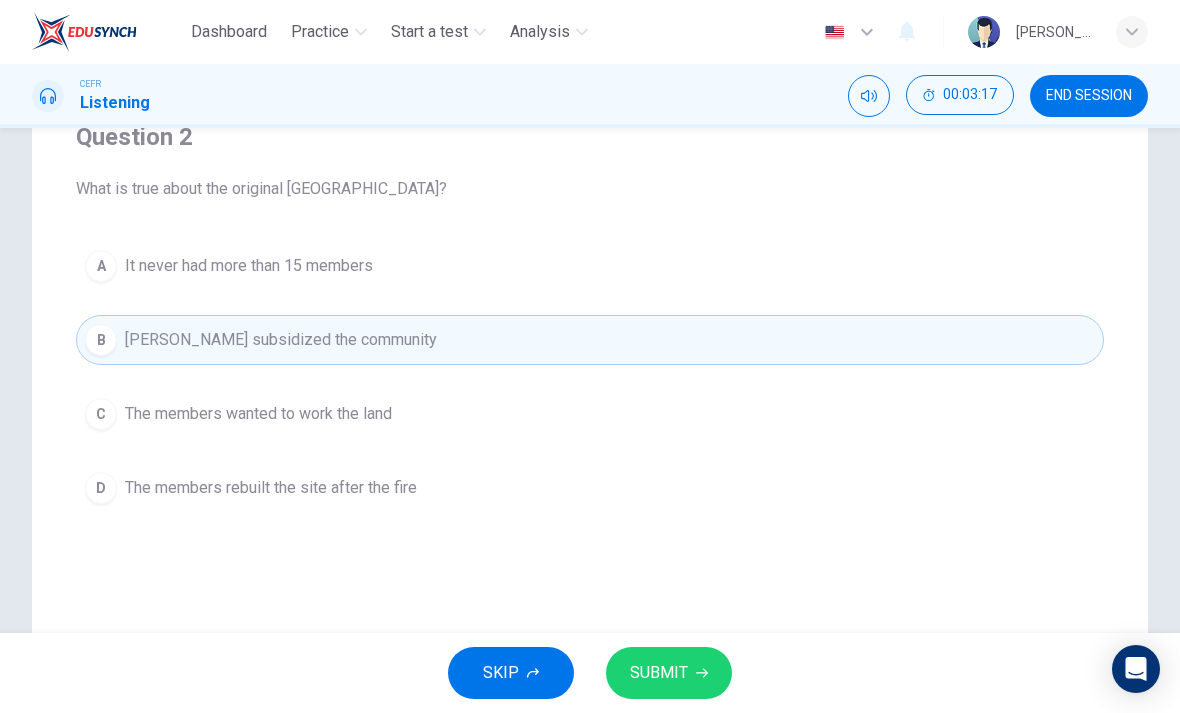 click on "SUBMIT" at bounding box center [659, 673] 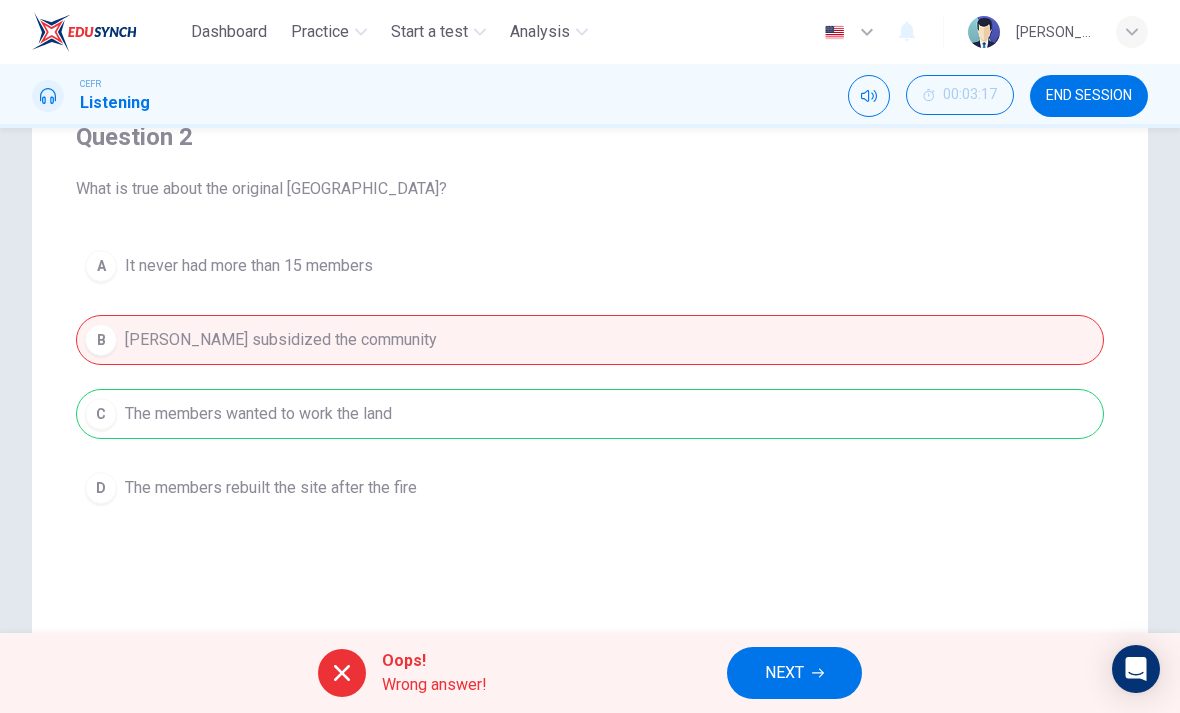 click on "NEXT" at bounding box center (794, 673) 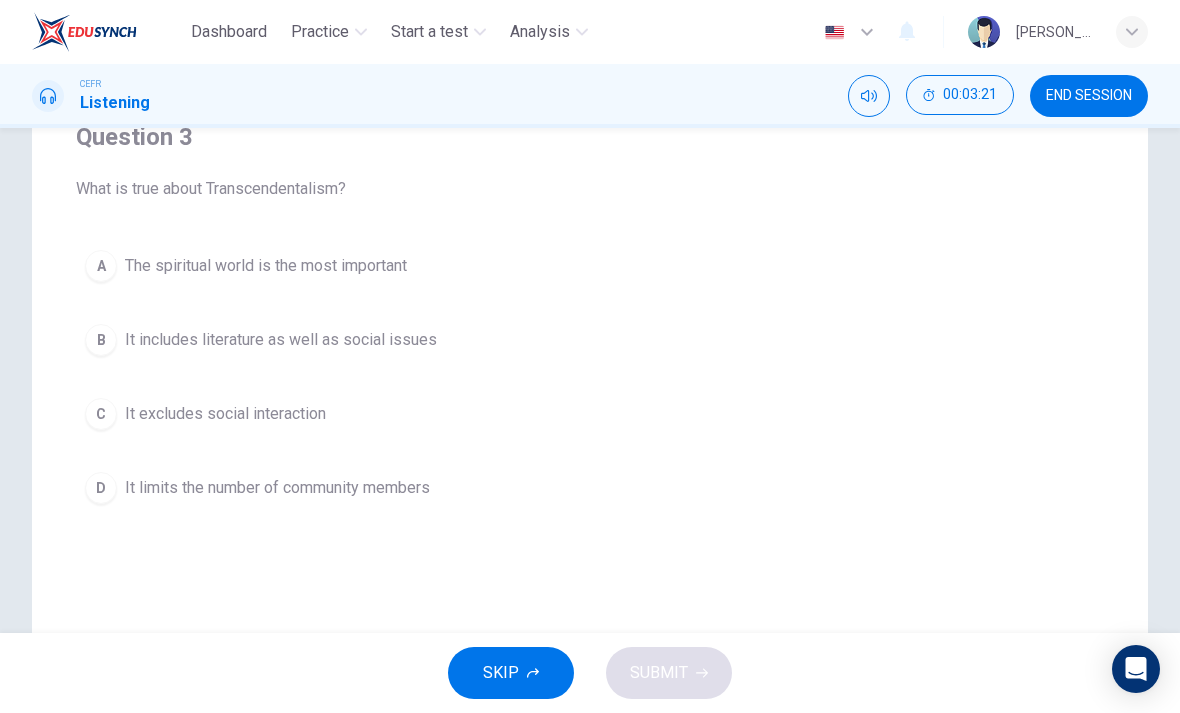 click on "It includes literature as well as social issues" at bounding box center (281, 340) 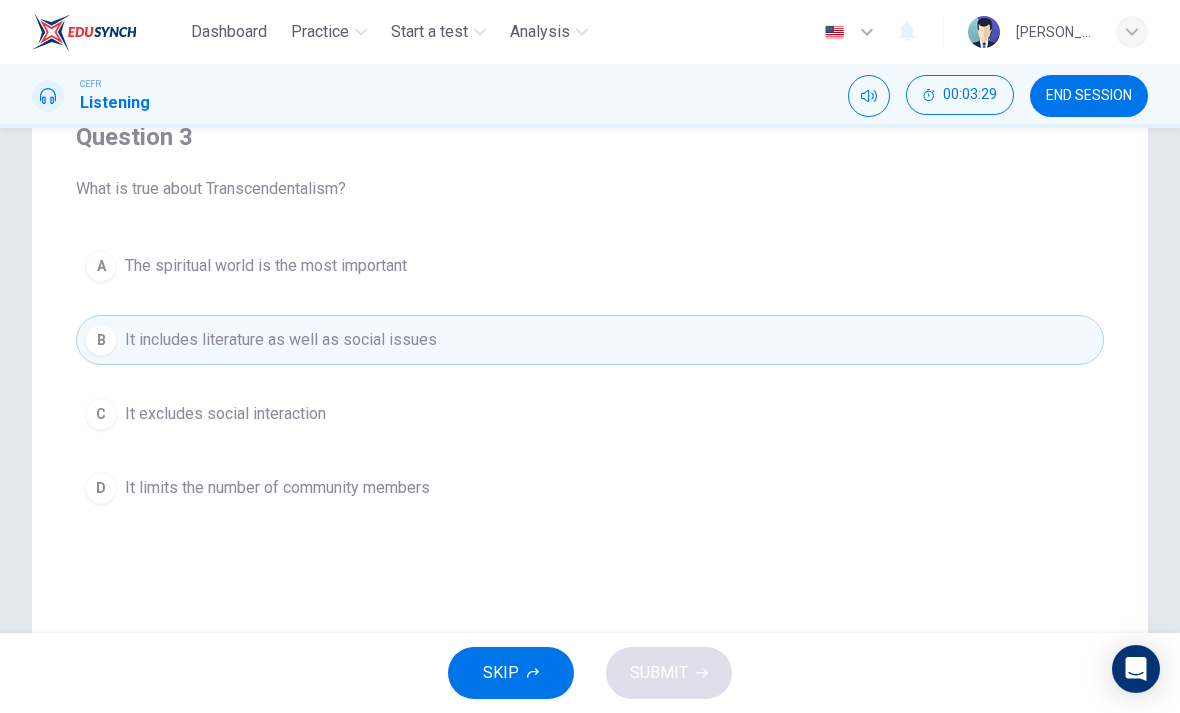 click on "B It includes literature as well as social issues" at bounding box center [590, 340] 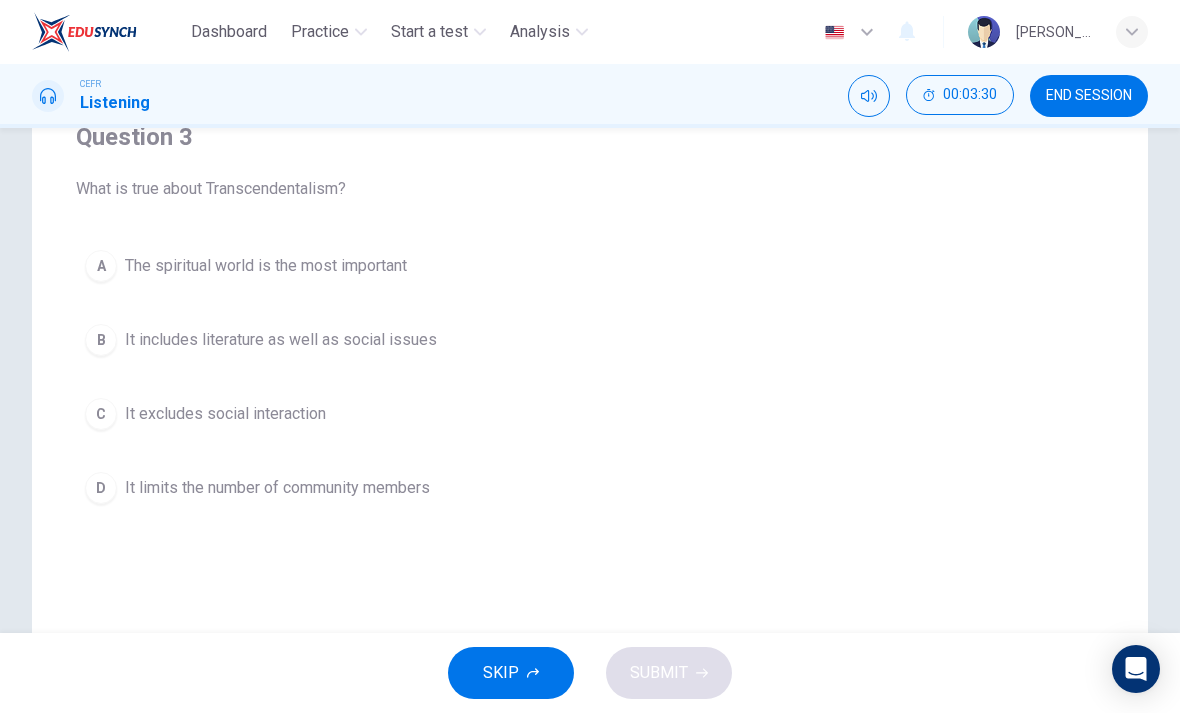 click on "B It includes literature as well as social issues" at bounding box center (590, 340) 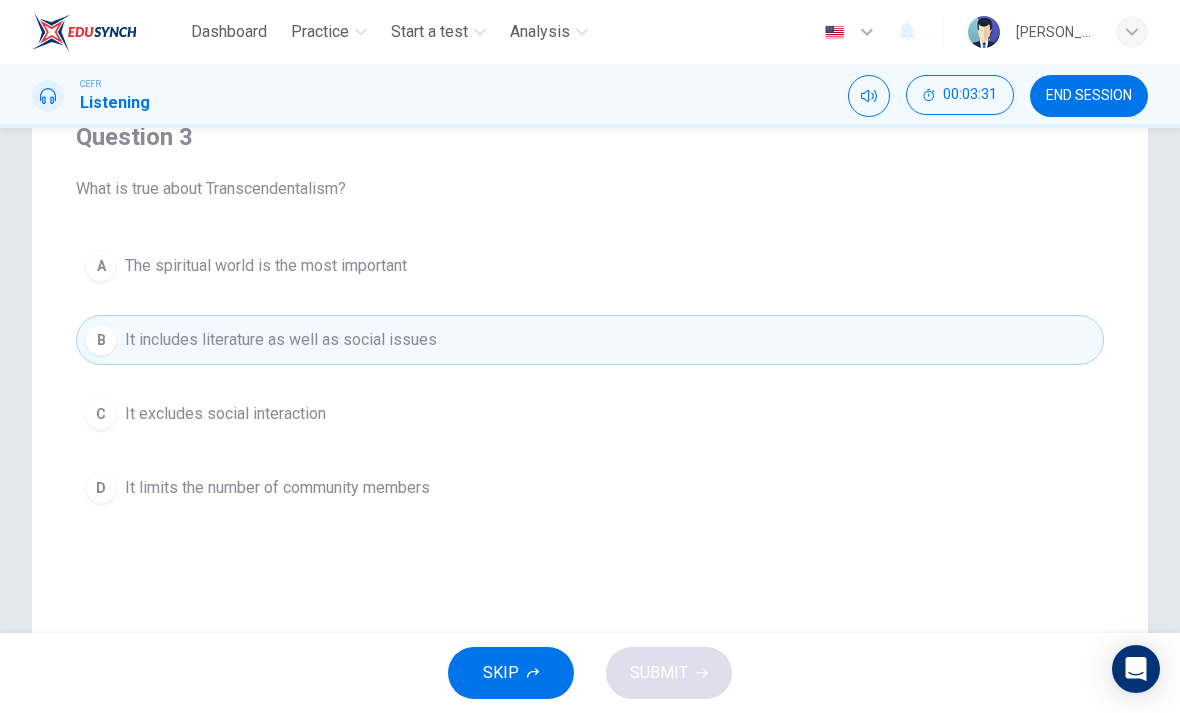 click on "B" at bounding box center [101, 340] 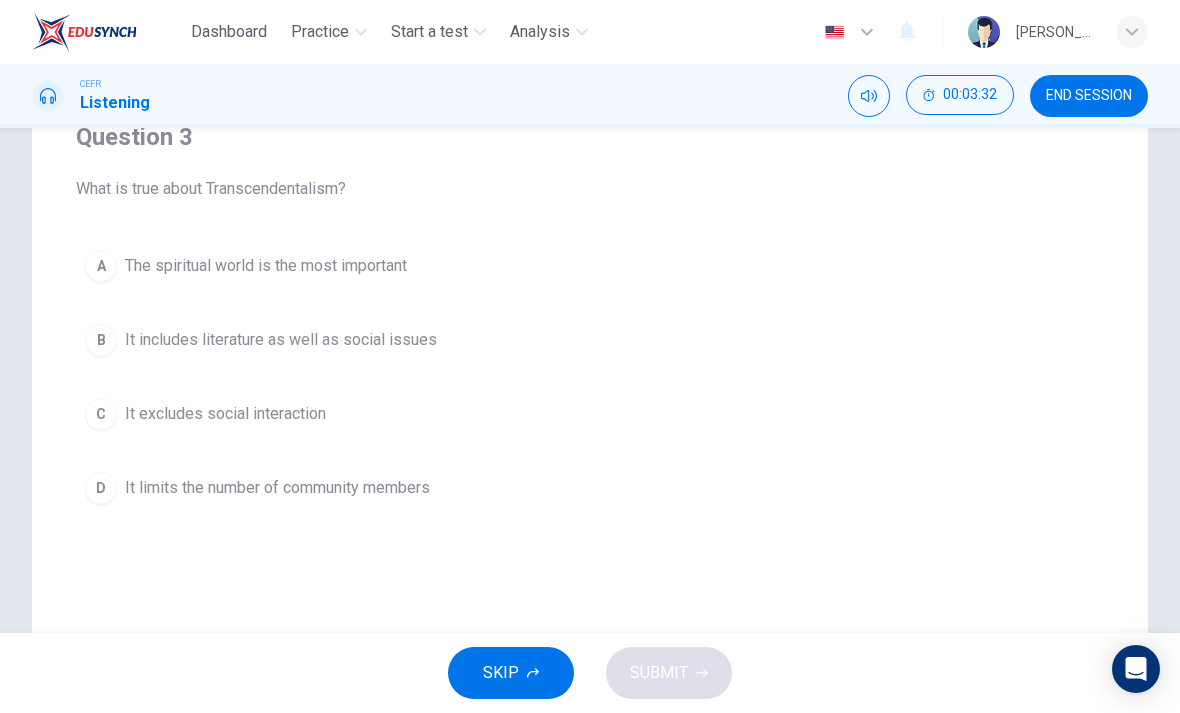 click on "B It includes literature as well as social issues" at bounding box center [590, 340] 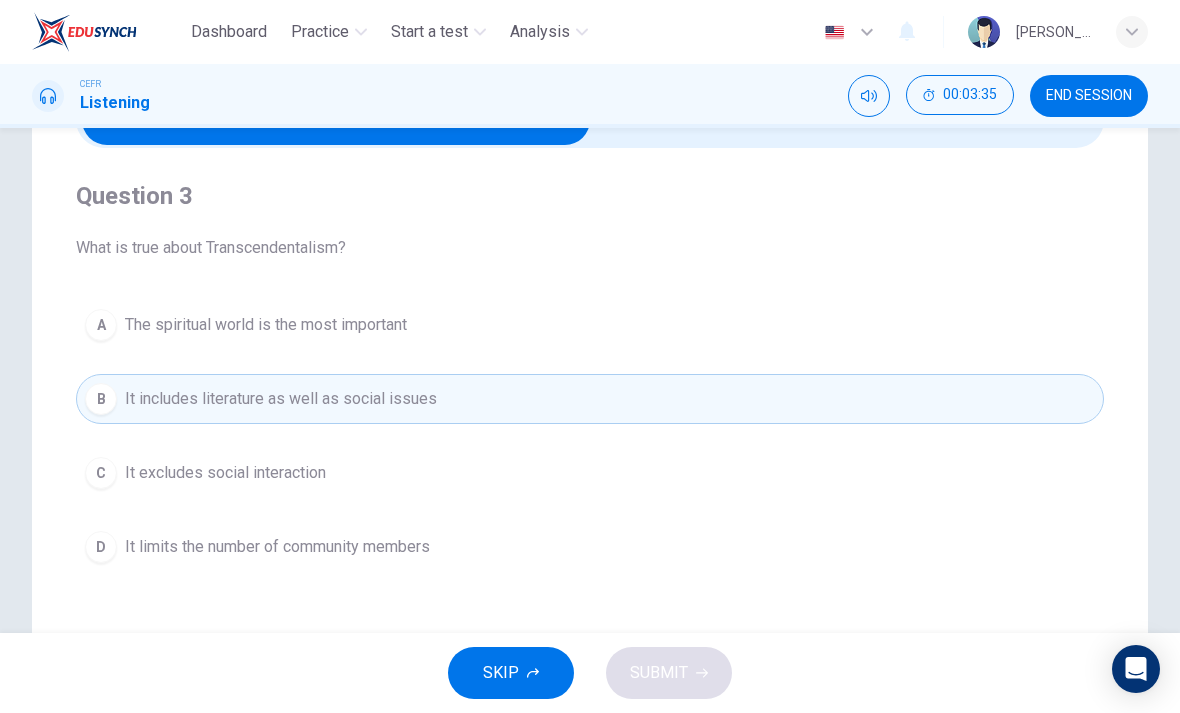 scroll, scrollTop: 118, scrollLeft: 0, axis: vertical 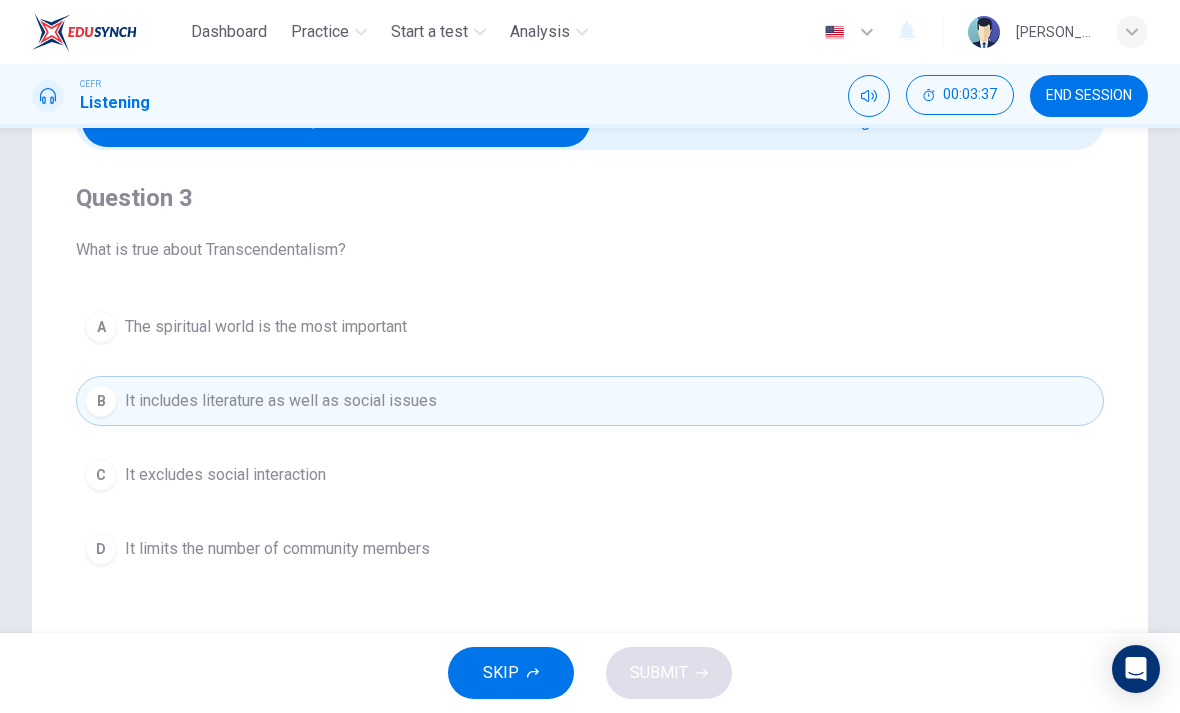 click on "It includes literature as well as social issues" at bounding box center [281, 401] 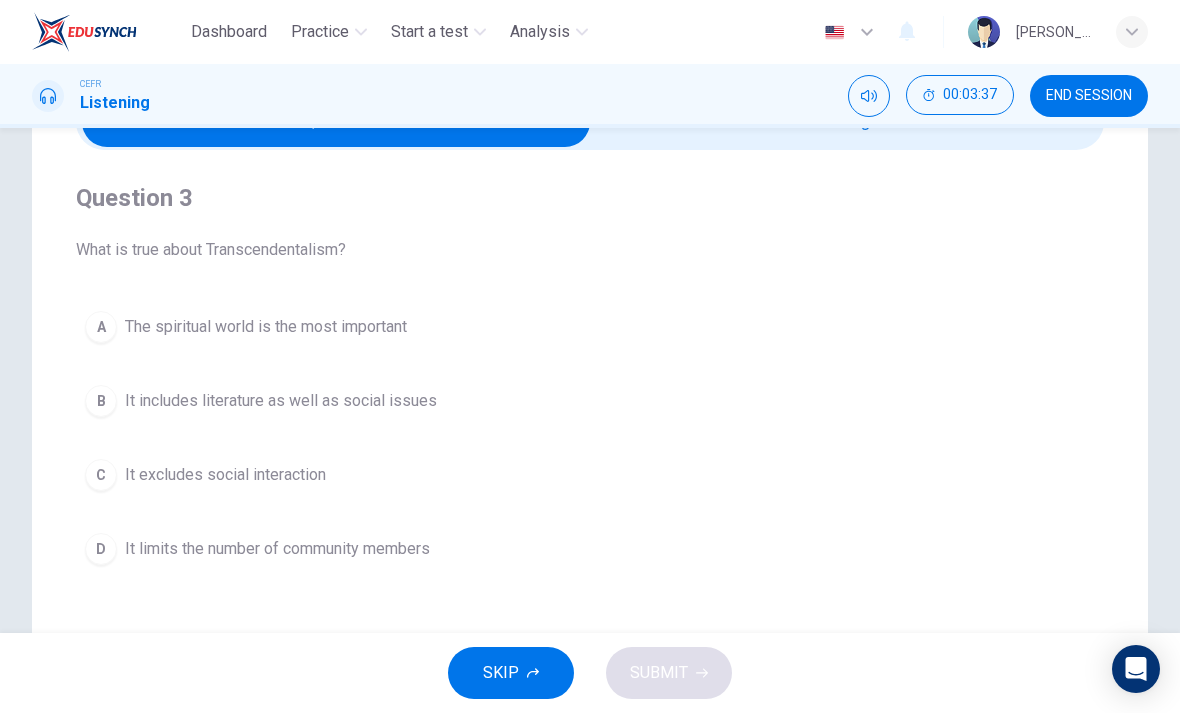 click on "A The spiritual world is the most important" at bounding box center [590, 327] 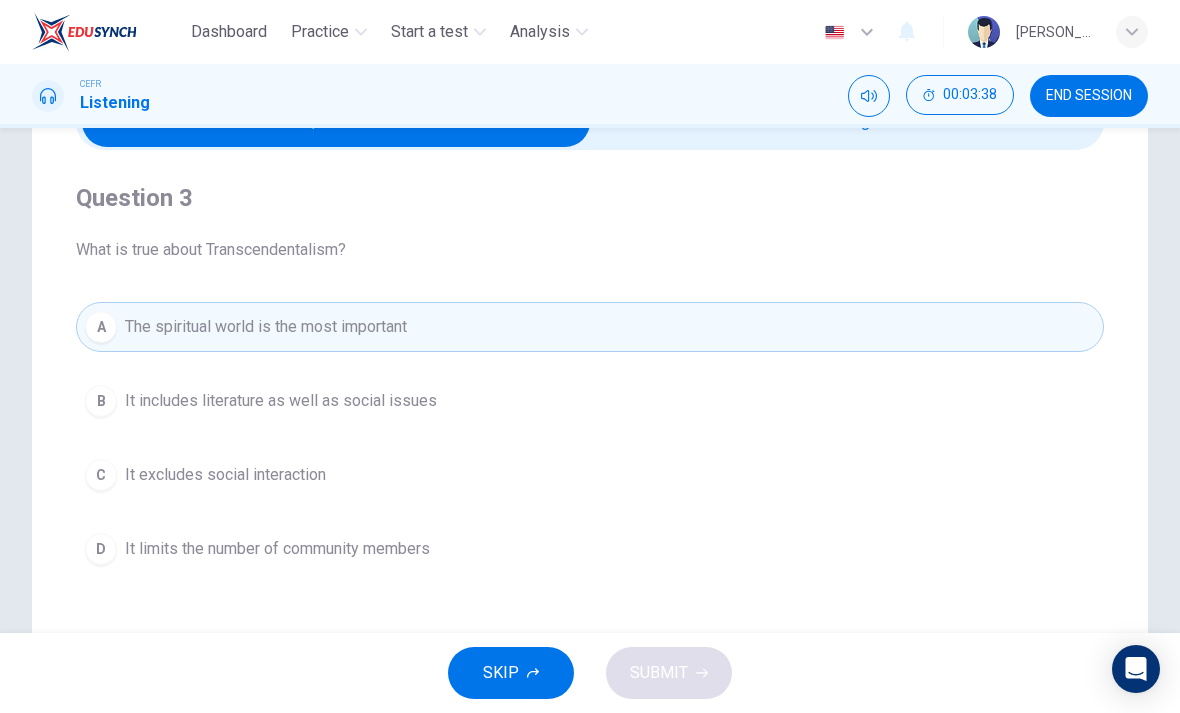 click on "B It includes literature as well as social issues" at bounding box center (590, 401) 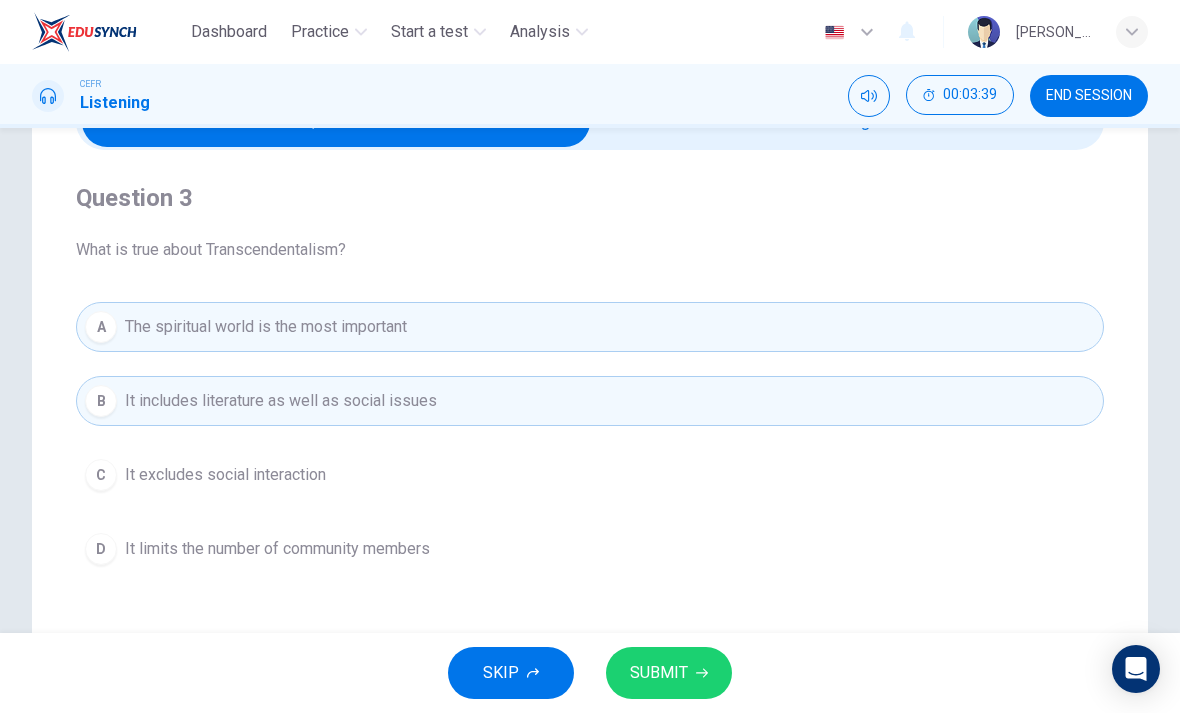 click on "A The spiritual world is the most important" at bounding box center [590, 327] 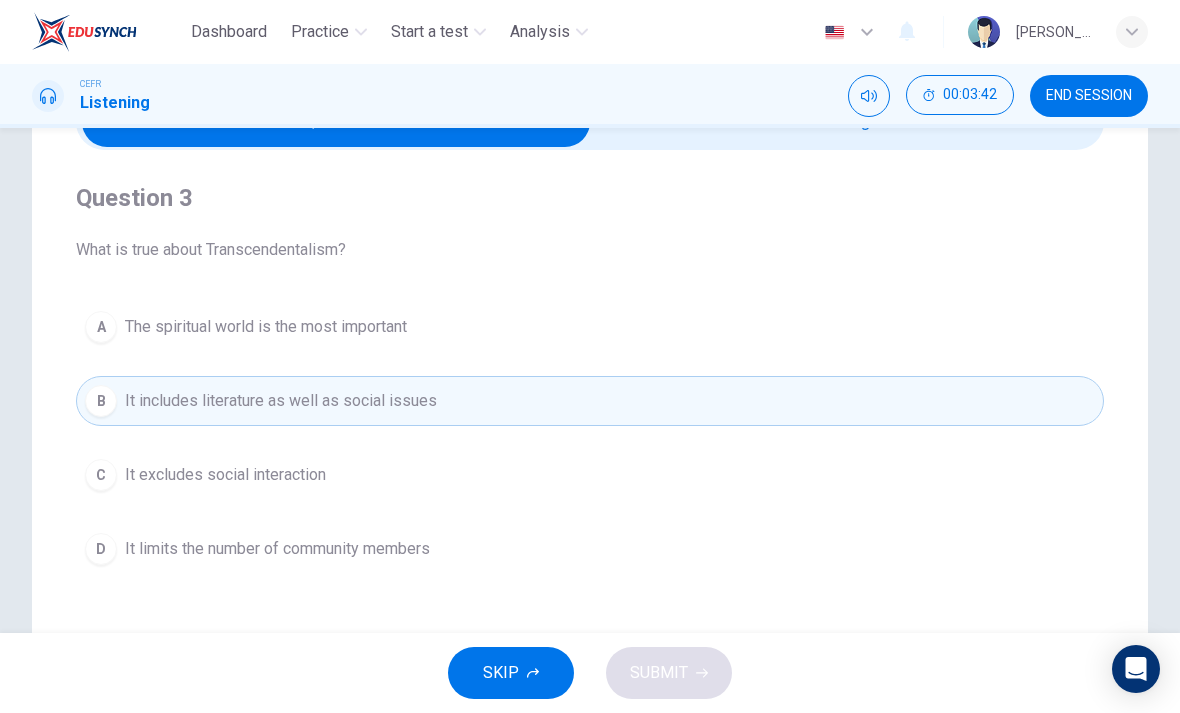 click on "C It excludes social interaction" at bounding box center [590, 475] 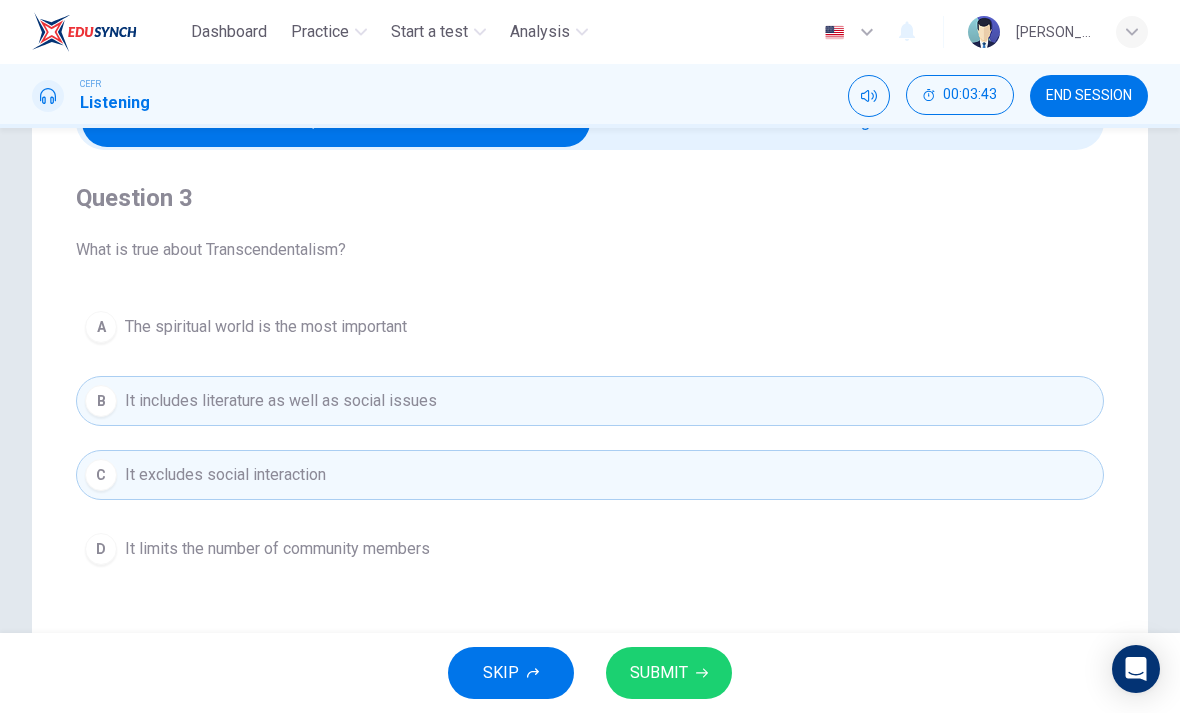 click on "SUBMIT" at bounding box center [659, 673] 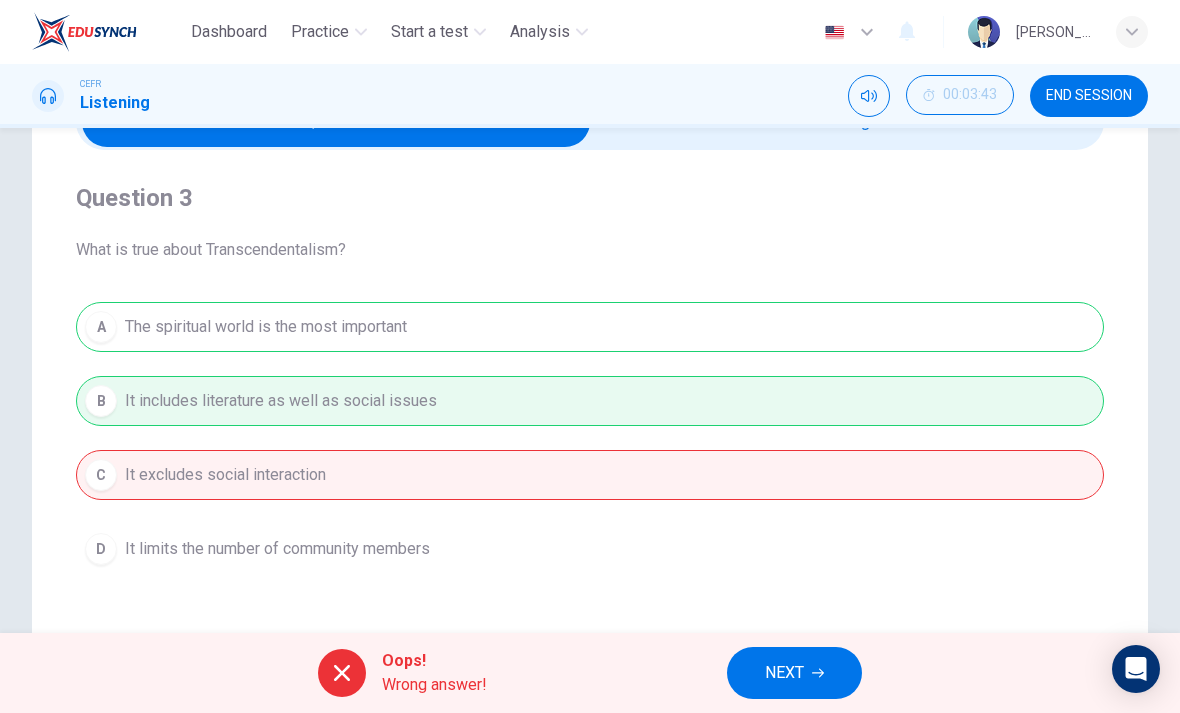 click on "NEXT" at bounding box center [794, 673] 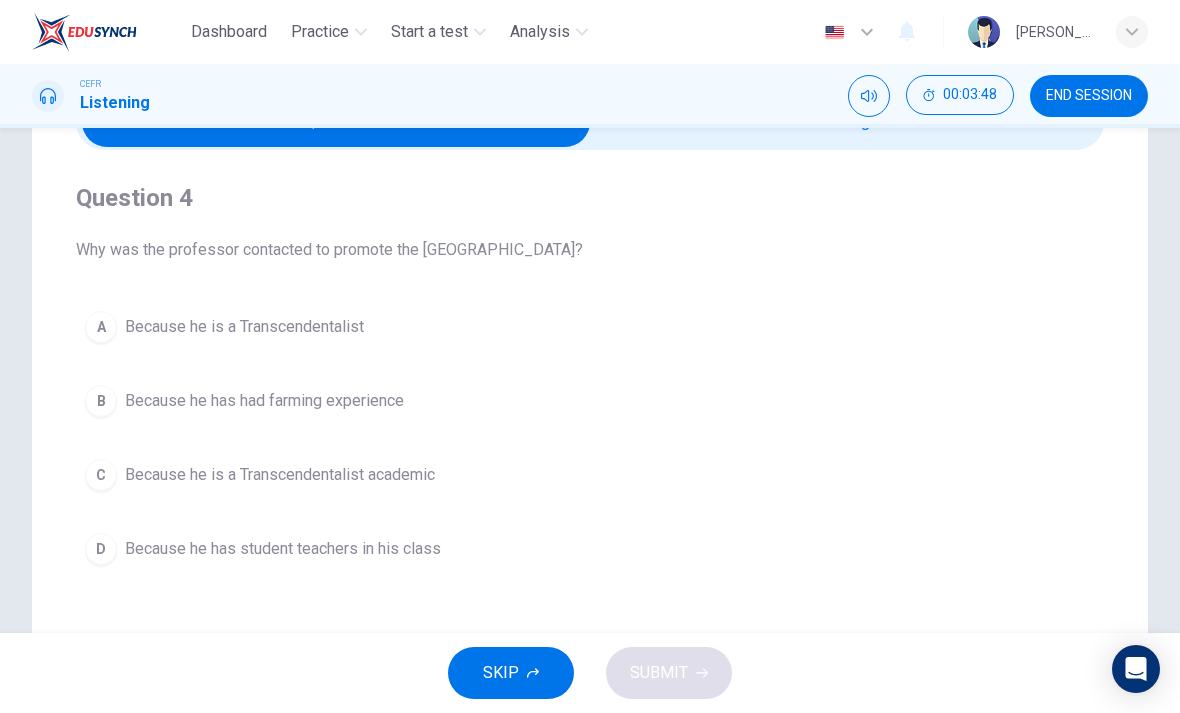 click on "B Because he has had farming experience" at bounding box center (590, 401) 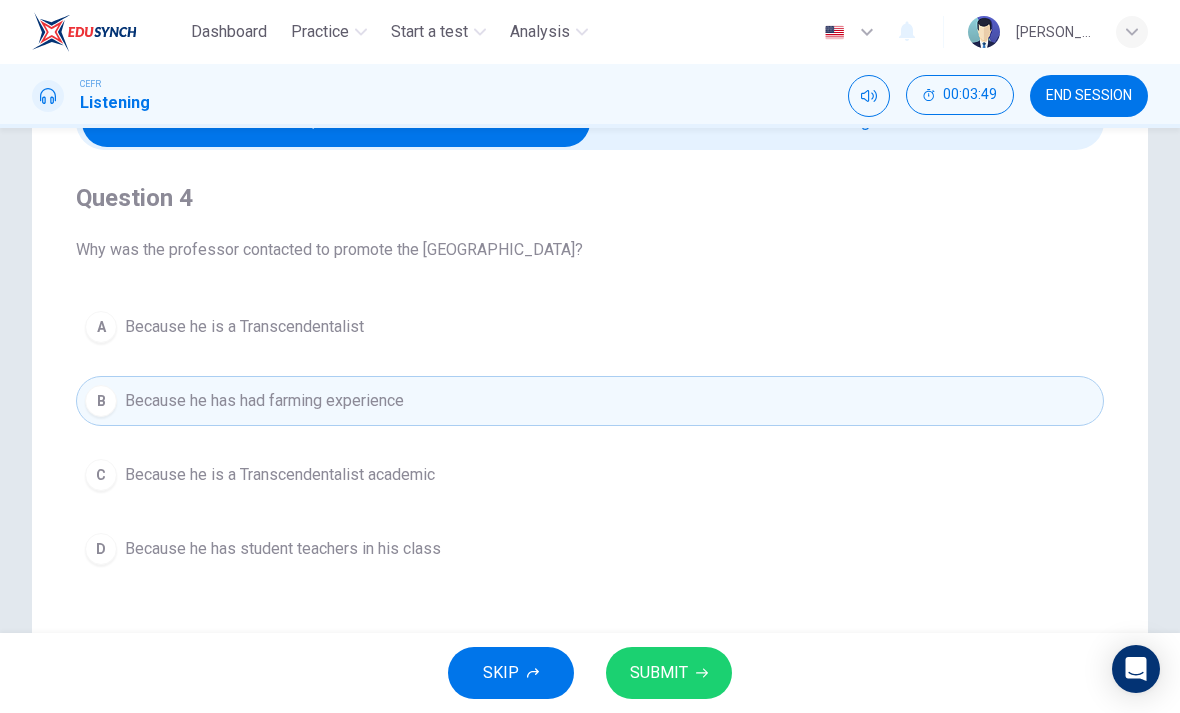 click on "SUBMIT" at bounding box center (669, 673) 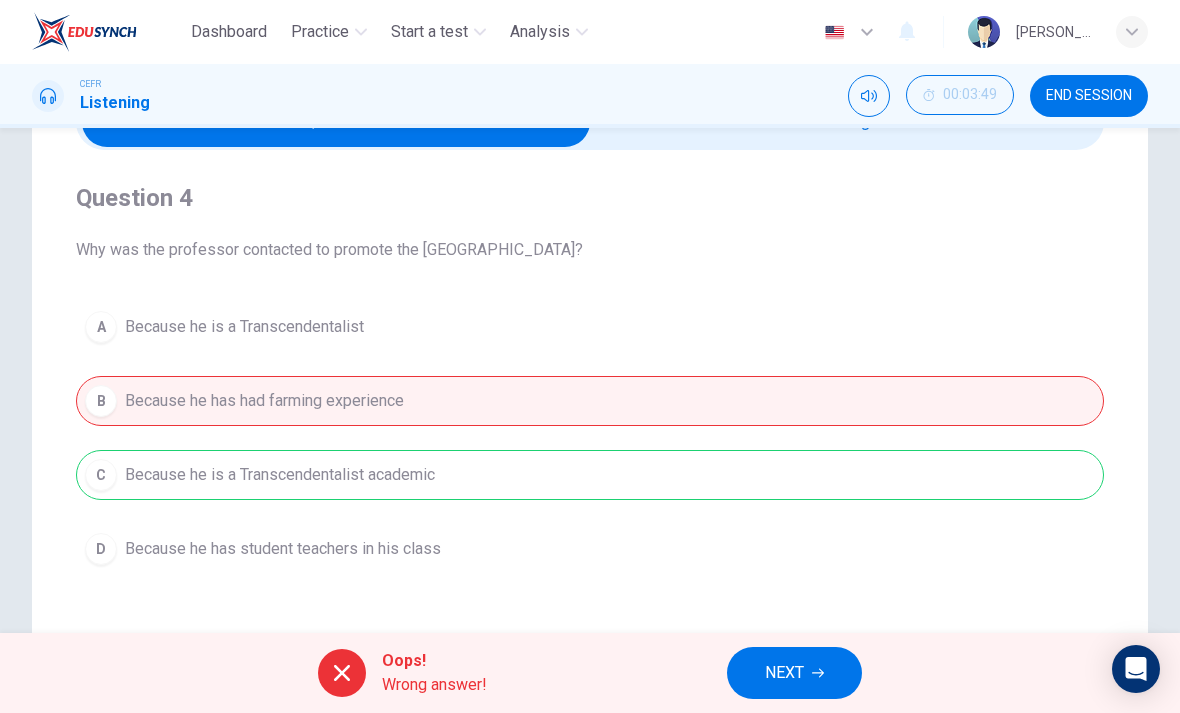 click on "NEXT" at bounding box center (784, 673) 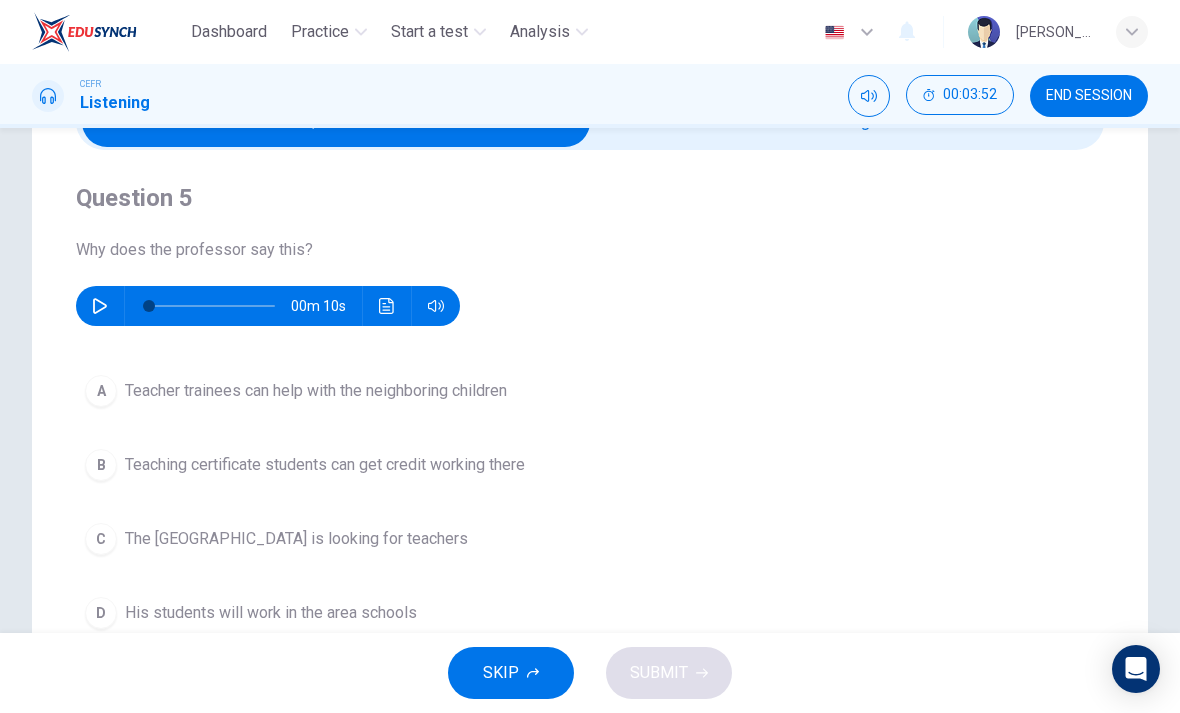 click 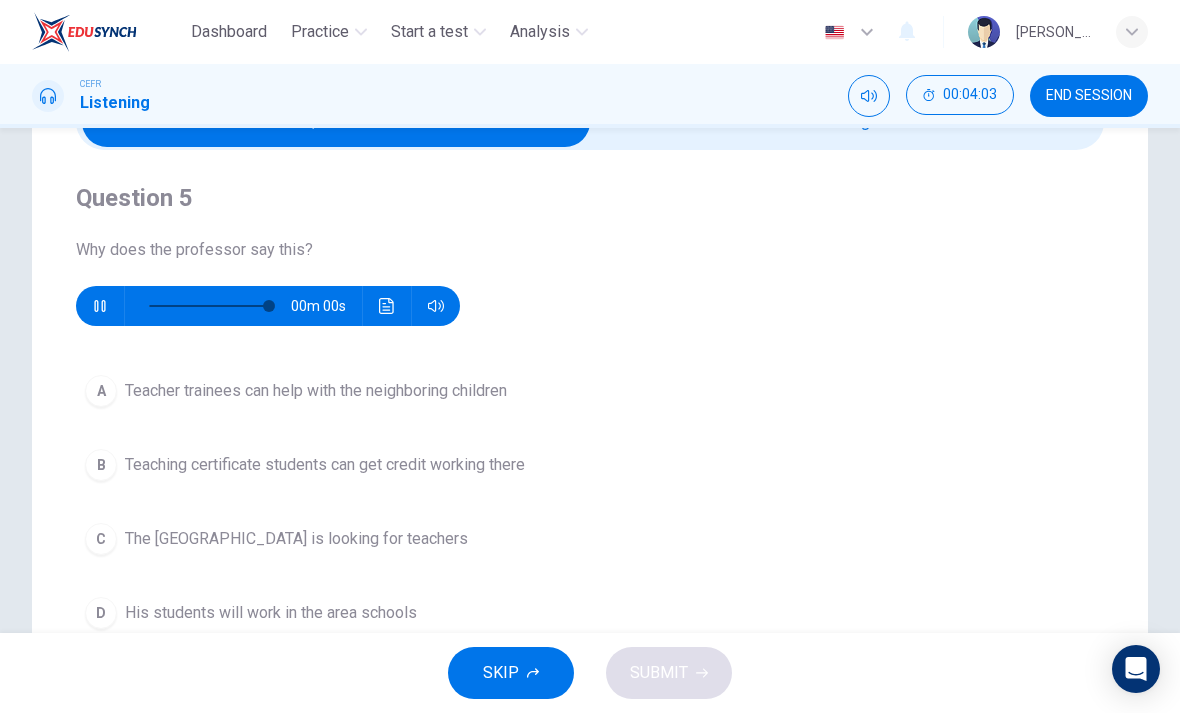 type on "0" 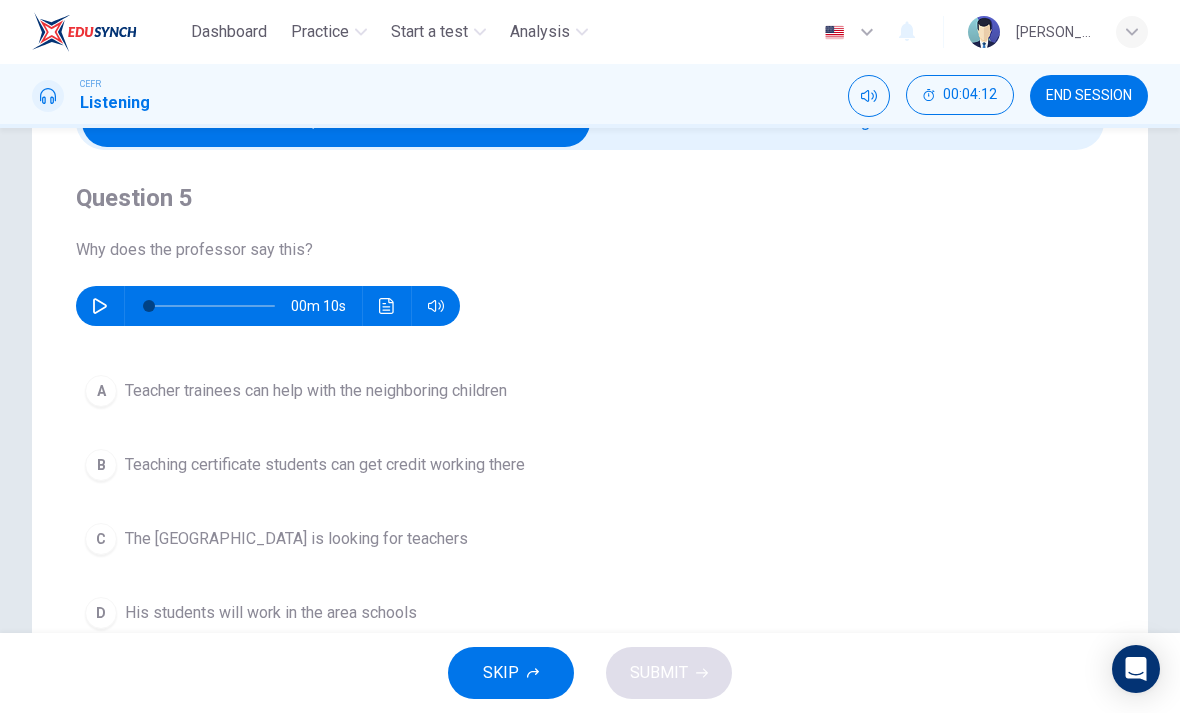 click on "A Teacher trainees can help with the neighboring children" at bounding box center [590, 391] 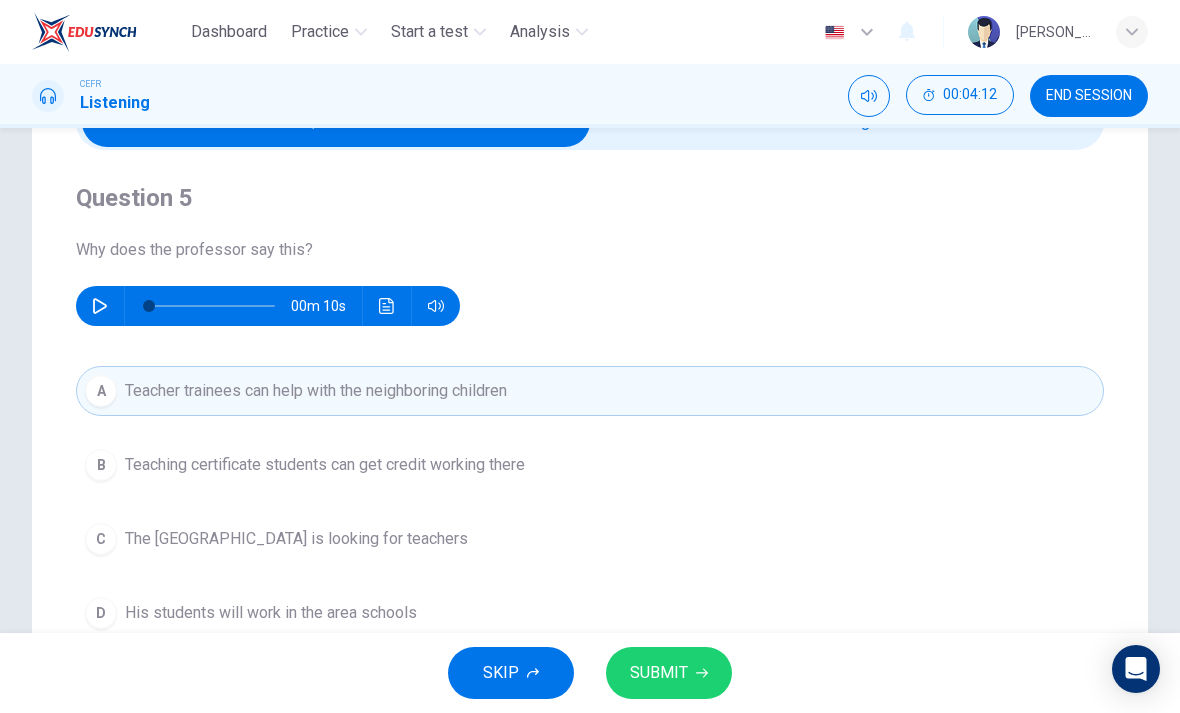 click on "SUBMIT" at bounding box center [669, 673] 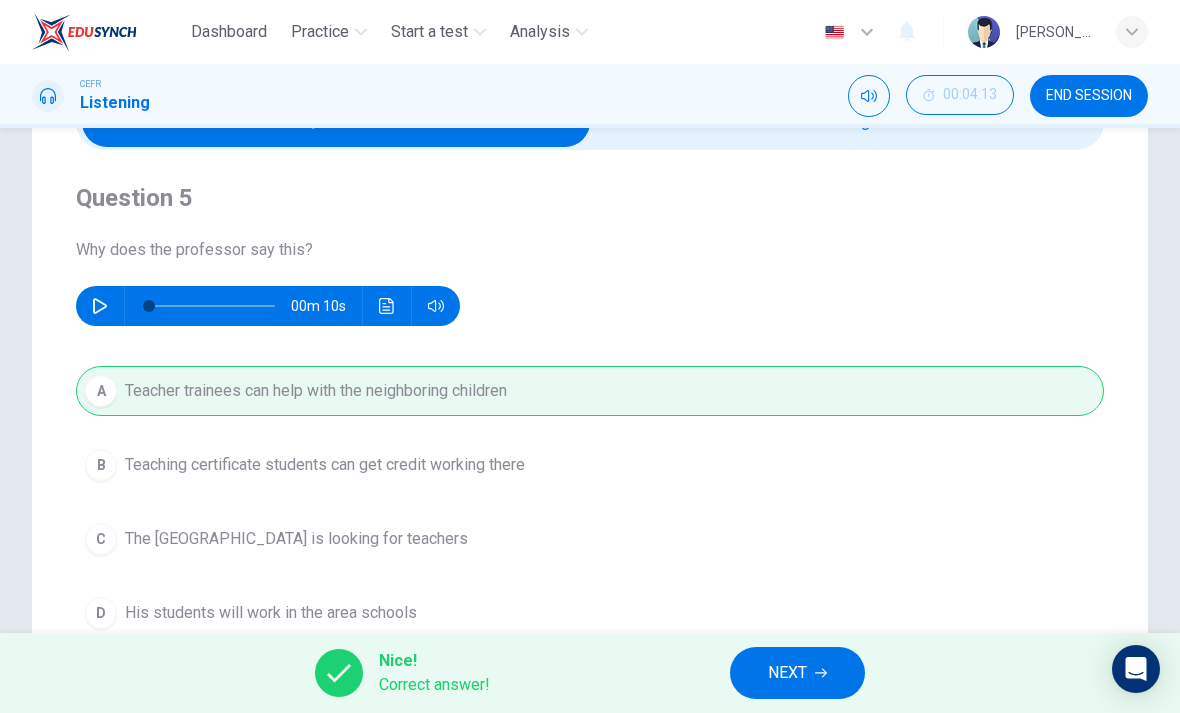 click on "NEXT" at bounding box center (787, 673) 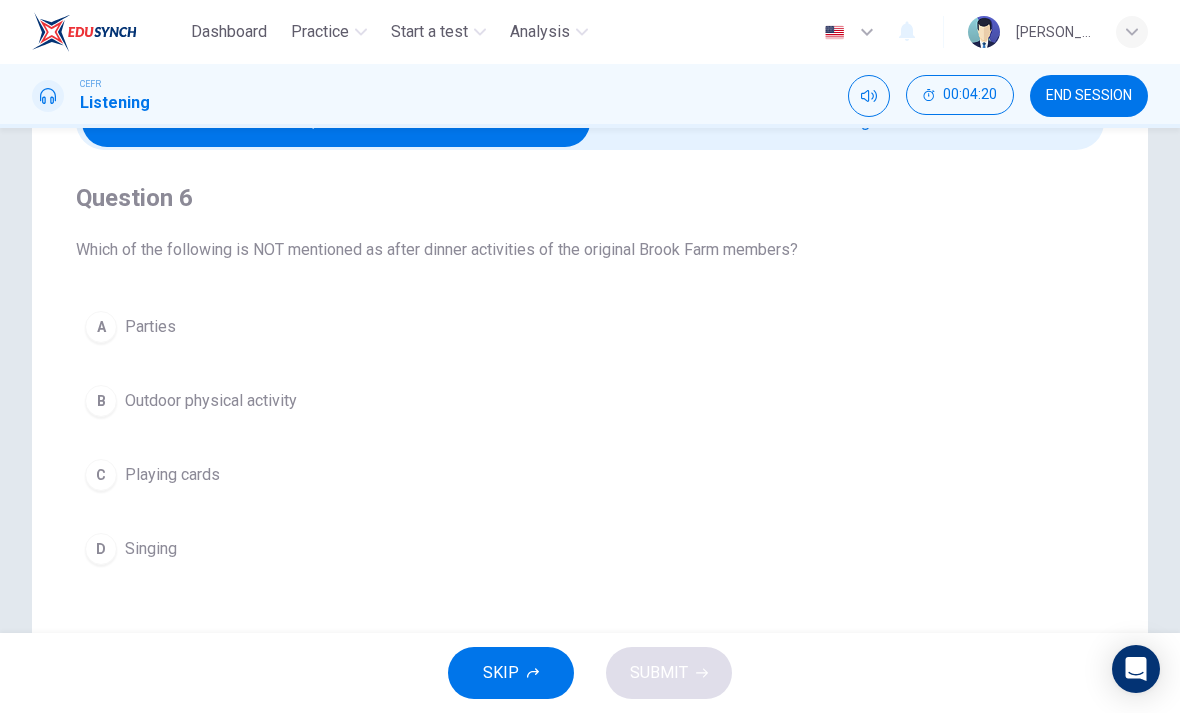 click on "B Outdoor physical activity" at bounding box center [590, 401] 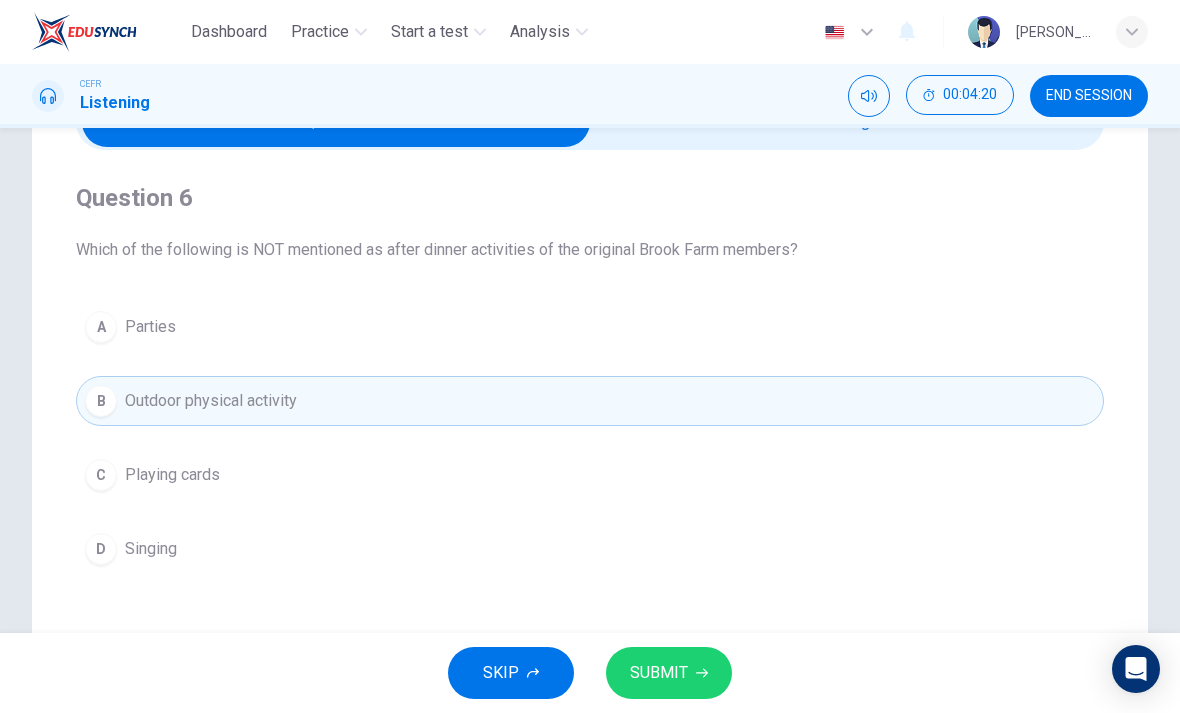 click 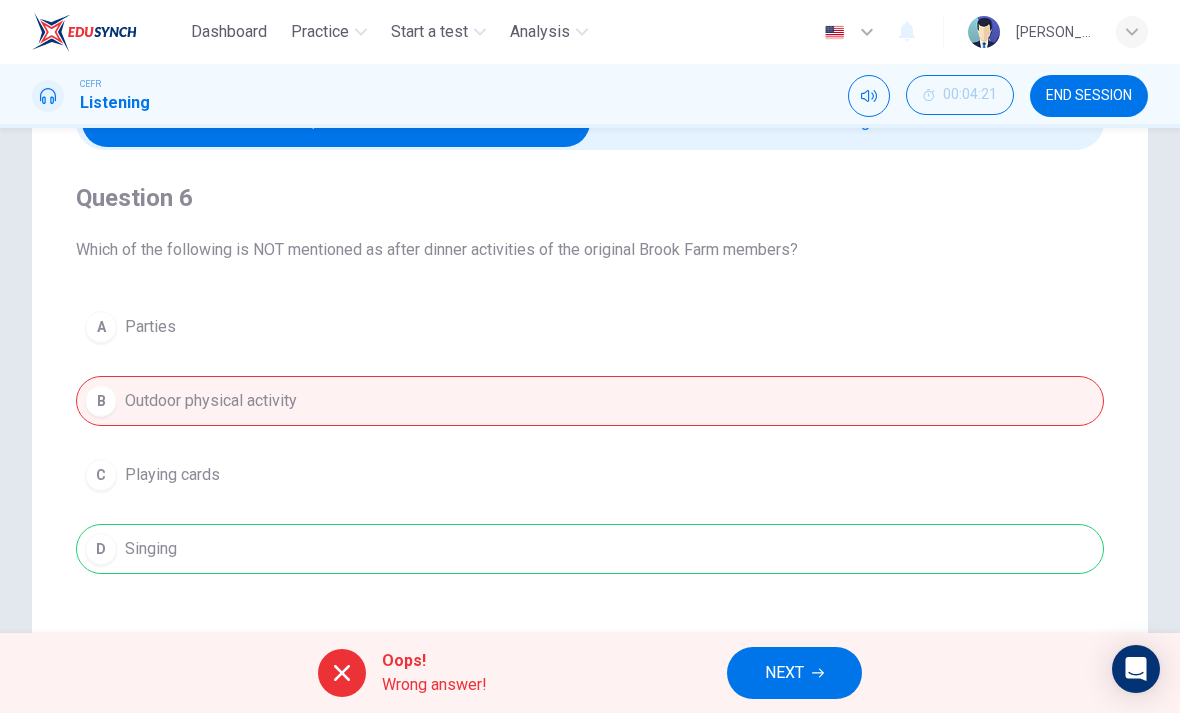 click on "NEXT" at bounding box center (794, 673) 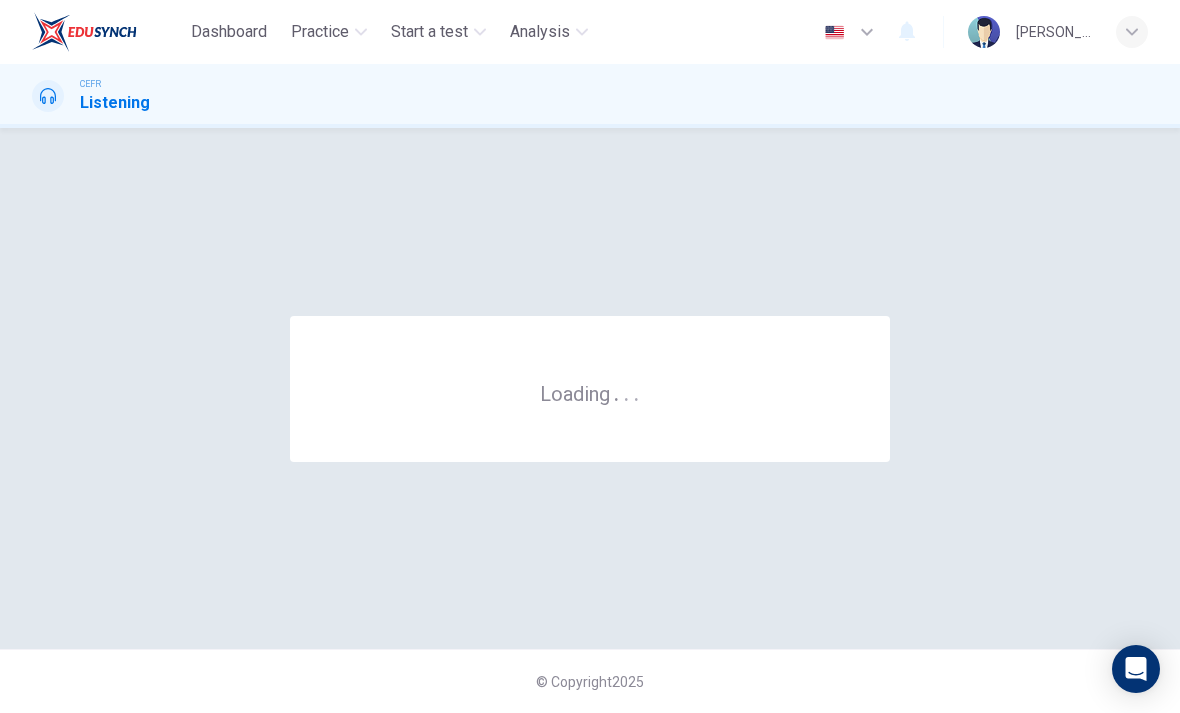 scroll, scrollTop: 0, scrollLeft: 0, axis: both 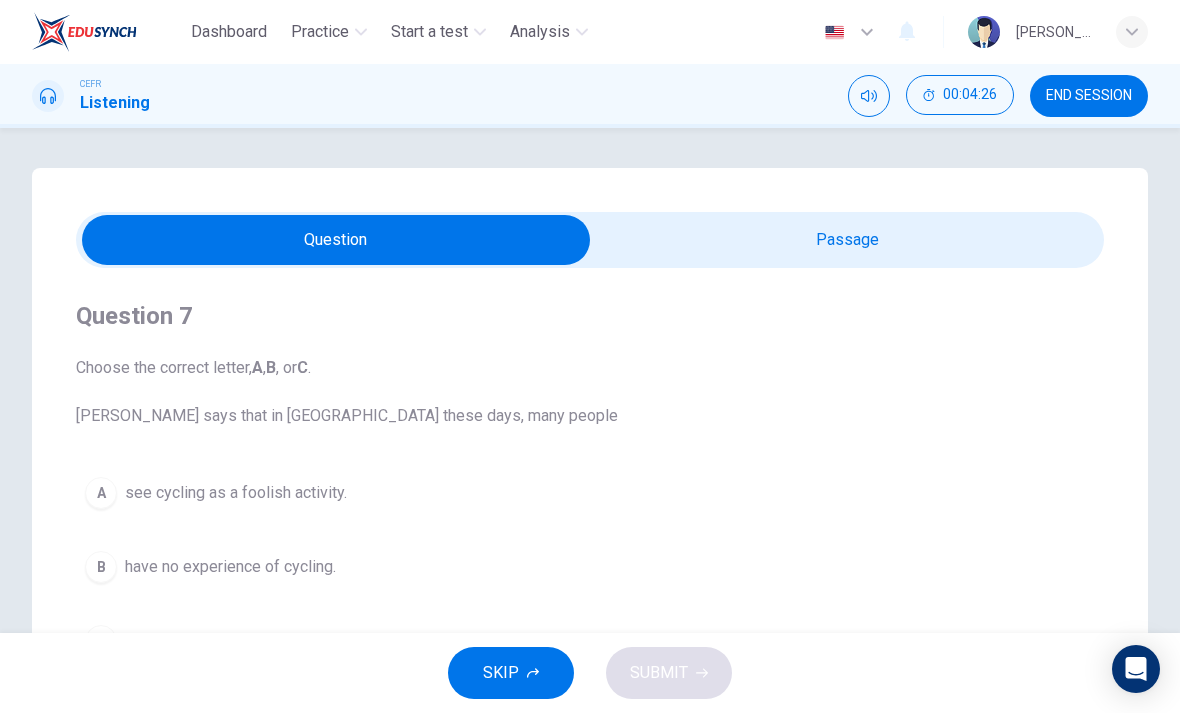 click at bounding box center [336, 240] 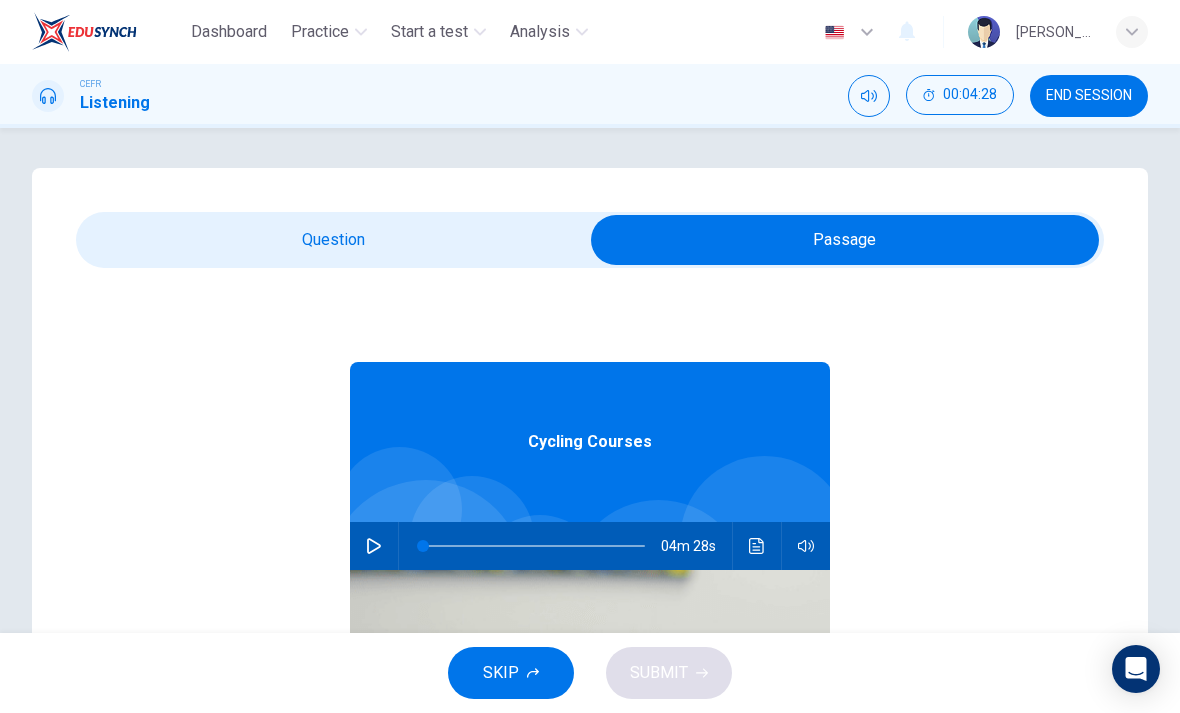 click 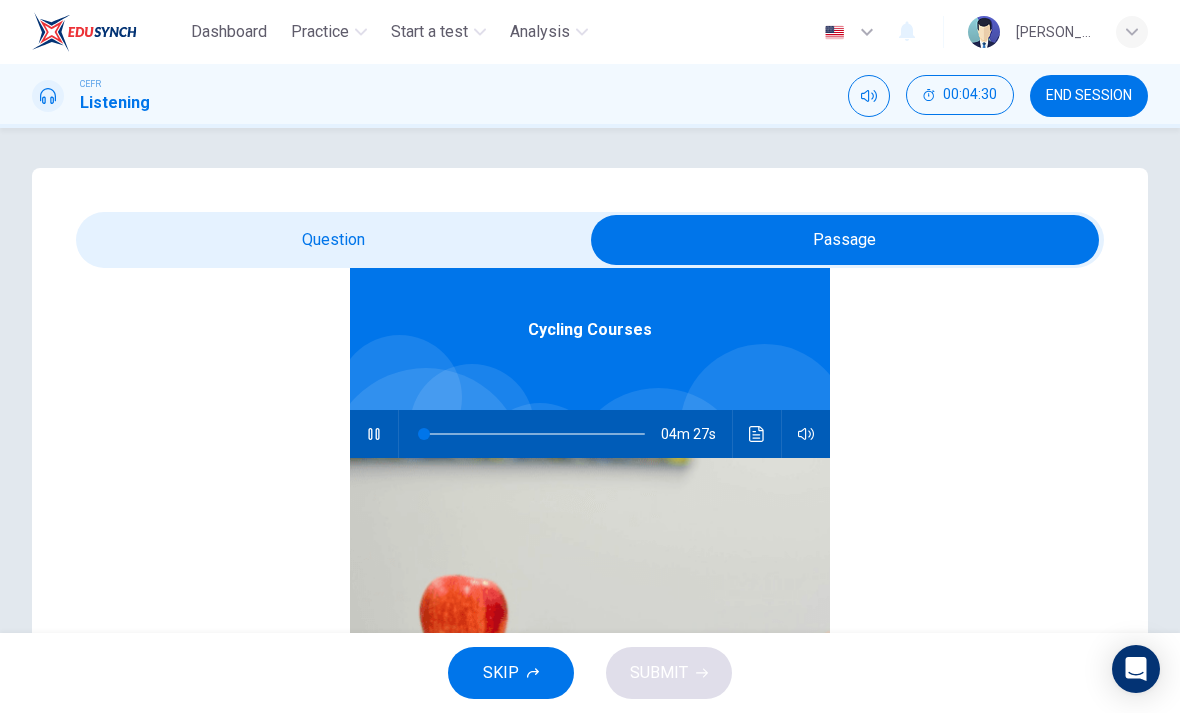 scroll, scrollTop: 112, scrollLeft: 0, axis: vertical 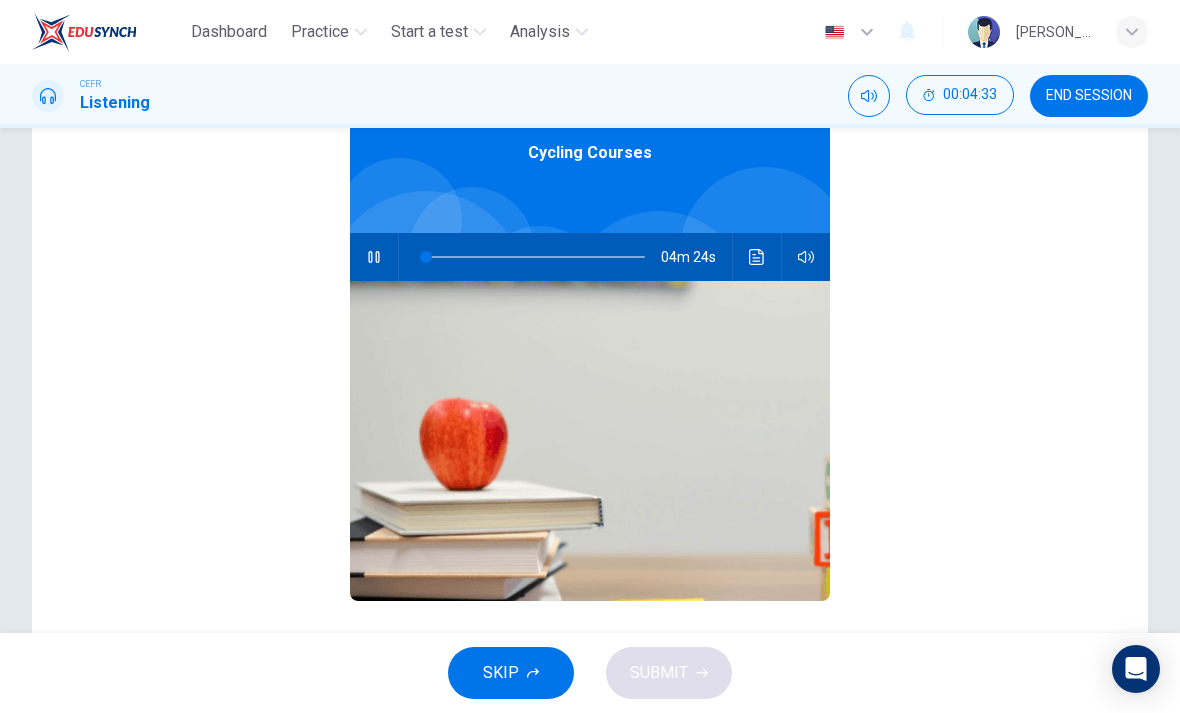 click 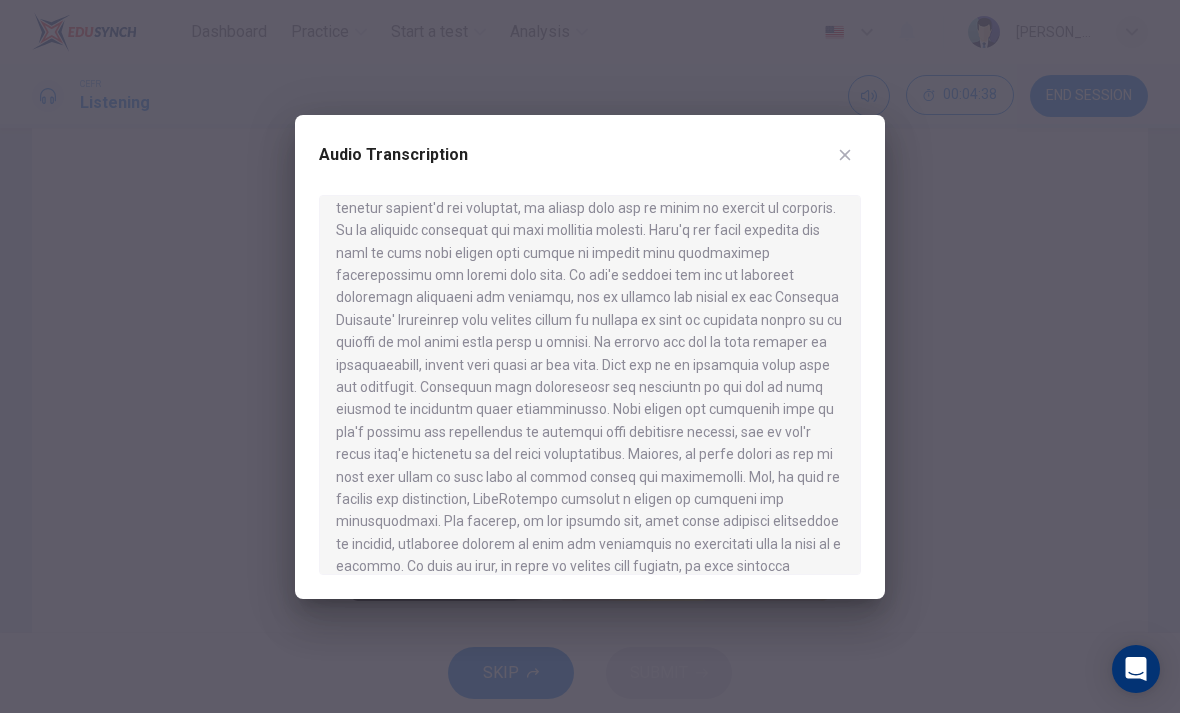 scroll, scrollTop: 446, scrollLeft: 0, axis: vertical 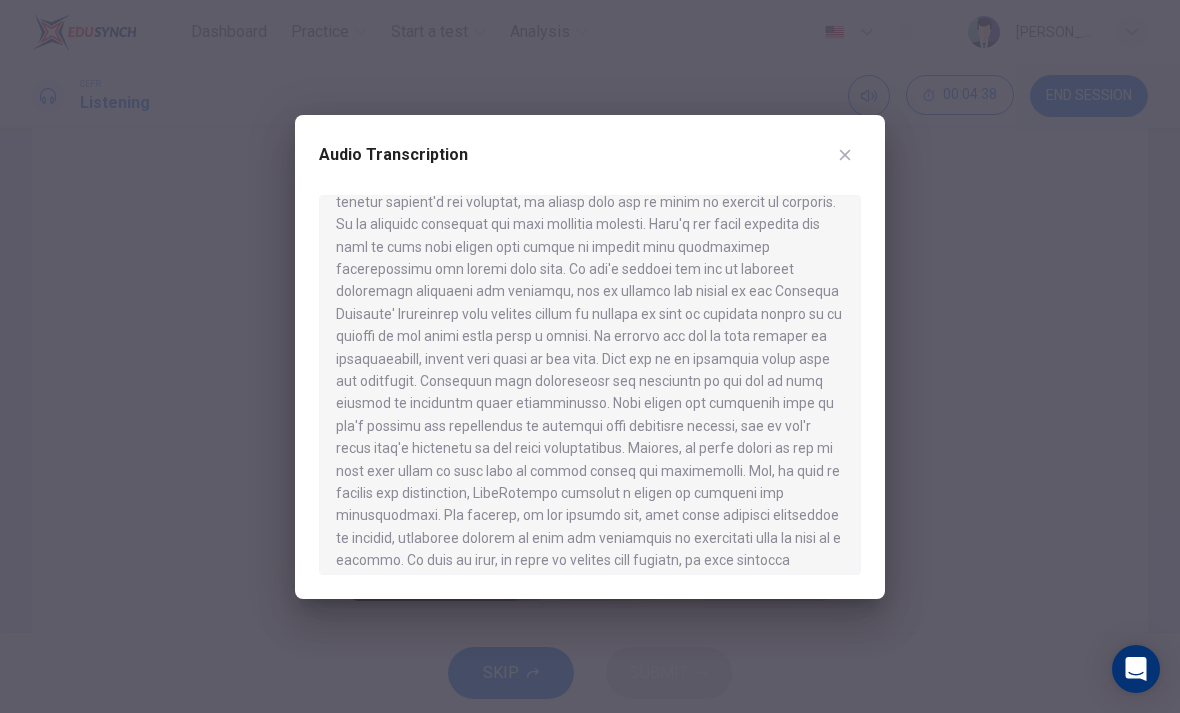 click at bounding box center (845, 155) 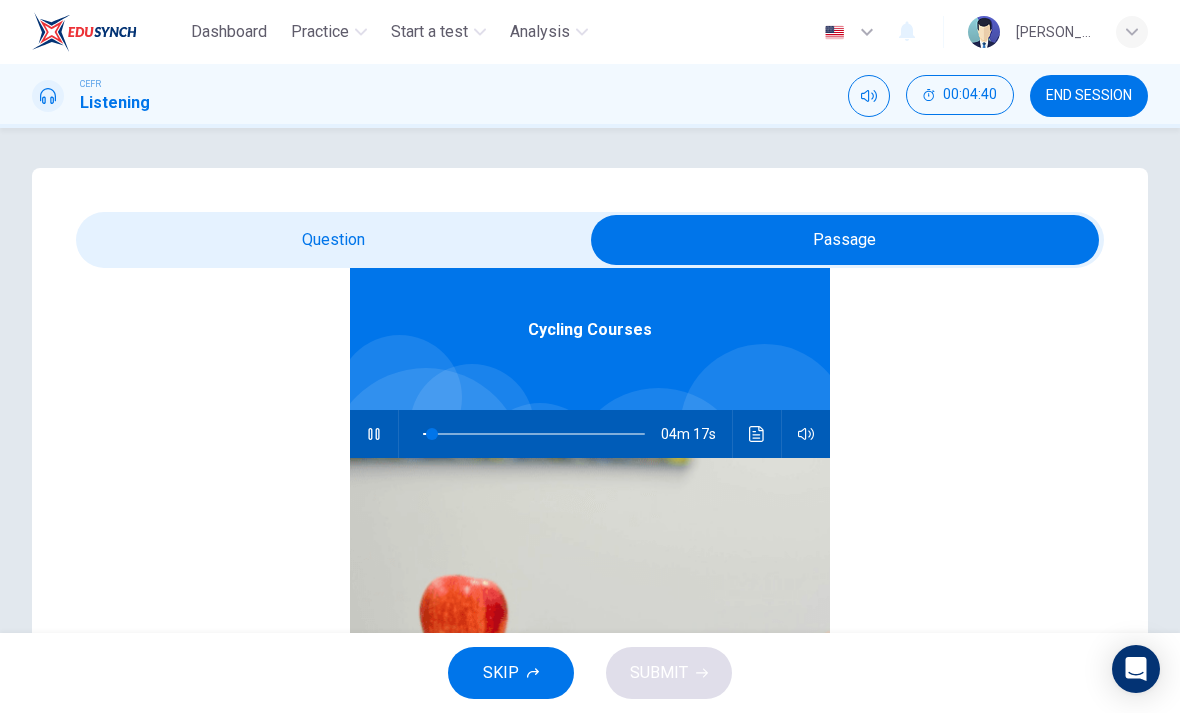 type on "4" 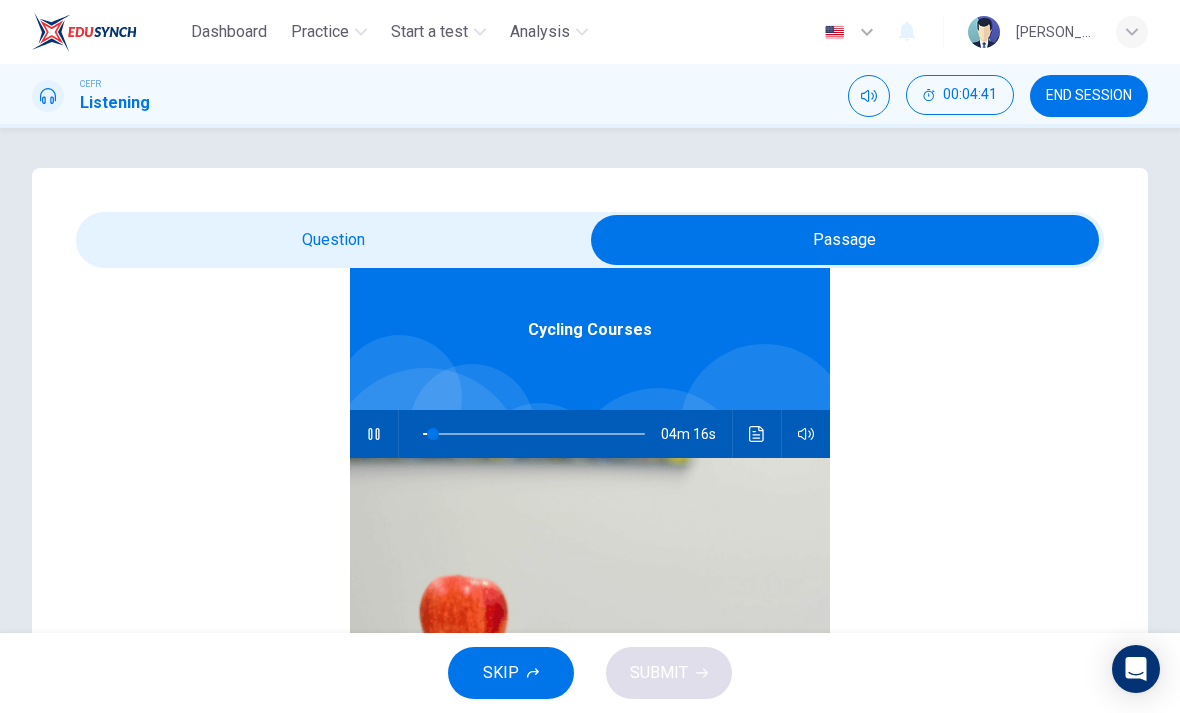scroll, scrollTop: 0, scrollLeft: 0, axis: both 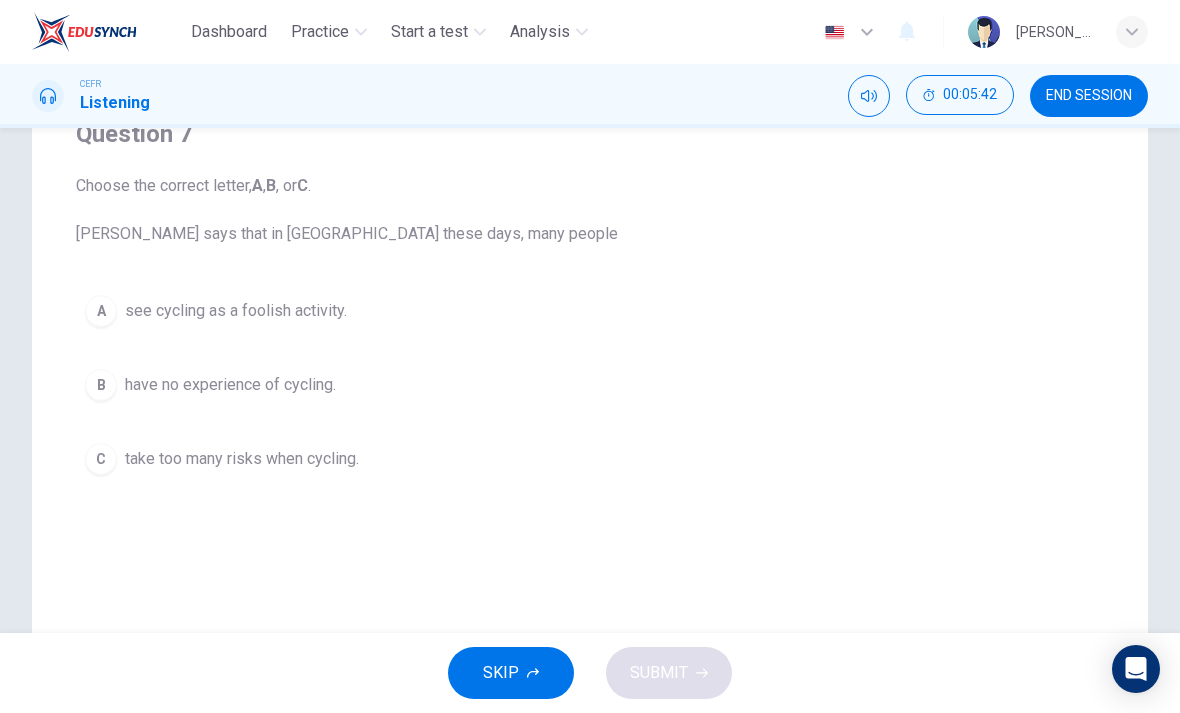 click on "C" at bounding box center [101, 459] 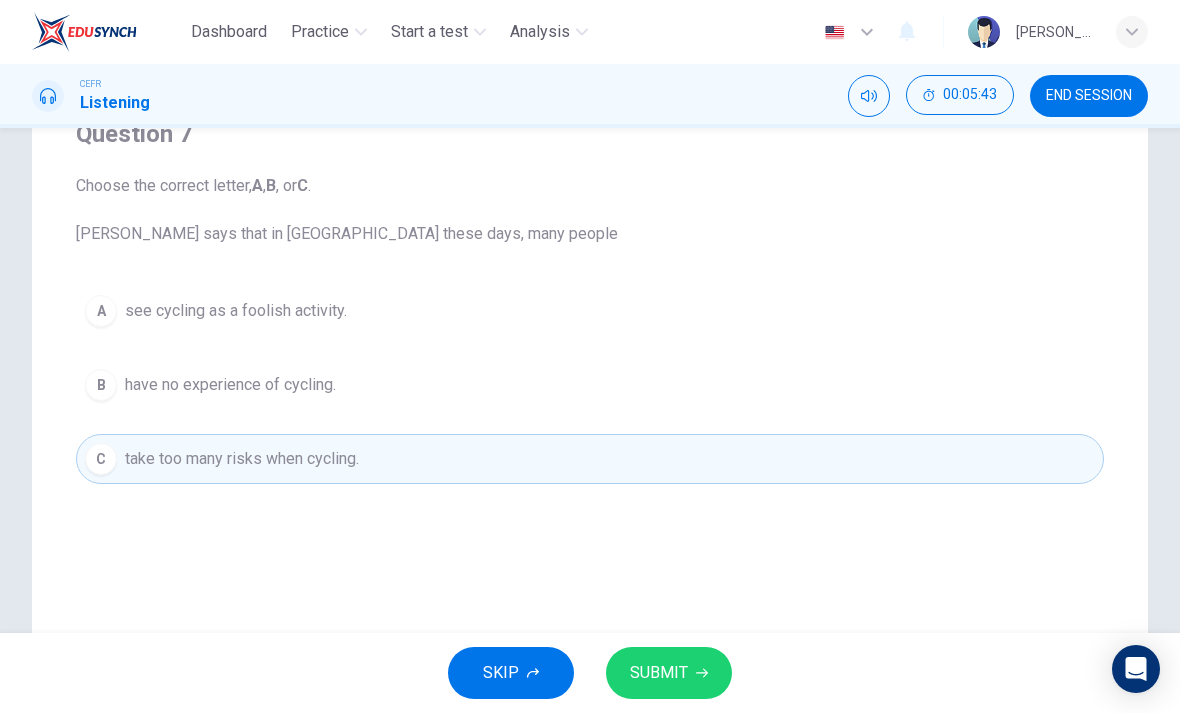 click on "SUBMIT" at bounding box center (659, 673) 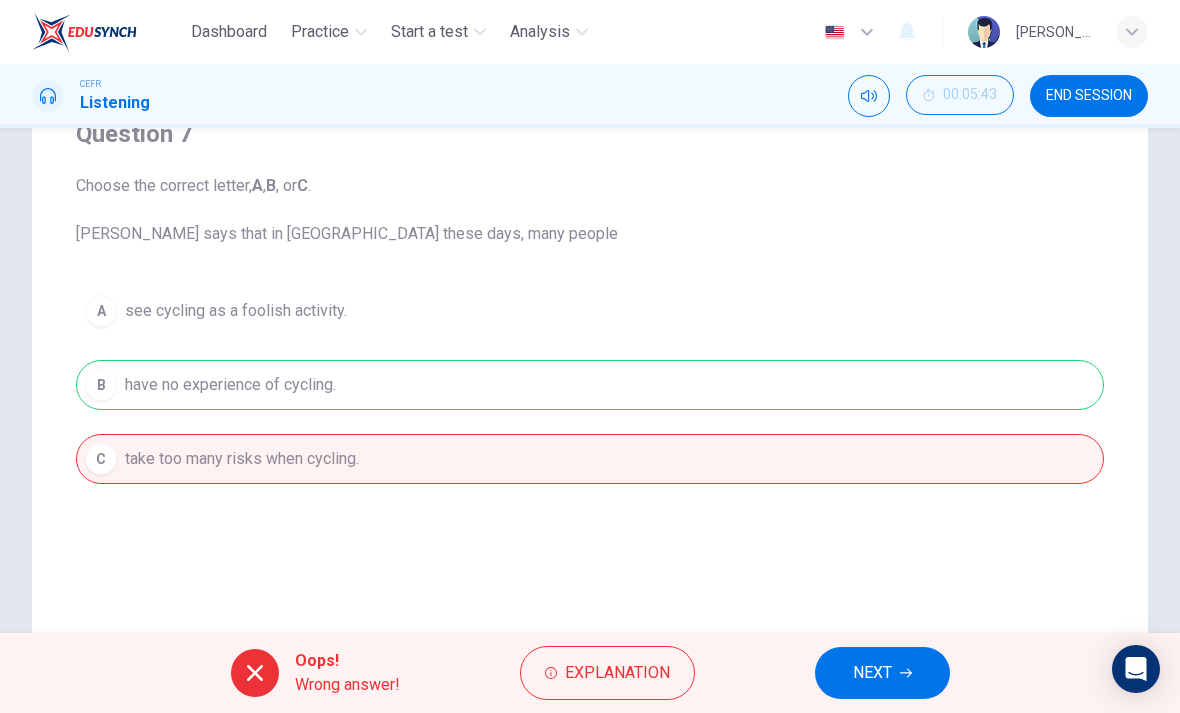 click on "NEXT" at bounding box center [882, 673] 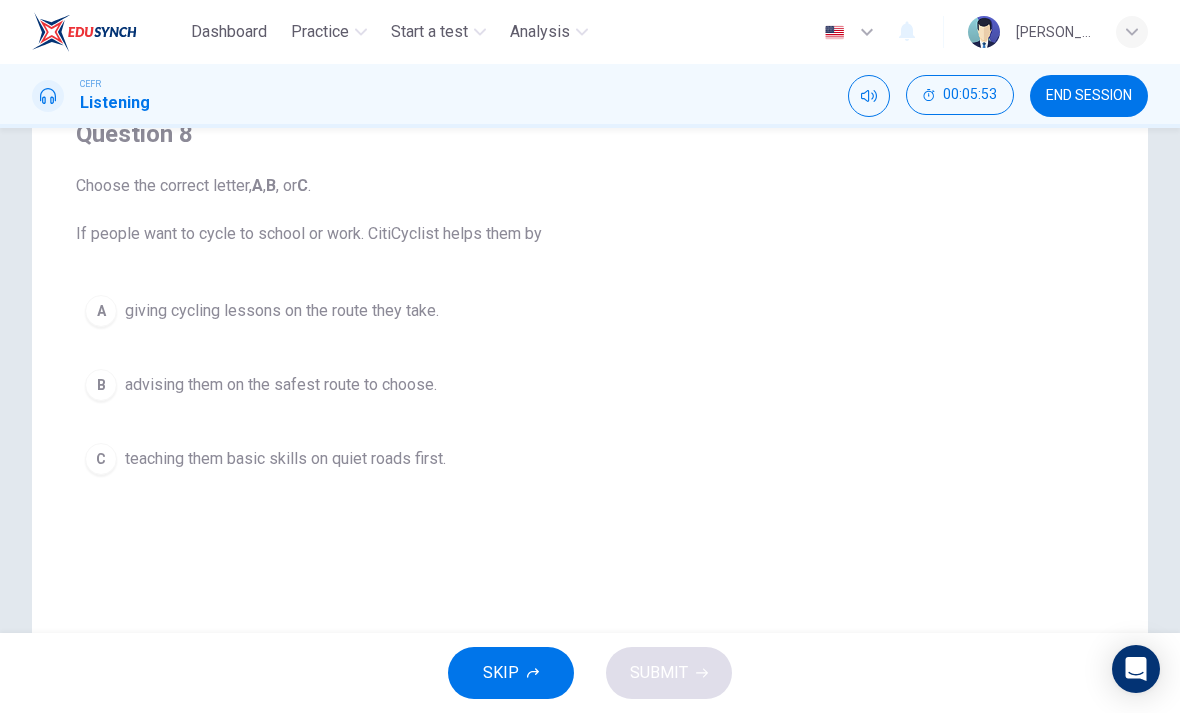 click on "A giving cycling lessons on the route they take." at bounding box center (590, 311) 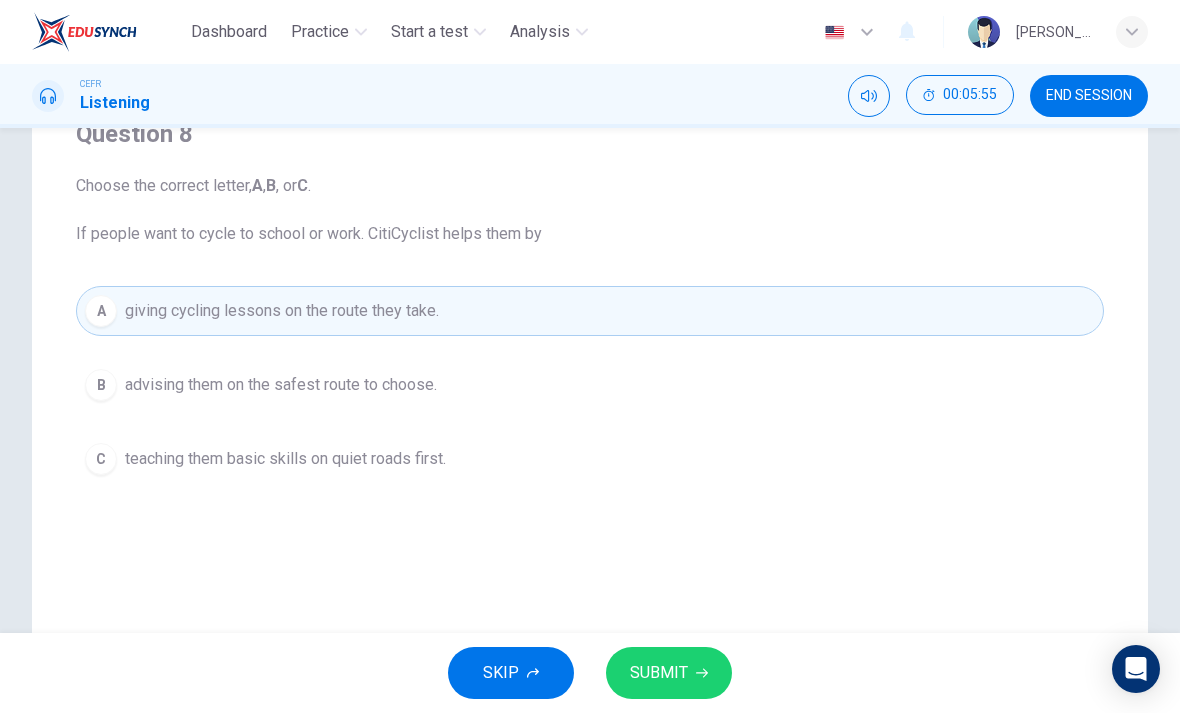 click on "SUBMIT" at bounding box center [659, 673] 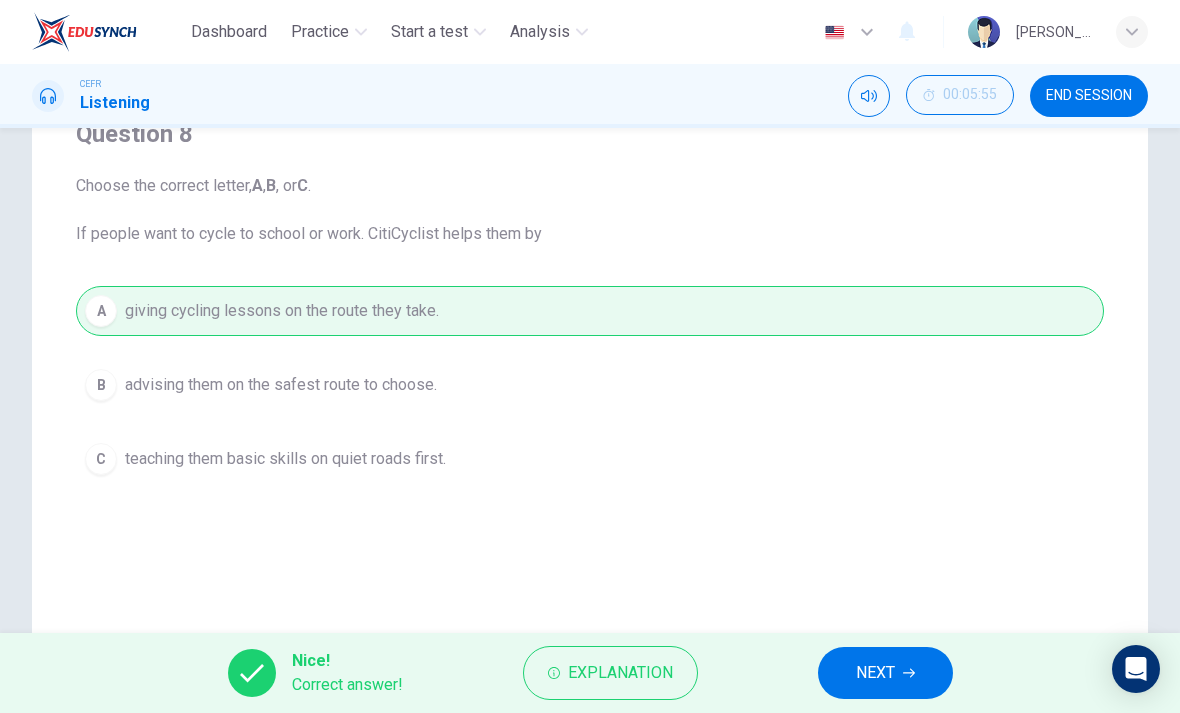 click on "NEXT" at bounding box center [875, 673] 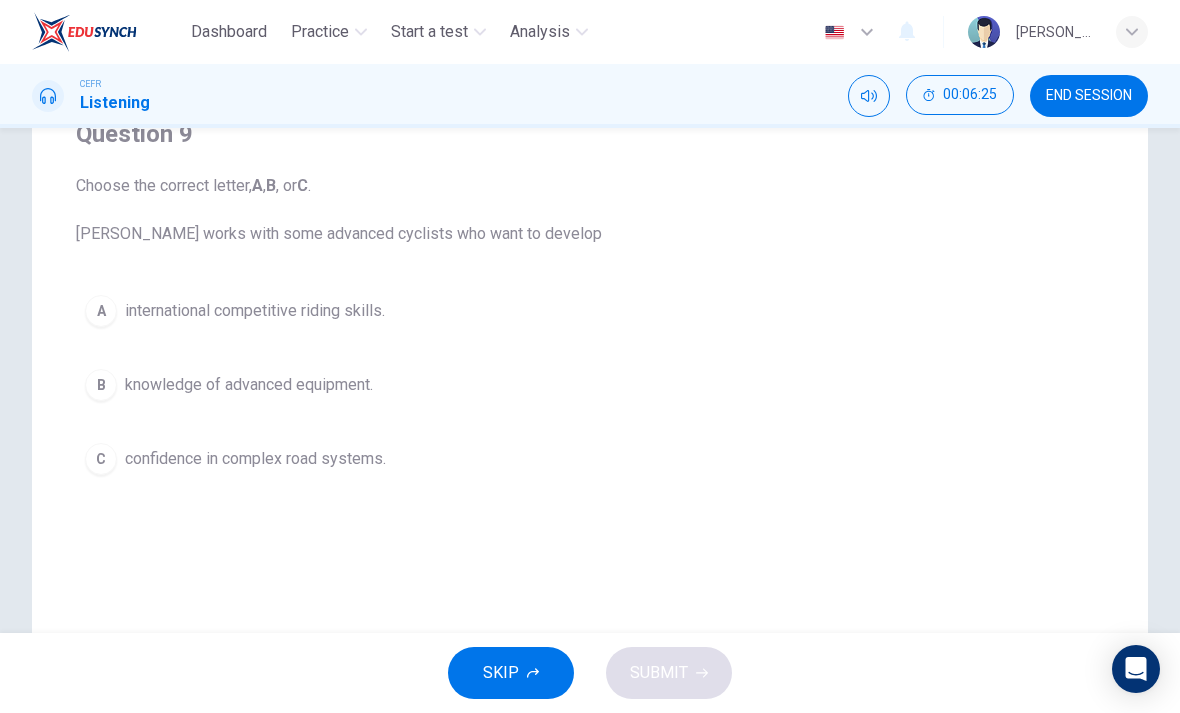 click on "B knowledge of advanced equipment." at bounding box center [590, 385] 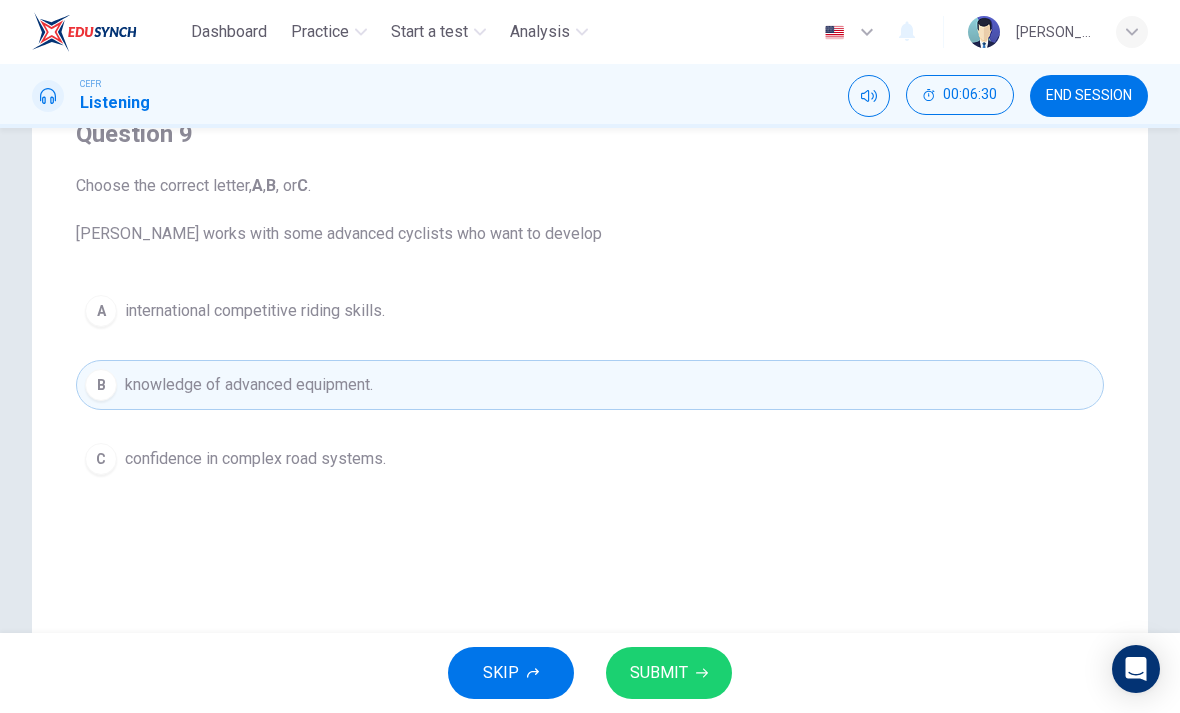click 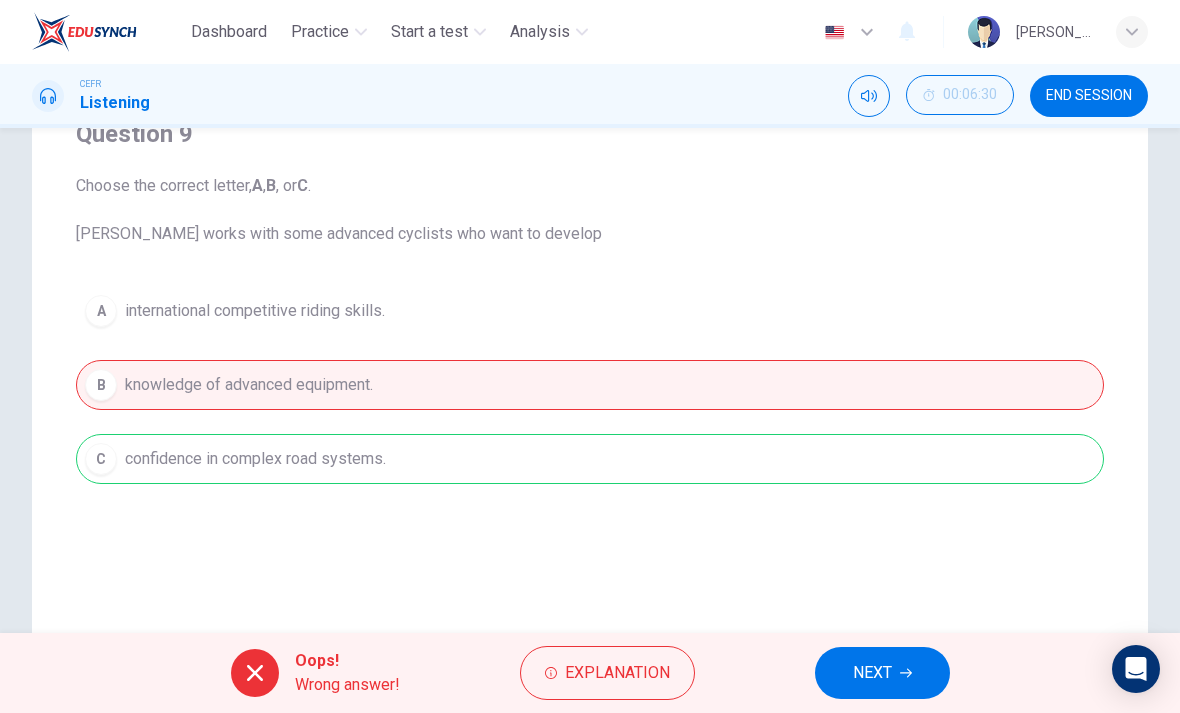 click on "NEXT" at bounding box center (872, 673) 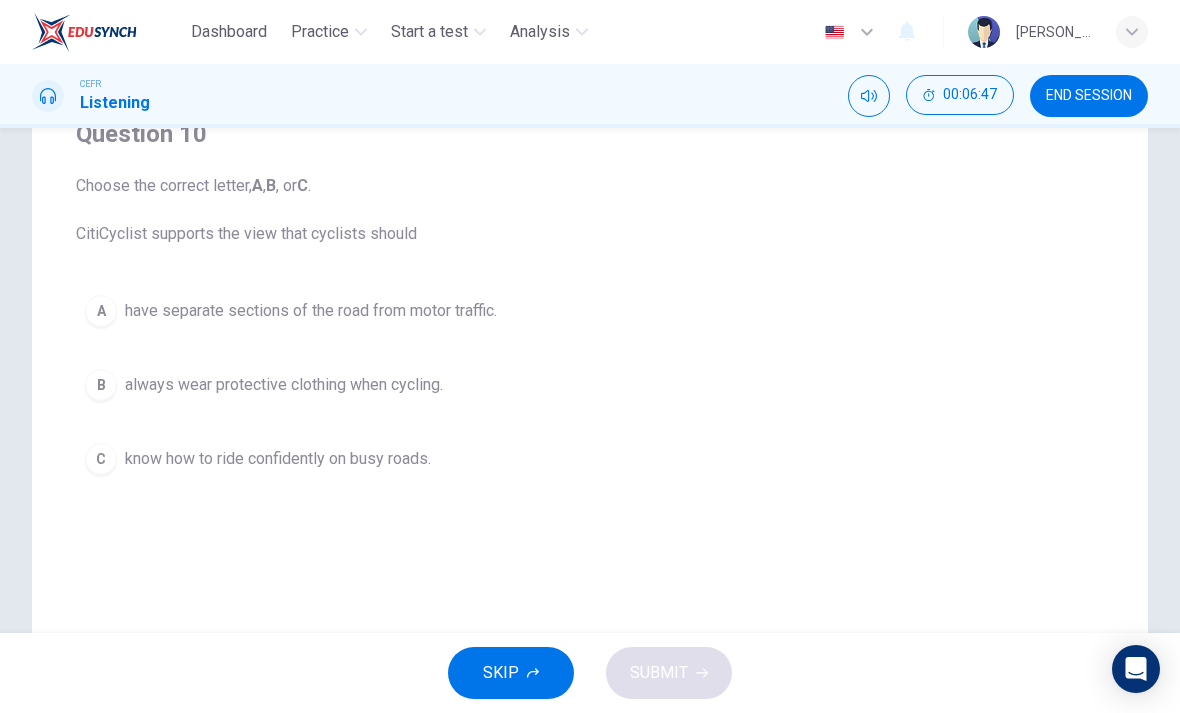 click on "C know how to ride confidently on busy roads." at bounding box center (590, 459) 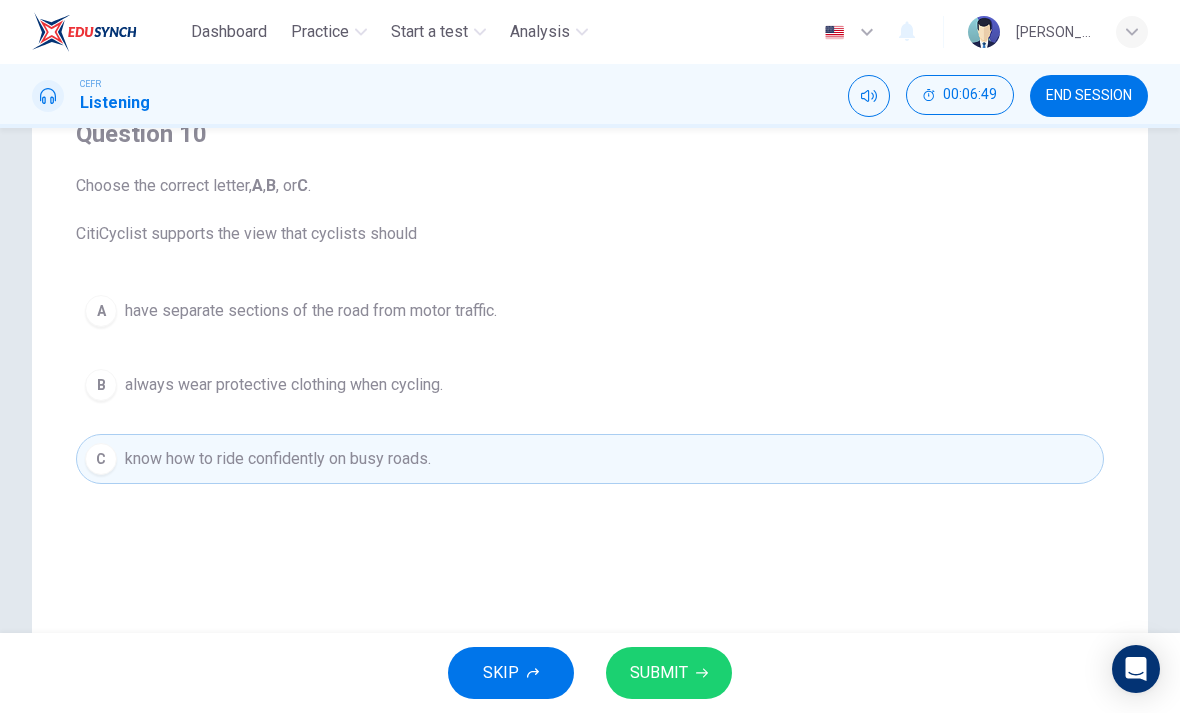 click on "SKIP SUBMIT" at bounding box center [590, 673] 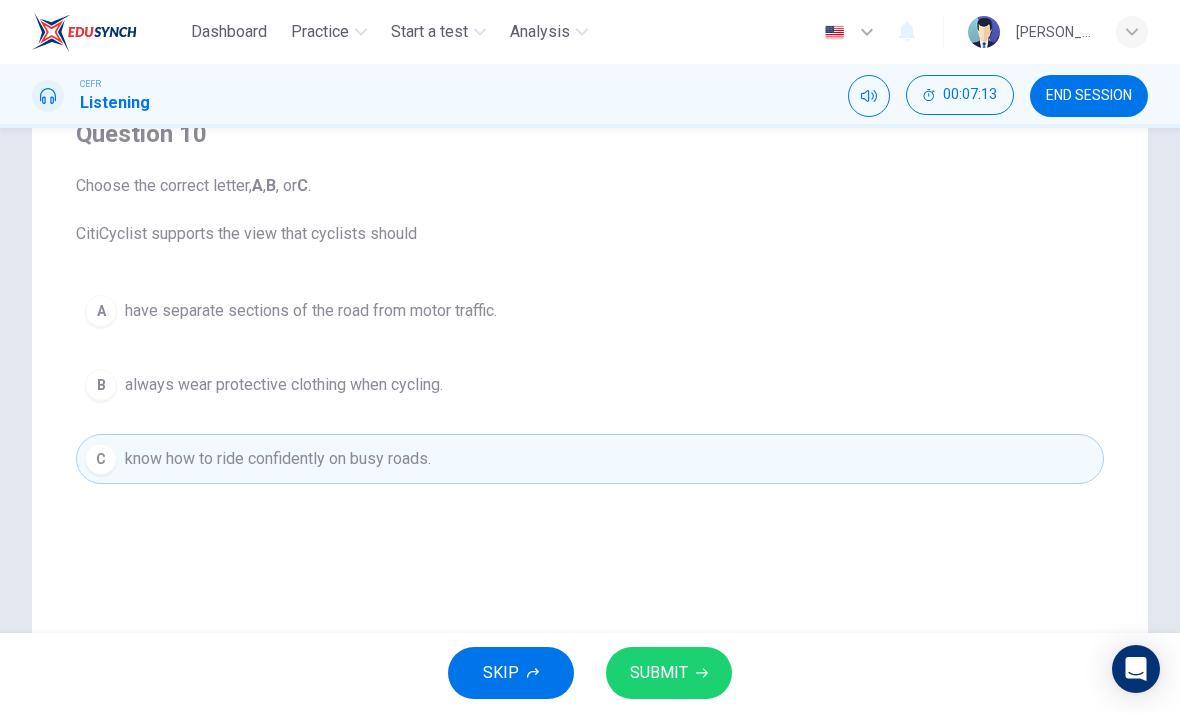 click 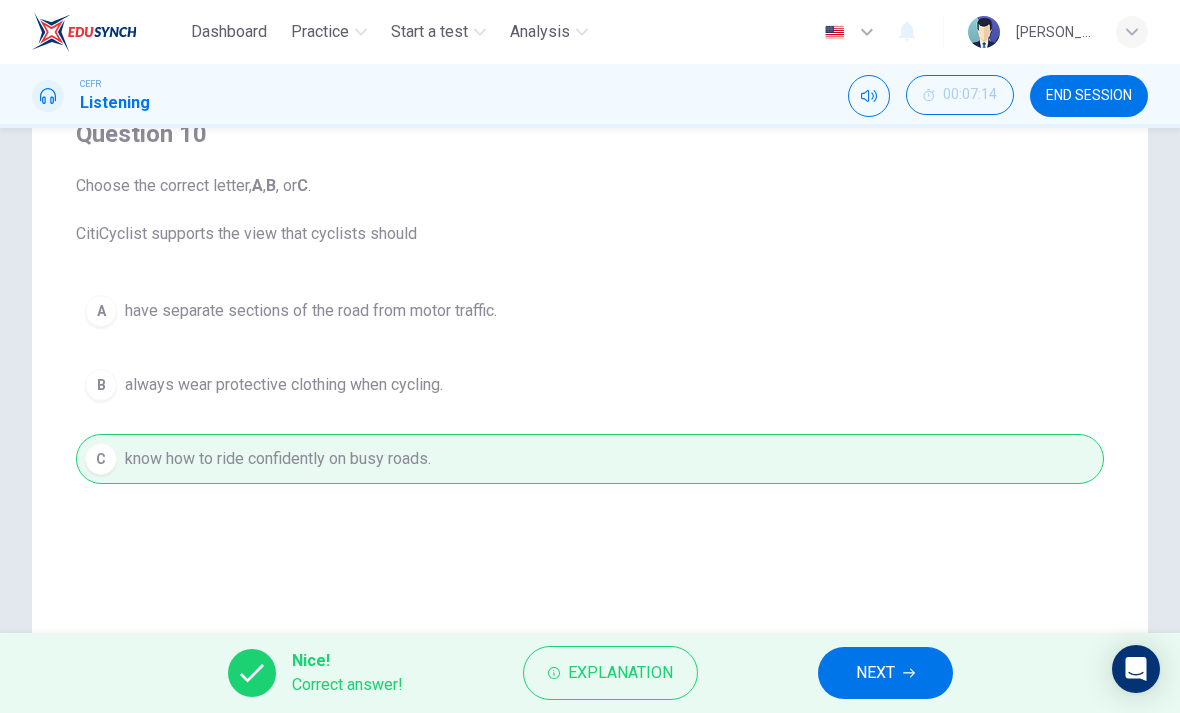click on "NEXT" at bounding box center [875, 673] 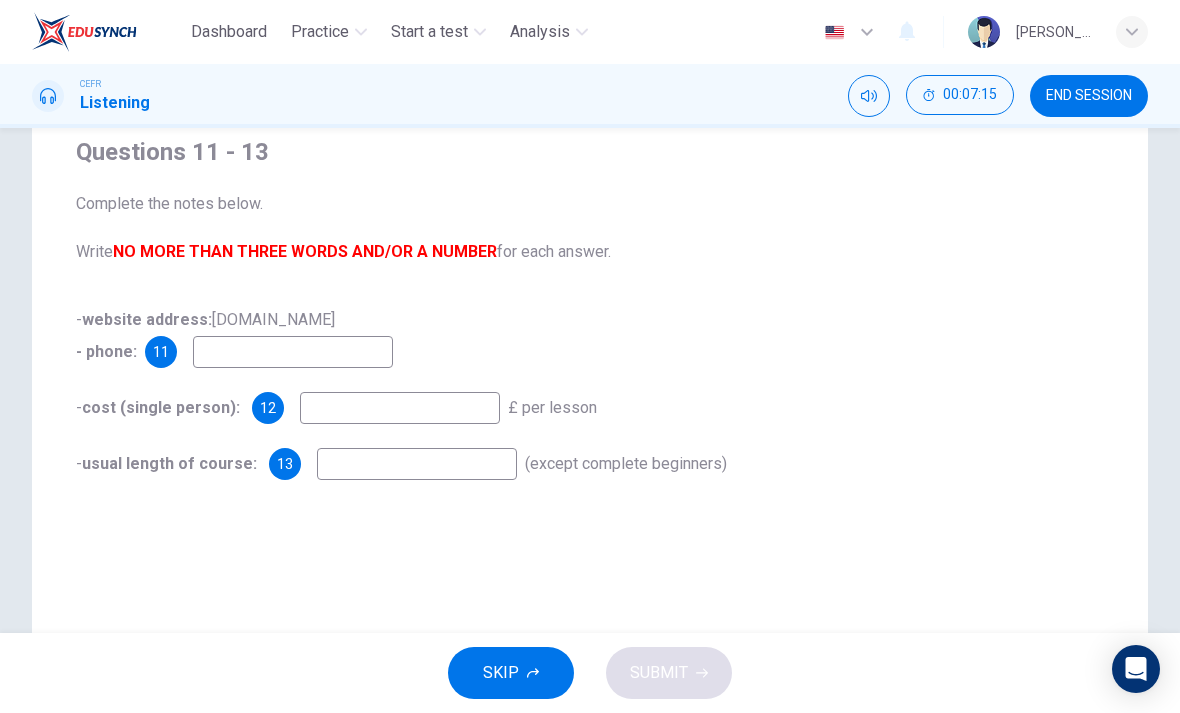 scroll, scrollTop: 165, scrollLeft: 0, axis: vertical 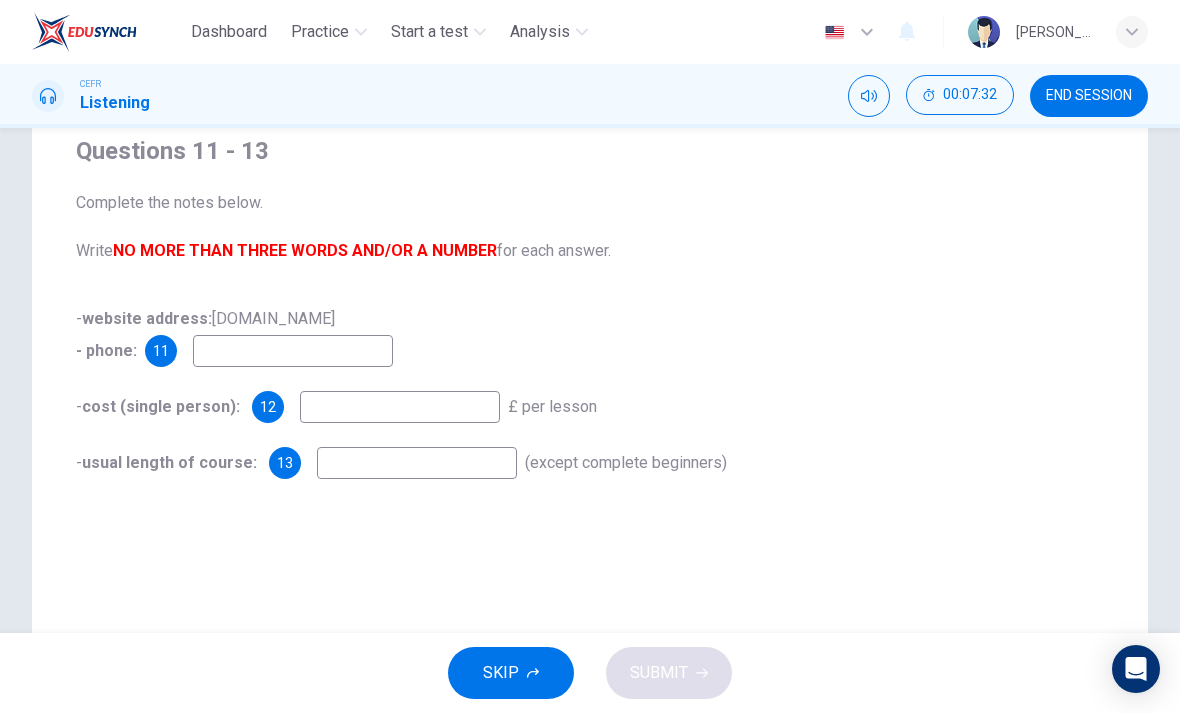 click at bounding box center [293, 351] 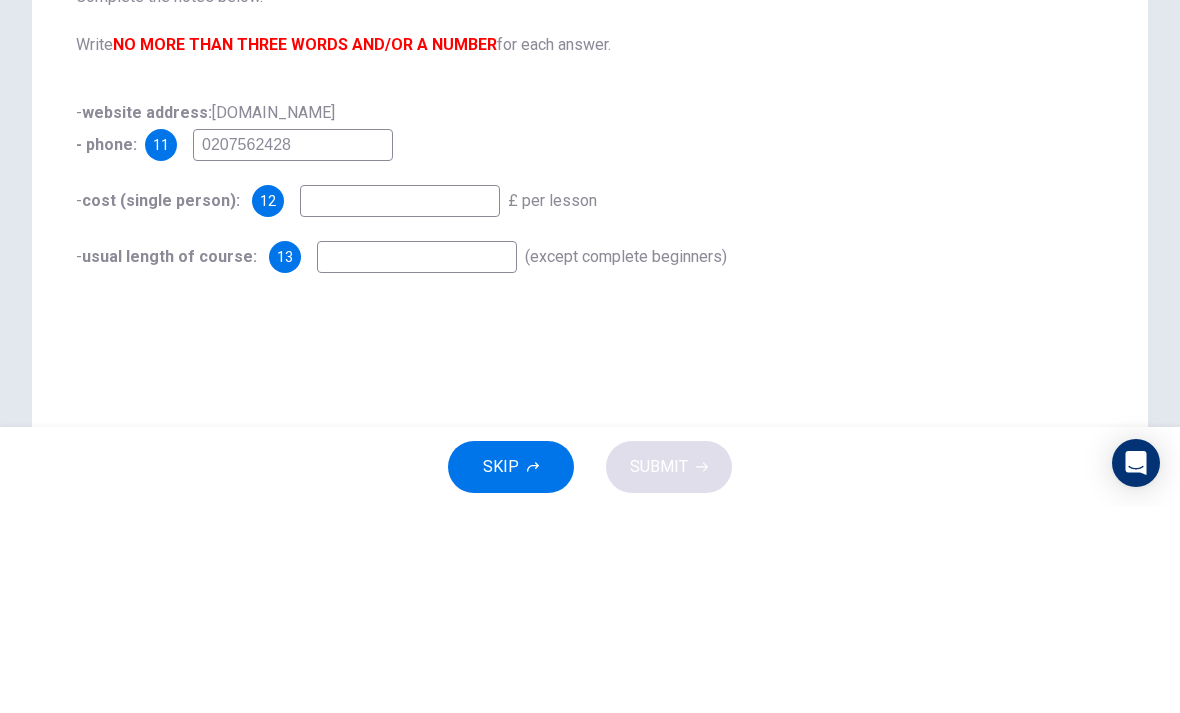 type on "0207562428" 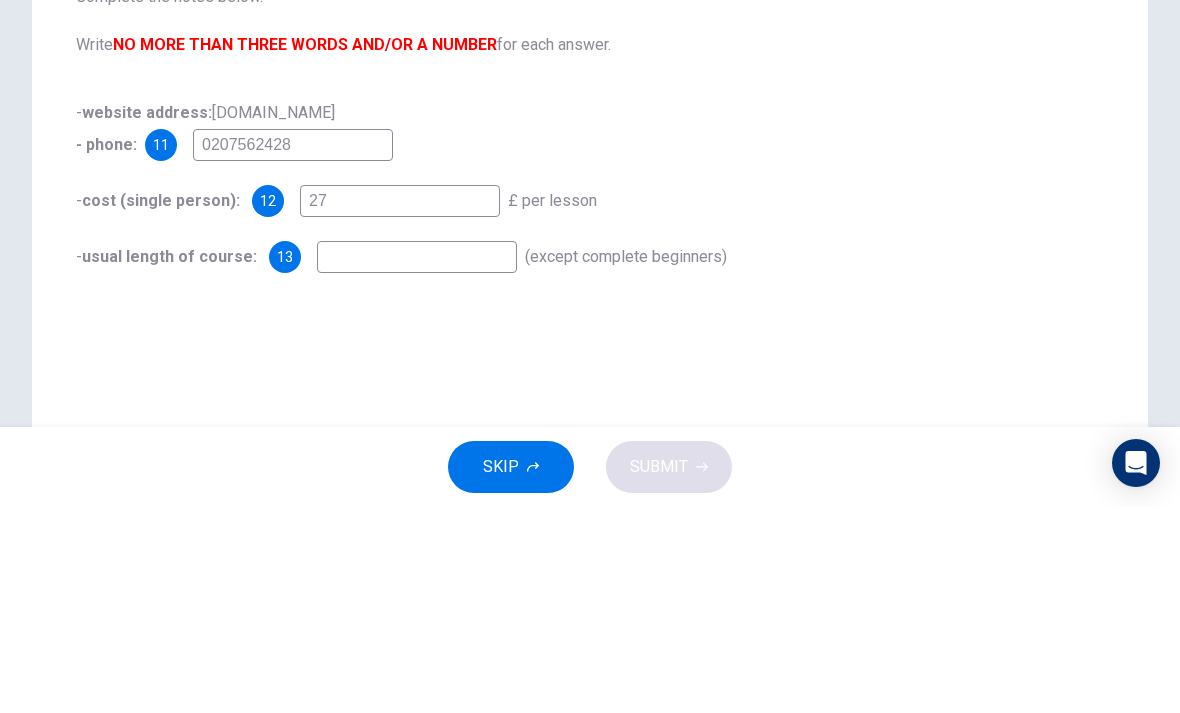 type on "2" 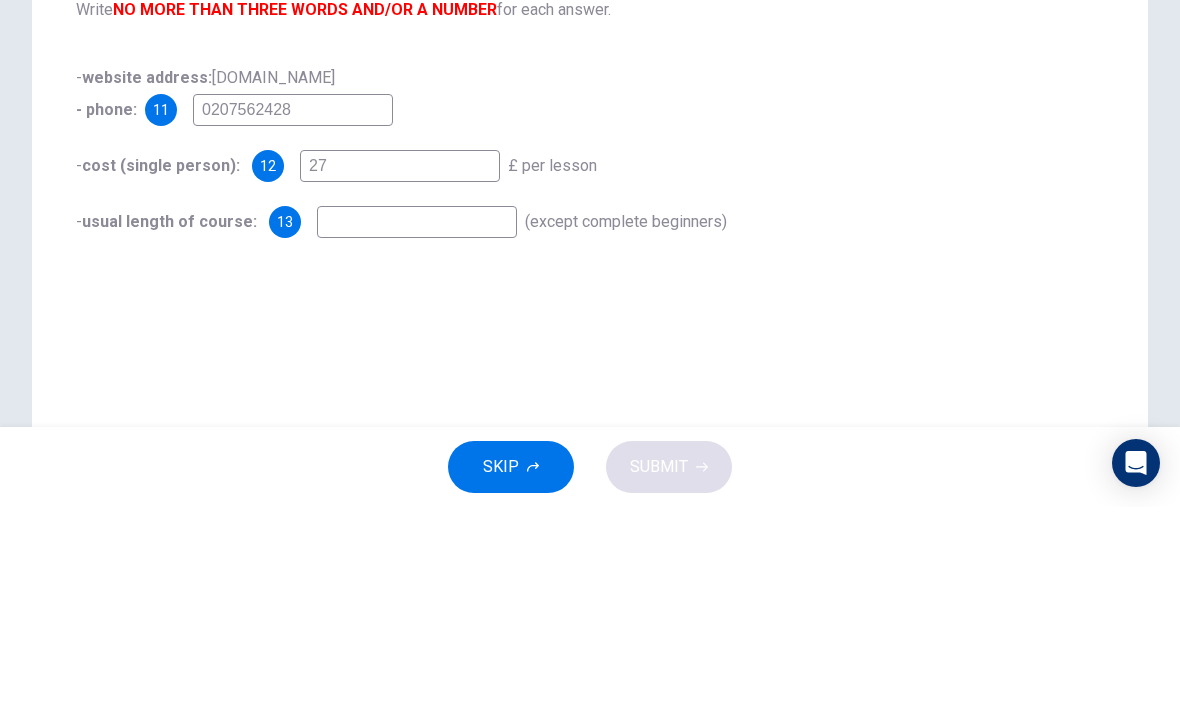 scroll, scrollTop: 205, scrollLeft: 0, axis: vertical 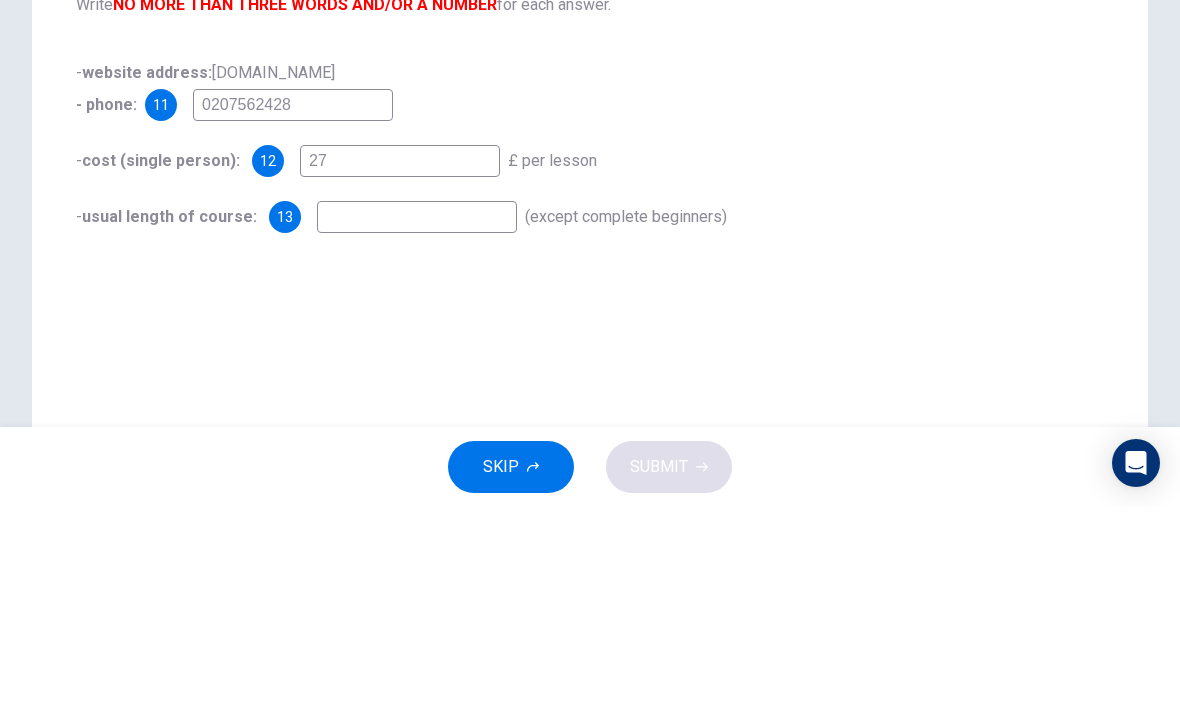 type on "27" 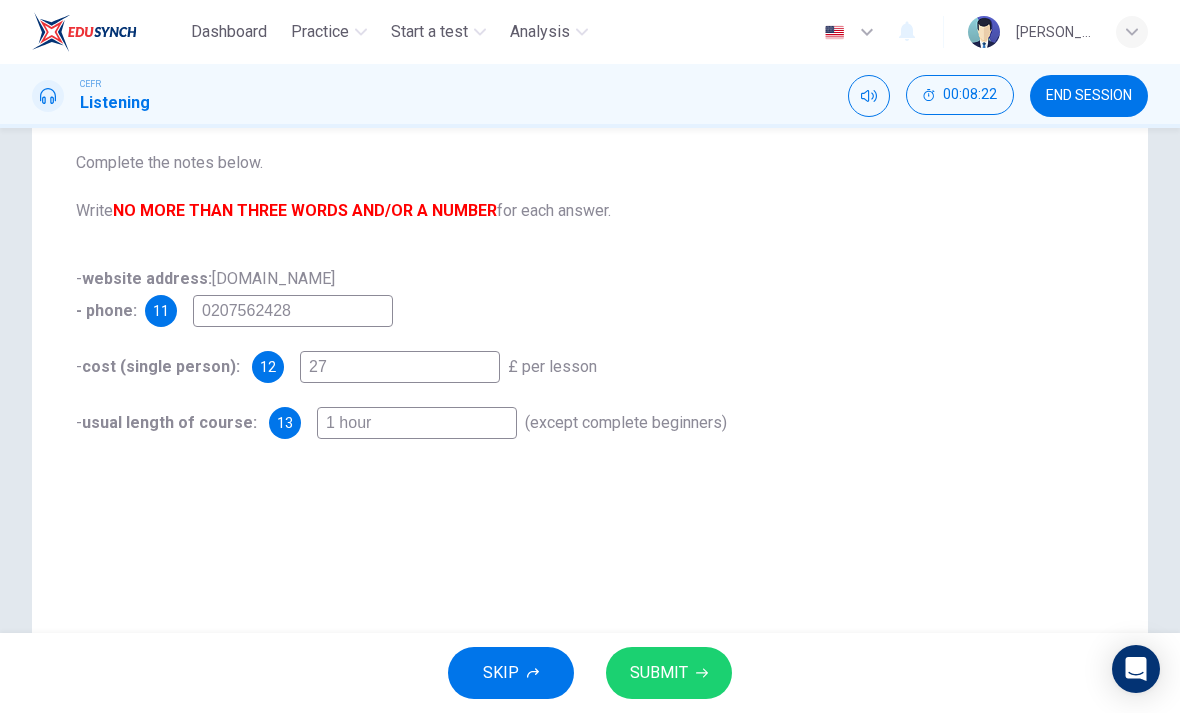click on "1 hour" at bounding box center (417, 423) 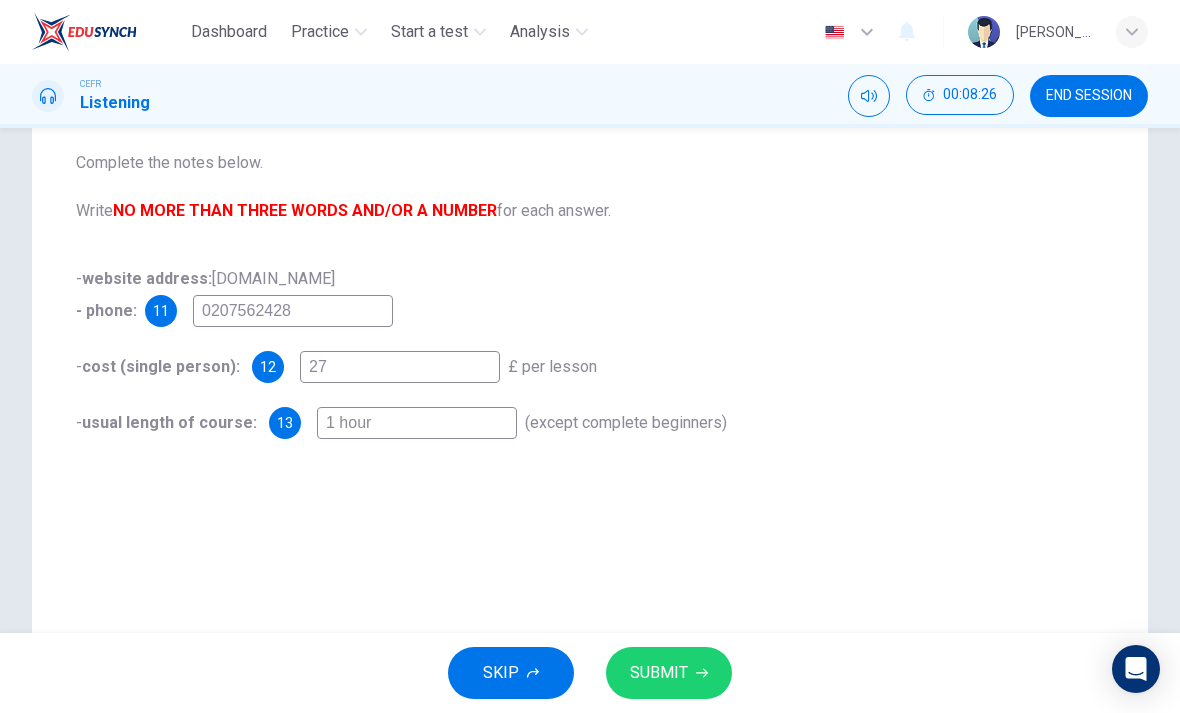 type on "1 hour" 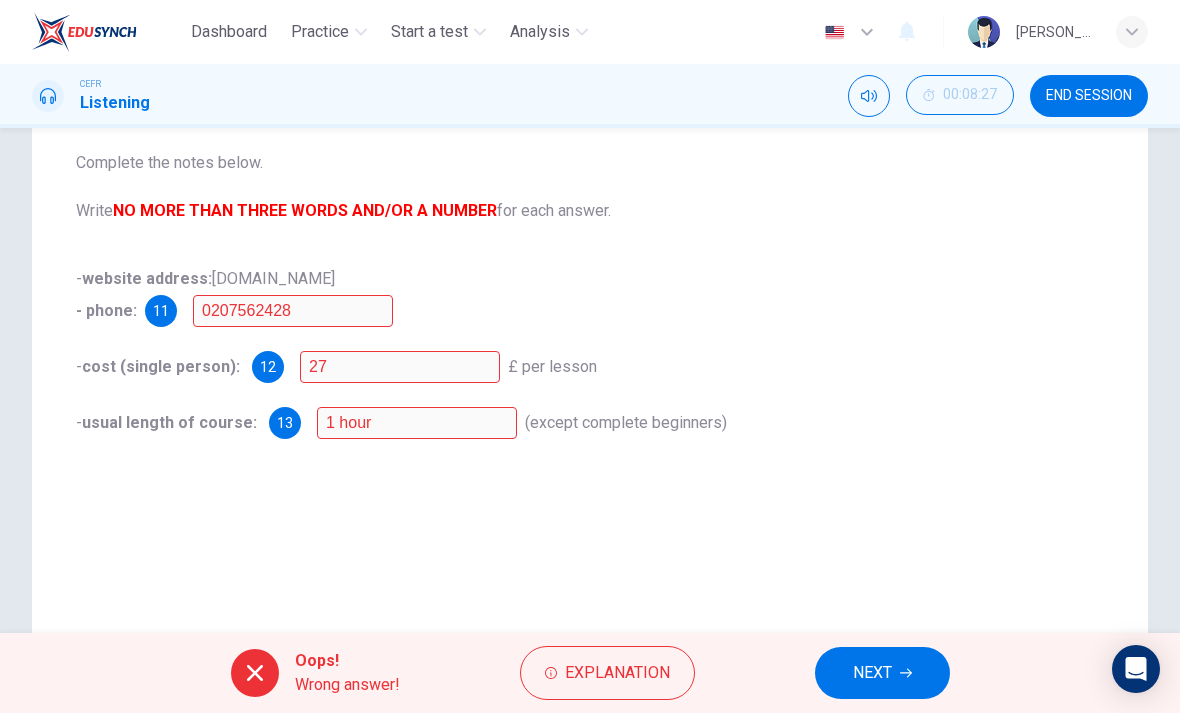 click on "Explanation" at bounding box center [617, 673] 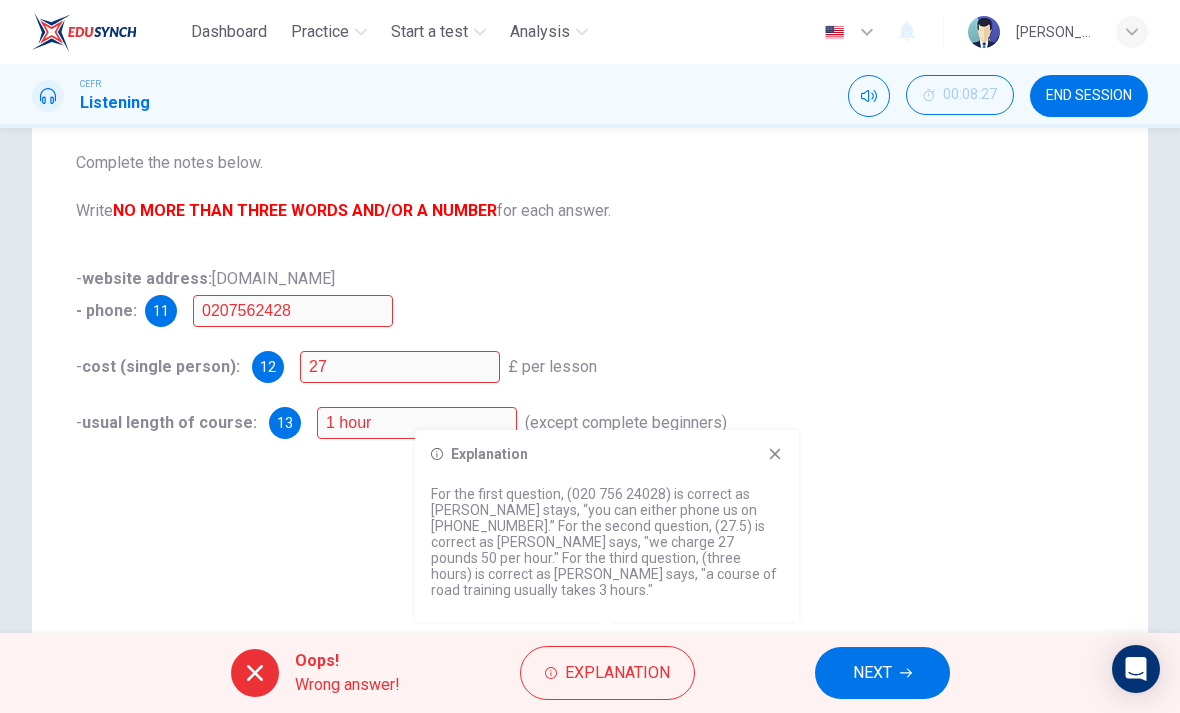 click 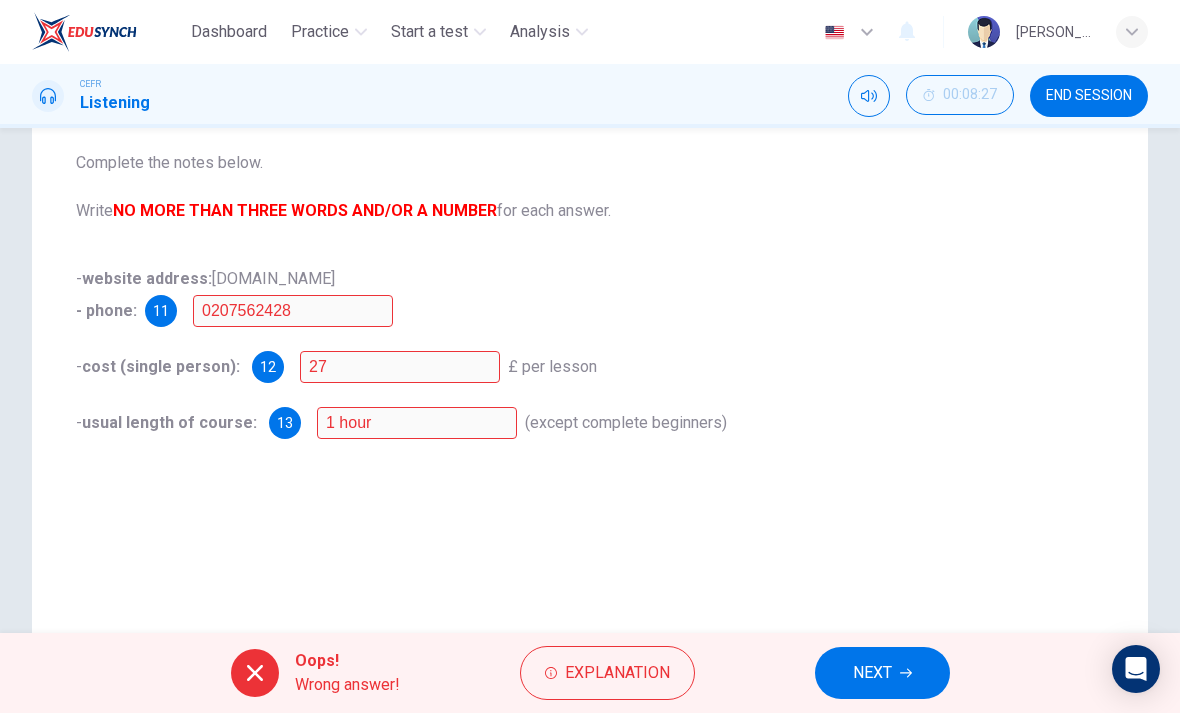 click on "NEXT" at bounding box center (872, 673) 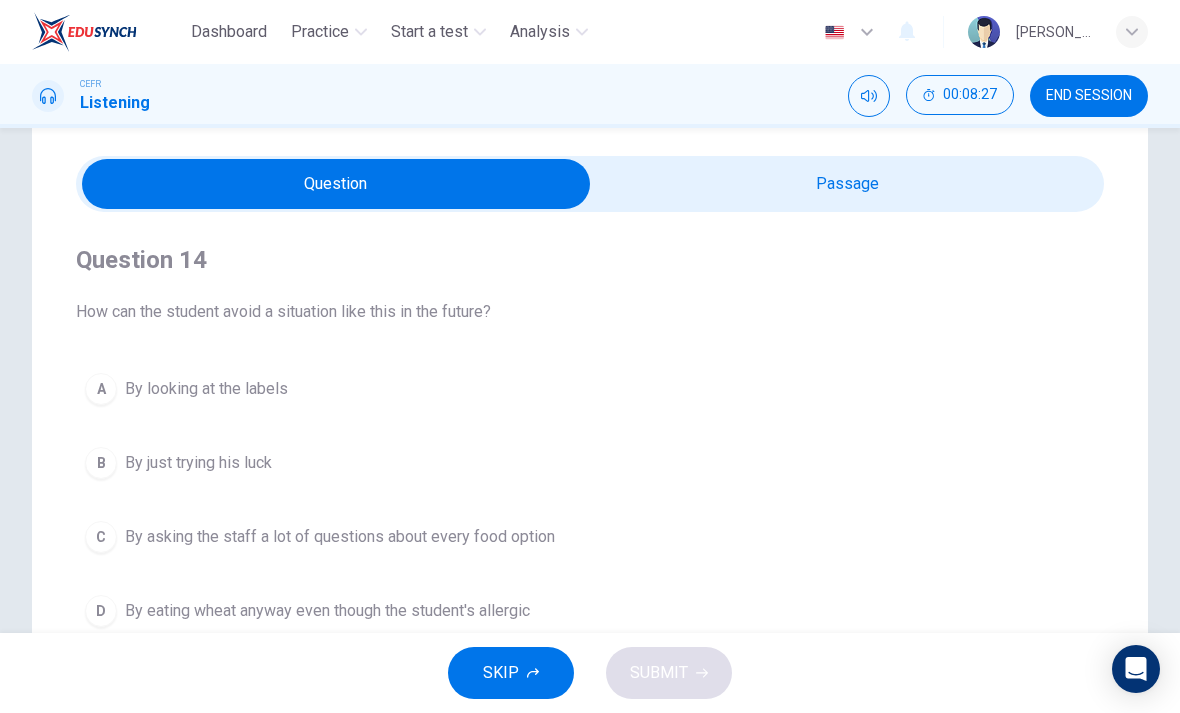 scroll, scrollTop: 65, scrollLeft: 0, axis: vertical 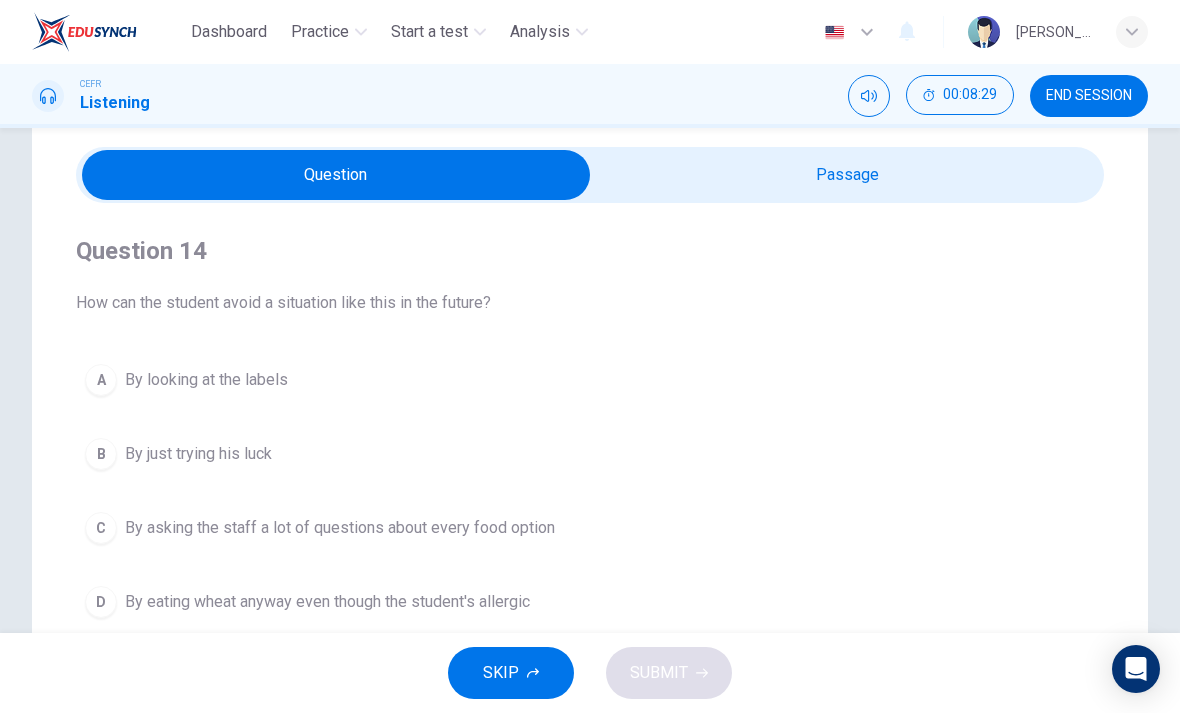 click at bounding box center (336, 175) 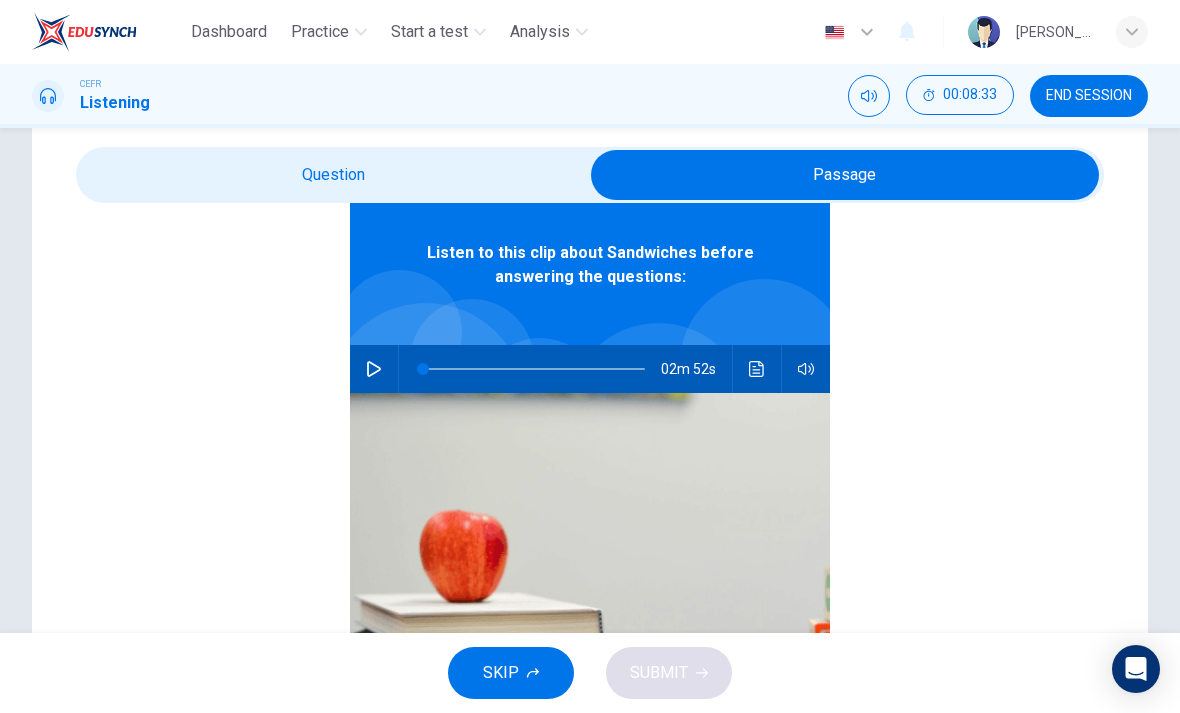scroll, scrollTop: 112, scrollLeft: 0, axis: vertical 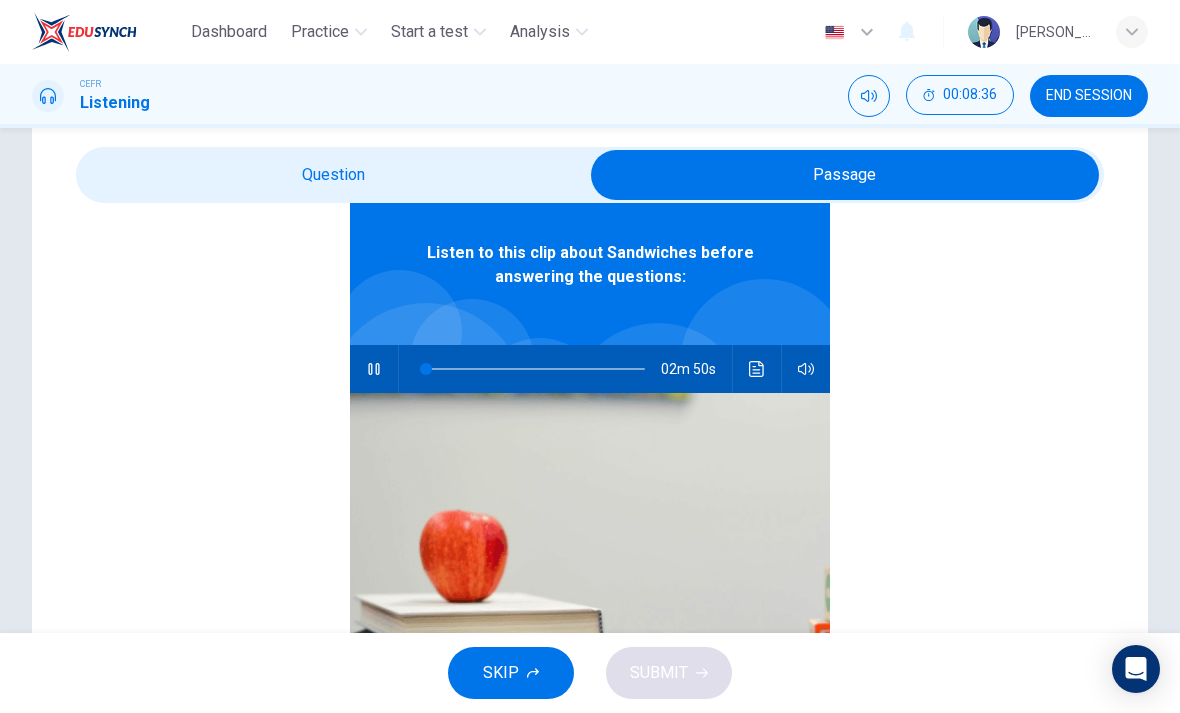 type on "2" 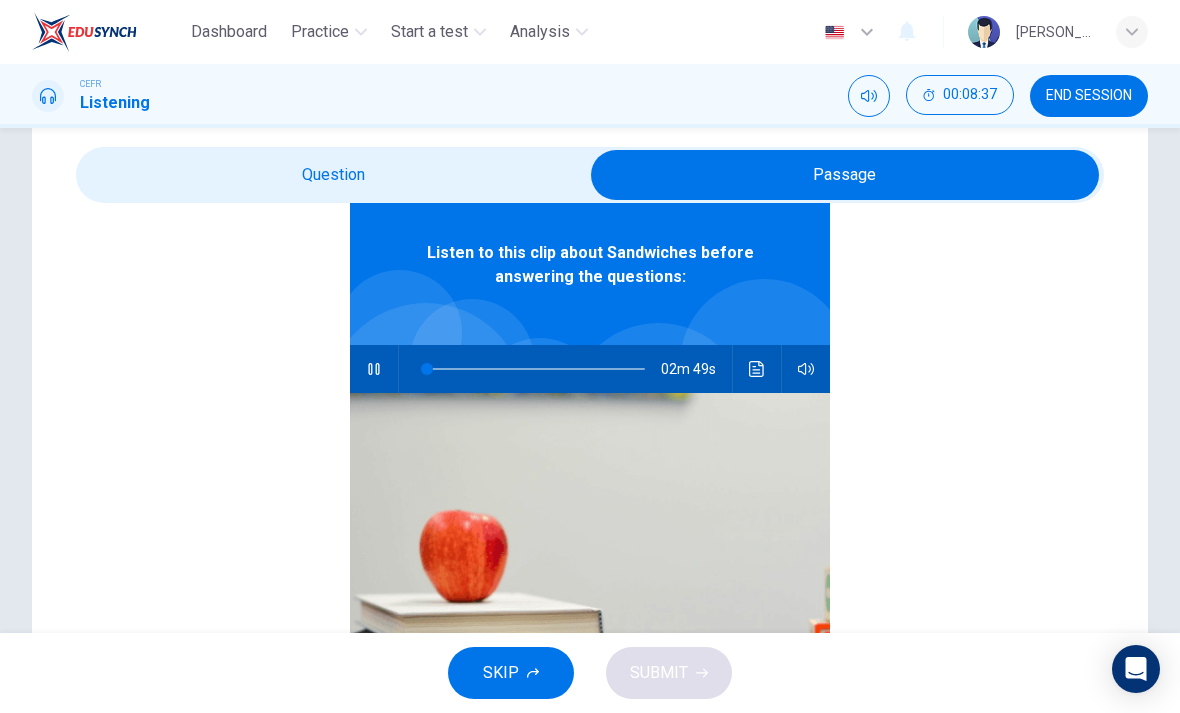 click at bounding box center [845, 175] 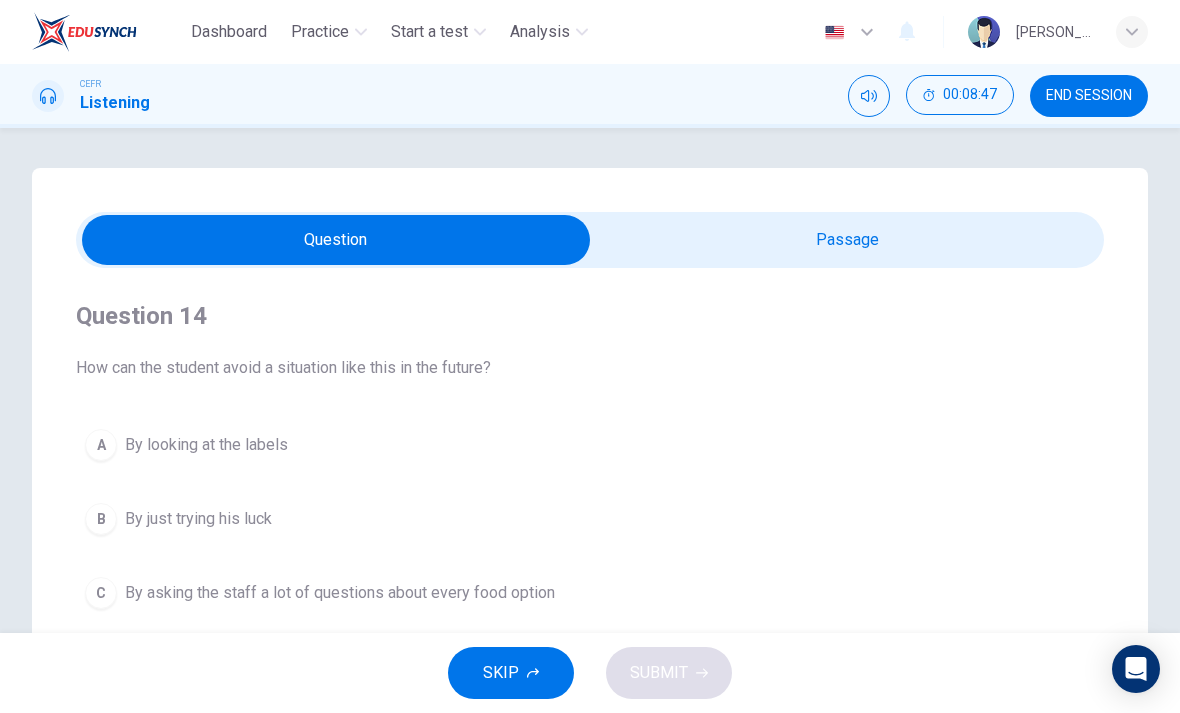scroll, scrollTop: 0, scrollLeft: 0, axis: both 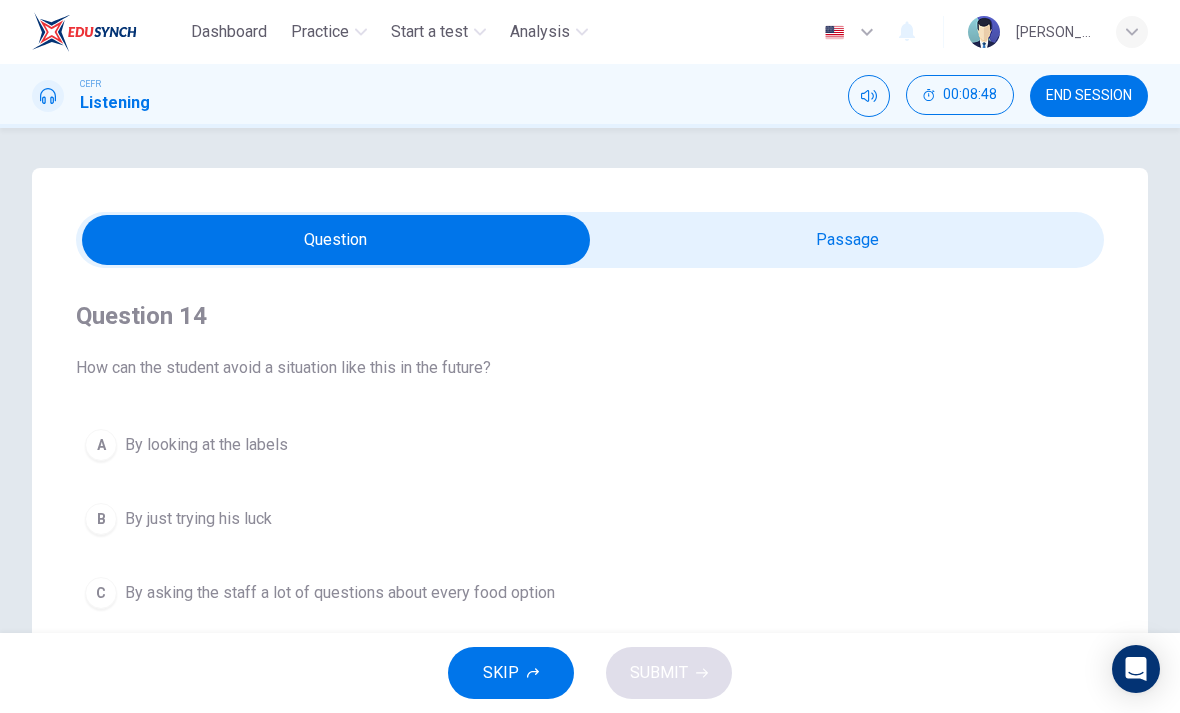 type on "9" 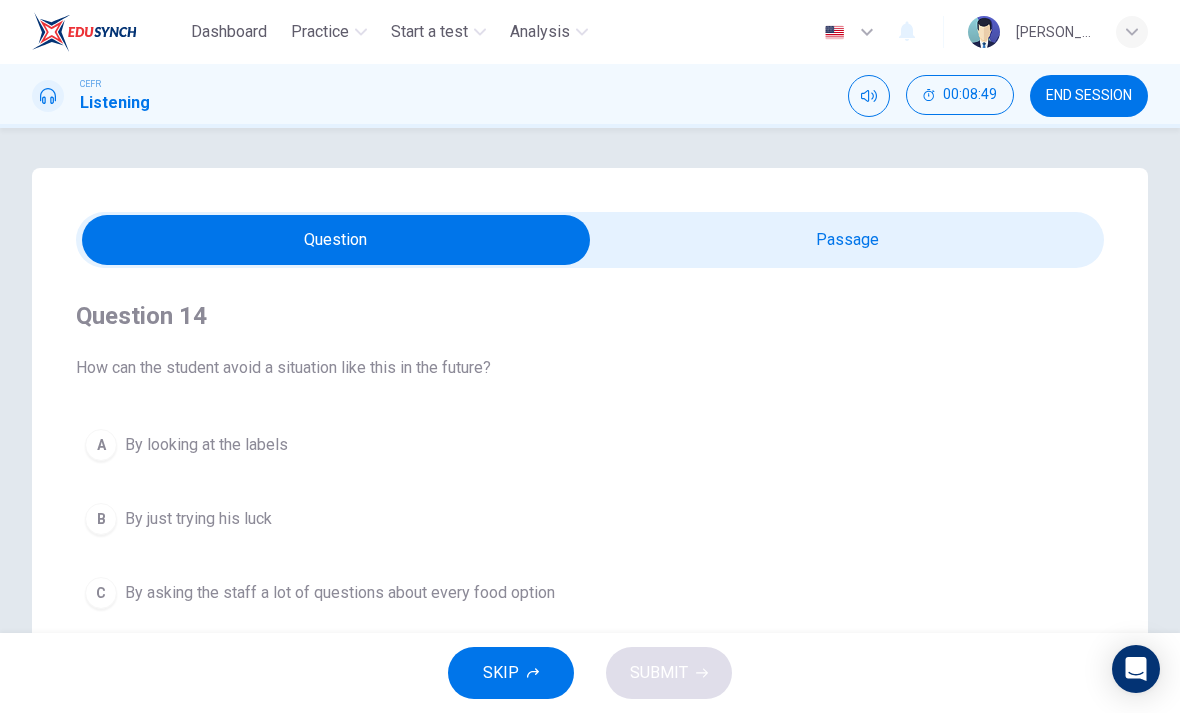 click at bounding box center (336, 240) 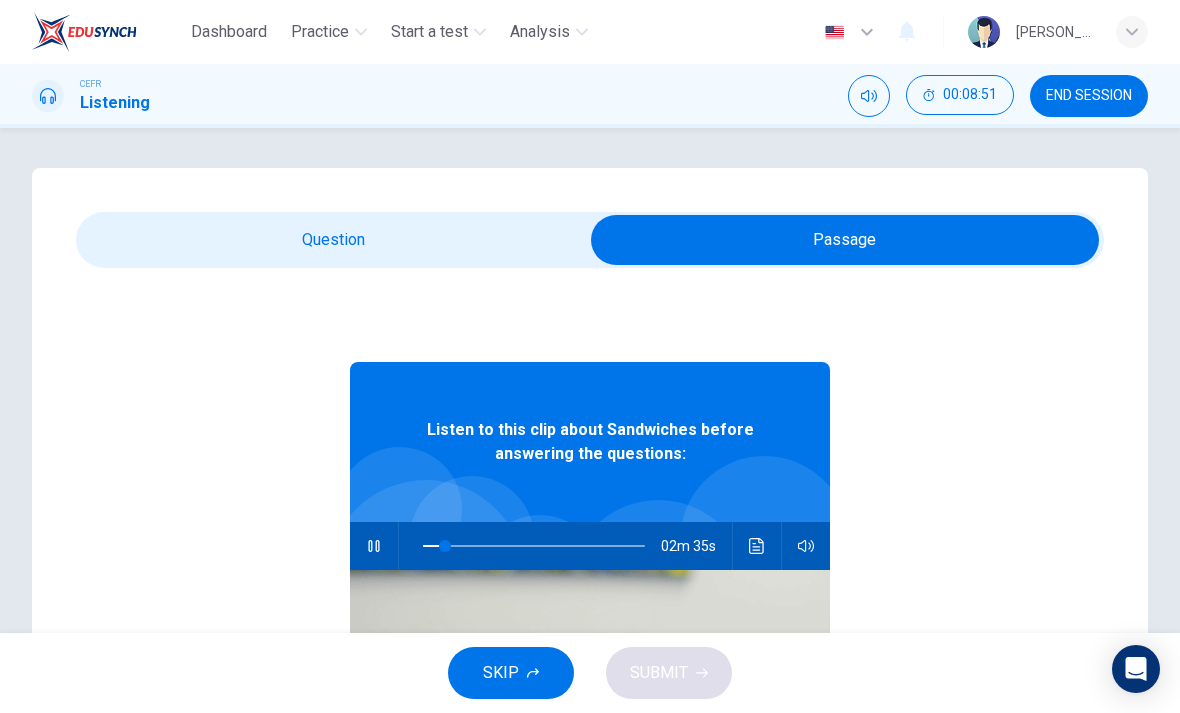 type on "10" 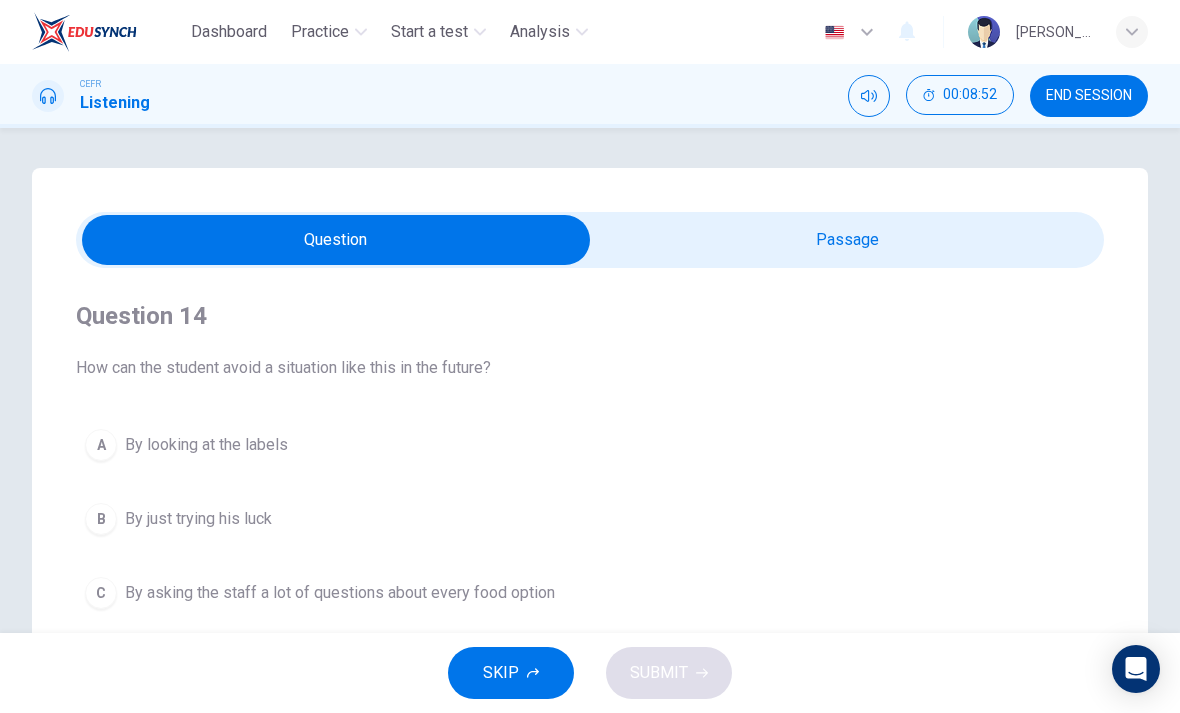 scroll, scrollTop: 0, scrollLeft: 0, axis: both 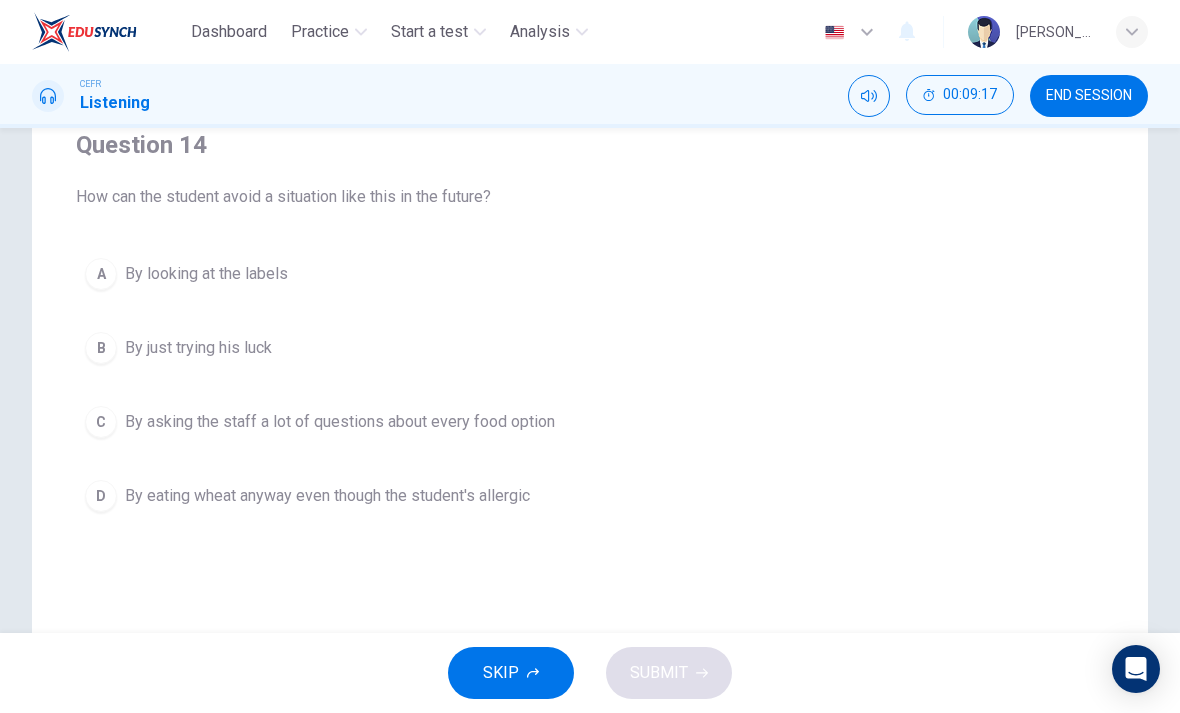 click on "A By looking at the labels" at bounding box center [590, 274] 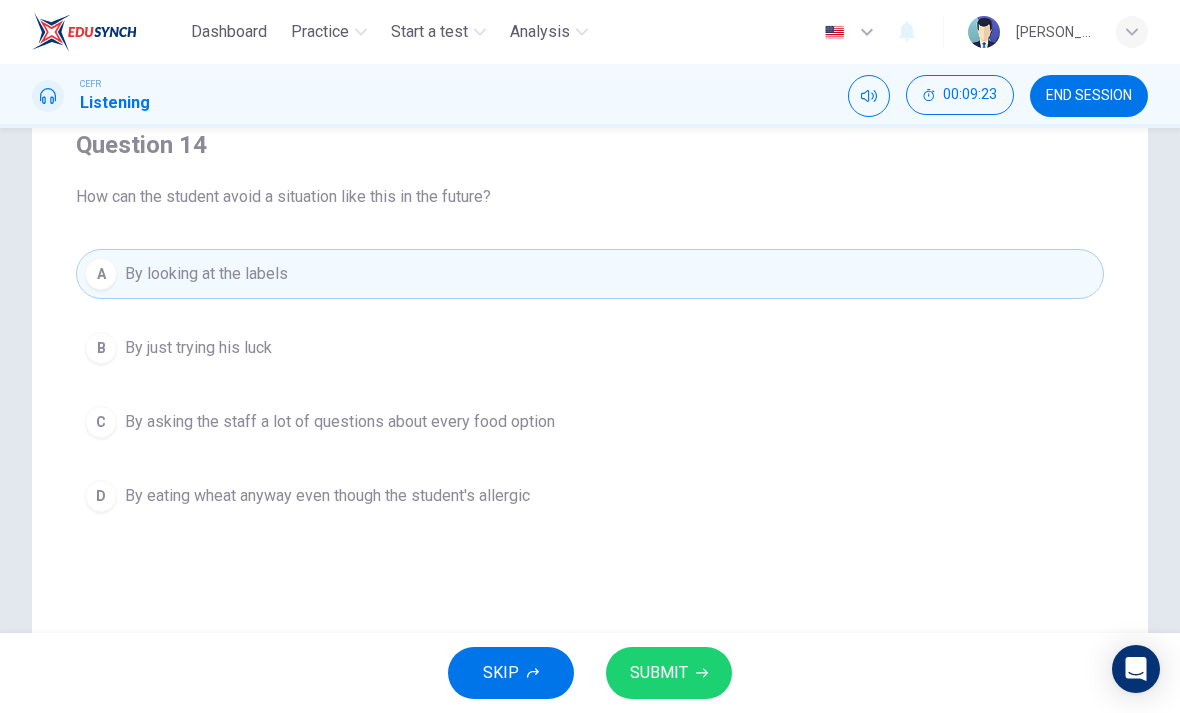 click 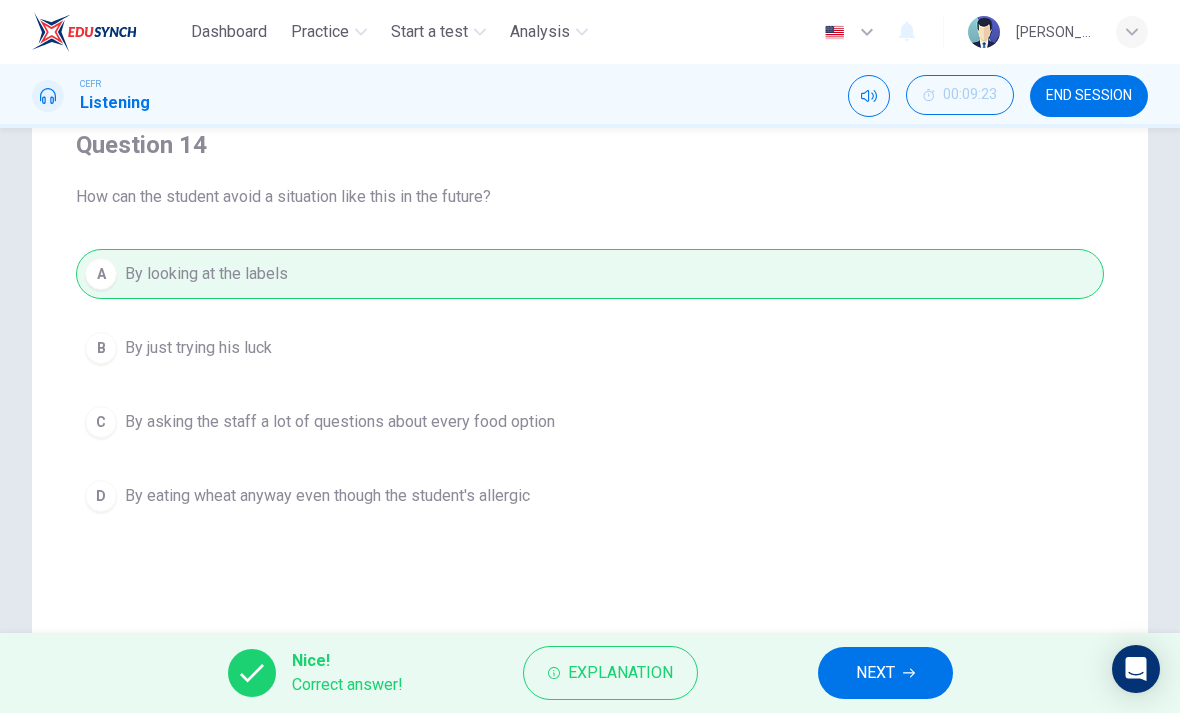 click on "NEXT" at bounding box center [885, 673] 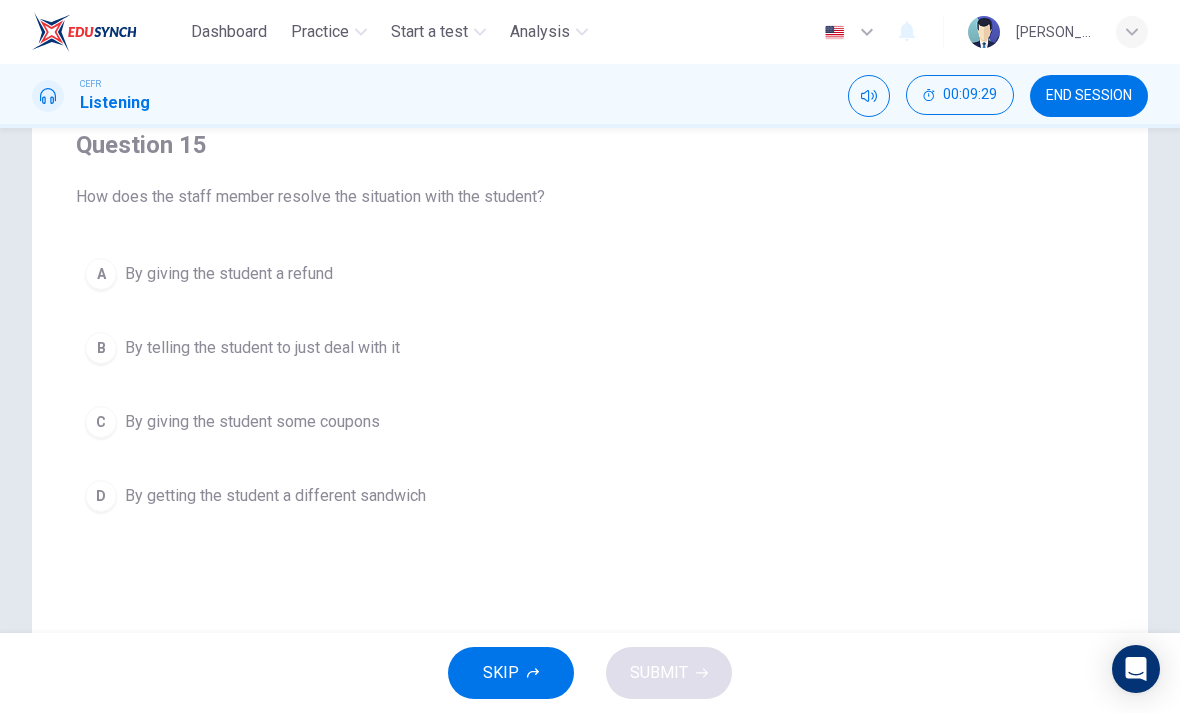 click on "D By getting the student a different sandwich" at bounding box center [590, 496] 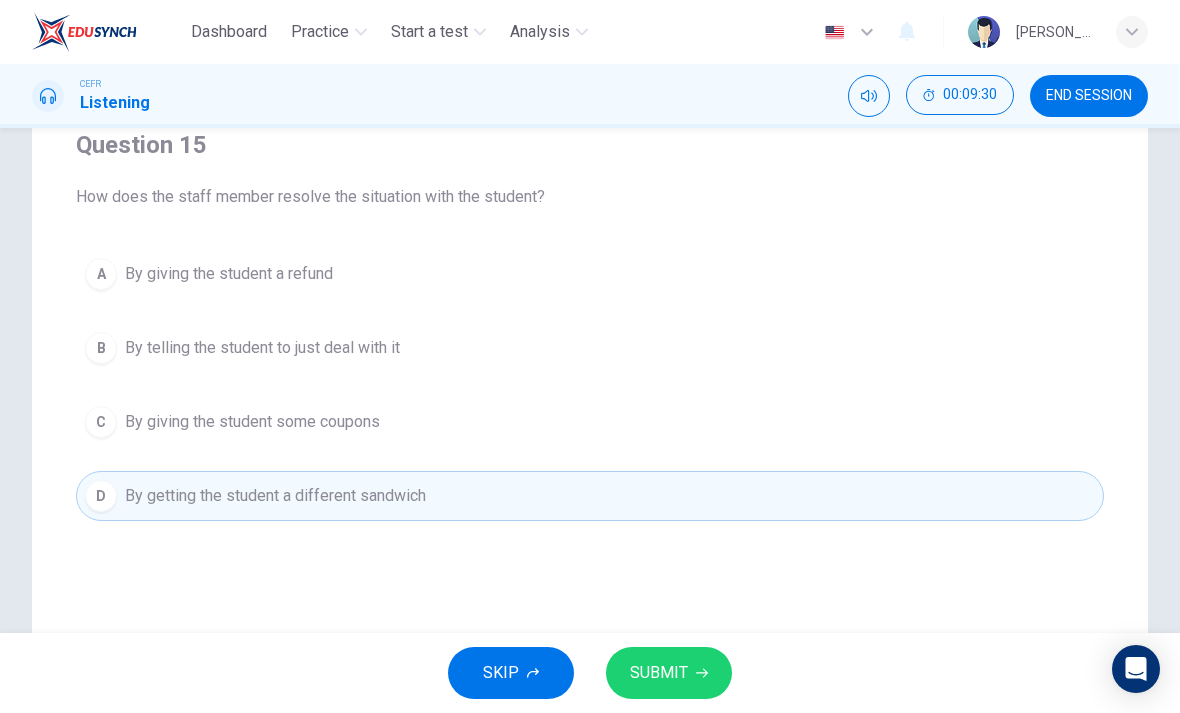click on "SUBMIT" at bounding box center (659, 673) 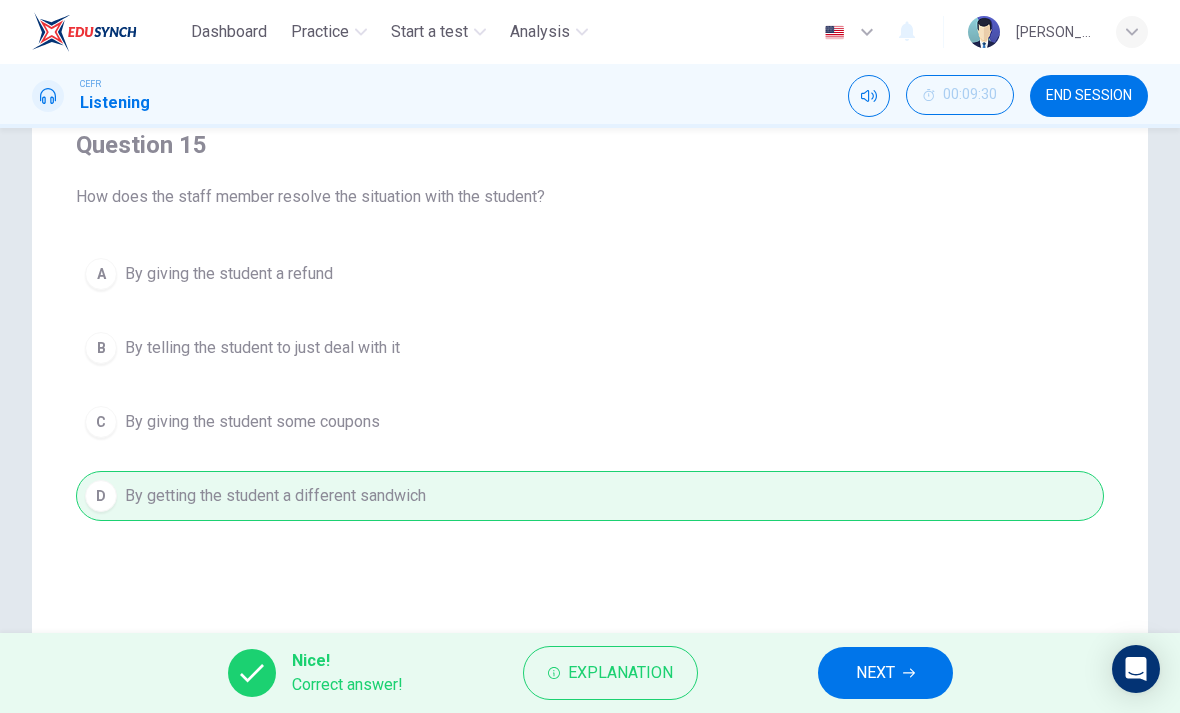 click on "NEXT" at bounding box center (875, 673) 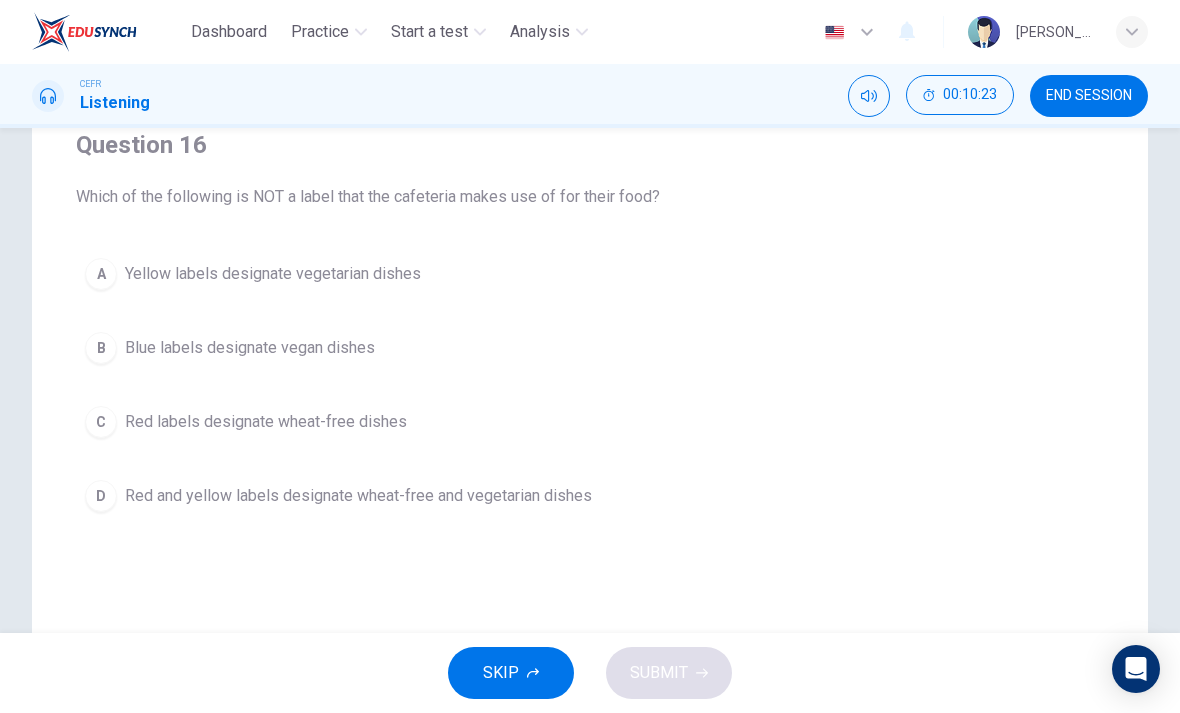 click on "Blue labels designate vegan dishes" at bounding box center [250, 348] 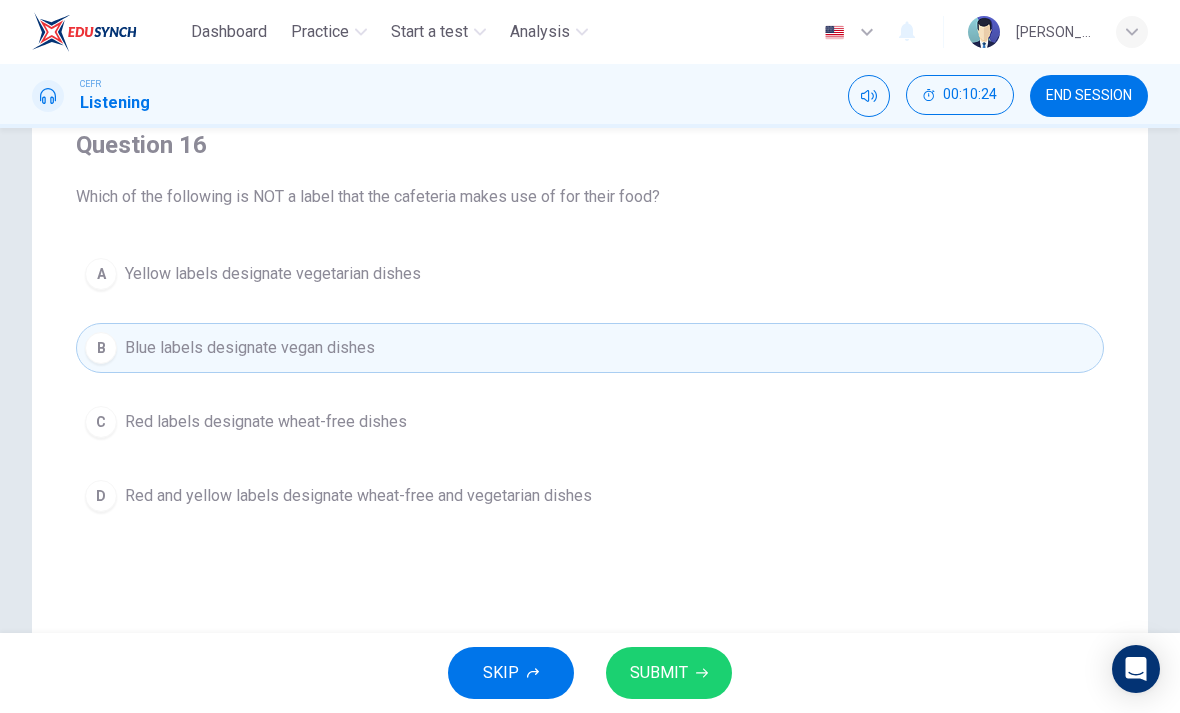 click on "SUBMIT" at bounding box center (659, 673) 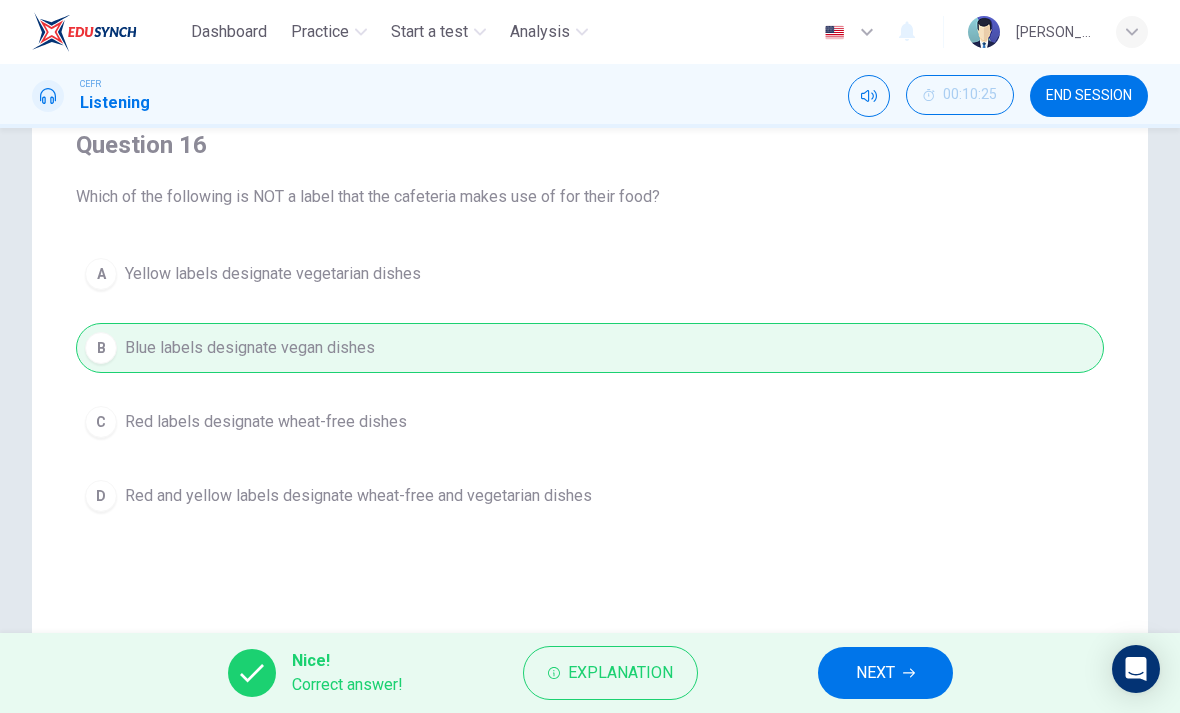 click on "NEXT" at bounding box center (875, 673) 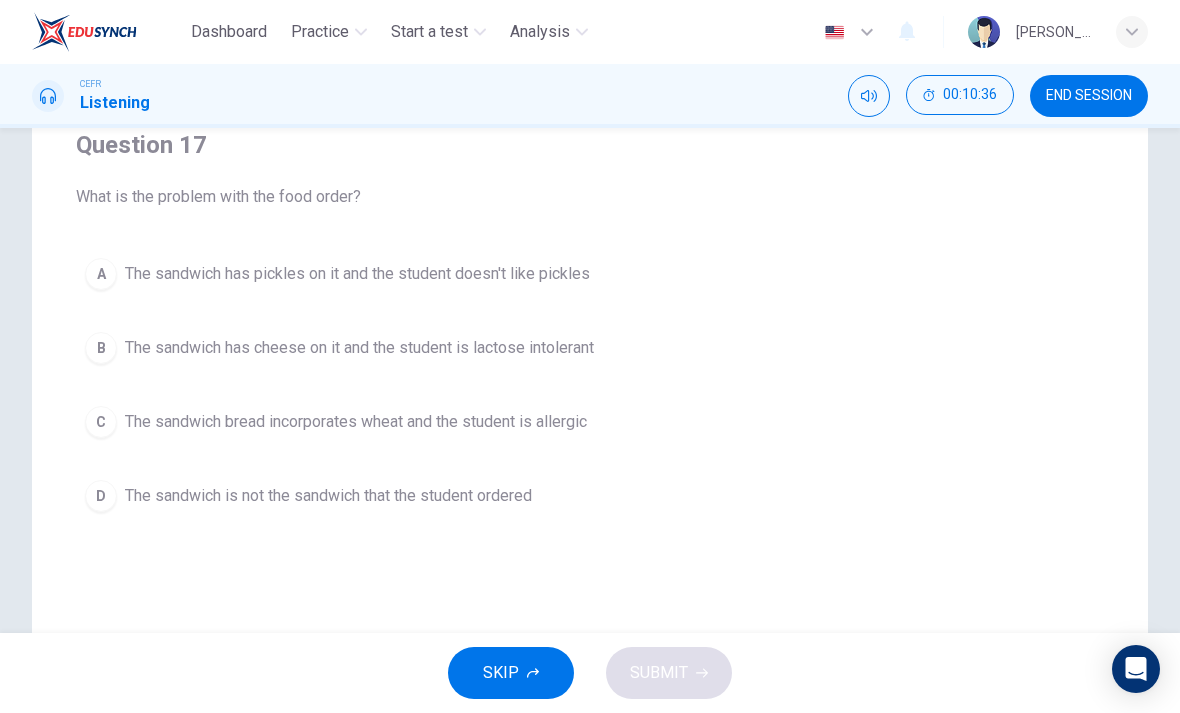 click on "C" at bounding box center [101, 422] 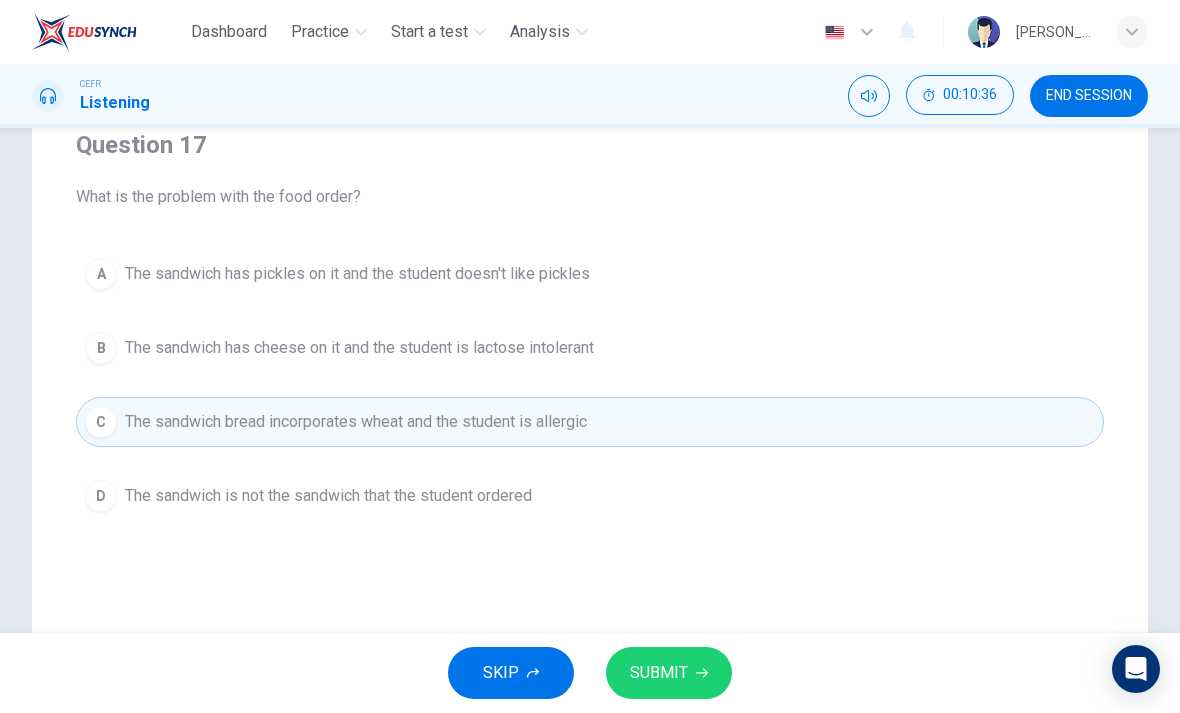 click on "SUBMIT" at bounding box center (659, 673) 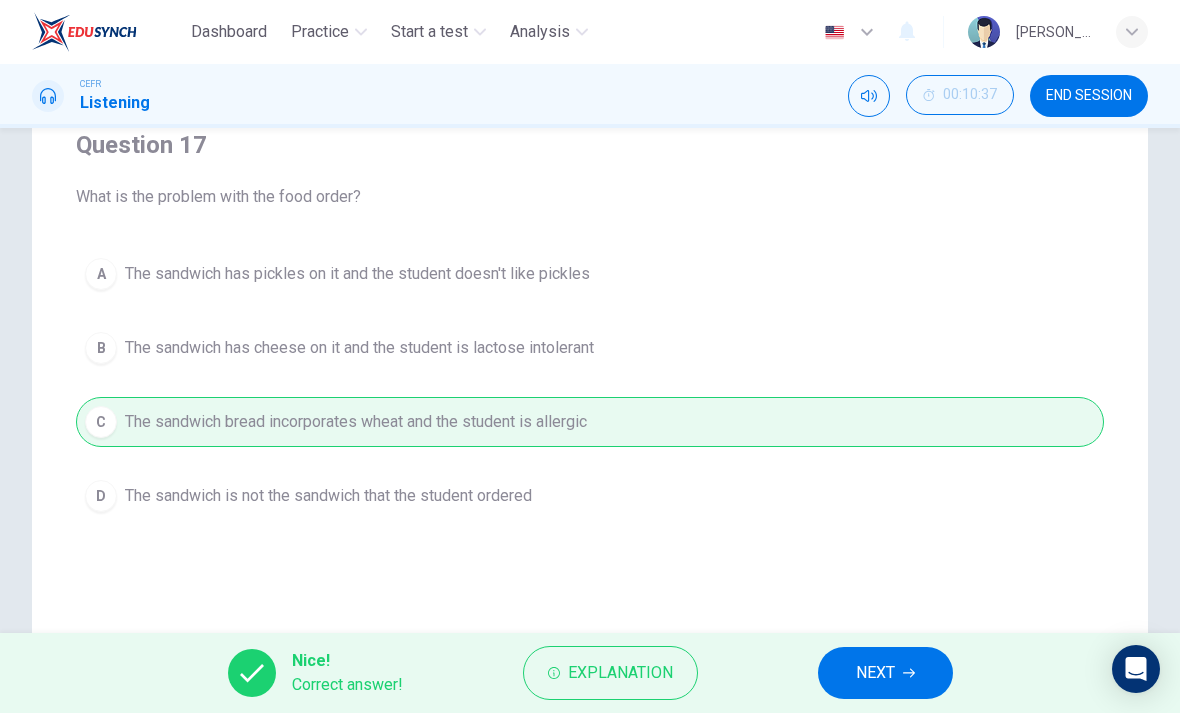 click on "NEXT" at bounding box center (875, 673) 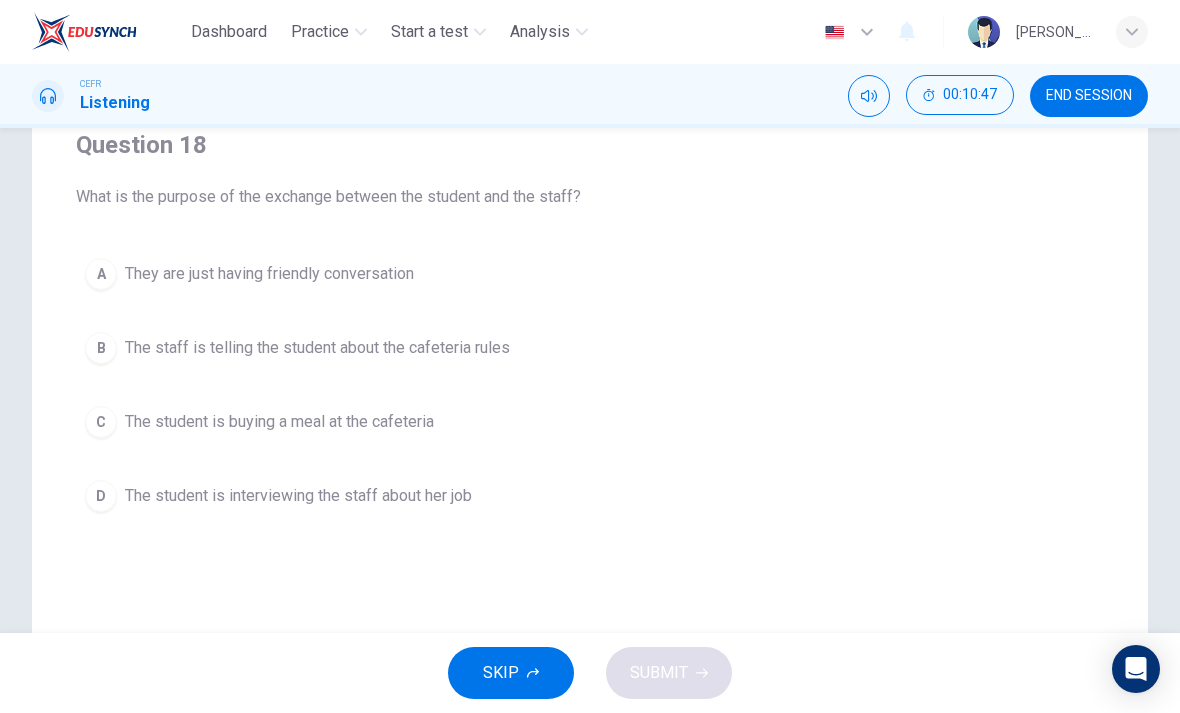 click on "The student is buying a meal at the cafeteria" at bounding box center [279, 422] 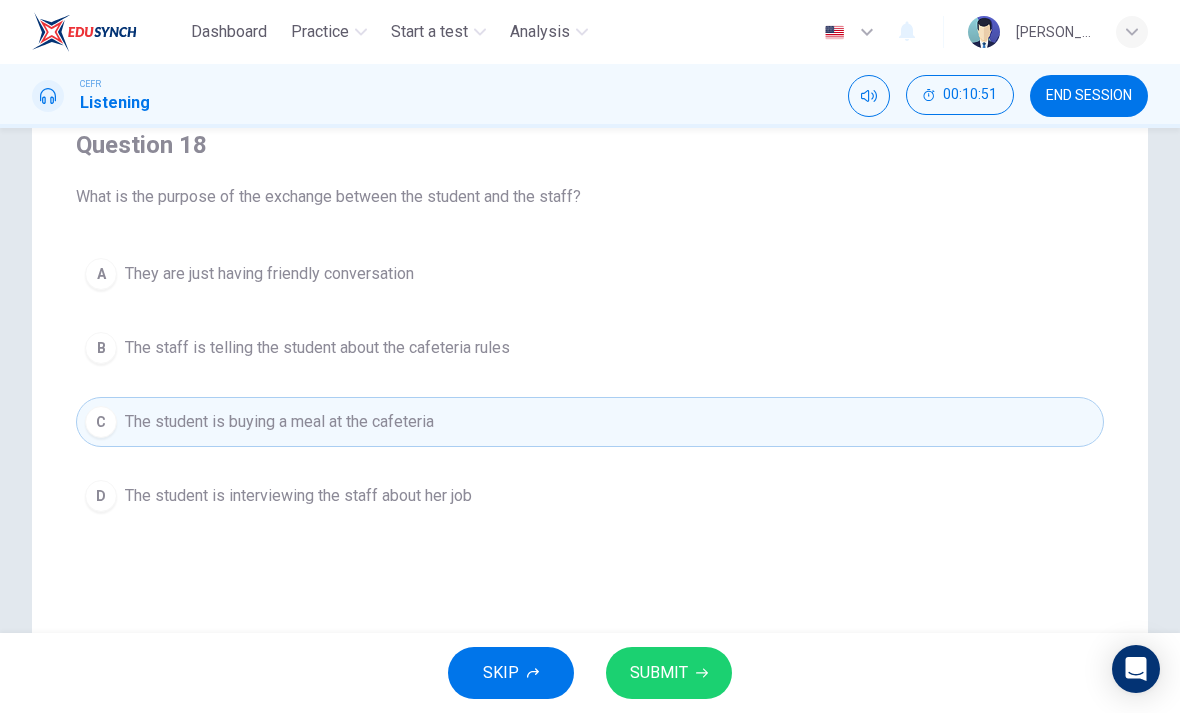 click on "SUBMIT" at bounding box center (659, 673) 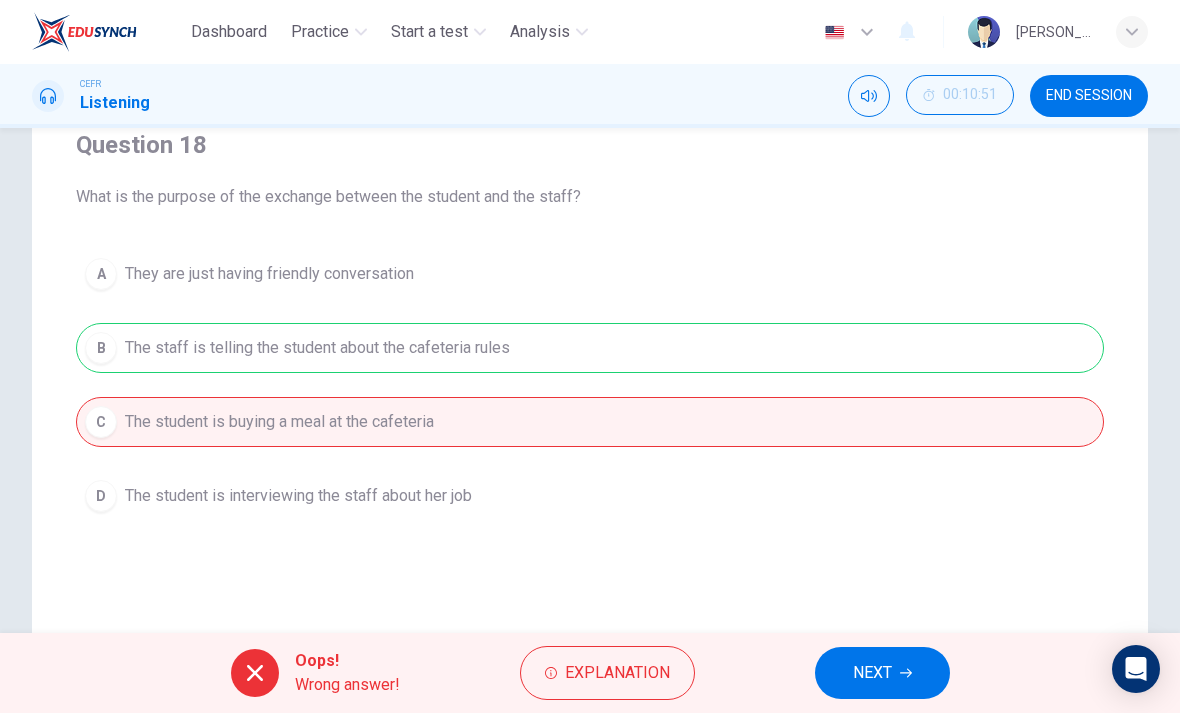 click on "NEXT" at bounding box center [872, 673] 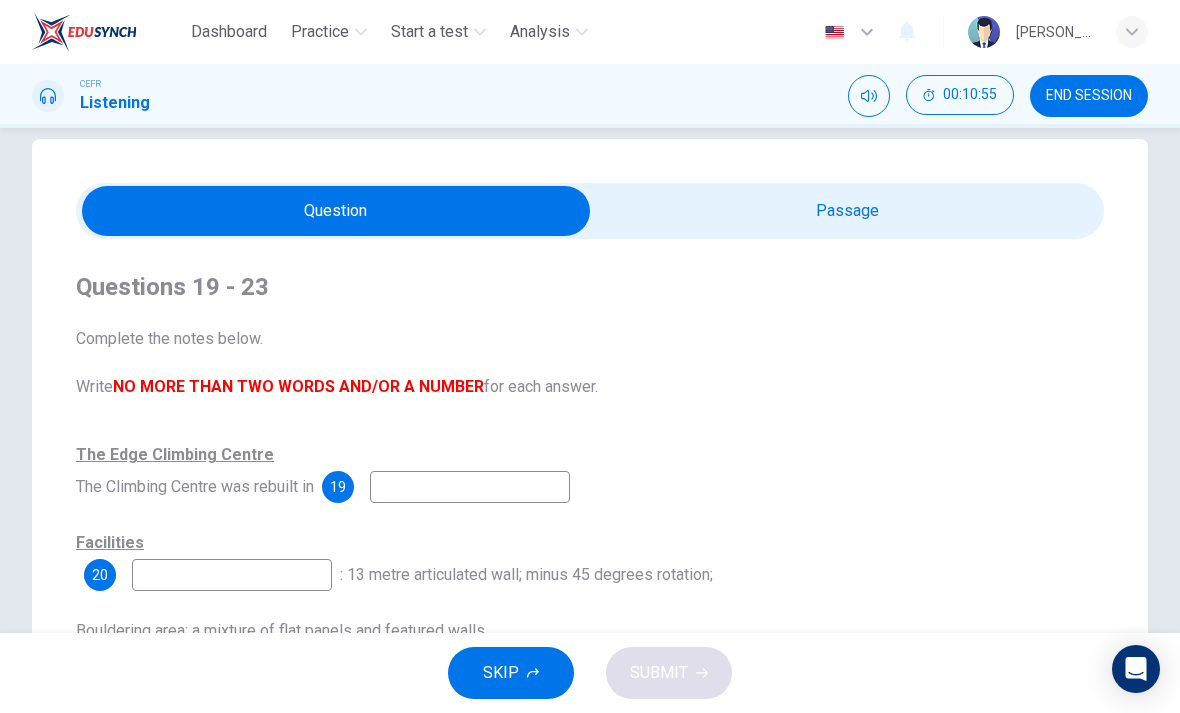 scroll, scrollTop: 27, scrollLeft: 0, axis: vertical 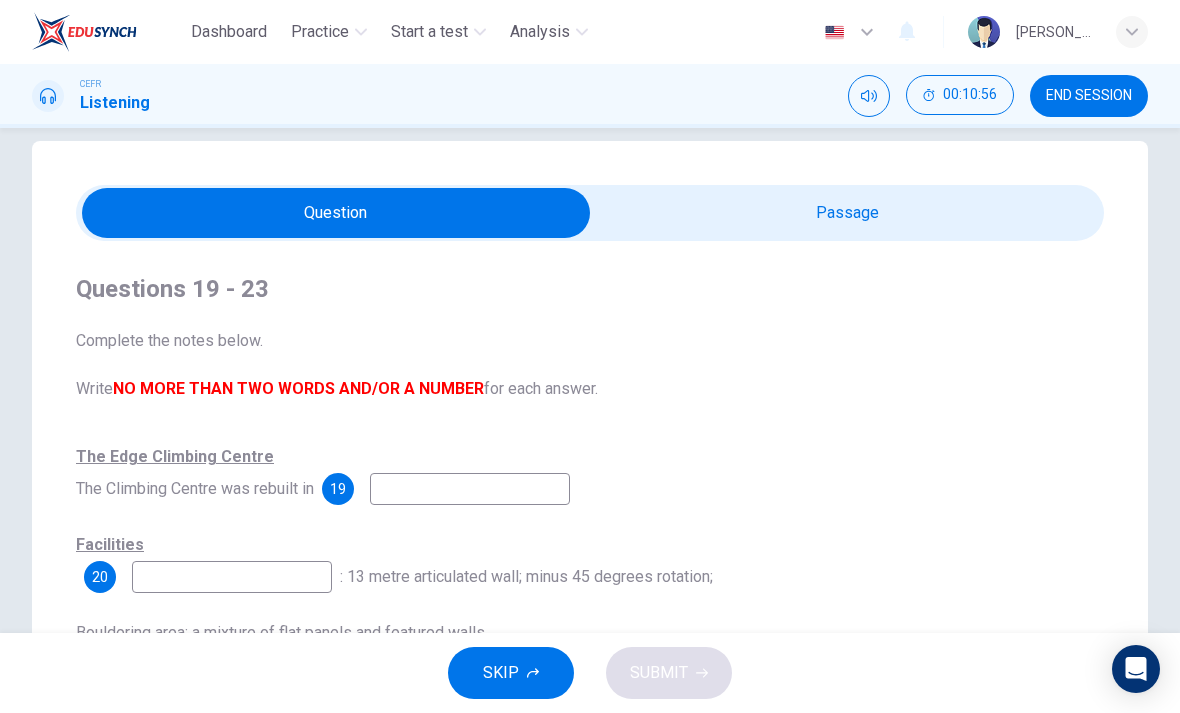 click at bounding box center [336, 213] 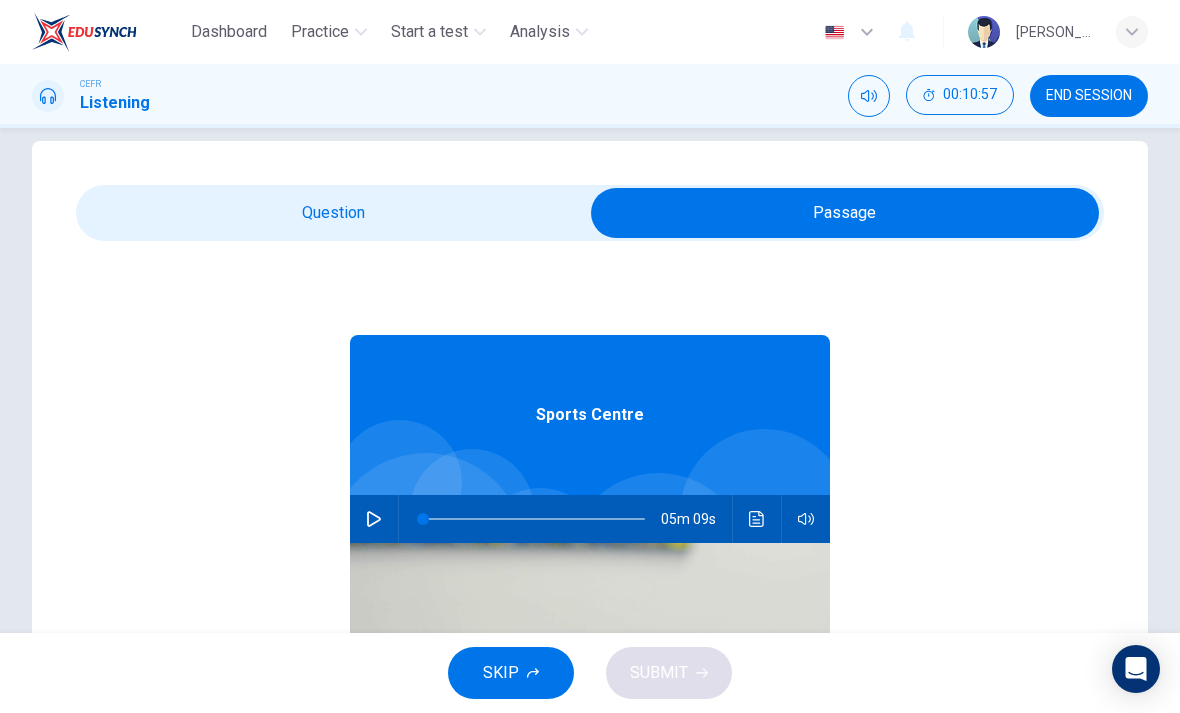click 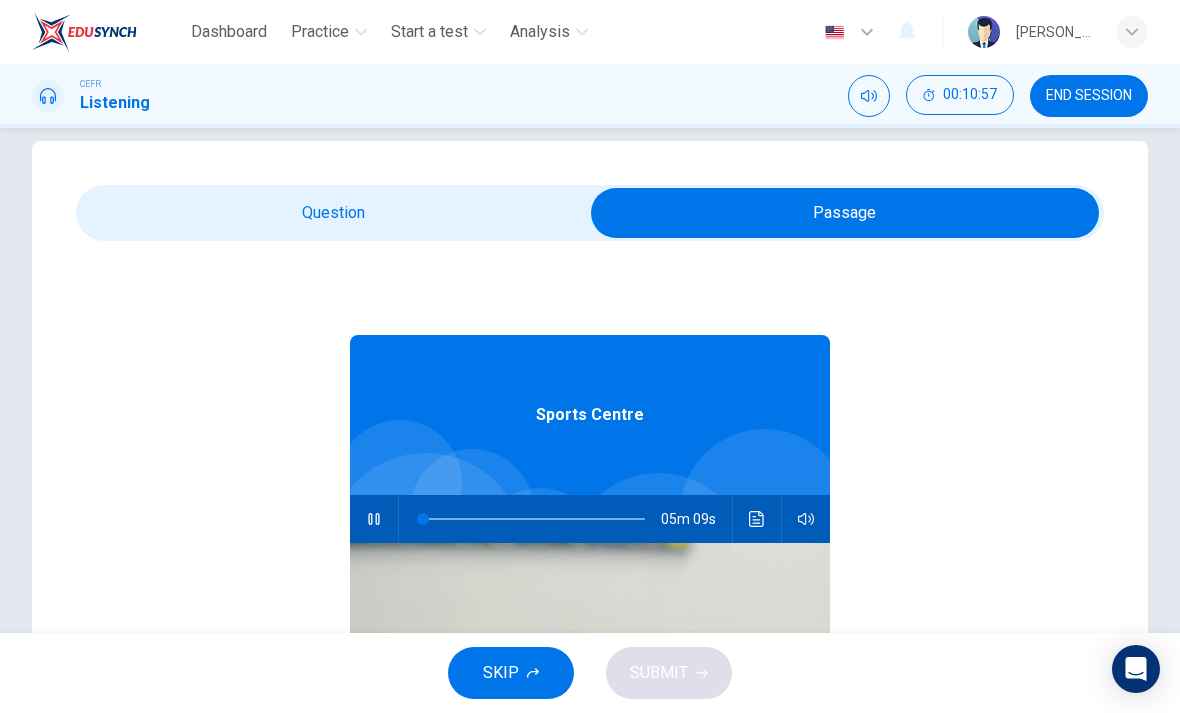 click at bounding box center [845, 213] 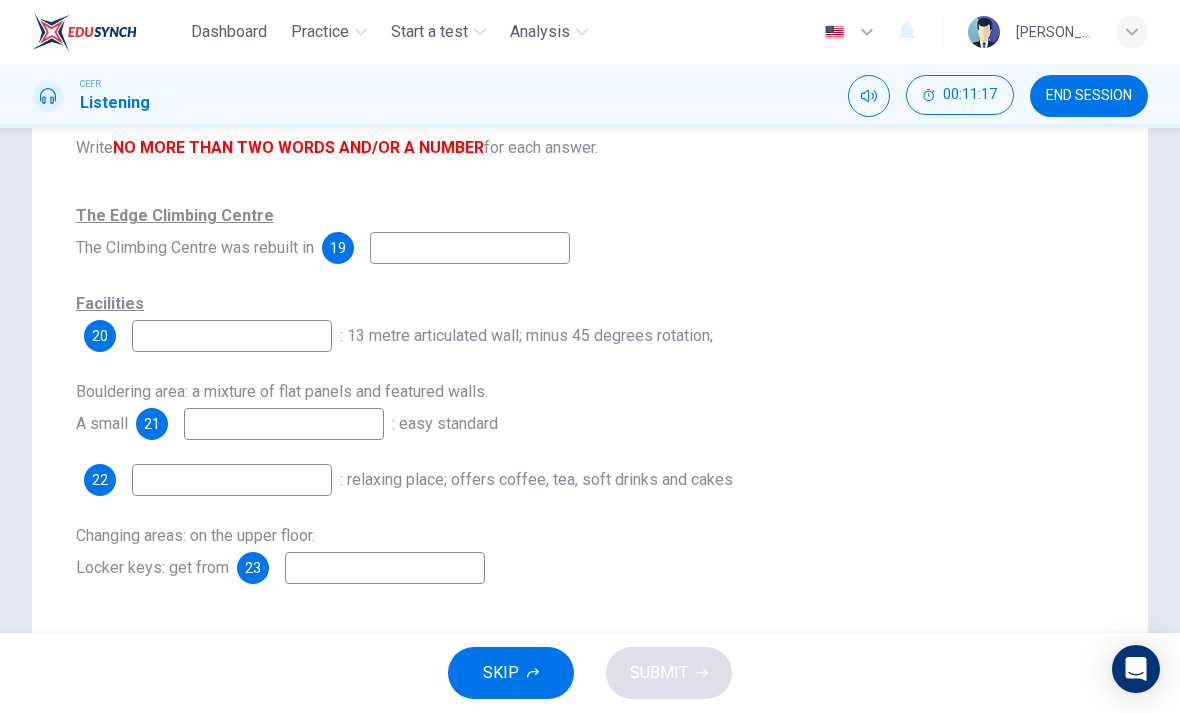 scroll, scrollTop: 263, scrollLeft: 0, axis: vertical 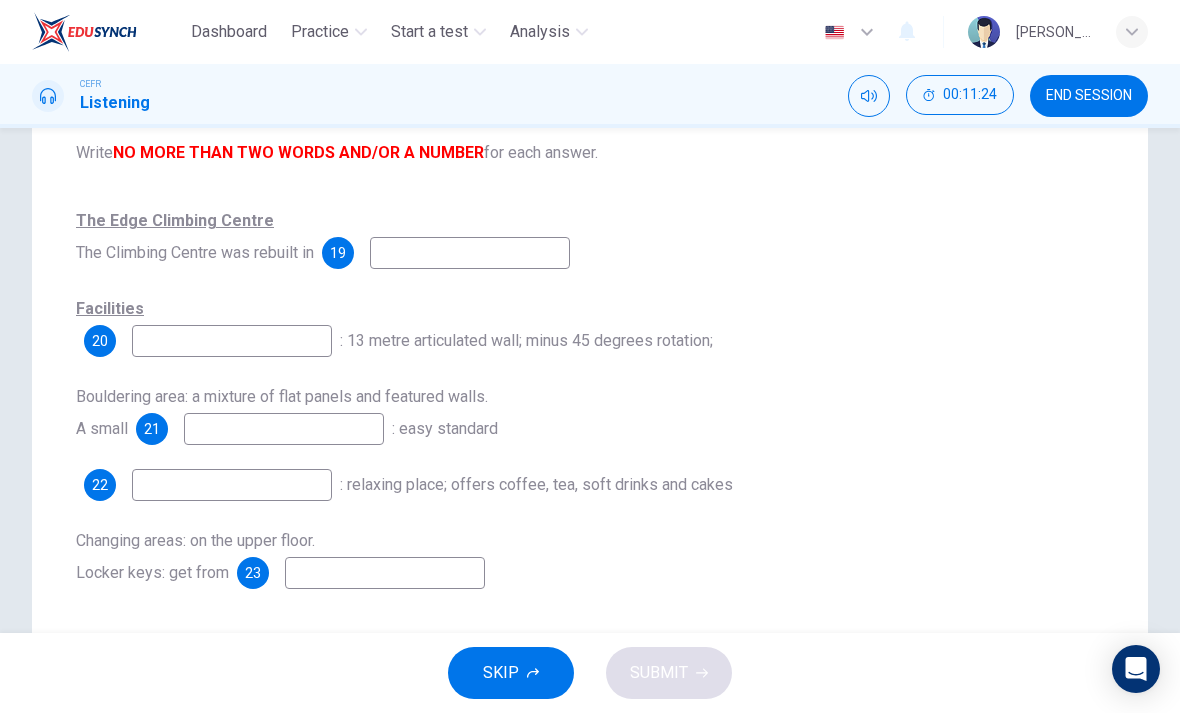 click at bounding box center (470, 253) 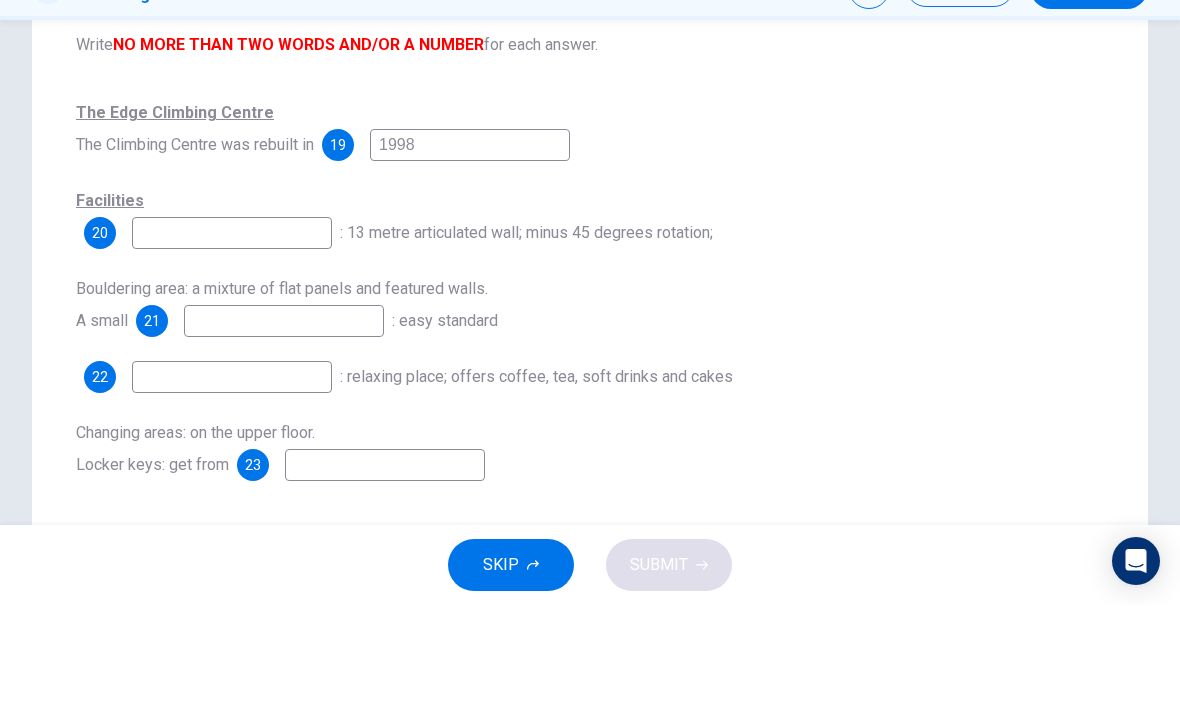 type on "1998" 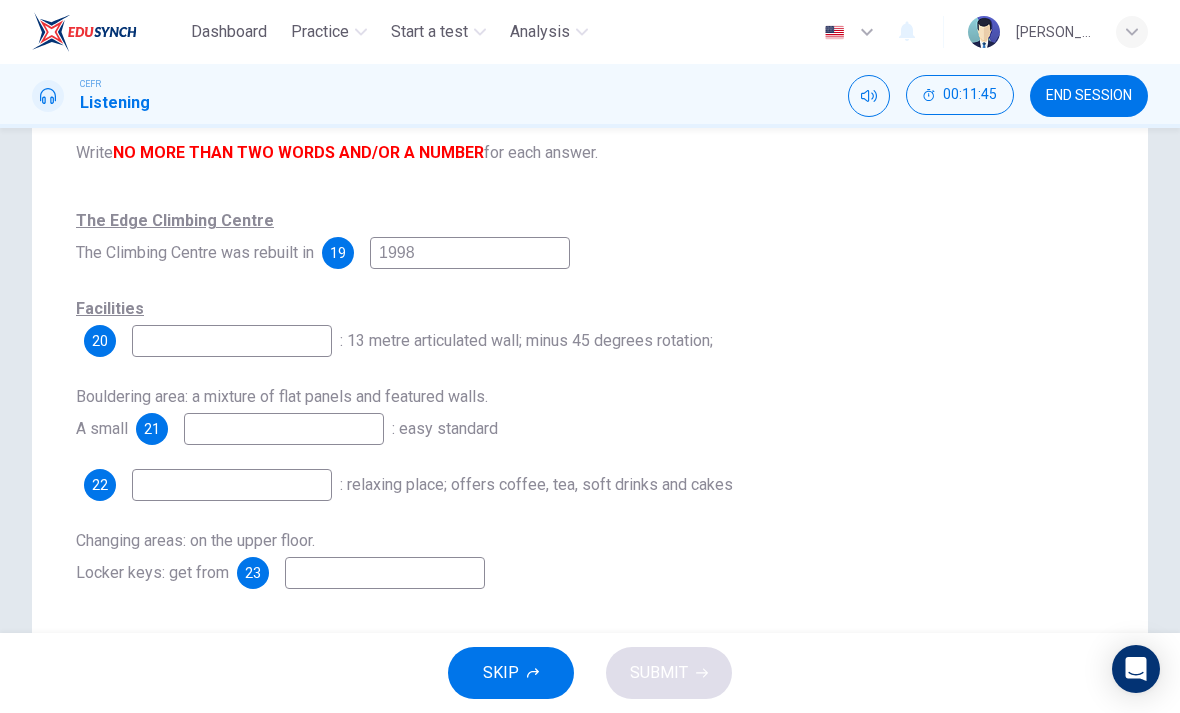 click at bounding box center [232, 341] 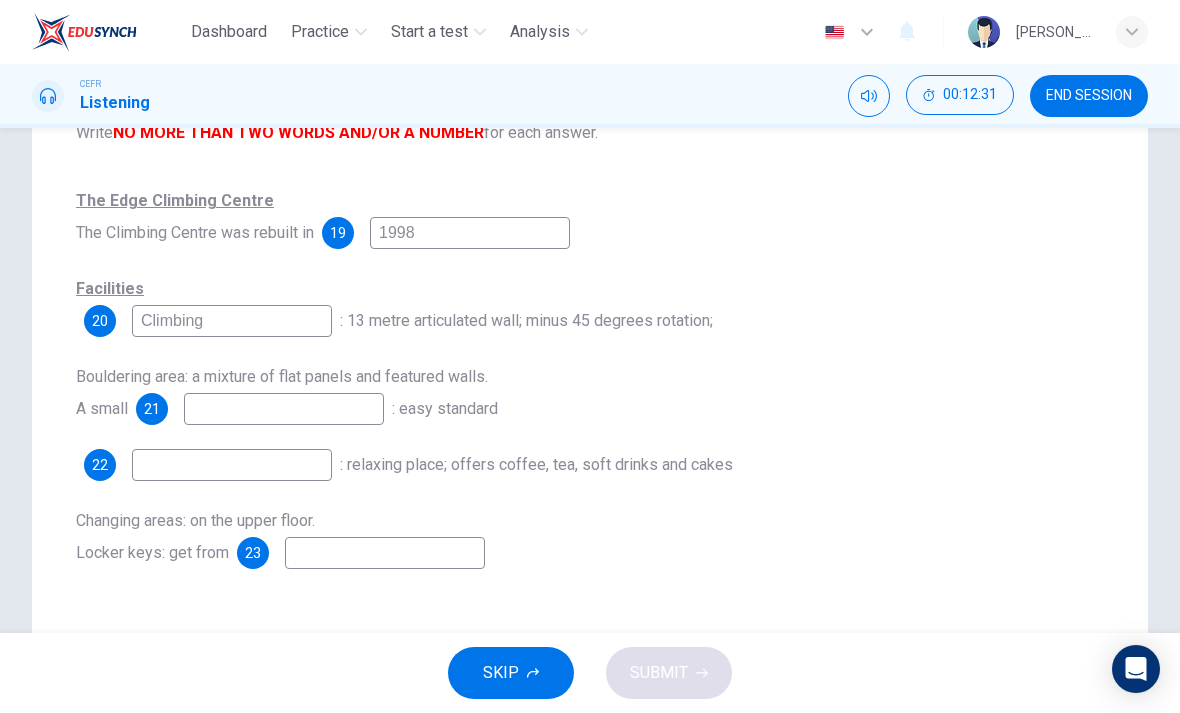 scroll, scrollTop: 291, scrollLeft: 0, axis: vertical 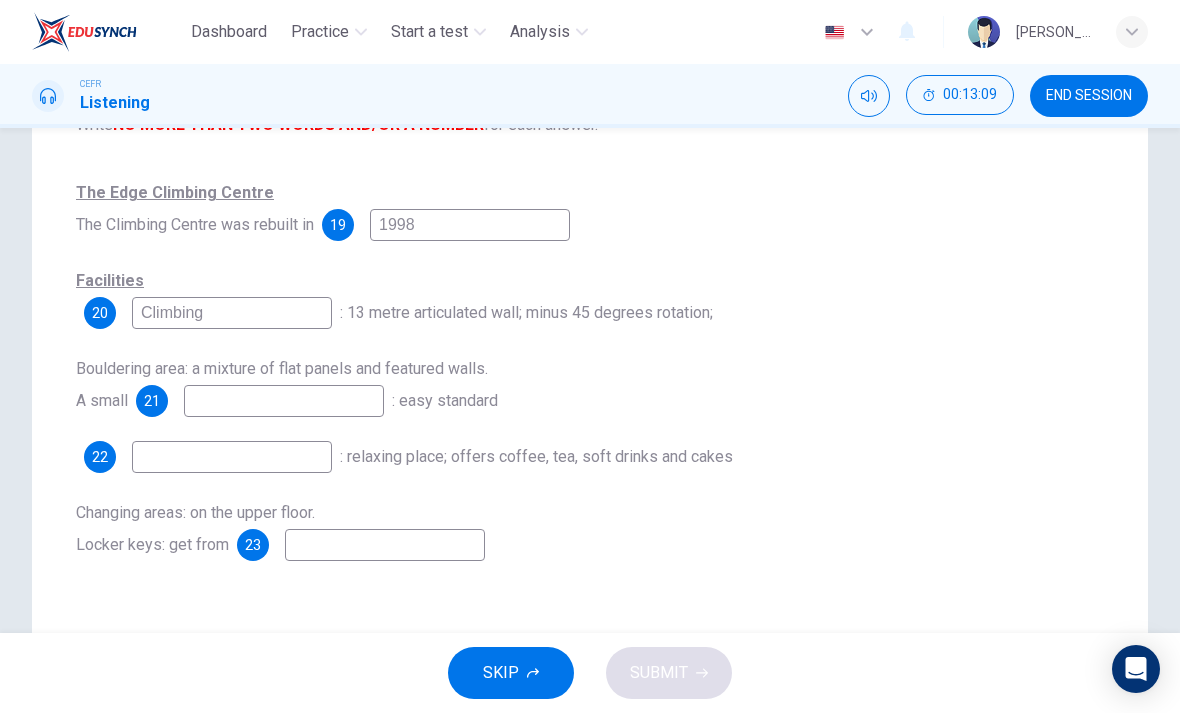 type on "Climbing" 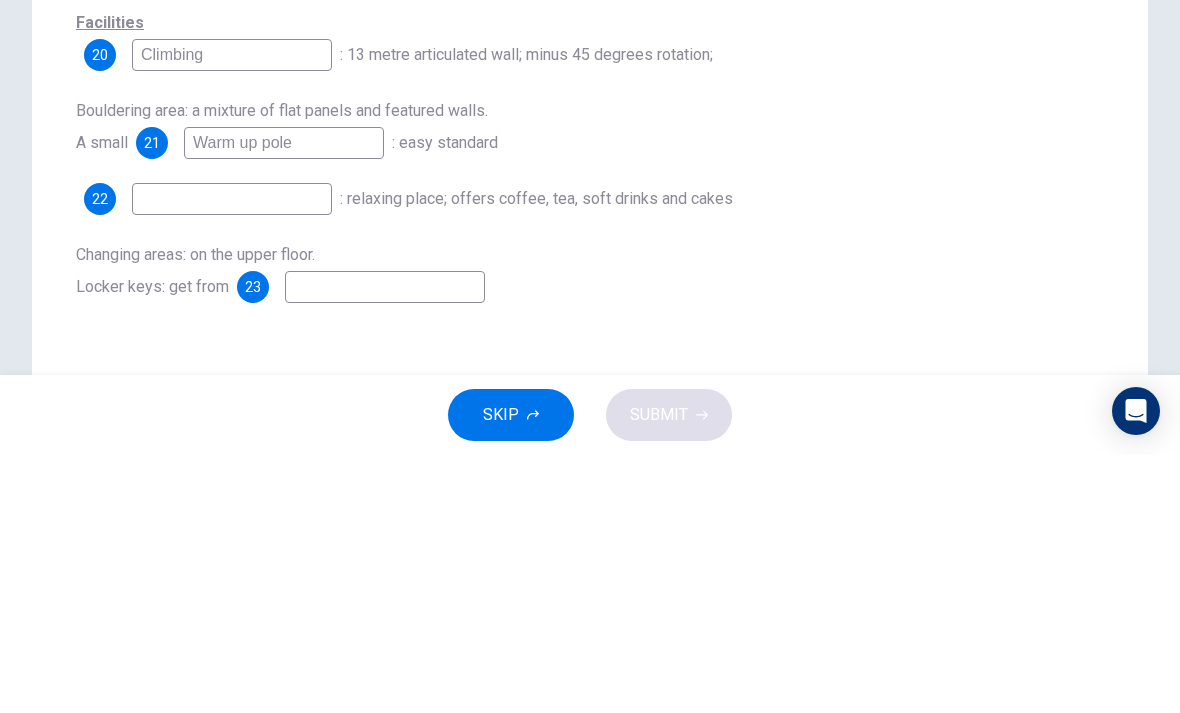 type on "Warm up pole" 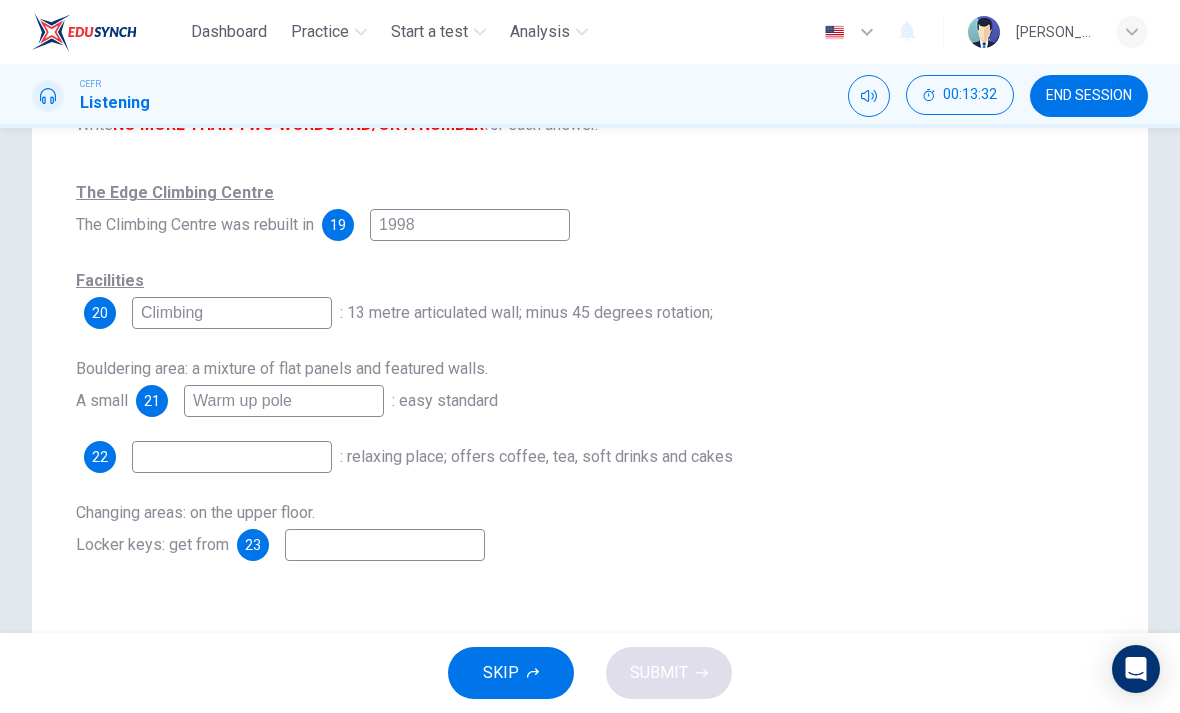 click at bounding box center [232, 457] 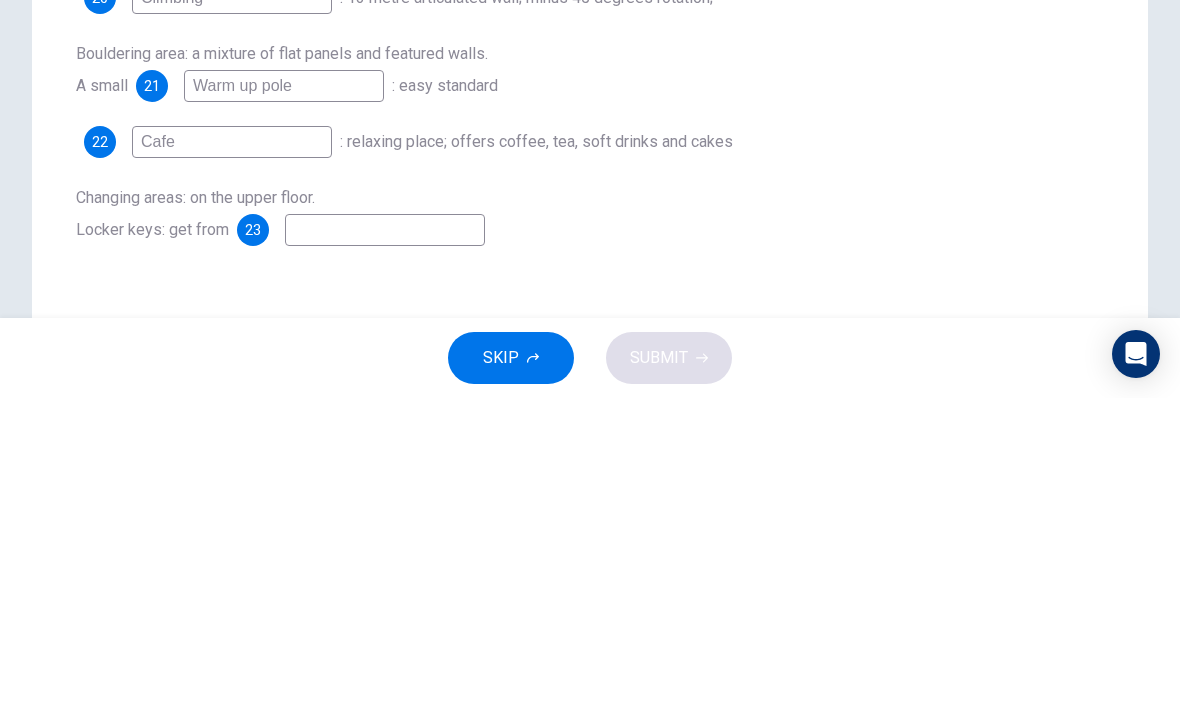 type on "Cafe" 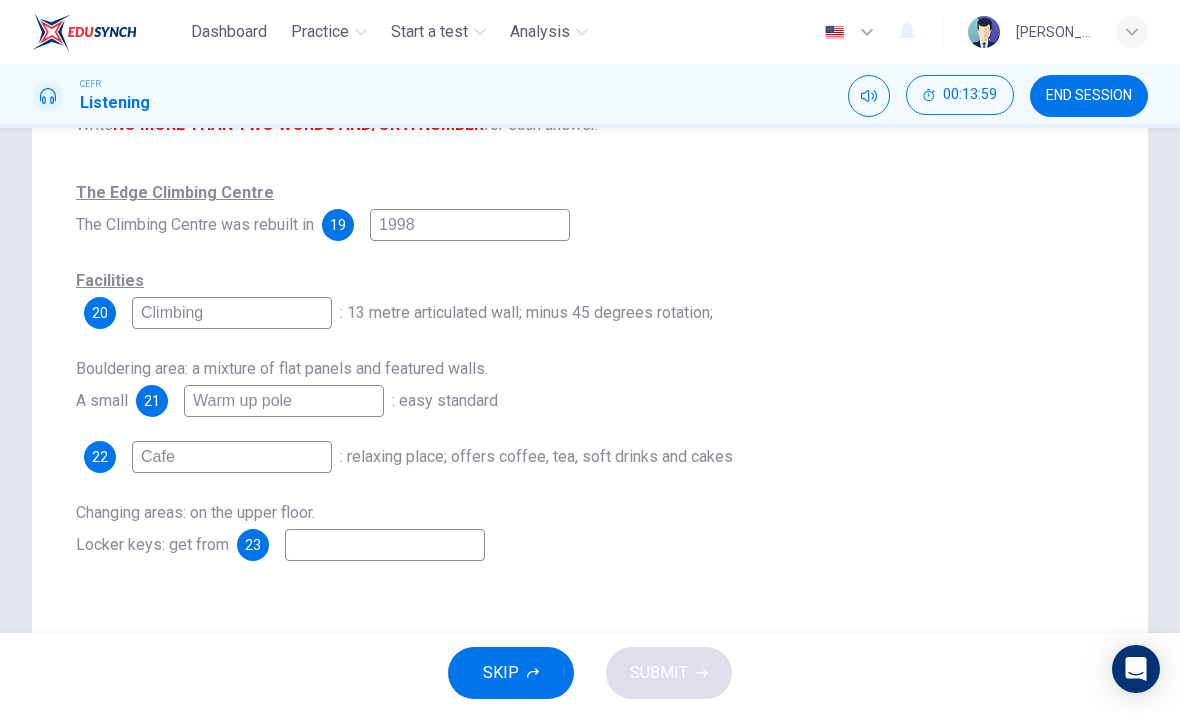 click at bounding box center [385, 545] 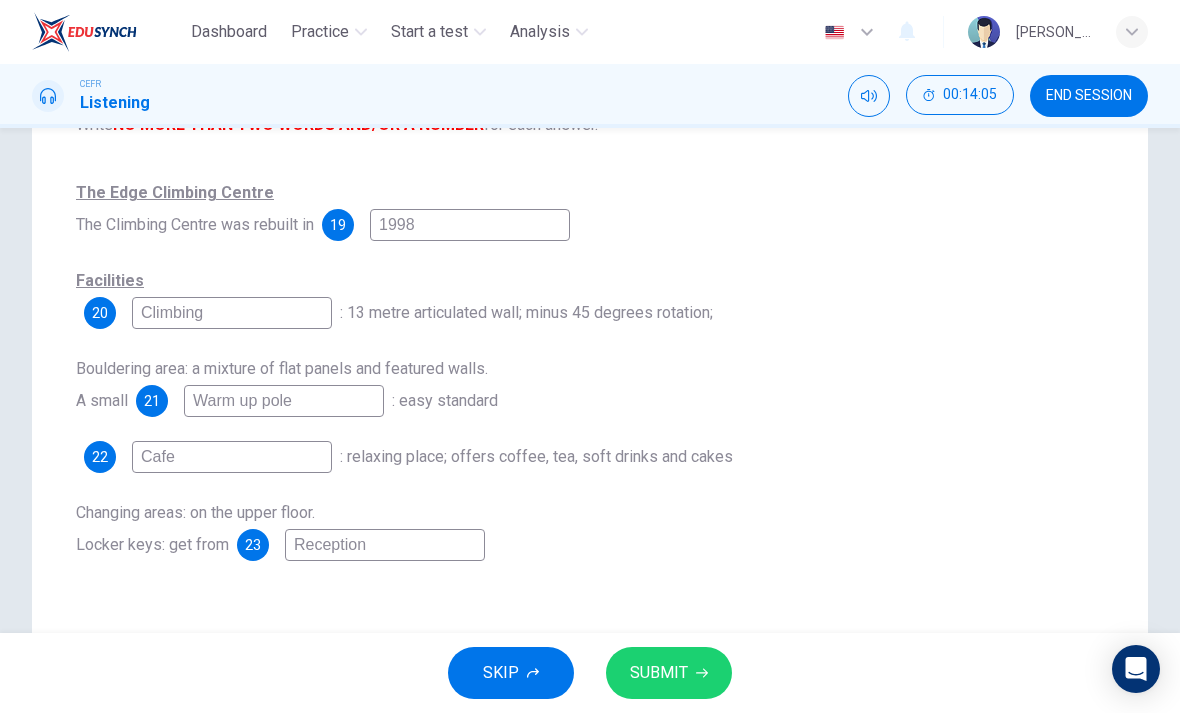 type on "Reception" 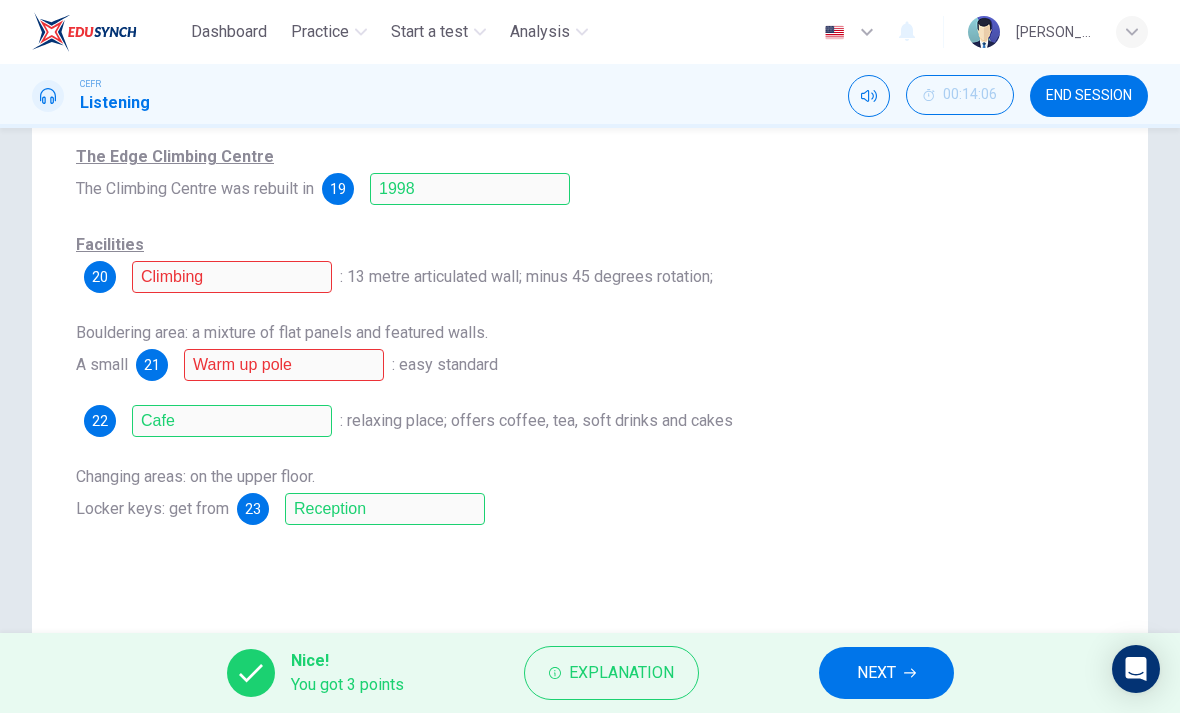 scroll, scrollTop: 328, scrollLeft: 0, axis: vertical 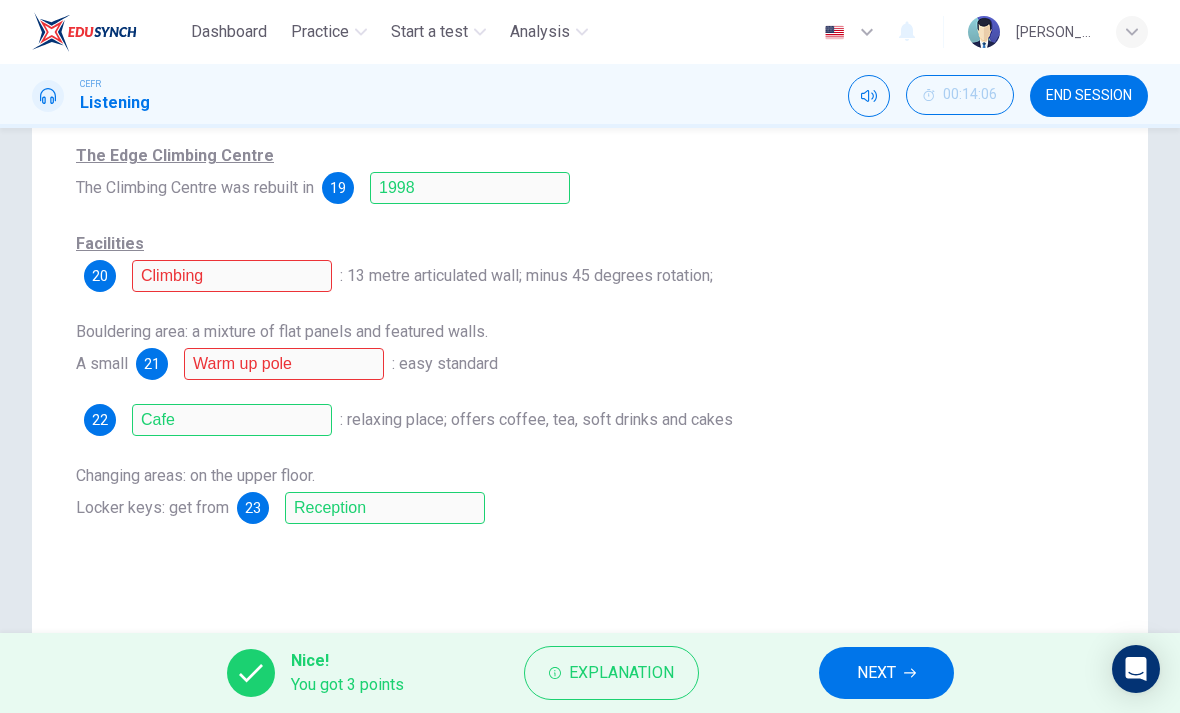 click on "Explanation" at bounding box center [621, 673] 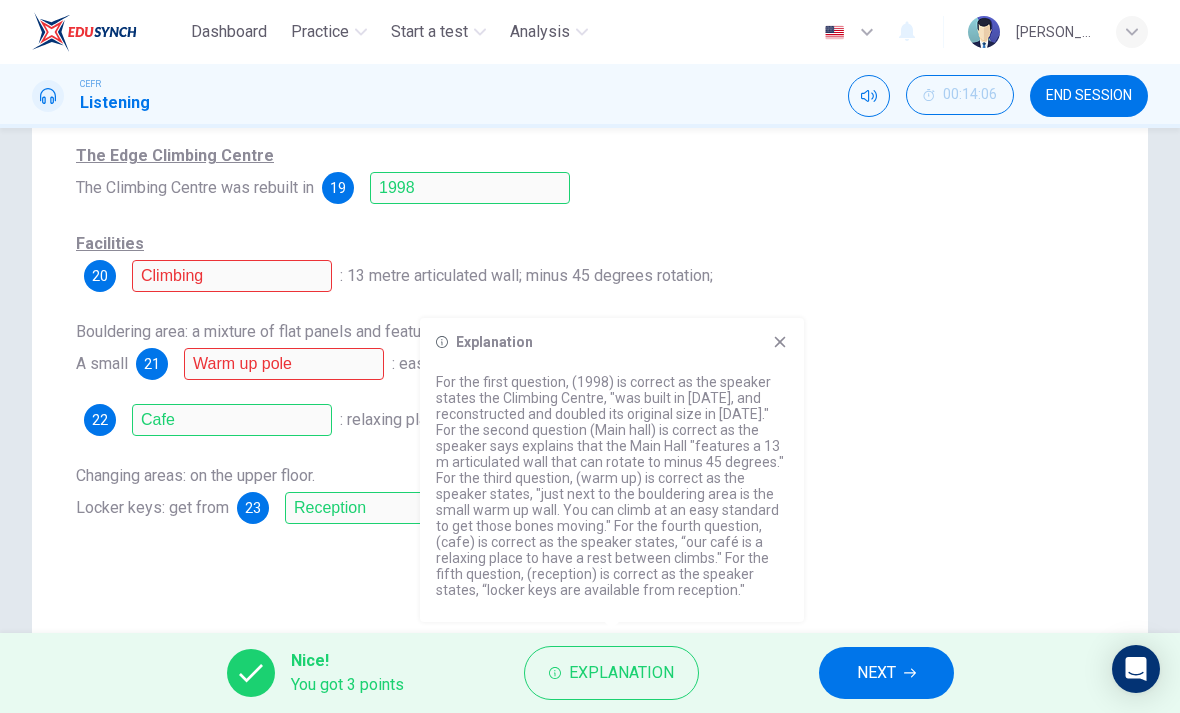 click on "Changing areas: on the upper floor. Locker keys: get from  23 Reception" at bounding box center [590, 492] 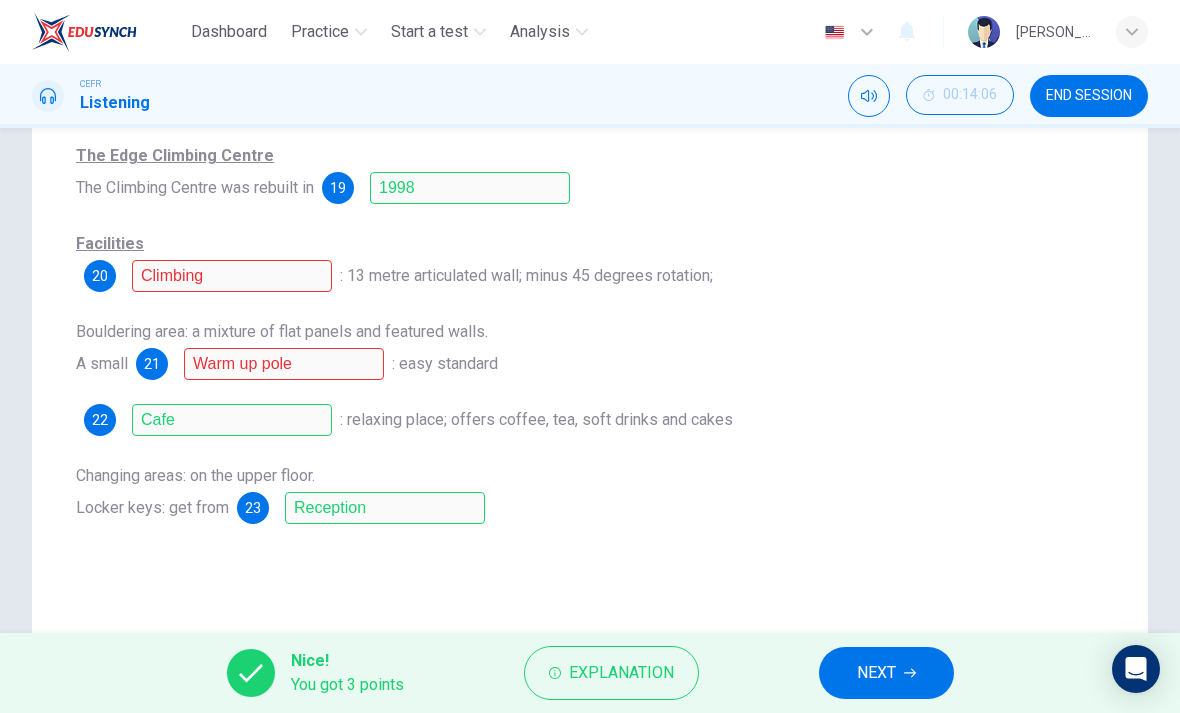 click on "NEXT" at bounding box center [876, 673] 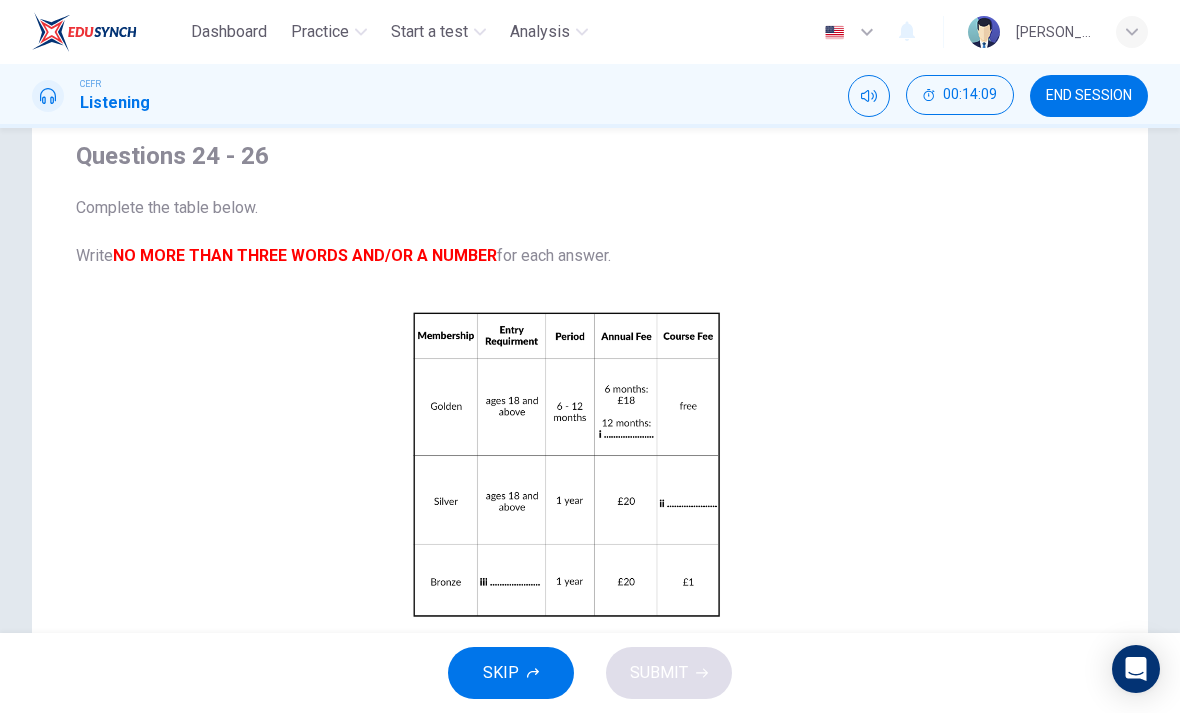 scroll, scrollTop: 157, scrollLeft: 0, axis: vertical 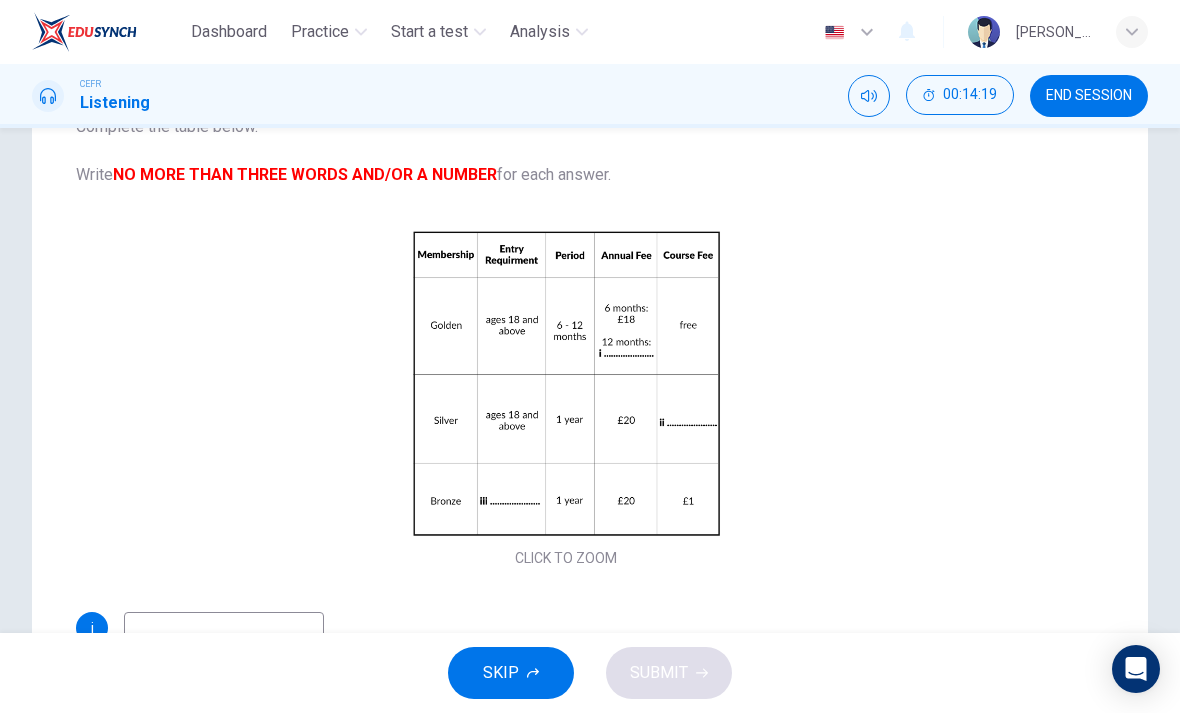 click on "Click to Zoom" at bounding box center [566, 399] 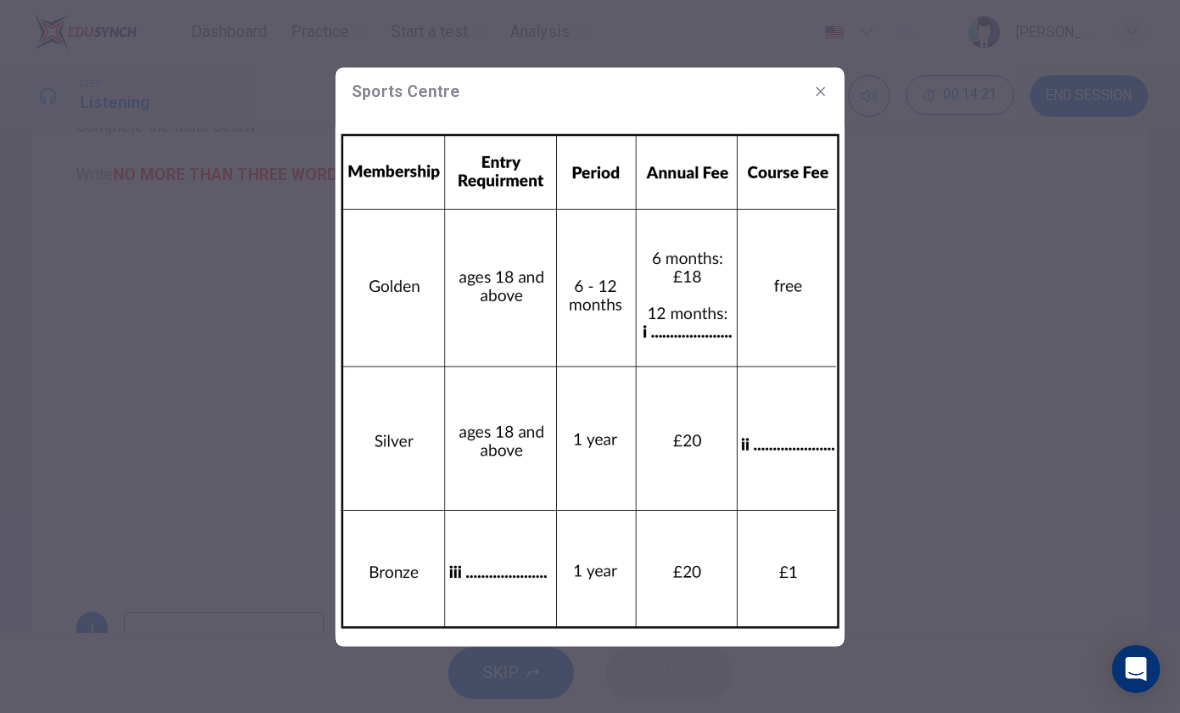 click 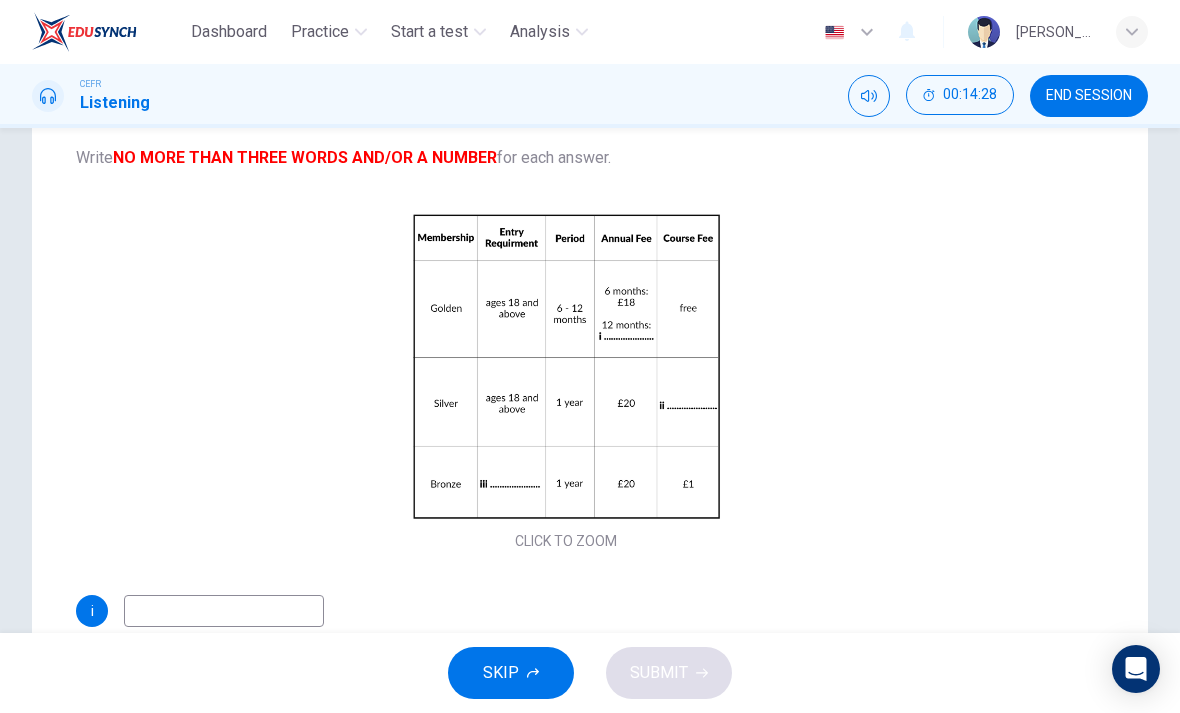 scroll, scrollTop: 101, scrollLeft: 0, axis: vertical 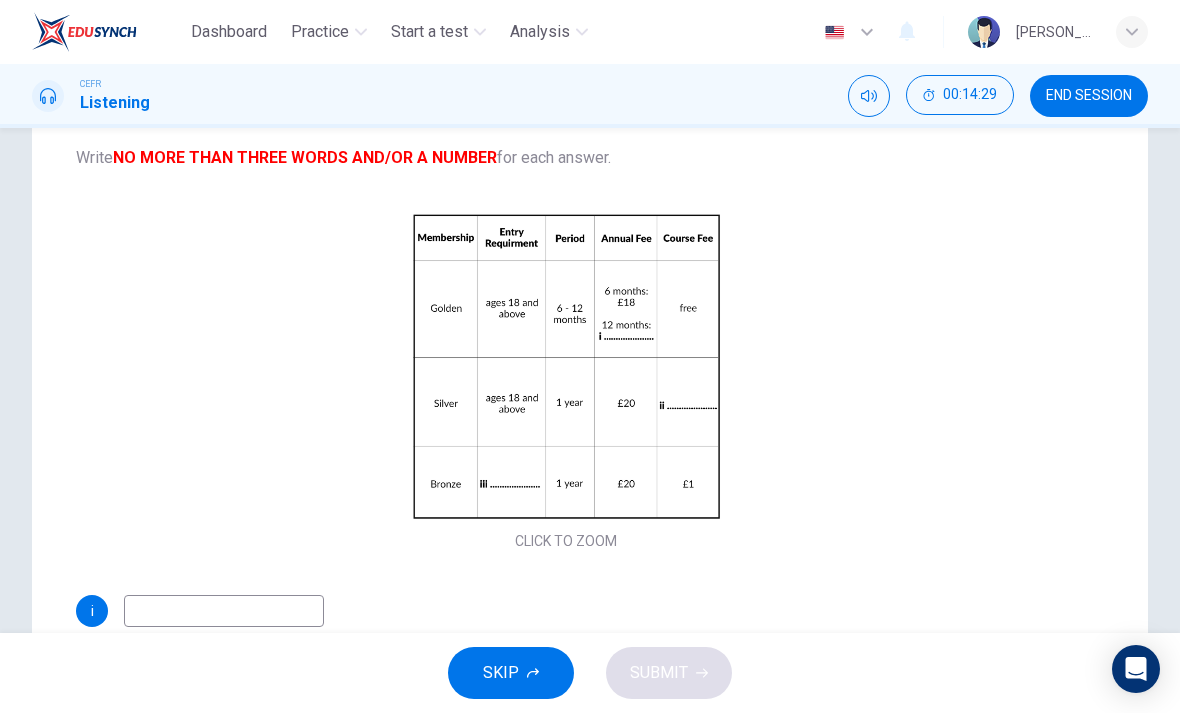 click on "Questions 24 - 26 Complete the table below. Write  NO MORE THAN THREE WORDS AND/OR A NUMBER  for each answer.
CLICK TO ZOOM Click to Zoom i ii iii" at bounding box center [566, 390] 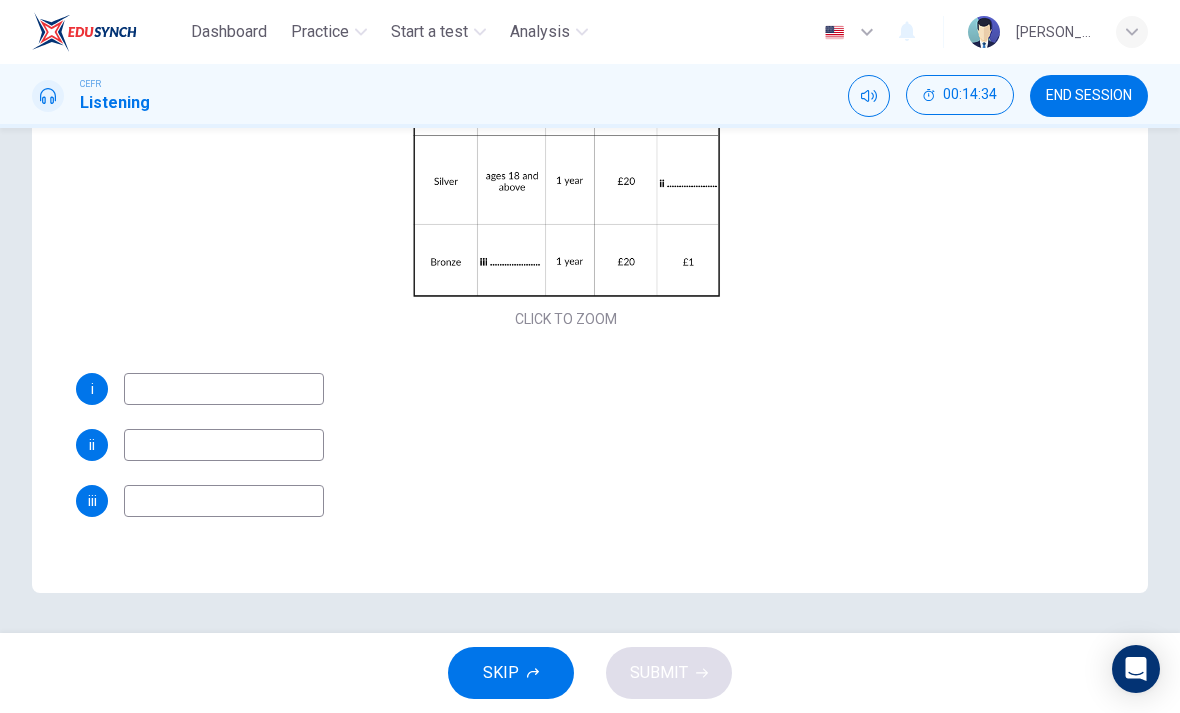 scroll, scrollTop: 379, scrollLeft: 0, axis: vertical 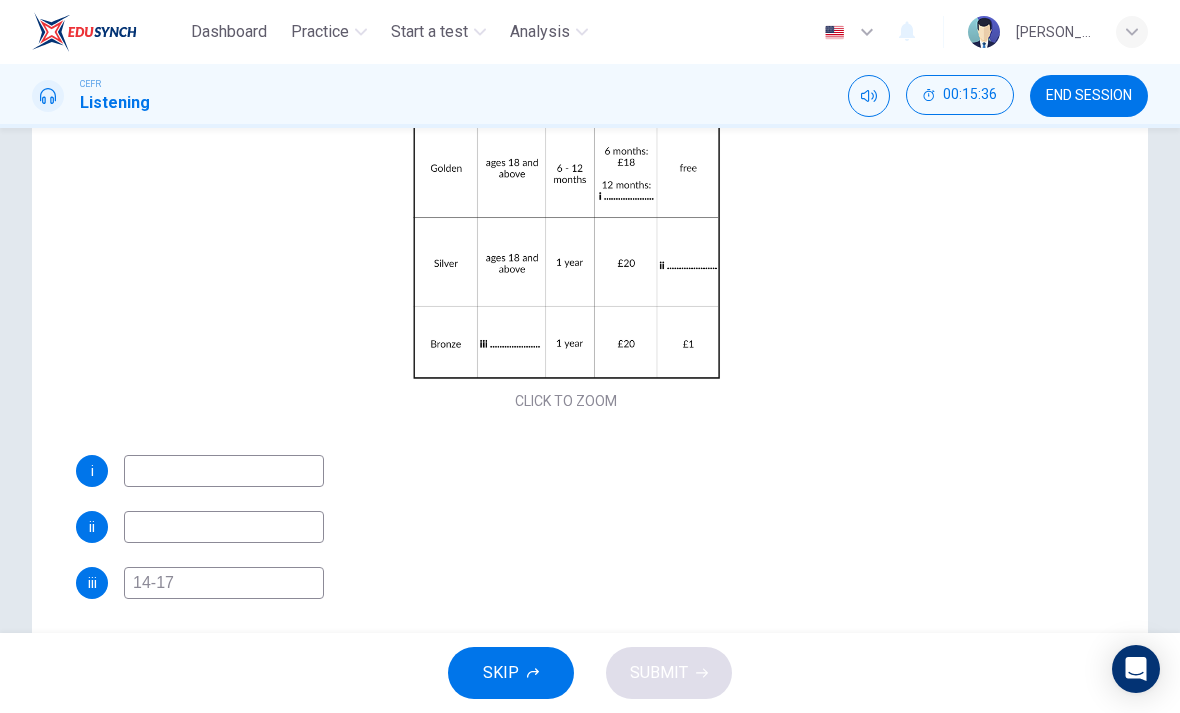 click on "14-17" at bounding box center (224, 583) 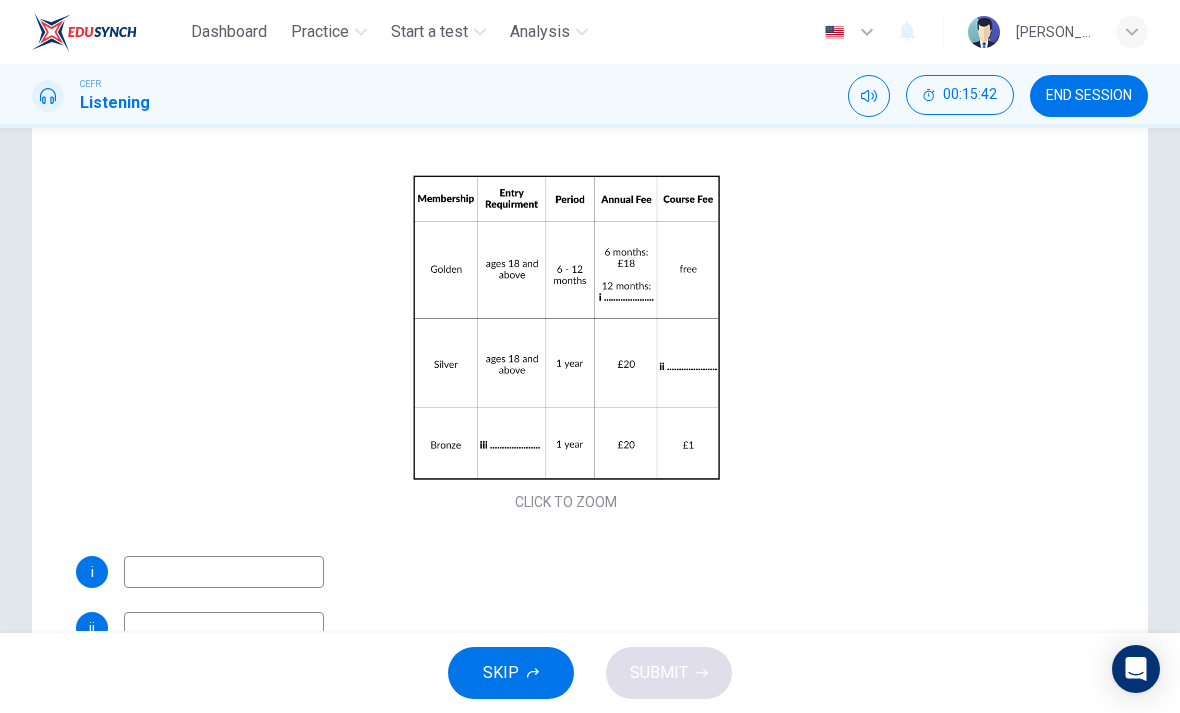 scroll, scrollTop: 0, scrollLeft: 0, axis: both 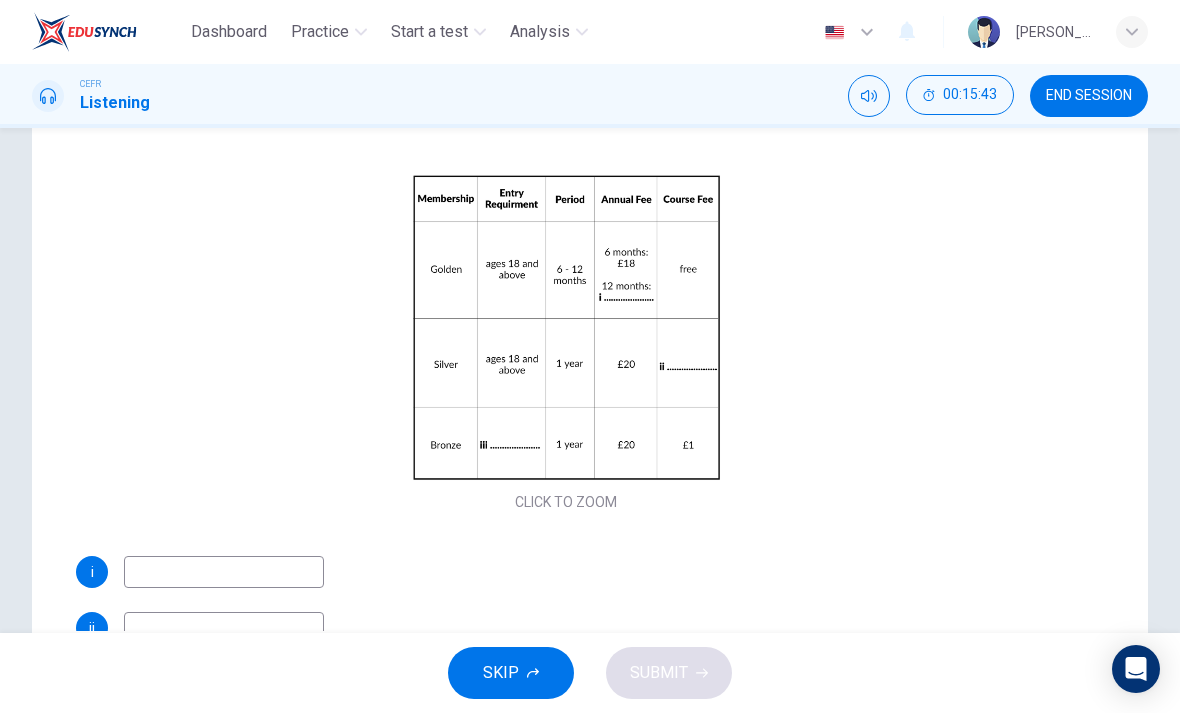 type on "14 to 17" 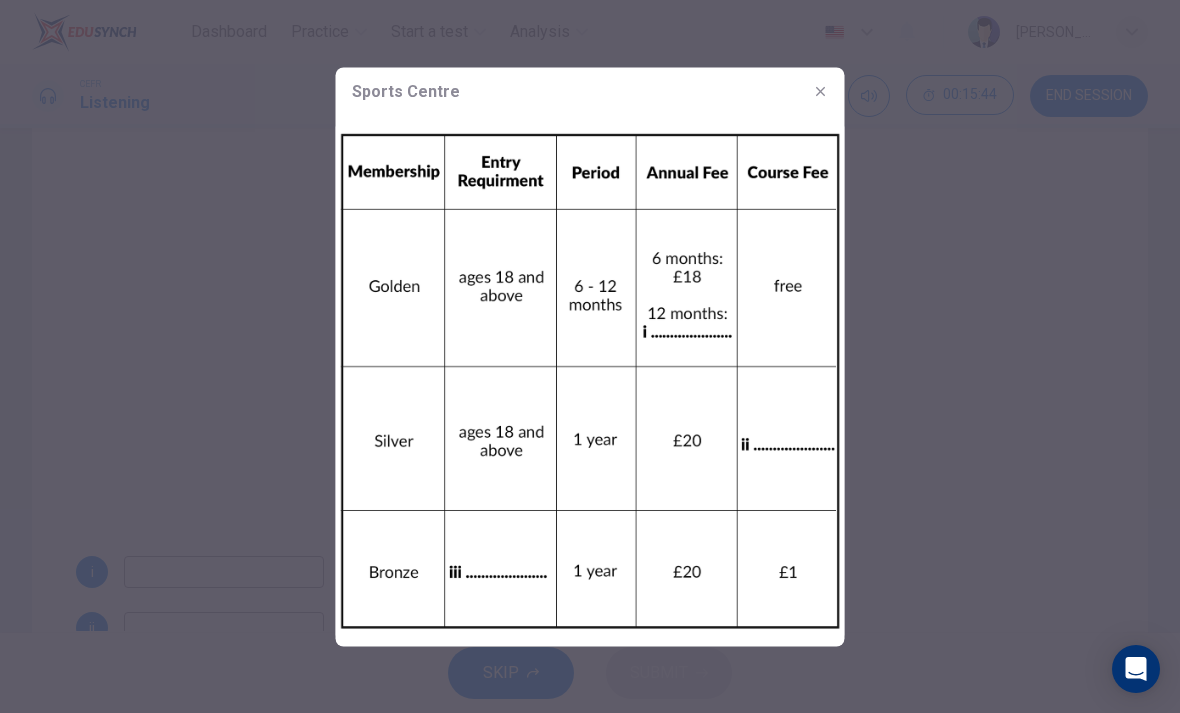 click at bounding box center (590, 356) 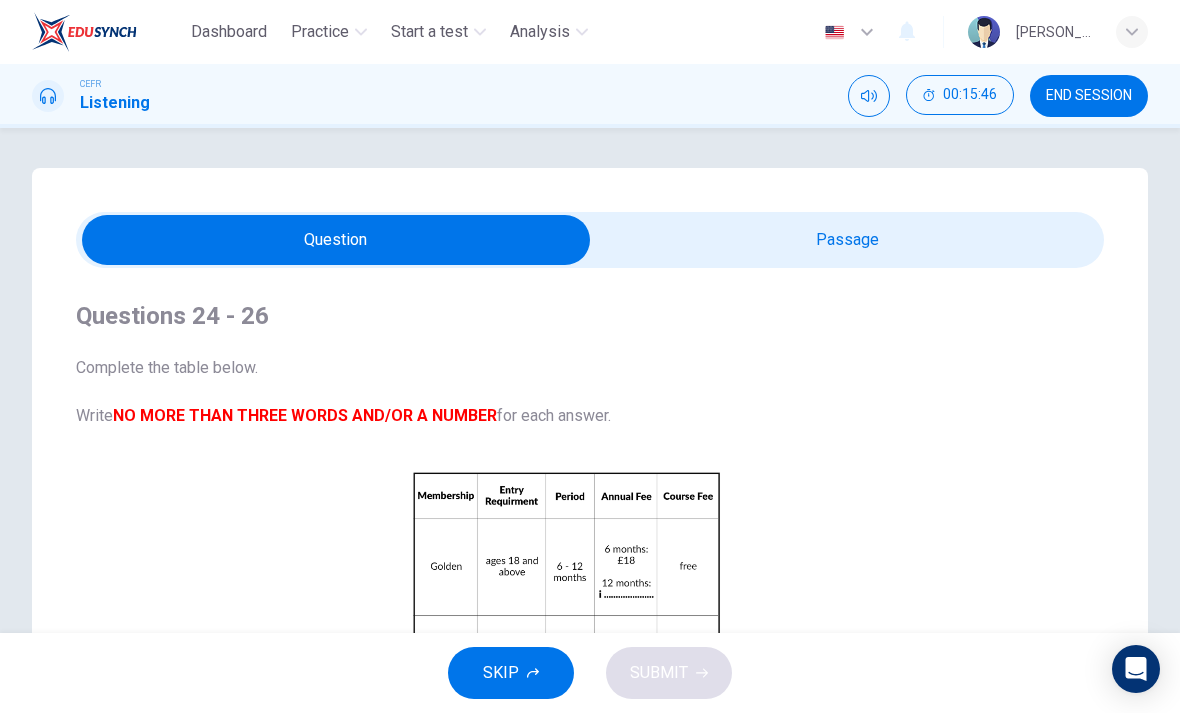 scroll, scrollTop: 0, scrollLeft: 0, axis: both 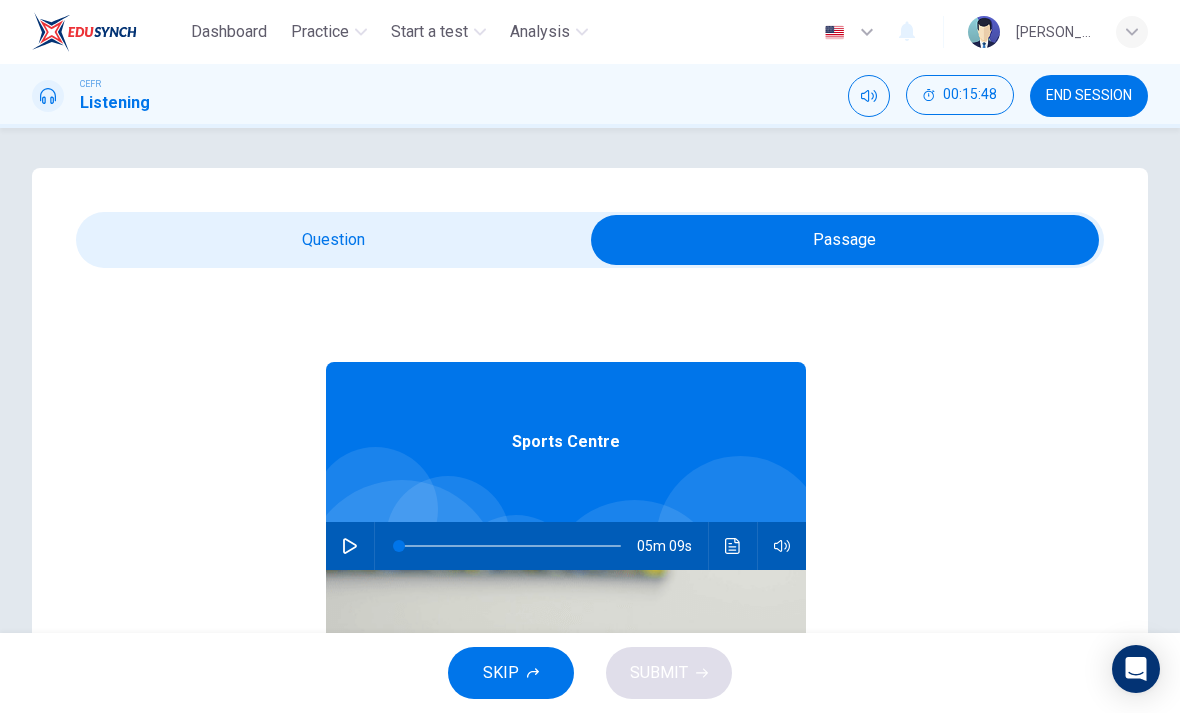 click at bounding box center (350, 546) 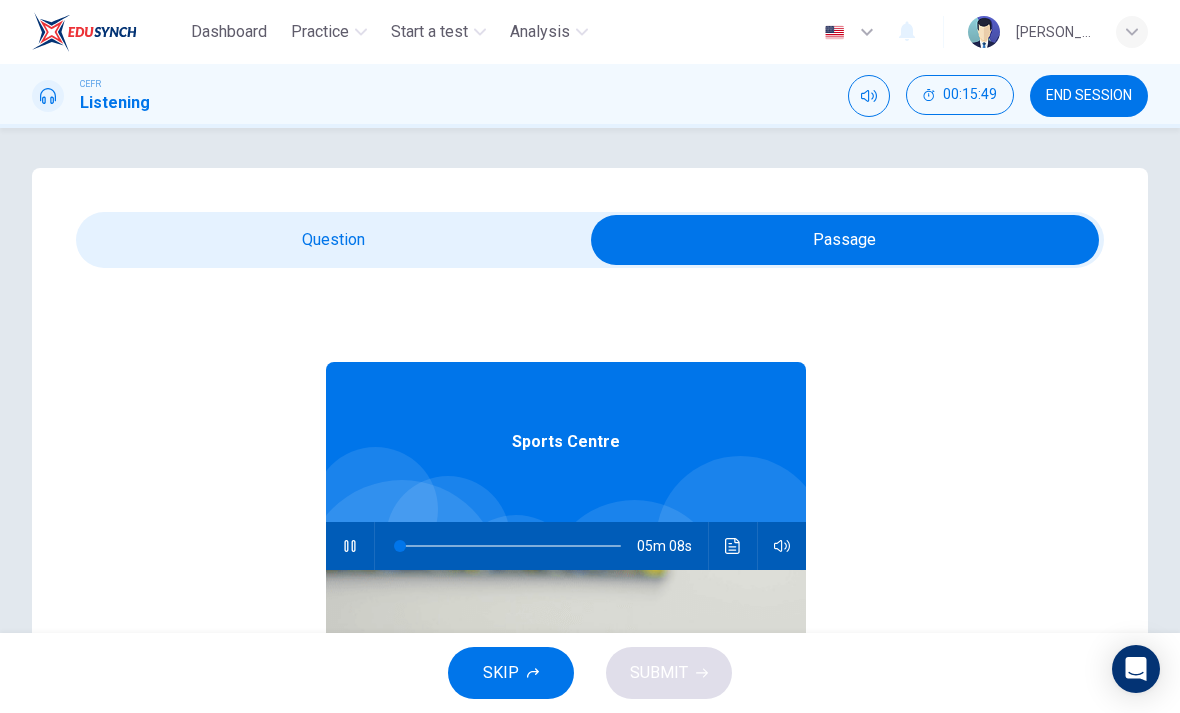type on "3" 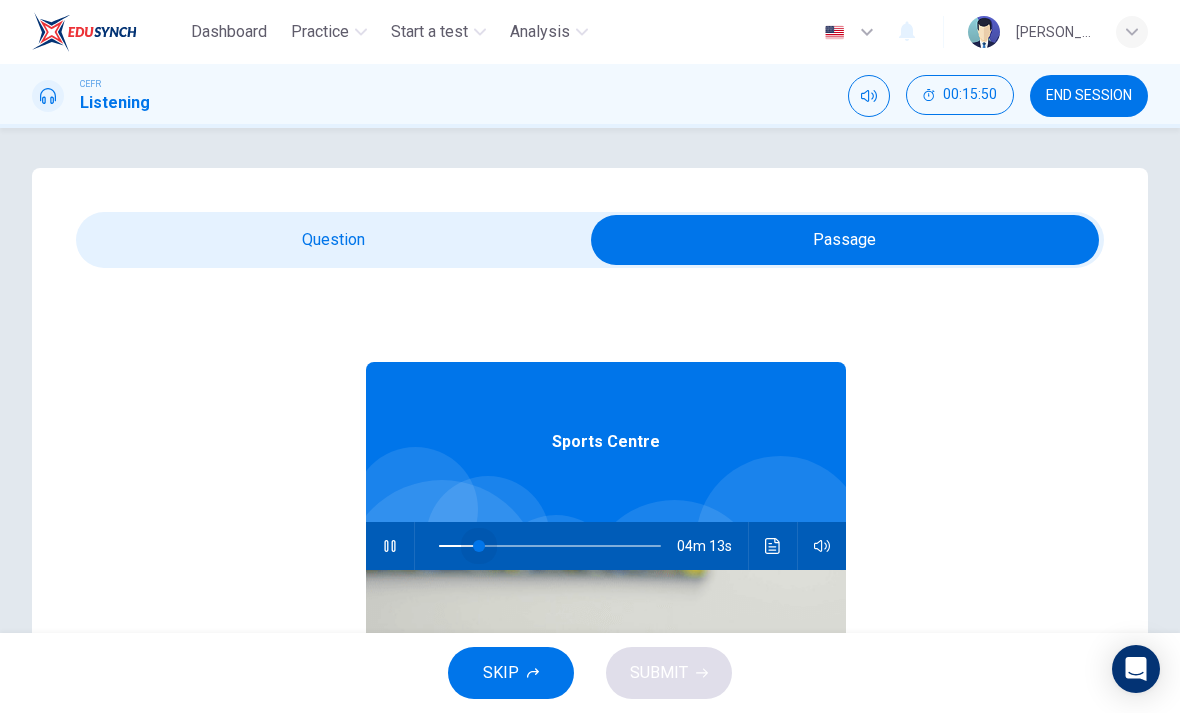 checkbox on "false" 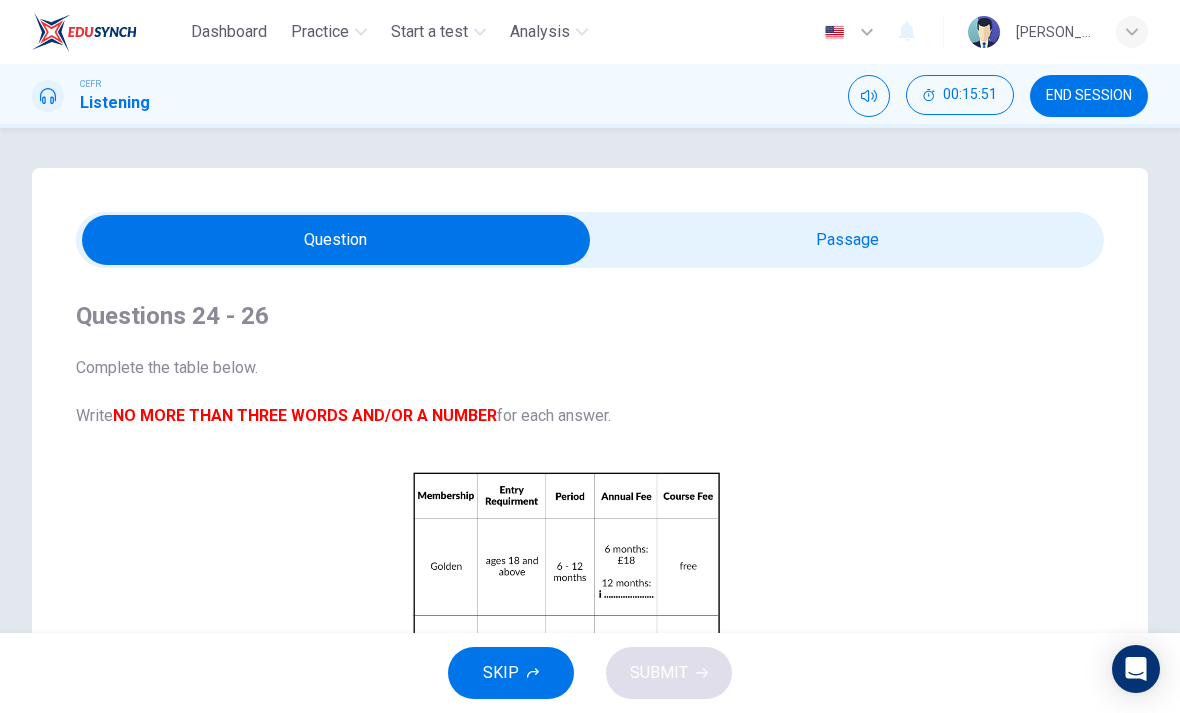type on "13" 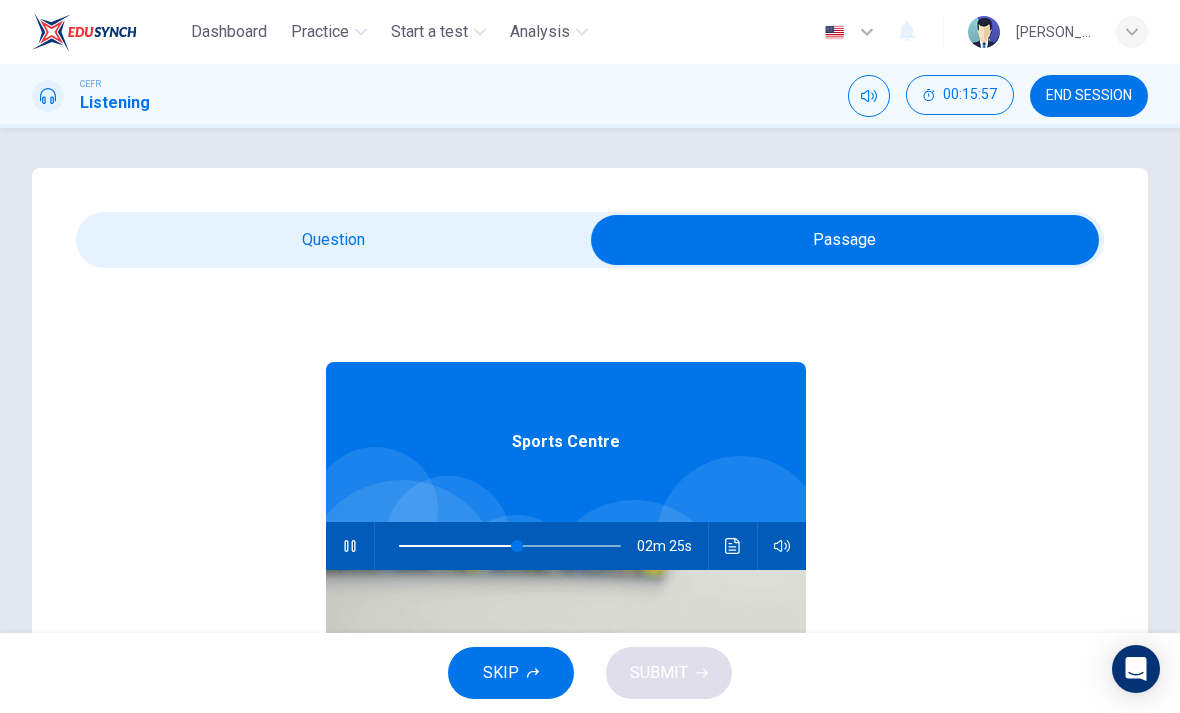 click at bounding box center (517, 546) 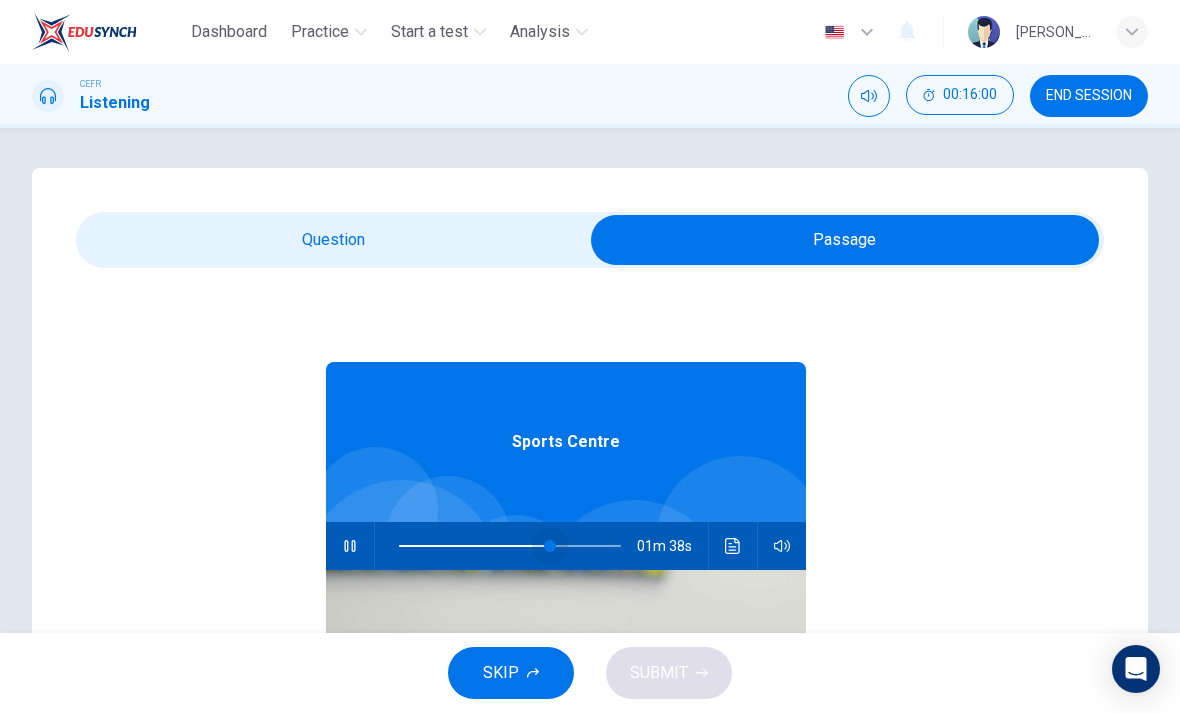 click at bounding box center (550, 546) 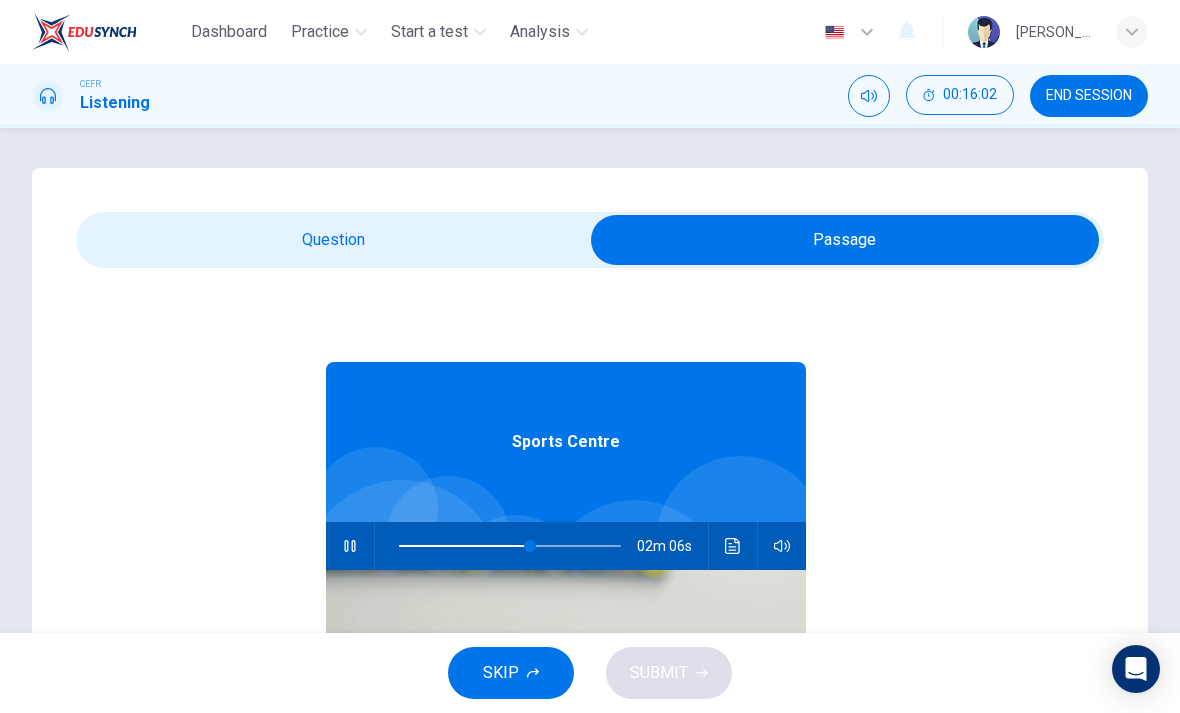 click at bounding box center (530, 546) 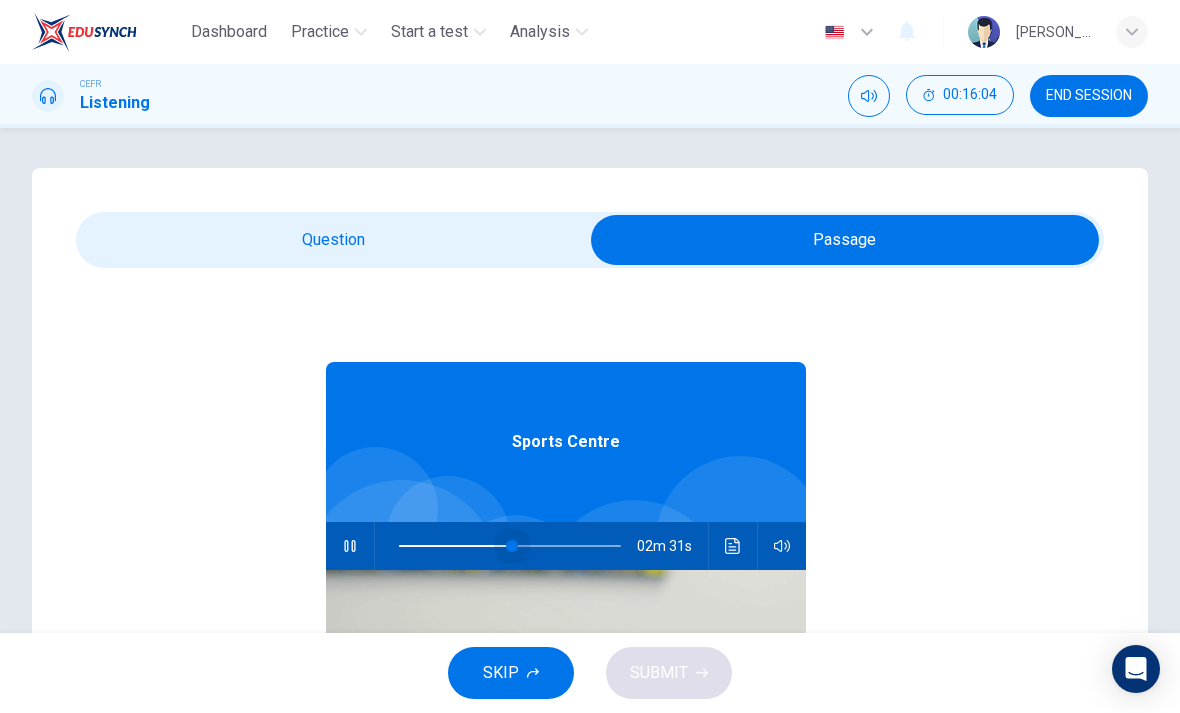 click at bounding box center [512, 546] 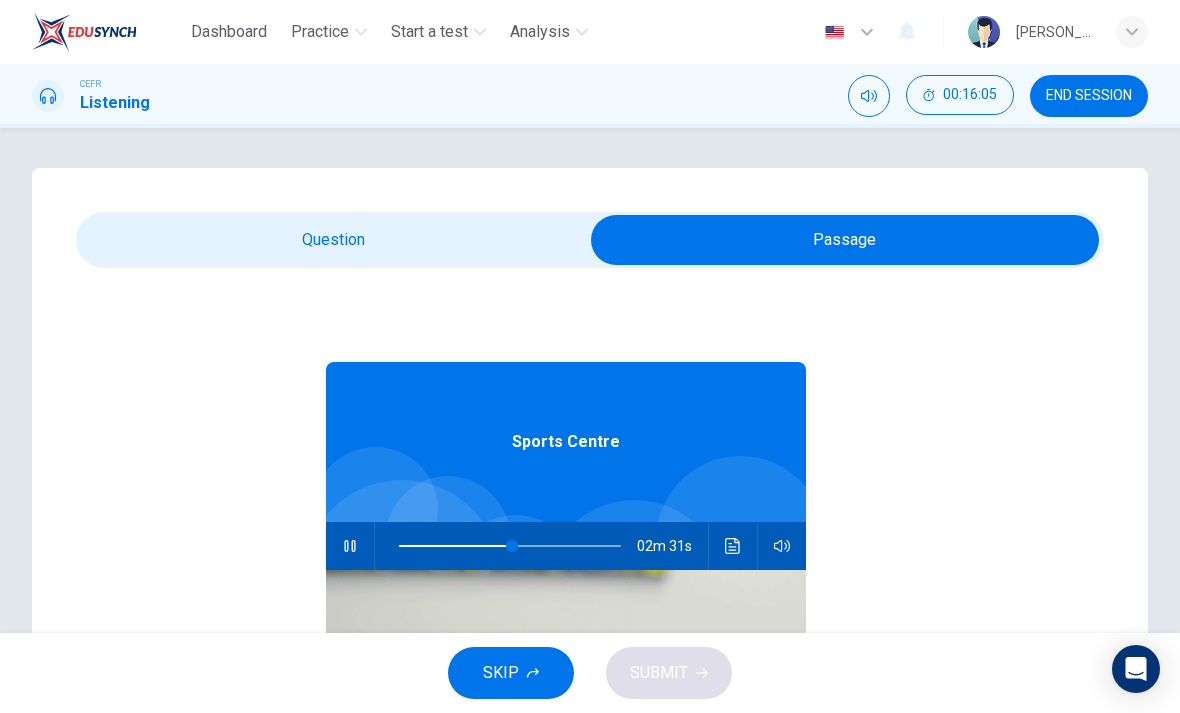 click at bounding box center (845, 240) 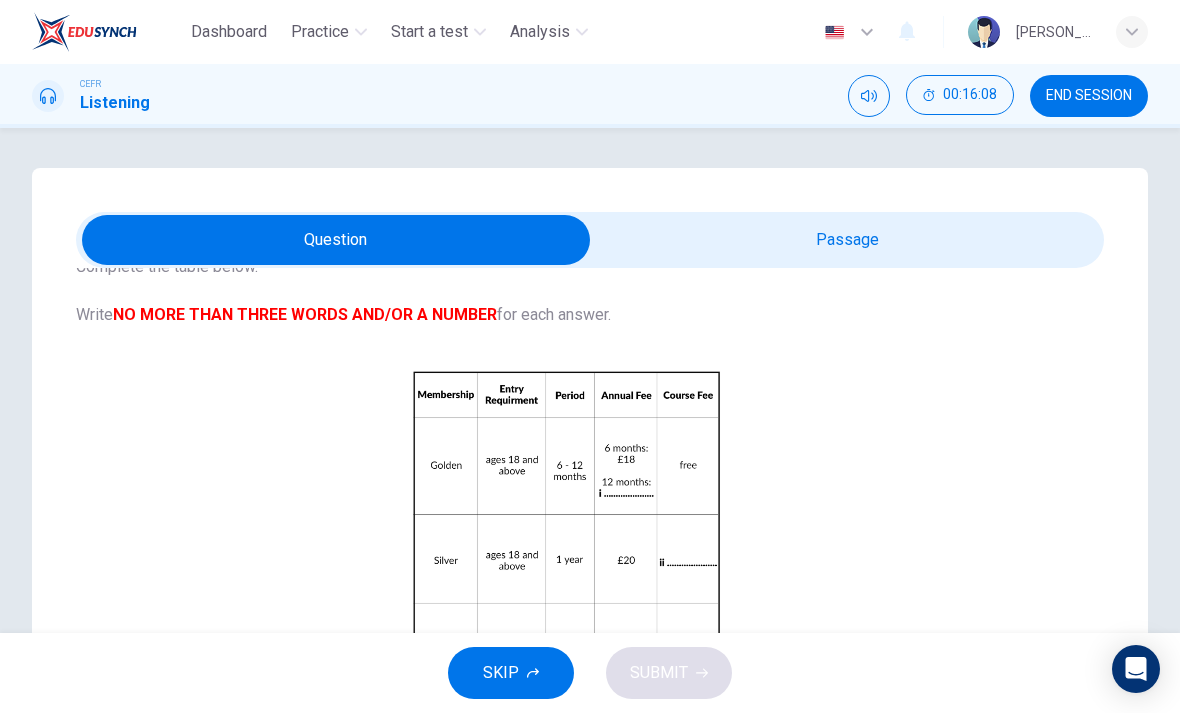 scroll, scrollTop: 101, scrollLeft: 0, axis: vertical 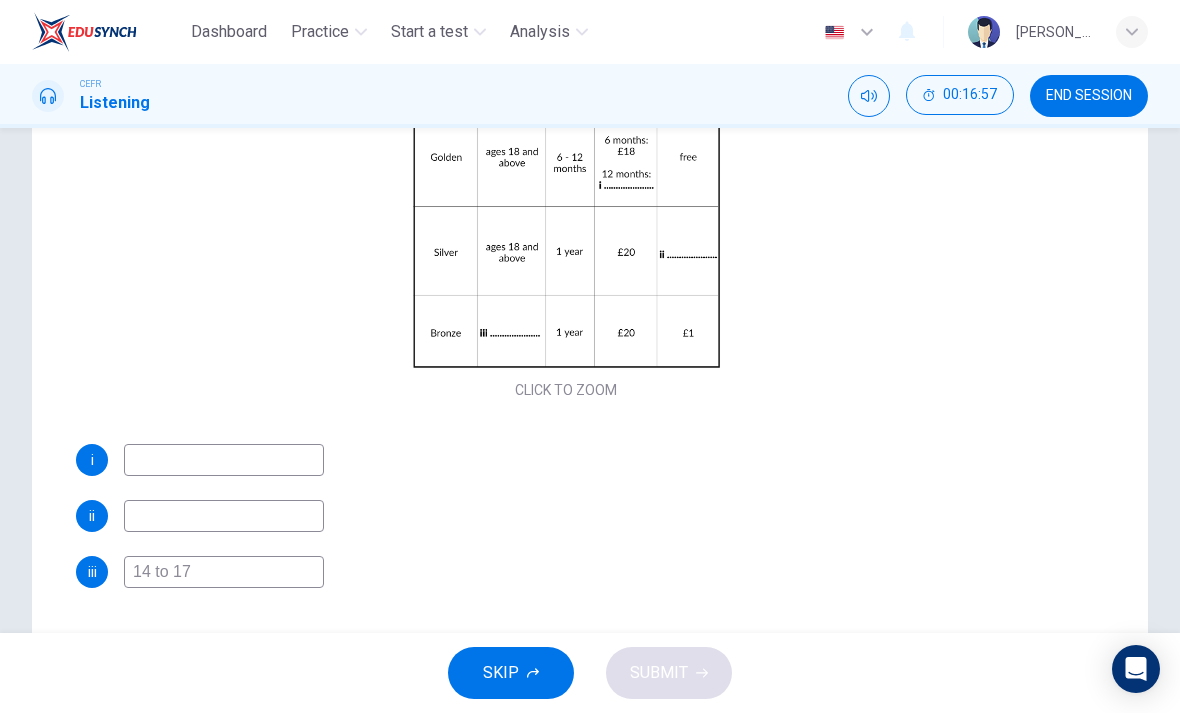 click at bounding box center (224, 460) 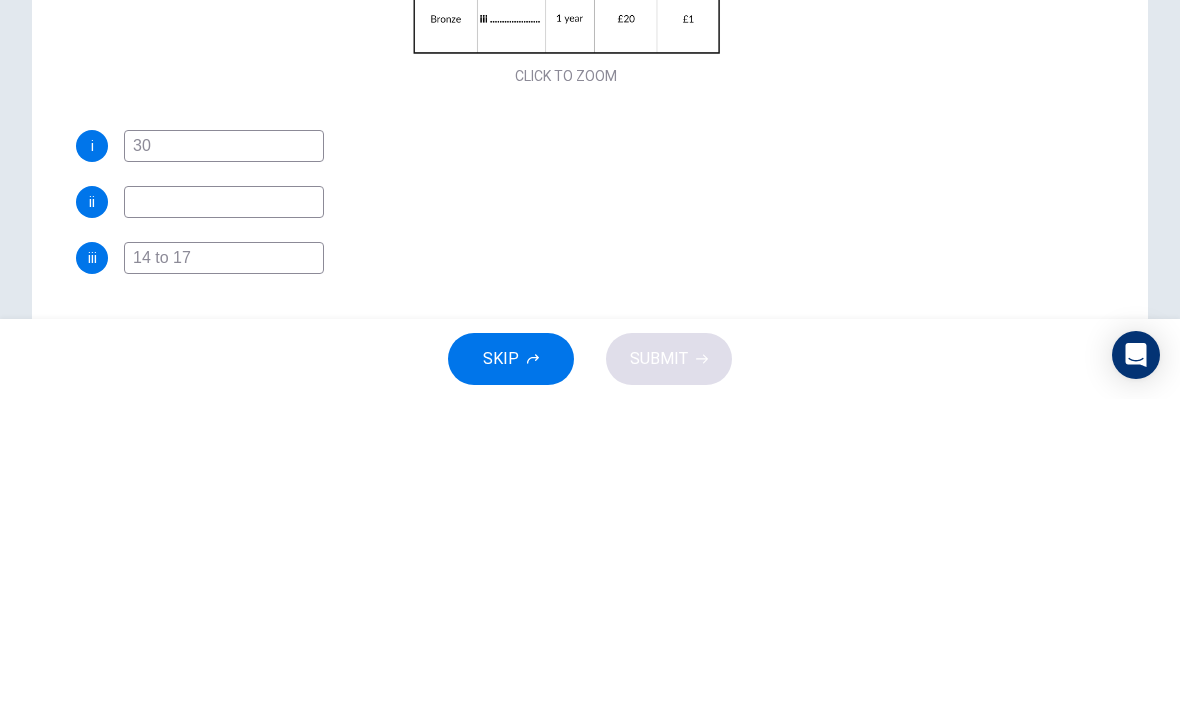 type on "30" 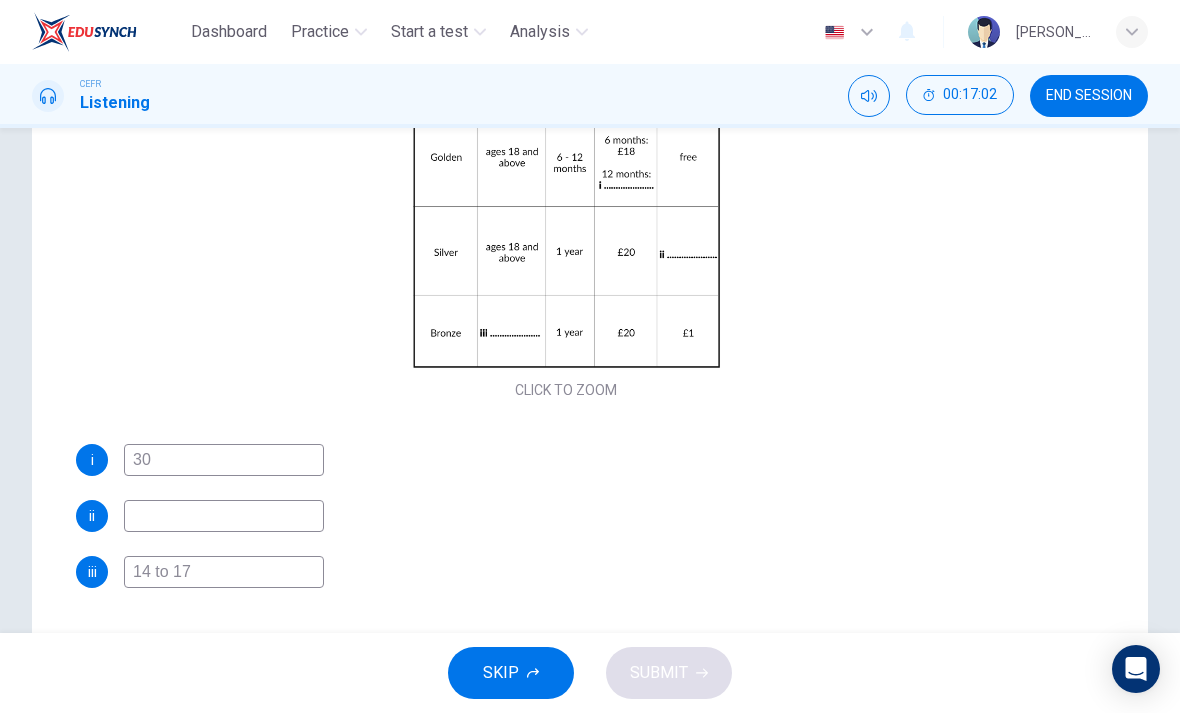 click on "30" at bounding box center (224, 460) 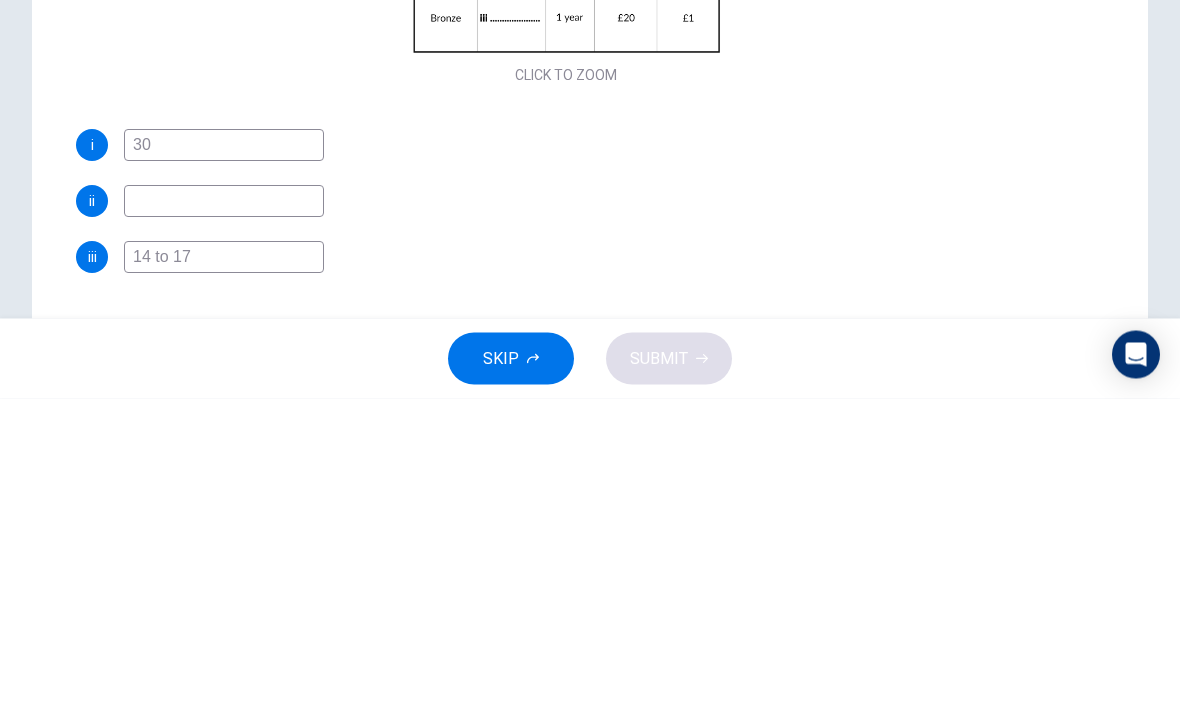 click on "i 30" at bounding box center [566, 460] 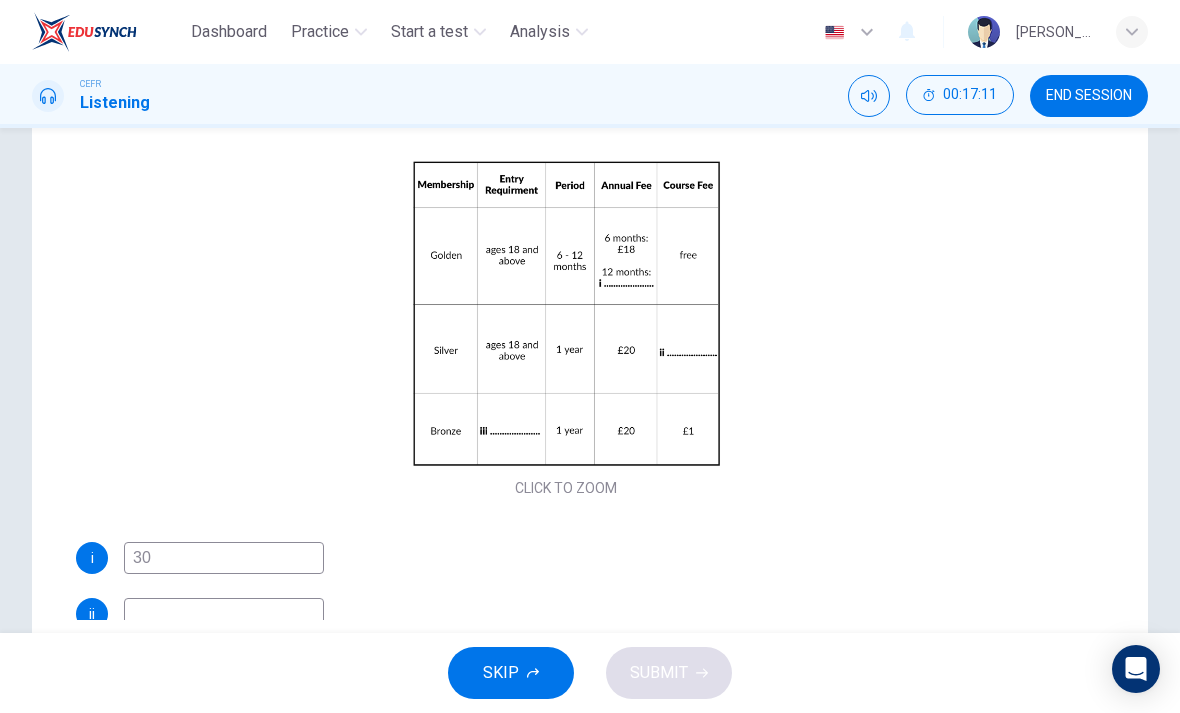 scroll, scrollTop: 46, scrollLeft: 0, axis: vertical 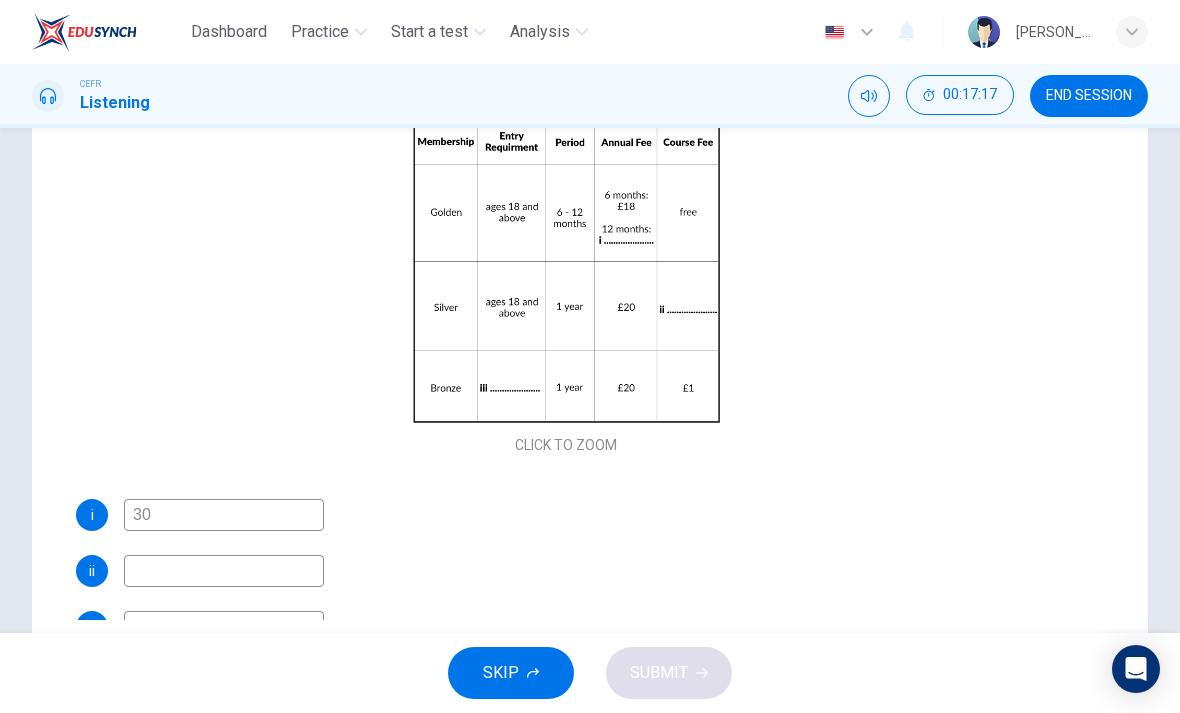 click at bounding box center (224, 571) 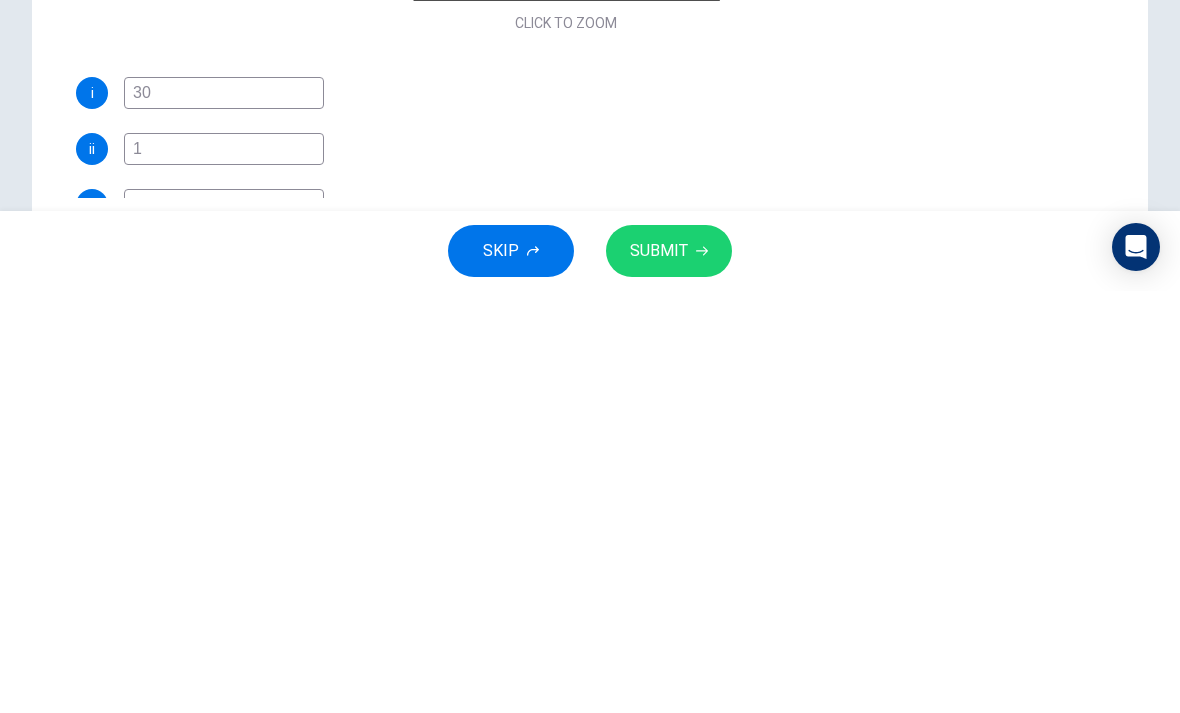 type on "1" 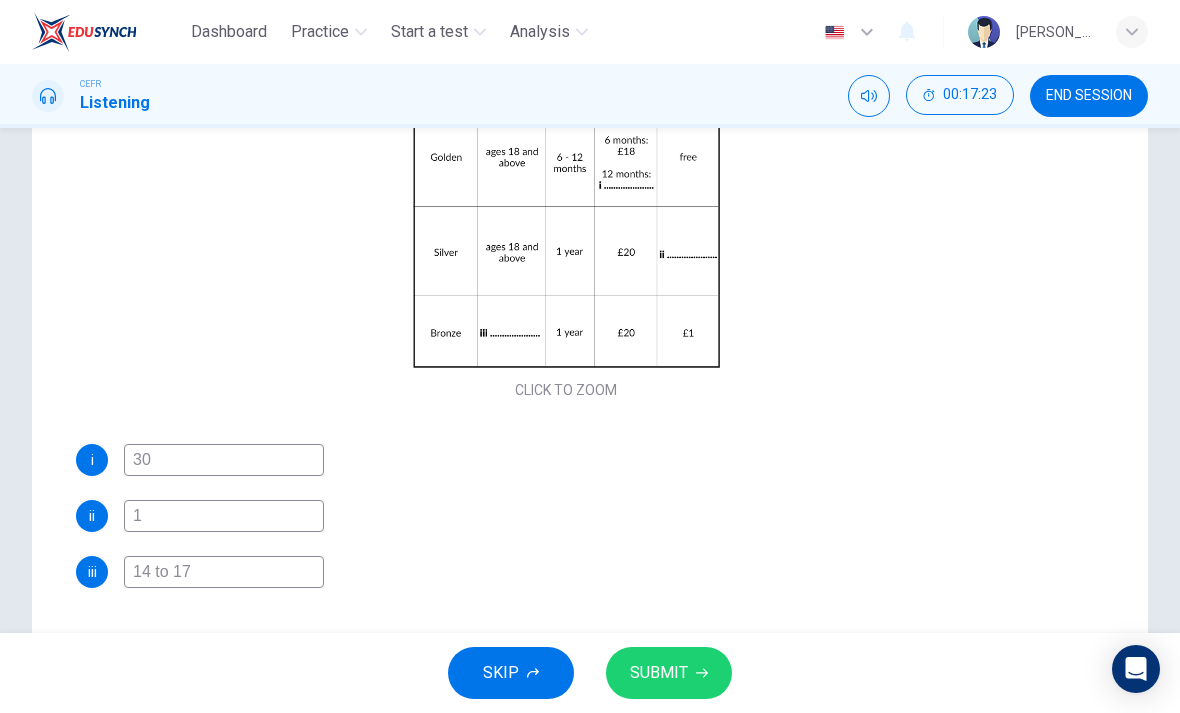 click on "SUBMIT" at bounding box center [659, 673] 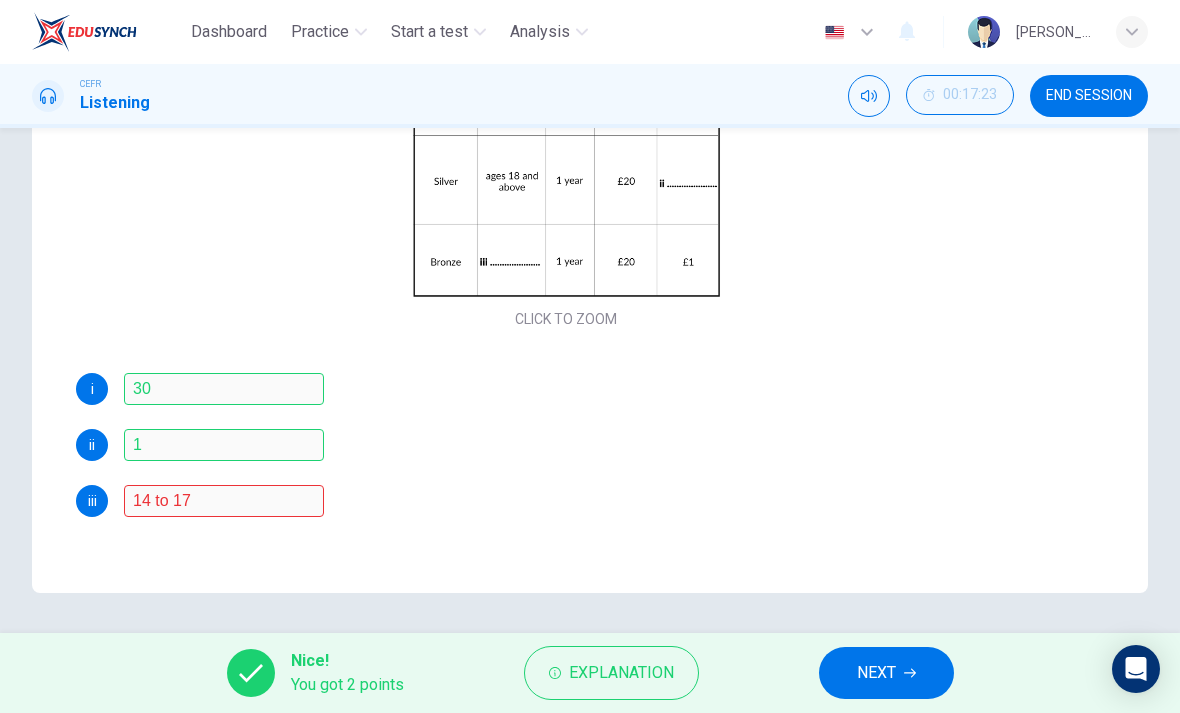 scroll, scrollTop: 379, scrollLeft: 0, axis: vertical 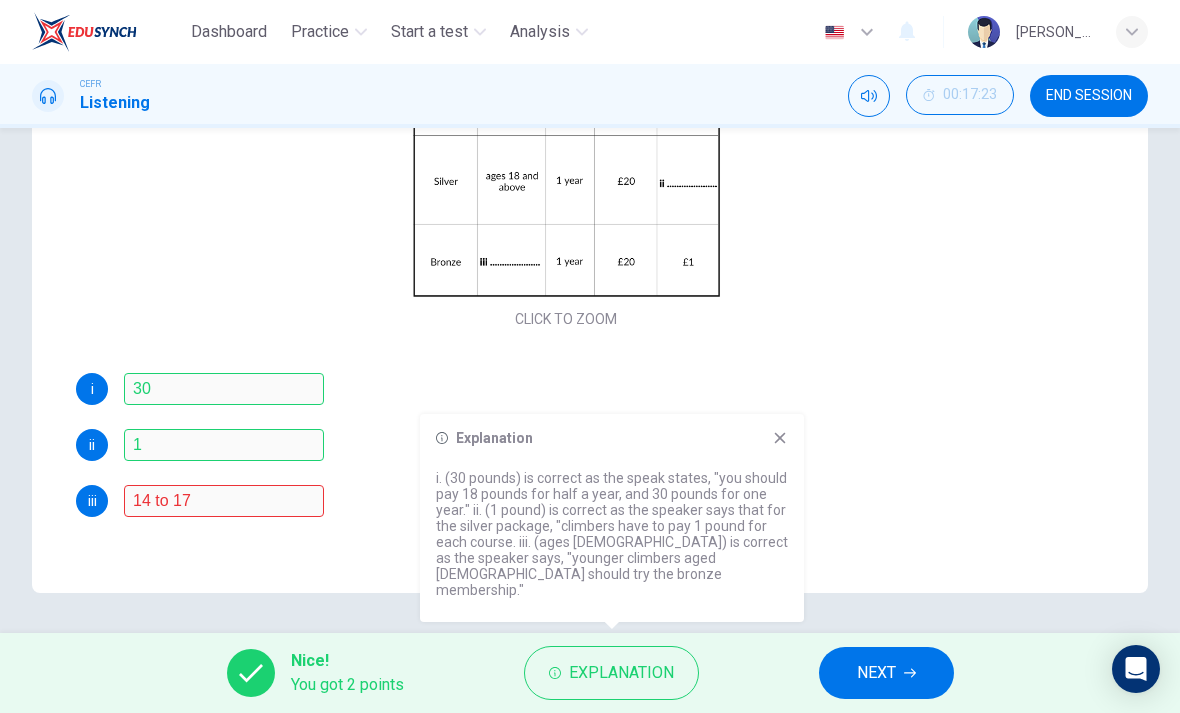 click 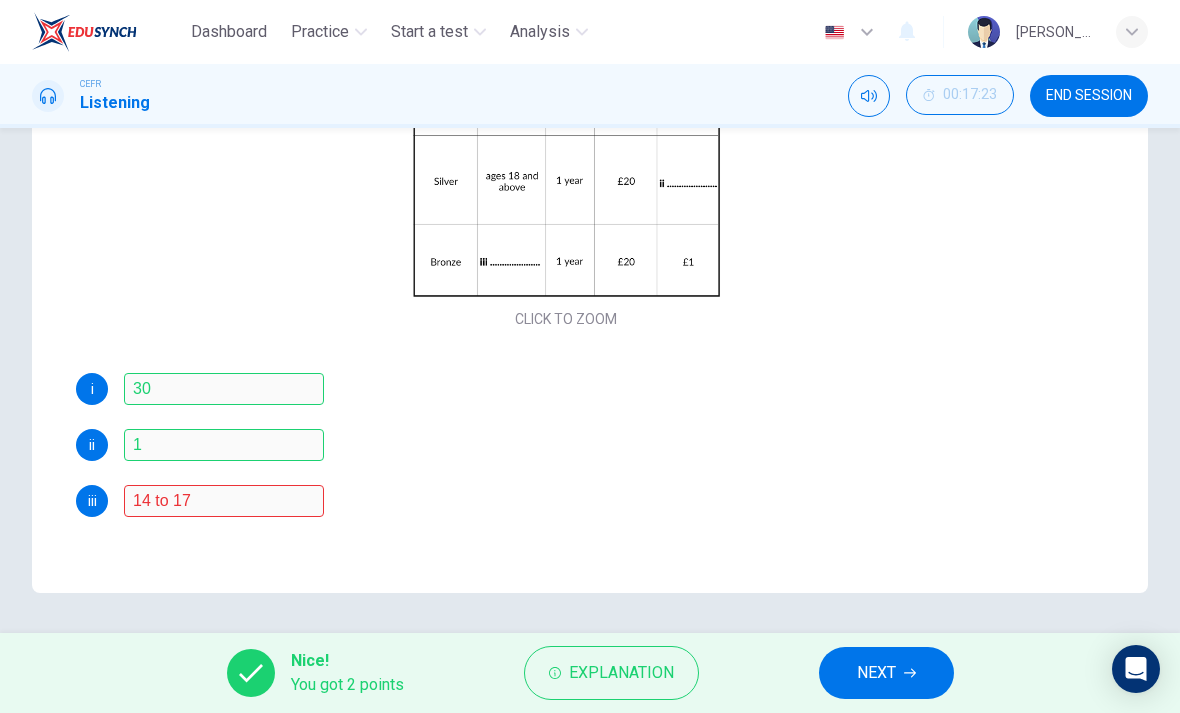 click 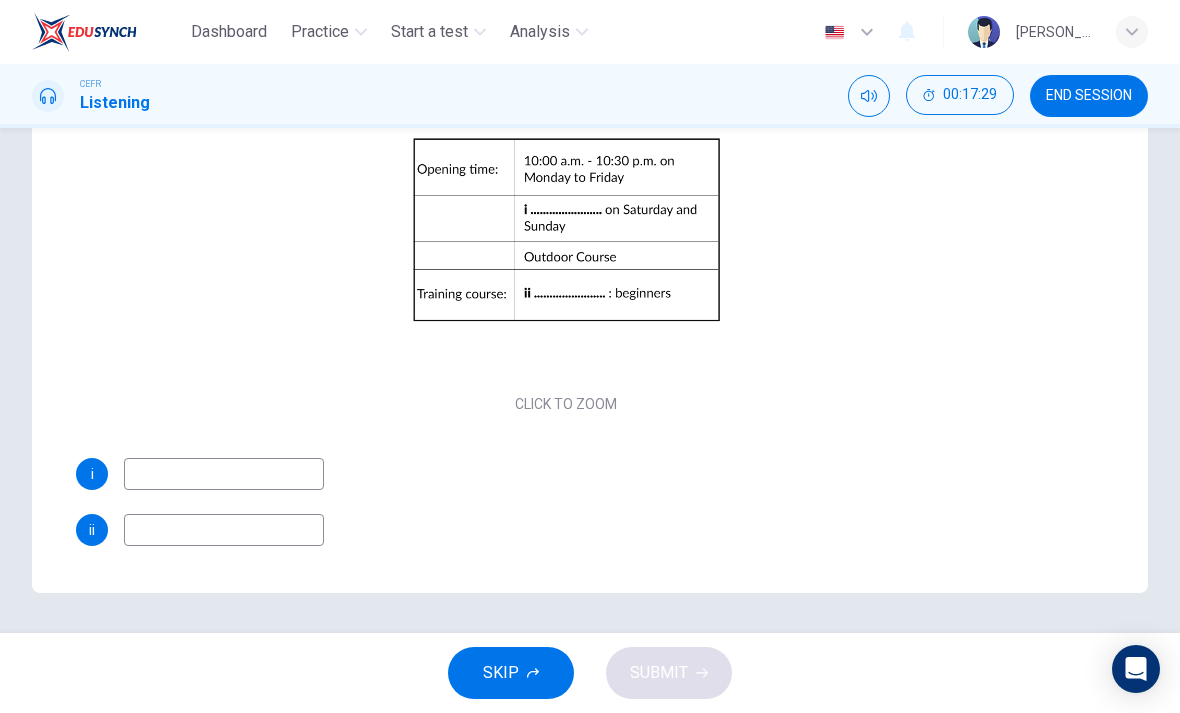 scroll, scrollTop: 17, scrollLeft: 0, axis: vertical 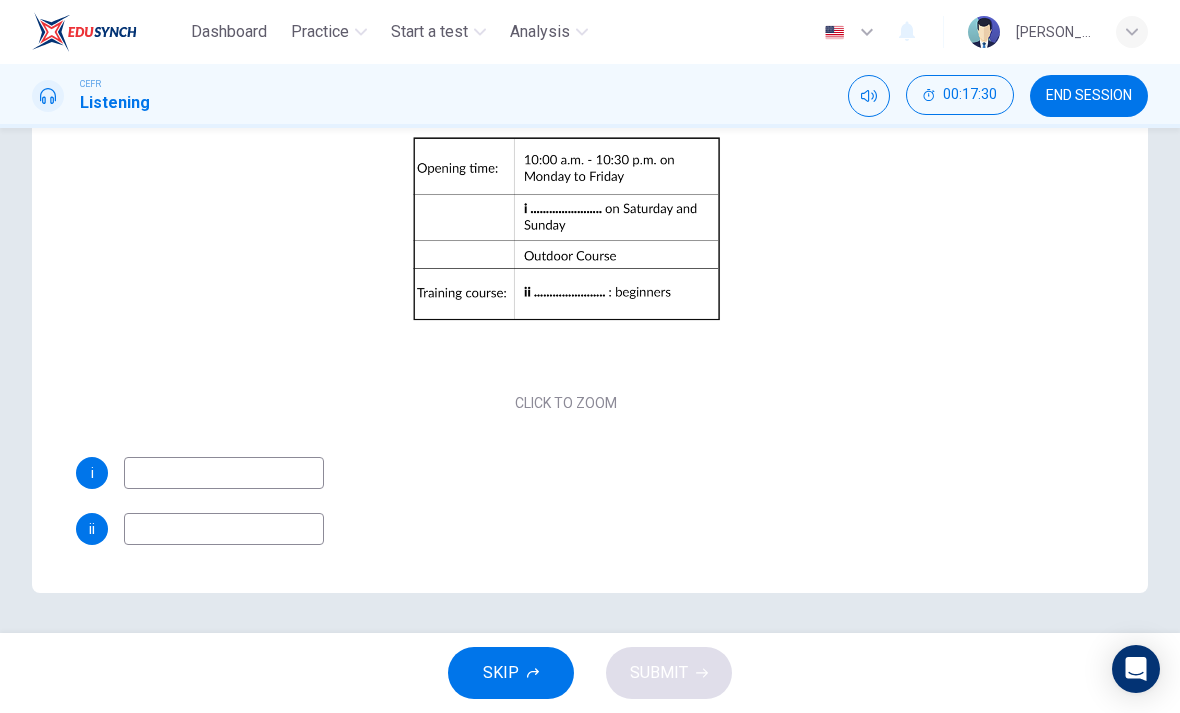 click at bounding box center [224, 473] 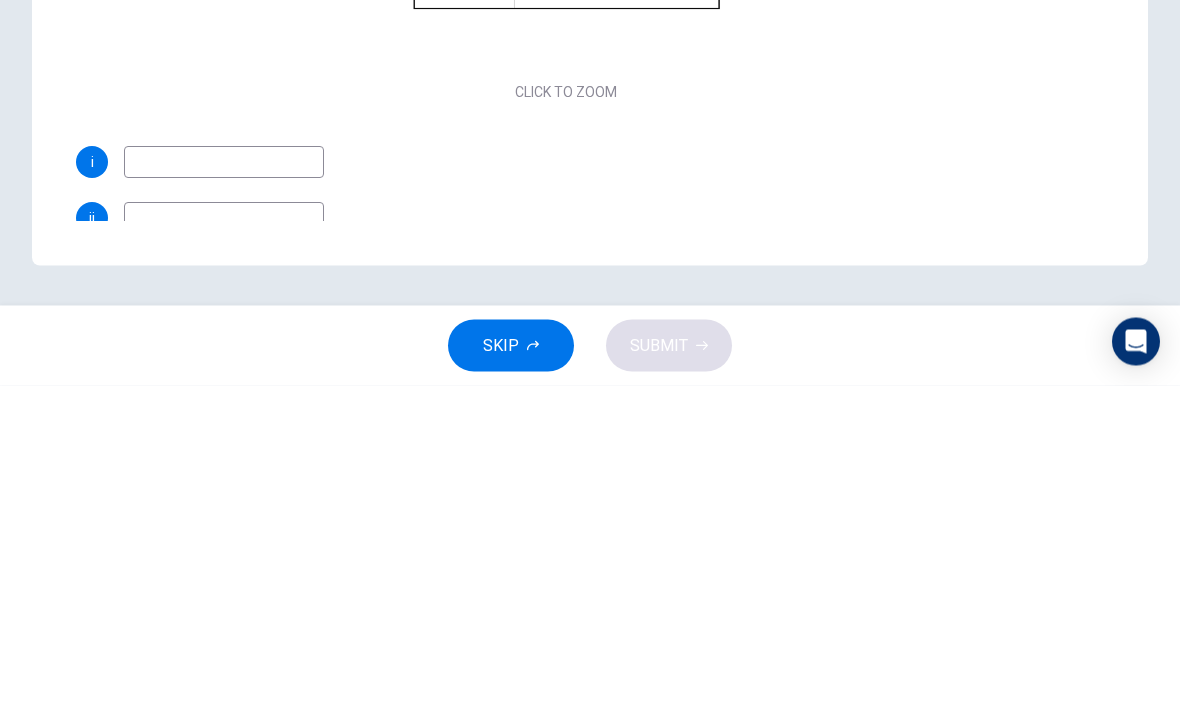 scroll, scrollTop: 0, scrollLeft: 0, axis: both 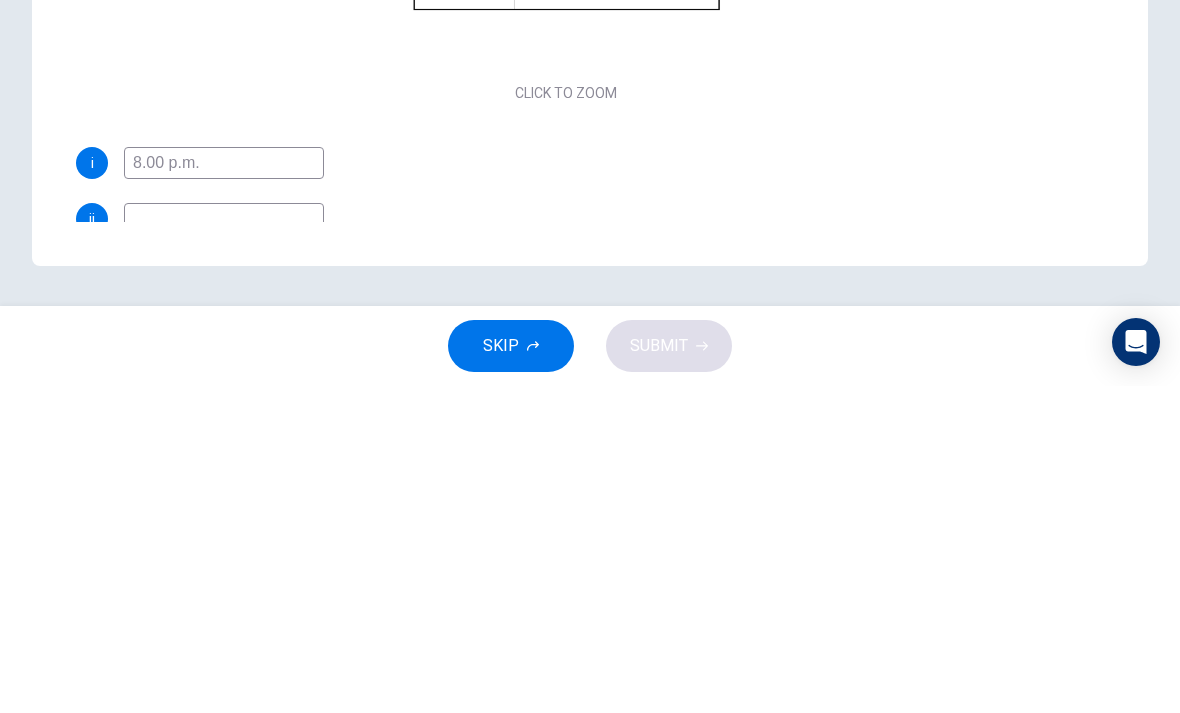 type on "8.00 p.m." 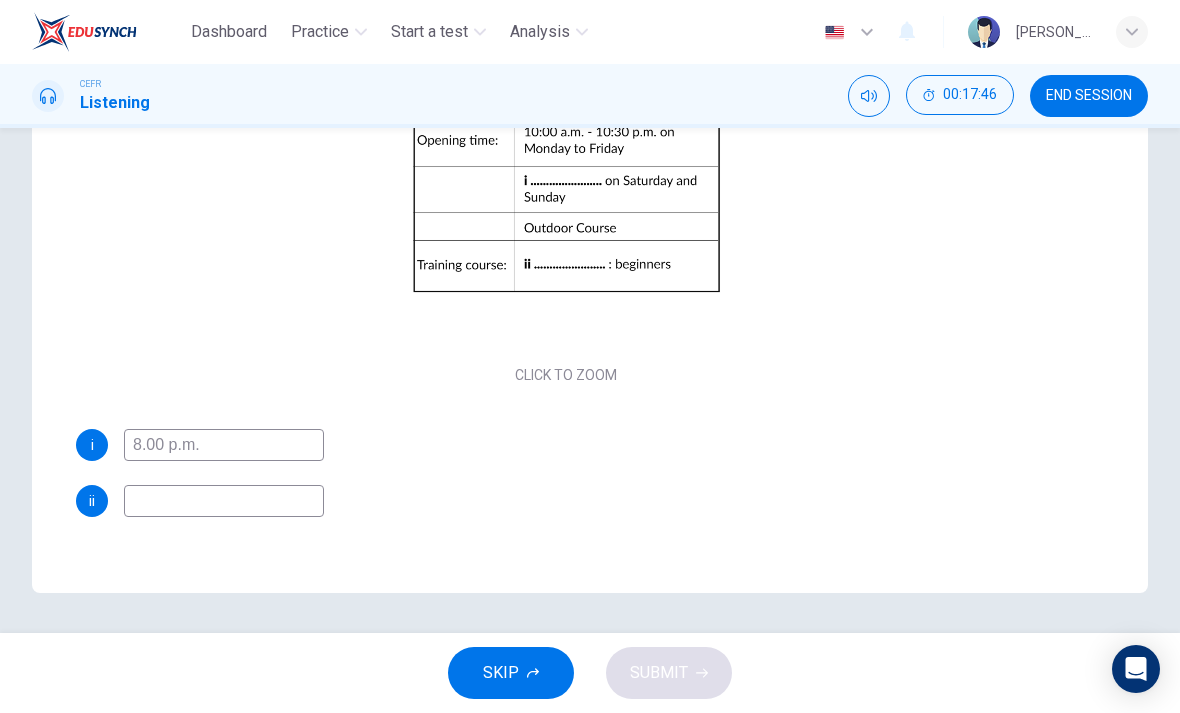 scroll, scrollTop: 45, scrollLeft: 0, axis: vertical 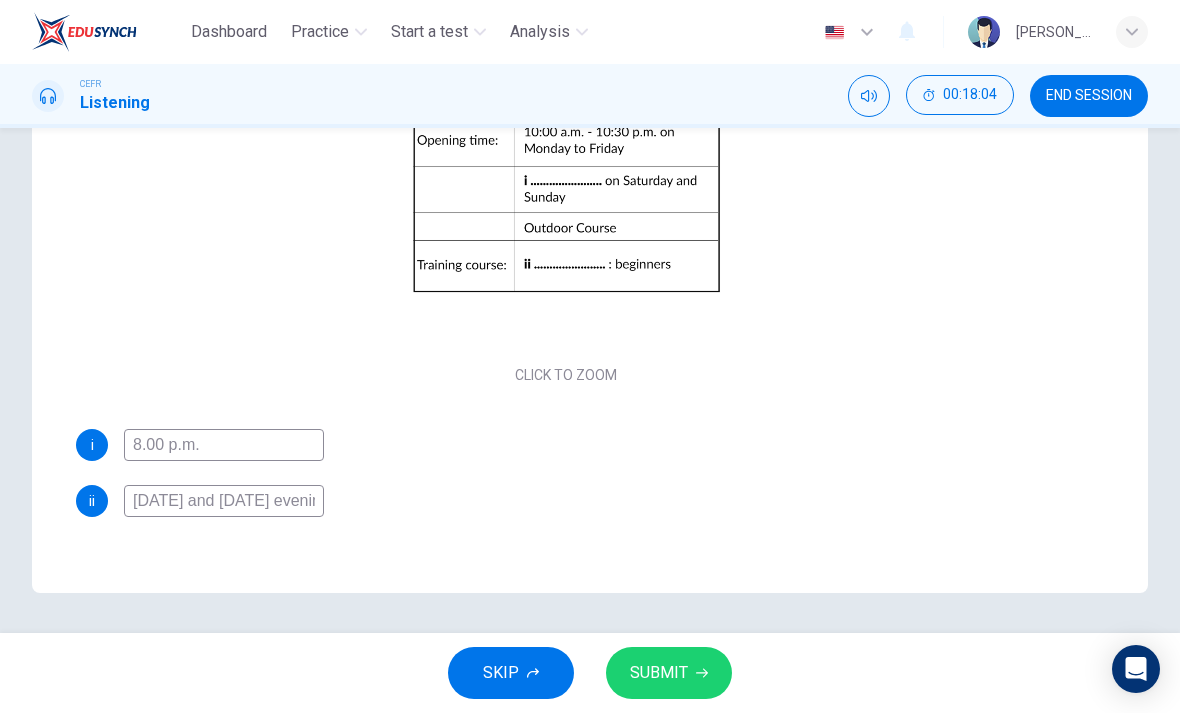 type on "Monday and wednesday evening" 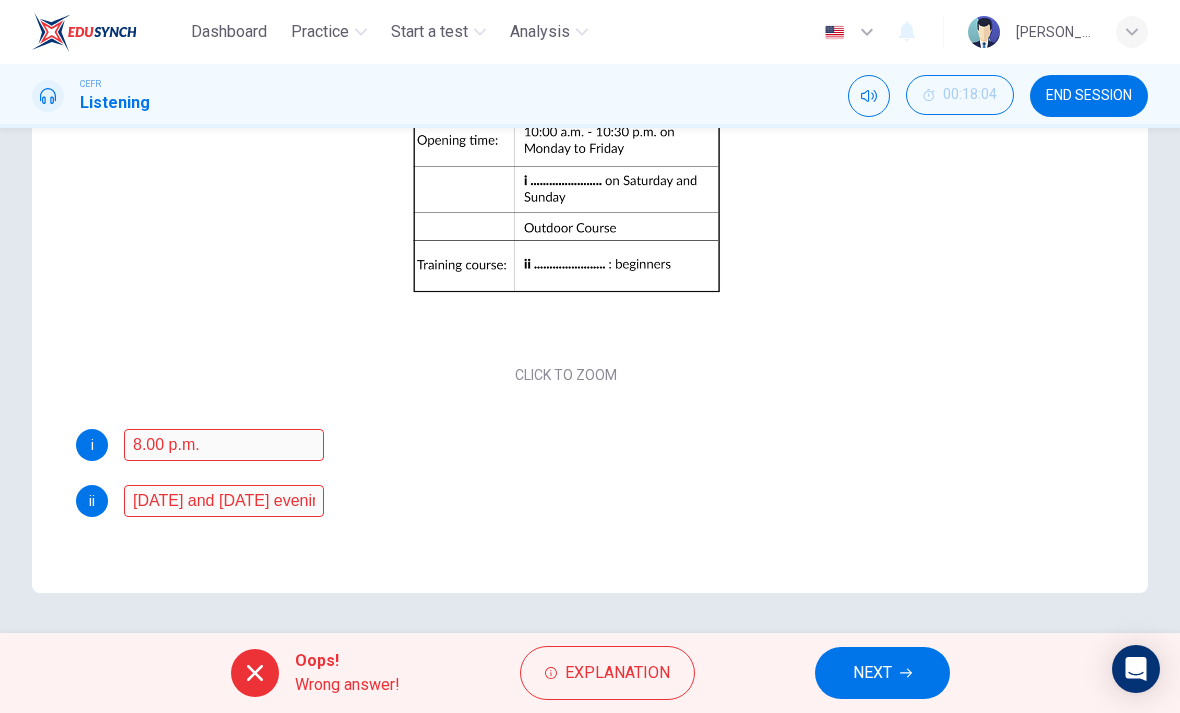 click on "Explanation" at bounding box center (617, 673) 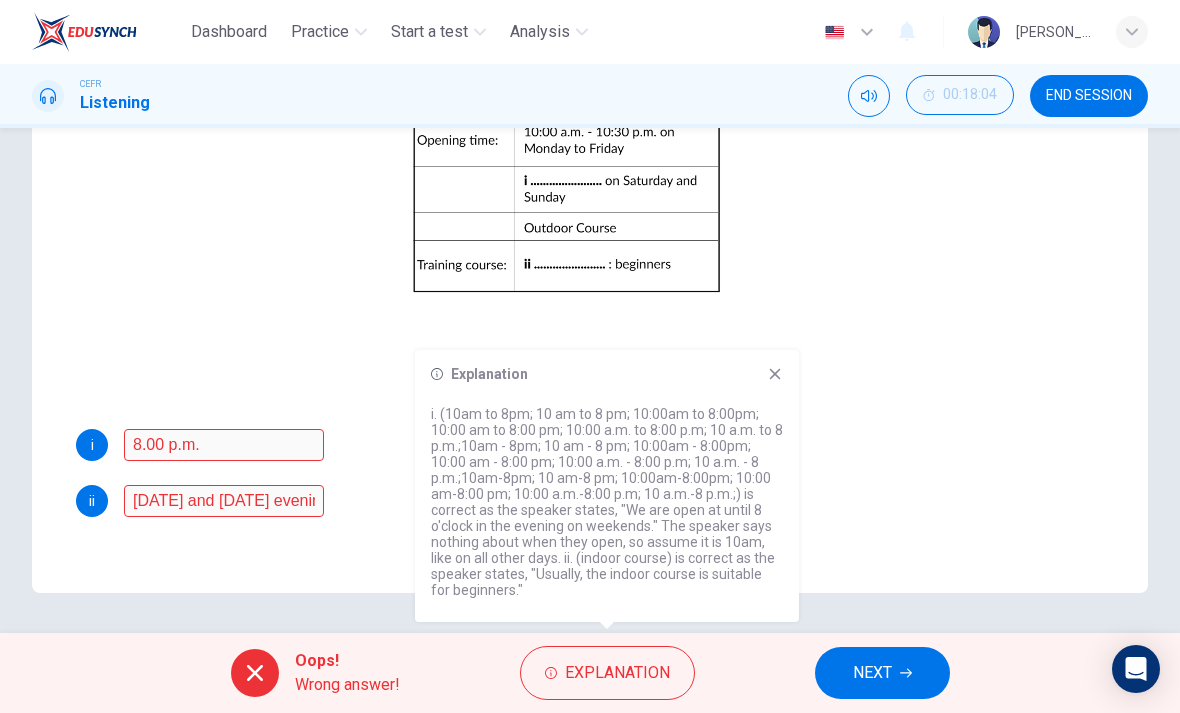 click on "i. (10am to 8pm; 10 am to 8 pm; 10:00am to 8:00pm; 10:00 am to 8:00 pm; 10:00 a.m. to 8:00 p.m; 10 a.m. to 8 p.m.;10am - 8pm; 10 am - 8 pm; 10:00am - 8:00pm; 10:00 am - 8:00 pm; 10:00 a.m. - 8:00 p.m; 10 a.m. - 8 p.m.;10am-8pm; 10 am-8 pm; 10:00am-8:00pm; 10:00 am-8:00 pm; 10:00 a.m.-8:00 p.m; 10 a.m.-8 p.m.;) is correct as the speaker states, "We are open at until 8 o'clock in the evening on weekends." The speaker says nothing about when they open, so assume it is 10am, like on all other days.
ii. (indoor course) is correct as the speaker states, "Usually, the indoor course is suitable for beginners."" at bounding box center [607, 502] 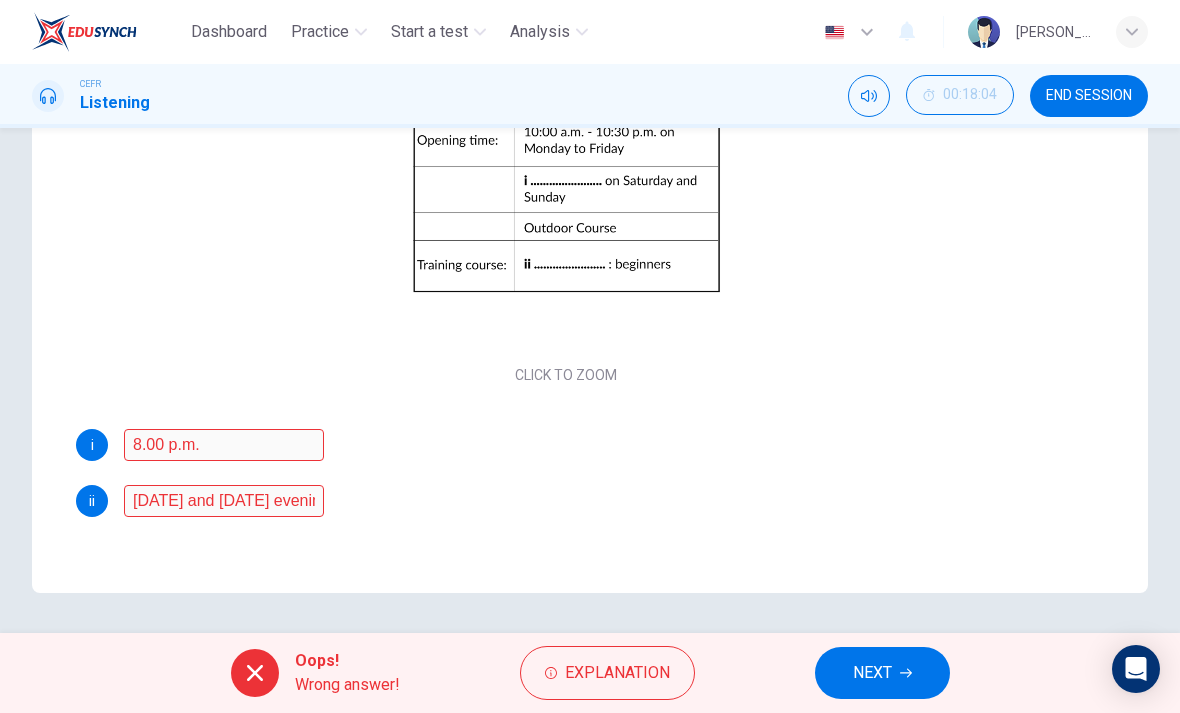 click on "i 8.00 p.m. ii Monday and wednesday evening" at bounding box center [566, 473] 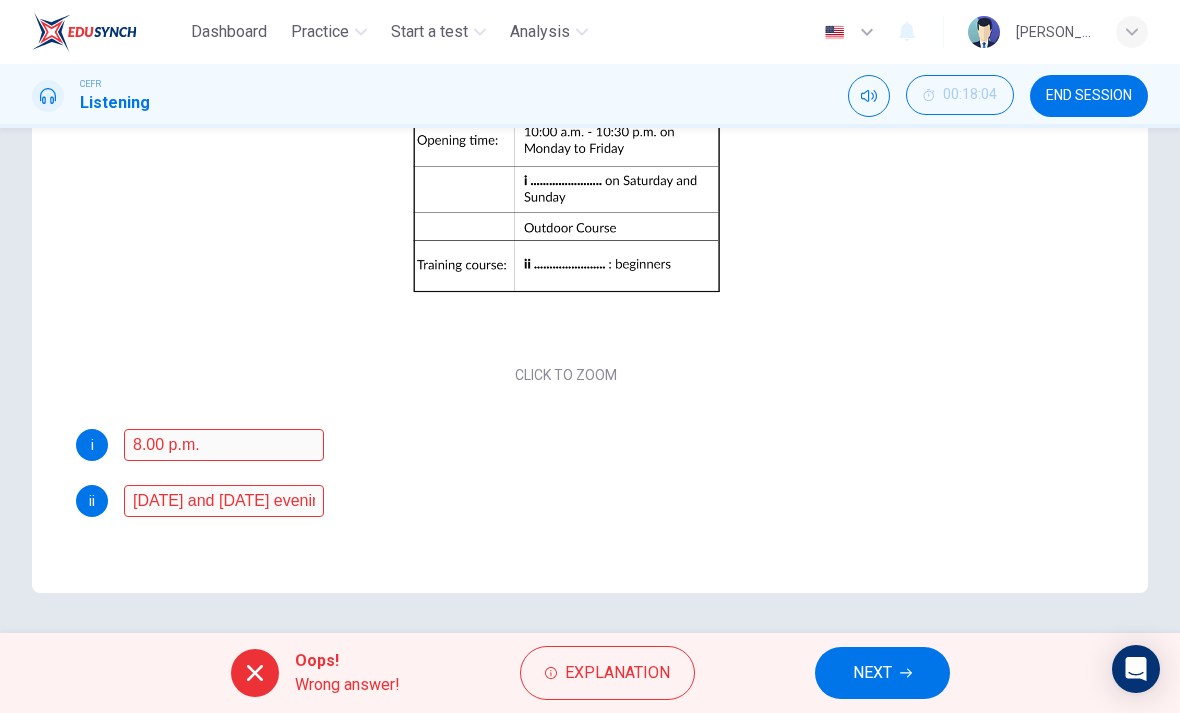 click on "ii" at bounding box center (92, 501) 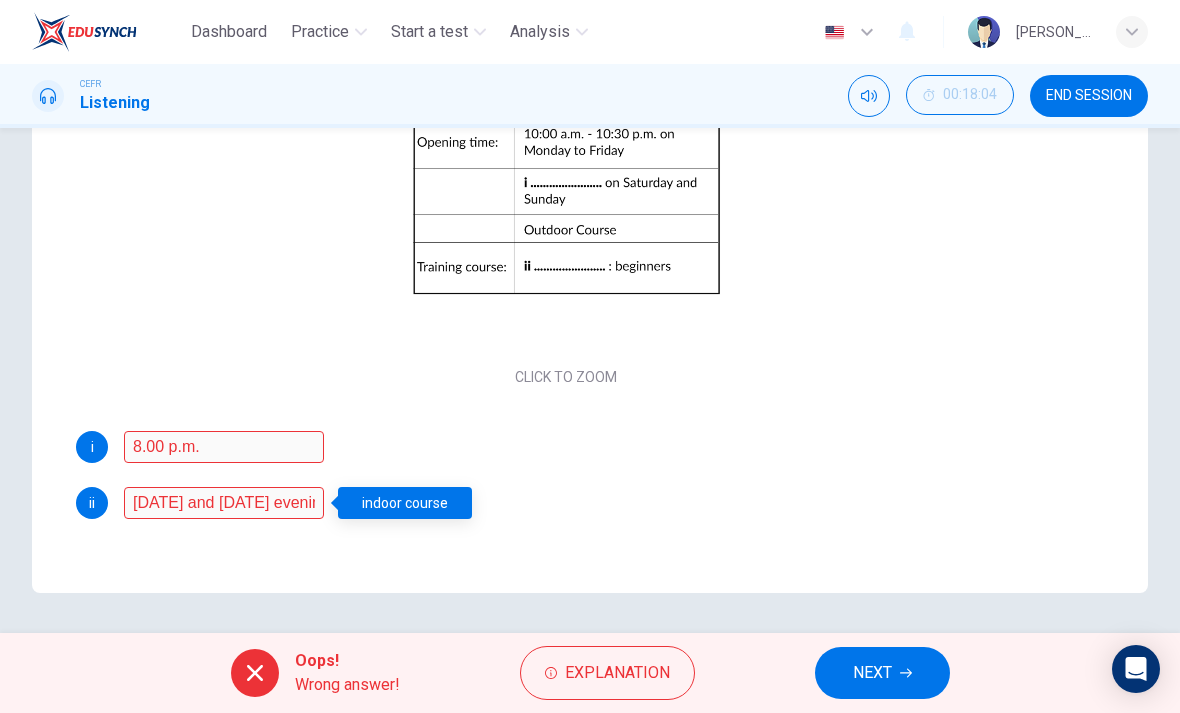 scroll, scrollTop: 42, scrollLeft: 0, axis: vertical 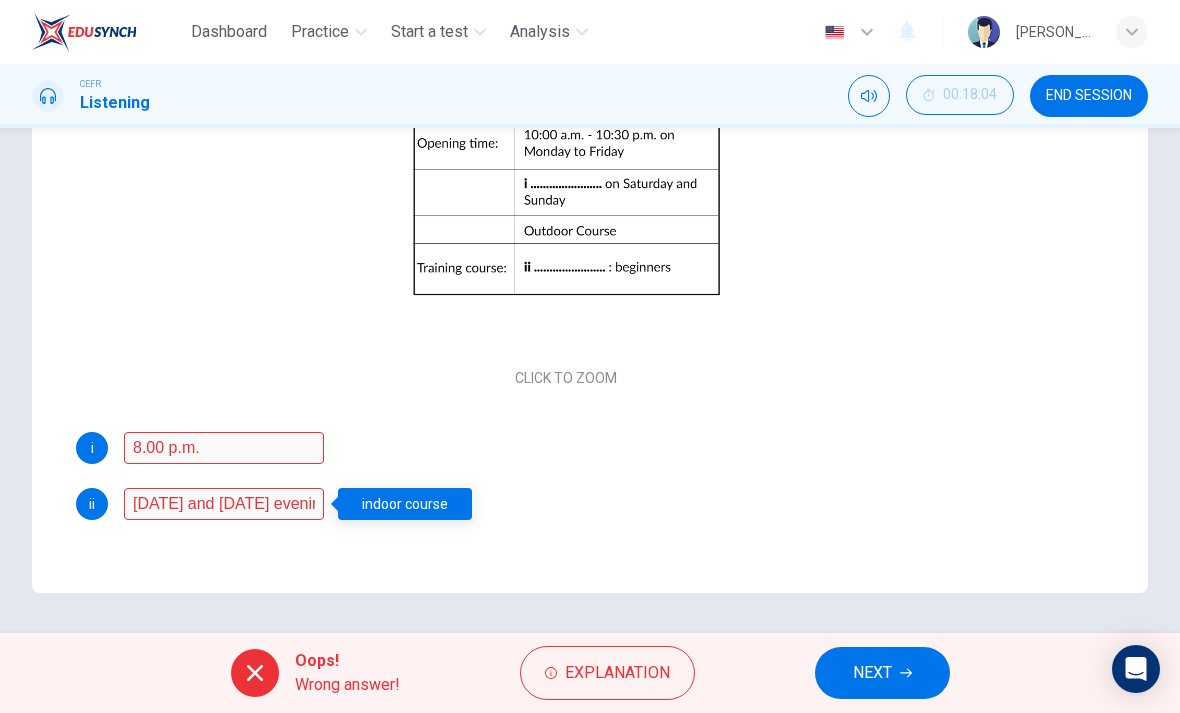 click 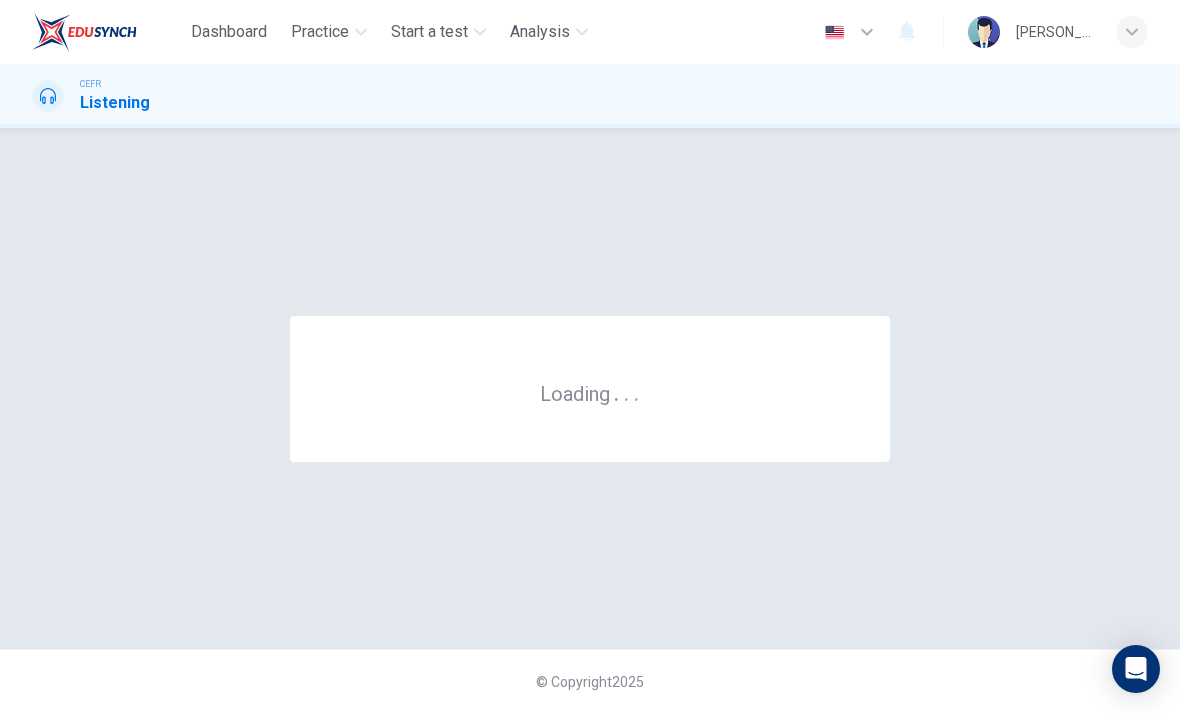 scroll, scrollTop: 0, scrollLeft: 0, axis: both 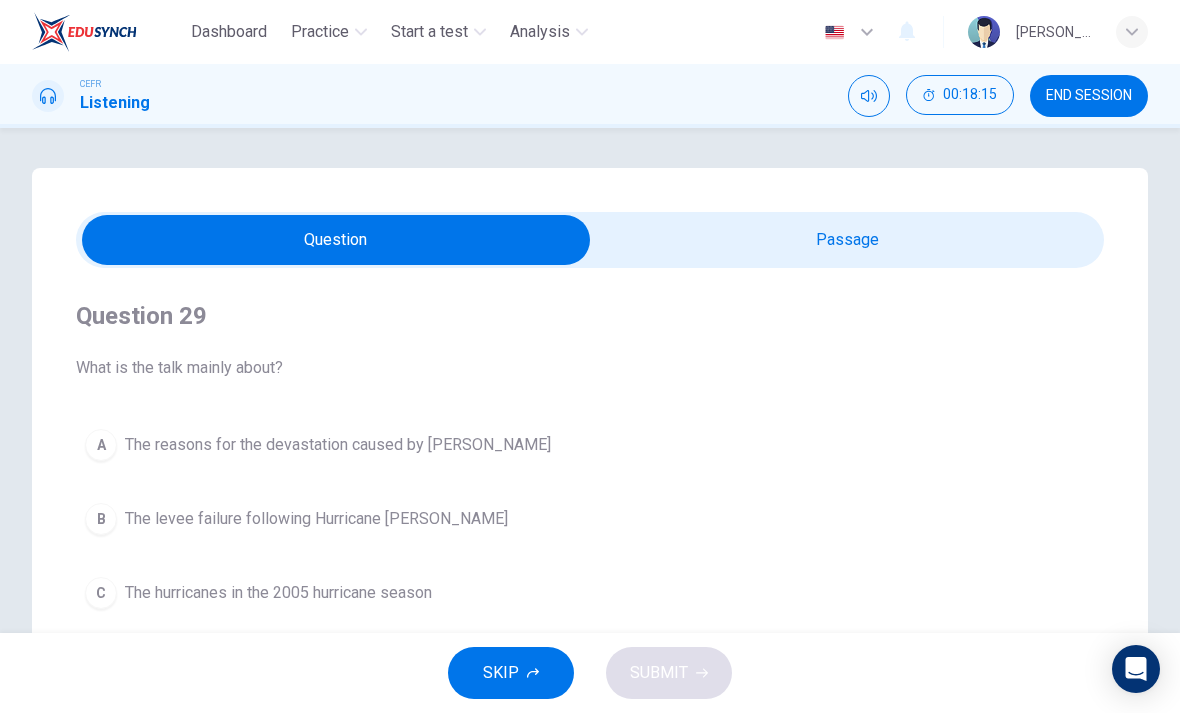 click at bounding box center [336, 240] 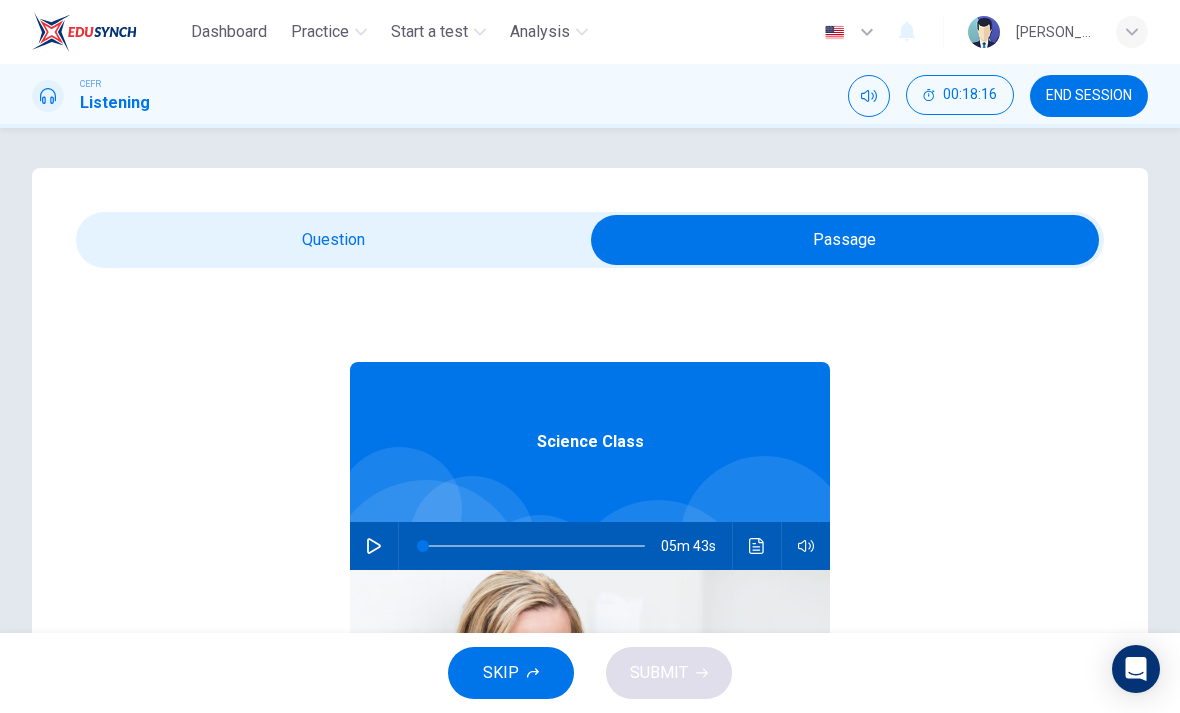 click 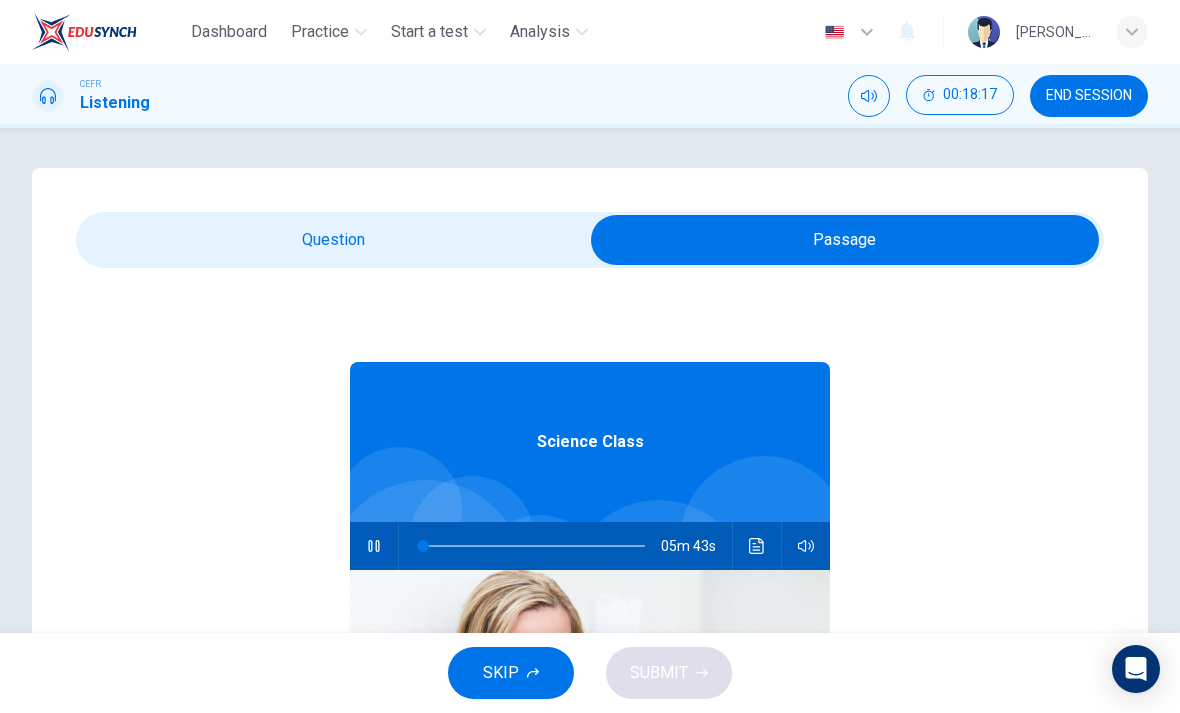 click at bounding box center [845, 240] 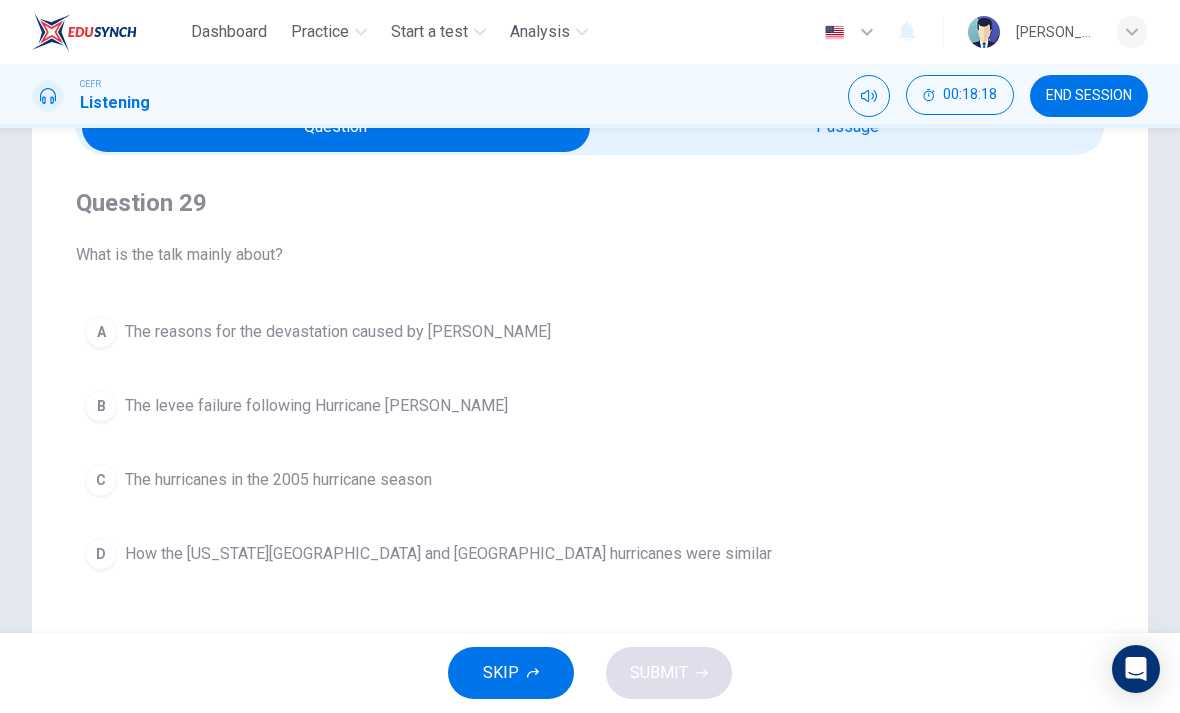 scroll, scrollTop: 191, scrollLeft: 0, axis: vertical 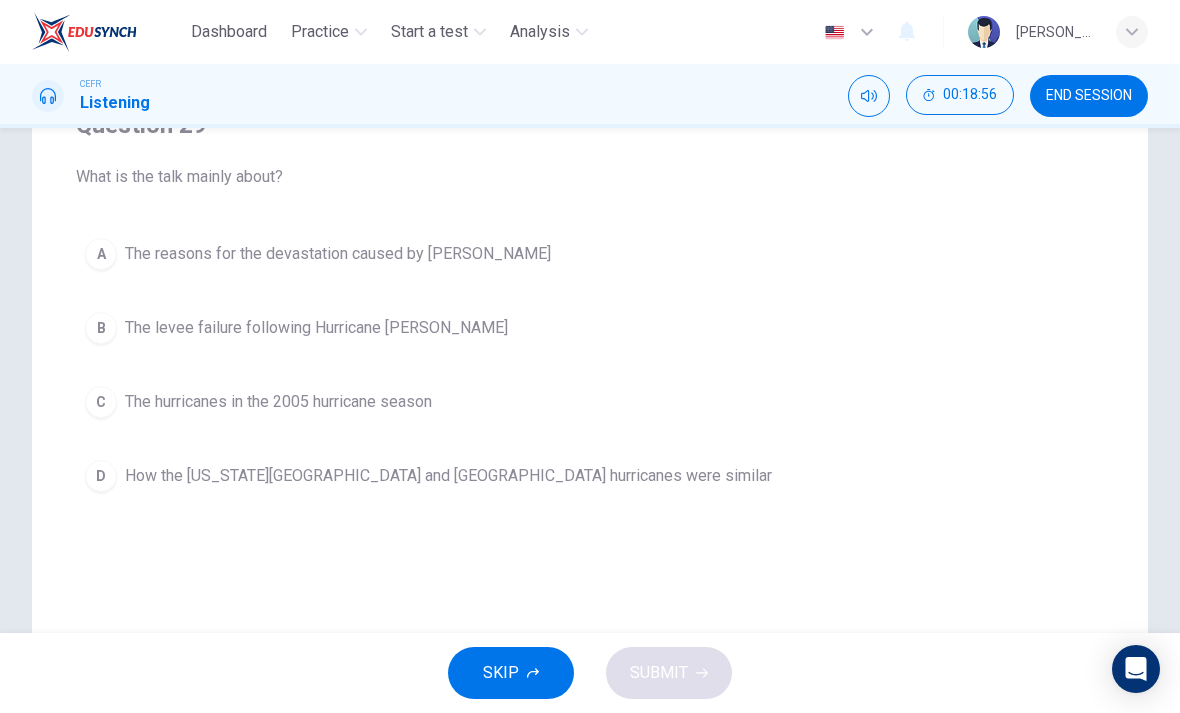 click on "The reasons for the devastation caused by Katrina" at bounding box center [338, 254] 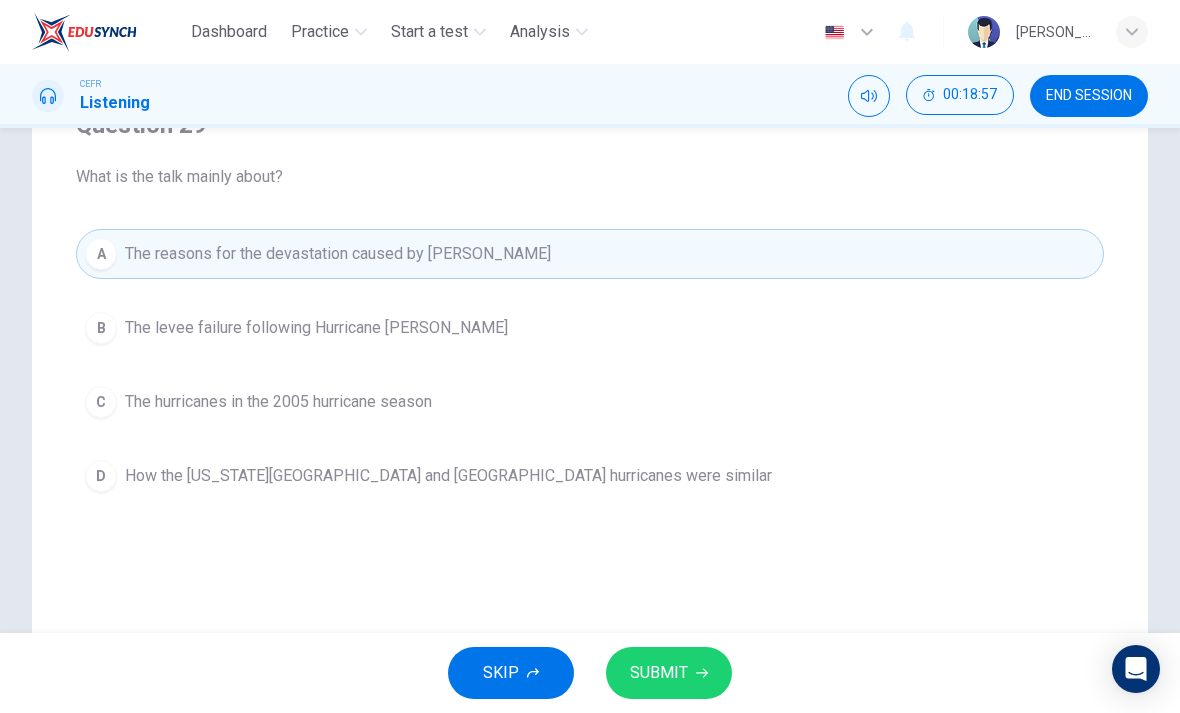 click on "SUBMIT" at bounding box center (659, 673) 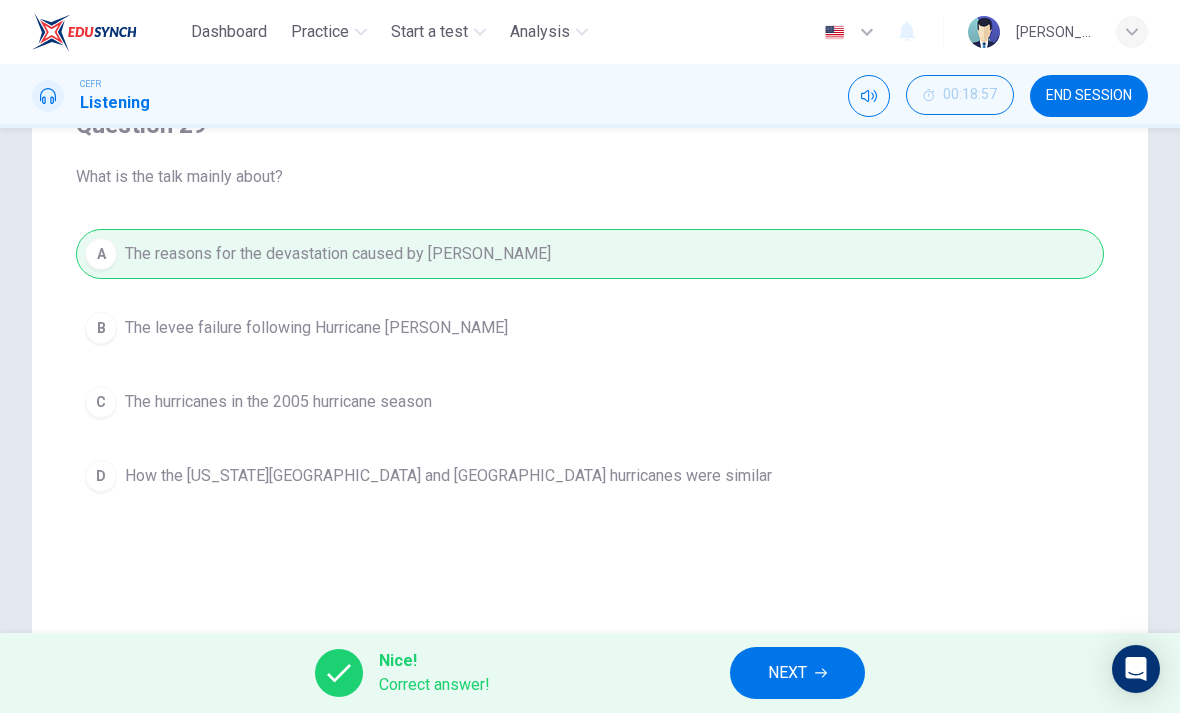 click on "NEXT" at bounding box center (797, 673) 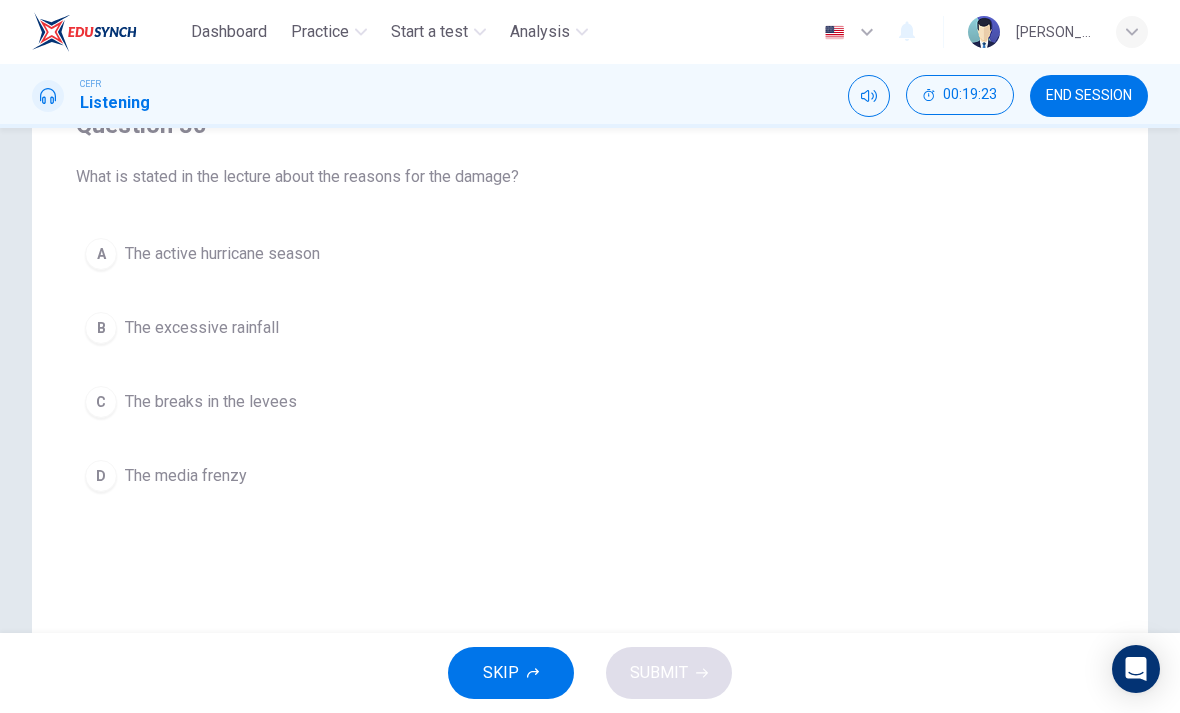 click on "A The active hurricane season" at bounding box center (590, 254) 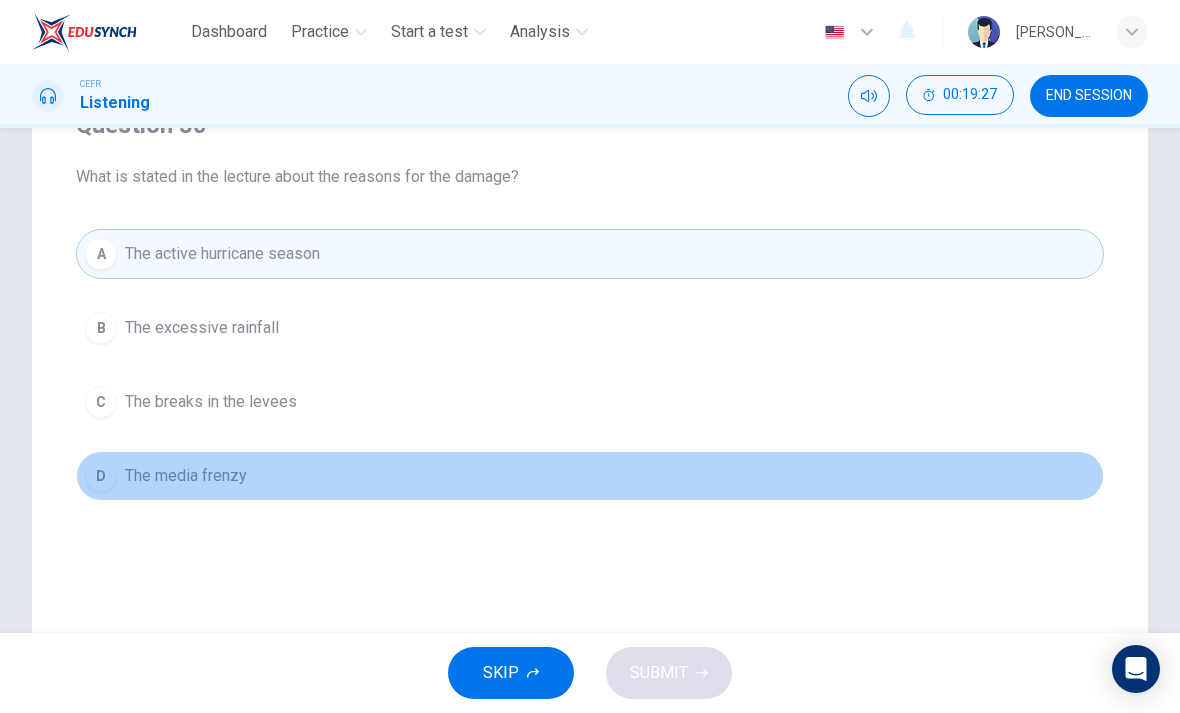 click on "D The media frenzy" at bounding box center (590, 476) 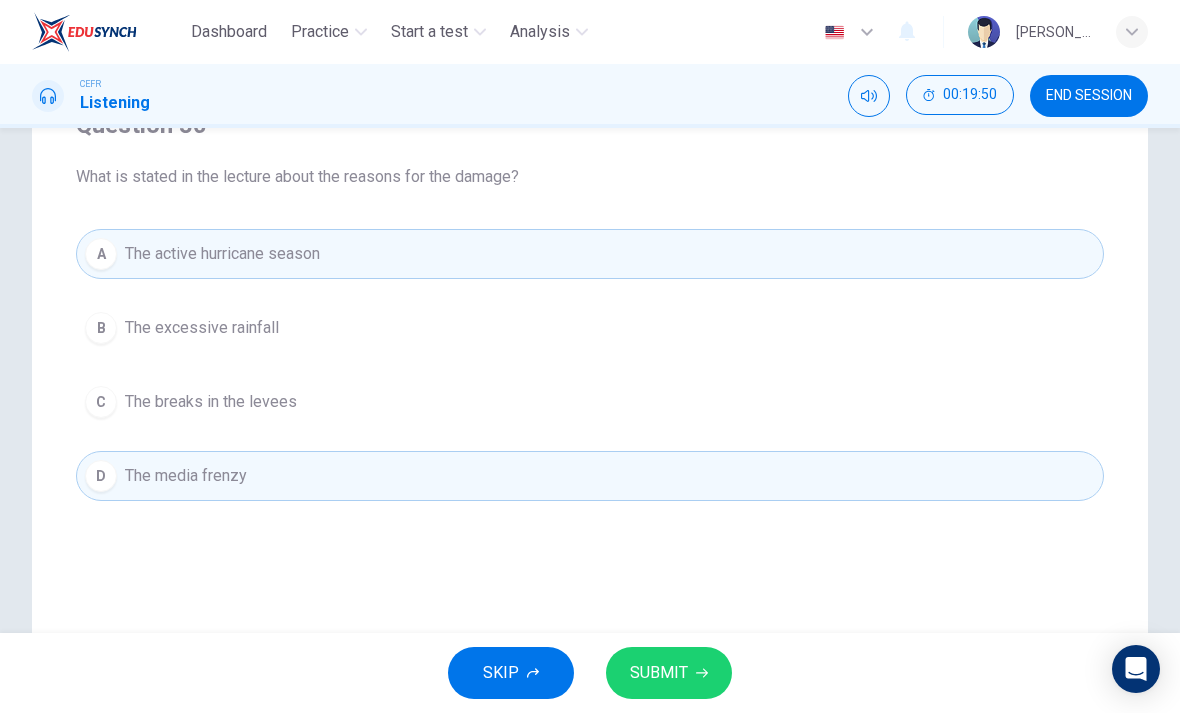 click on "SUBMIT" at bounding box center [669, 673] 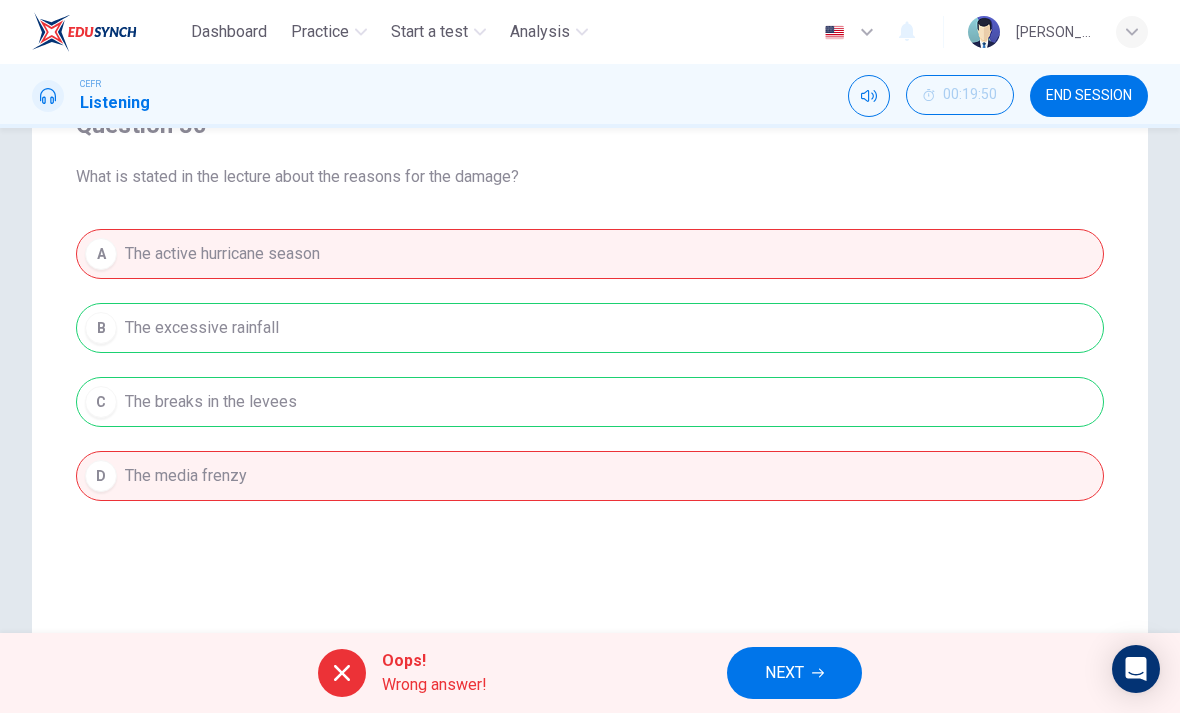 click on "NEXT" at bounding box center [794, 673] 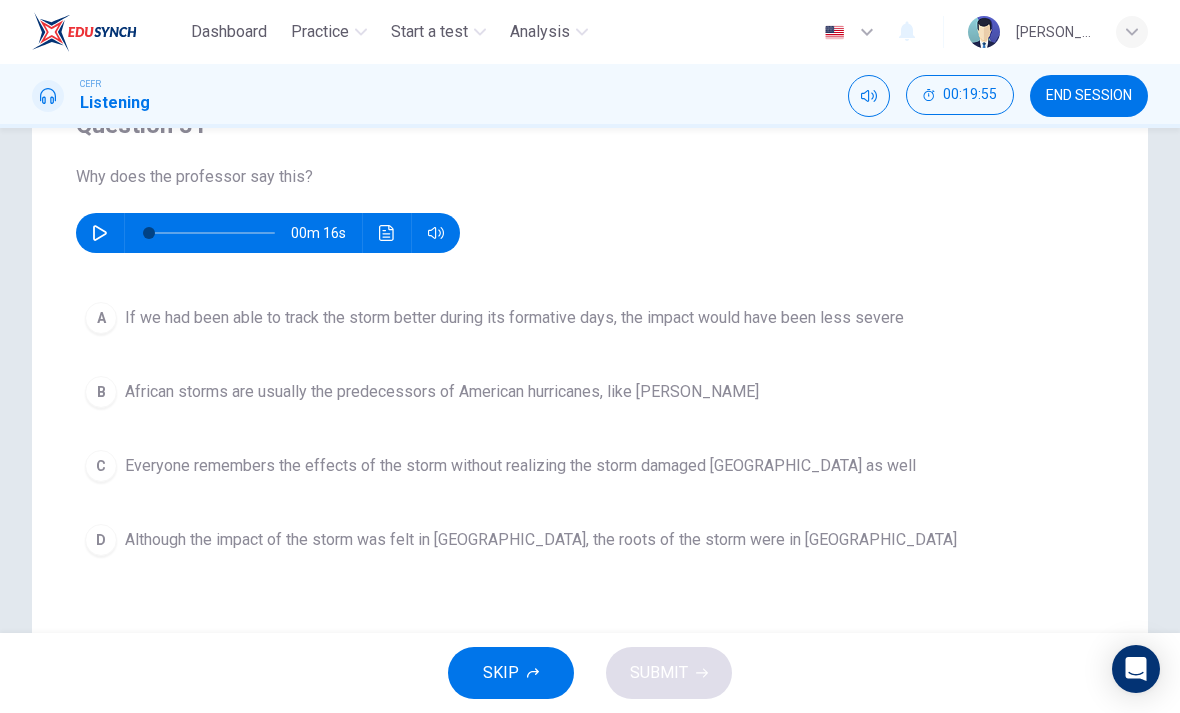 click 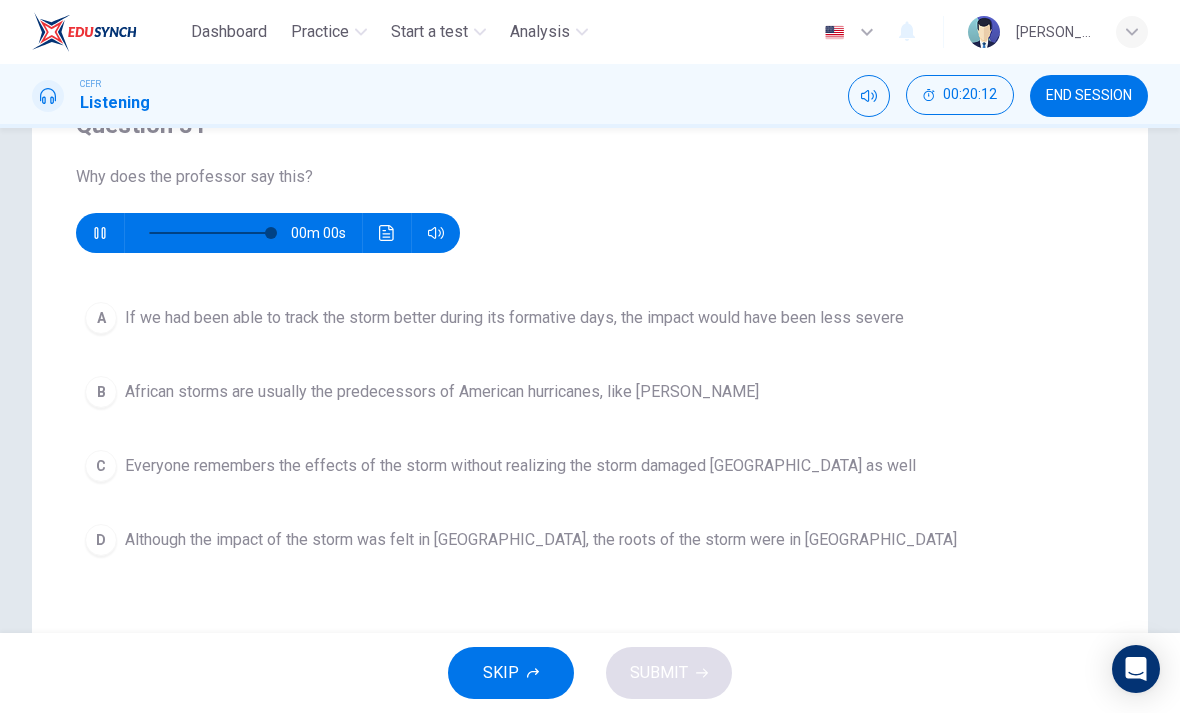 type on "0" 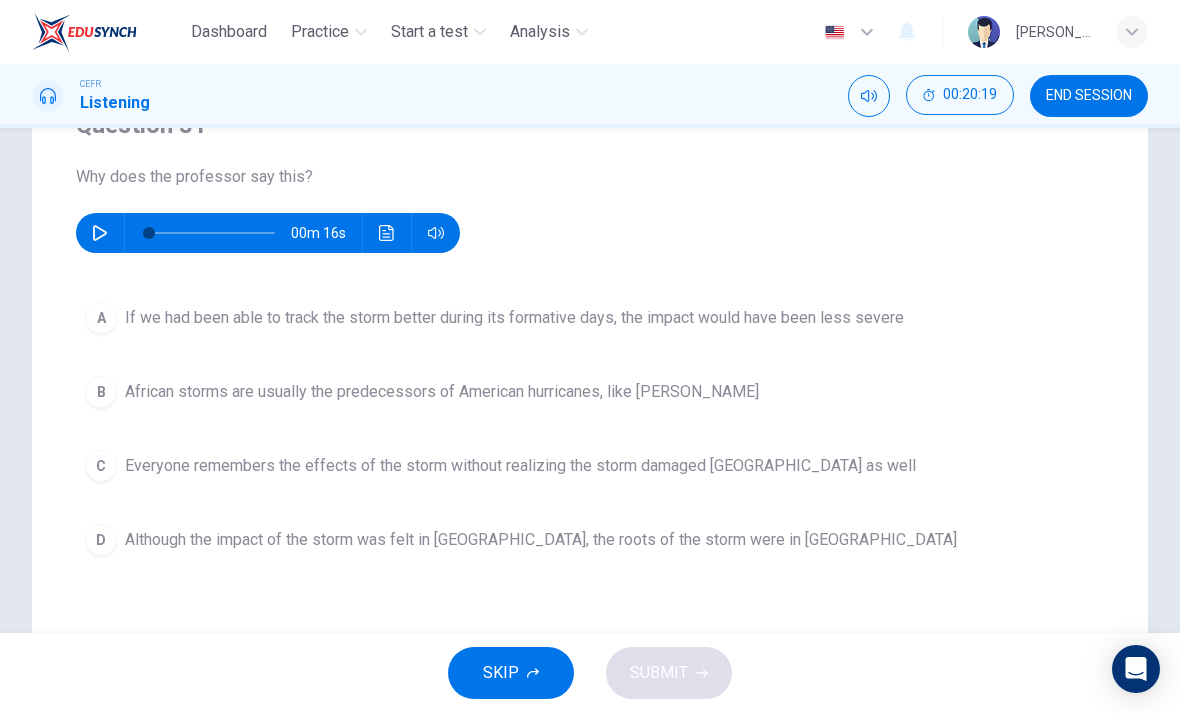 click on "Although the impact of the storm was felt in New Orleans, the roots of the storm were in Africa" at bounding box center (541, 540) 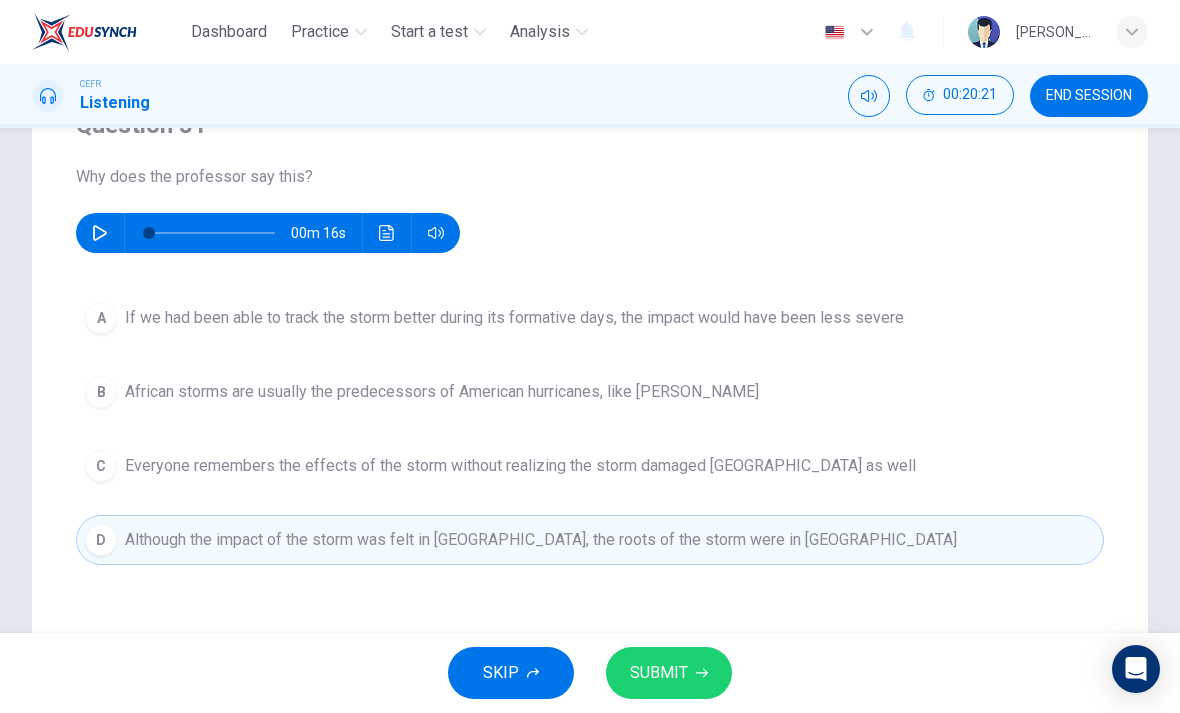 click 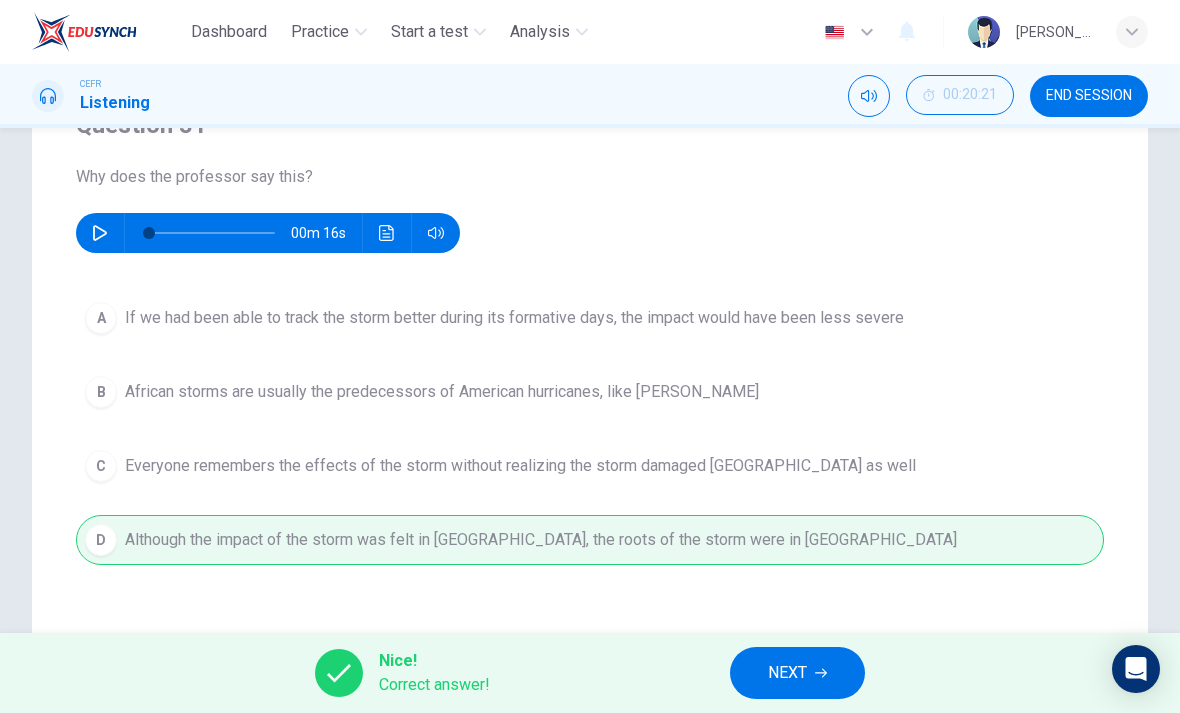click on "NEXT" at bounding box center [787, 673] 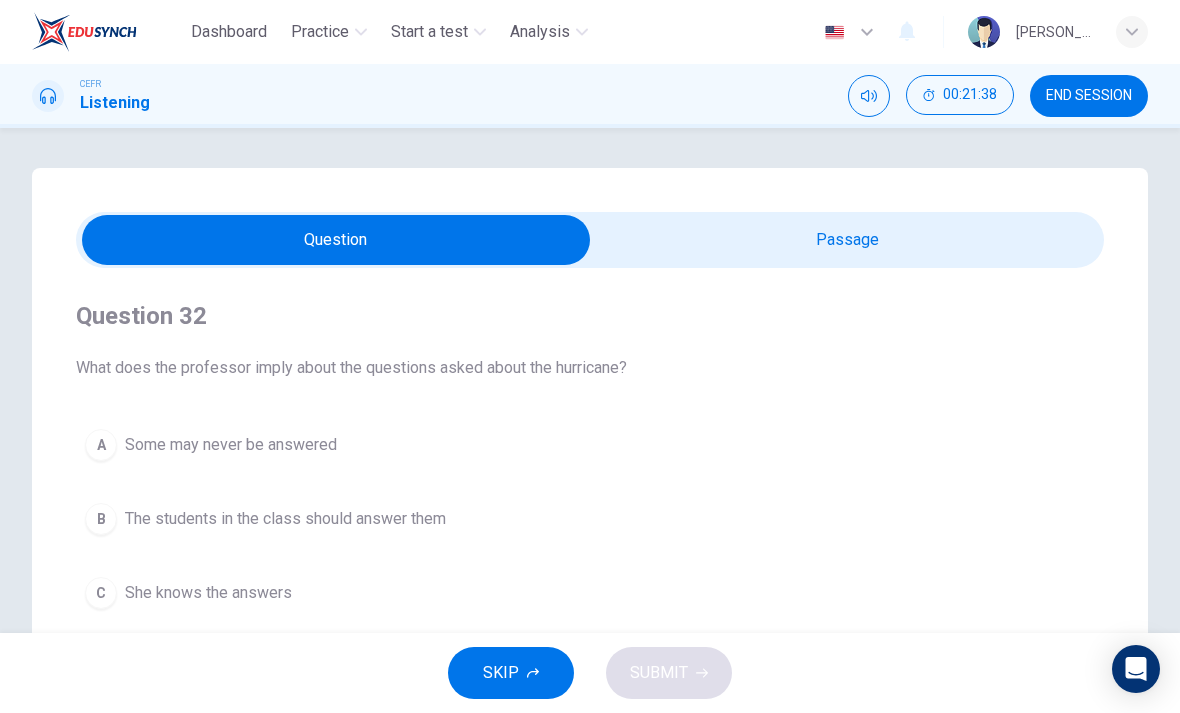 scroll, scrollTop: 0, scrollLeft: 0, axis: both 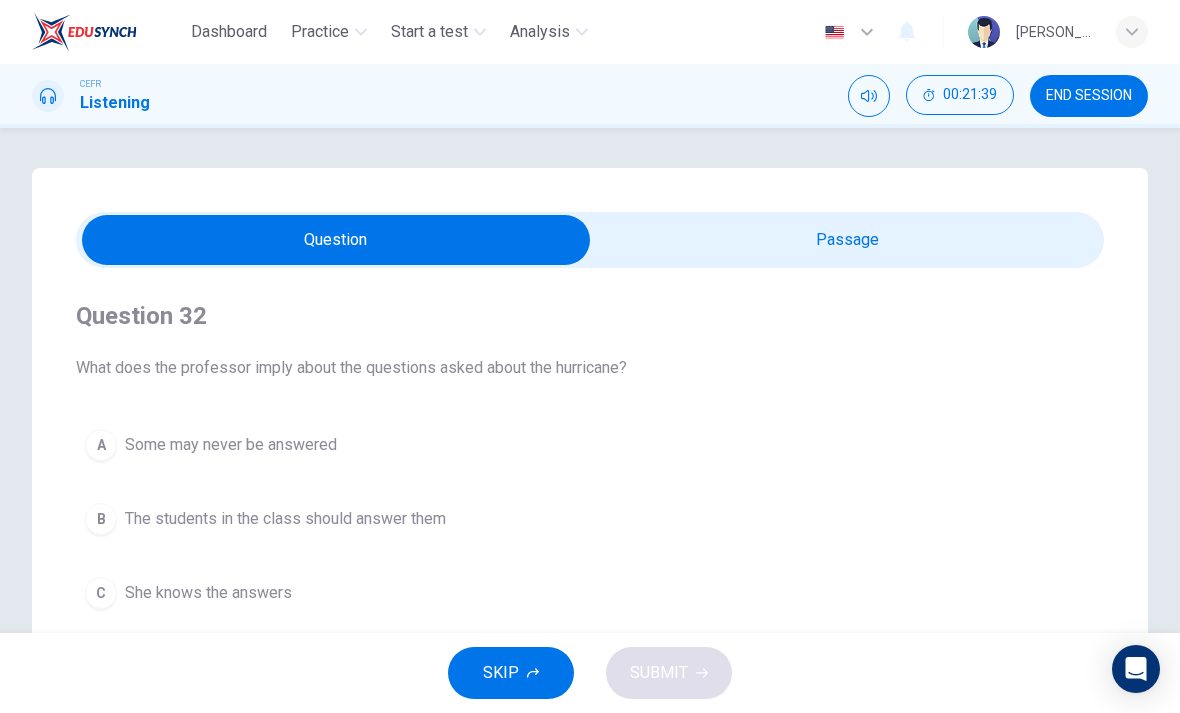 click at bounding box center [336, 240] 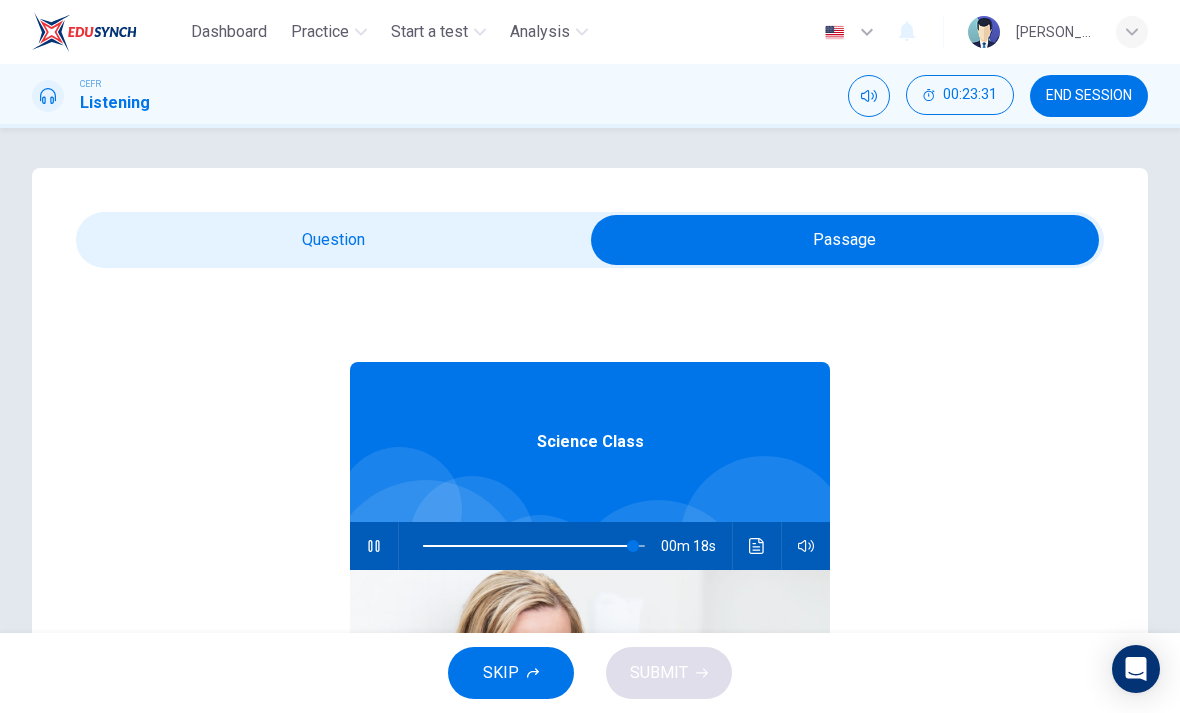 type on "95" 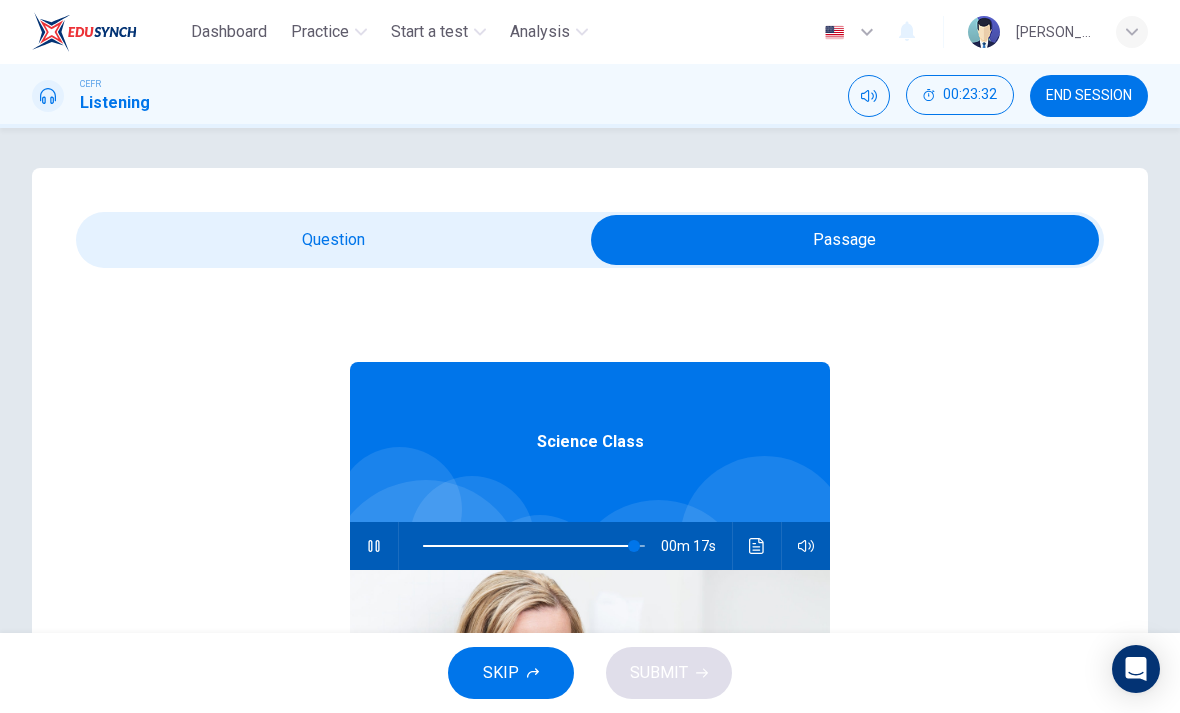click at bounding box center [845, 240] 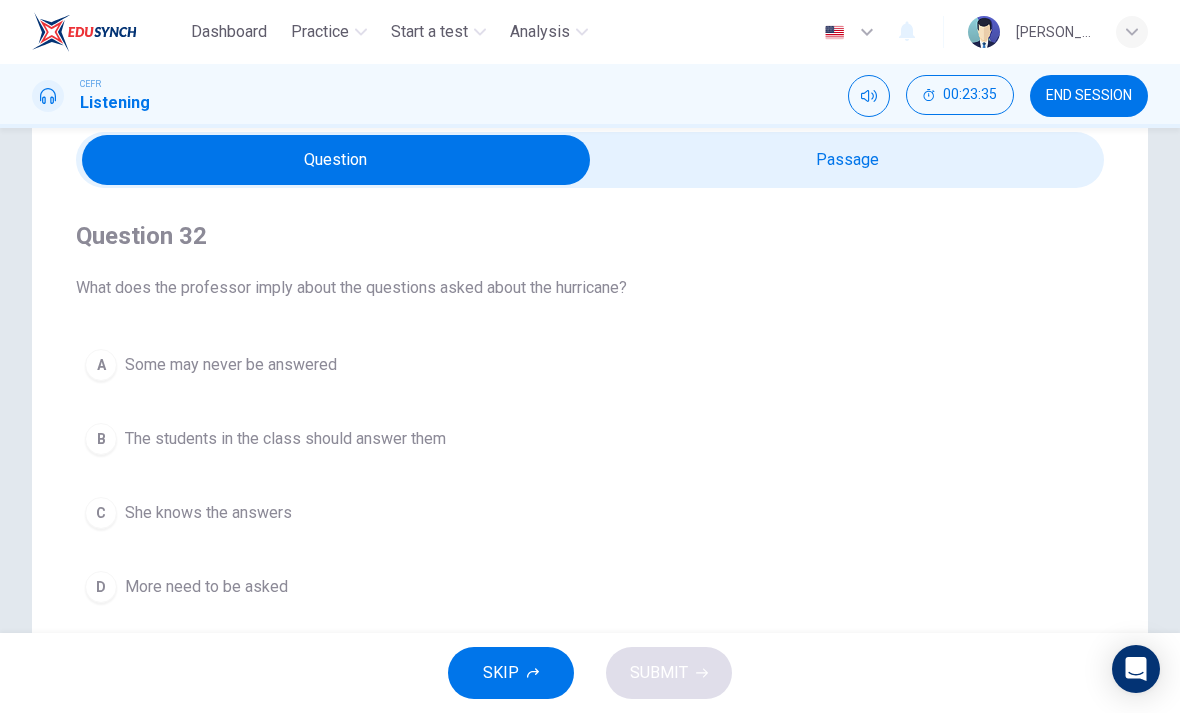 scroll, scrollTop: 88, scrollLeft: 0, axis: vertical 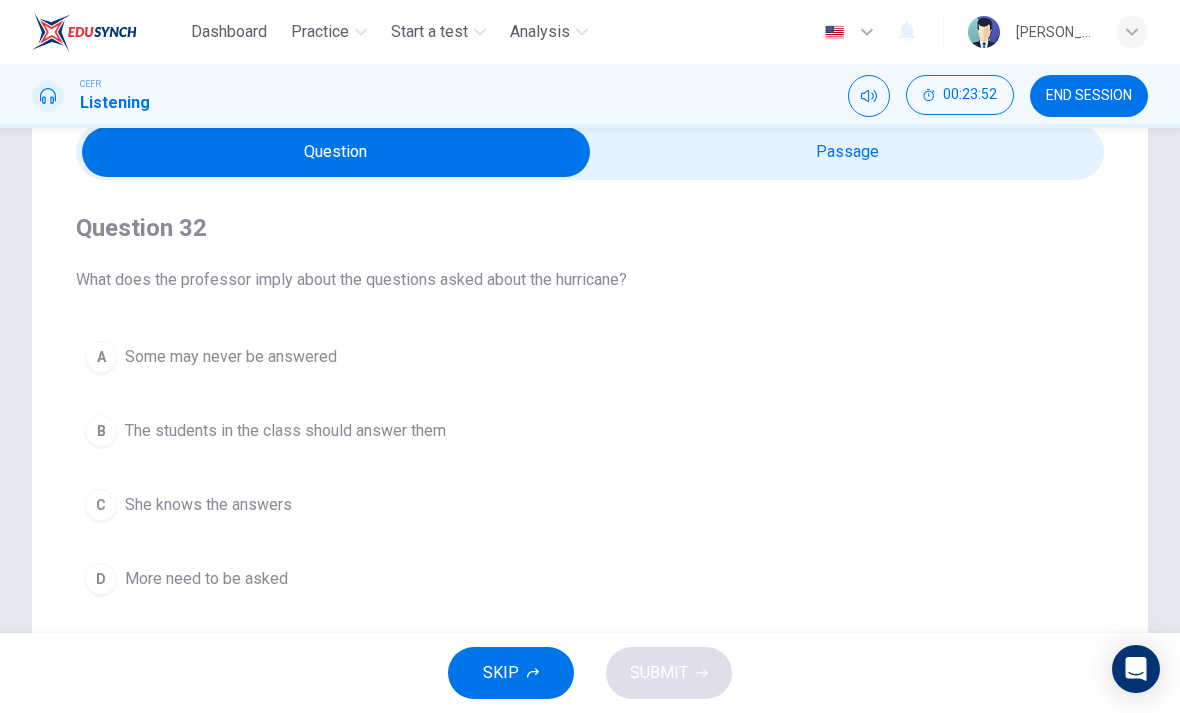 click on "A Some may never be answered" at bounding box center [590, 357] 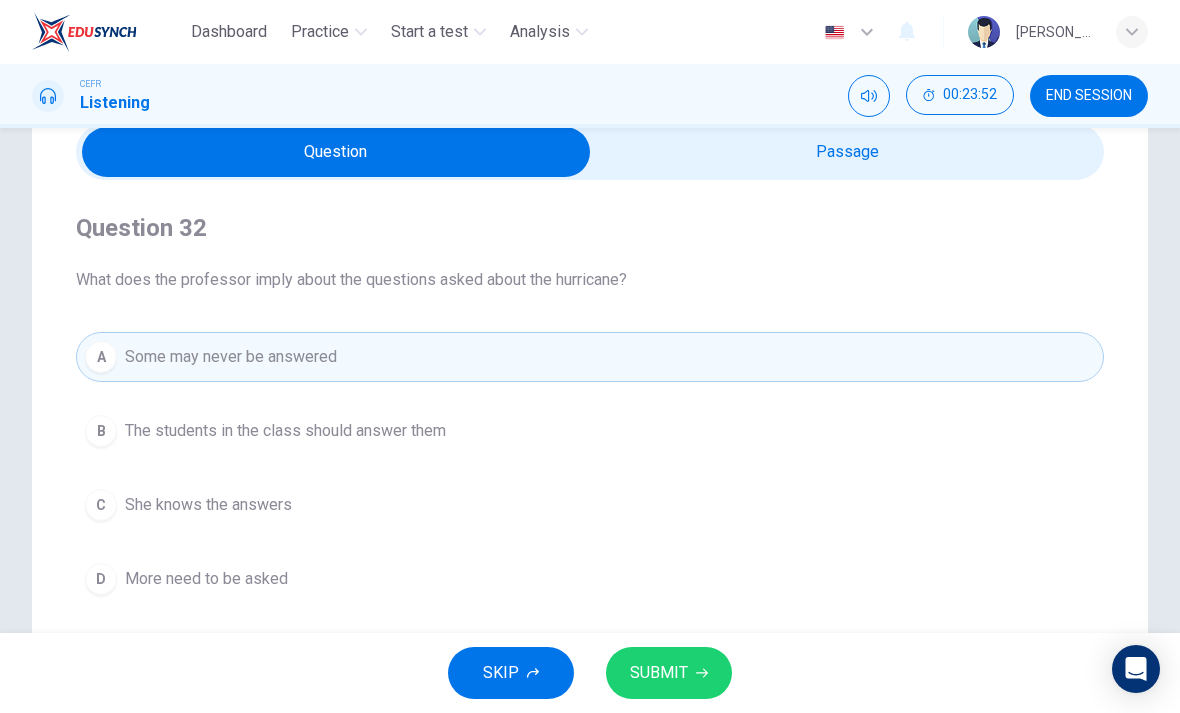 click on "SUBMIT" at bounding box center (659, 673) 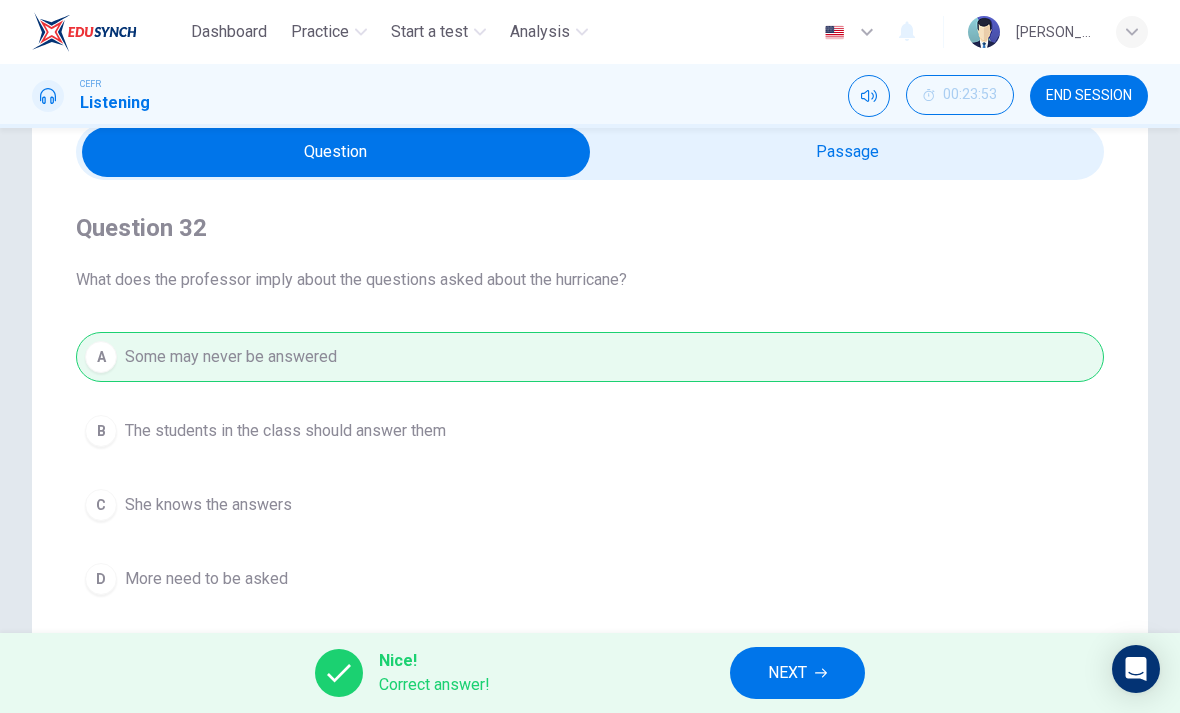 click on "NEXT" at bounding box center [787, 673] 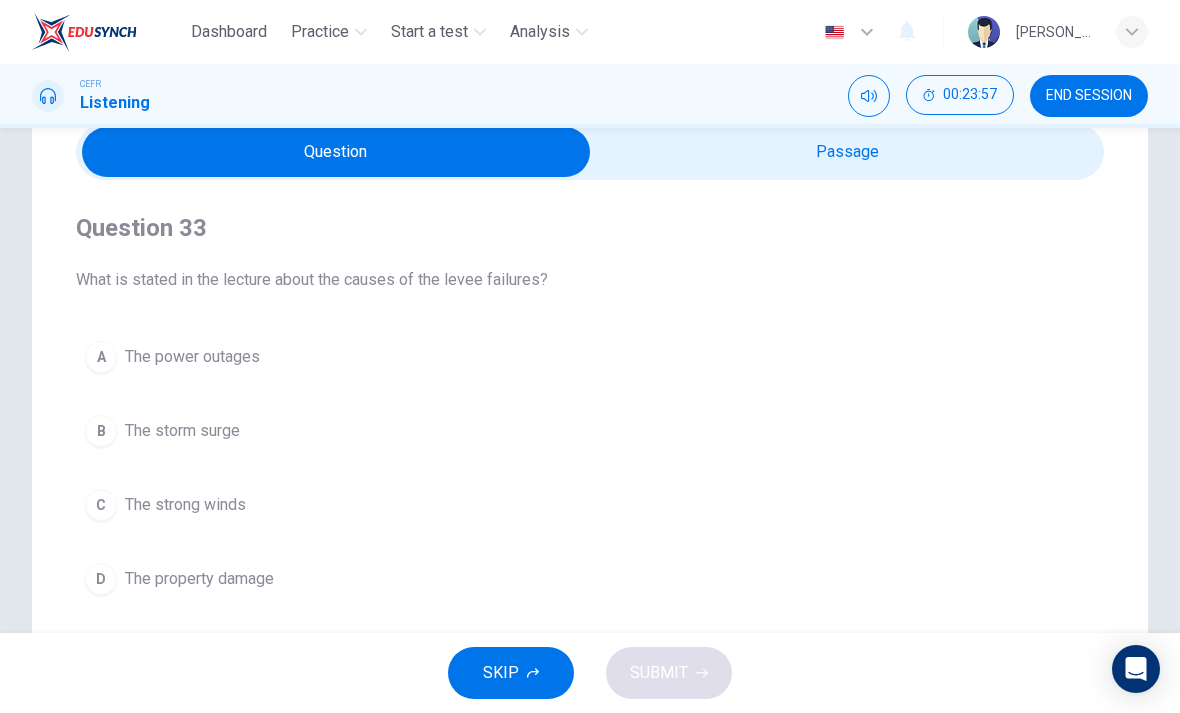click on "B" at bounding box center (101, 431) 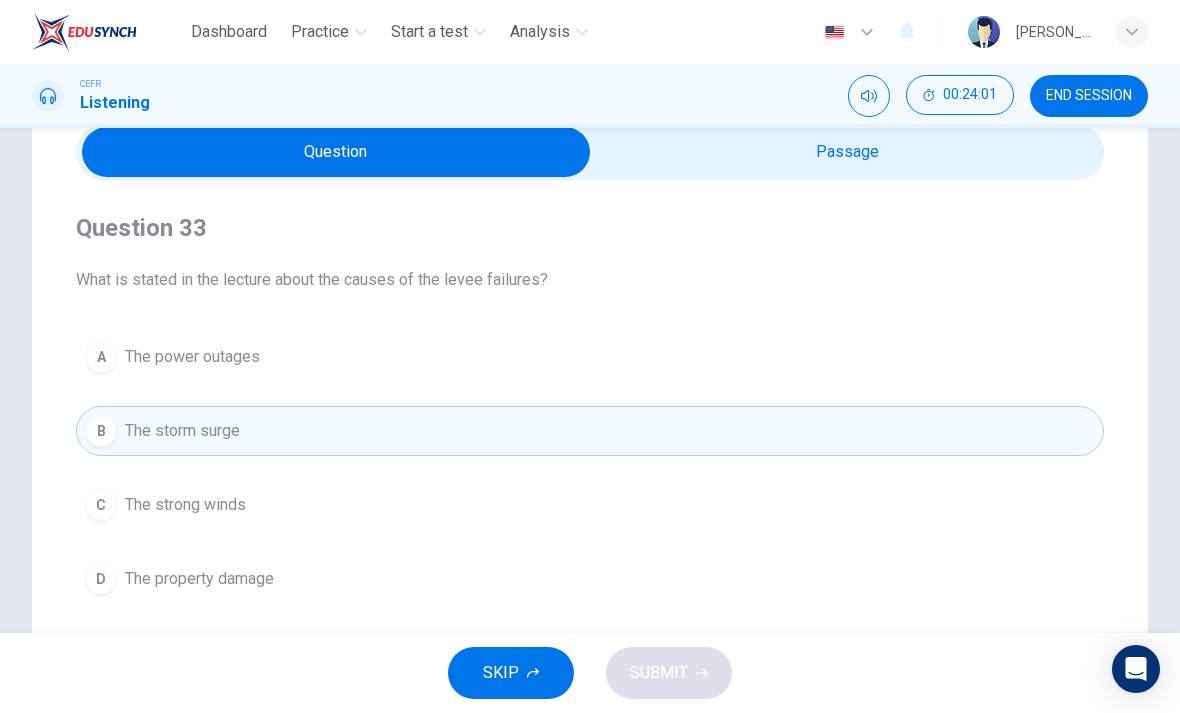 click on "C The strong winds" at bounding box center [590, 505] 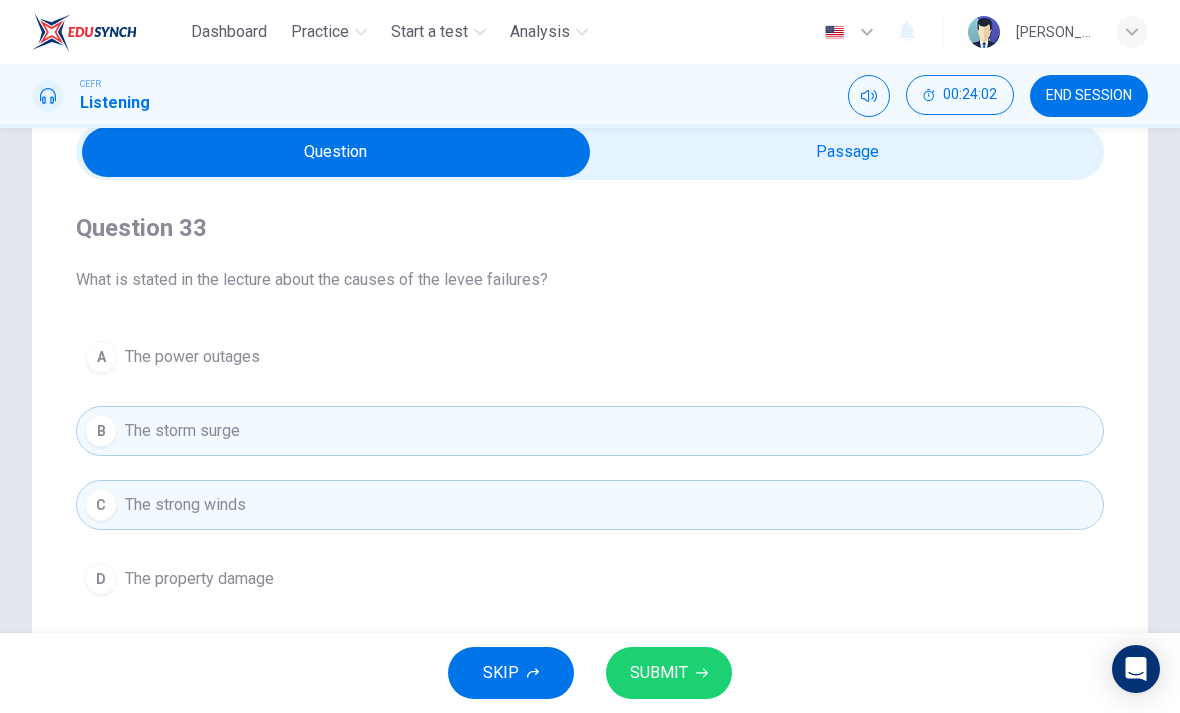 click on "SUBMIT" at bounding box center (669, 673) 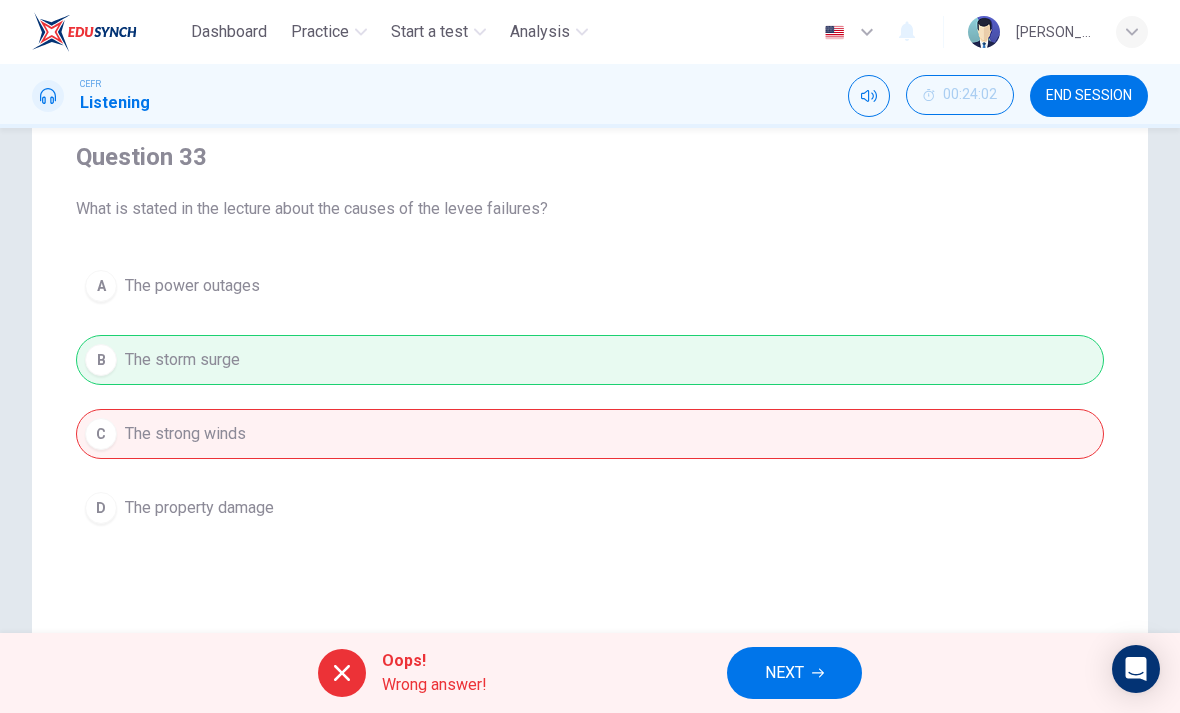 scroll, scrollTop: 185, scrollLeft: 0, axis: vertical 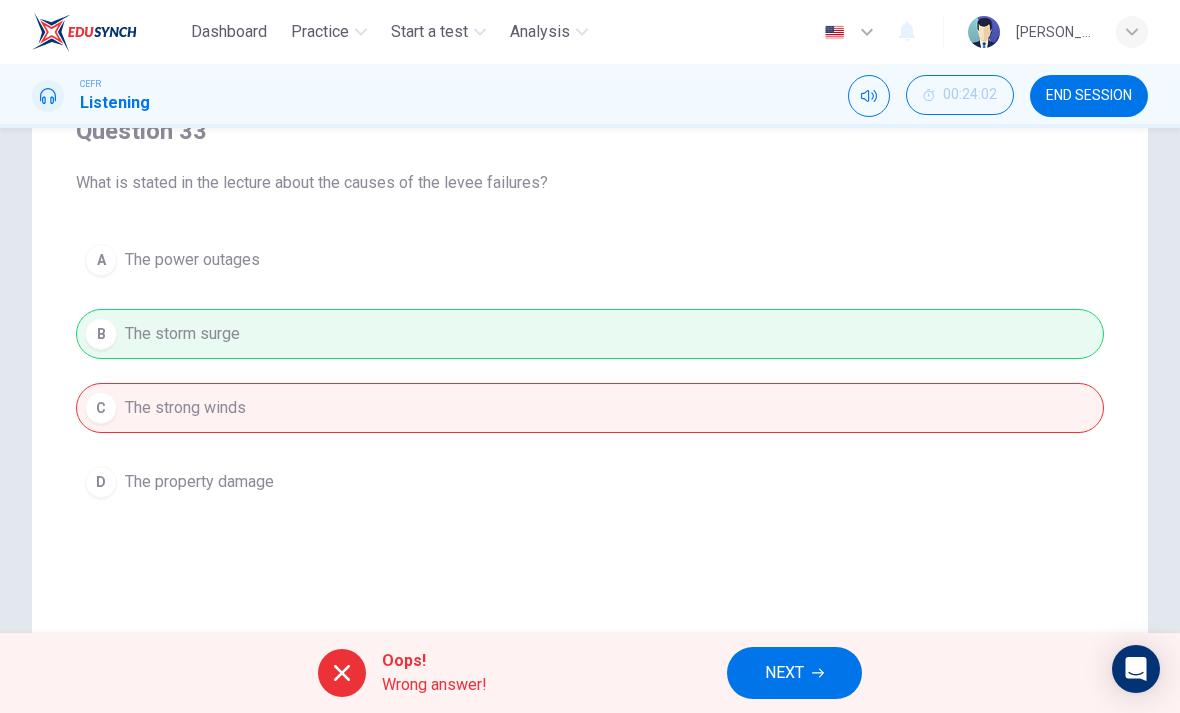 click on "Oops! Wrong answer! NEXT" at bounding box center [590, 673] 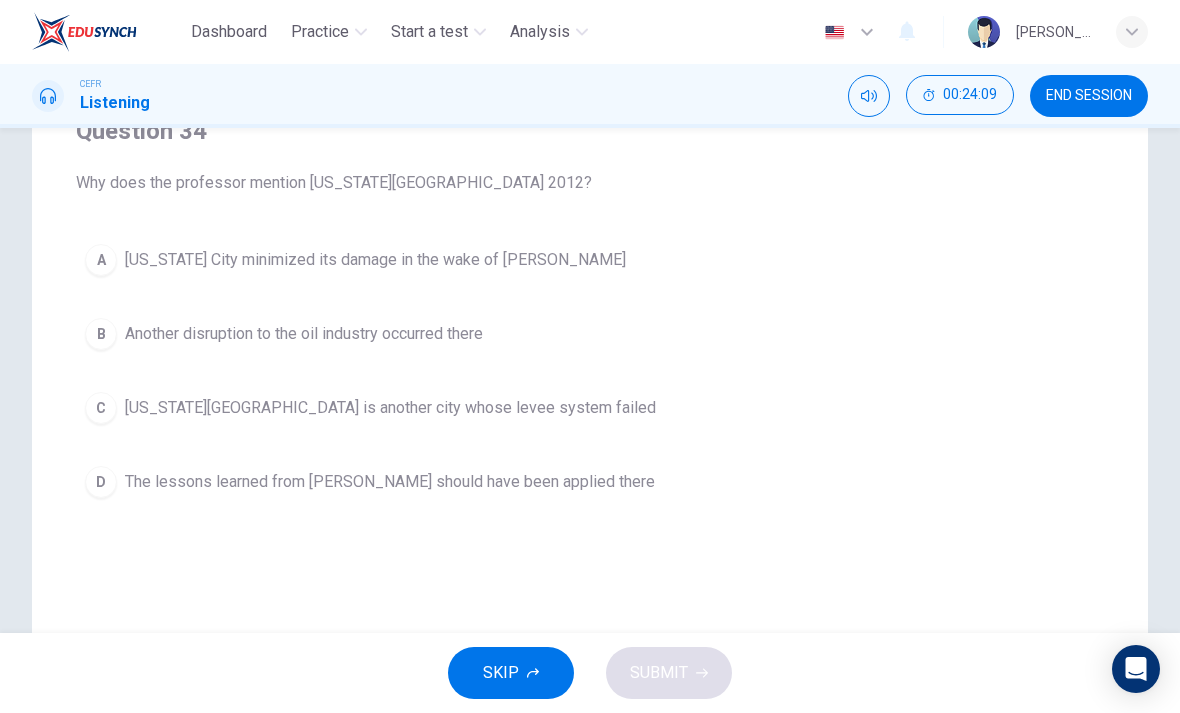 click on "Another disruption to the oil industry occurred there" at bounding box center [304, 334] 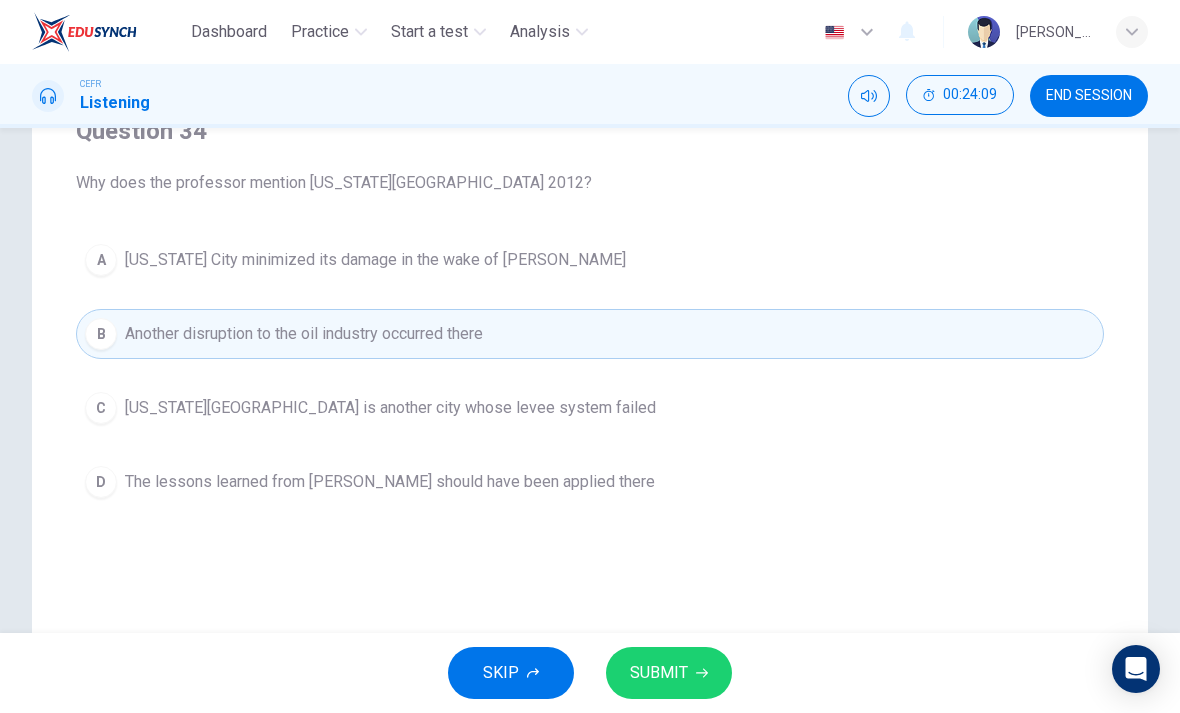 click on "SUBMIT" at bounding box center (659, 673) 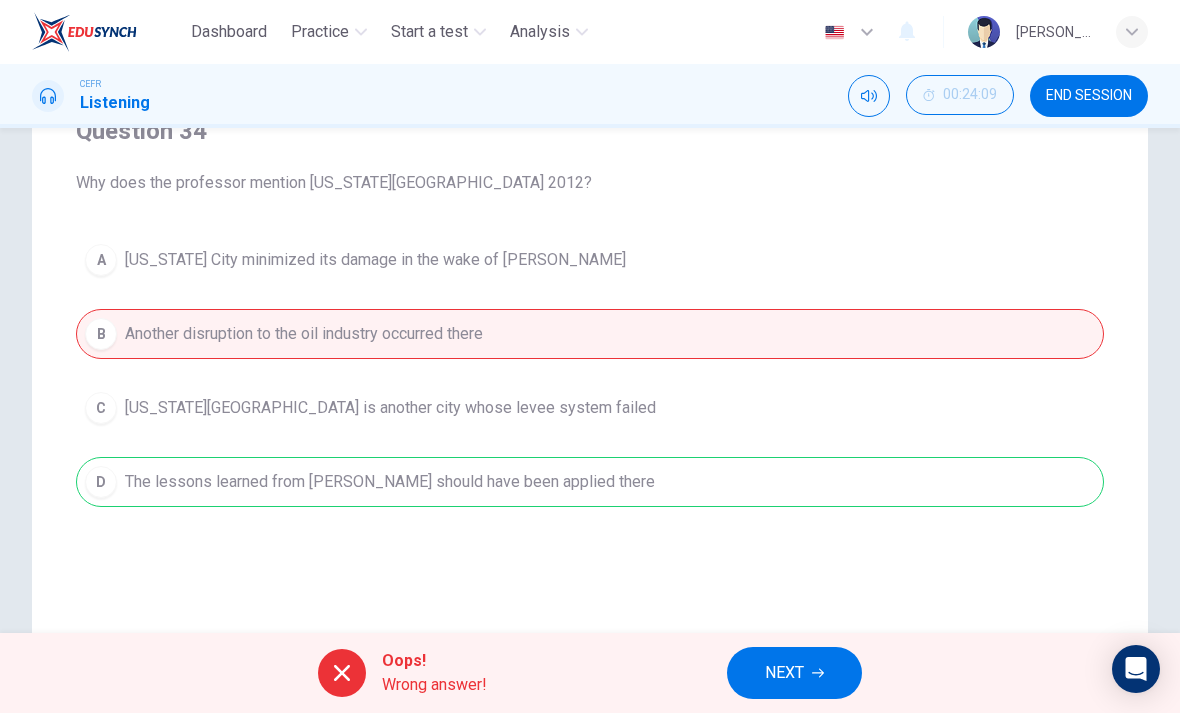 click 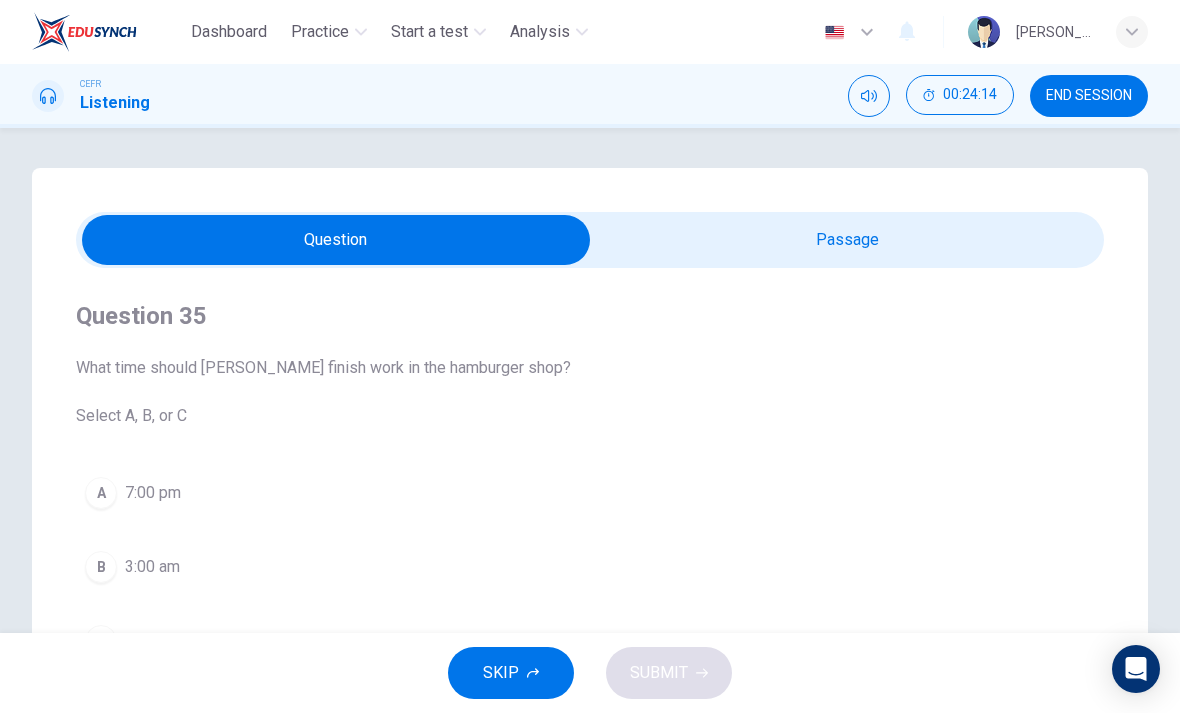 scroll, scrollTop: 0, scrollLeft: 0, axis: both 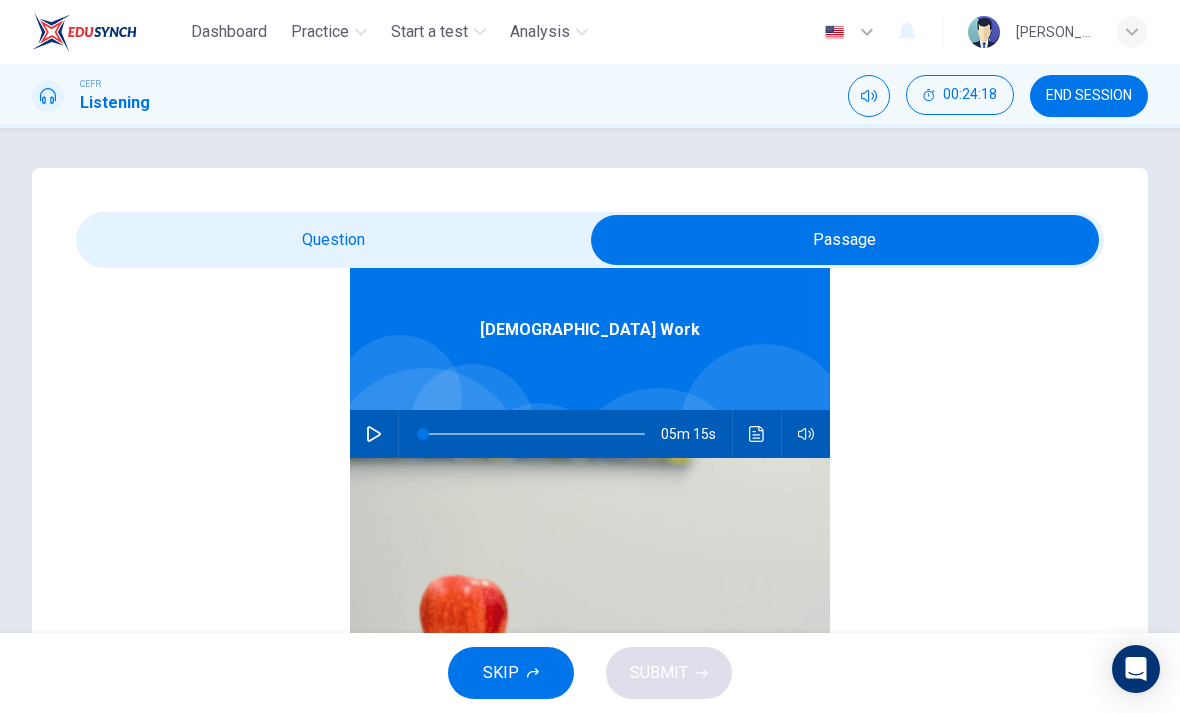 click at bounding box center [374, 434] 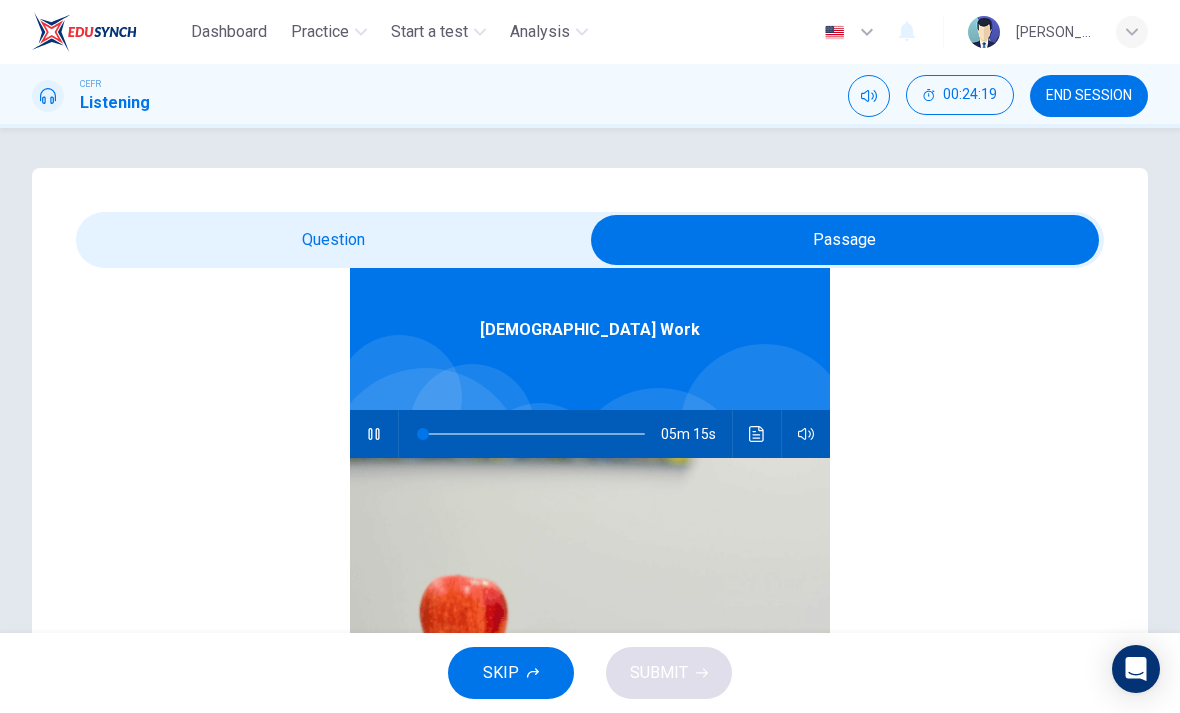 click at bounding box center (845, 240) 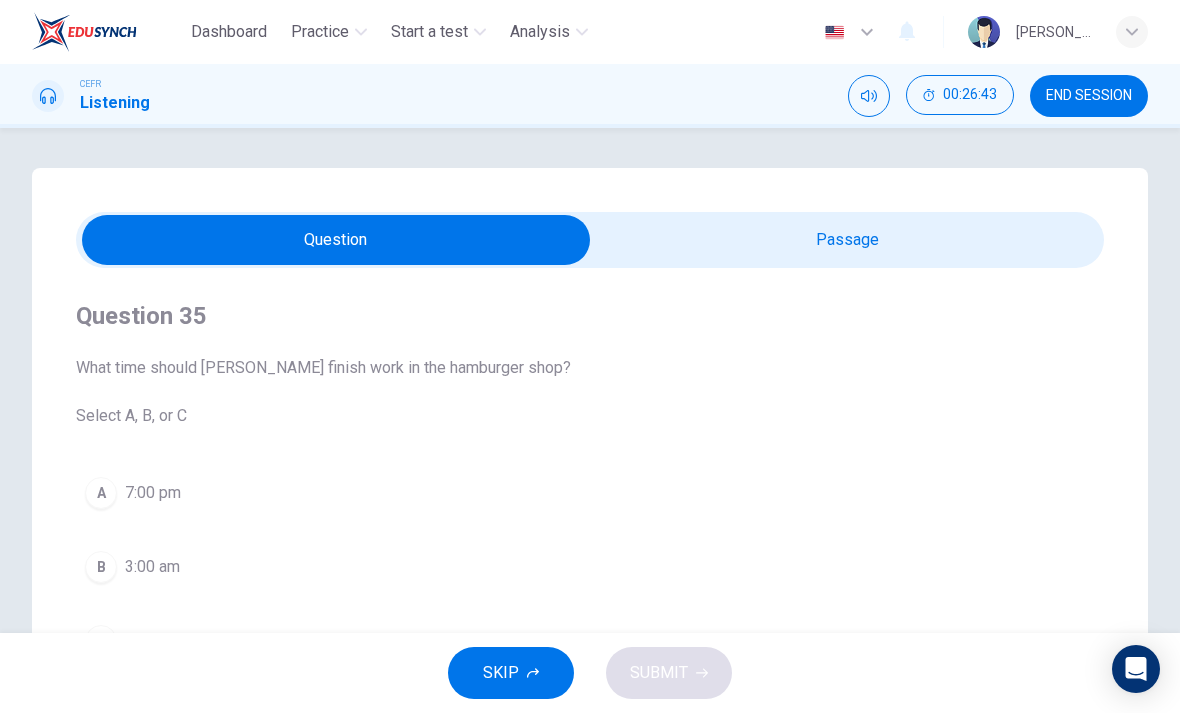 scroll, scrollTop: 0, scrollLeft: 0, axis: both 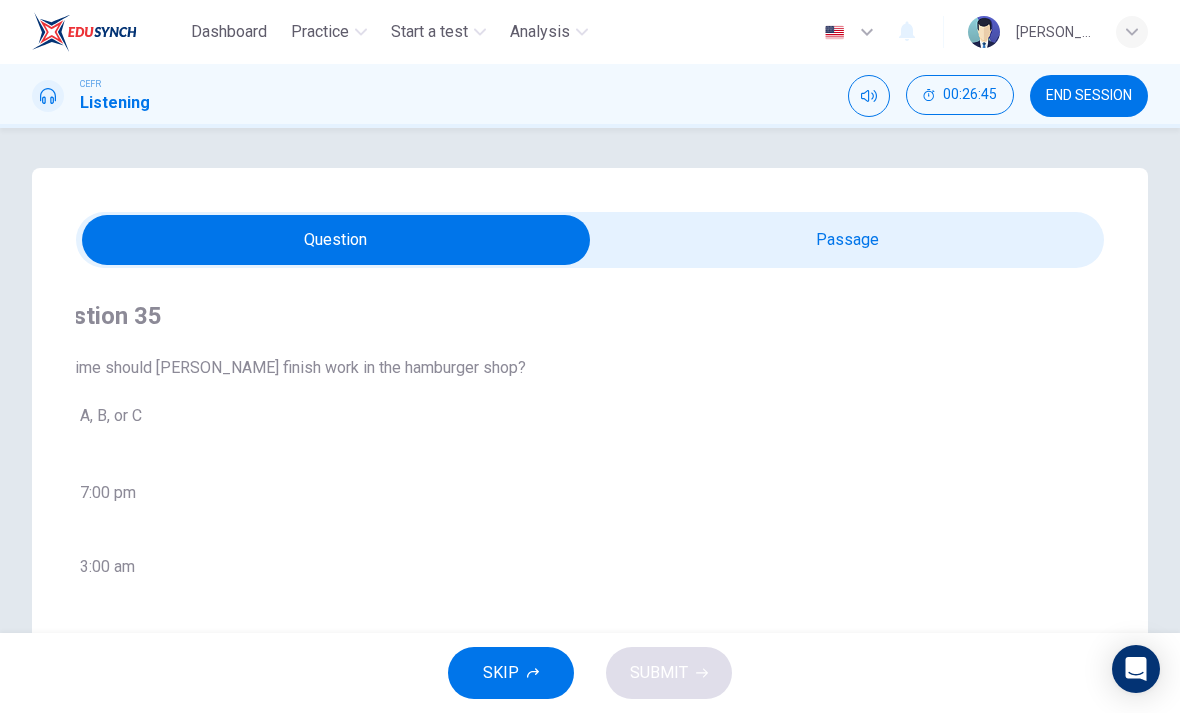 type on "47" 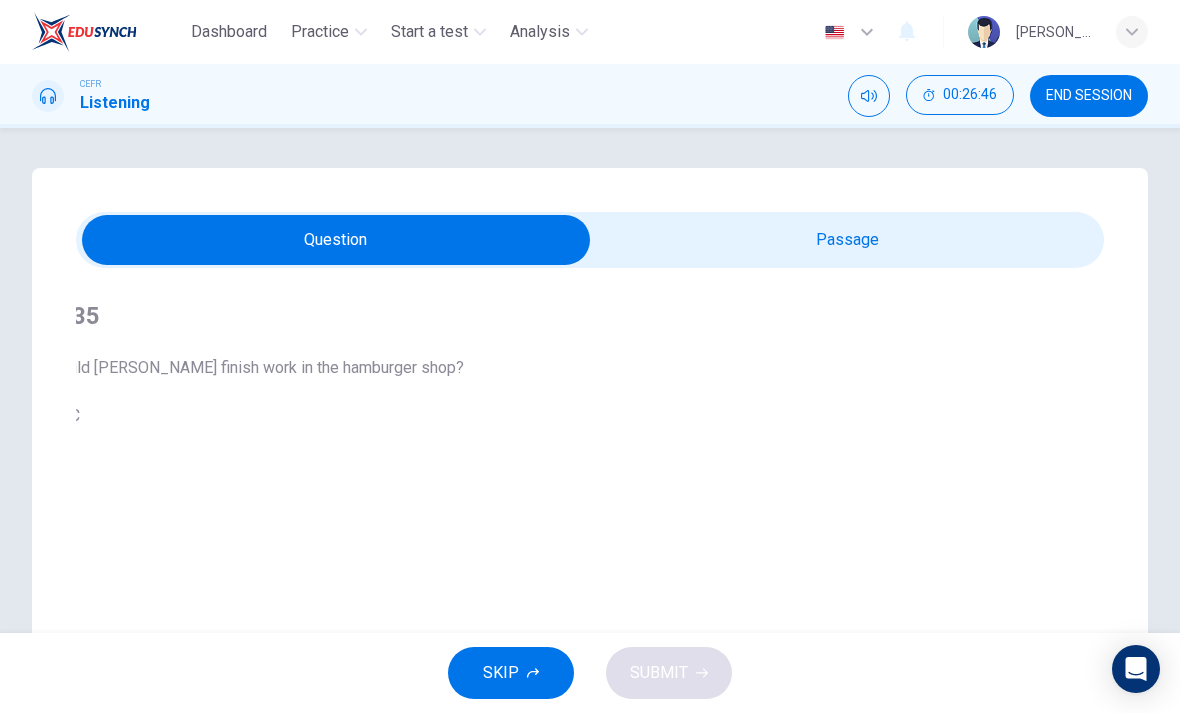 checkbox on "true" 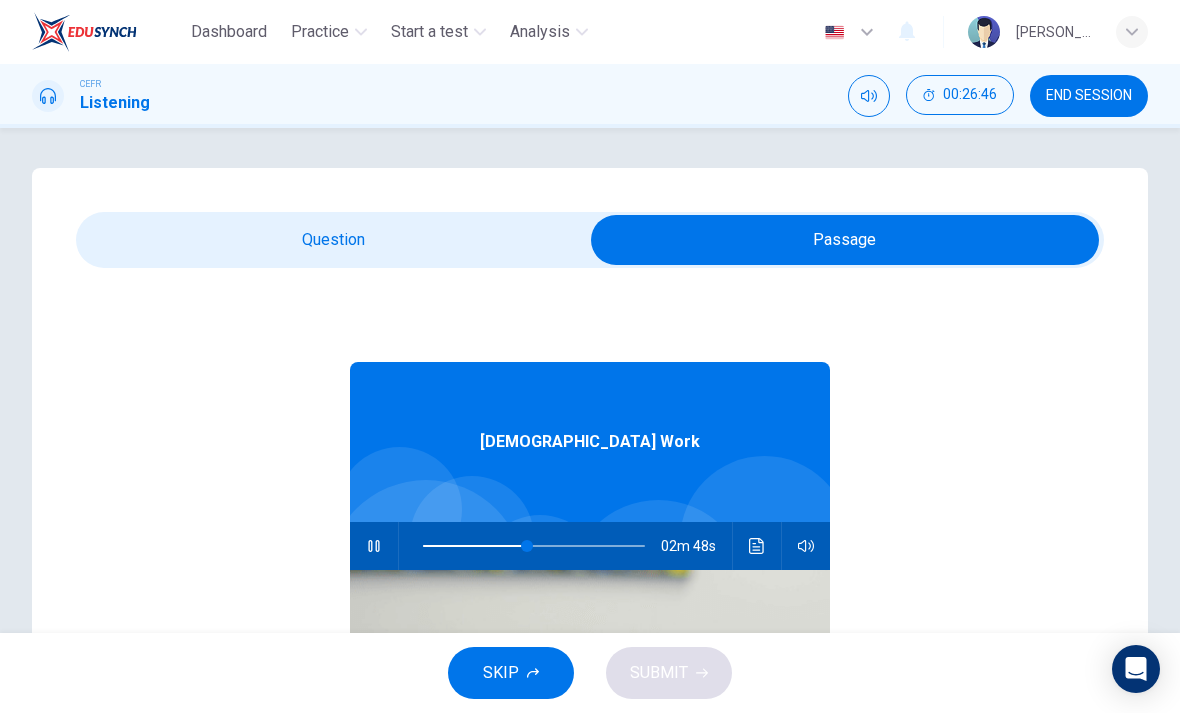 type on "47" 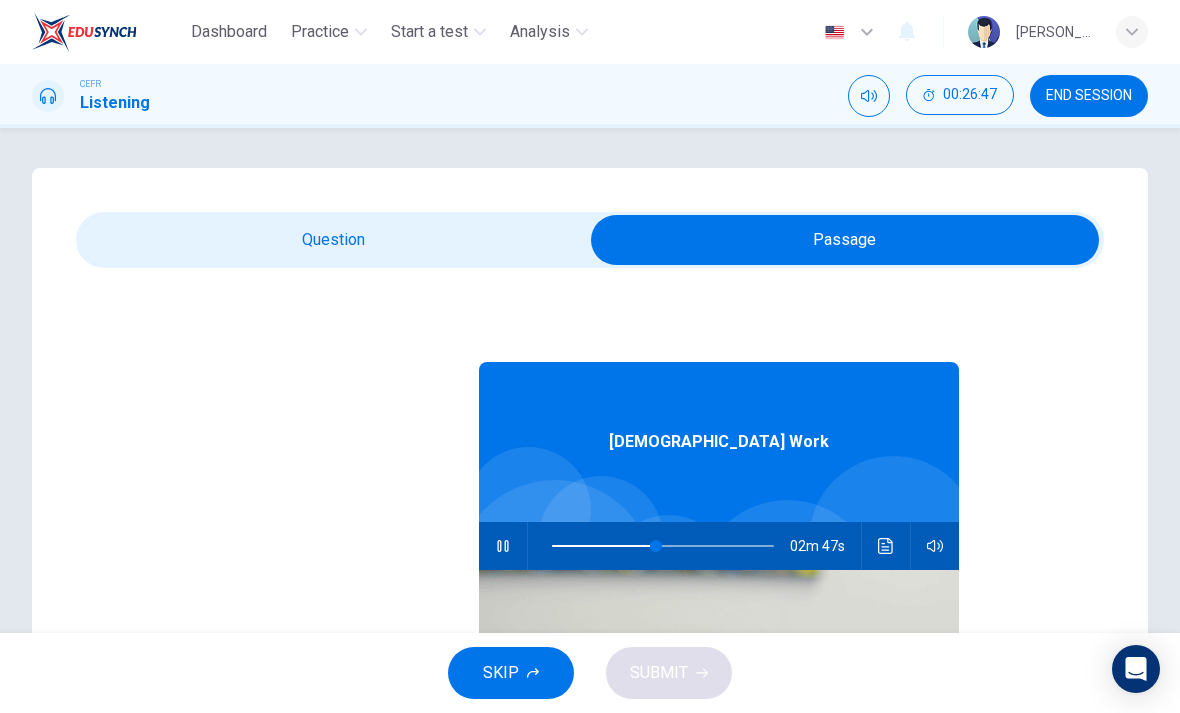 checkbox on "false" 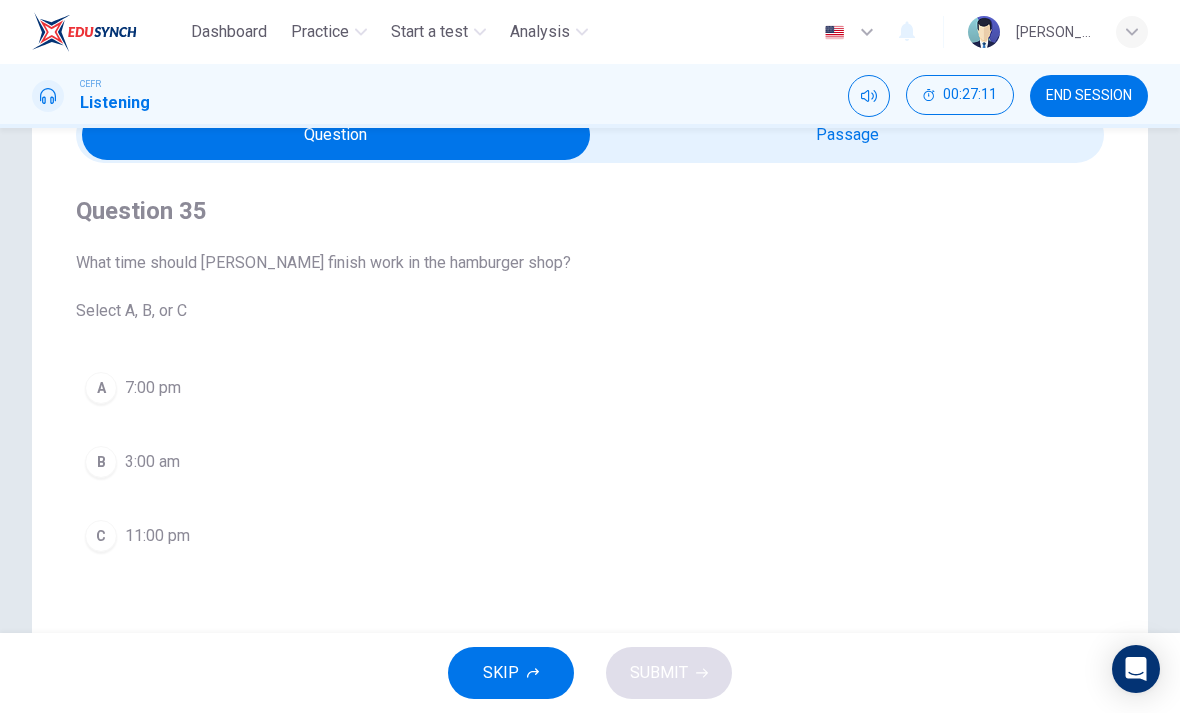 scroll, scrollTop: 108, scrollLeft: 0, axis: vertical 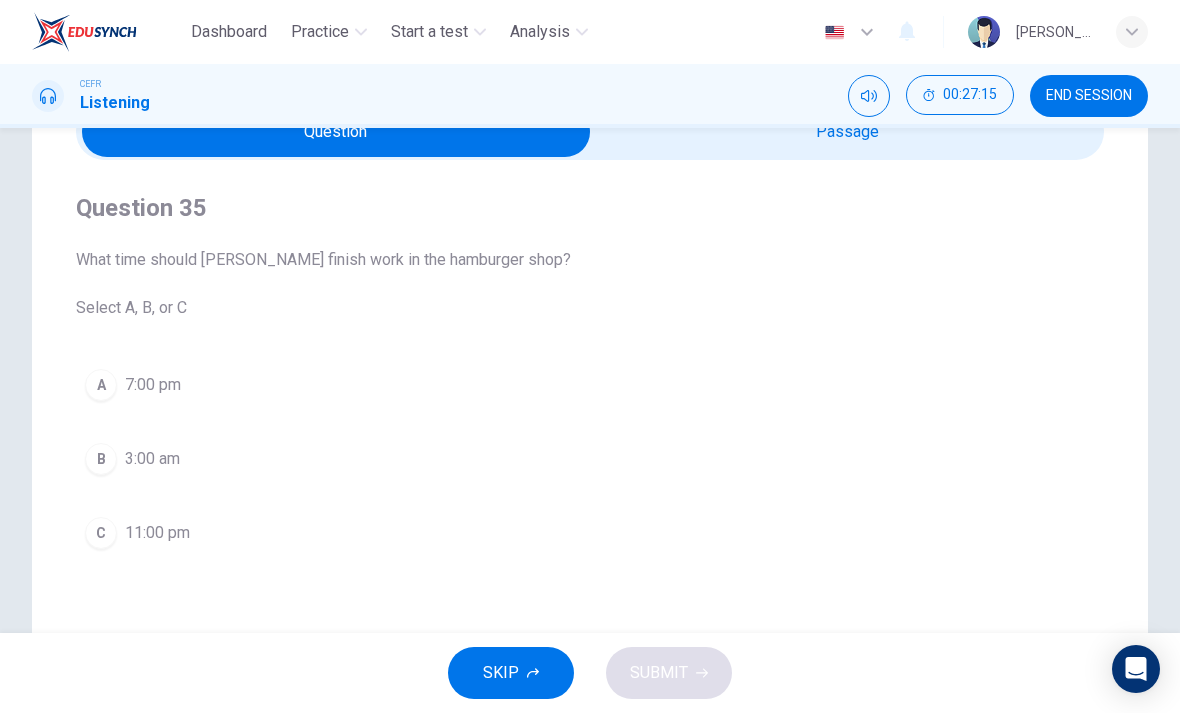 click on "C" at bounding box center [101, 533] 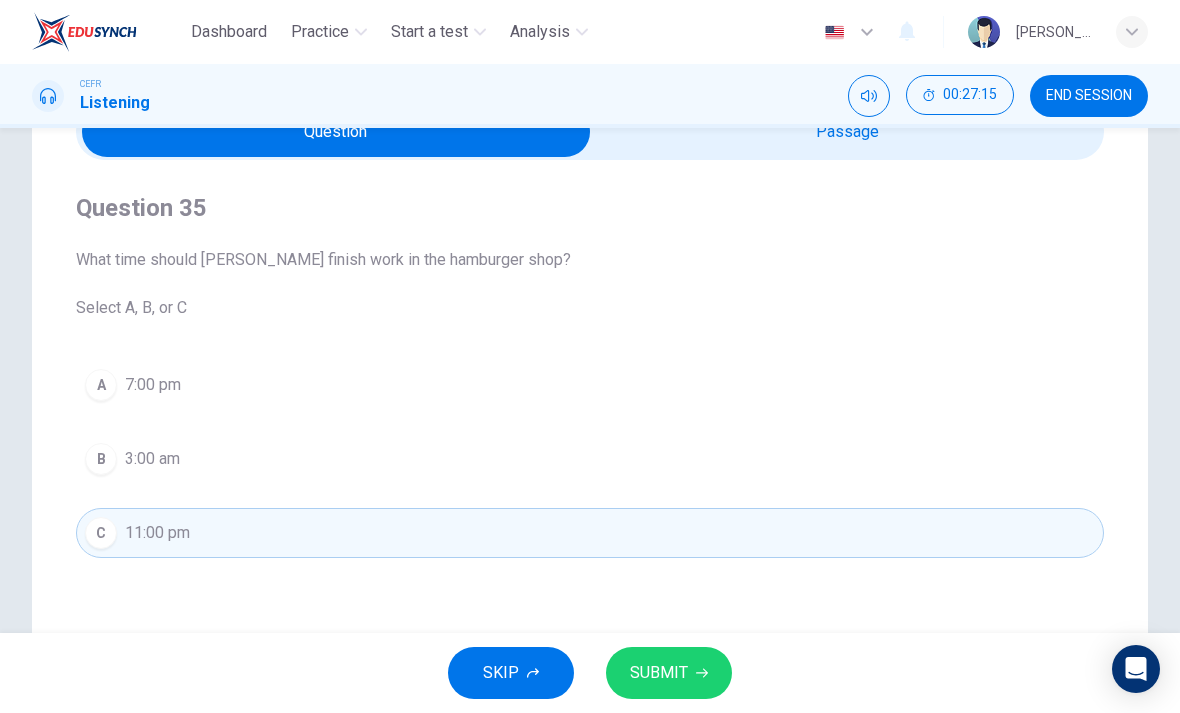 click on "SUBMIT" at bounding box center (669, 673) 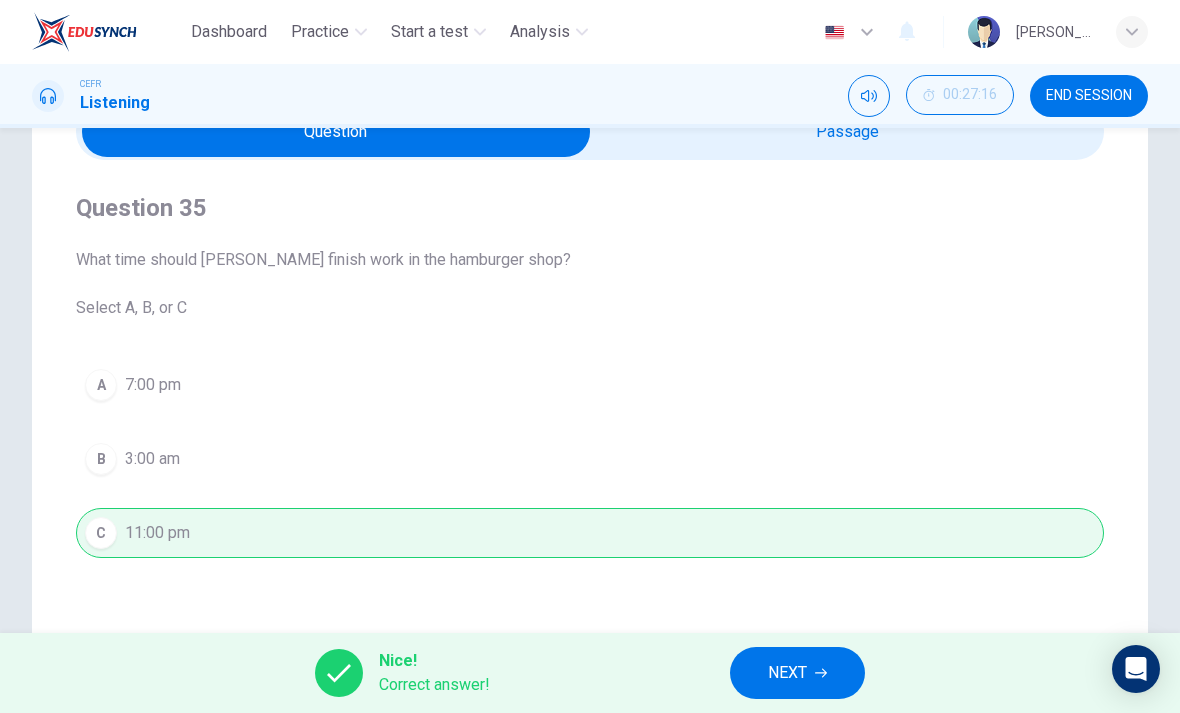click 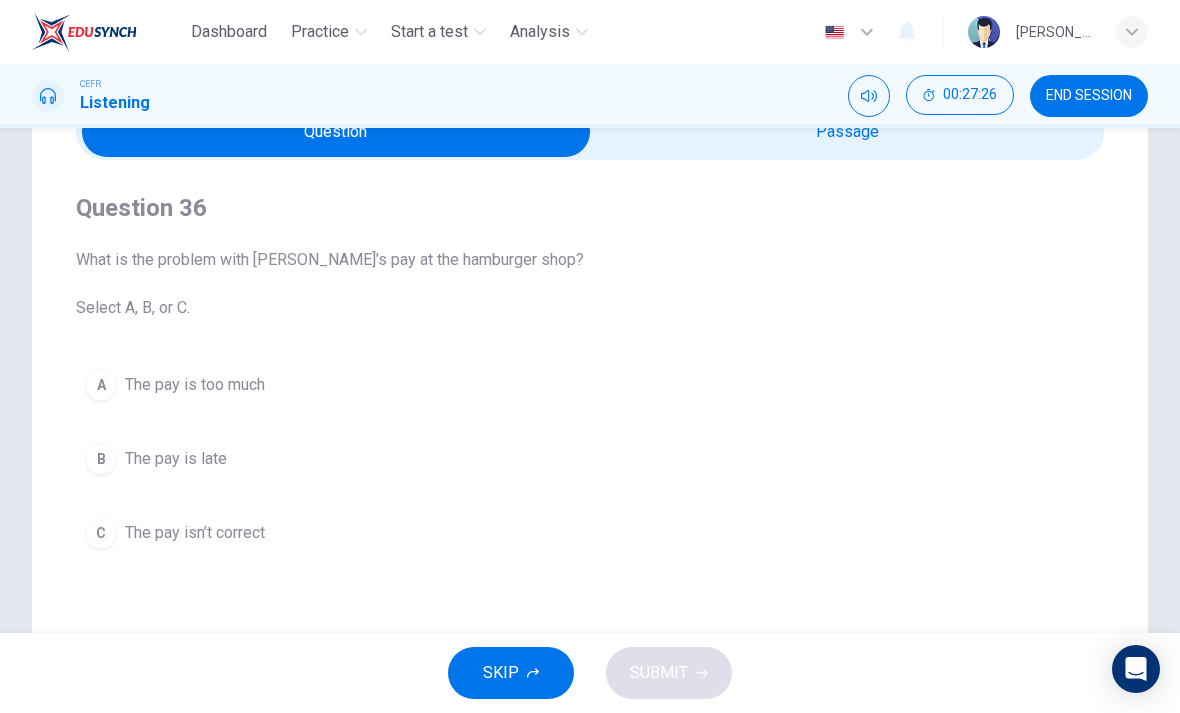 click on "B" at bounding box center (101, 459) 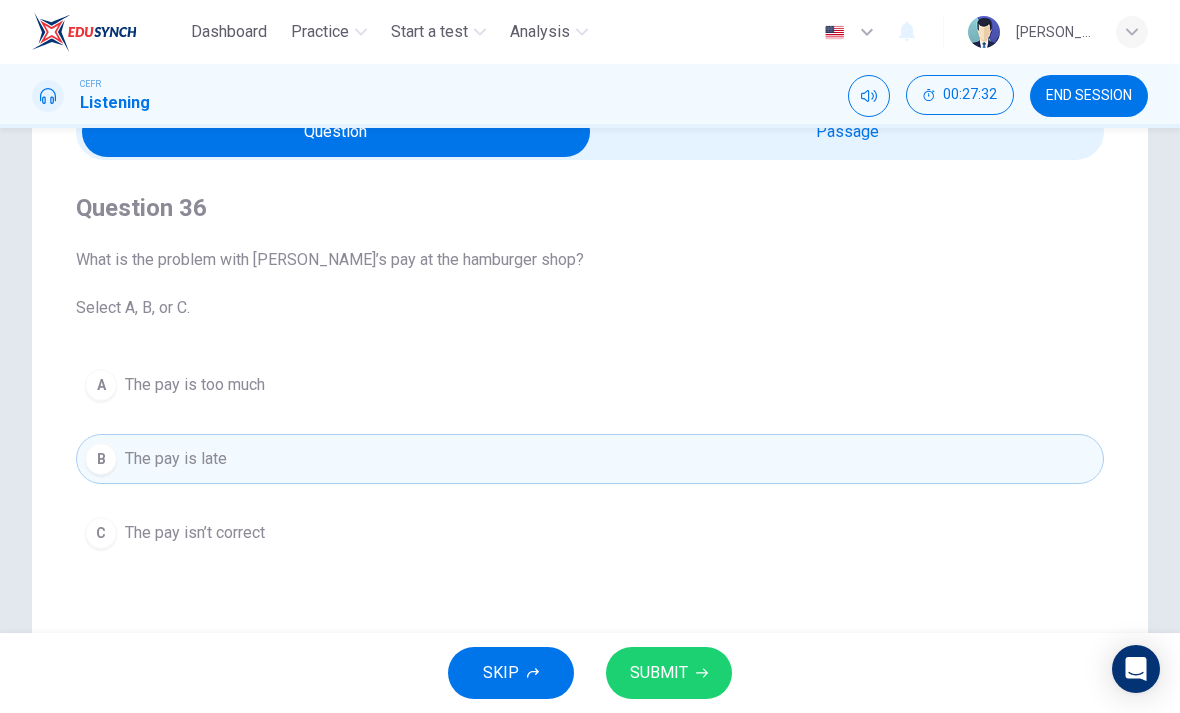 click on "SUBMIT" at bounding box center [669, 673] 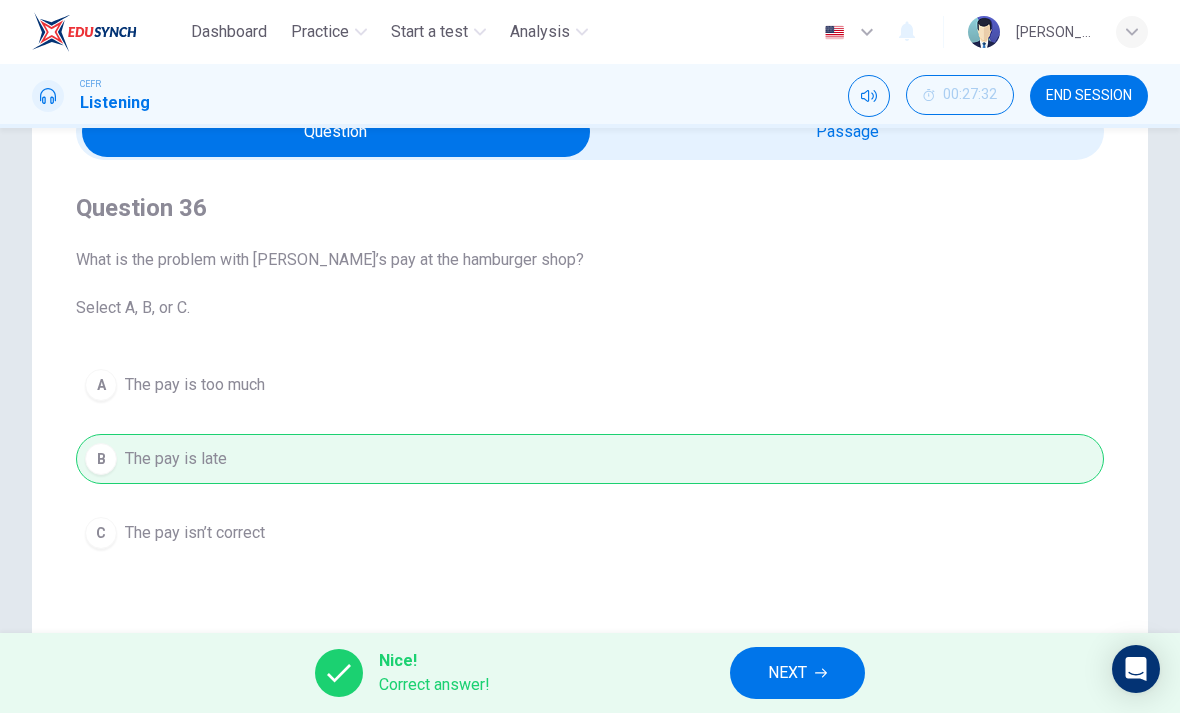 click on "NEXT" at bounding box center [797, 673] 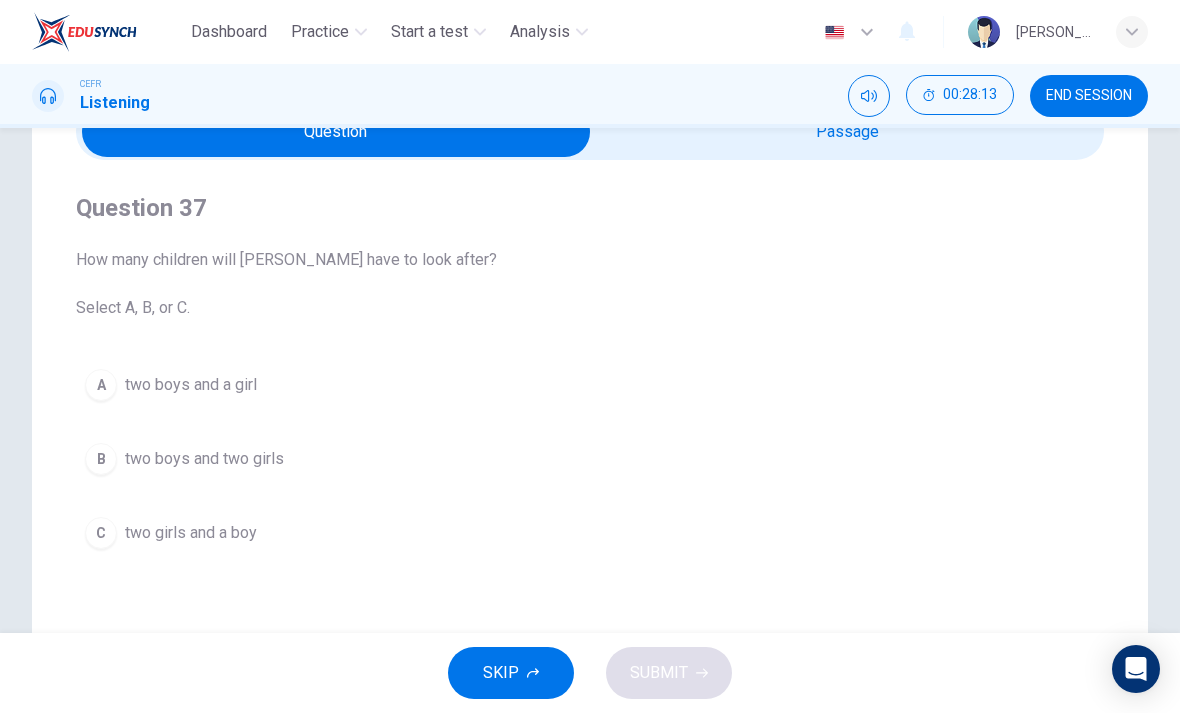 click on "C" at bounding box center (101, 533) 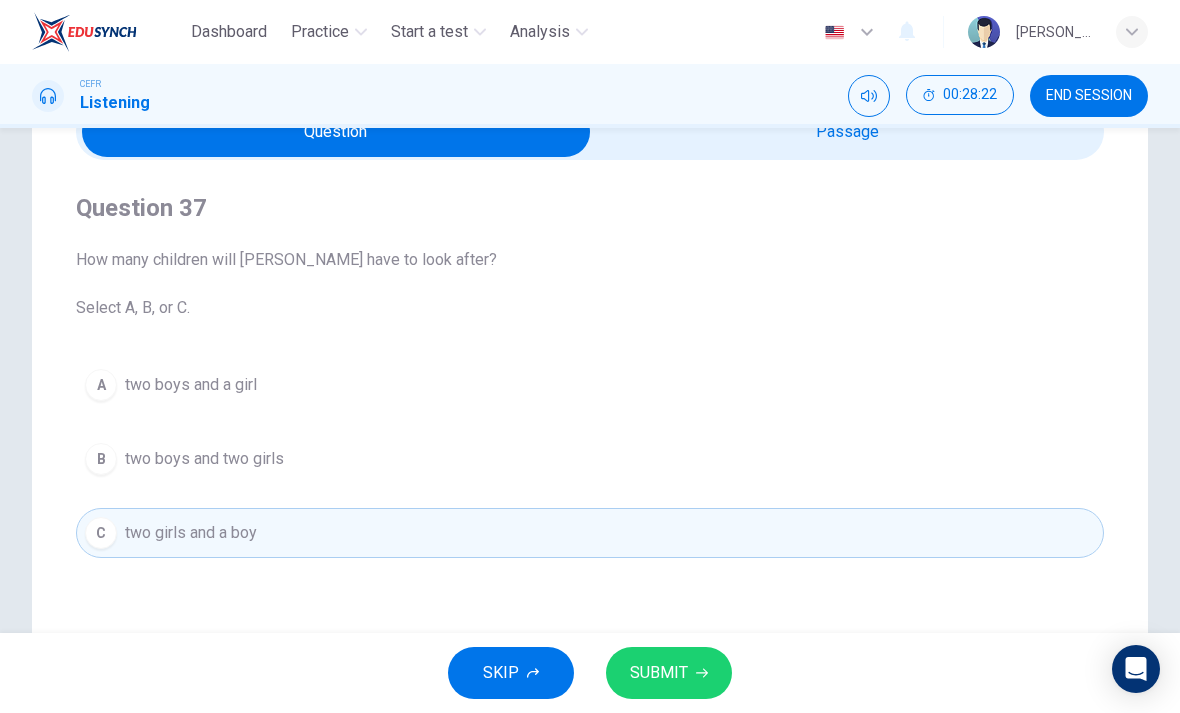click on "SUBMIT" at bounding box center [659, 673] 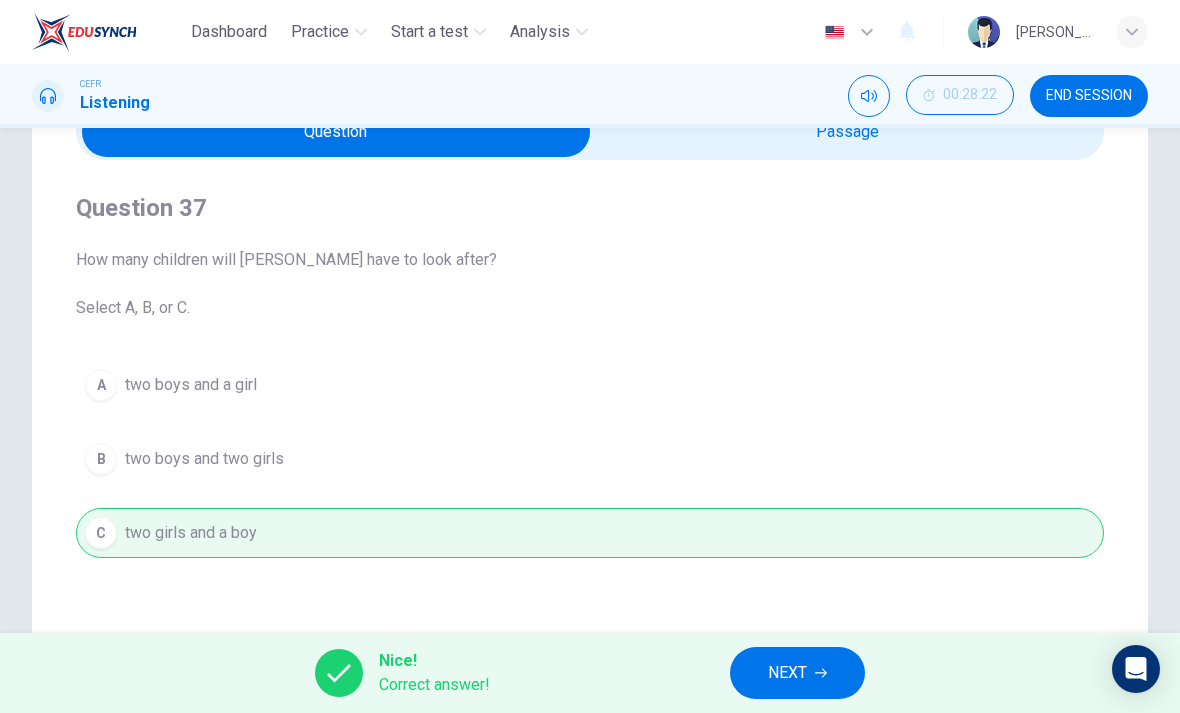 click on "NEXT" at bounding box center (787, 673) 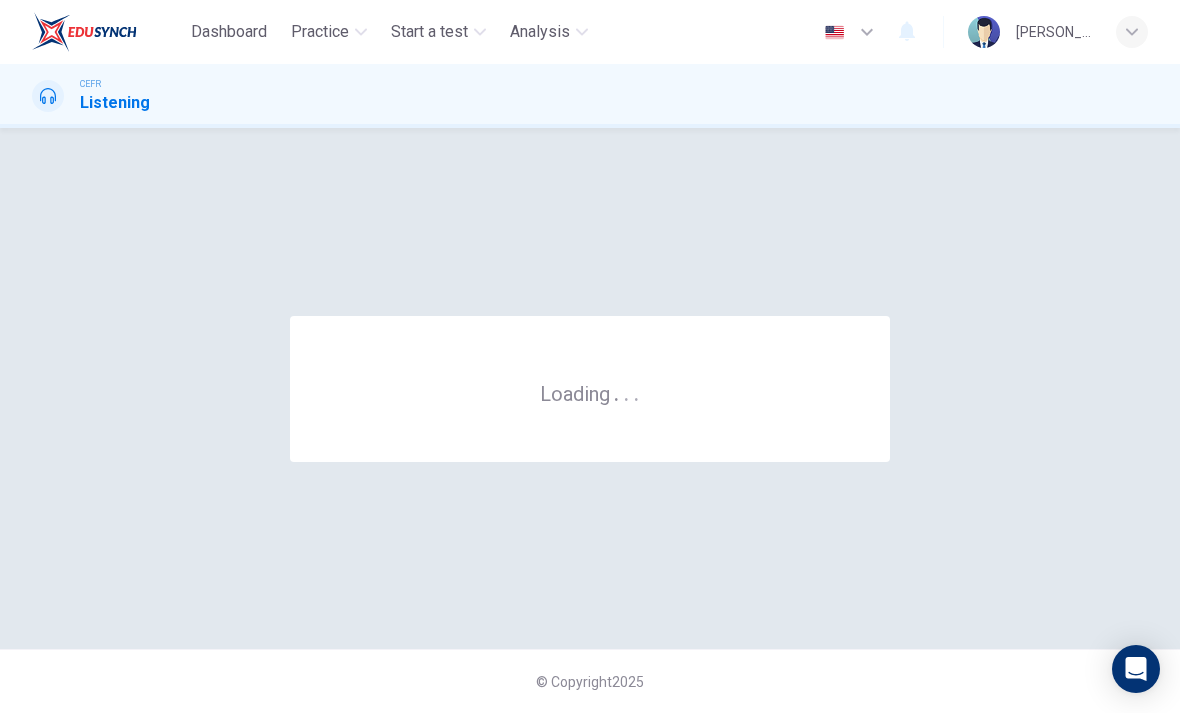scroll, scrollTop: 0, scrollLeft: 0, axis: both 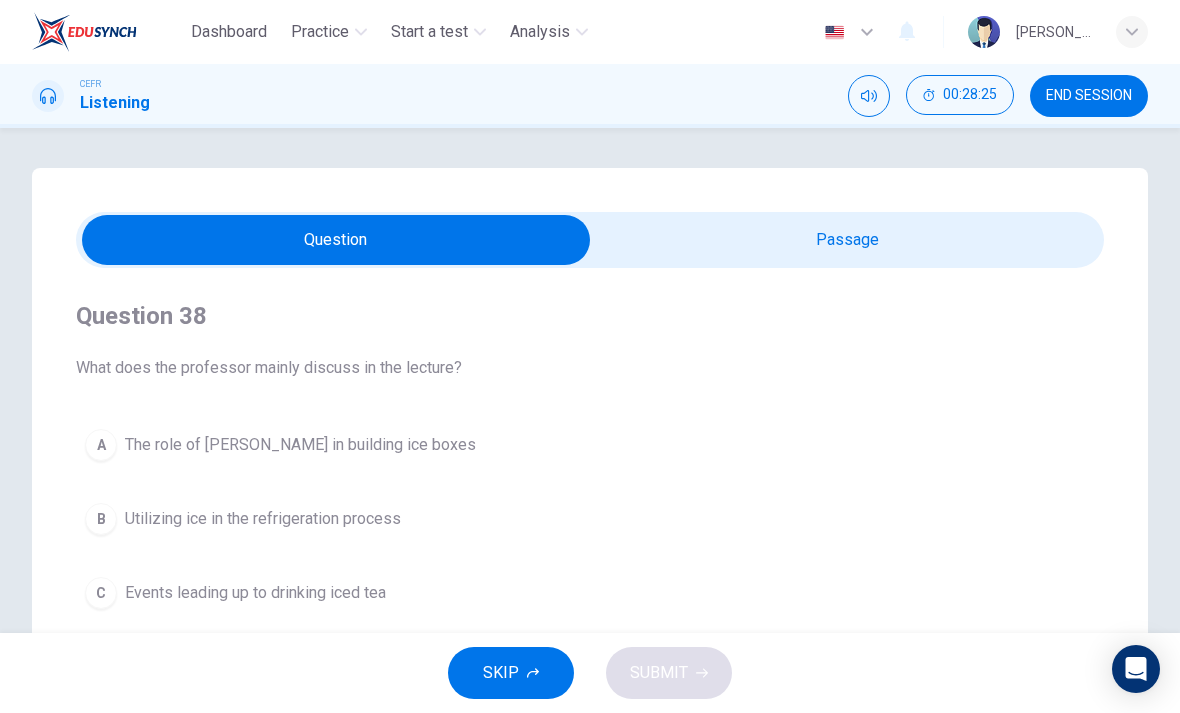click on "END SESSION" at bounding box center (1089, 96) 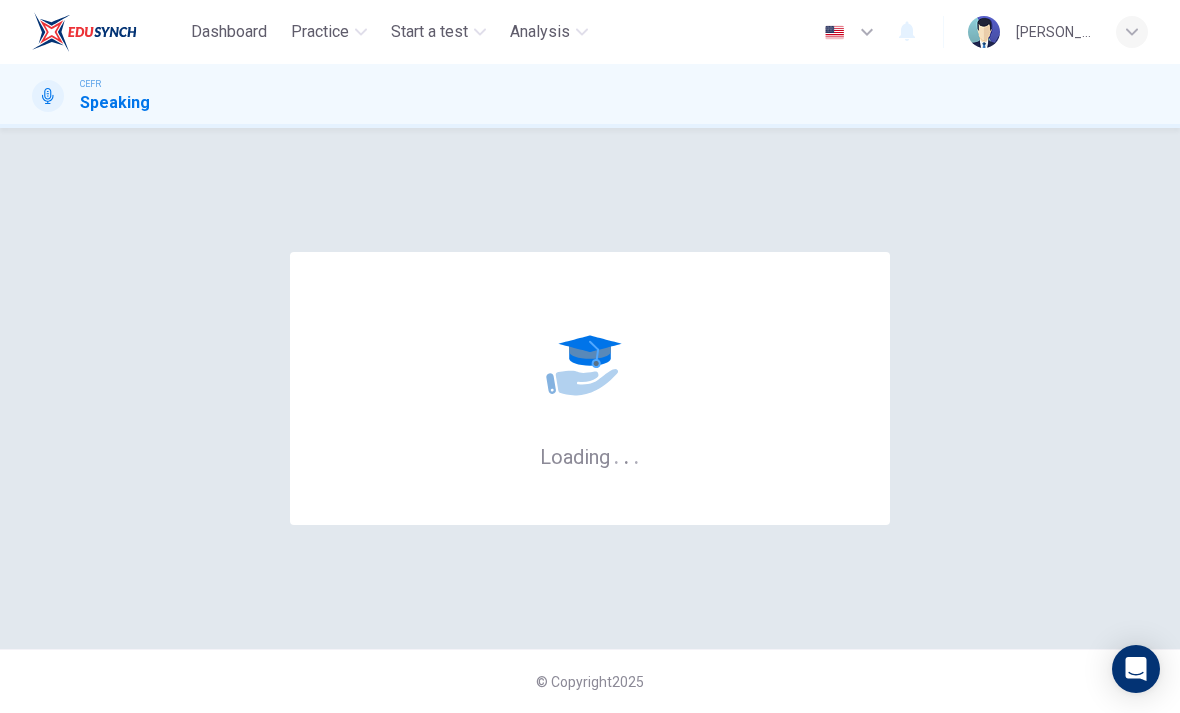 scroll, scrollTop: 0, scrollLeft: 0, axis: both 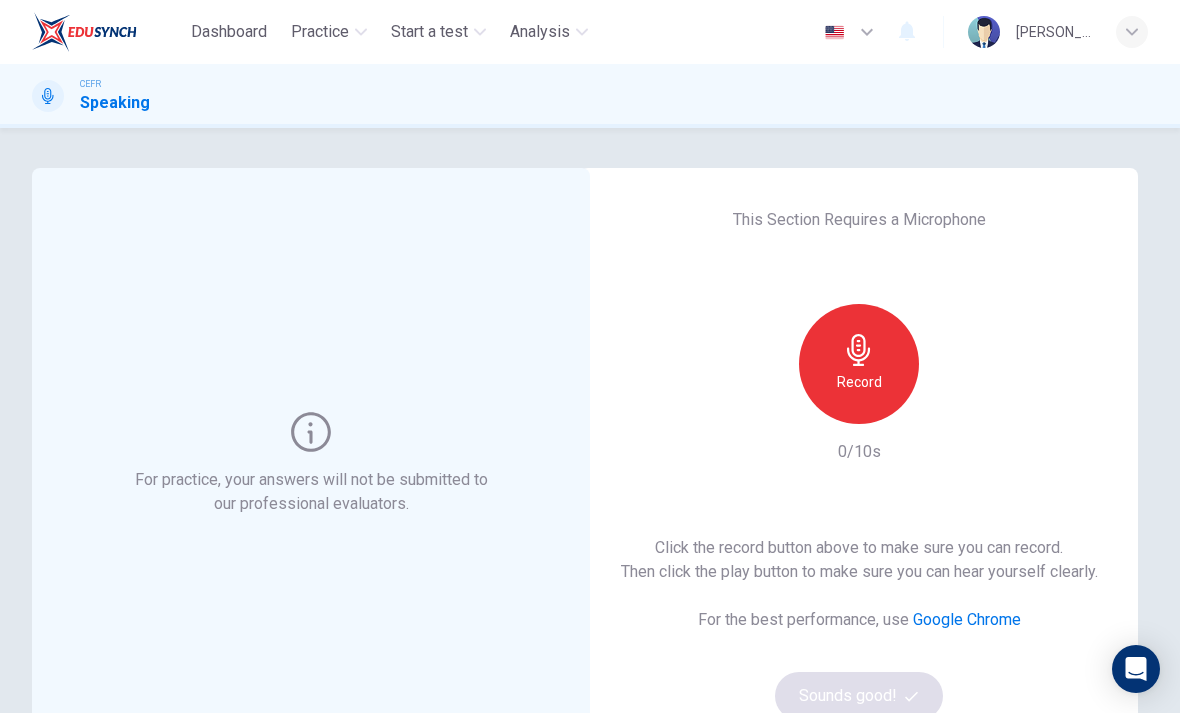 click on "Record" at bounding box center [859, 382] 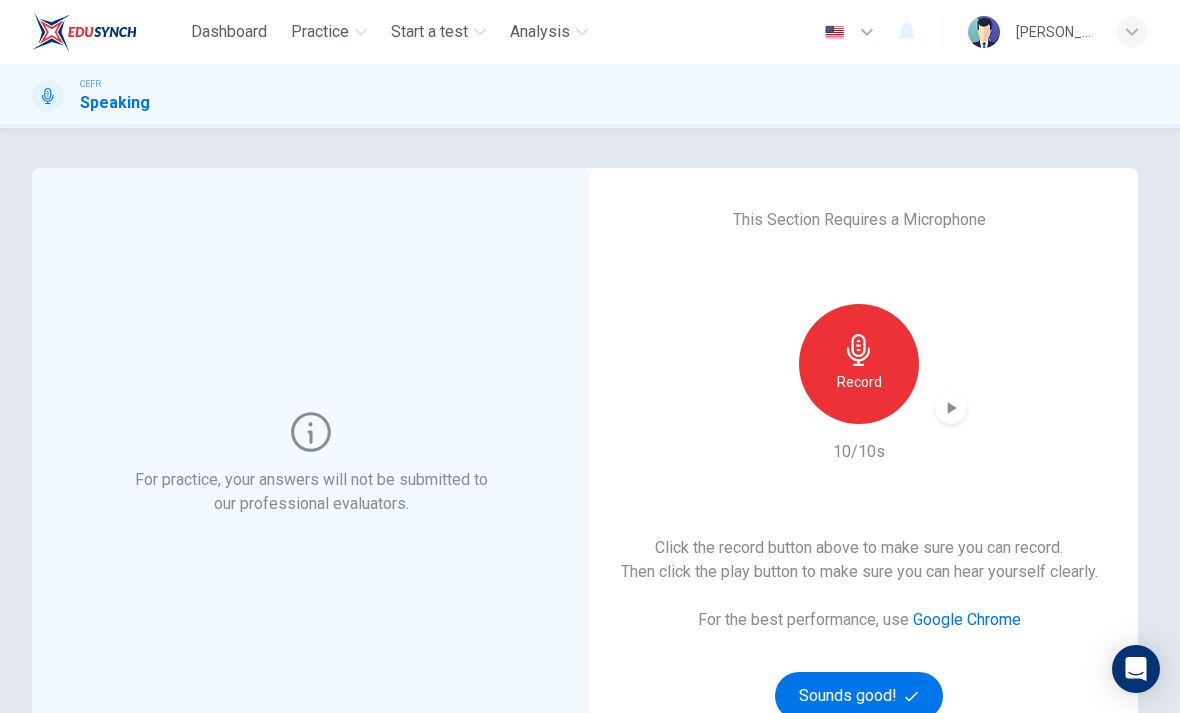 click 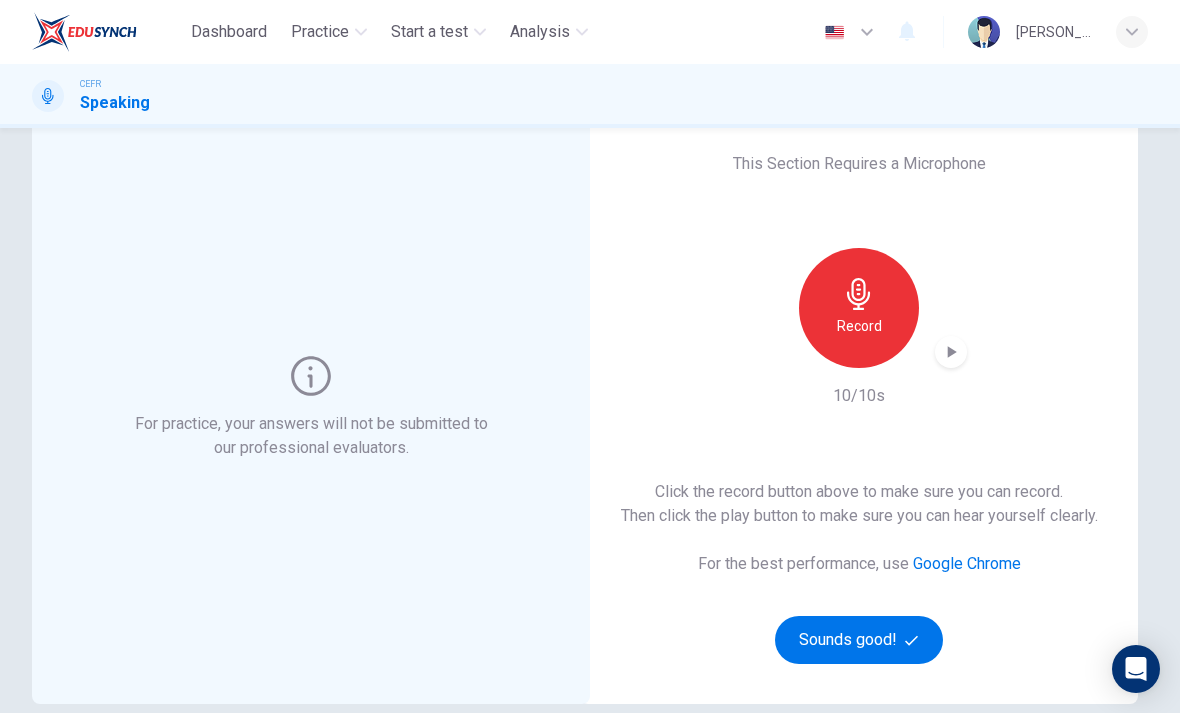 scroll, scrollTop: 67, scrollLeft: 0, axis: vertical 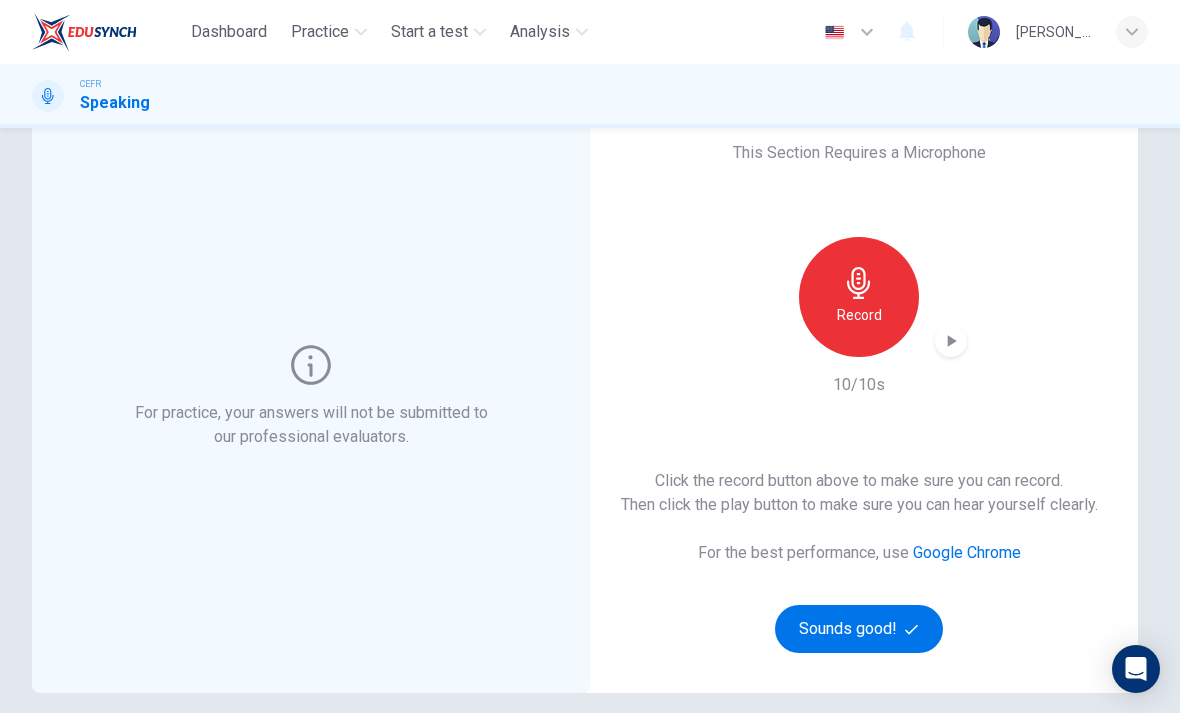 click on "Sounds good!" at bounding box center (859, 629) 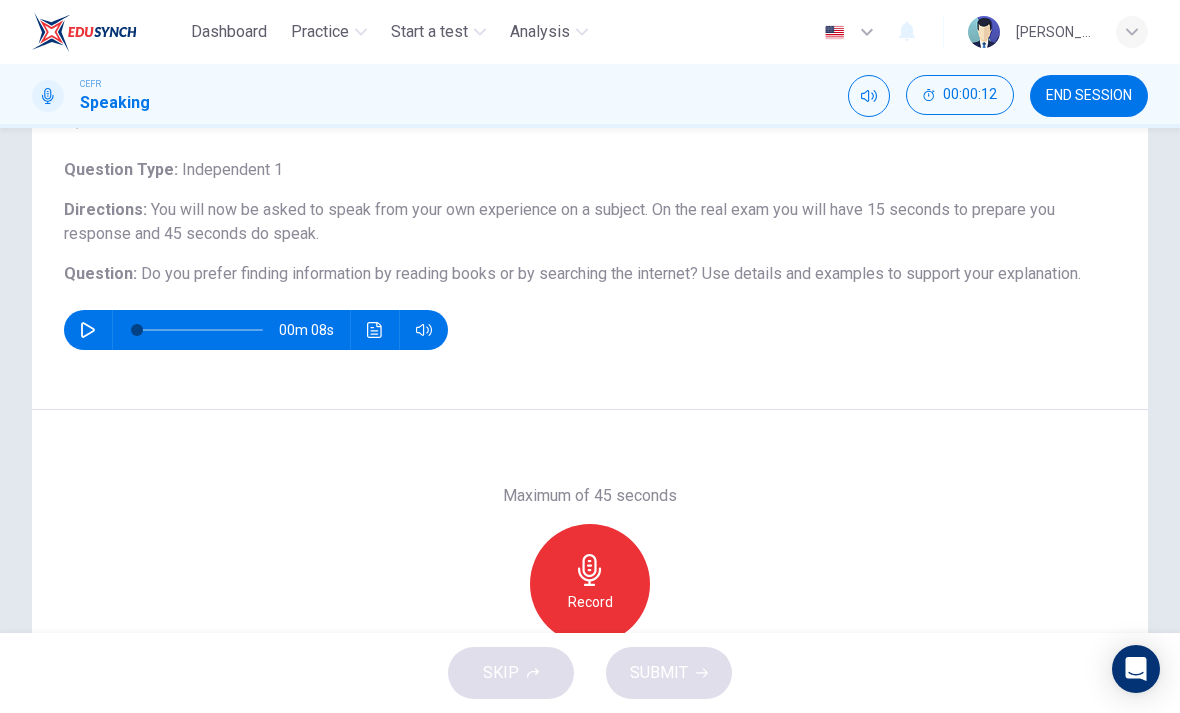 scroll, scrollTop: 124, scrollLeft: 0, axis: vertical 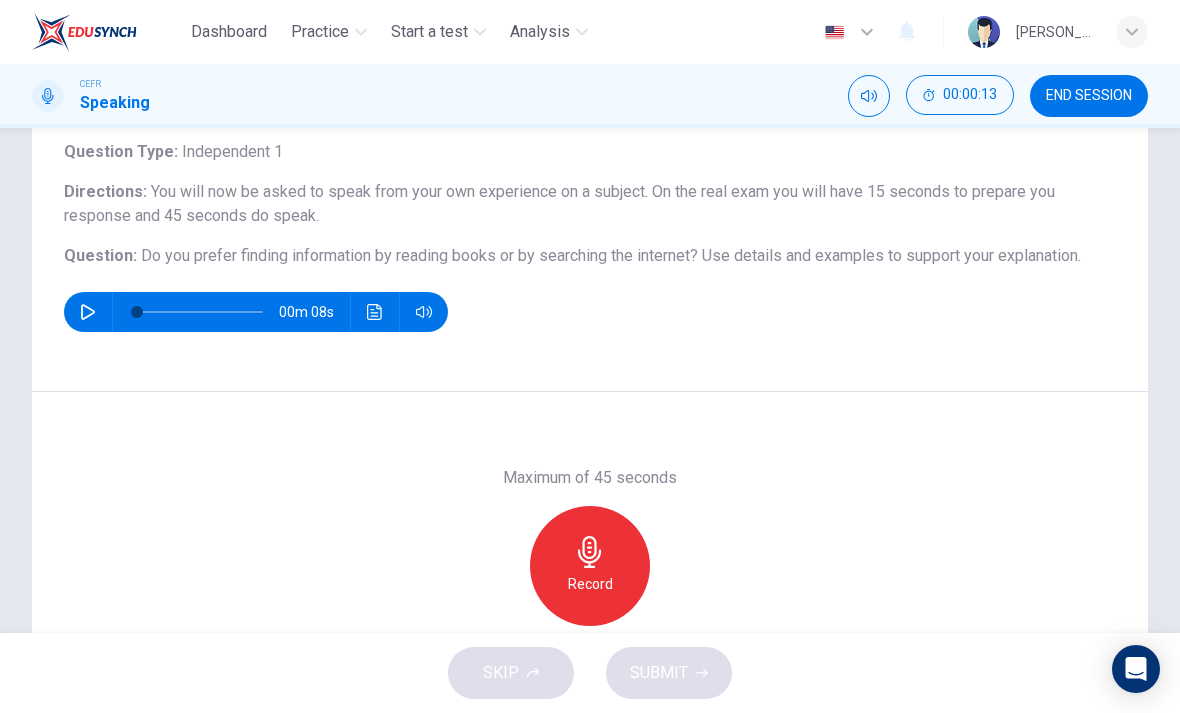 click 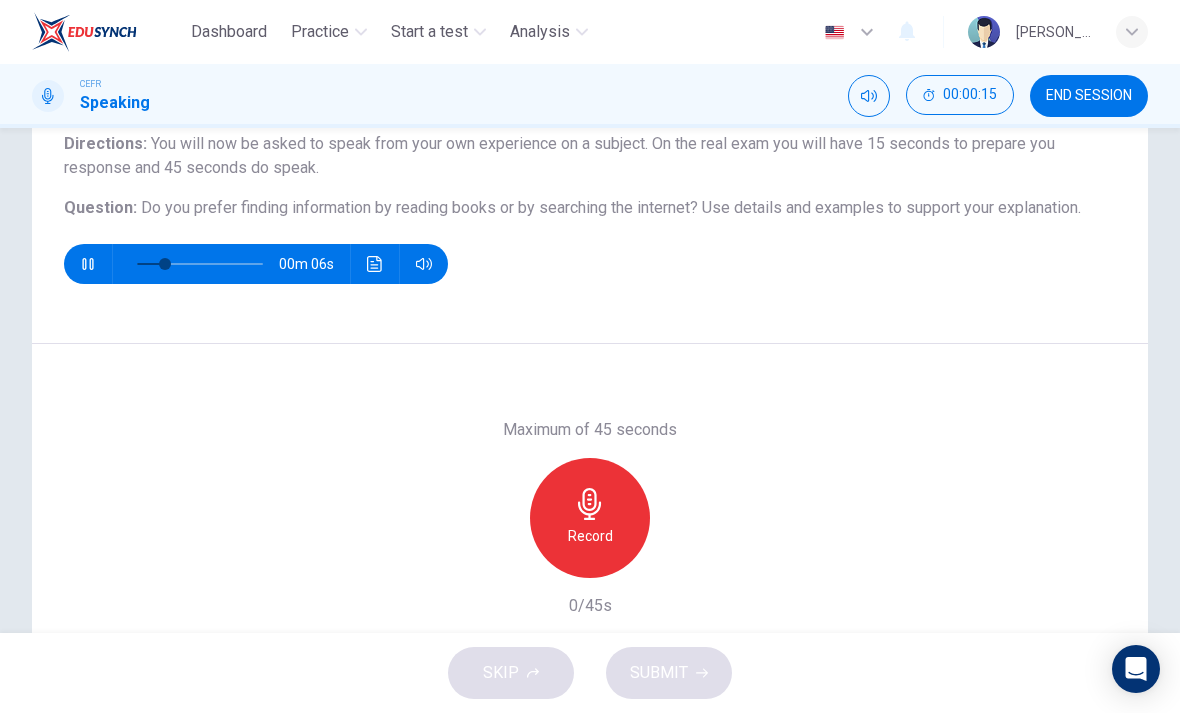 scroll, scrollTop: 179, scrollLeft: 0, axis: vertical 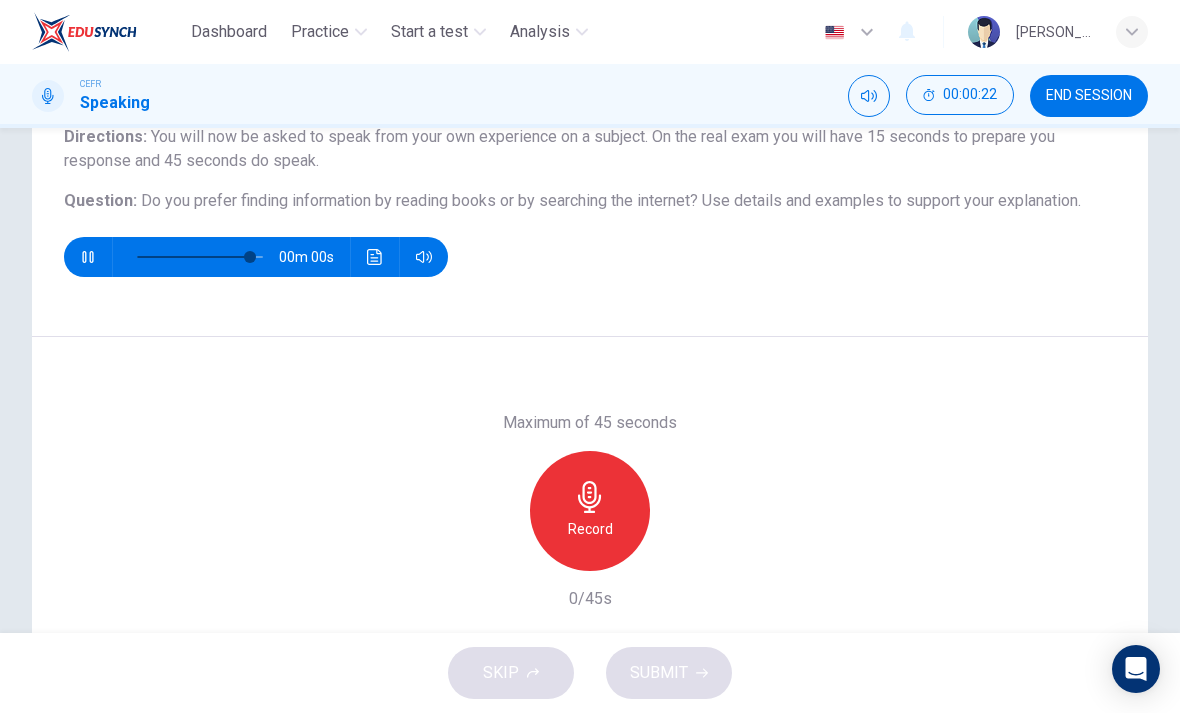 type on "0" 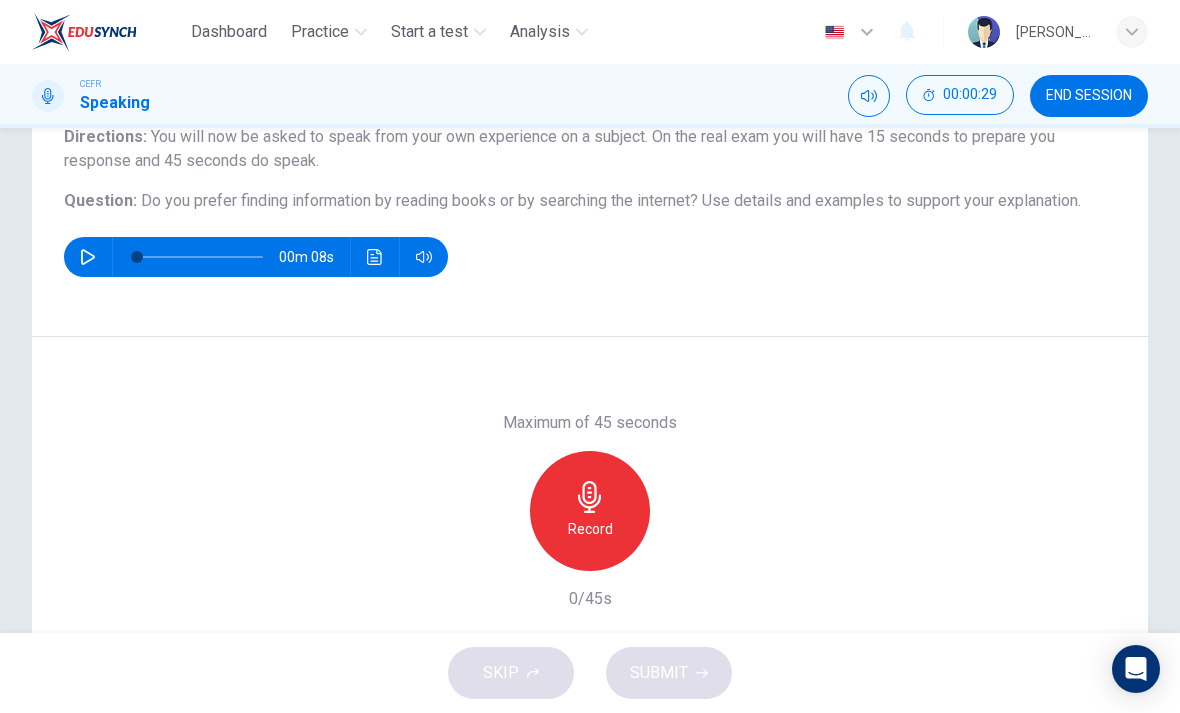 click 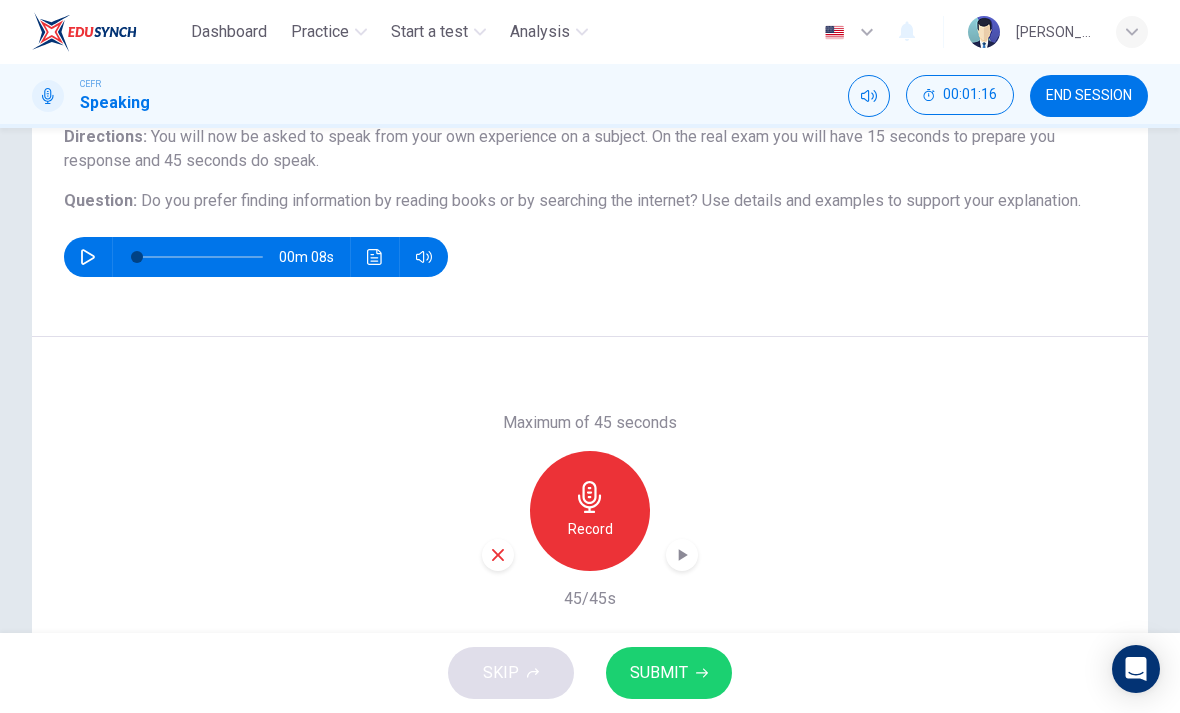 click on "SUBMIT" at bounding box center [659, 673] 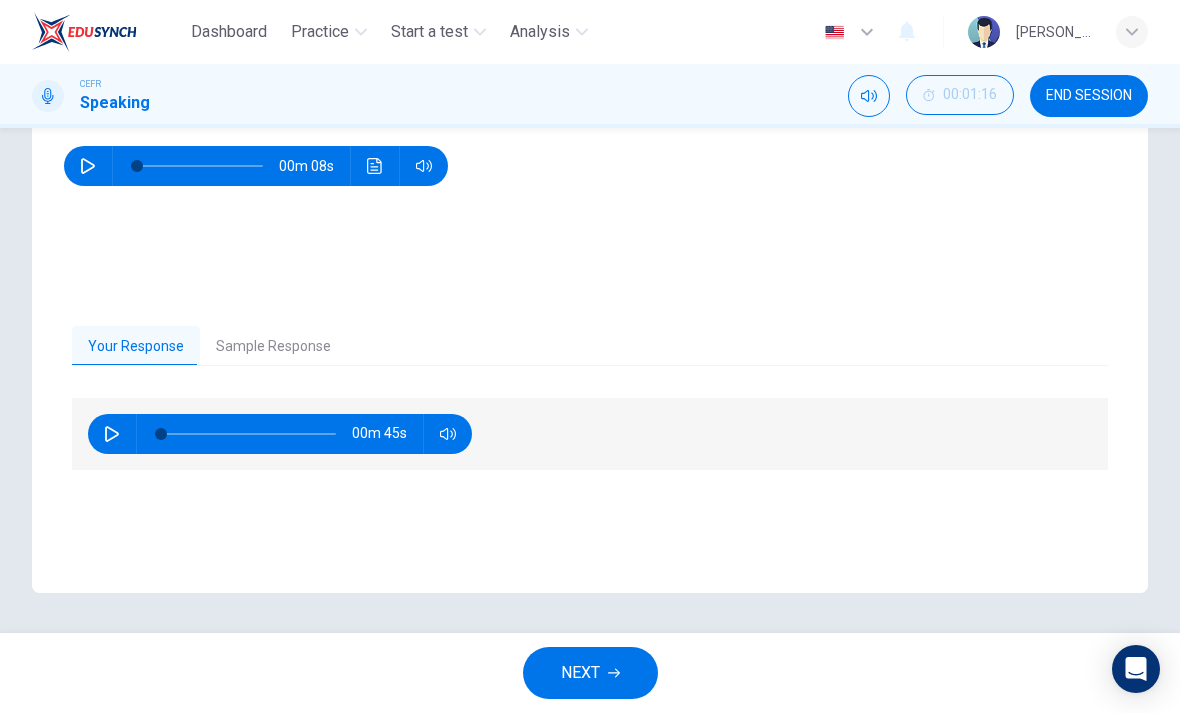 scroll, scrollTop: 270, scrollLeft: 0, axis: vertical 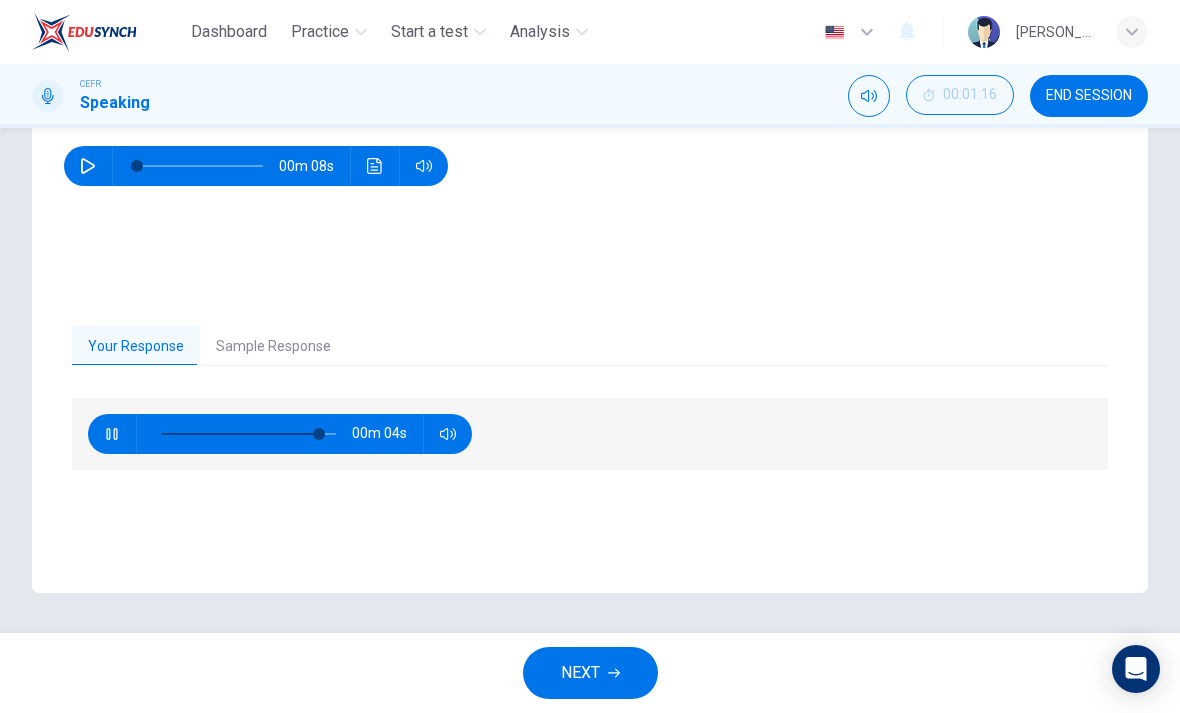 type on "92" 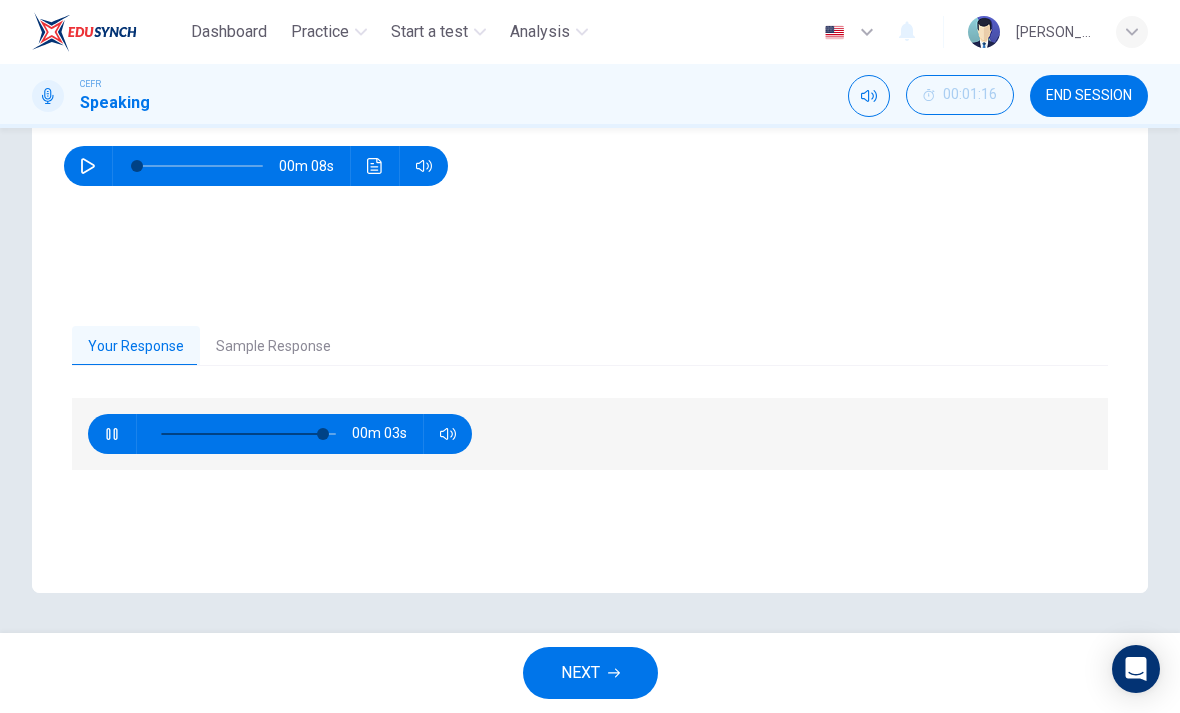 click on "Sample Response" at bounding box center (273, 347) 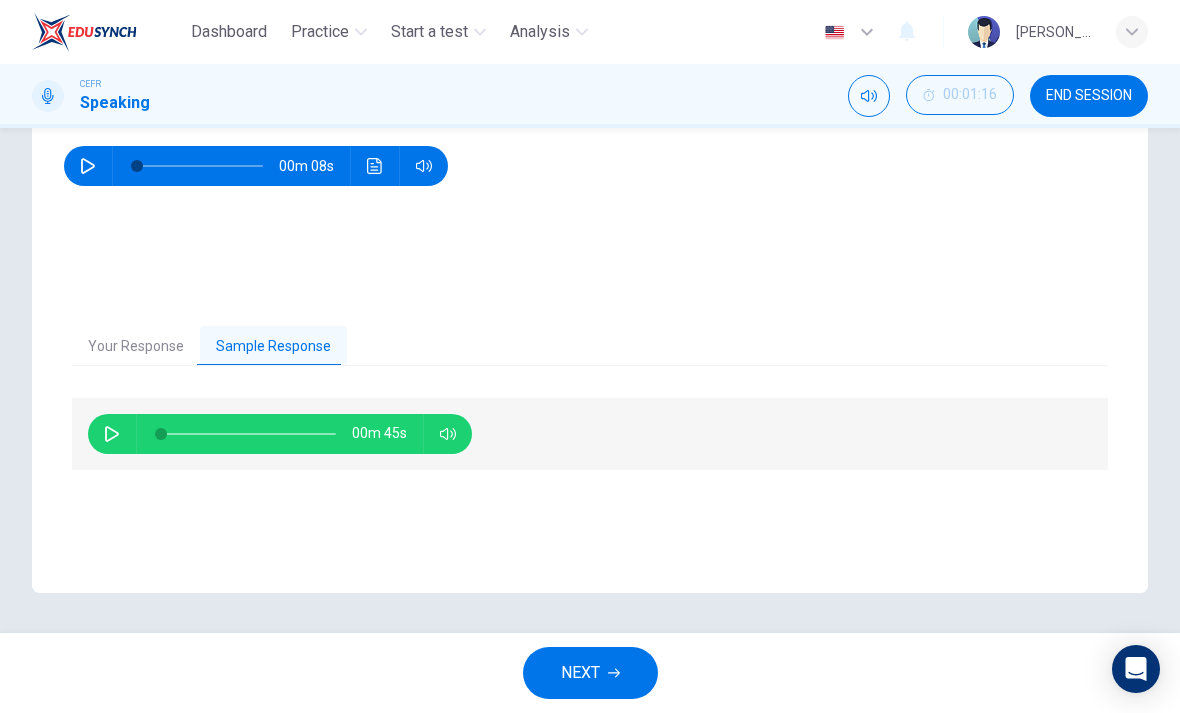 click 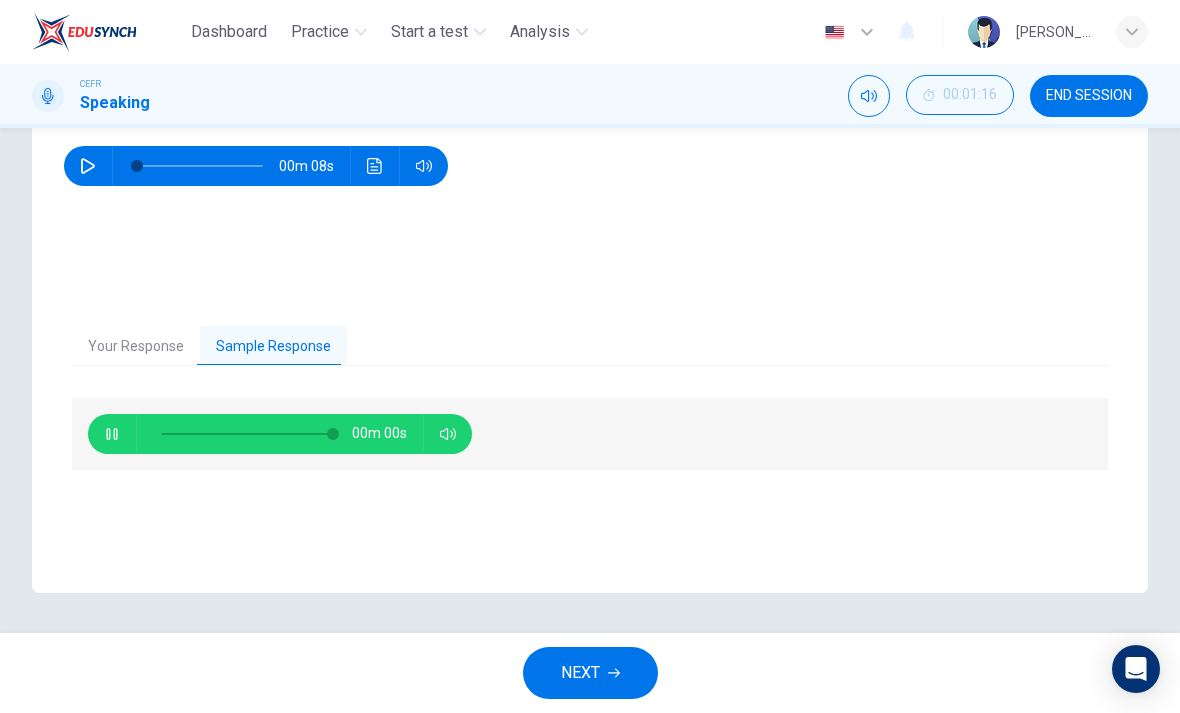 type on "0" 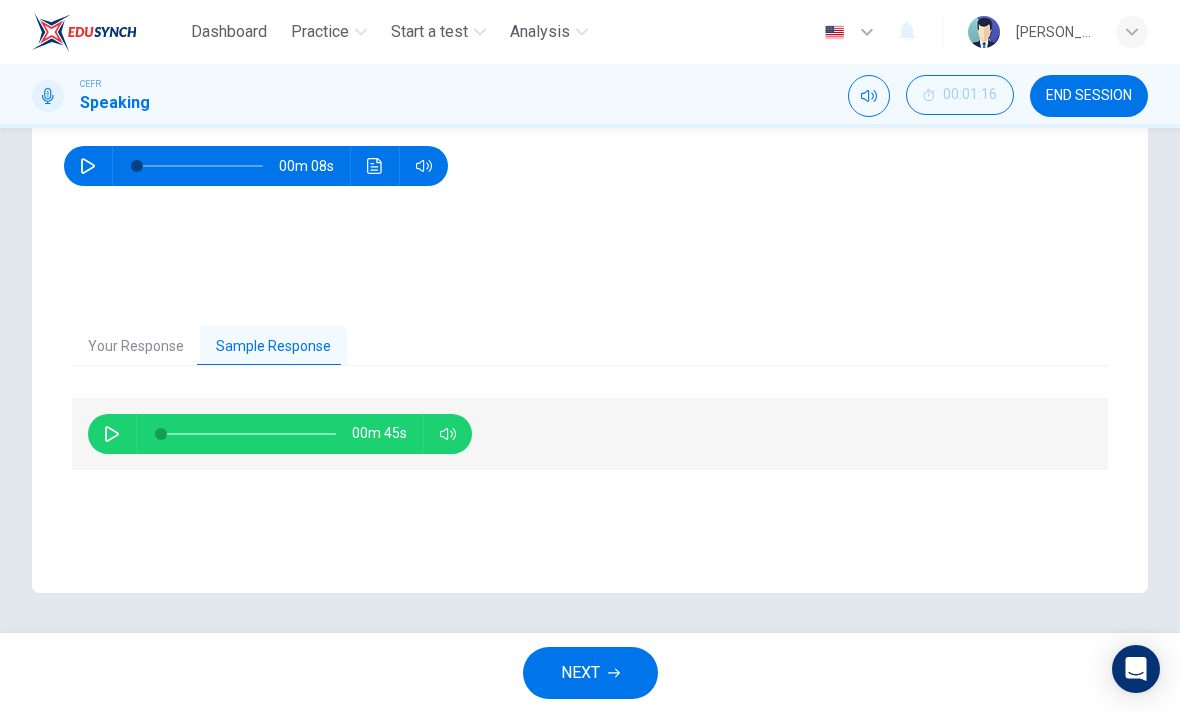 click on "NEXT" at bounding box center [590, 673] 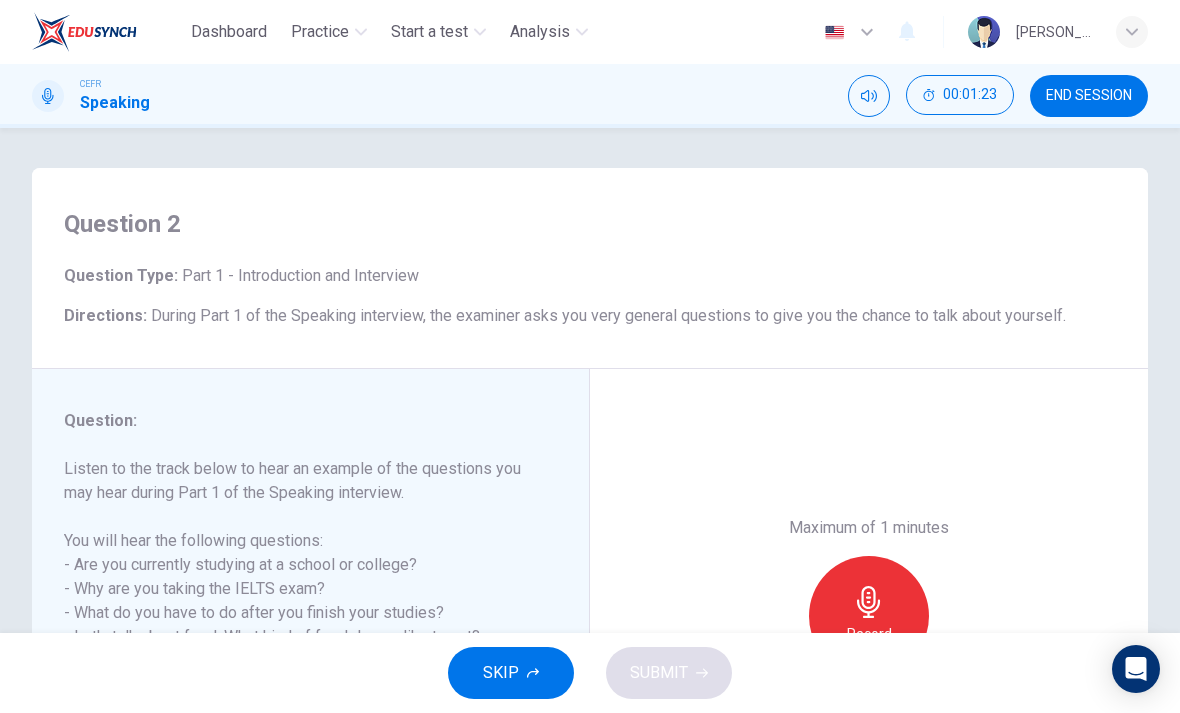 scroll, scrollTop: 1, scrollLeft: 0, axis: vertical 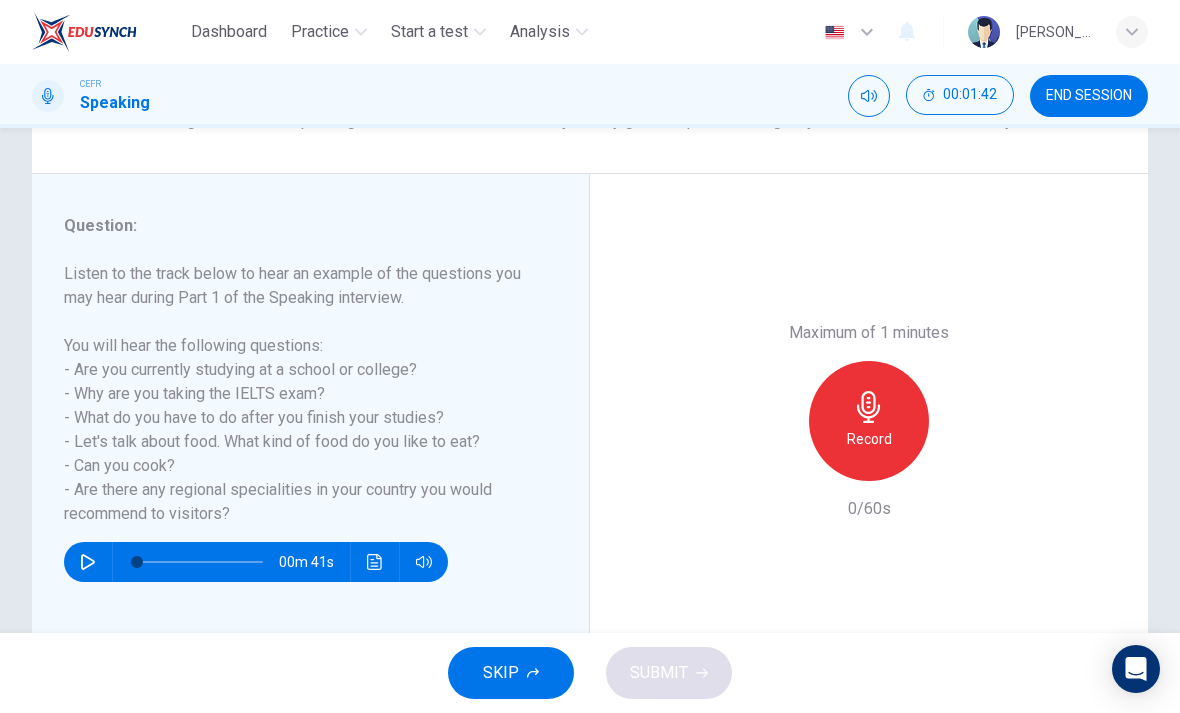 click at bounding box center (88, 562) 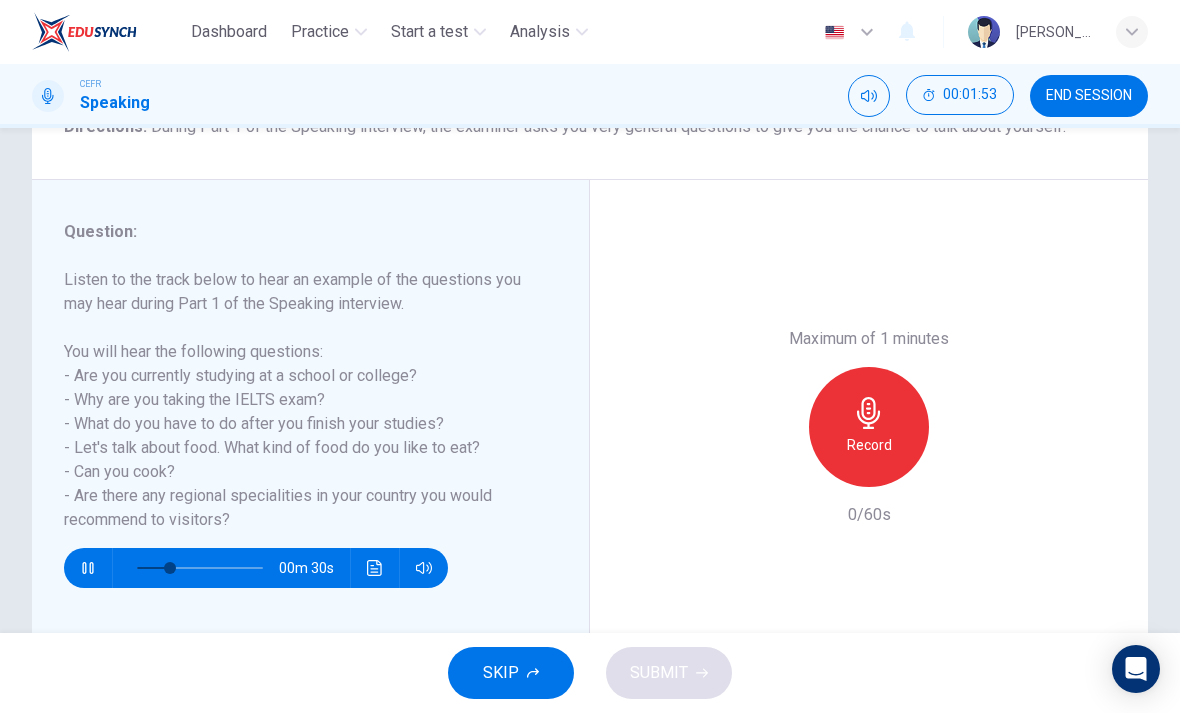 scroll, scrollTop: 195, scrollLeft: 0, axis: vertical 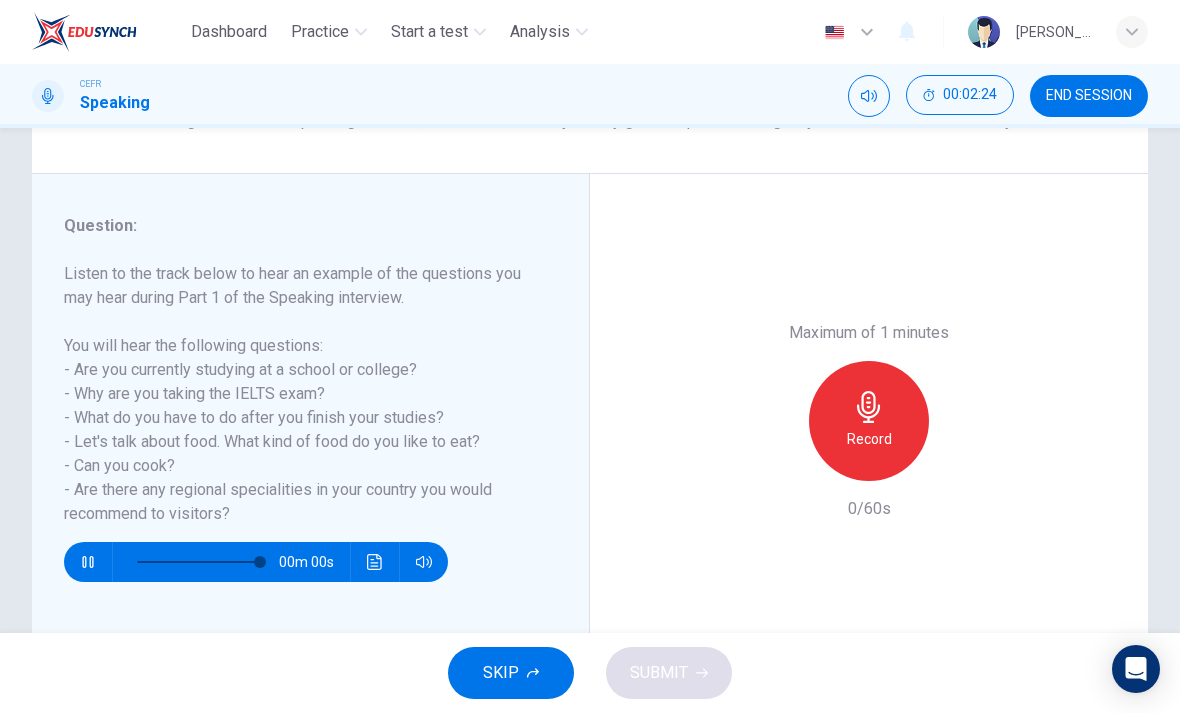 type on "0" 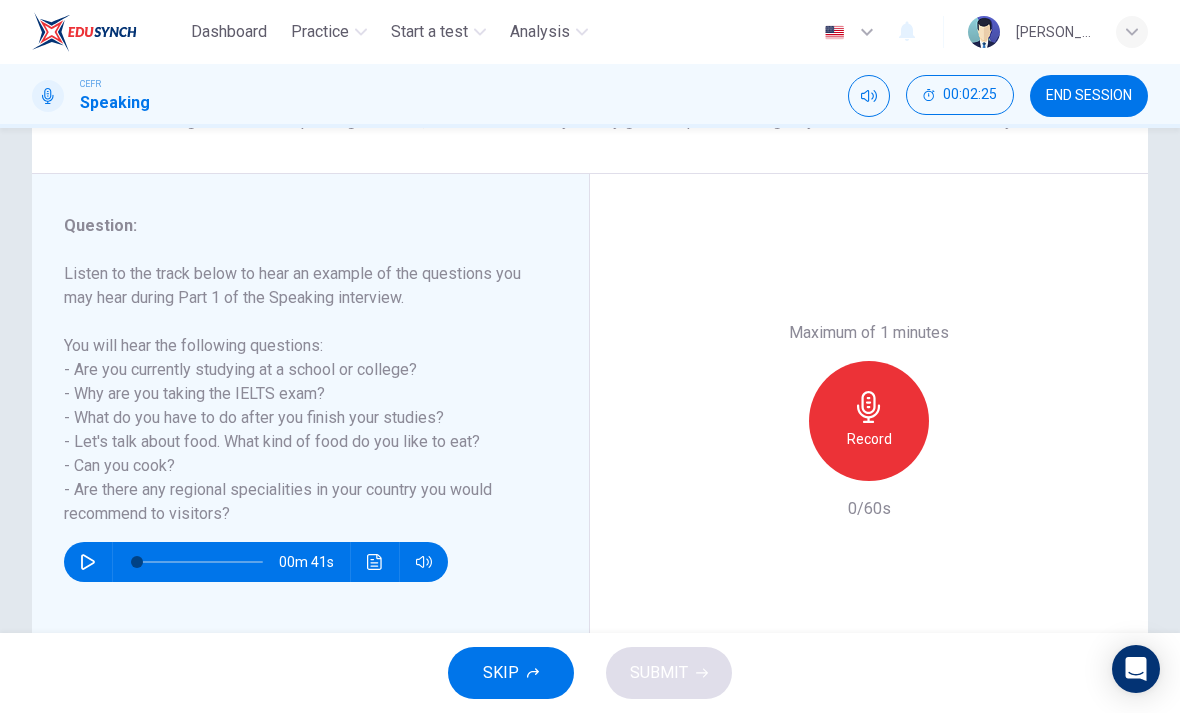 click on "Record" at bounding box center [869, 421] 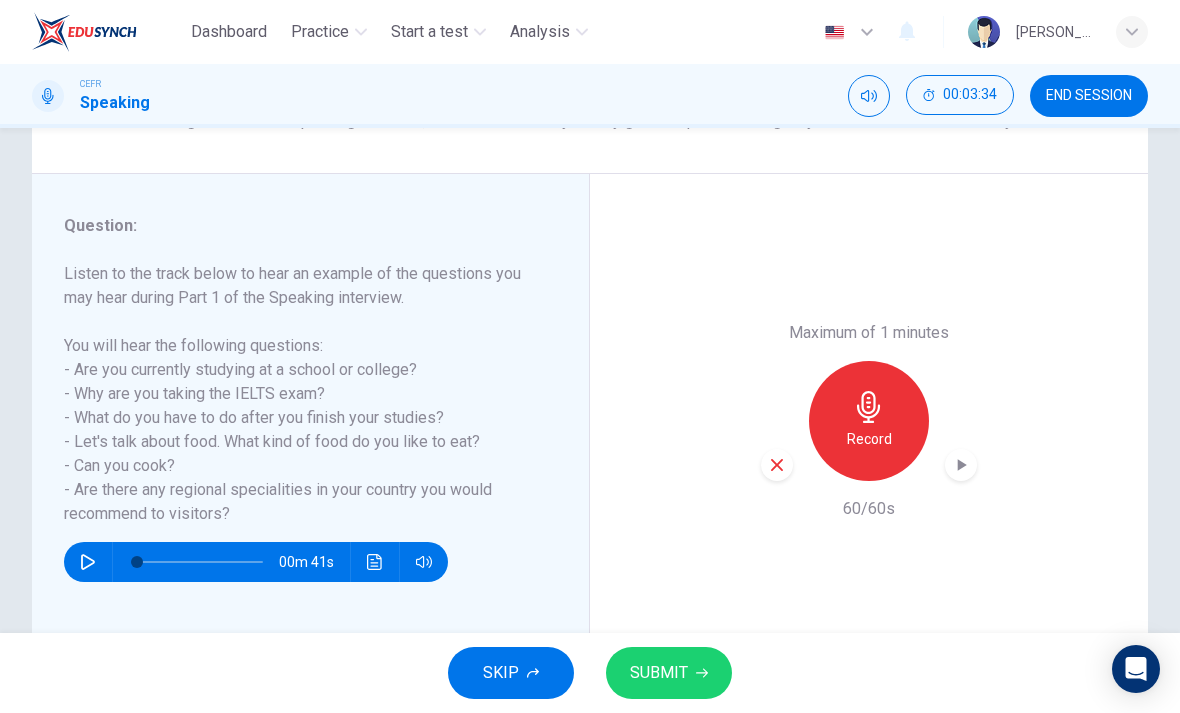 click 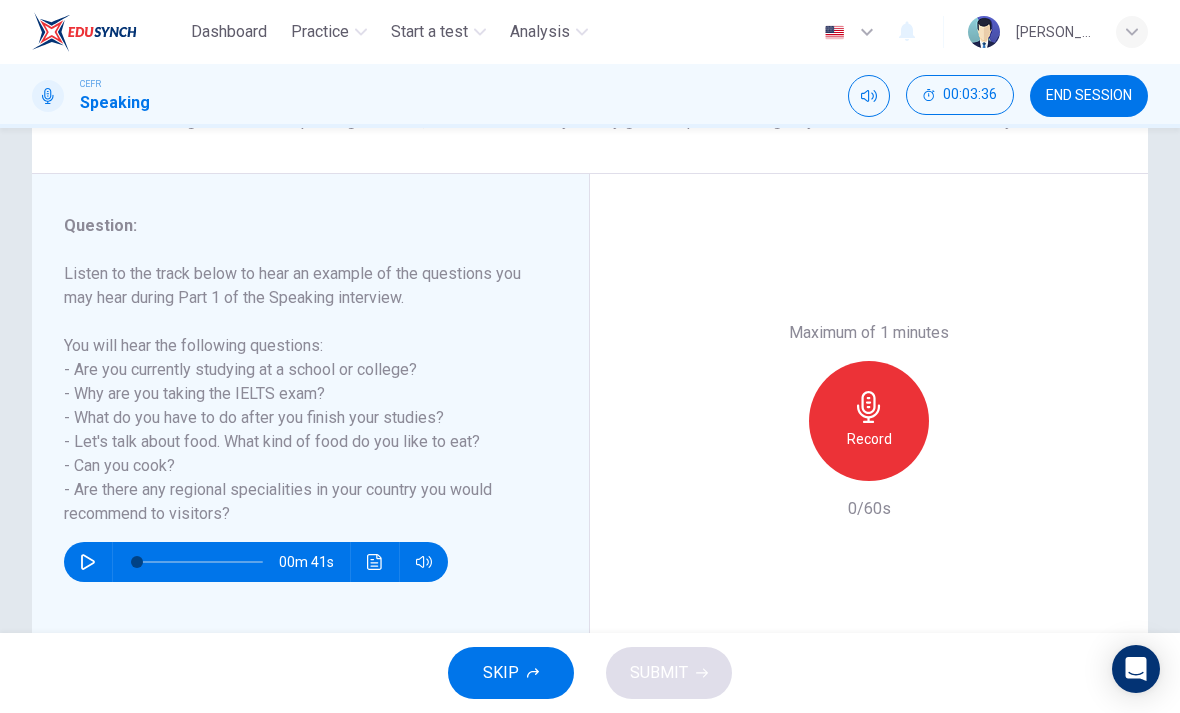click on "Record" at bounding box center (869, 421) 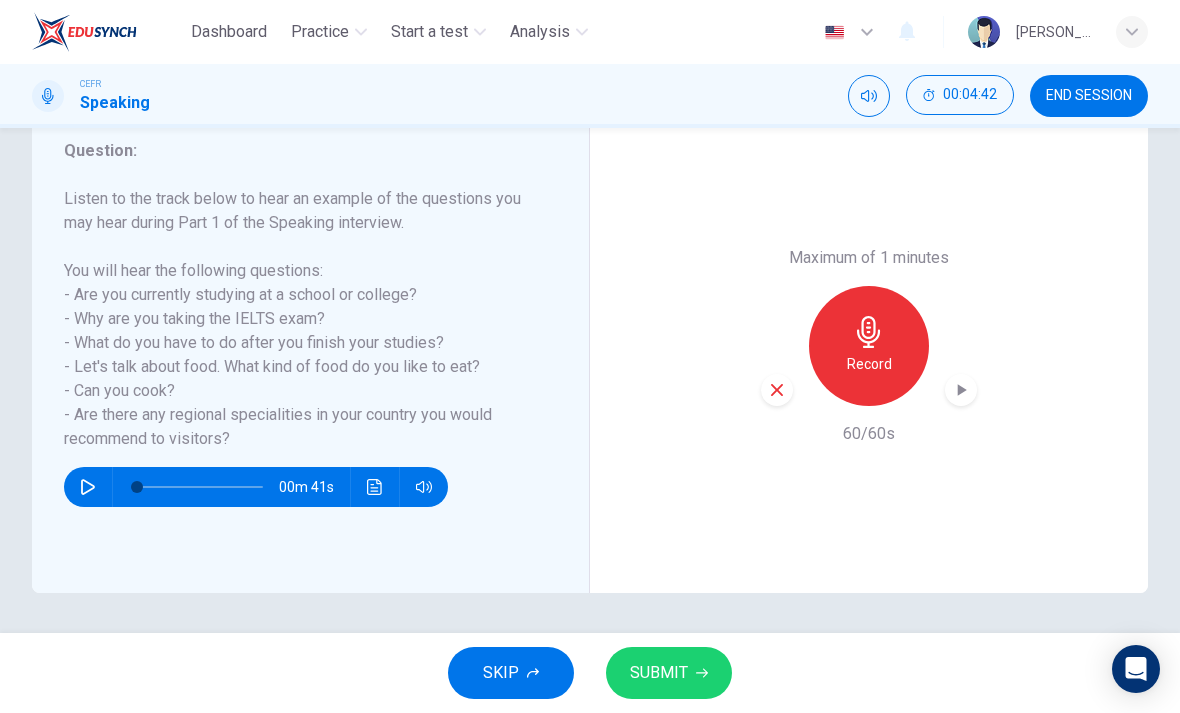 click on "SUBMIT" at bounding box center (659, 673) 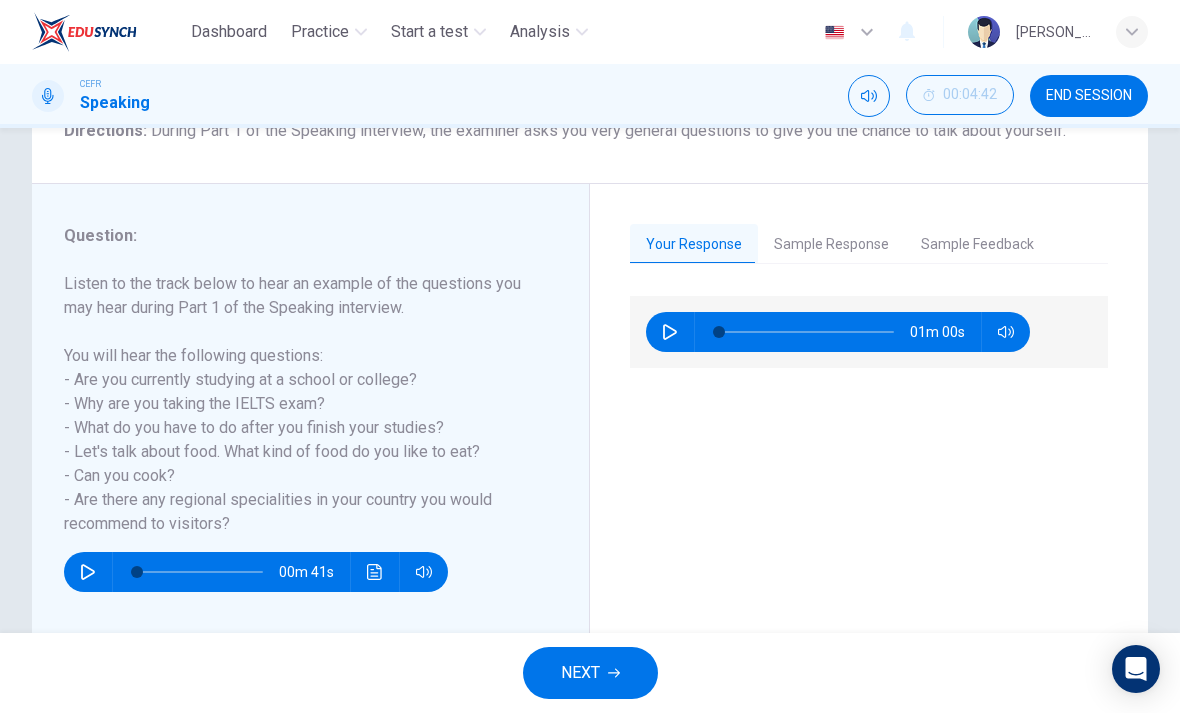 scroll, scrollTop: 183, scrollLeft: 0, axis: vertical 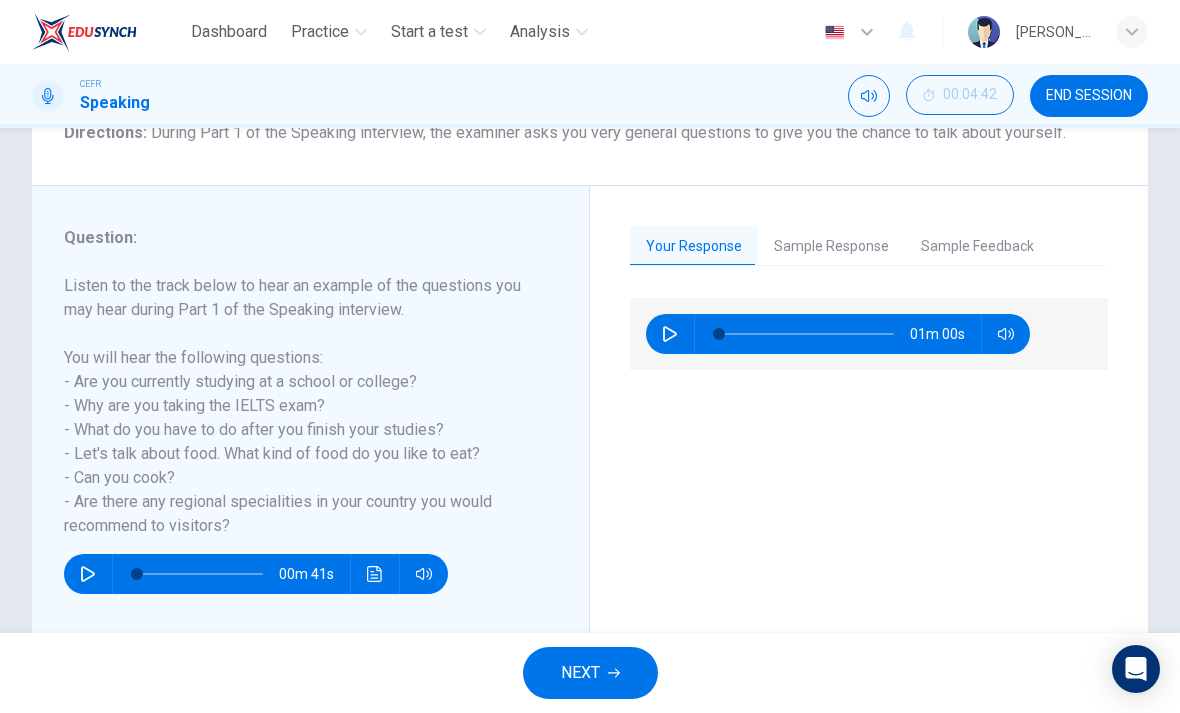 click on "Sample Feedback" at bounding box center [977, 247] 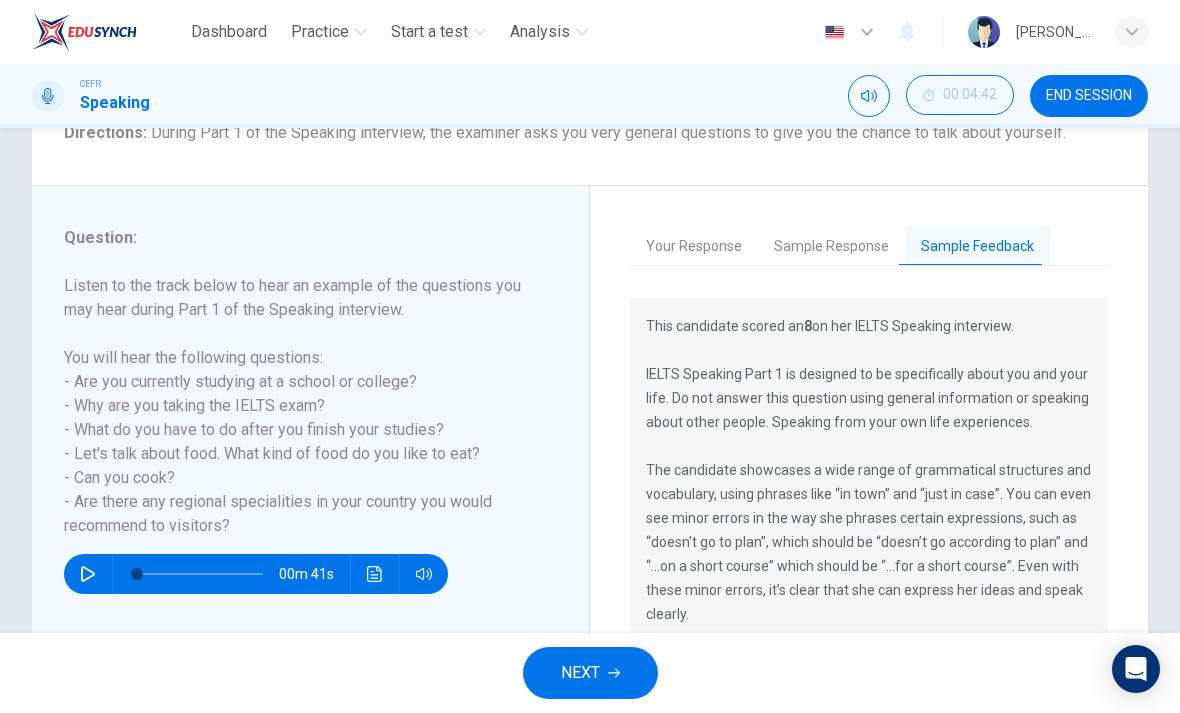 click on "Sample Response" at bounding box center (831, 247) 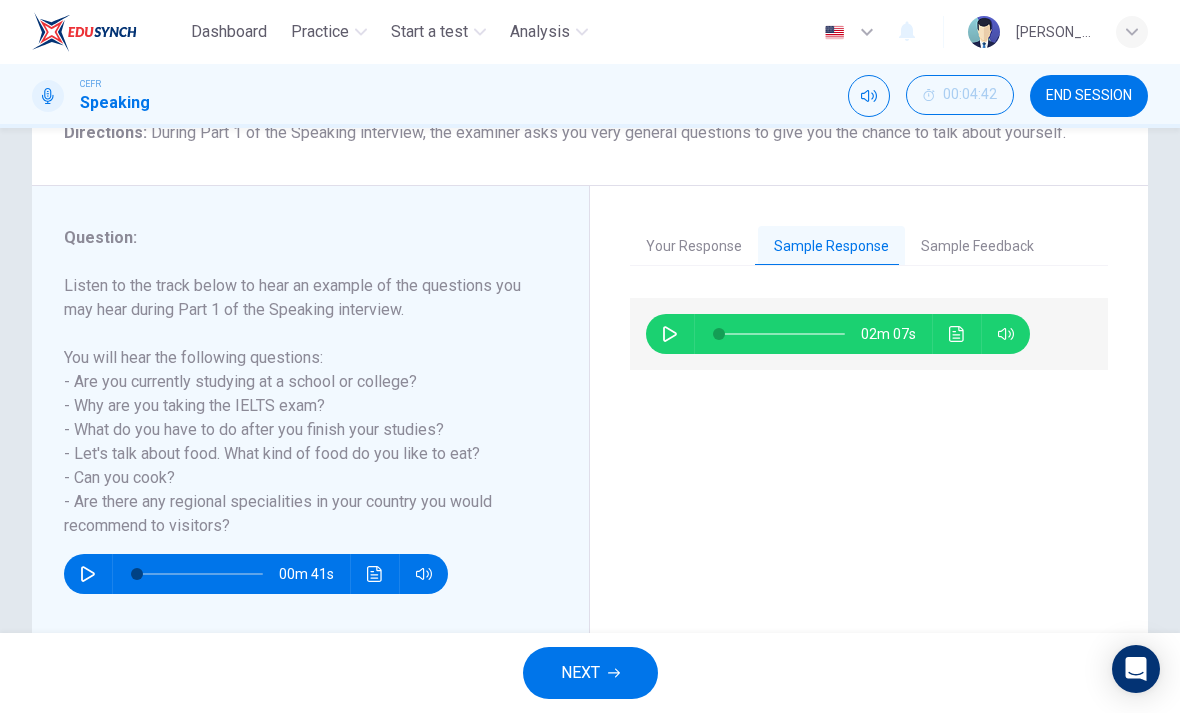 click at bounding box center [670, 334] 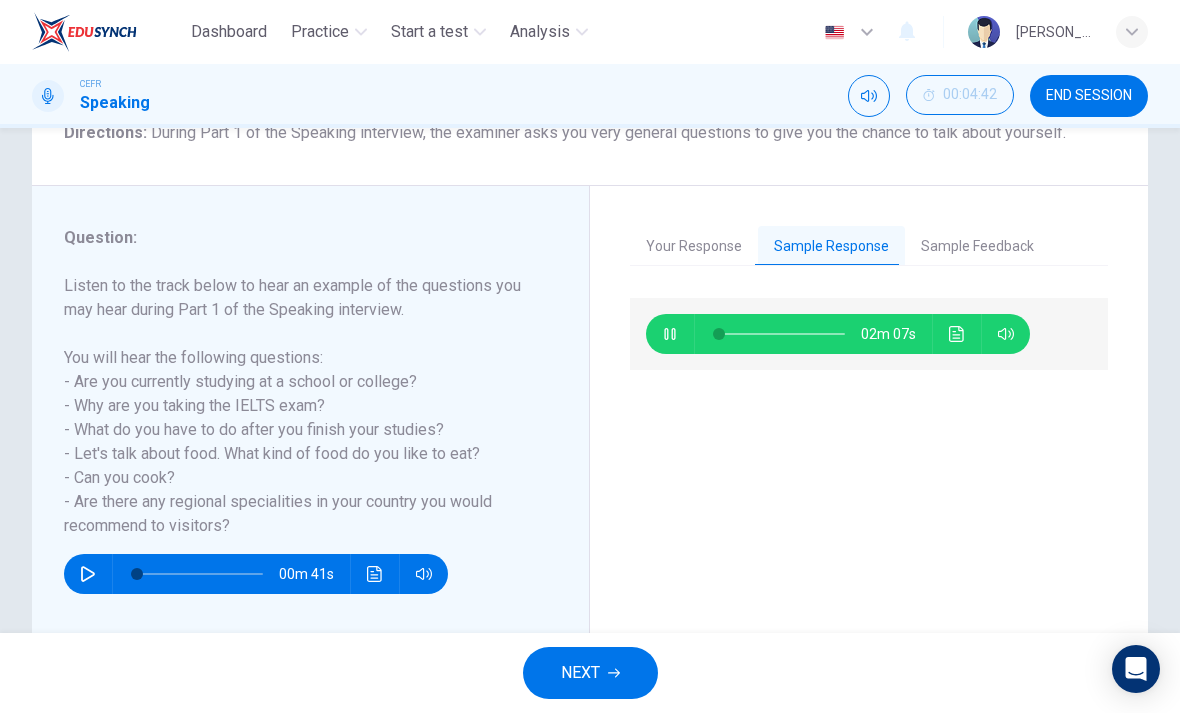 type on "1" 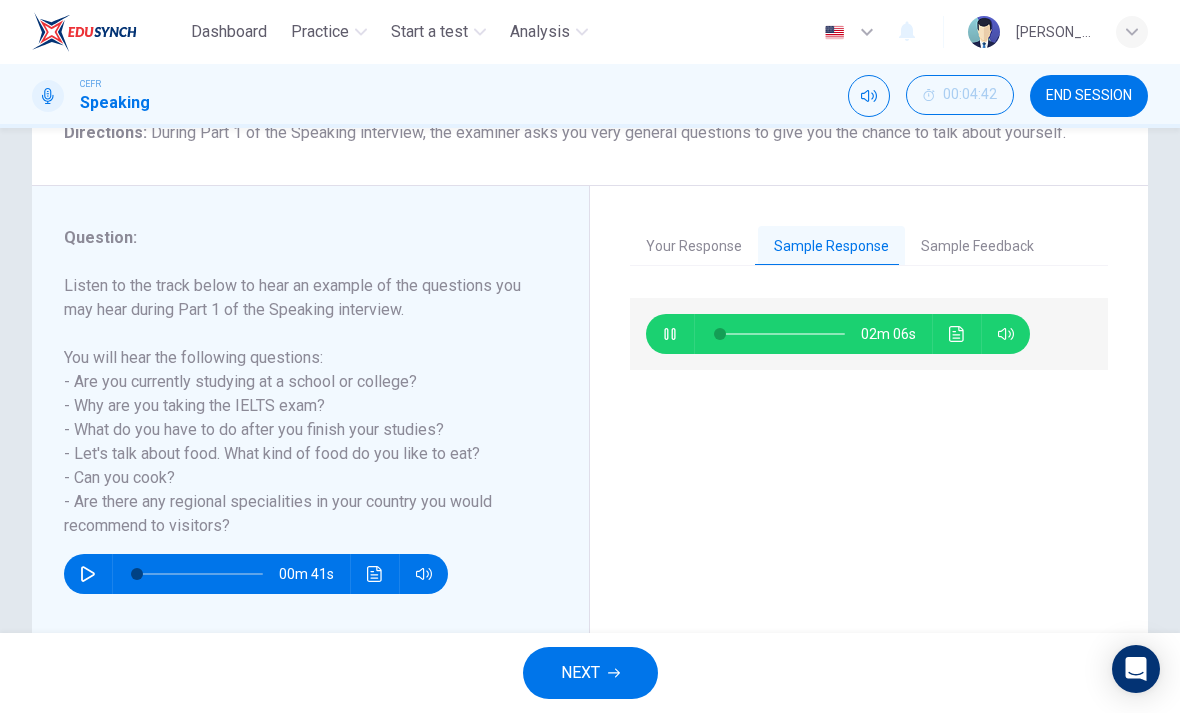 click on "Sample Feedback" at bounding box center [977, 247] 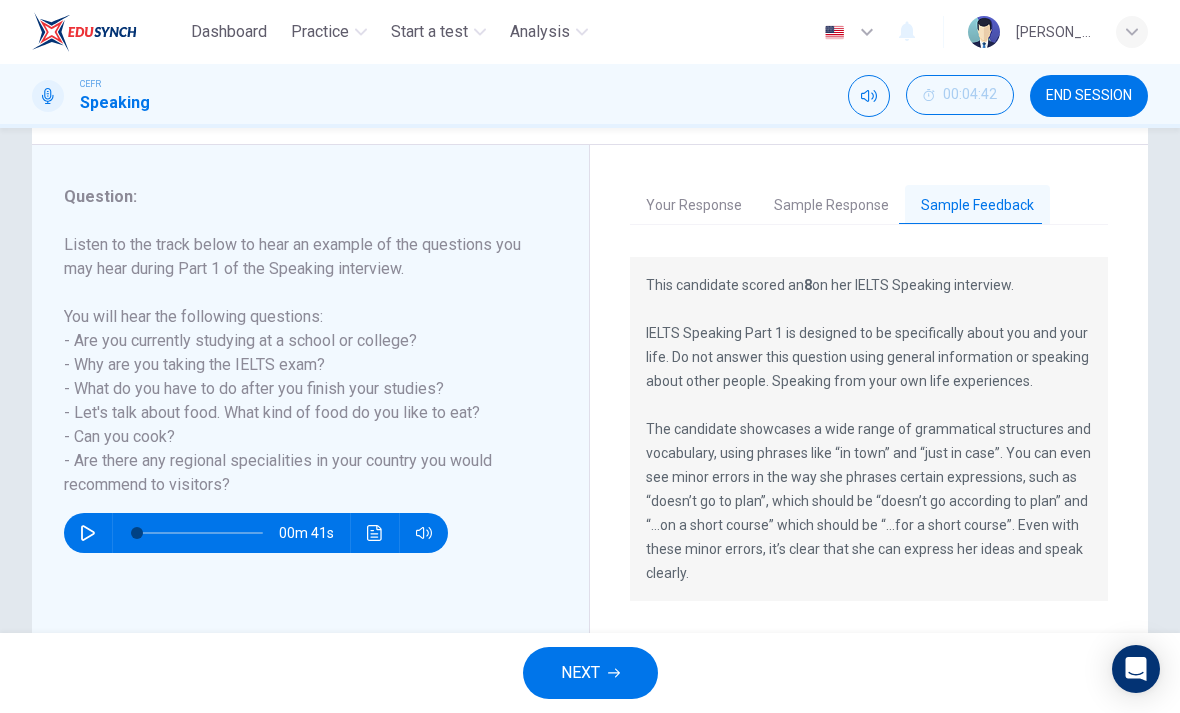 scroll, scrollTop: 225, scrollLeft: 0, axis: vertical 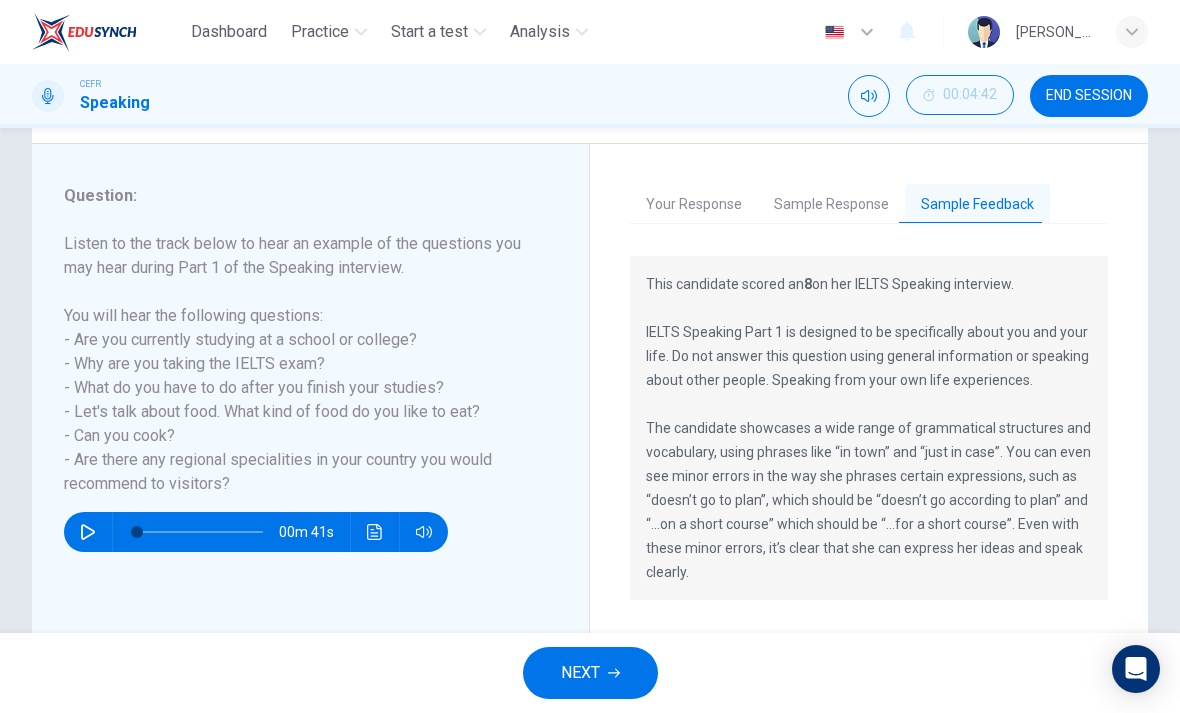 click on "Your Response" at bounding box center (694, 205) 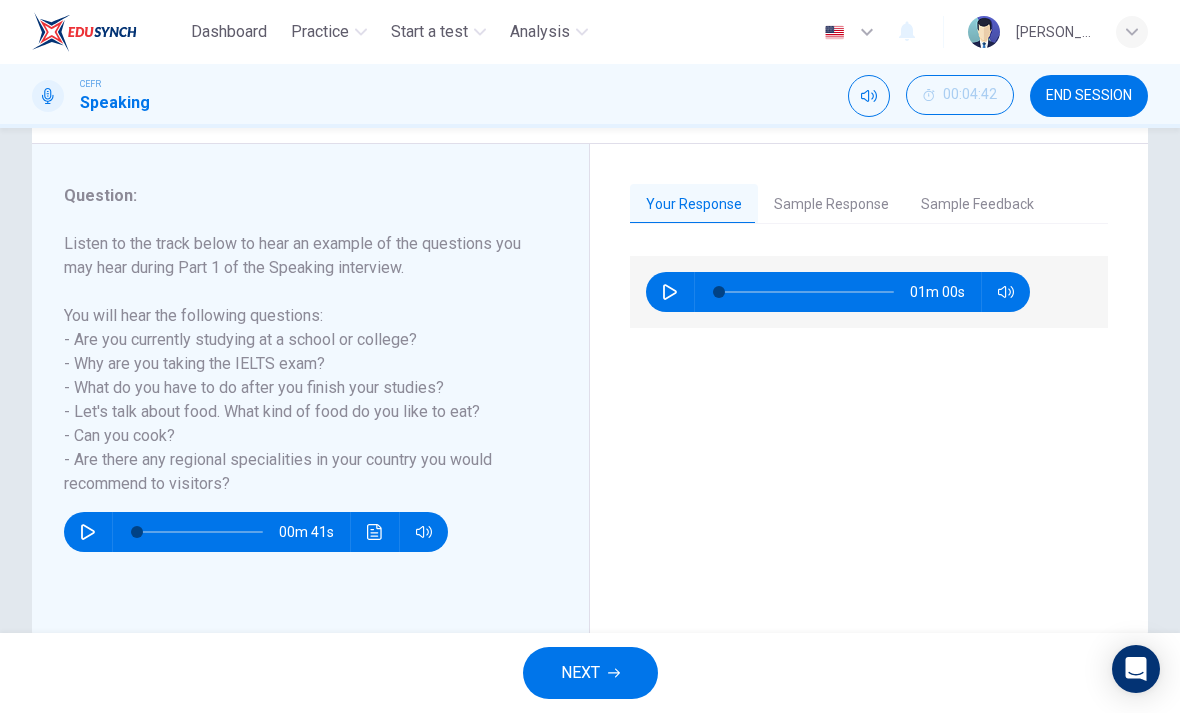 click 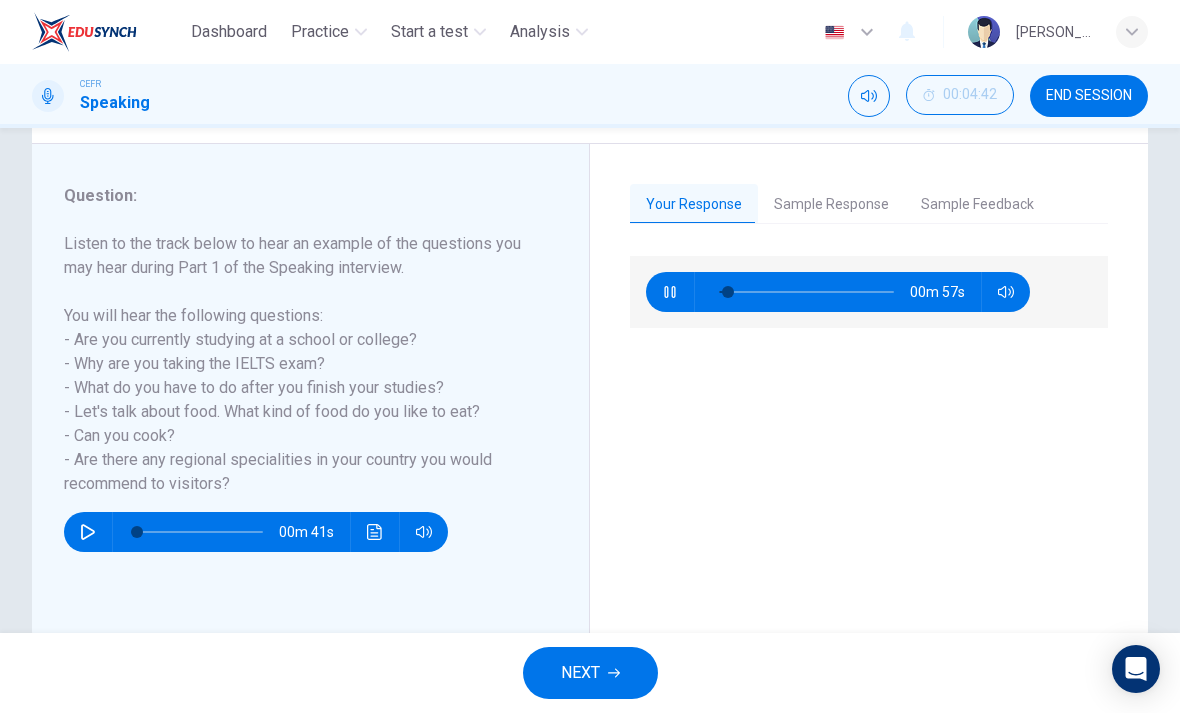 click on "Sample Response" at bounding box center (831, 205) 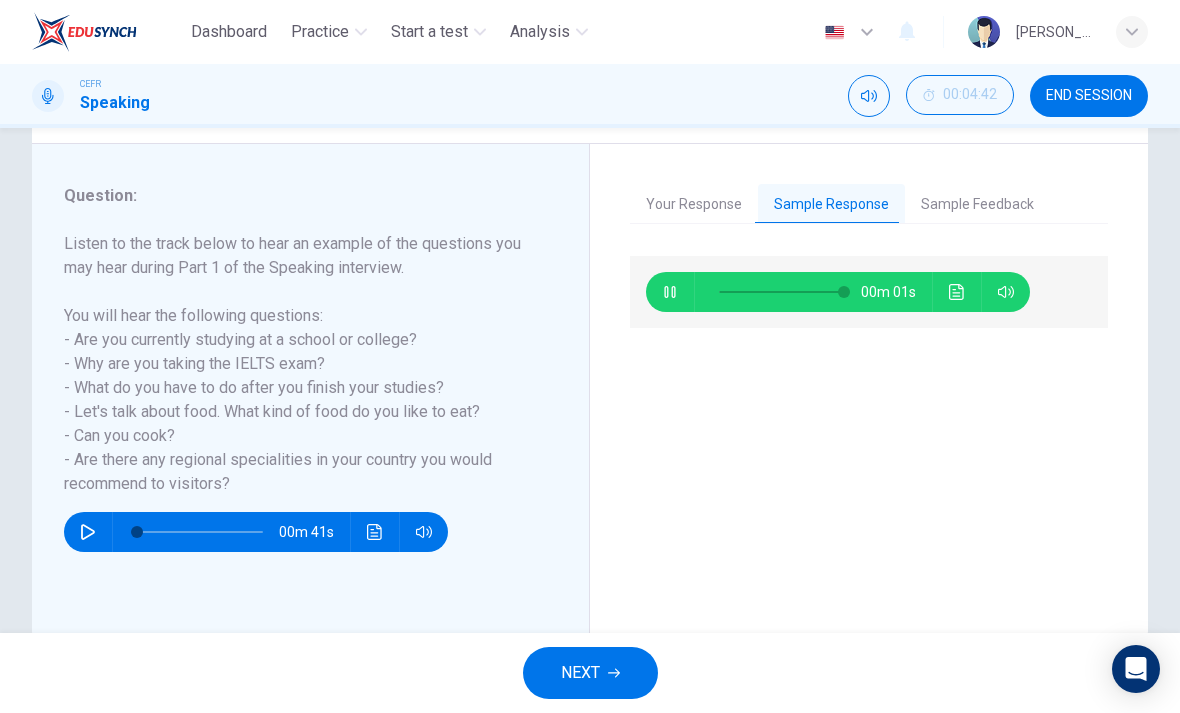 click 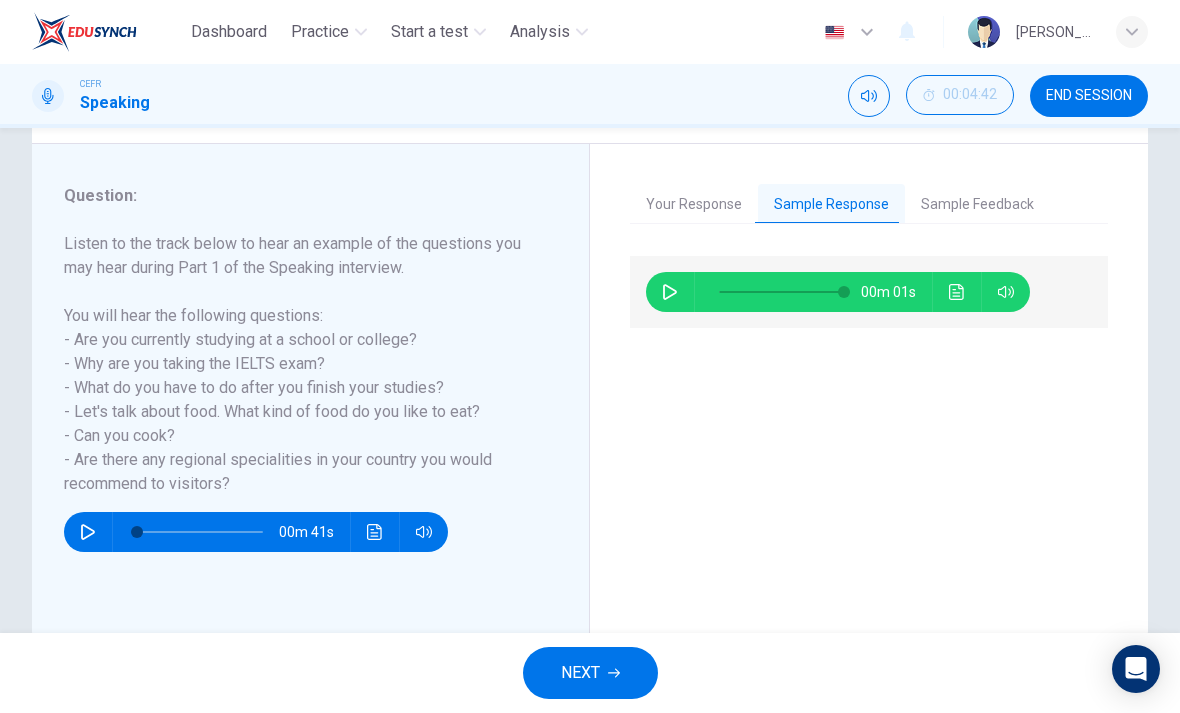 click on "Your Response" at bounding box center (694, 205) 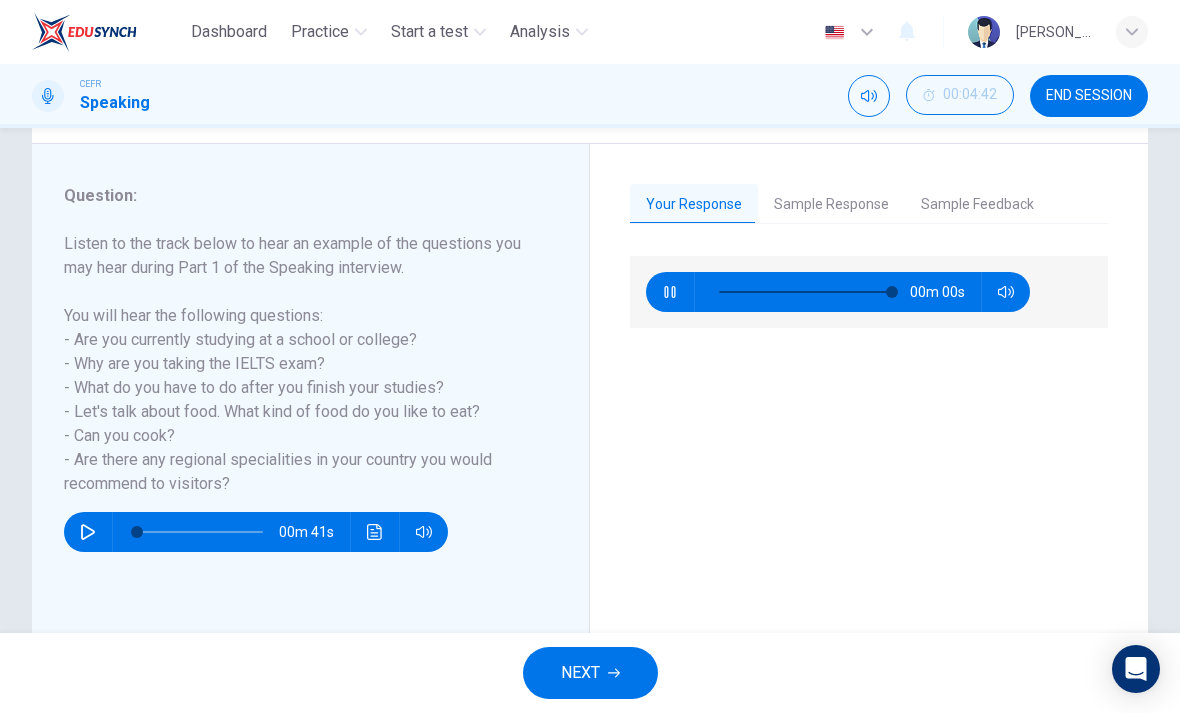 type on "0" 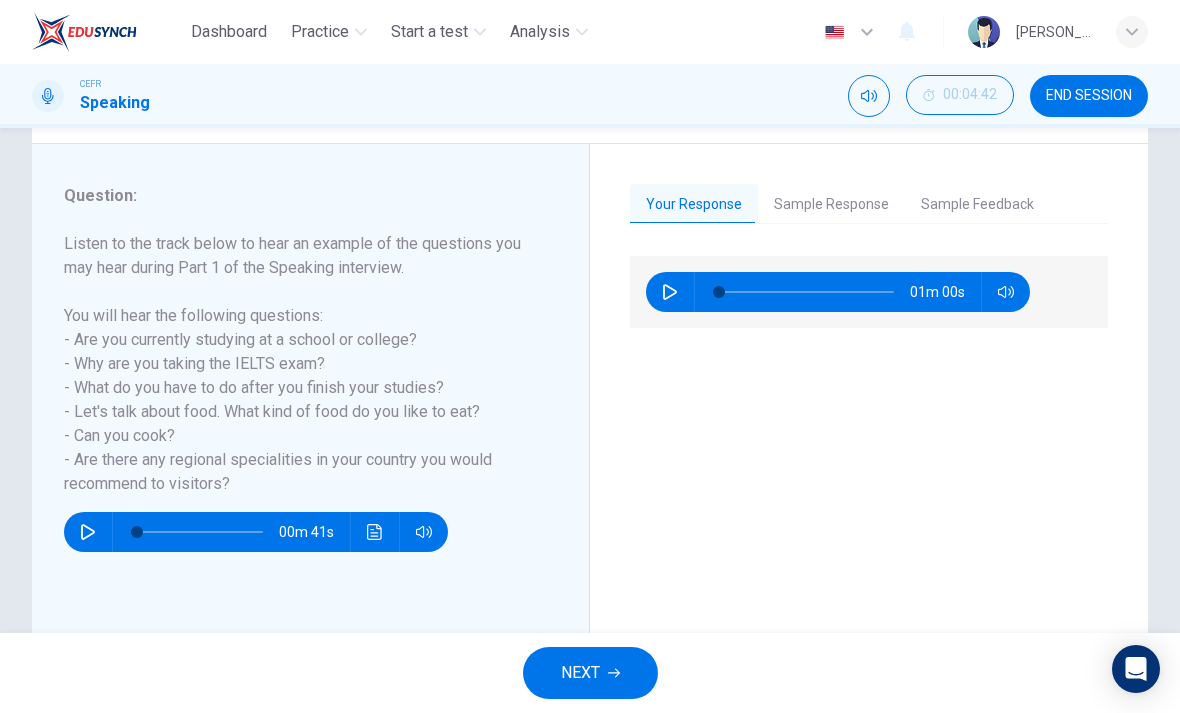 click on "NEXT" at bounding box center [580, 673] 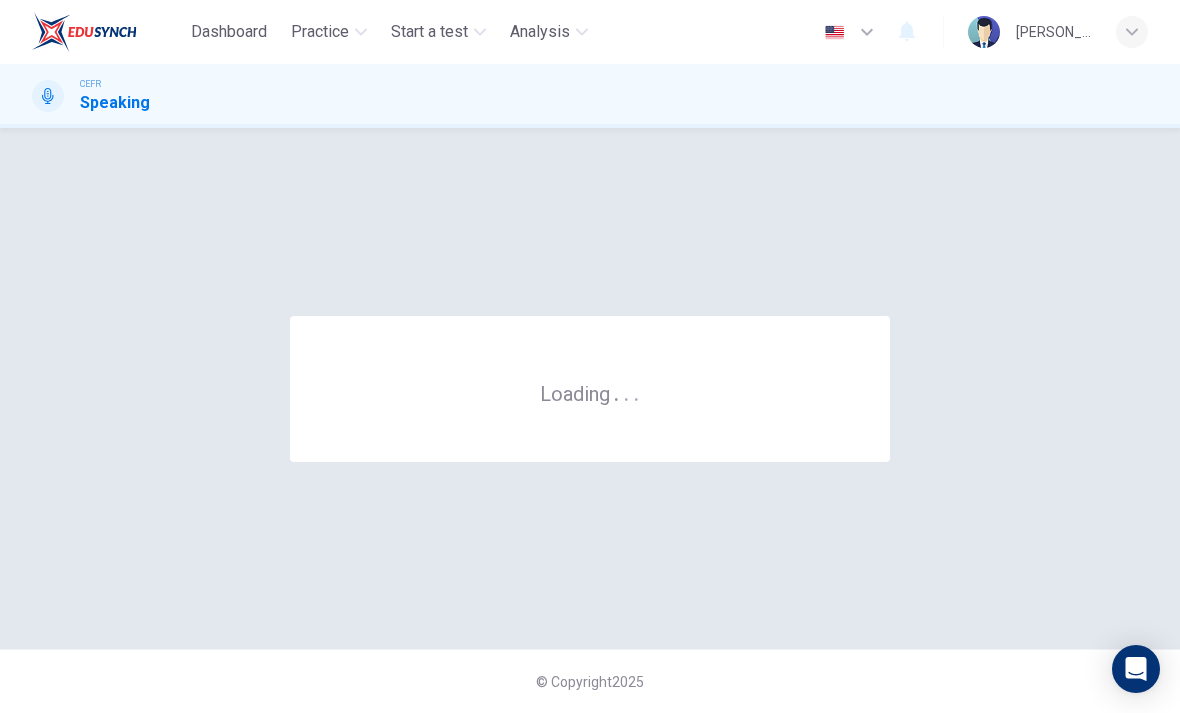 scroll, scrollTop: 0, scrollLeft: 0, axis: both 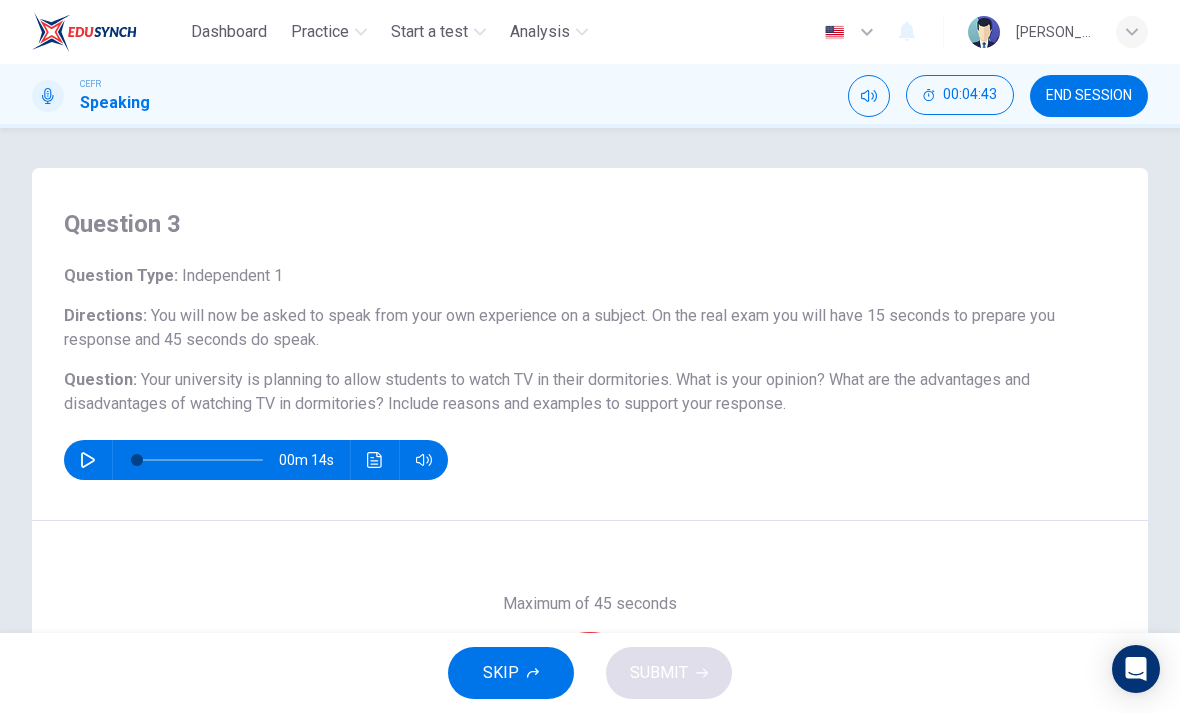 click on "END SESSION" at bounding box center (1089, 96) 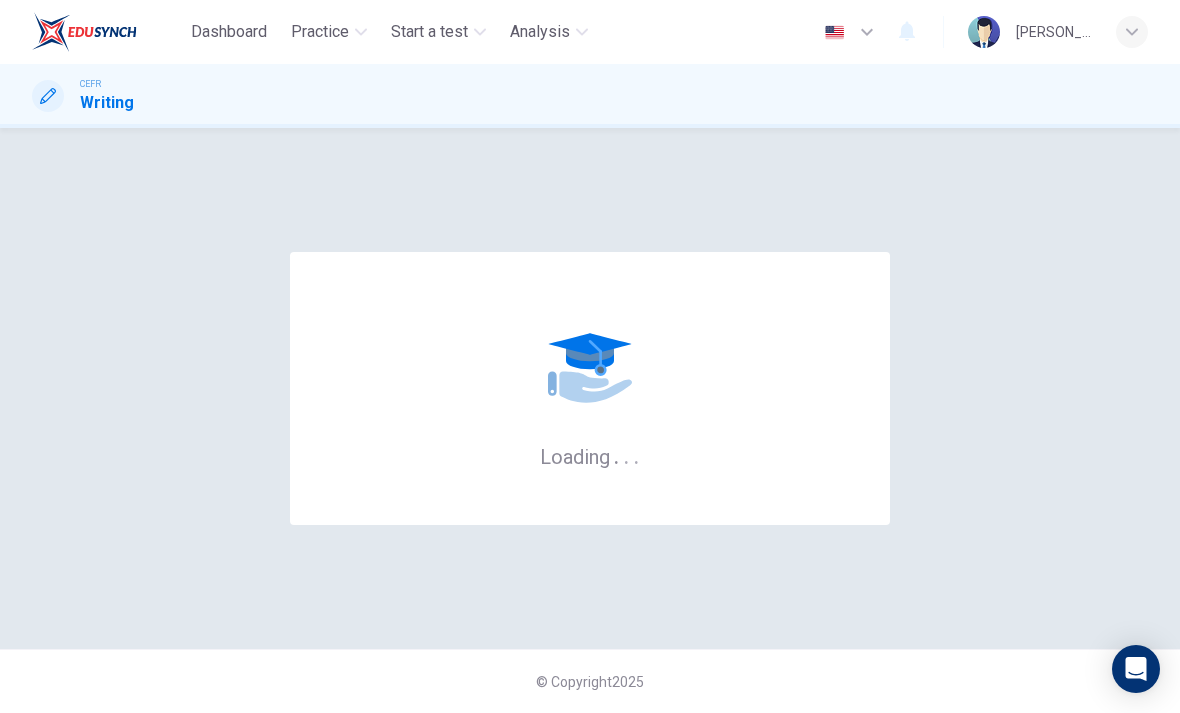 scroll, scrollTop: 0, scrollLeft: 0, axis: both 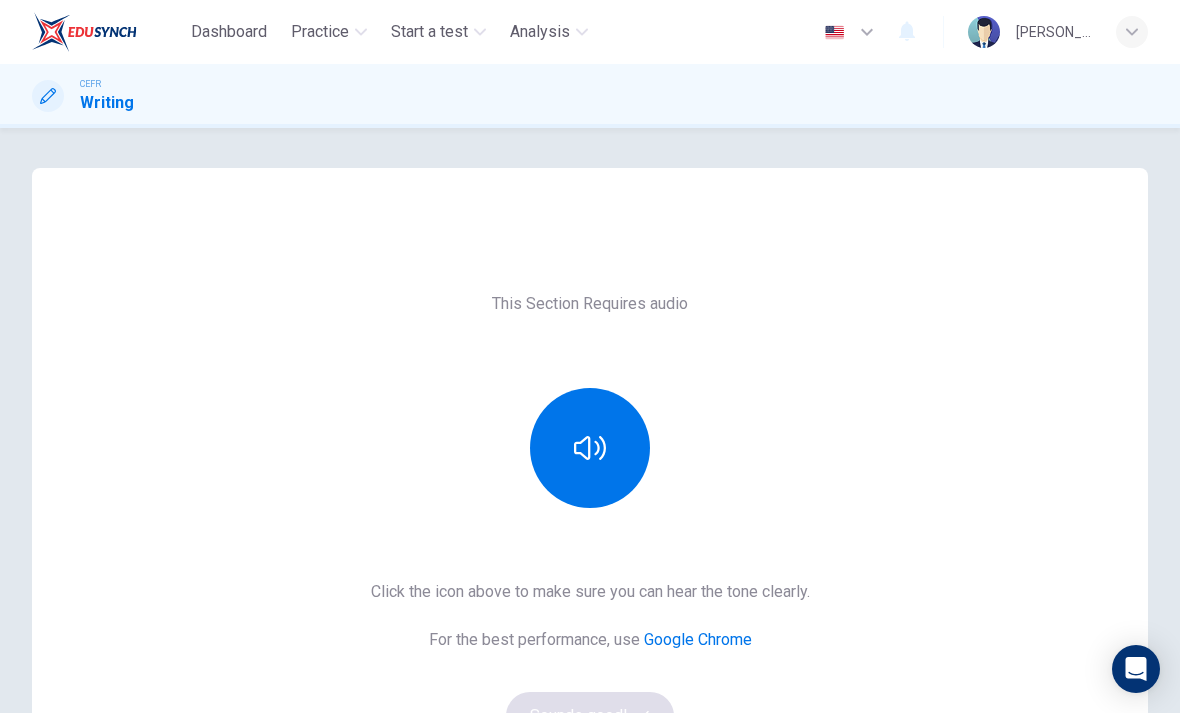 click at bounding box center (590, 448) 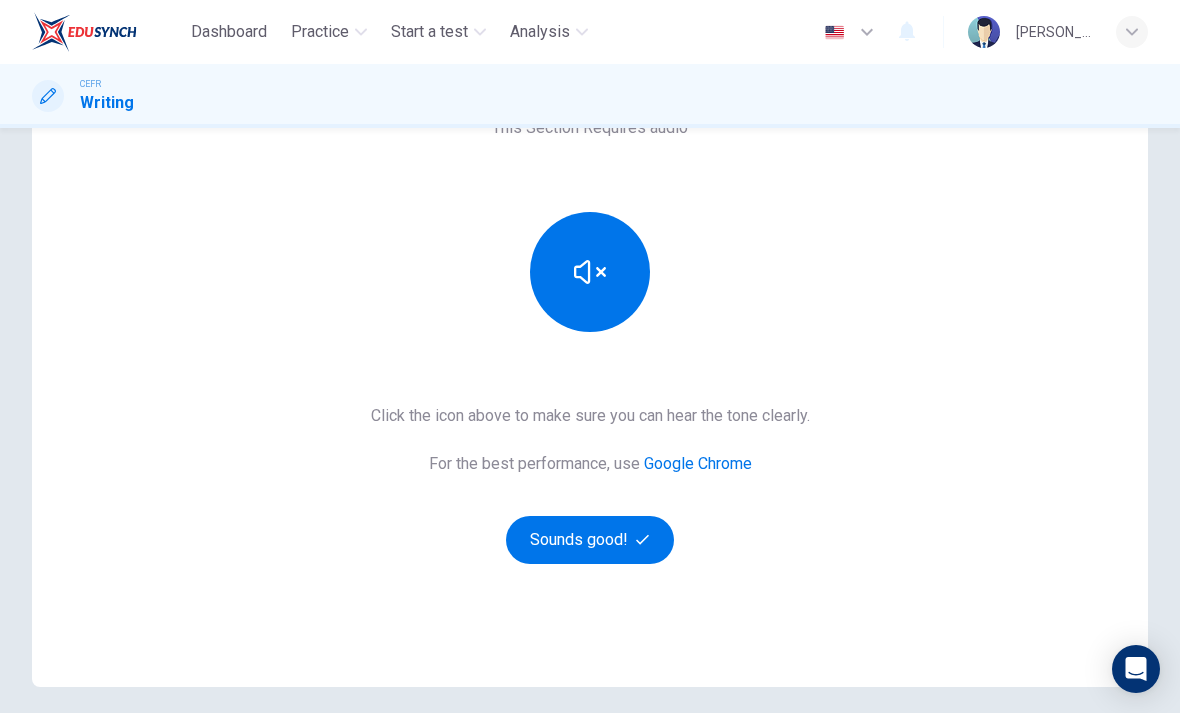 scroll, scrollTop: 181, scrollLeft: 0, axis: vertical 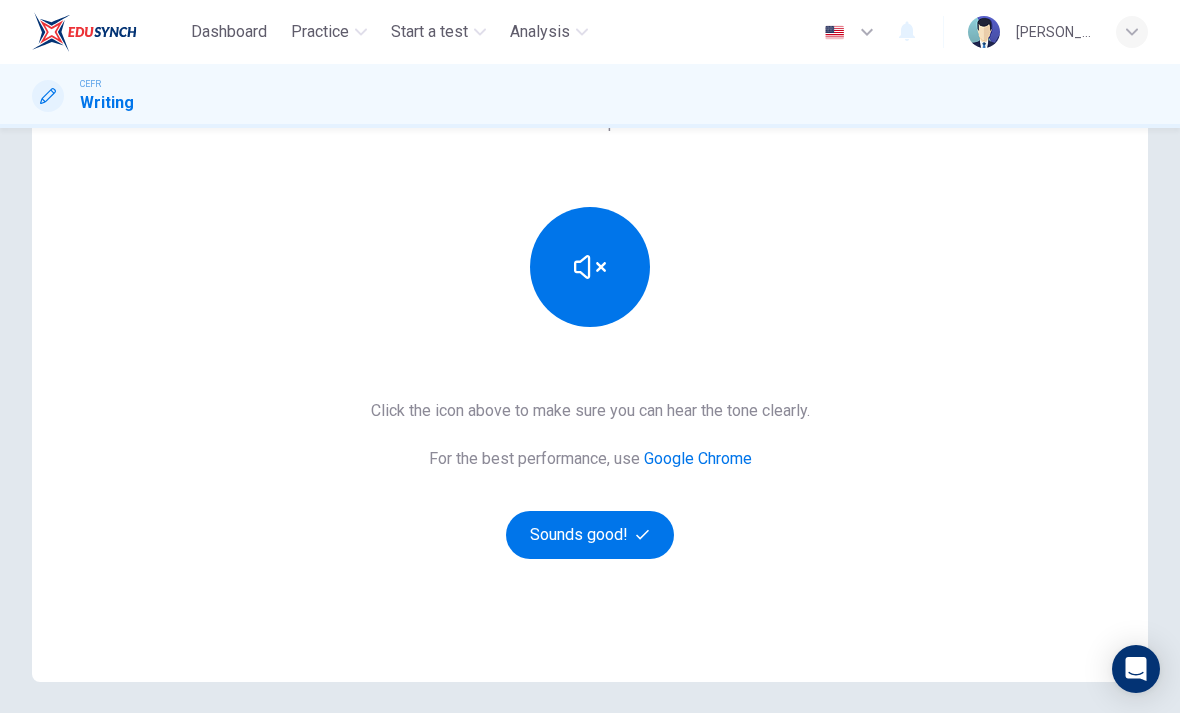 click on "Sounds good!" at bounding box center [590, 535] 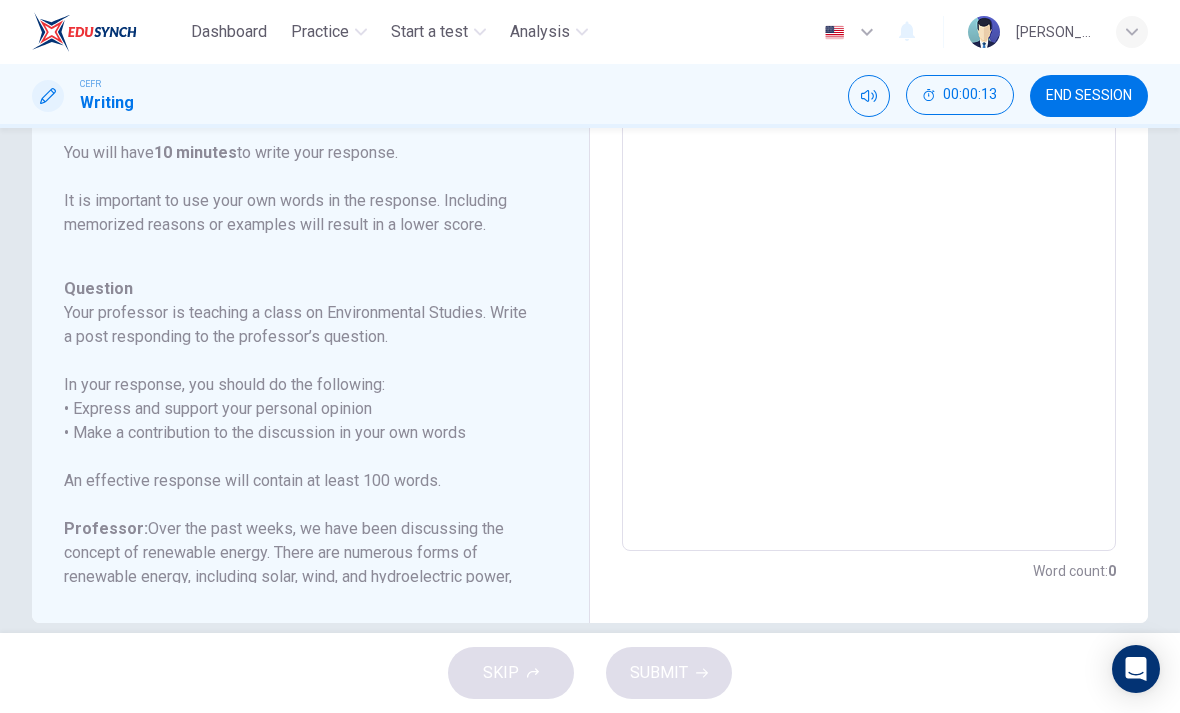 scroll, scrollTop: 357, scrollLeft: 0, axis: vertical 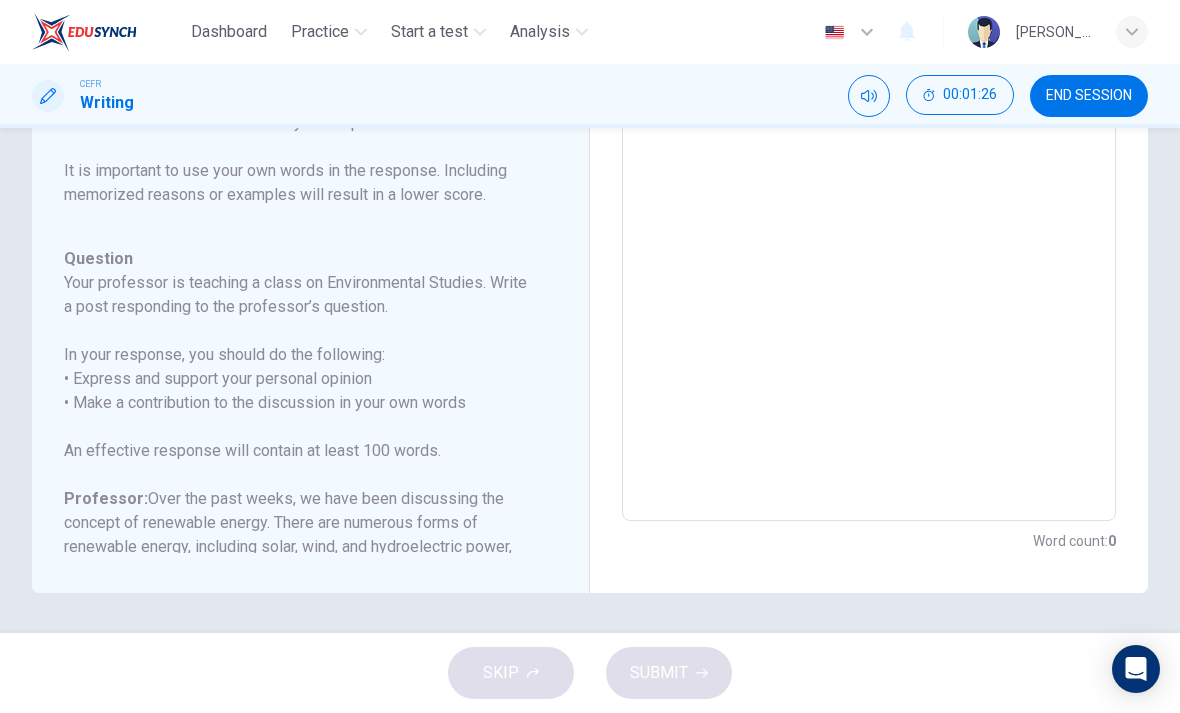 click on "Professor:  Over the past weeks, we have been discussing the concept of renewable energy. There are numerous forms of renewable energy, including solar, wind, and hydroelectric power, but each has its own set of pros and cons. To continue our discussion, I'd like to get your views on this. Do you think the advantages of solar power outweigh its disadvantages, or do you believe another form of renewable energy is more beneficial?" at bounding box center (298, 571) 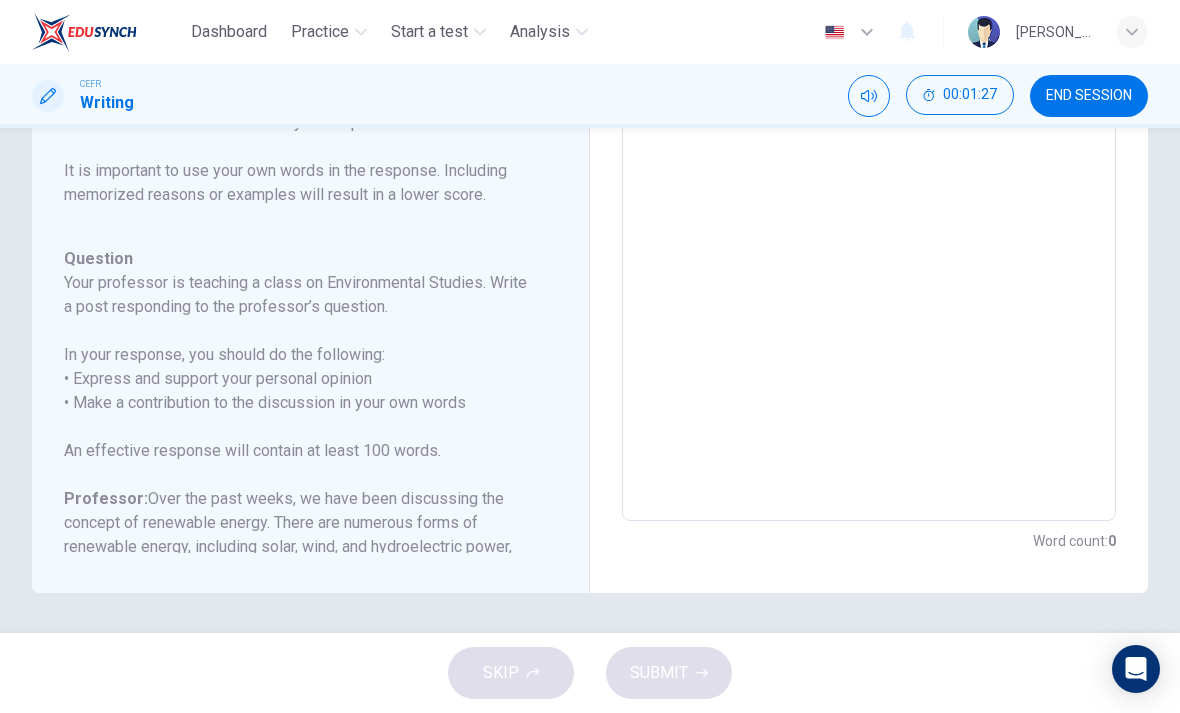 scroll, scrollTop: 385, scrollLeft: 0, axis: vertical 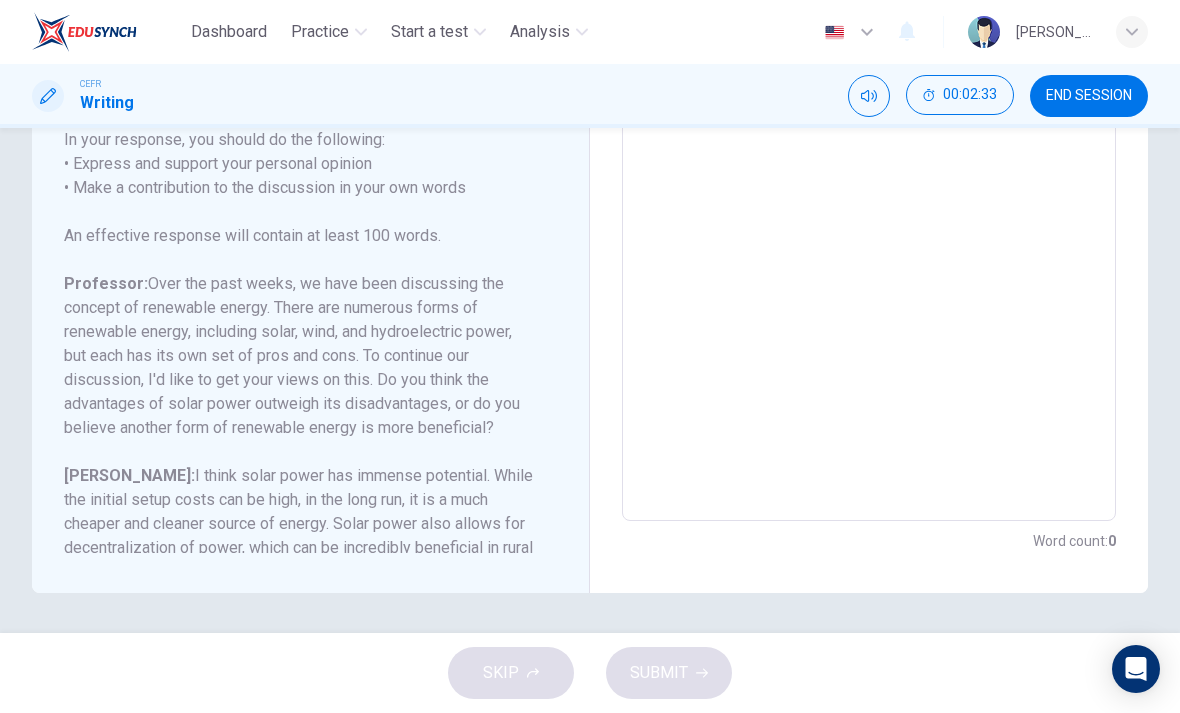 click on "Professor:" at bounding box center [106, 283] 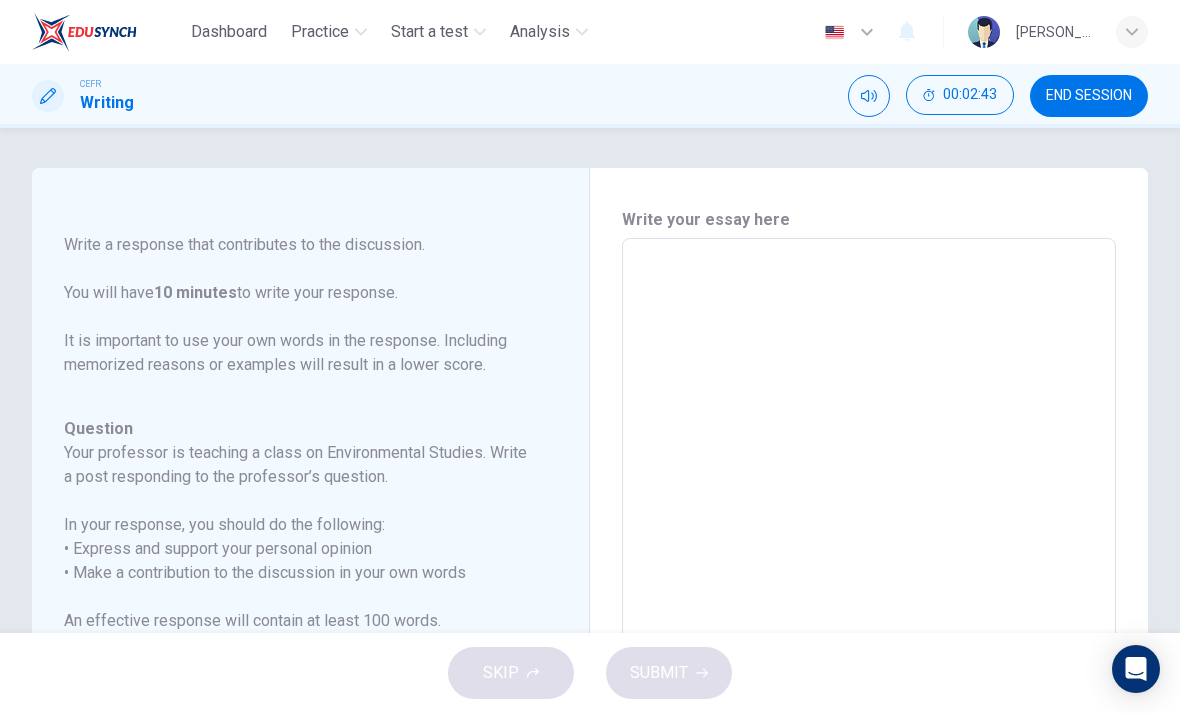 scroll, scrollTop: 0, scrollLeft: 0, axis: both 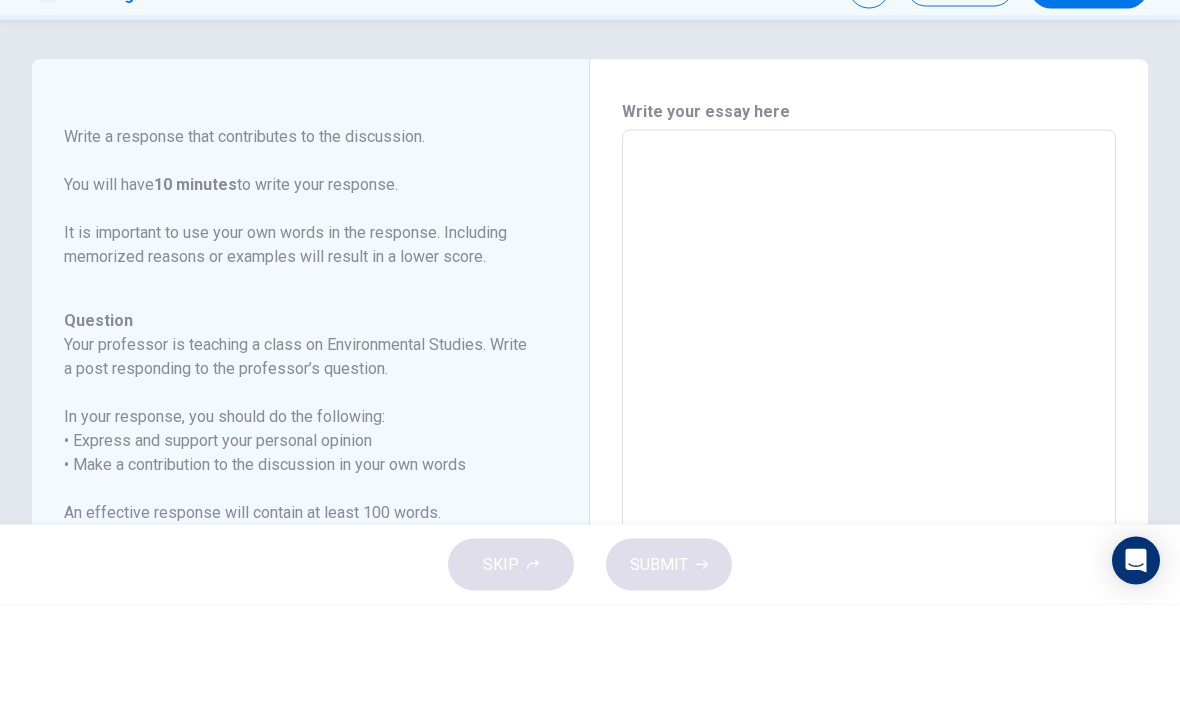 type on "I" 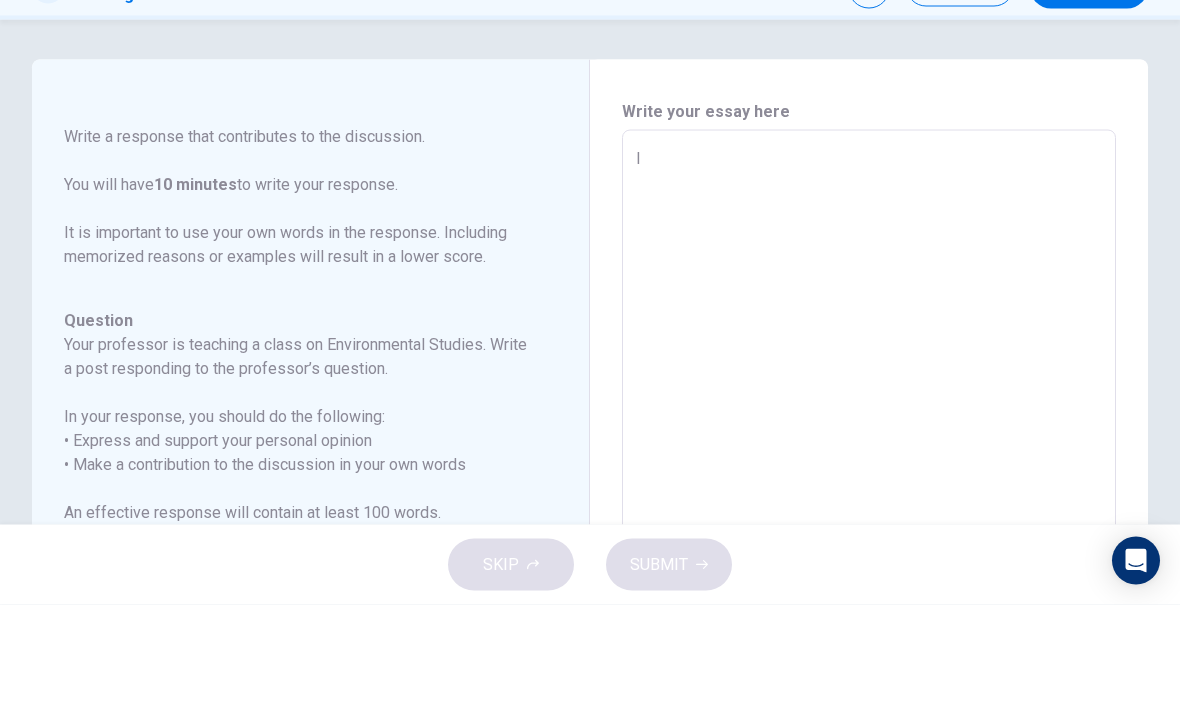 type on "x" 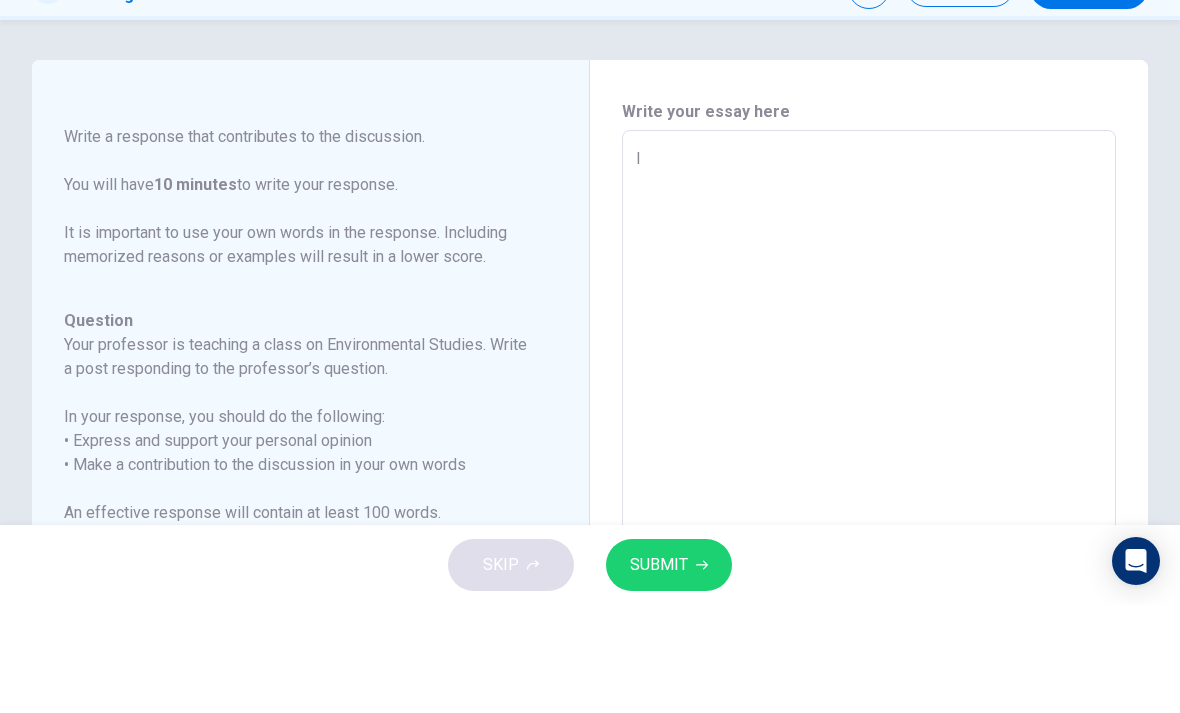 type on "I" 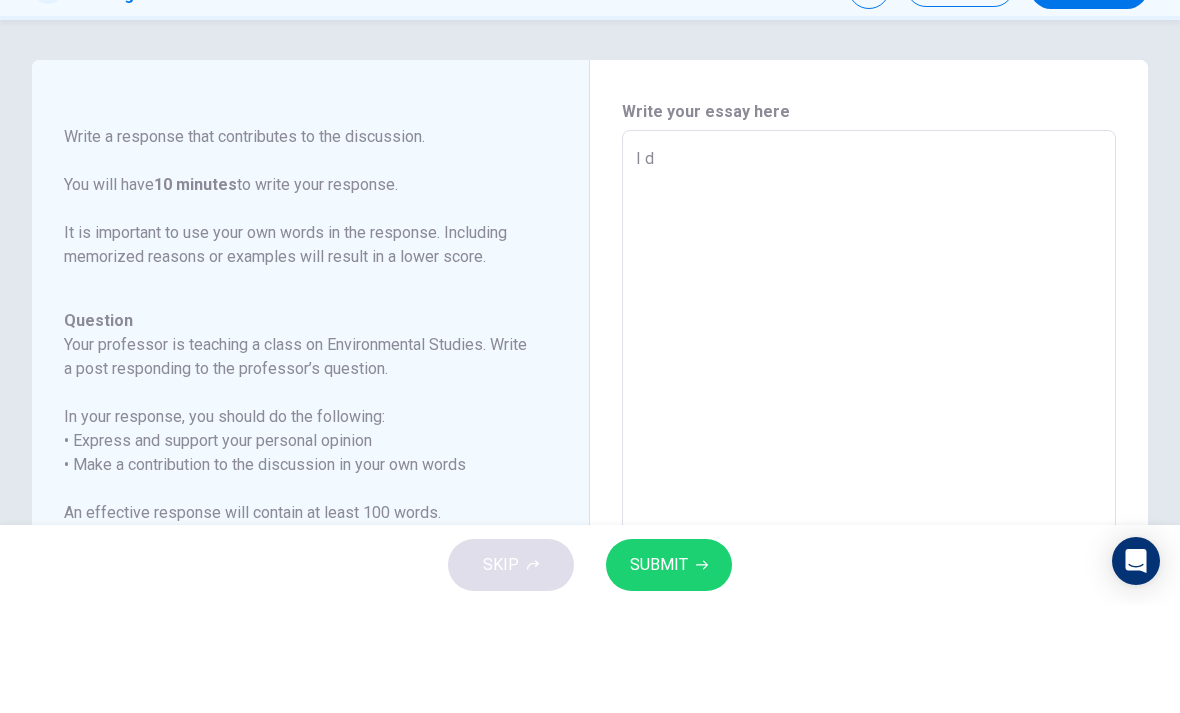 type on "x" 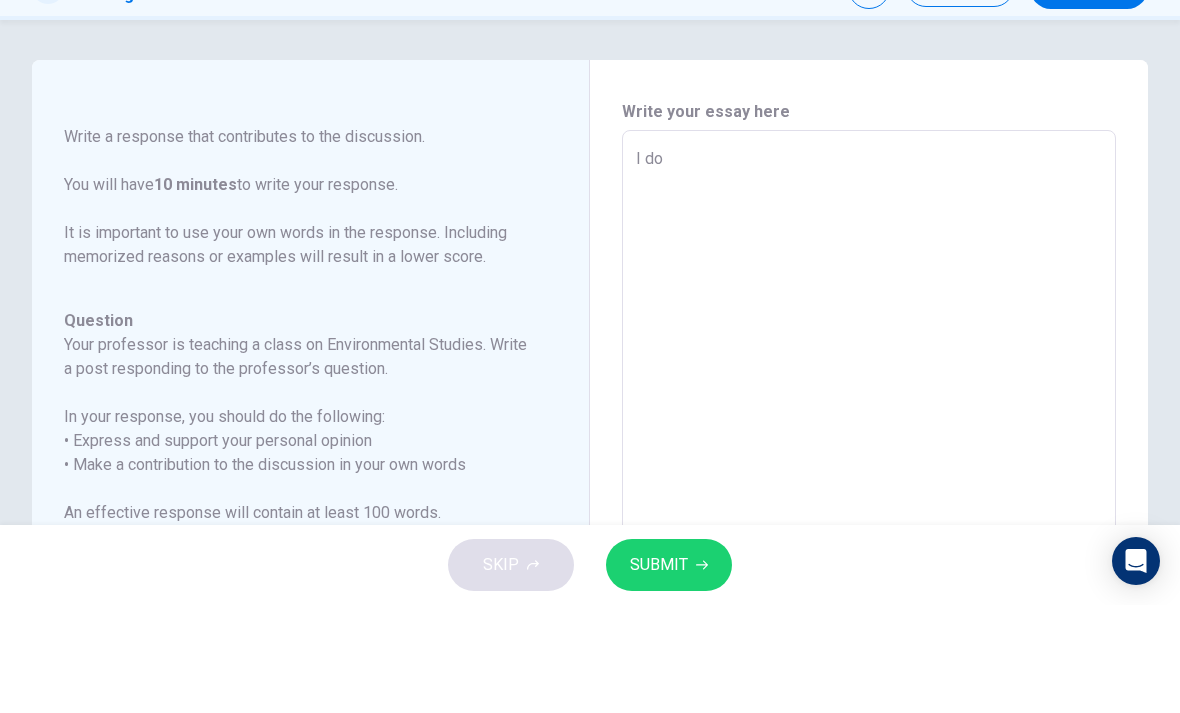 type on "x" 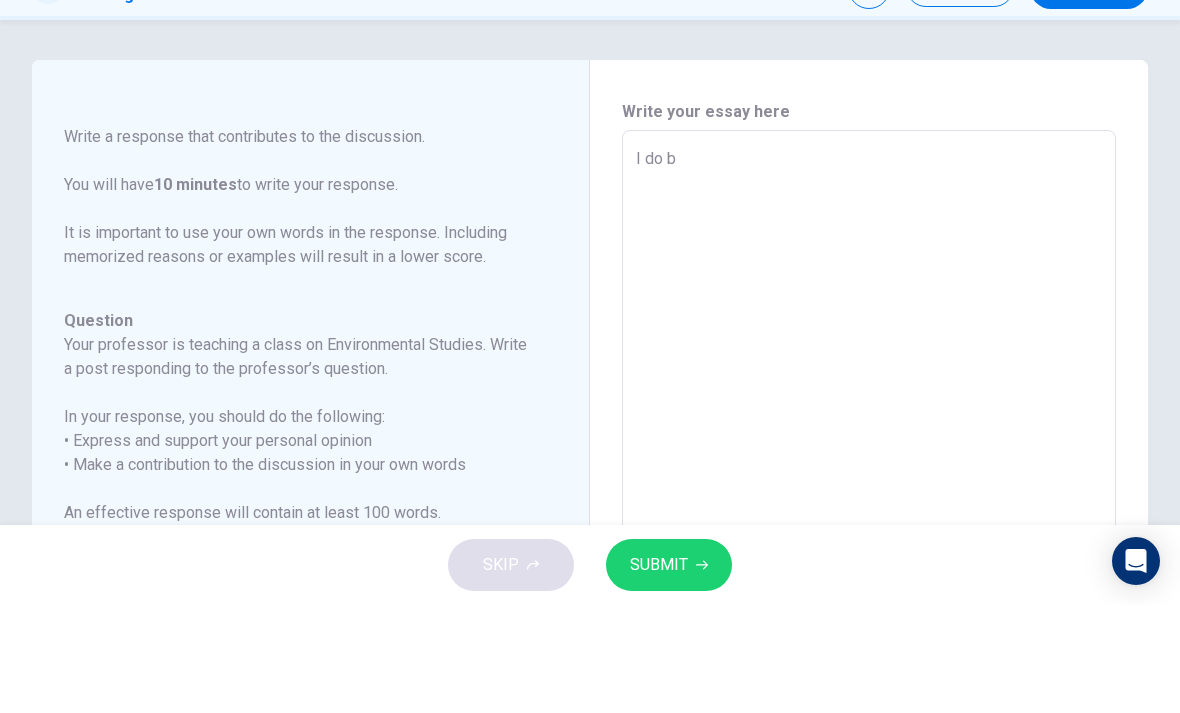 type on "x" 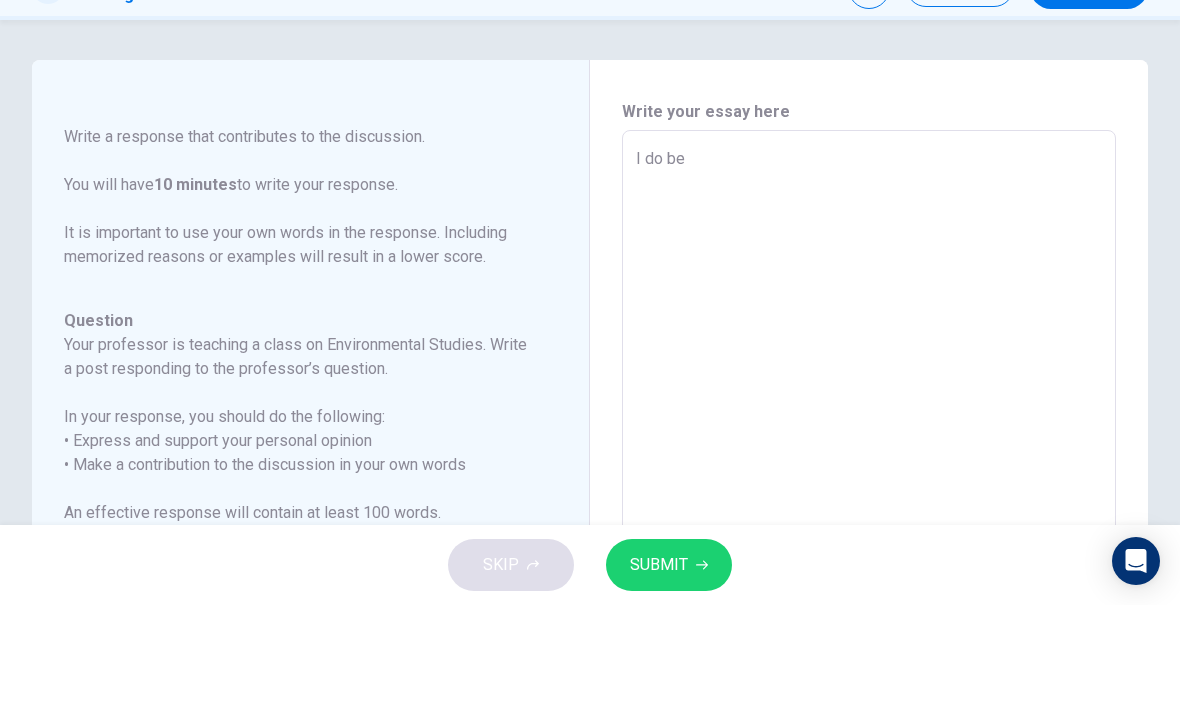 type on "x" 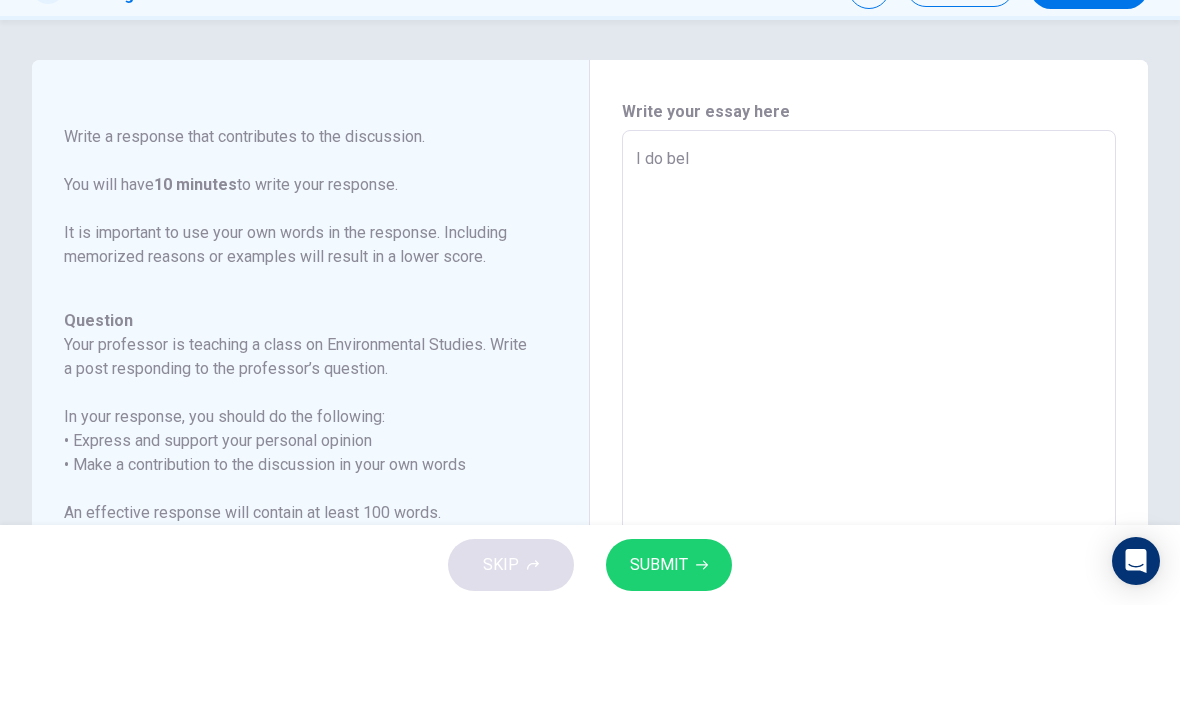 type on "x" 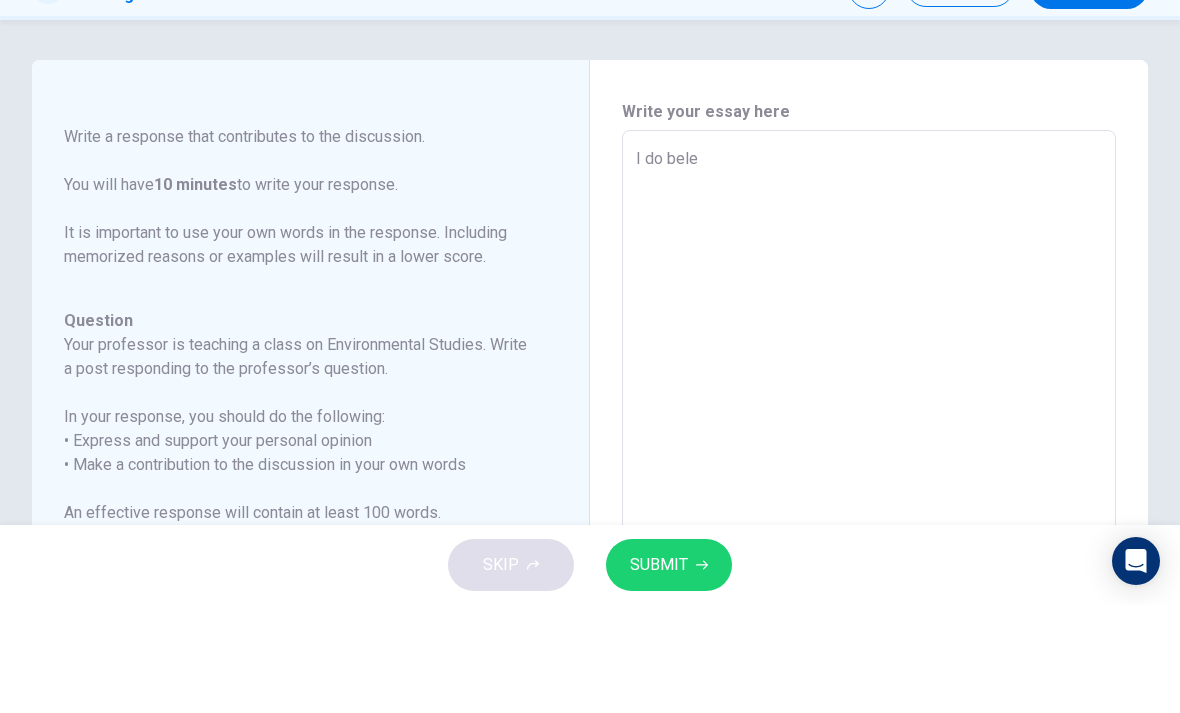 type on "x" 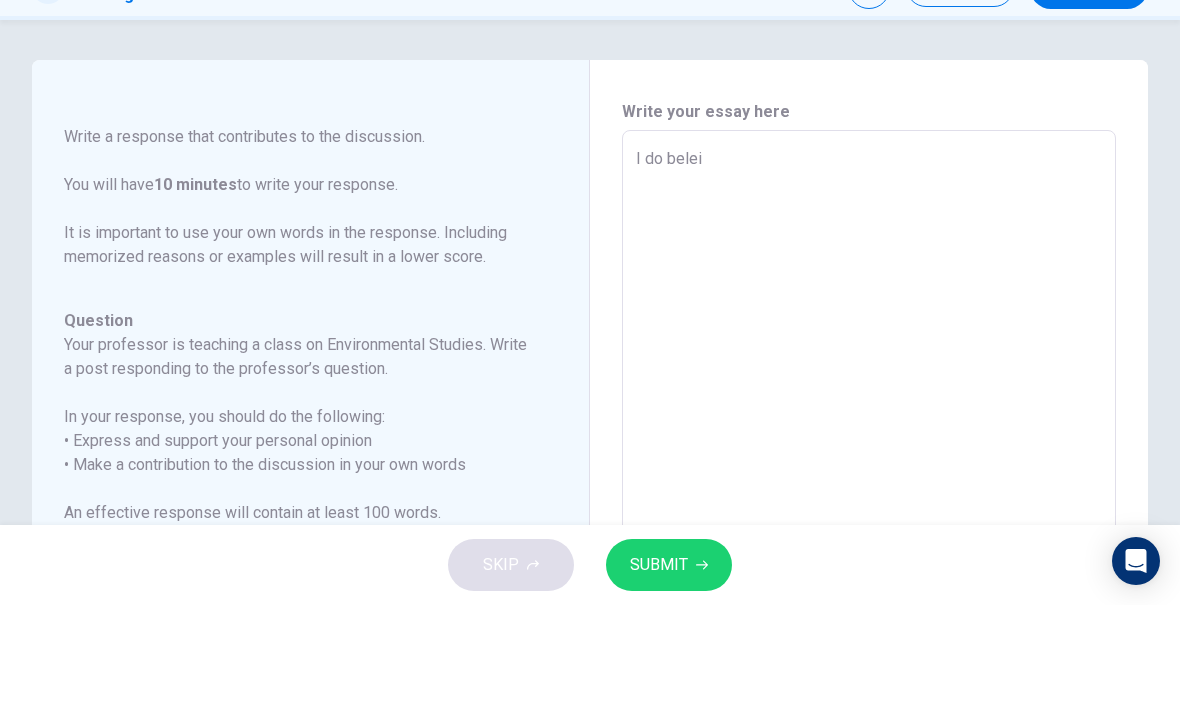type on "x" 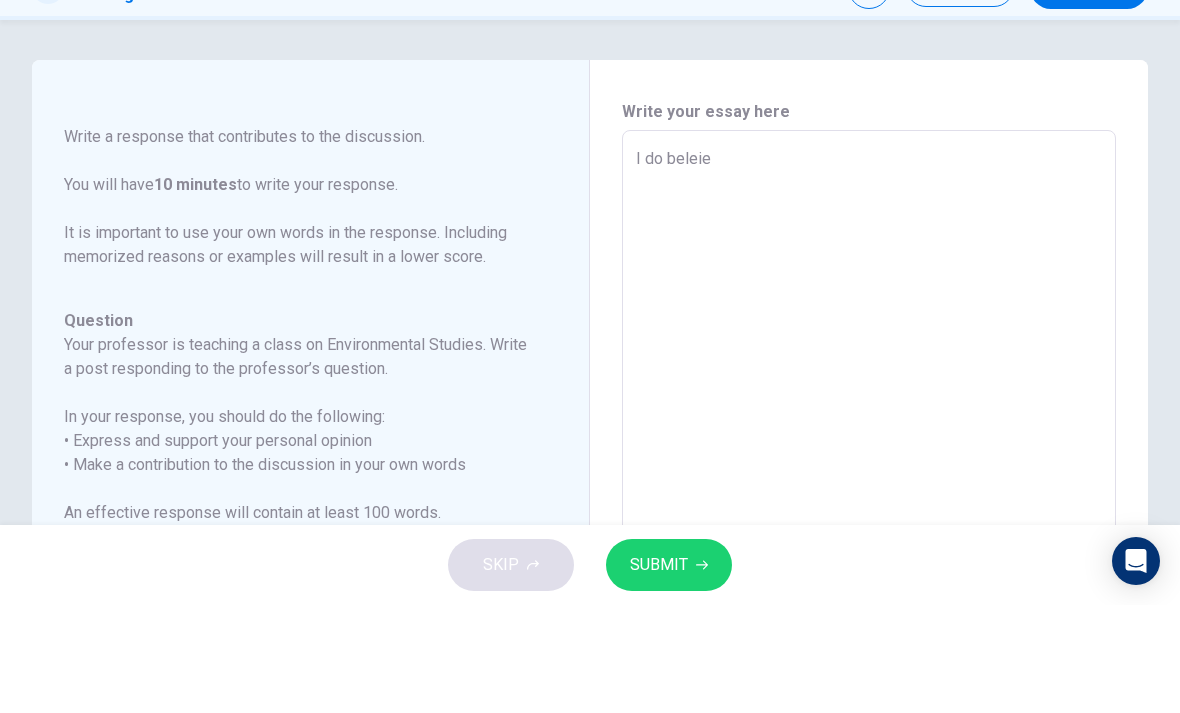 type on "x" 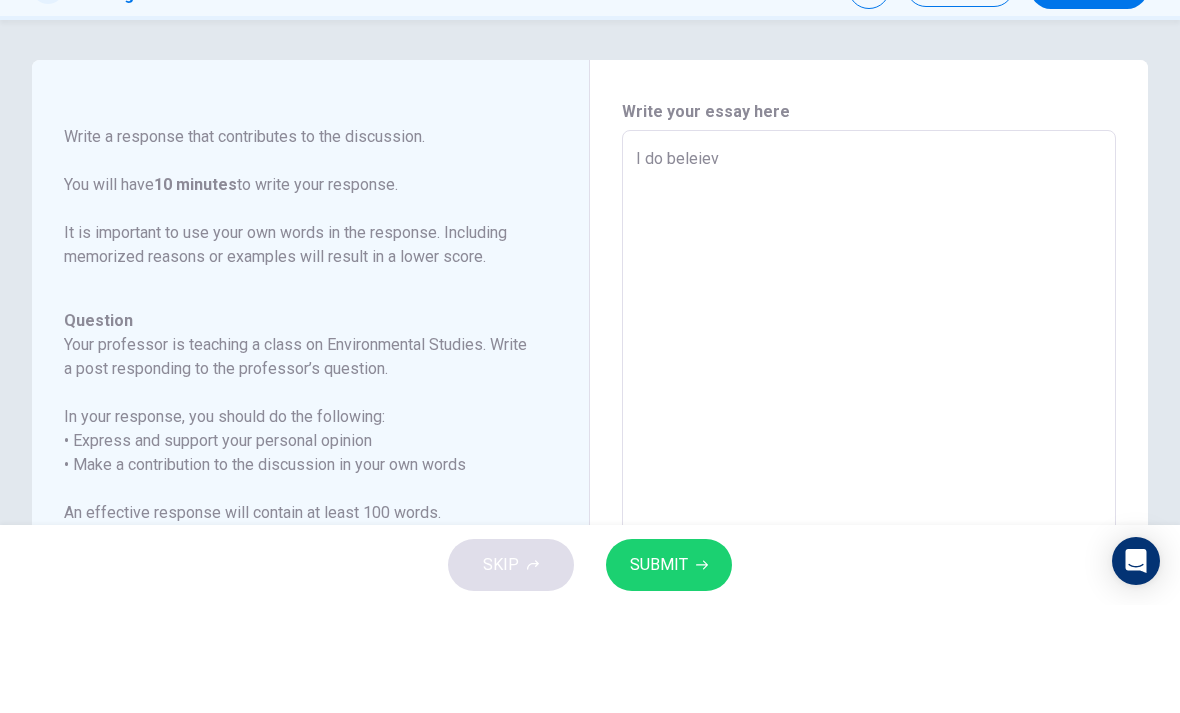 type on "x" 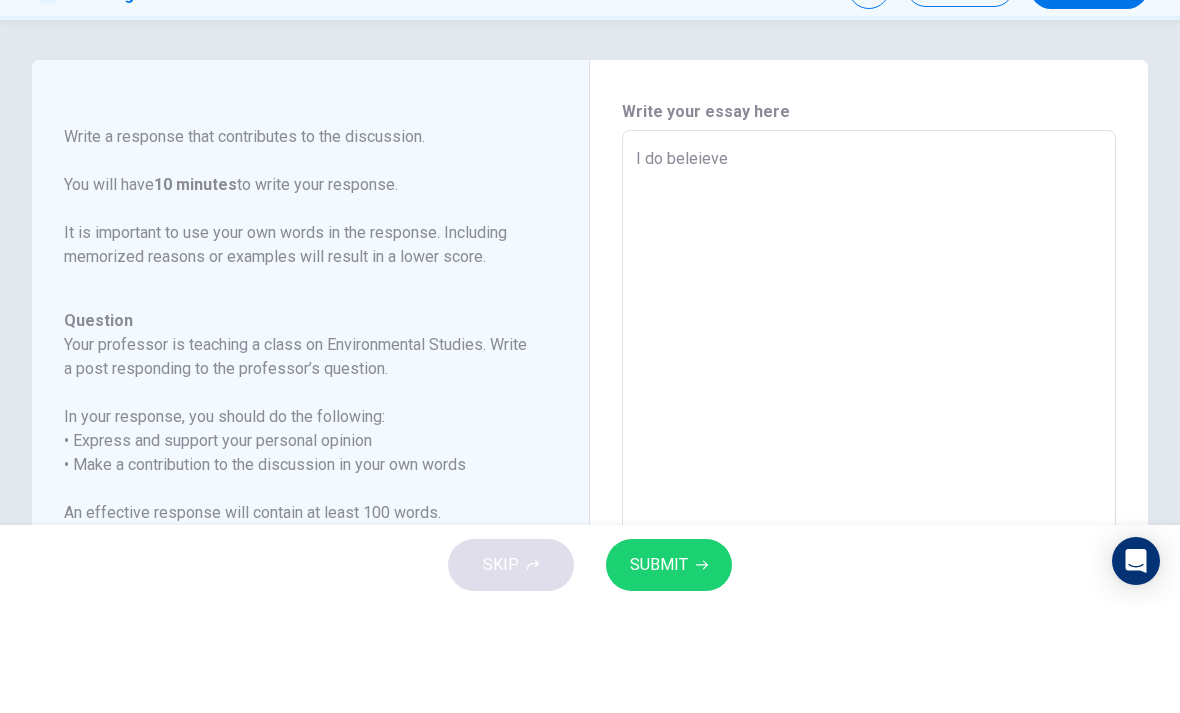 type on "x" 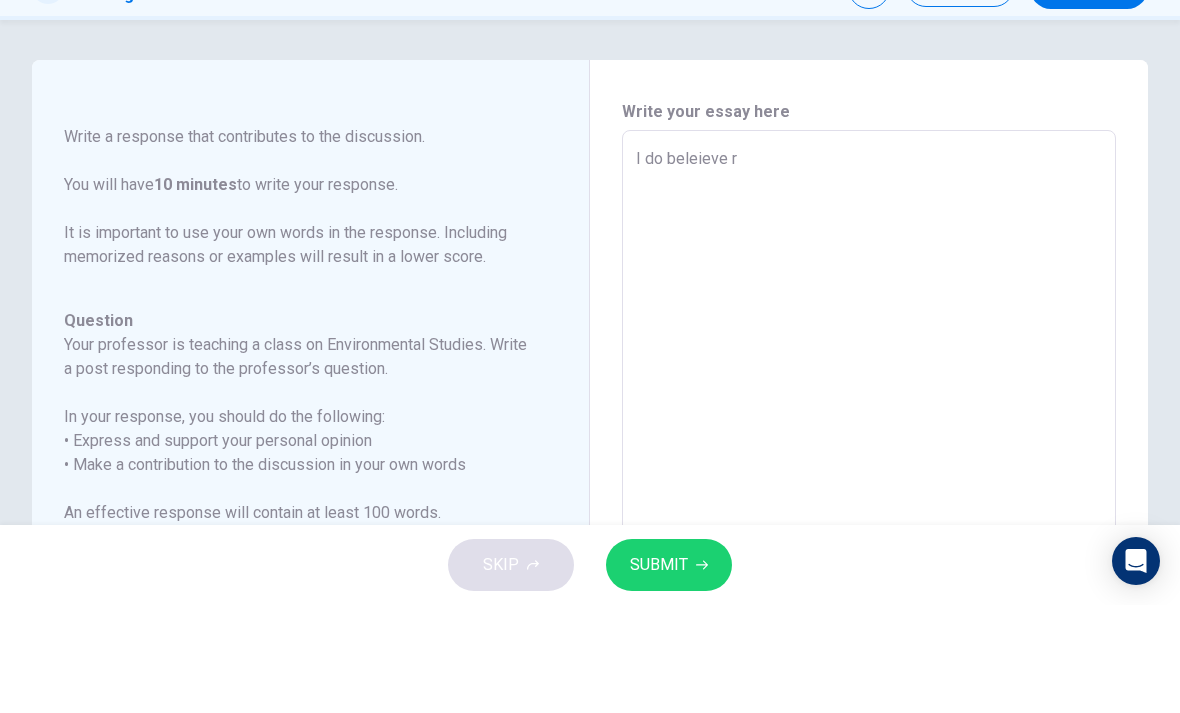 type on "x" 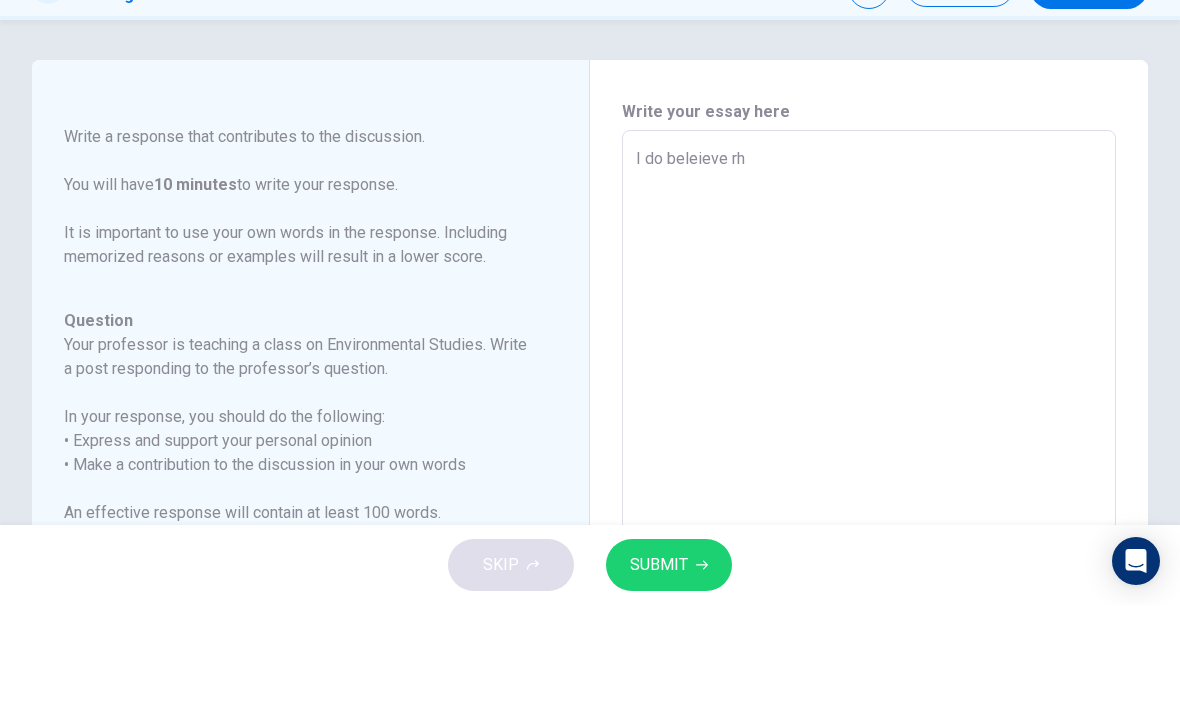 type on "x" 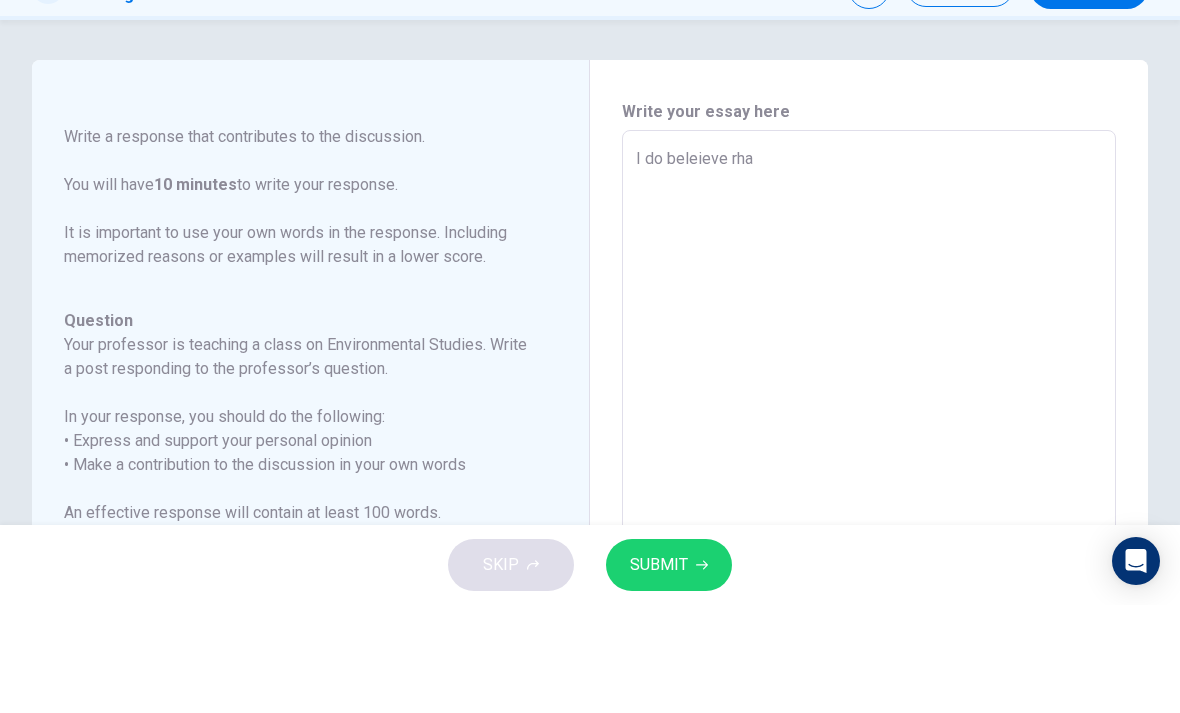type on "x" 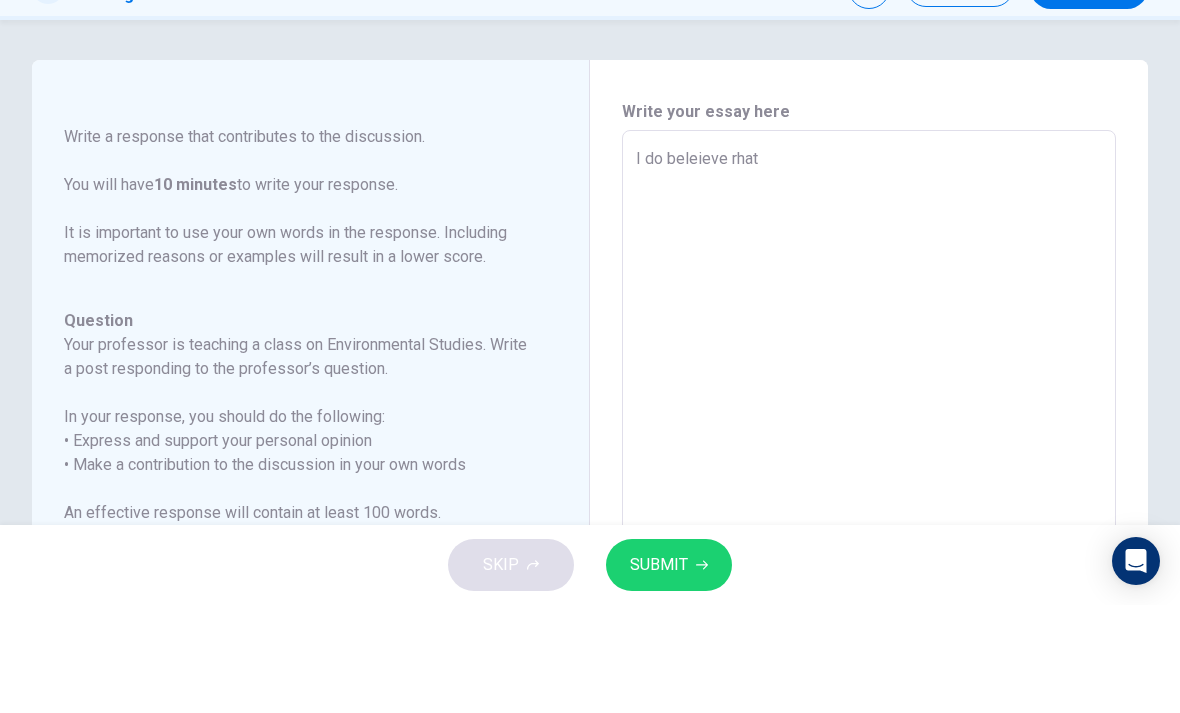 type on "x" 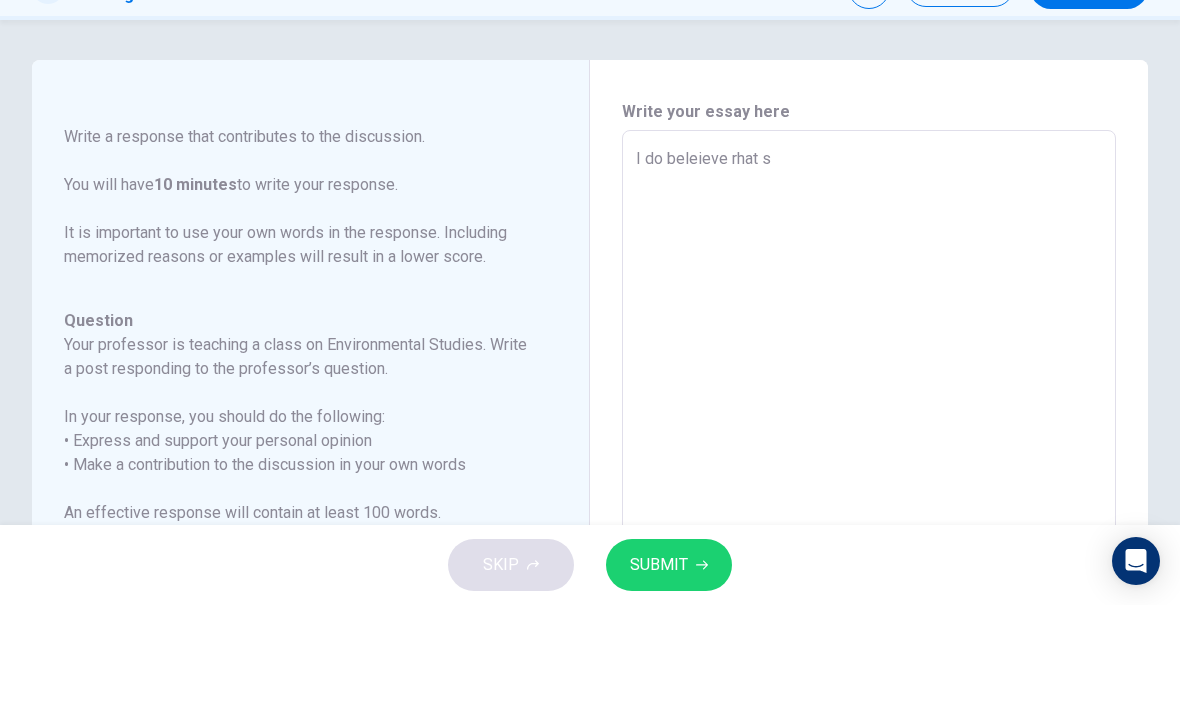 type on "x" 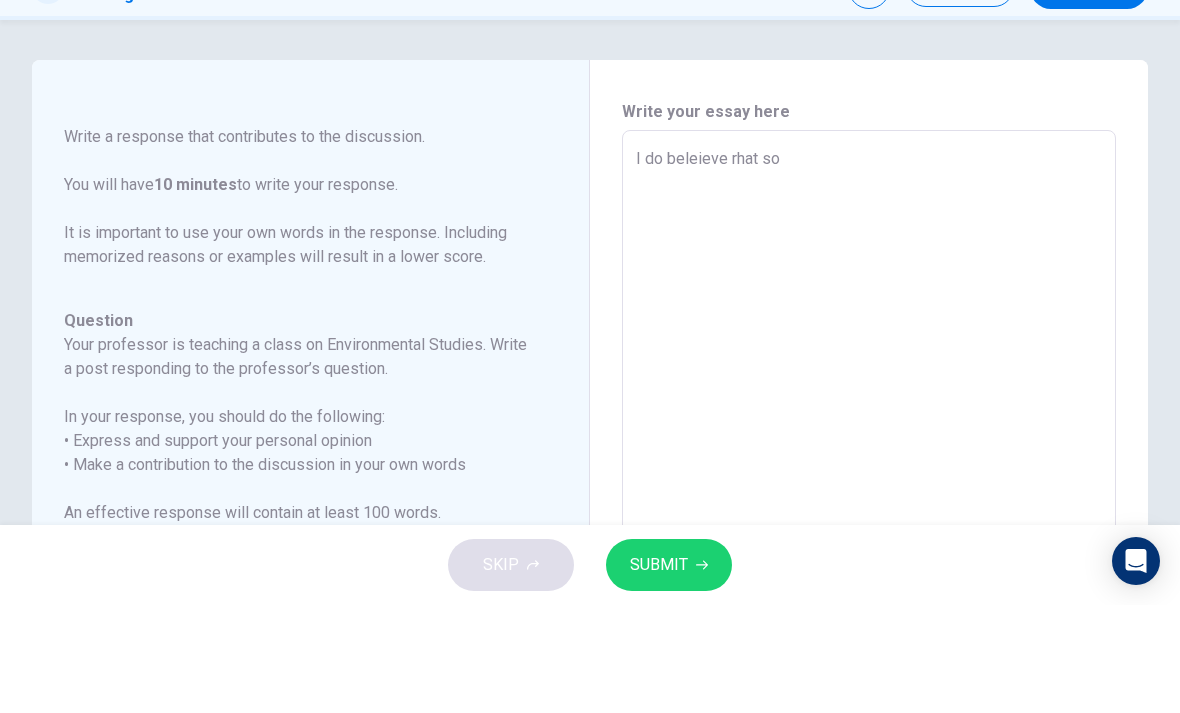 type on "x" 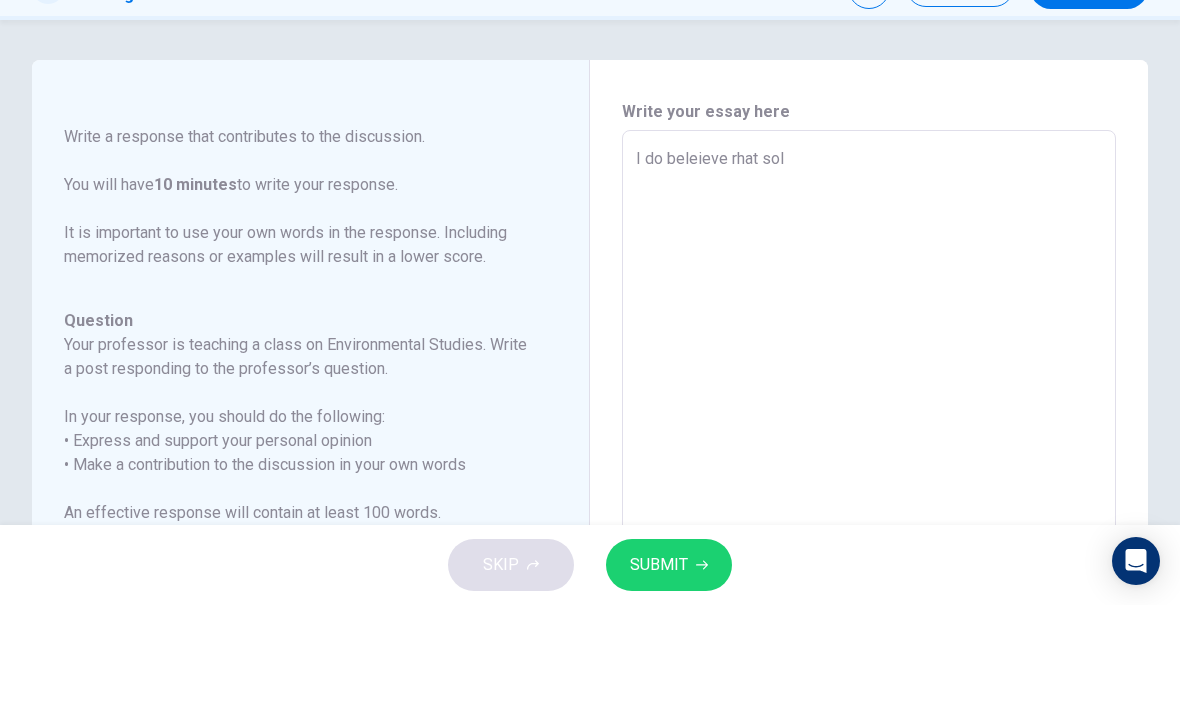type on "x" 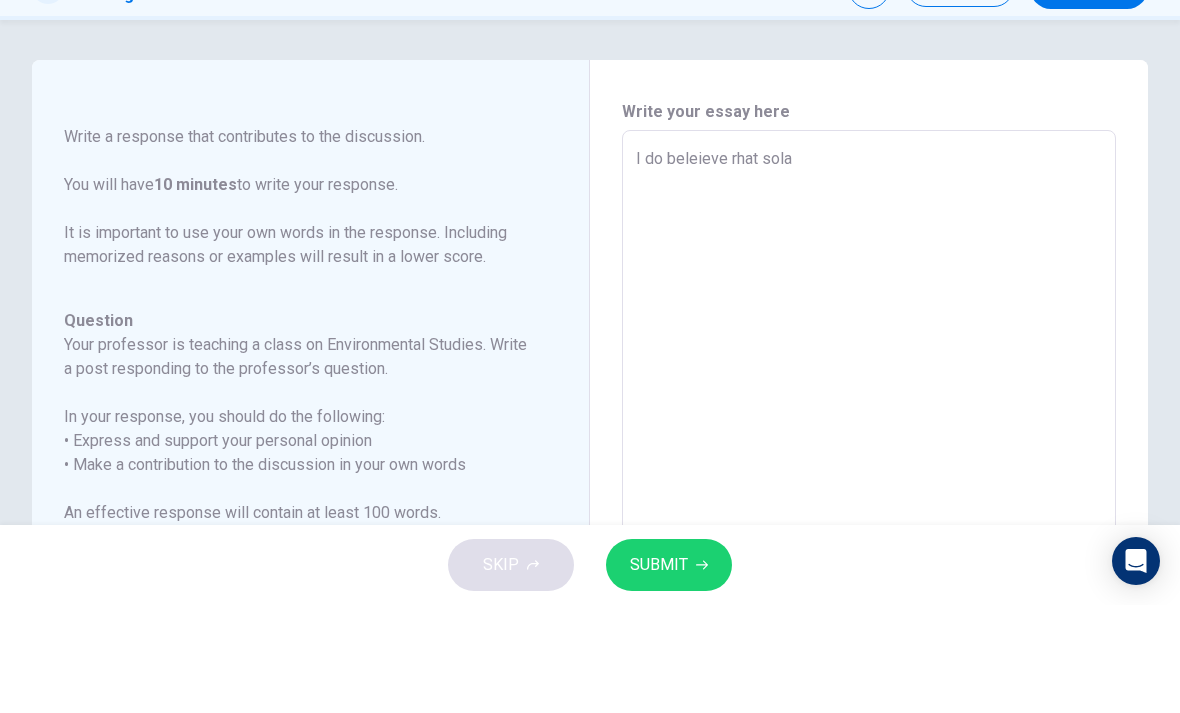 type on "x" 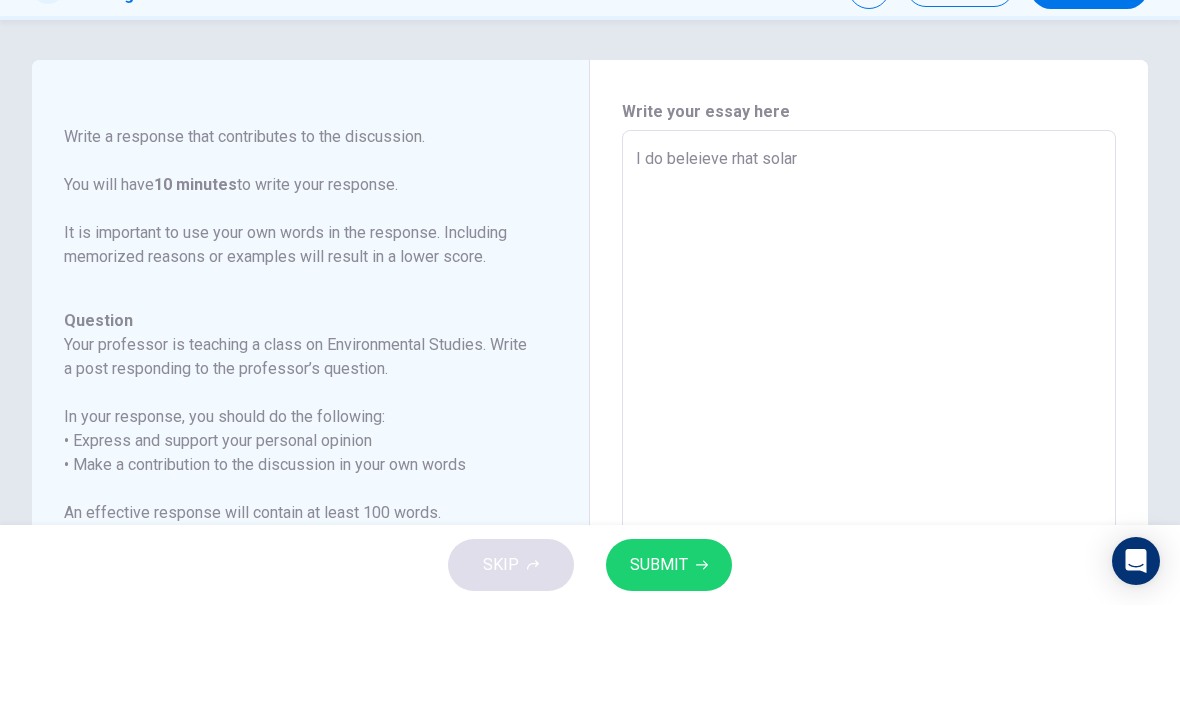 type on "x" 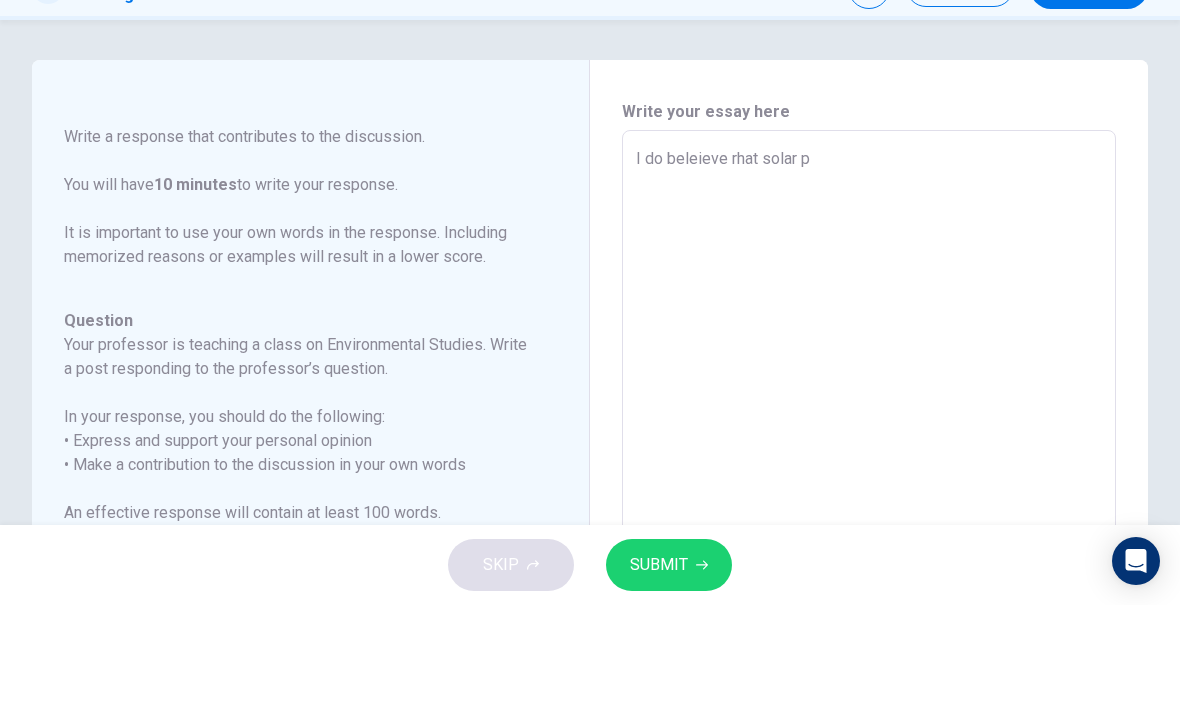 type on "x" 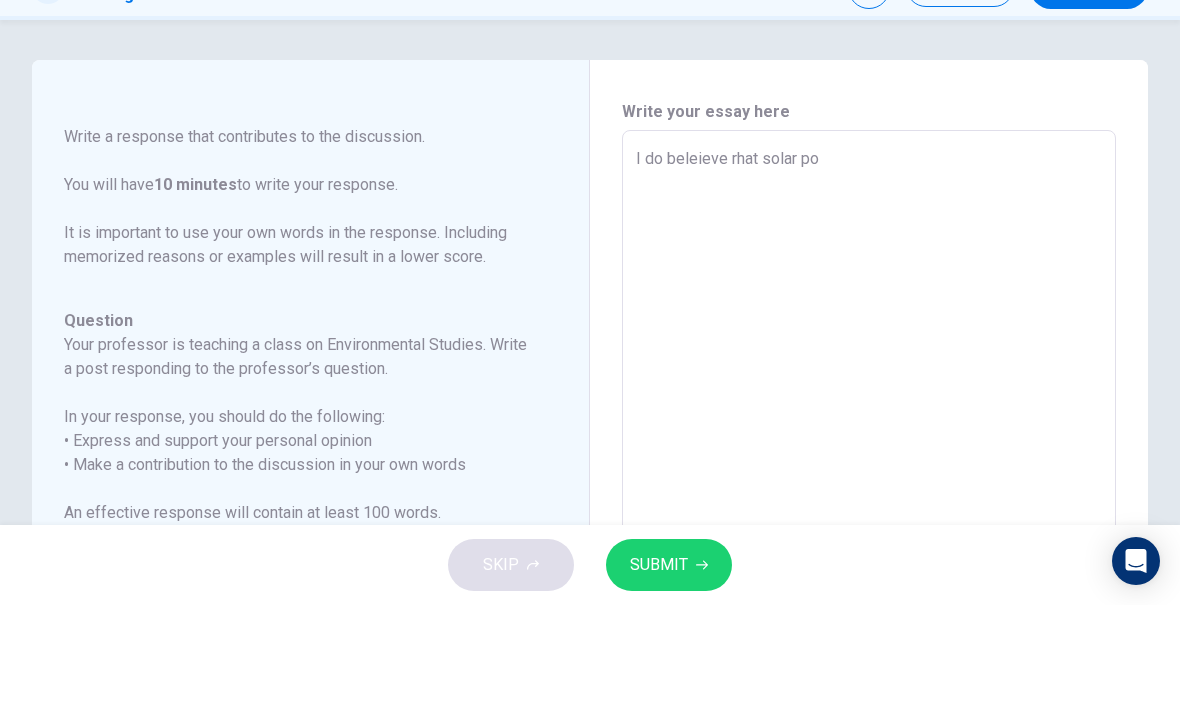 type on "x" 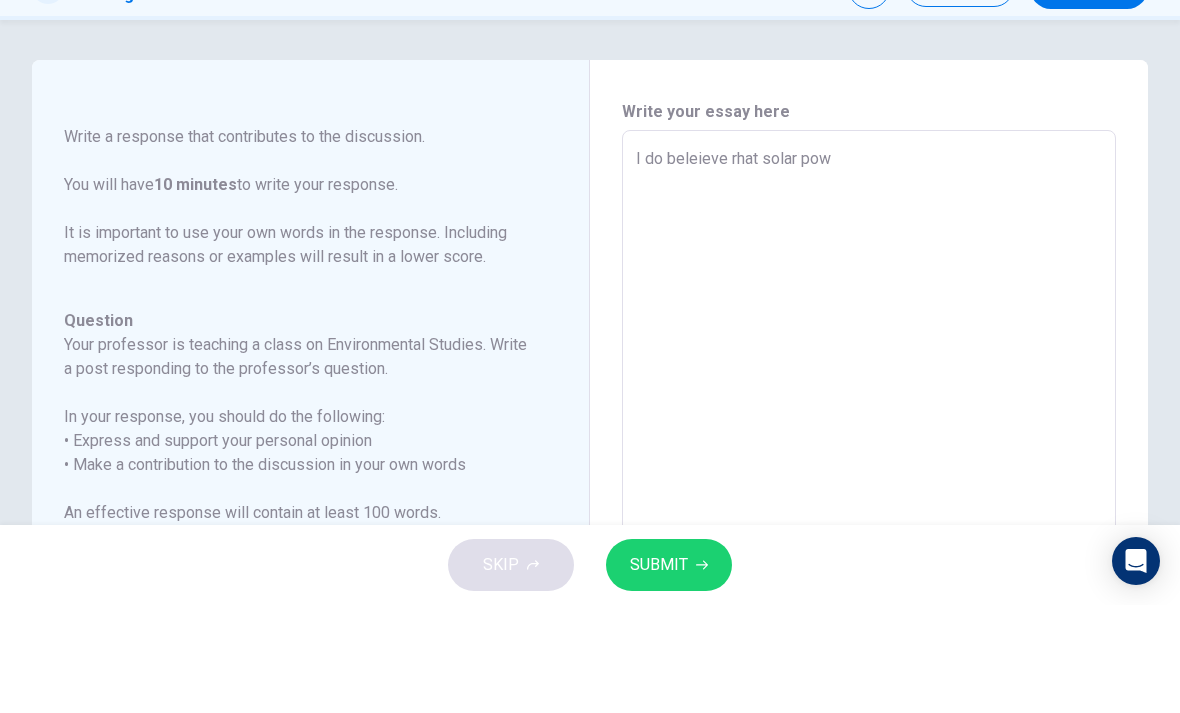 type on "x" 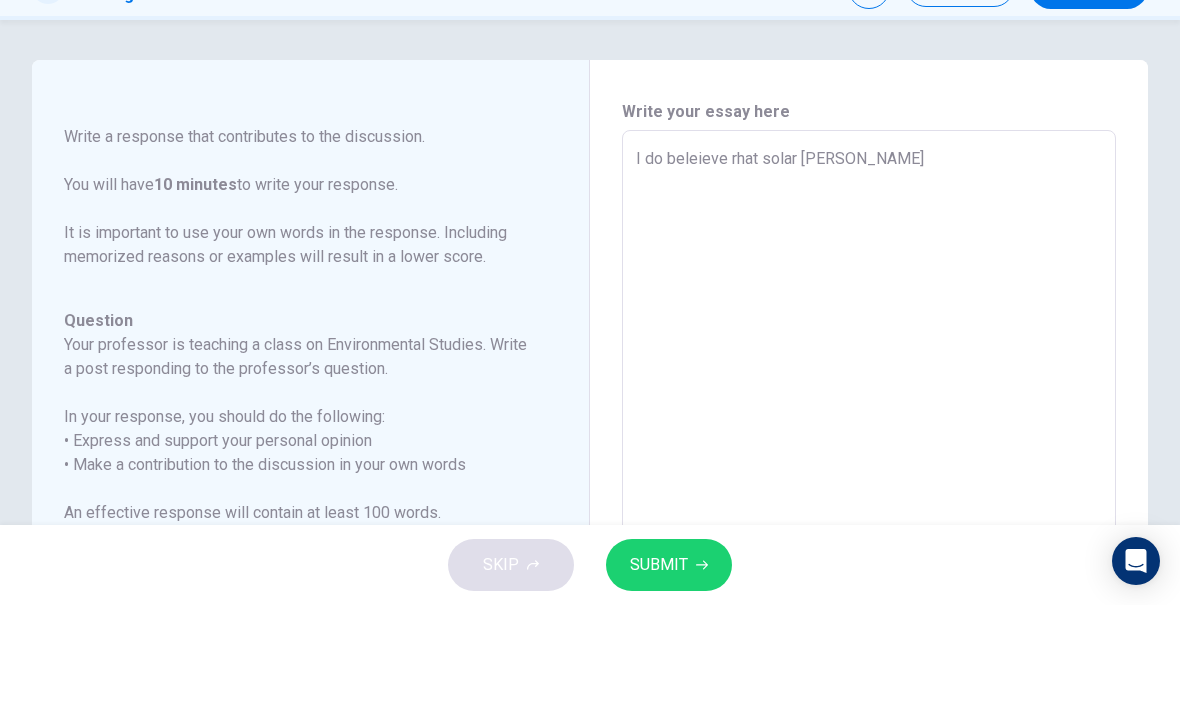 type on "x" 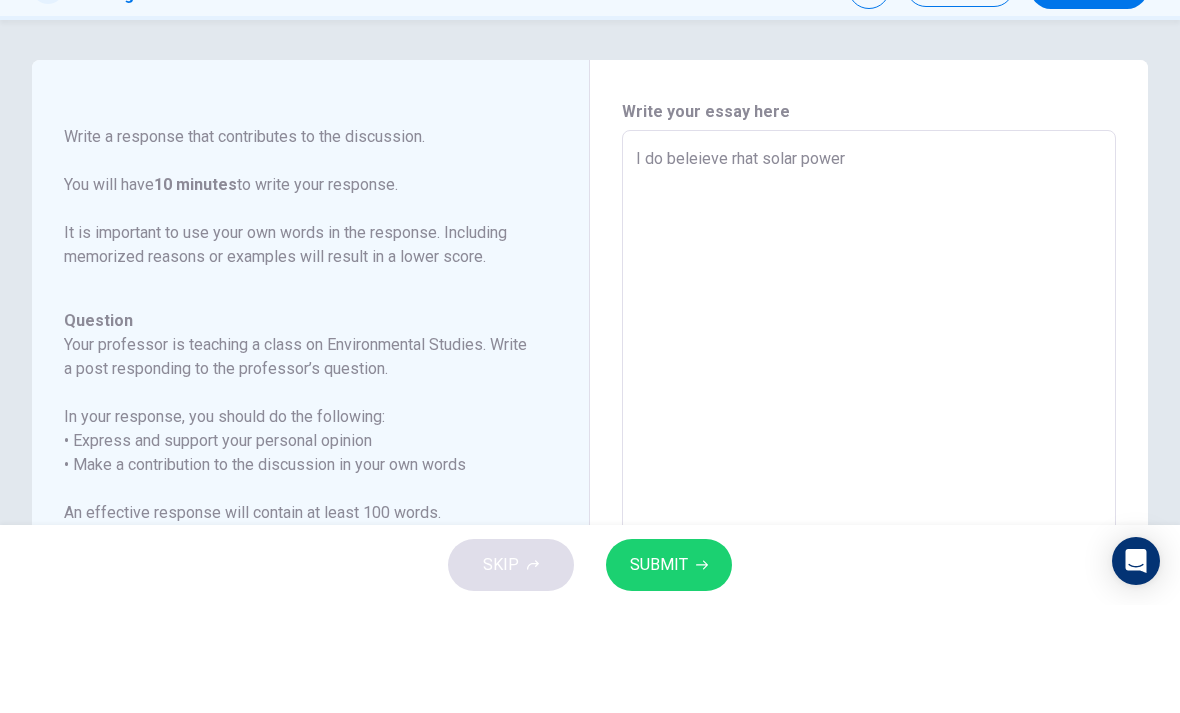 type on "x" 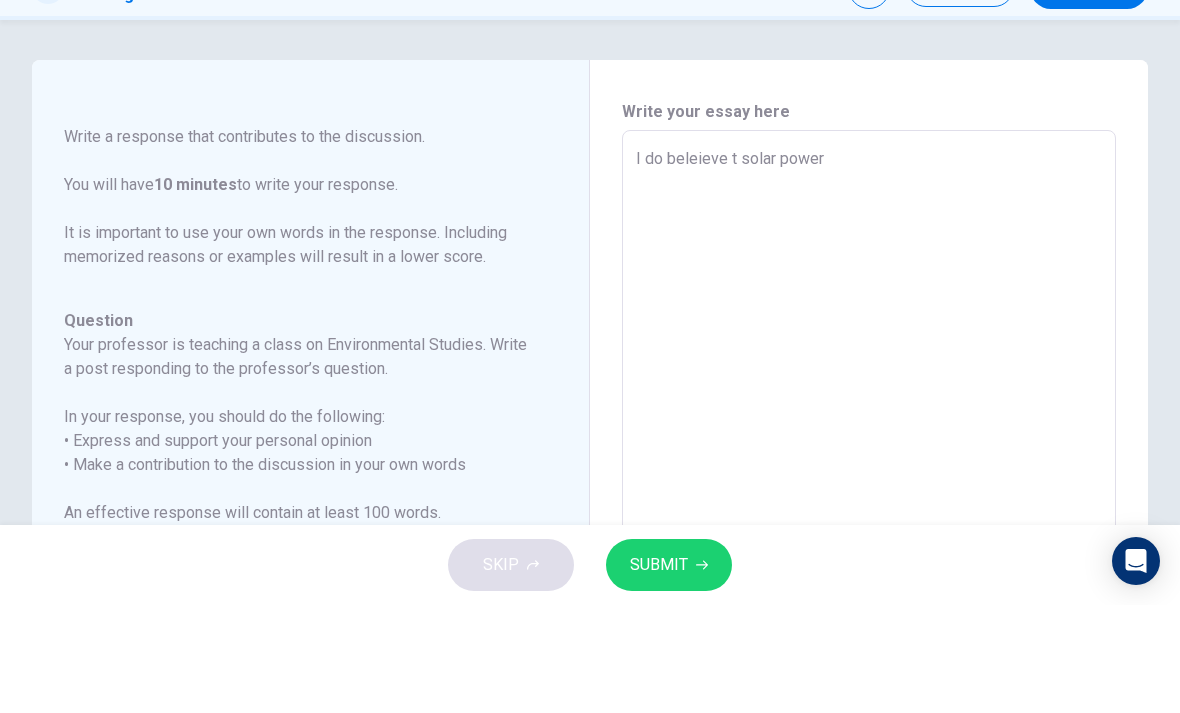 type on "x" 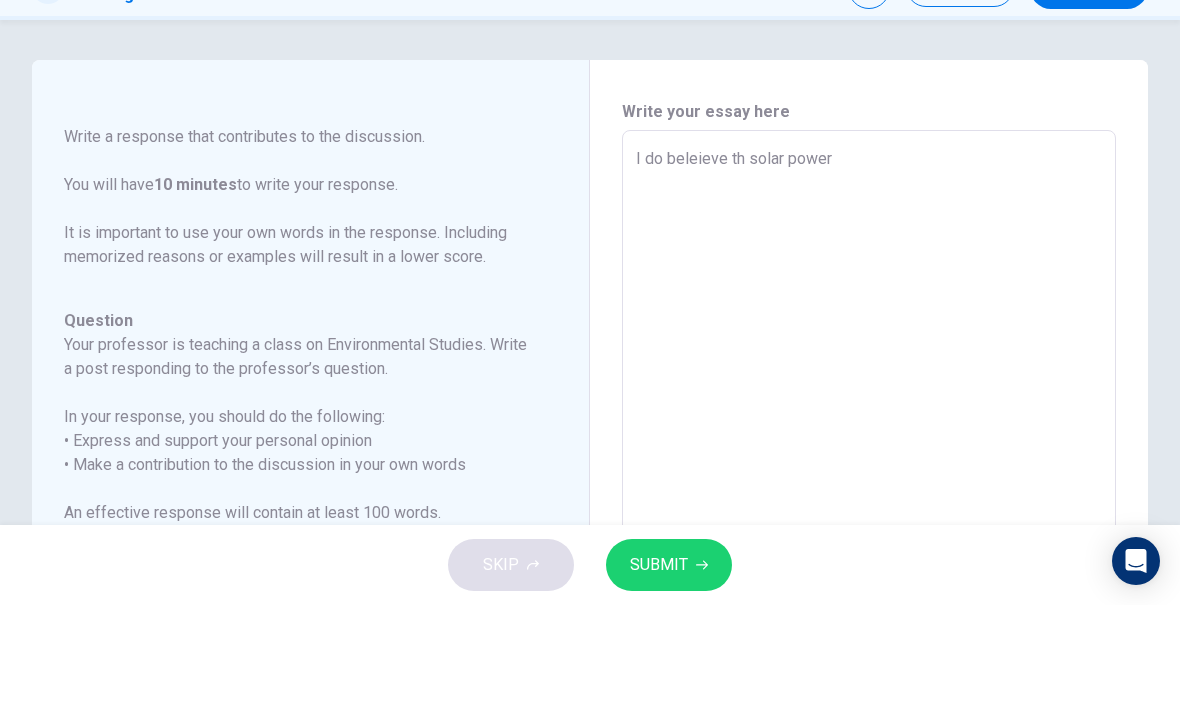 type on "x" 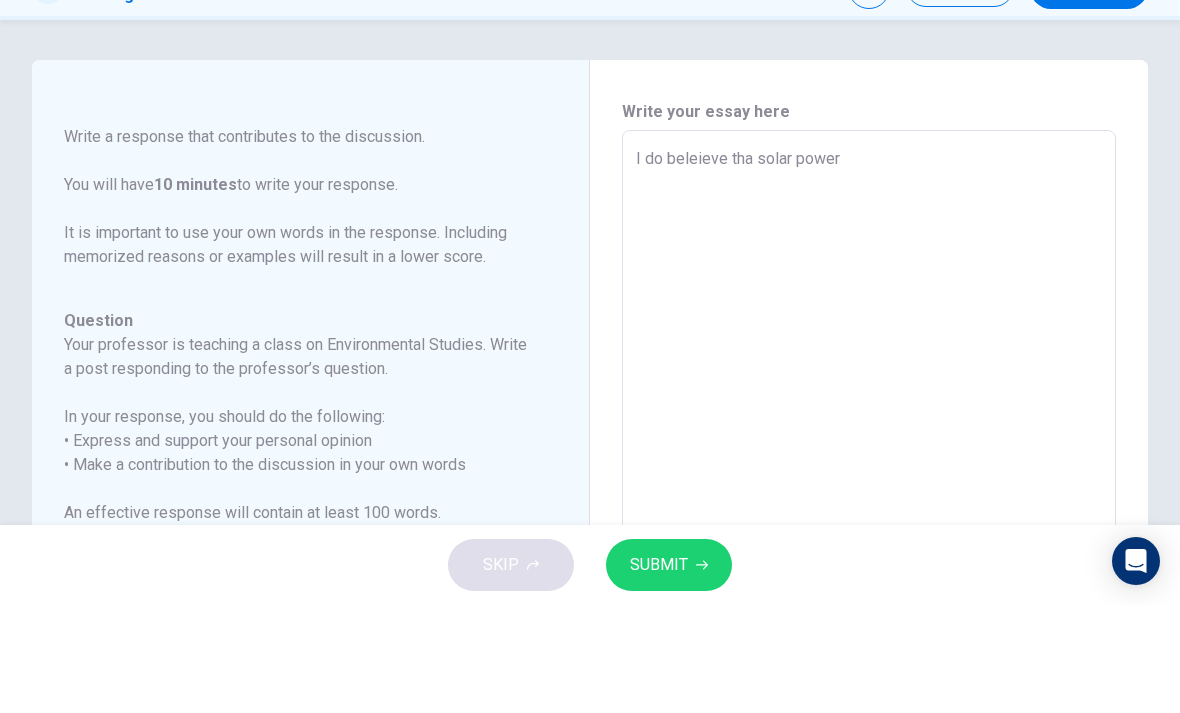 type on "x" 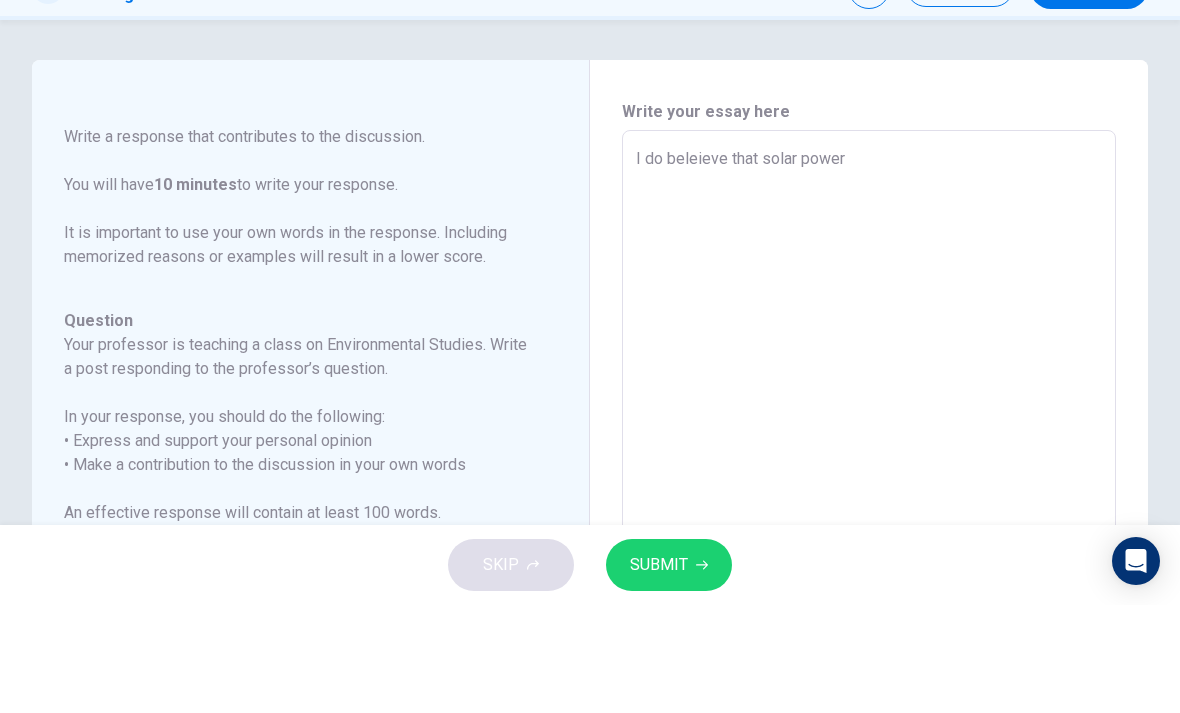type on "x" 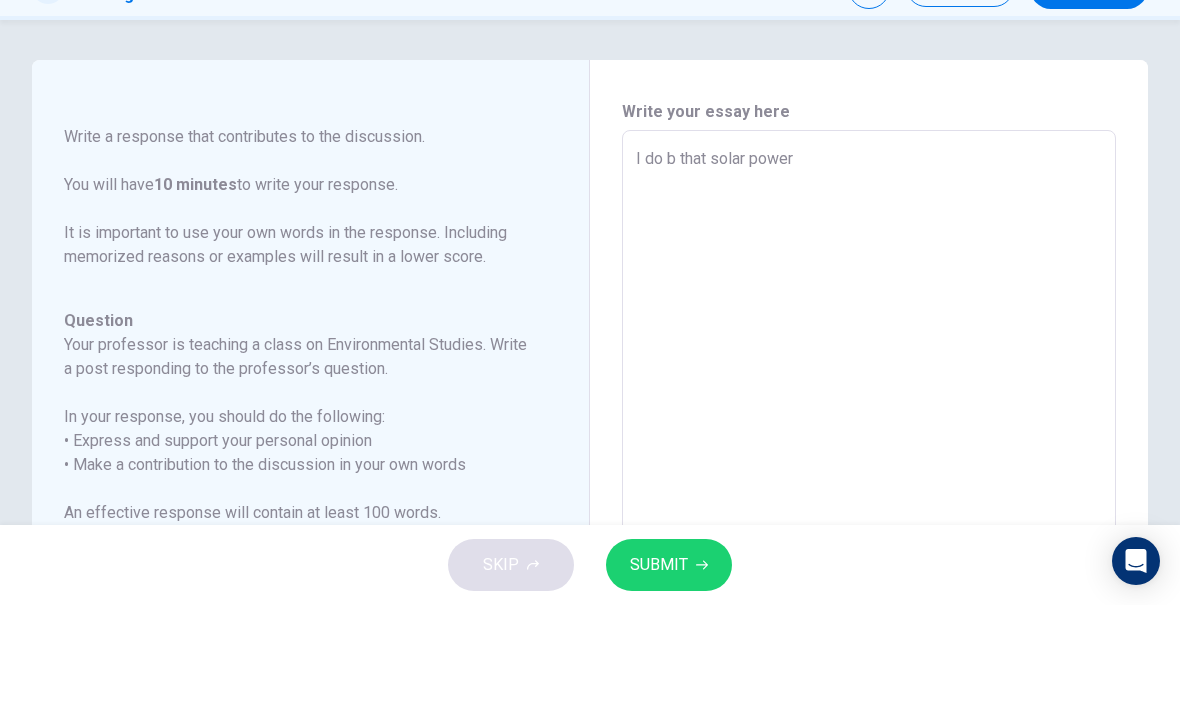 type on "x" 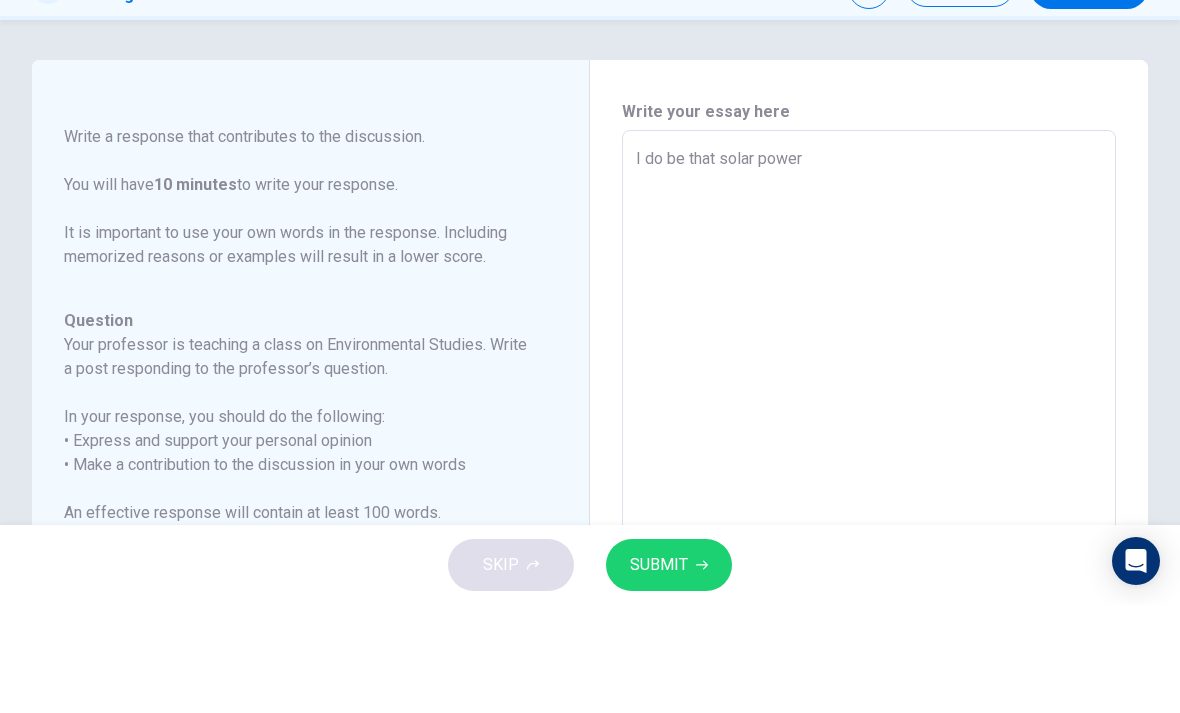 type on "x" 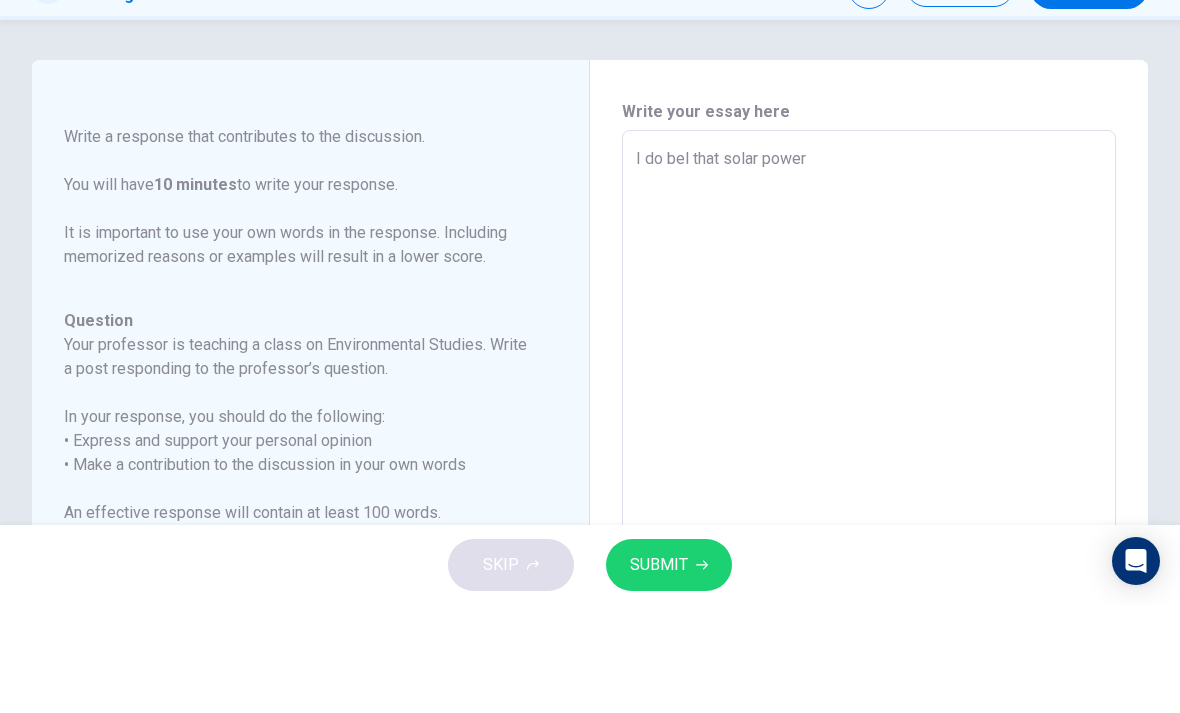 type on "x" 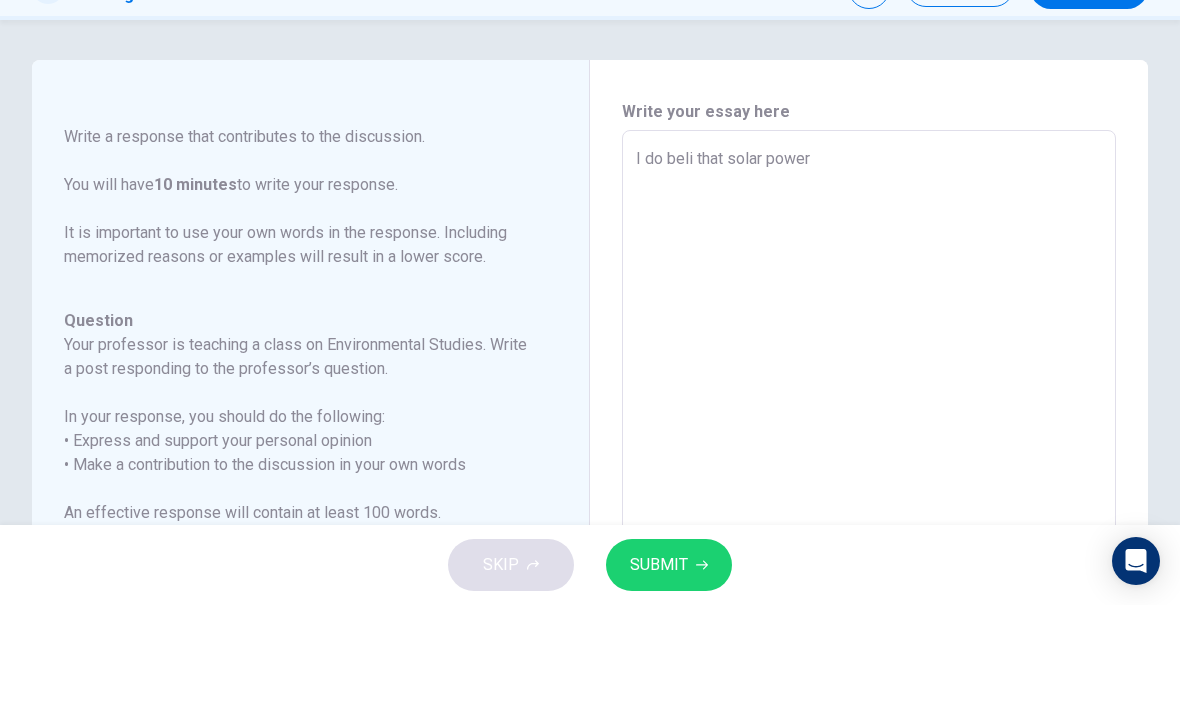 type on "x" 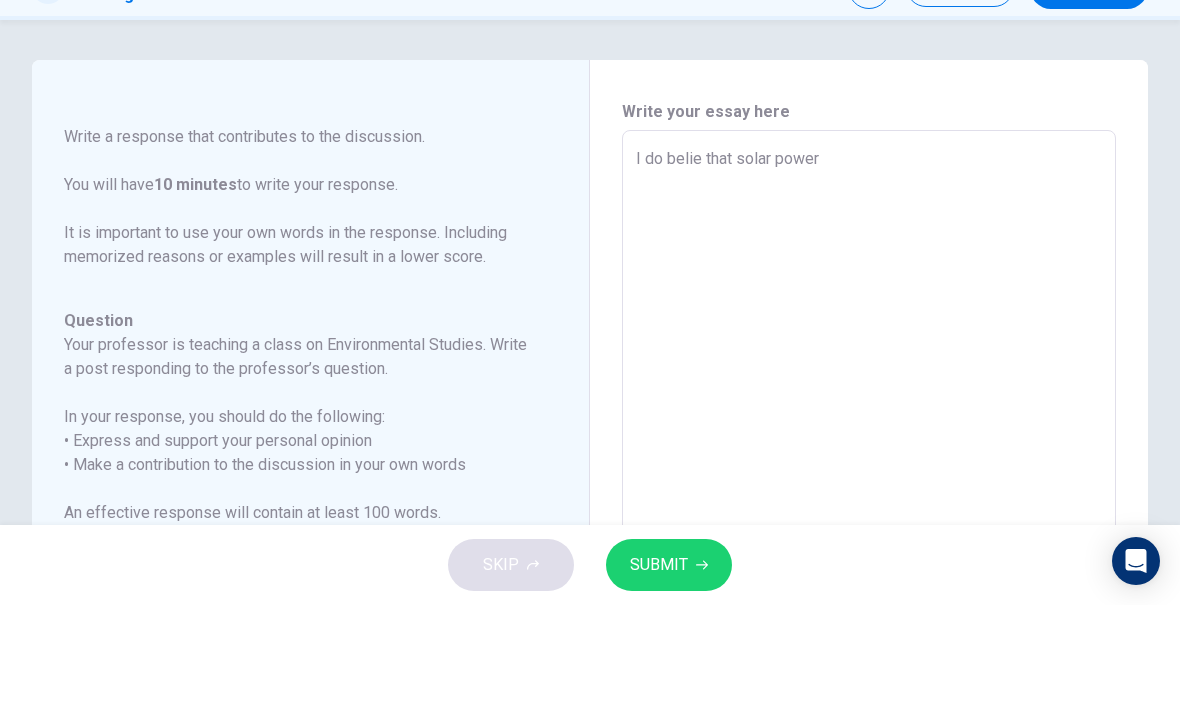 type on "x" 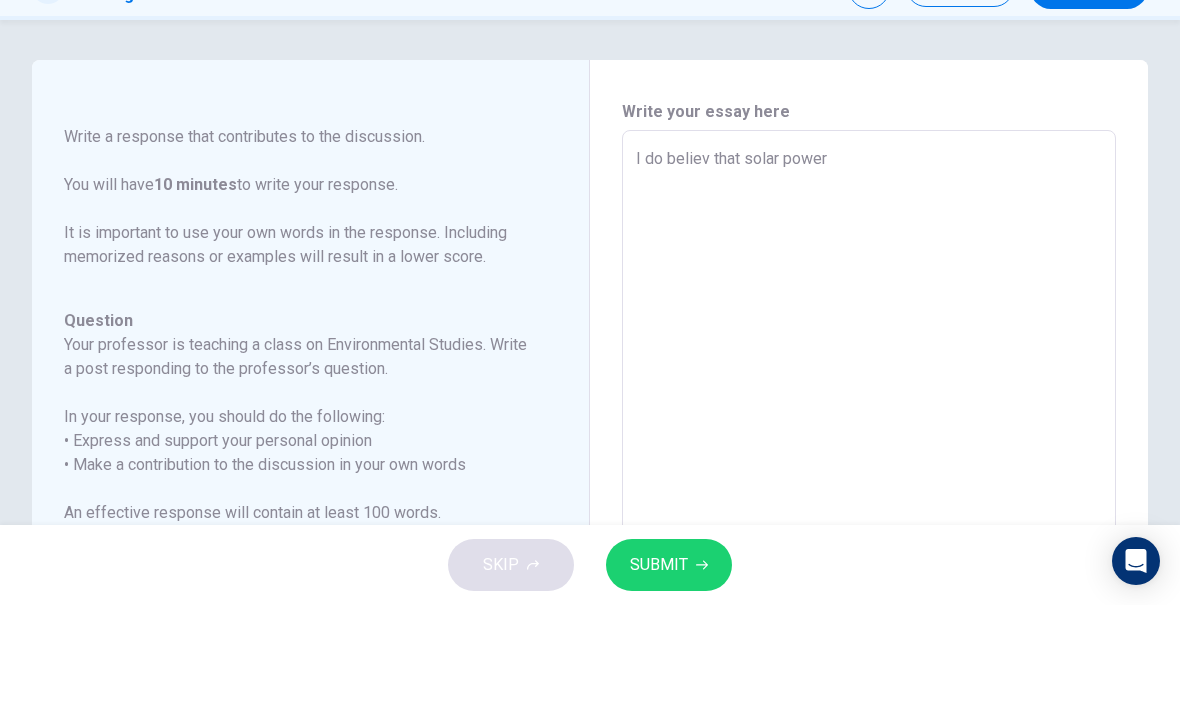 type on "x" 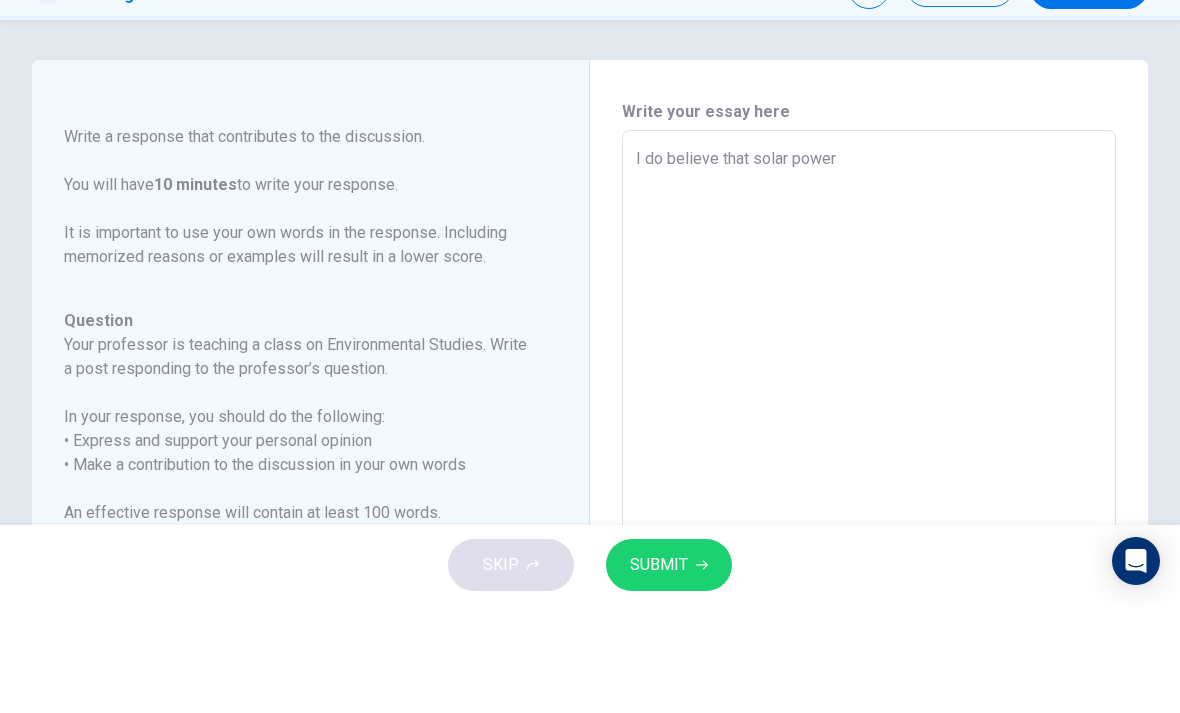 type on "x" 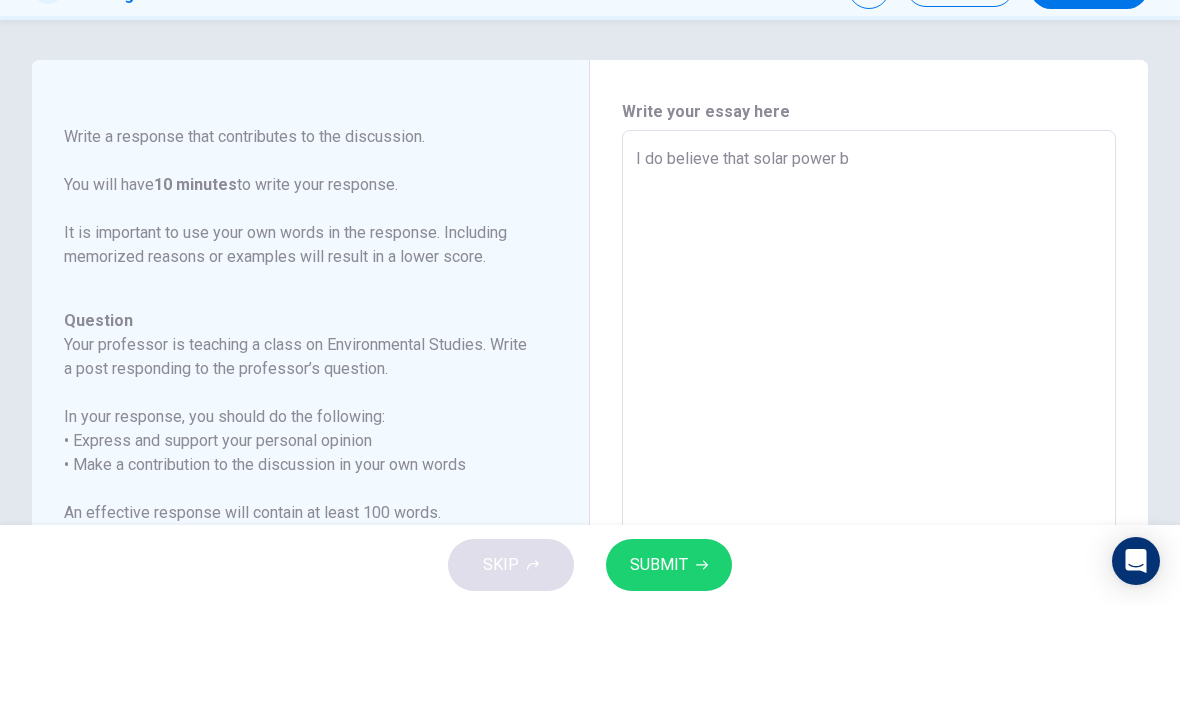 type on "x" 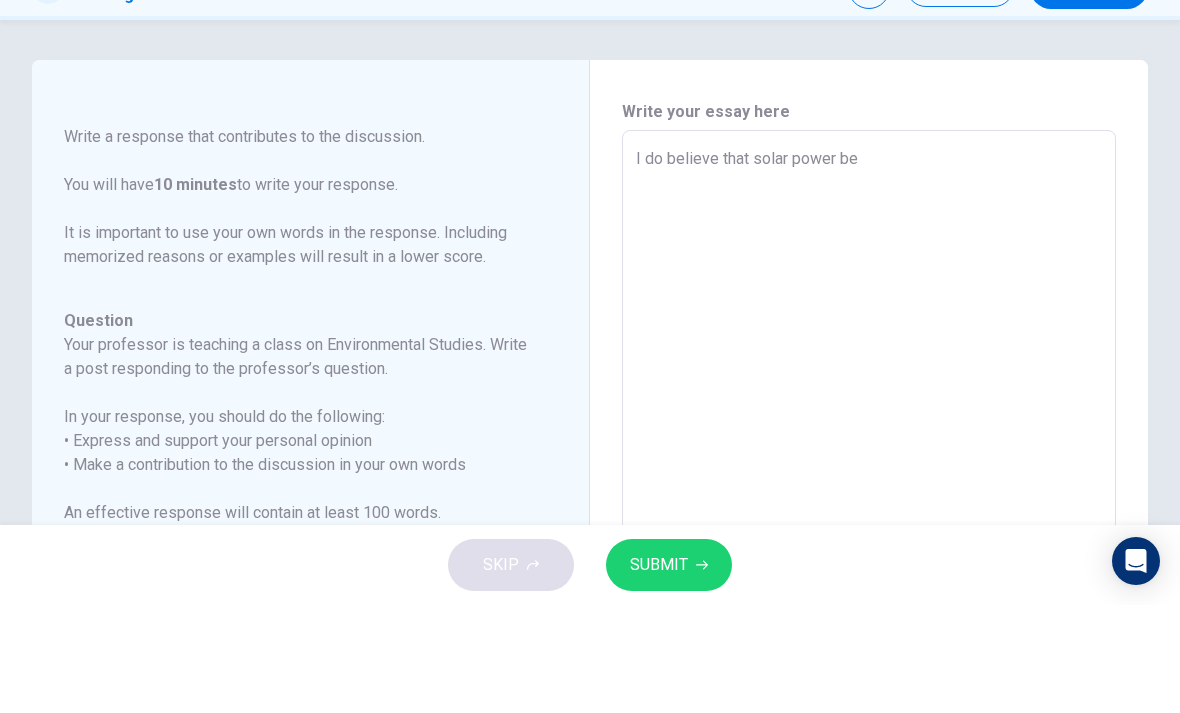 type on "x" 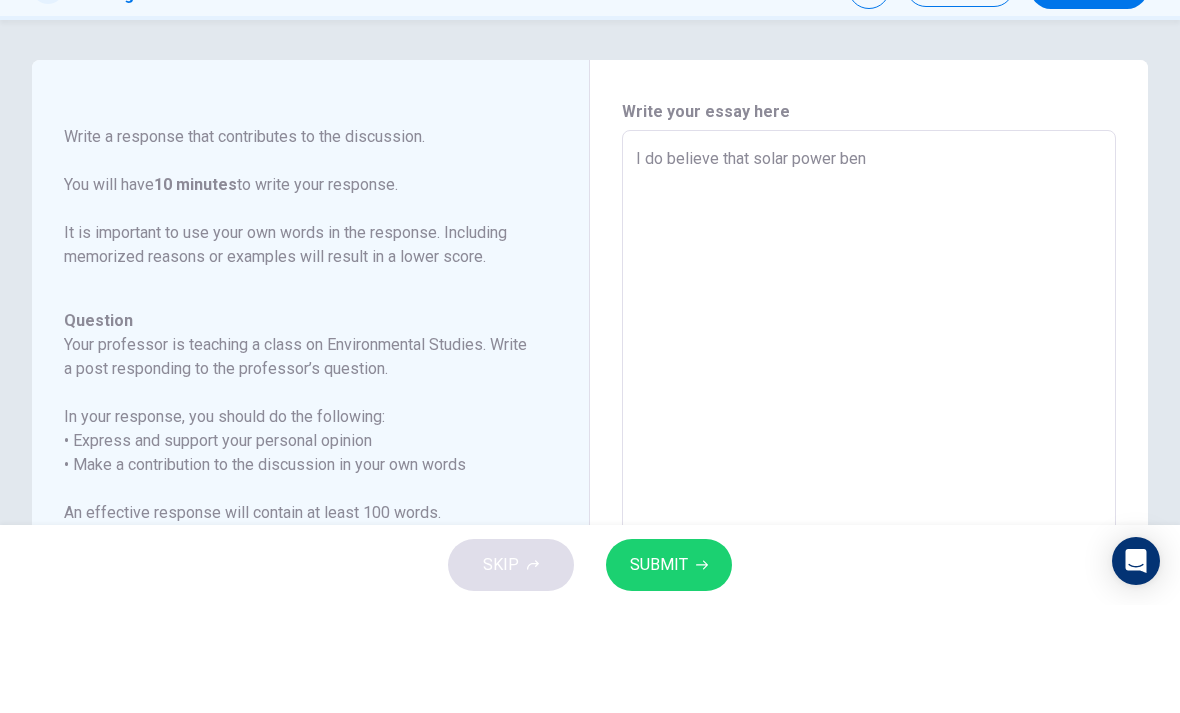 type on "x" 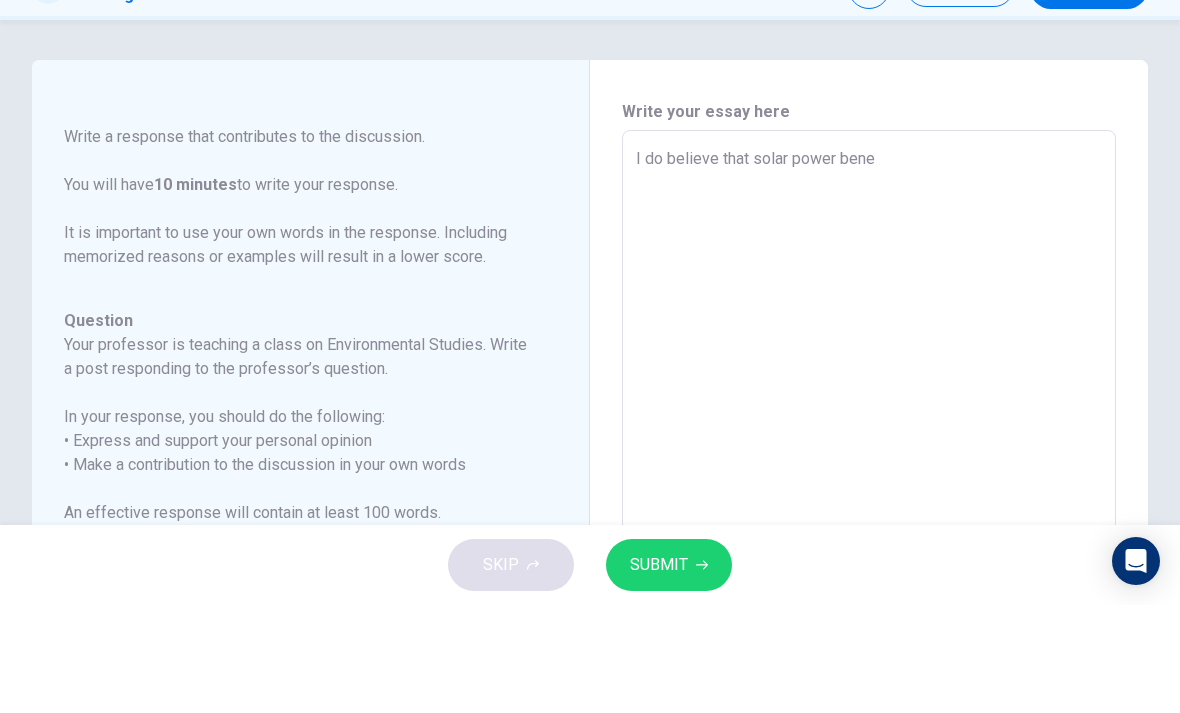 type on "x" 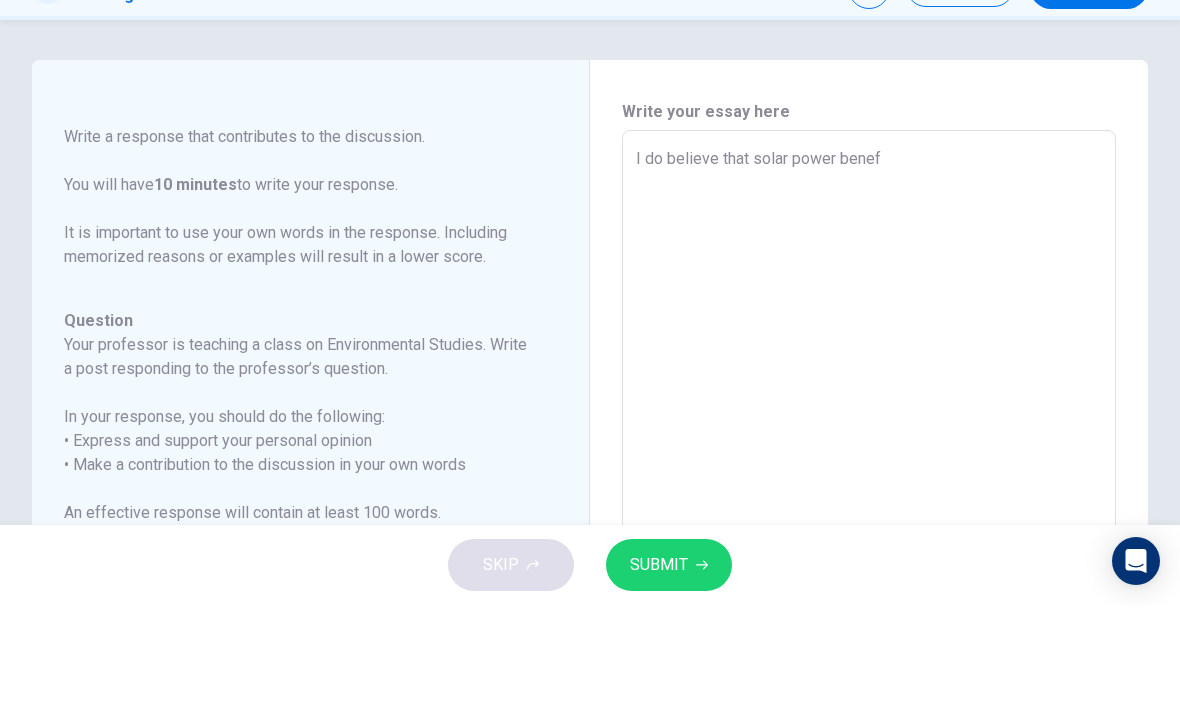 type on "x" 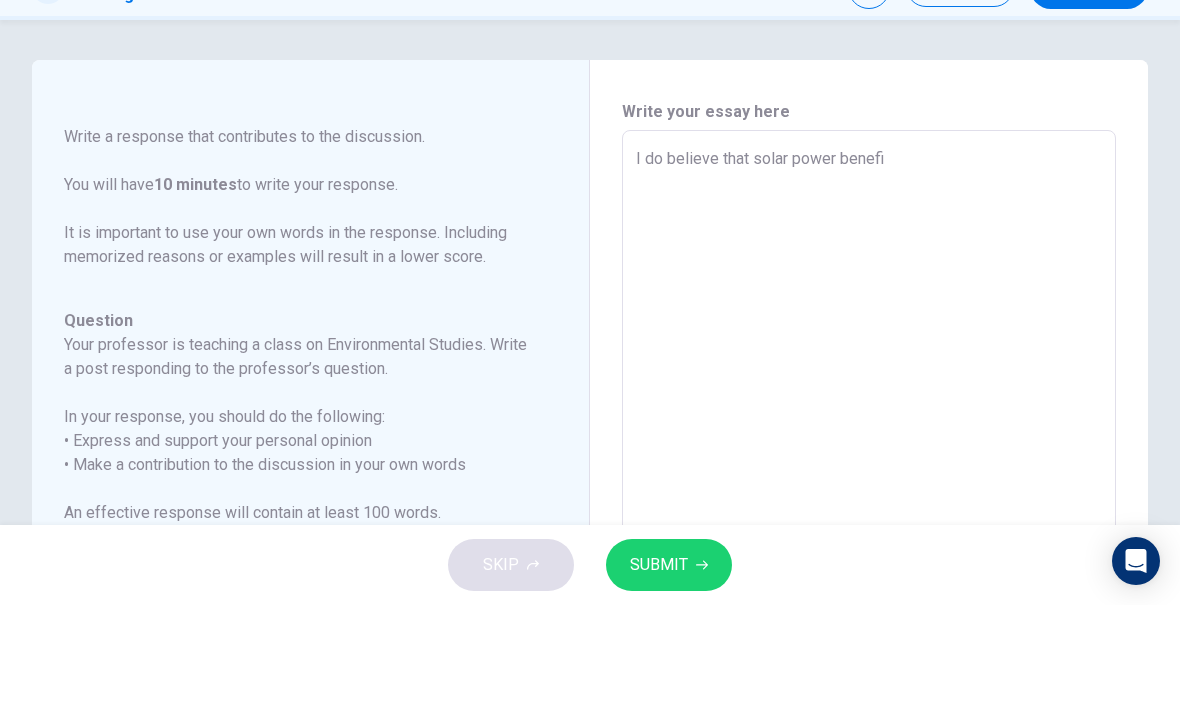 type on "x" 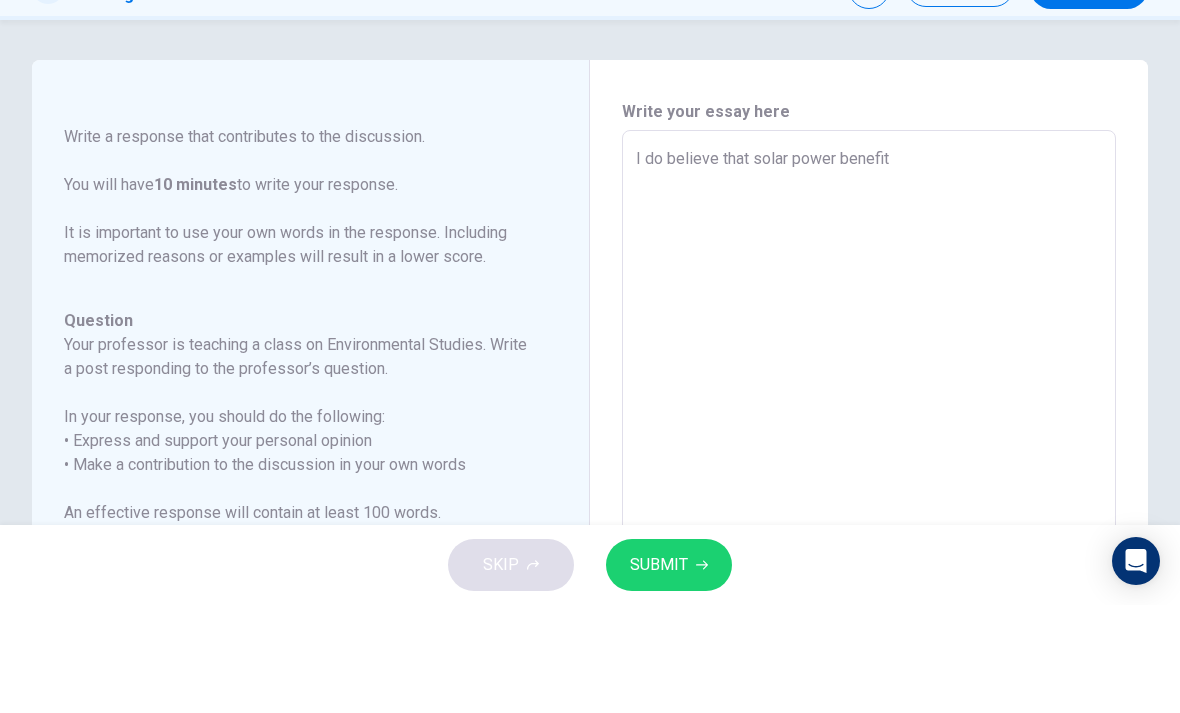type on "x" 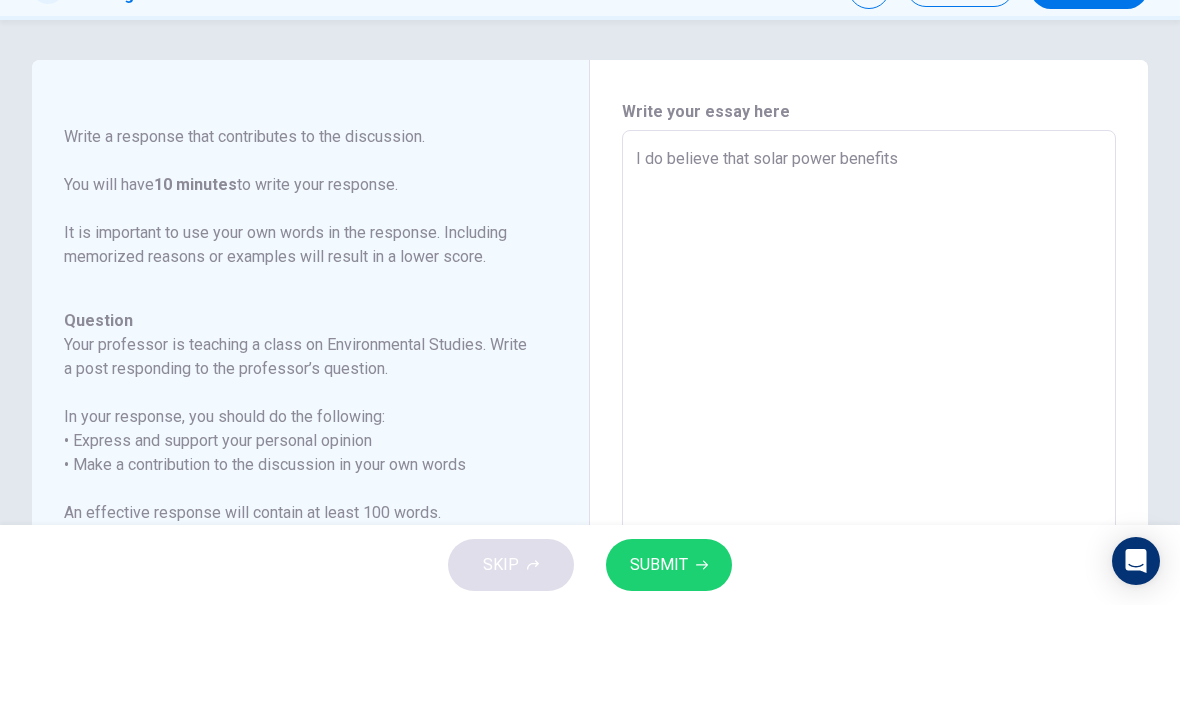 type on "x" 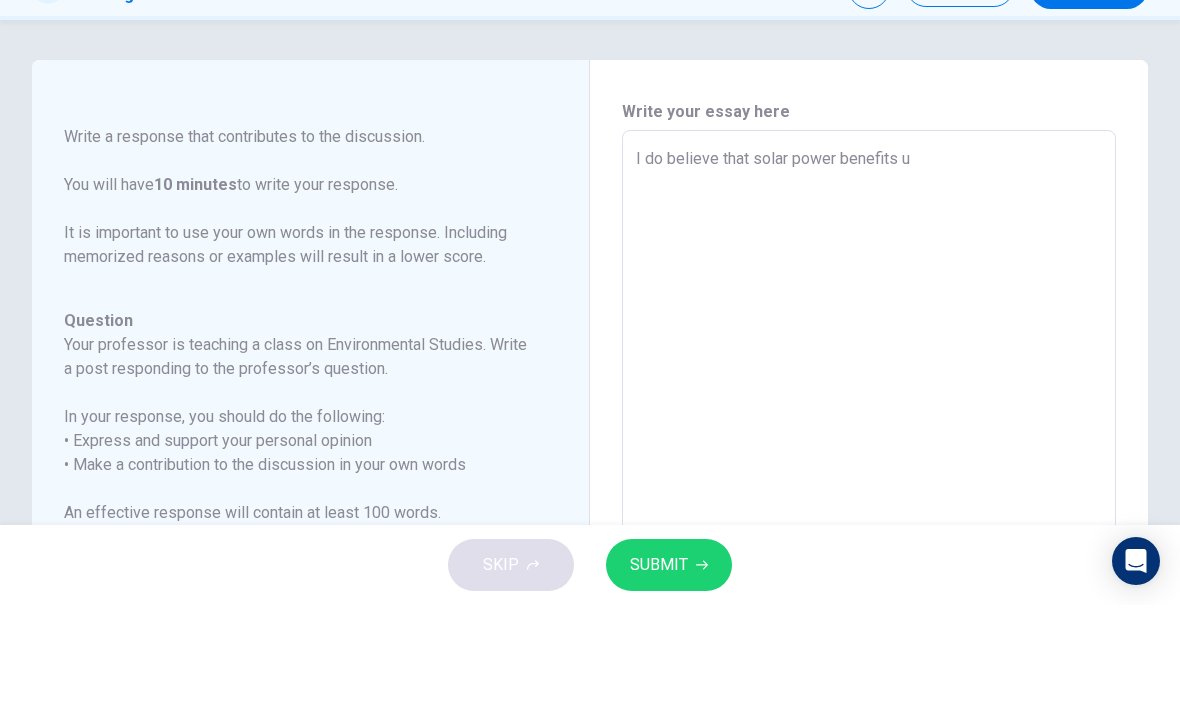 type on "x" 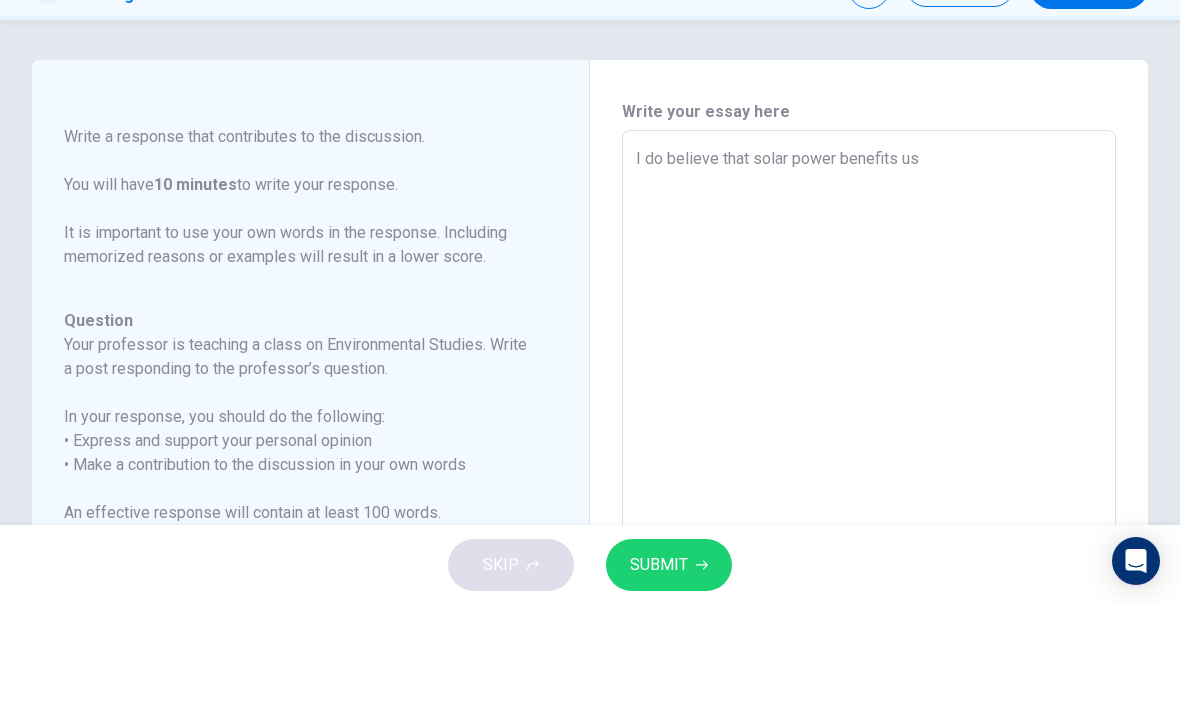 type on "x" 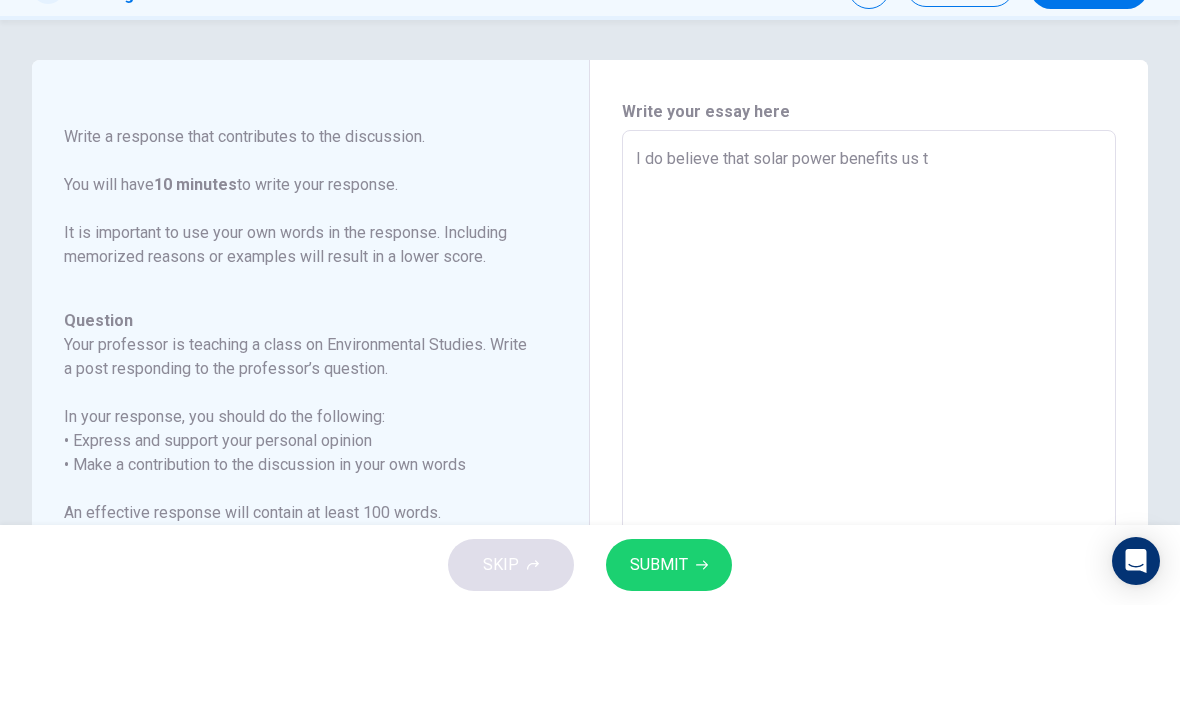 type on "x" 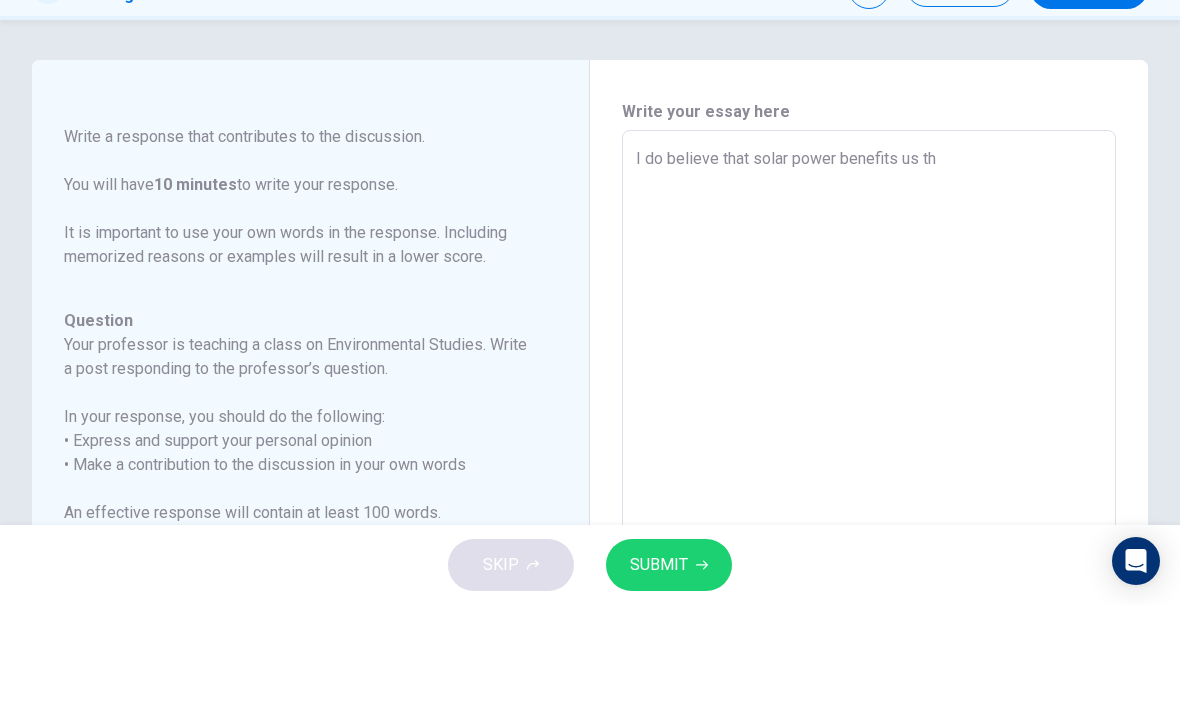 type on "x" 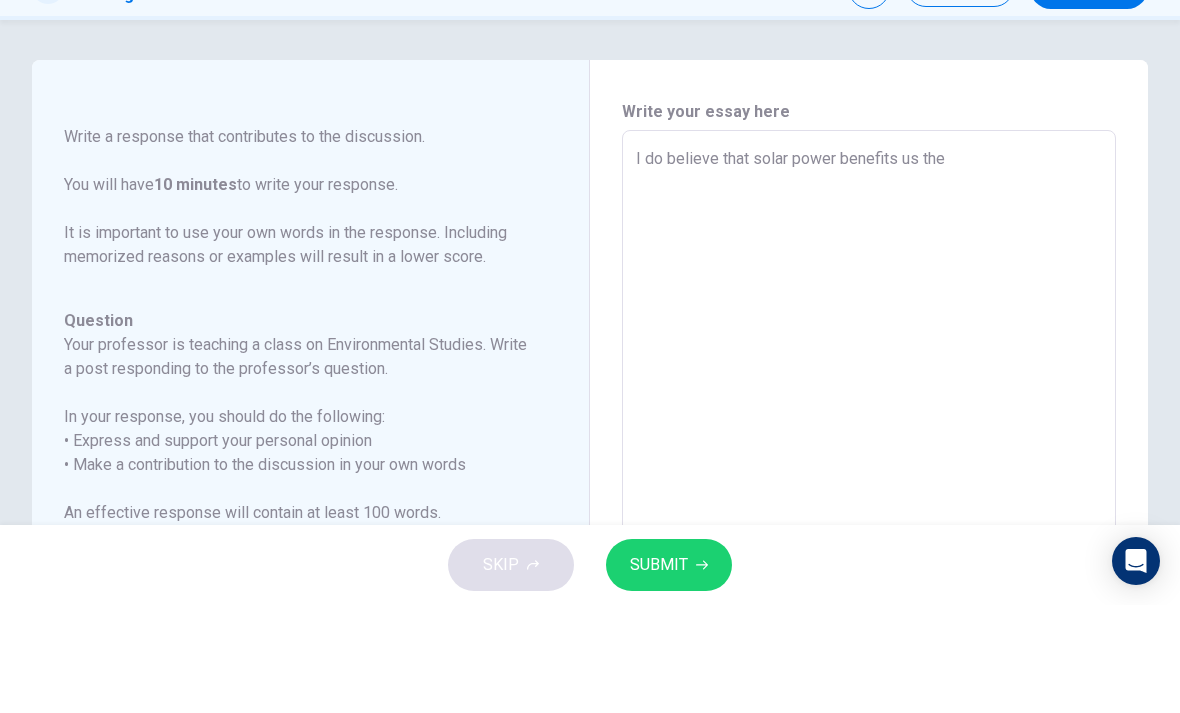 type on "x" 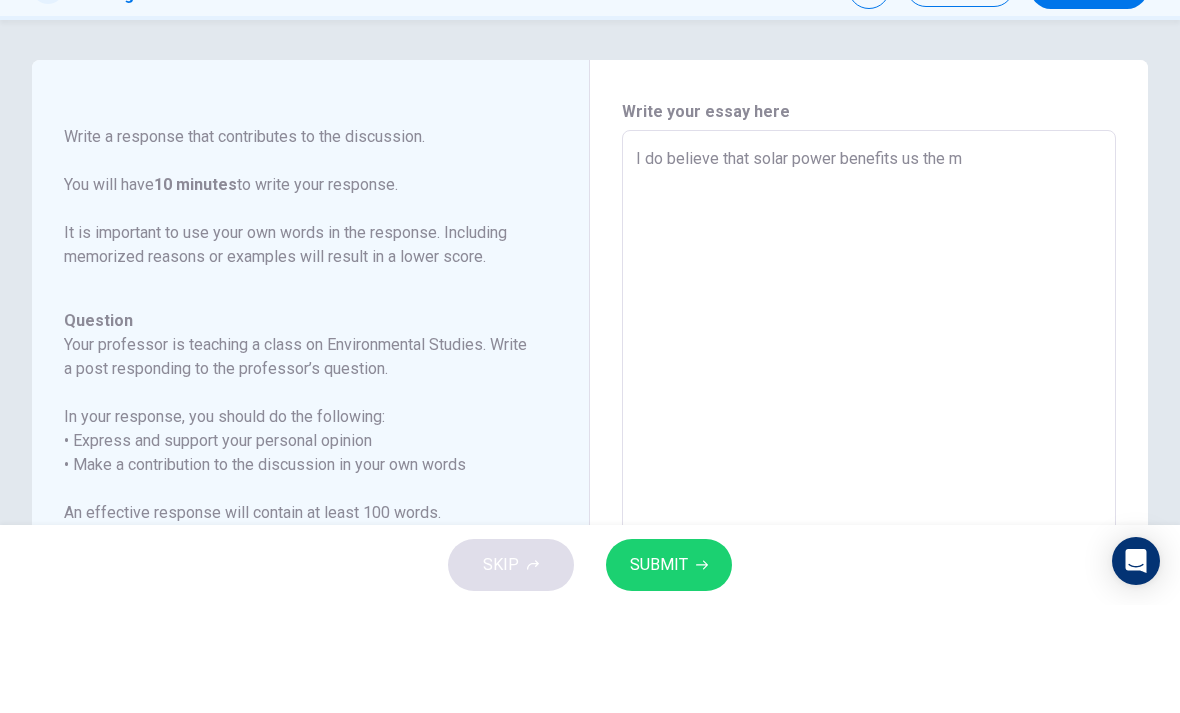 type on "x" 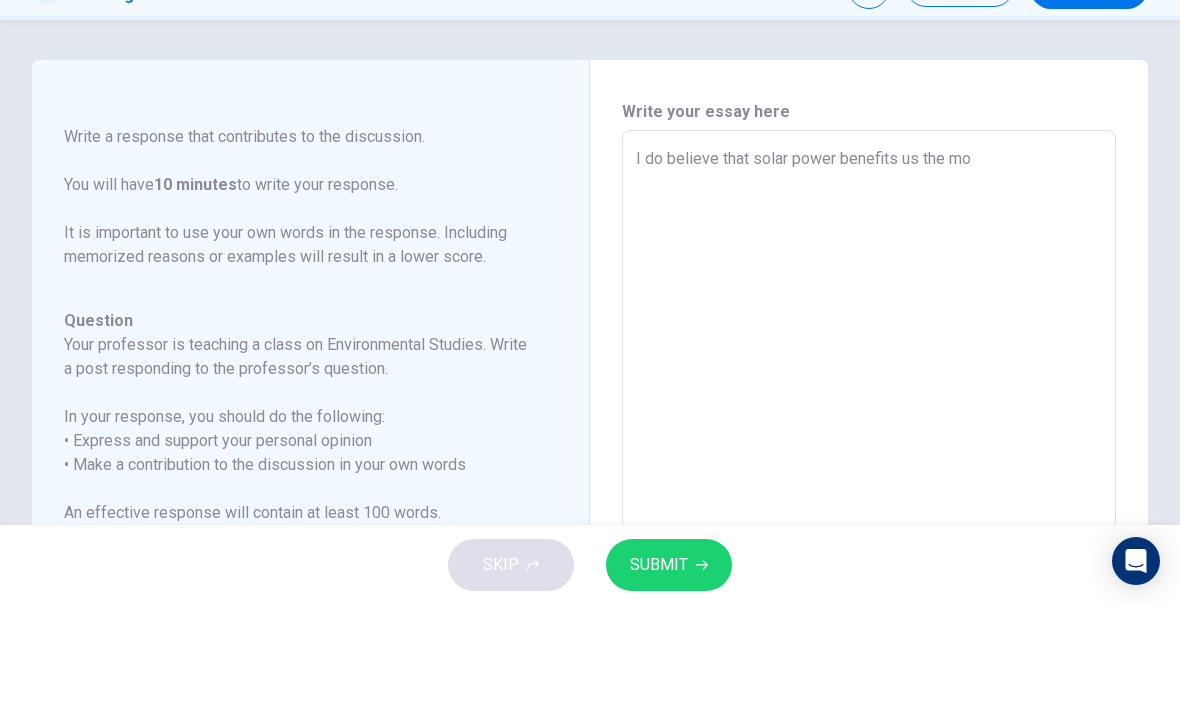 type on "x" 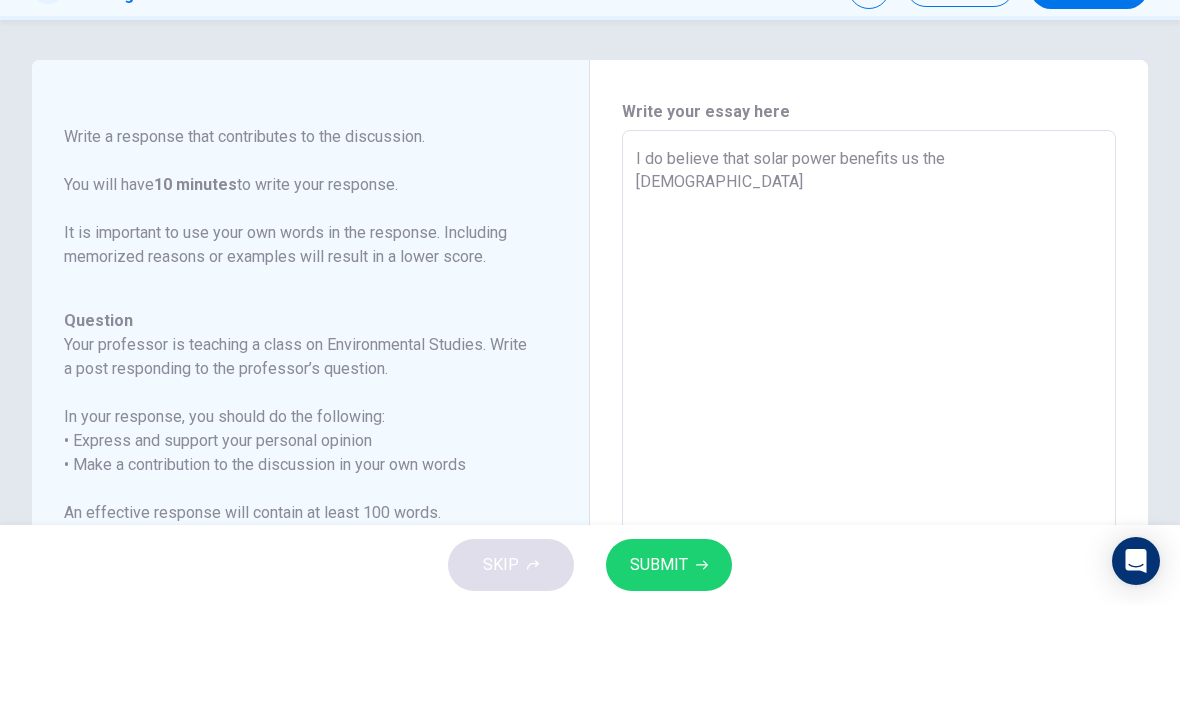 type on "x" 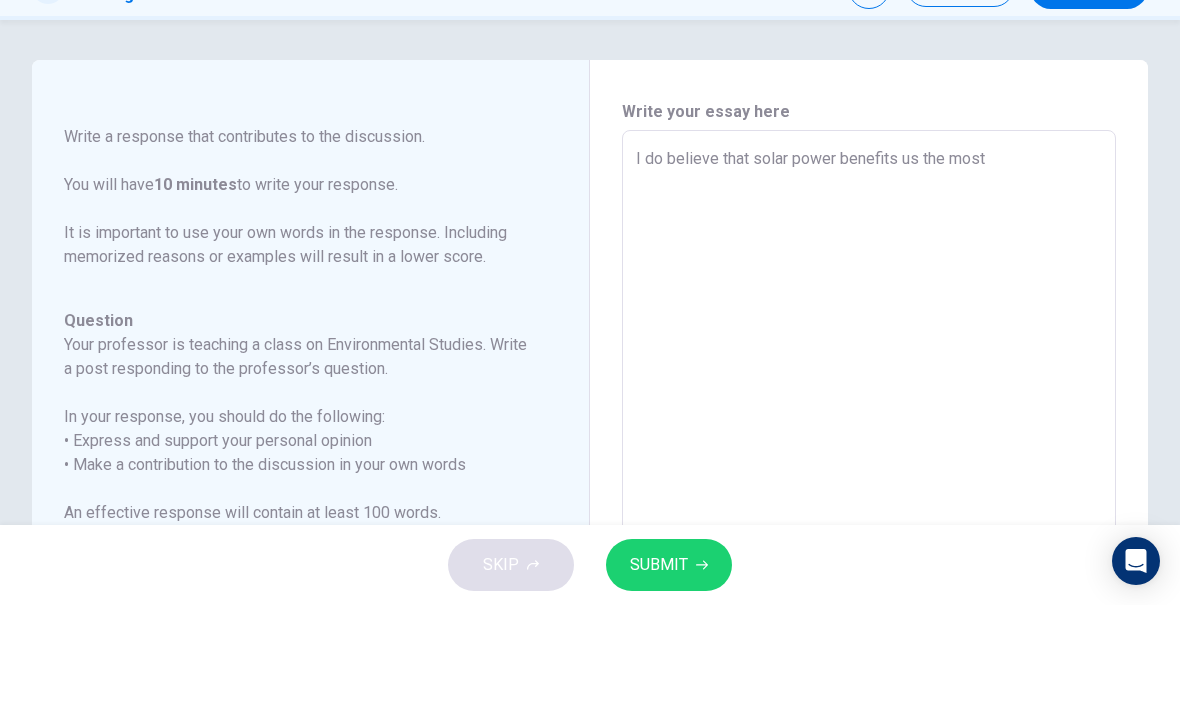 type on "x" 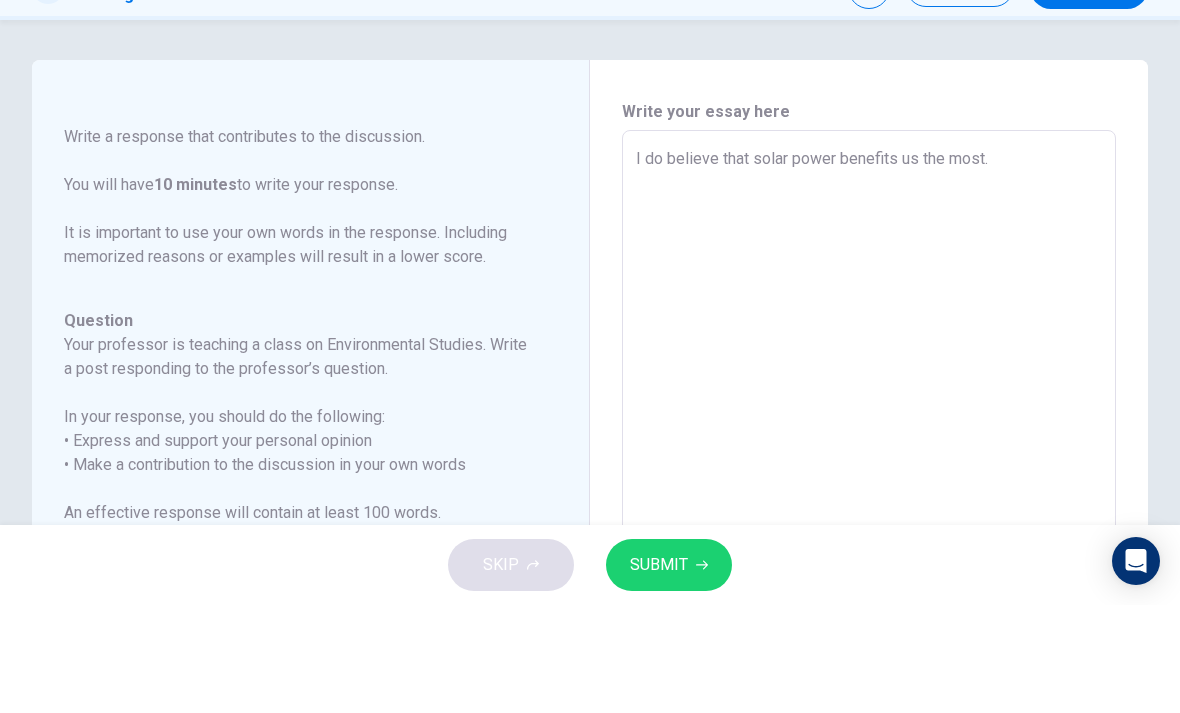 type on "x" 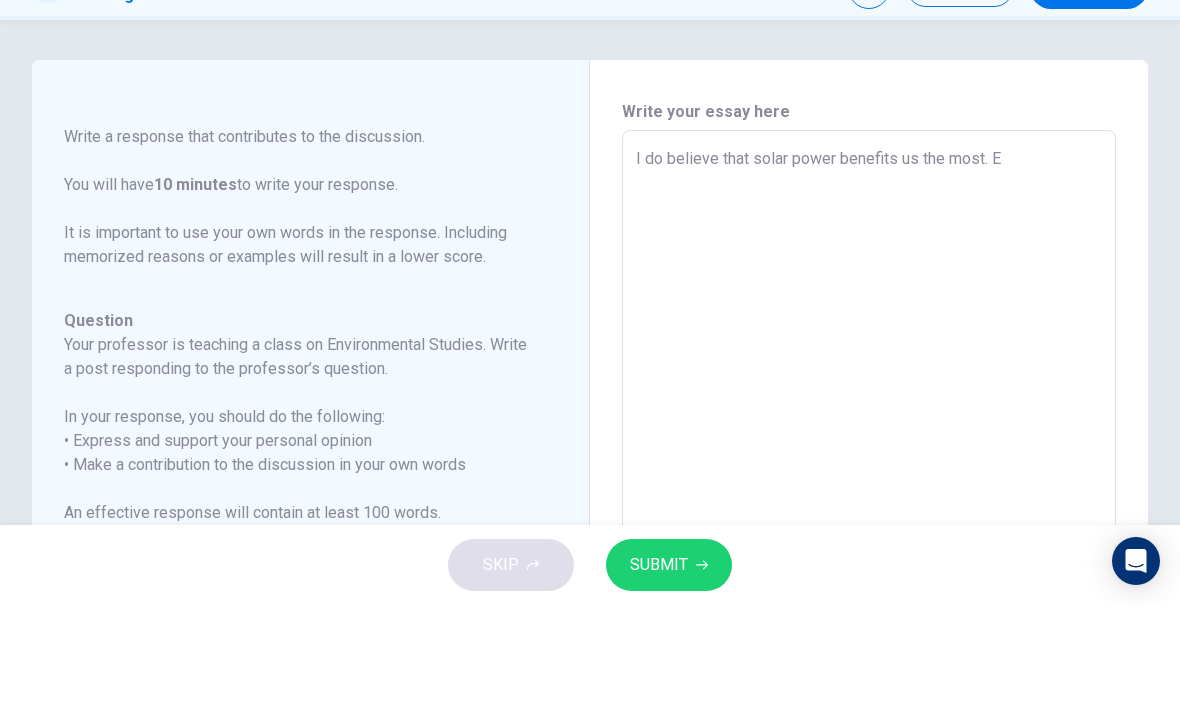 type on "x" 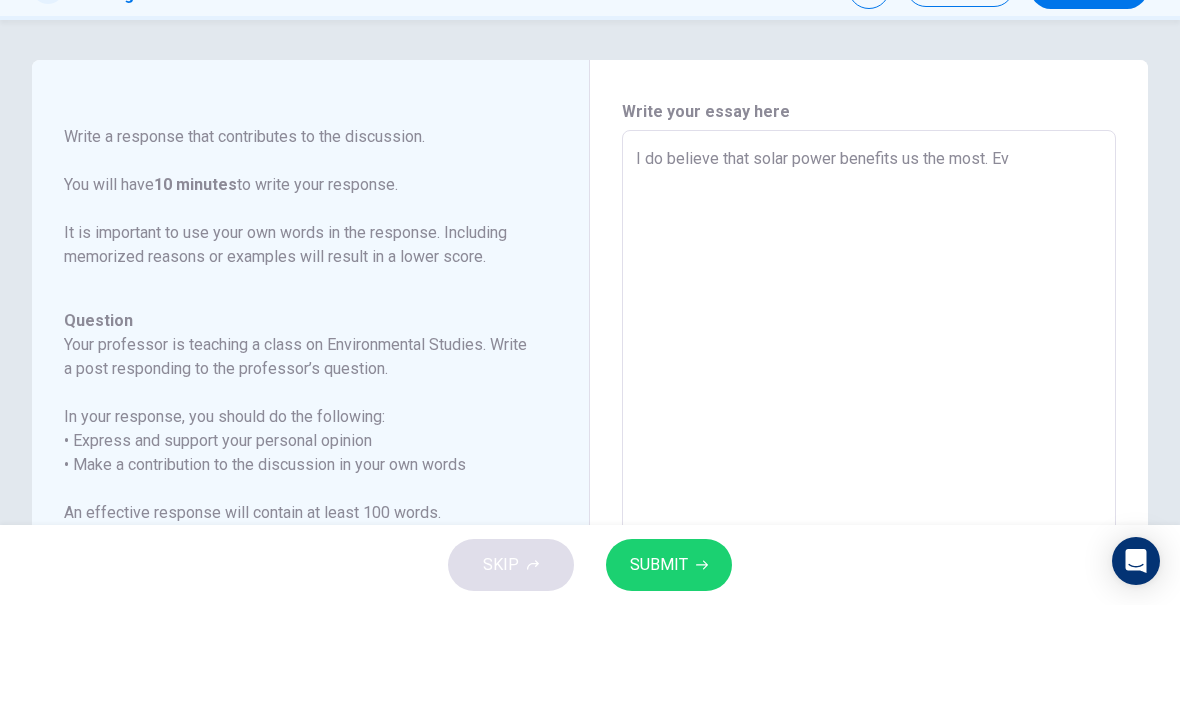 type on "x" 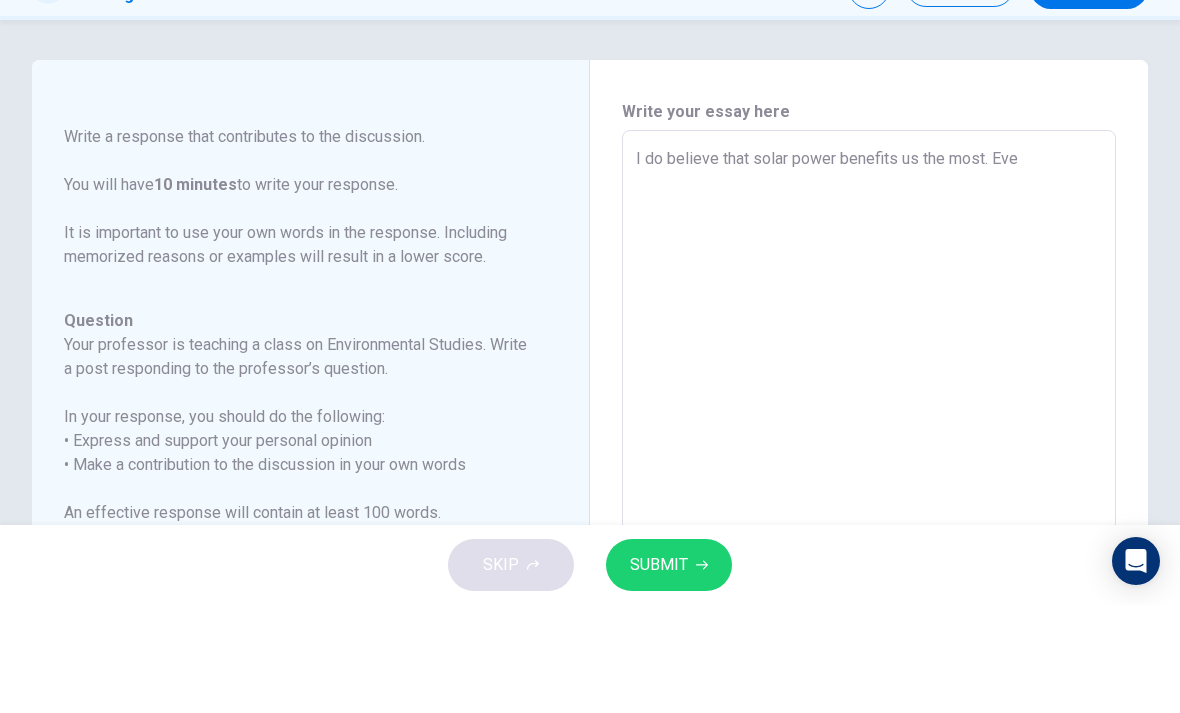 type on "x" 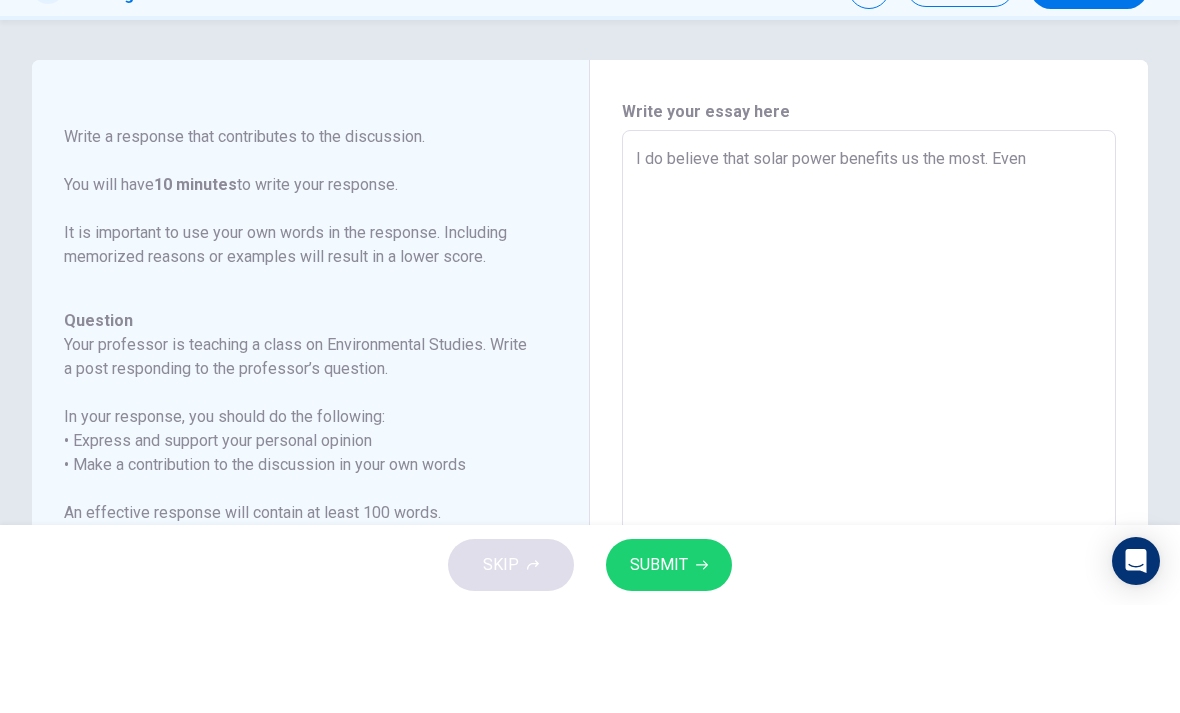 type on "x" 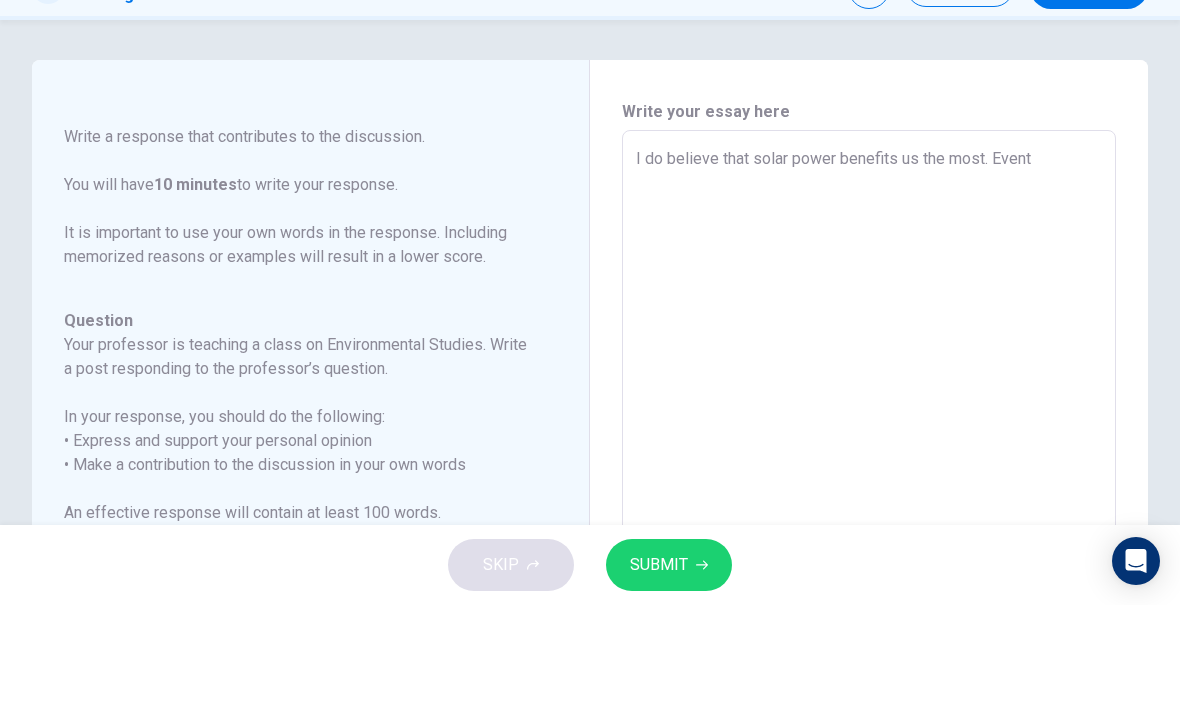 type on "x" 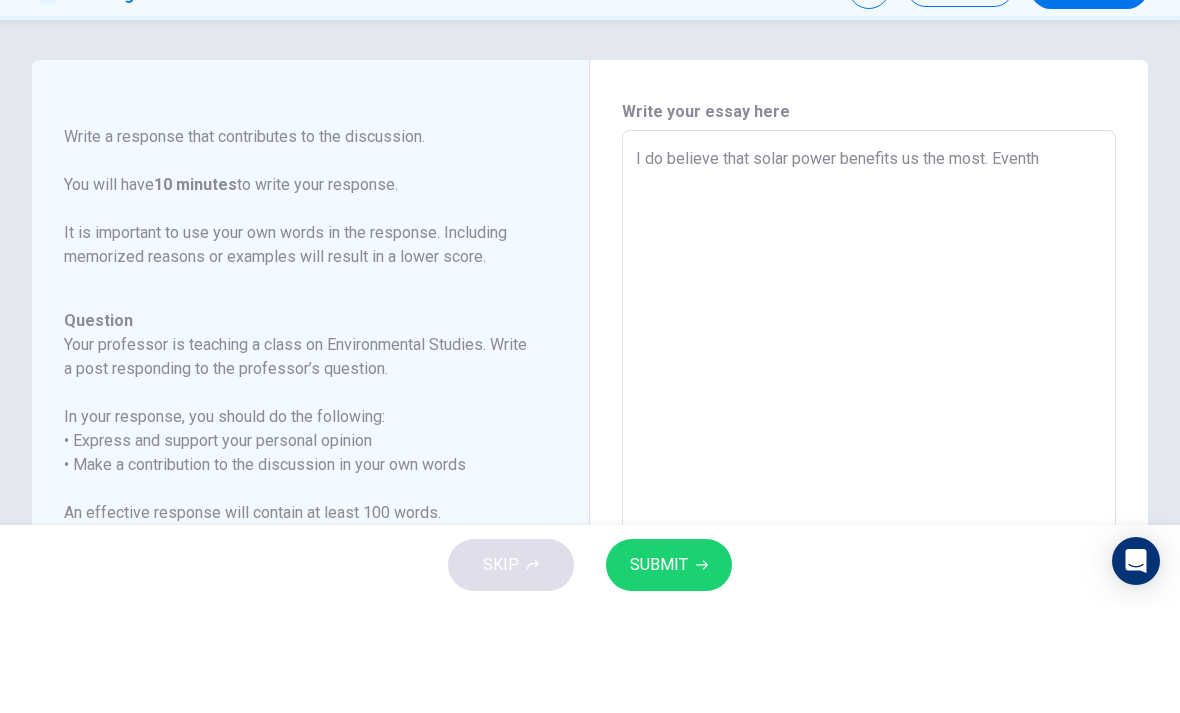 type on "x" 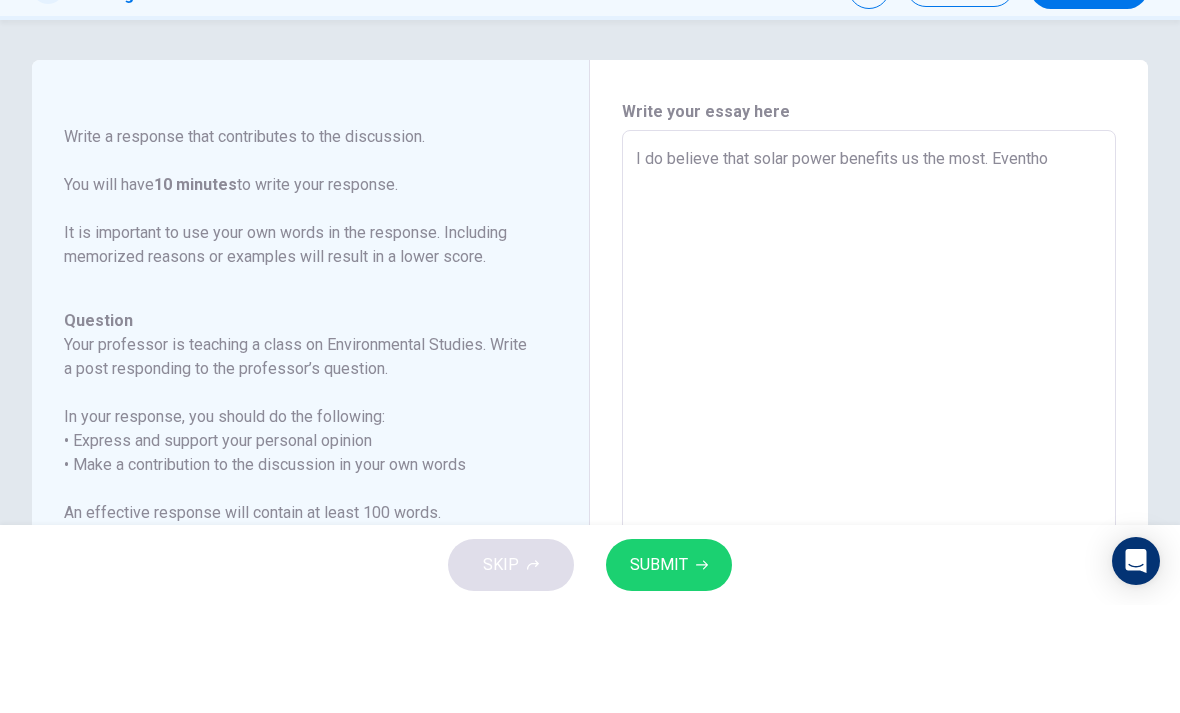 type on "x" 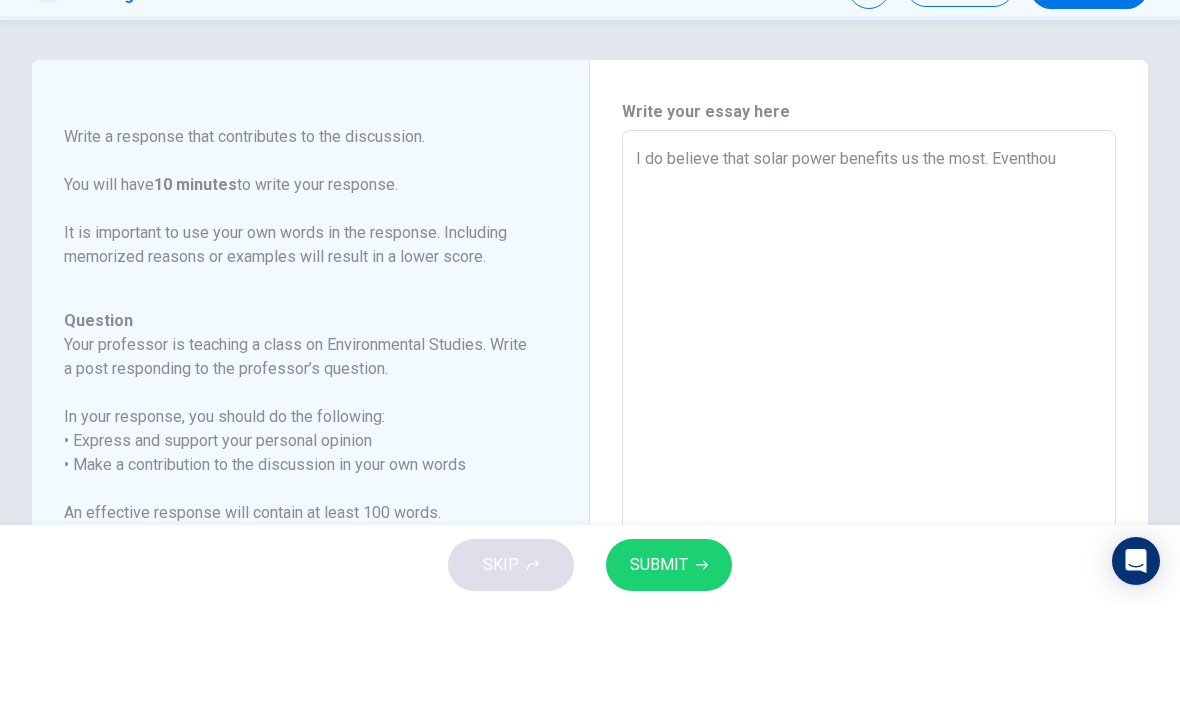 type on "x" 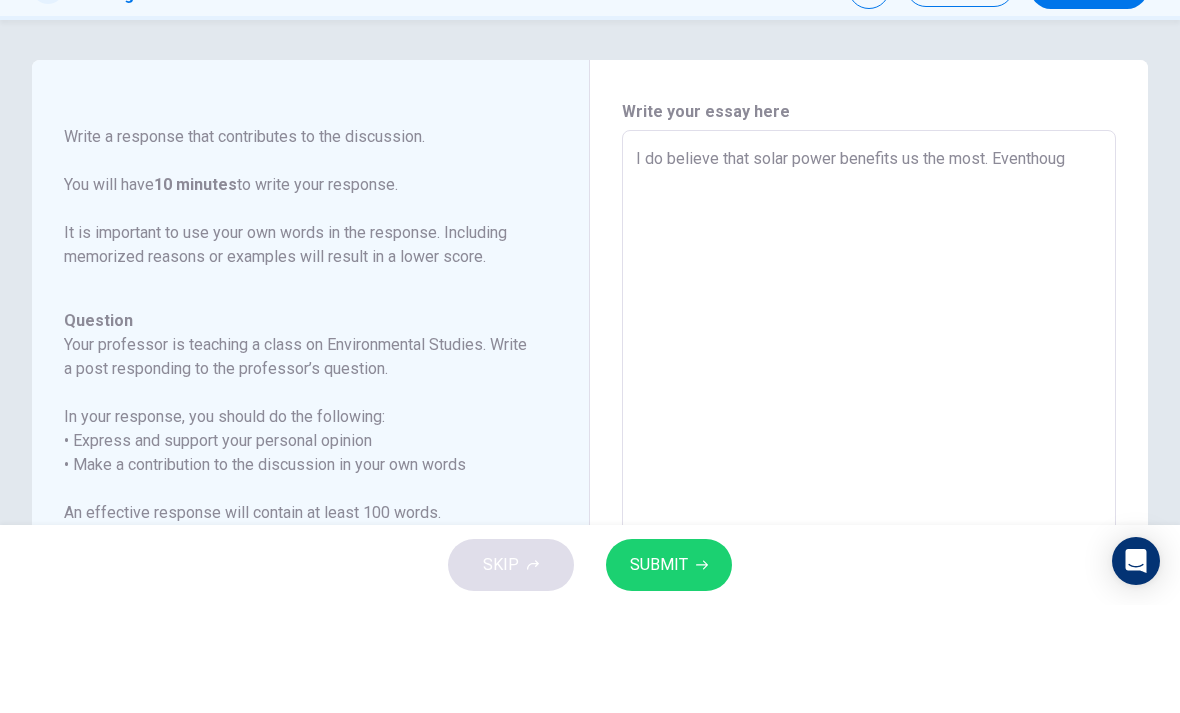 type on "x" 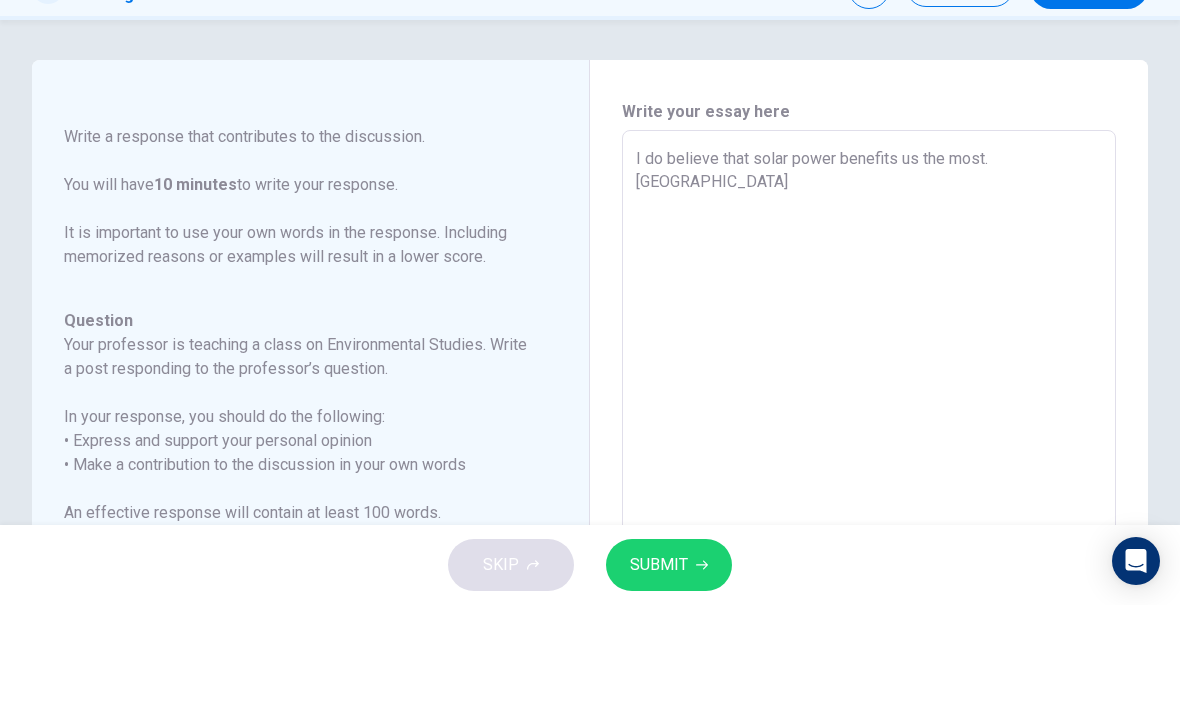 type on "x" 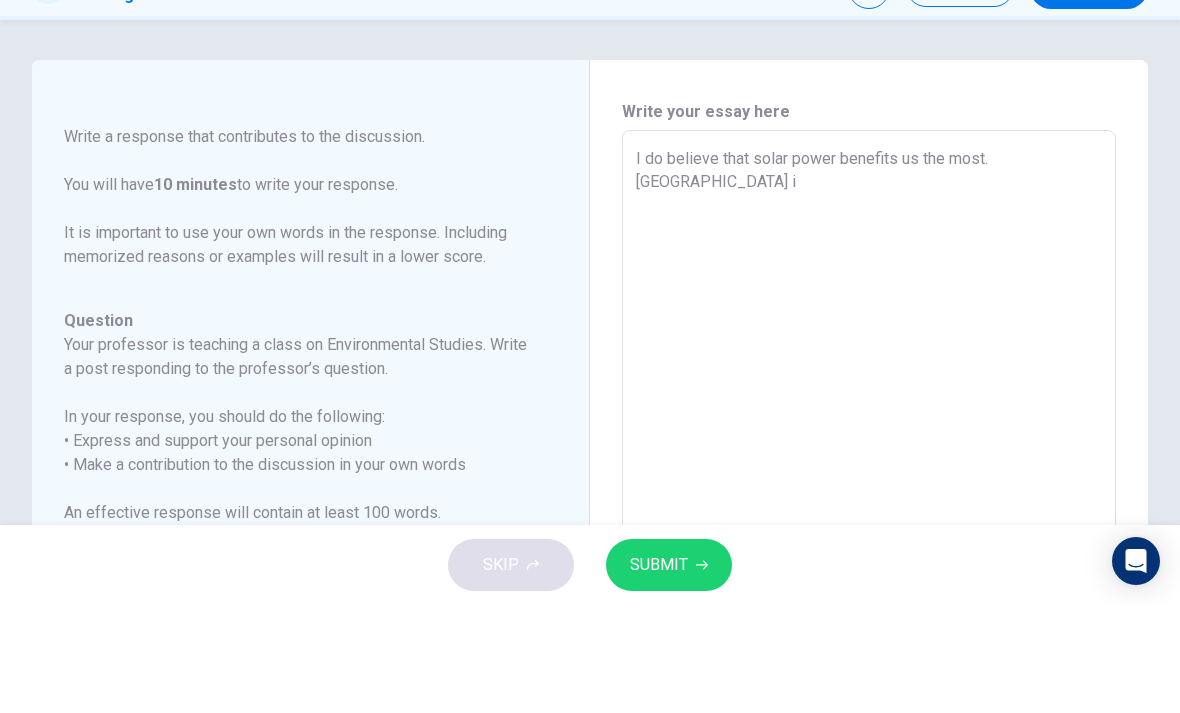 type on "x" 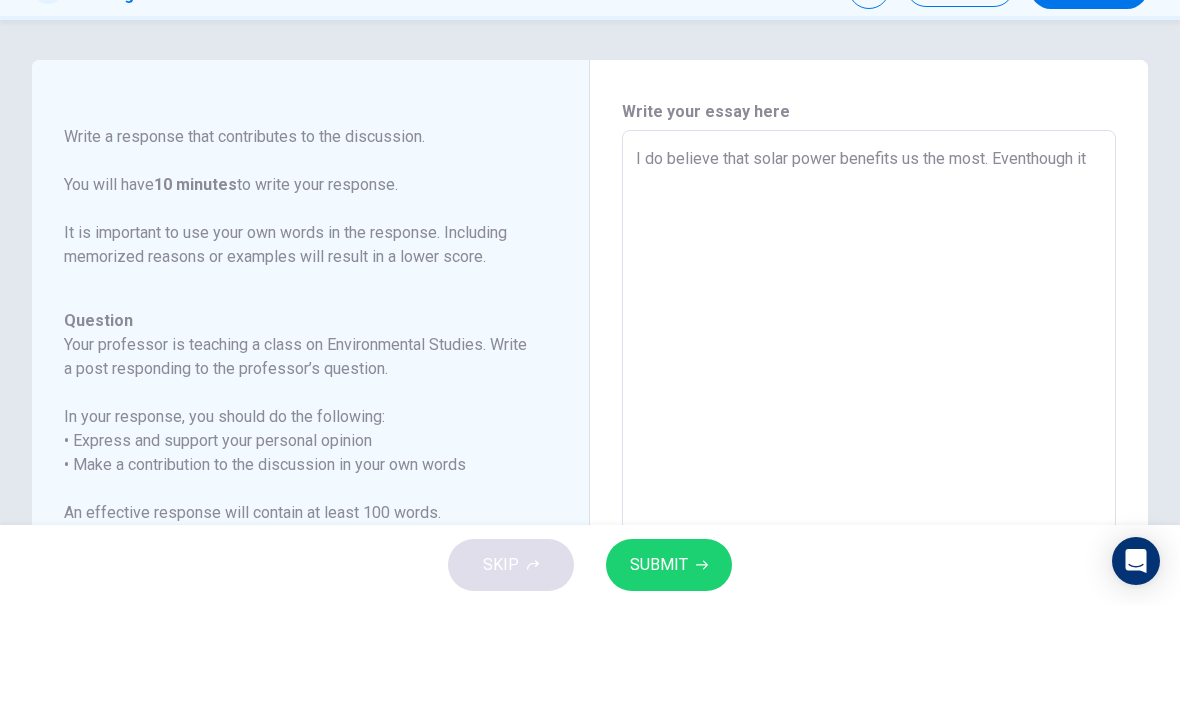 type on "x" 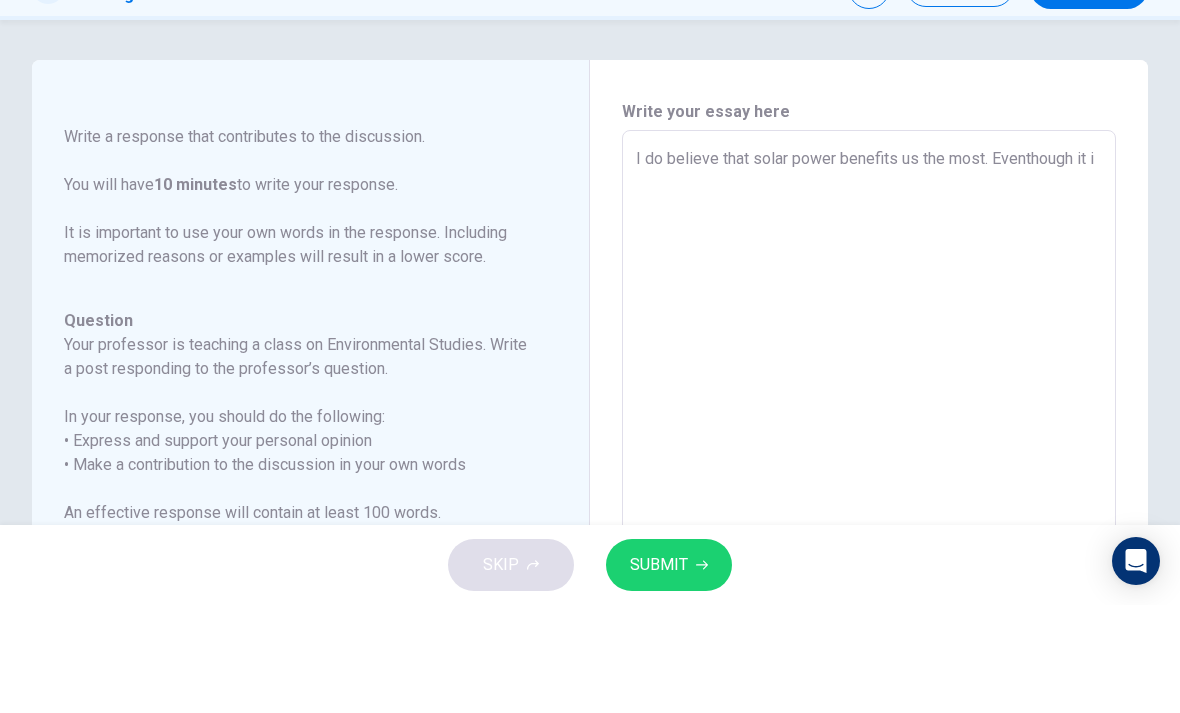 type on "x" 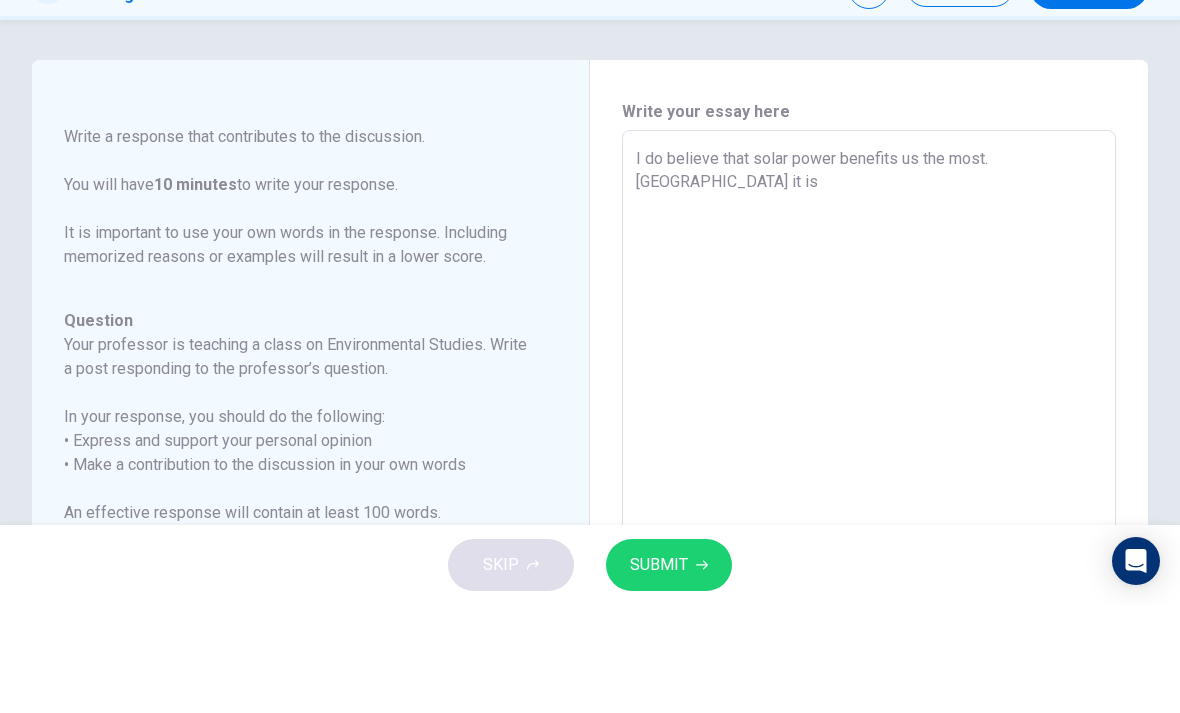type on "x" 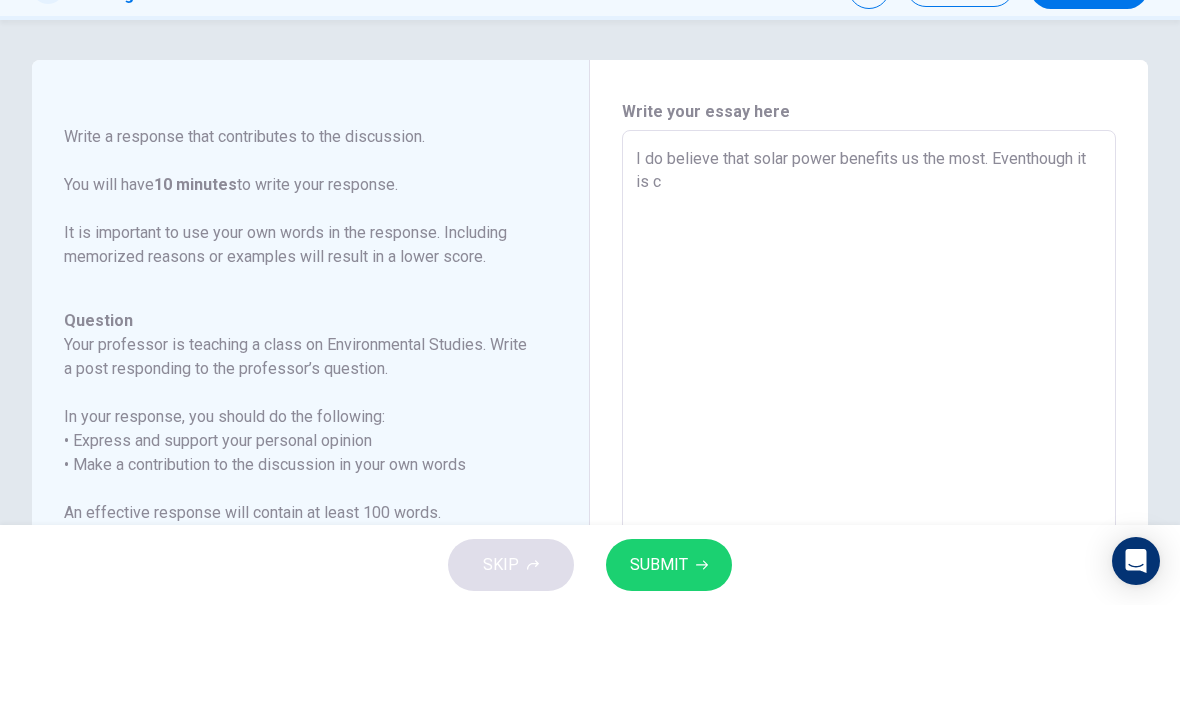 type on "x" 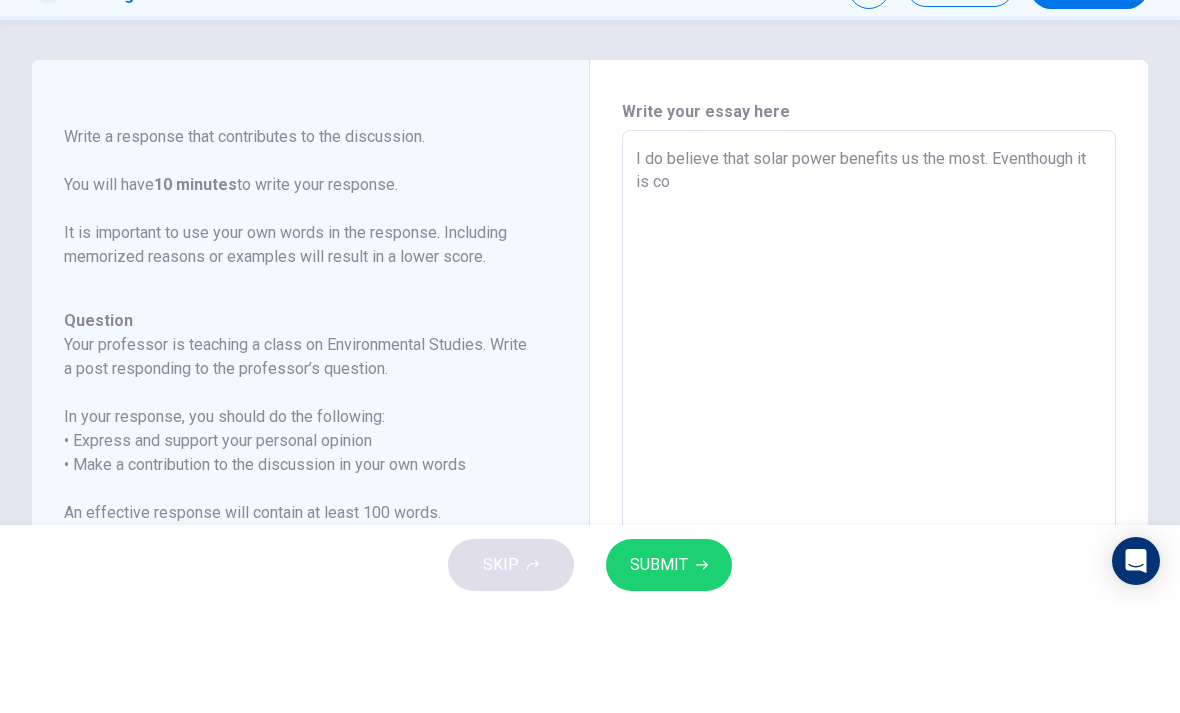 type on "x" 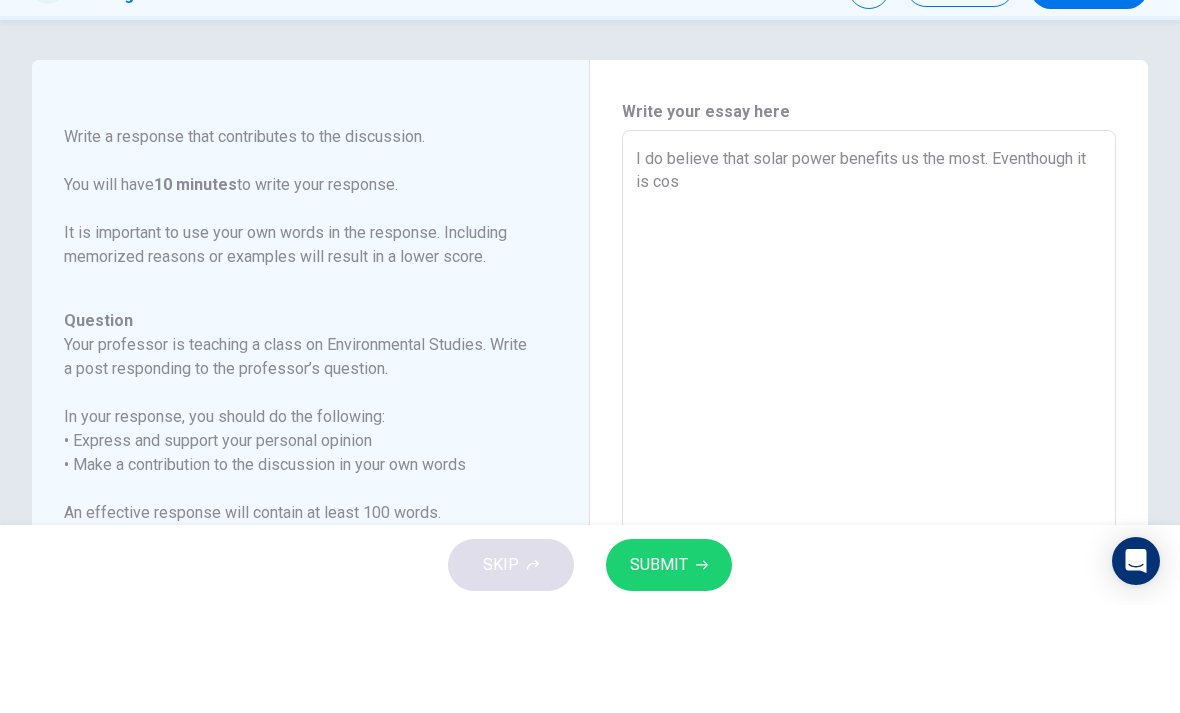 type on "x" 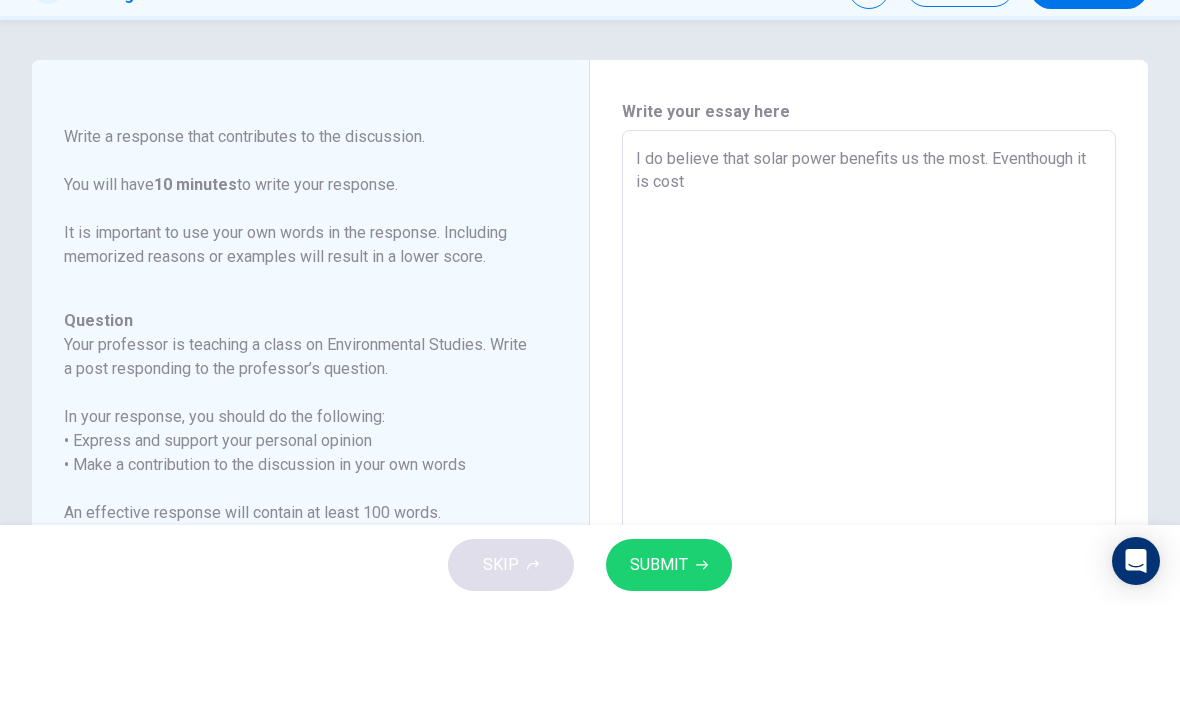 type on "x" 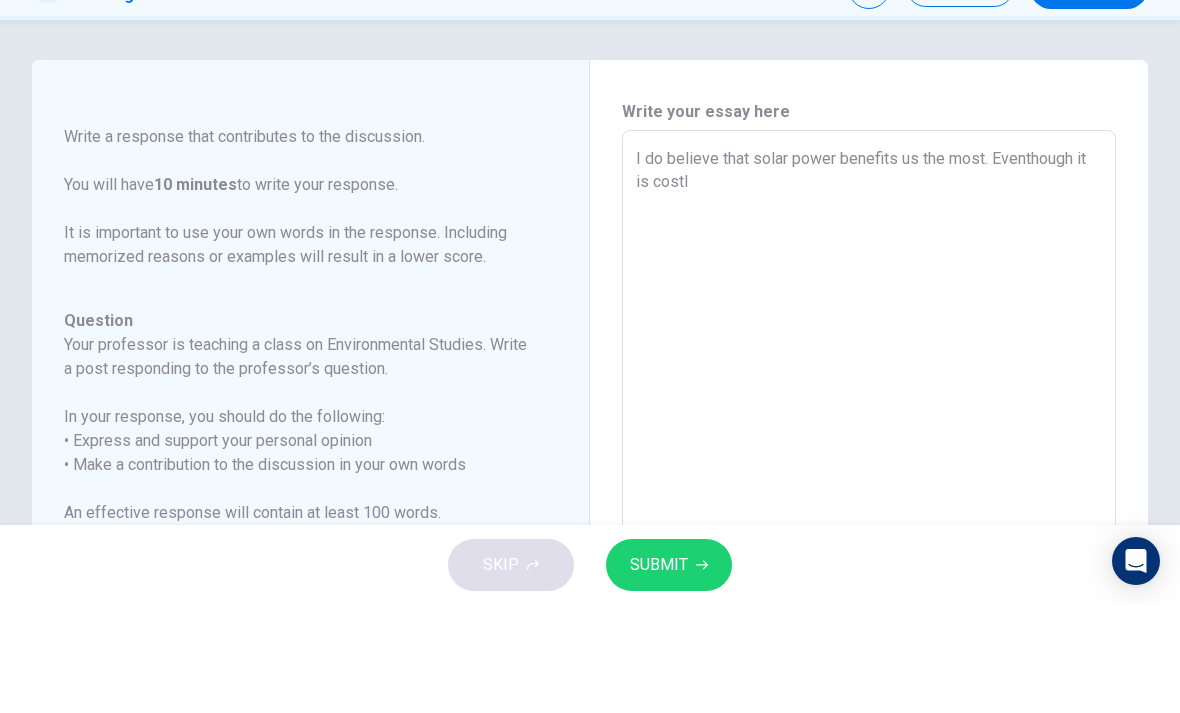 type on "x" 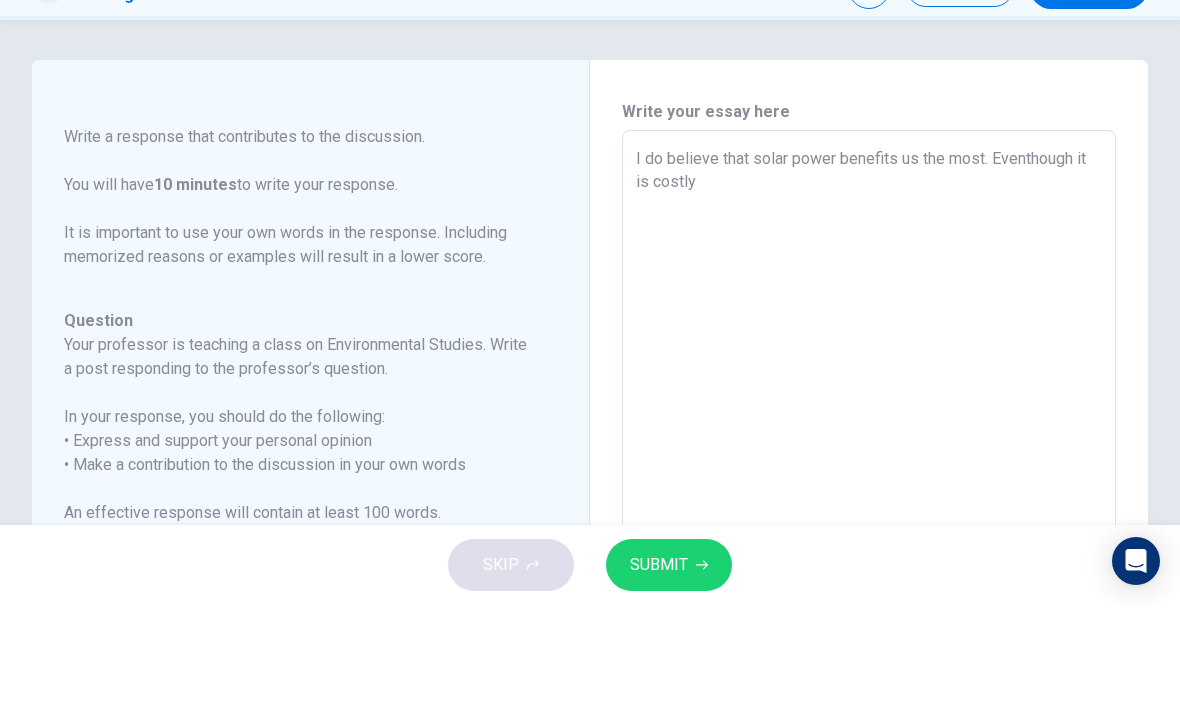 type on "x" 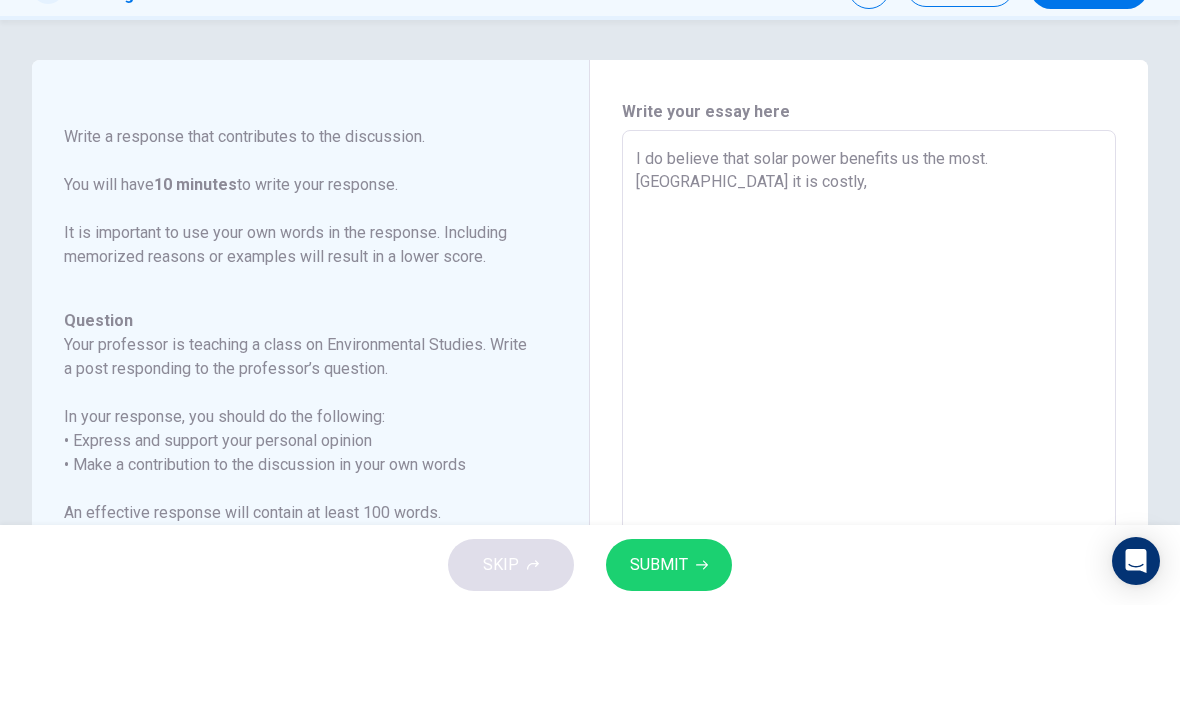 type on "x" 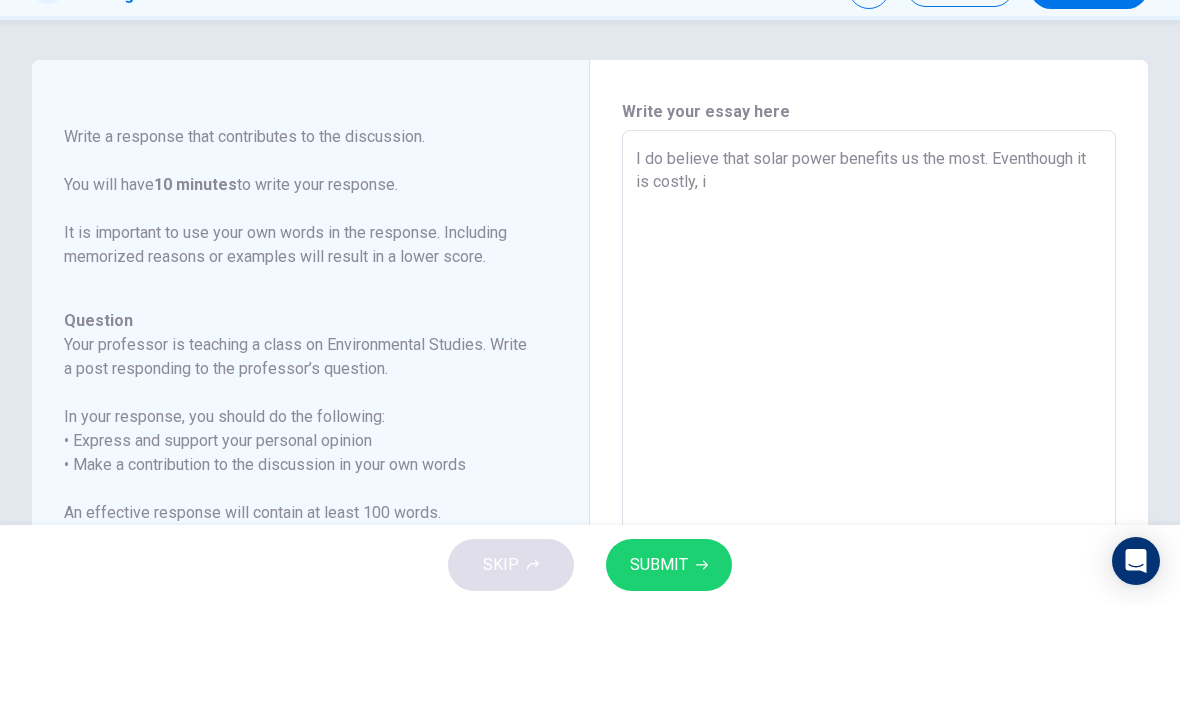 type on "x" 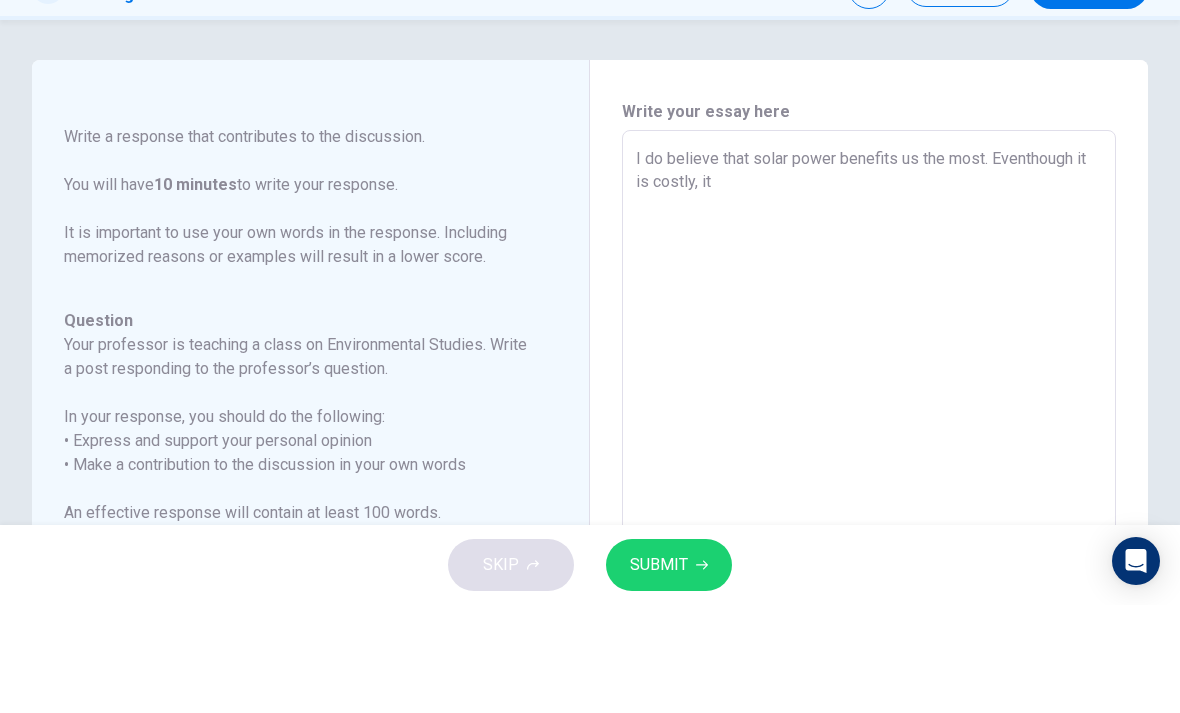 type on "x" 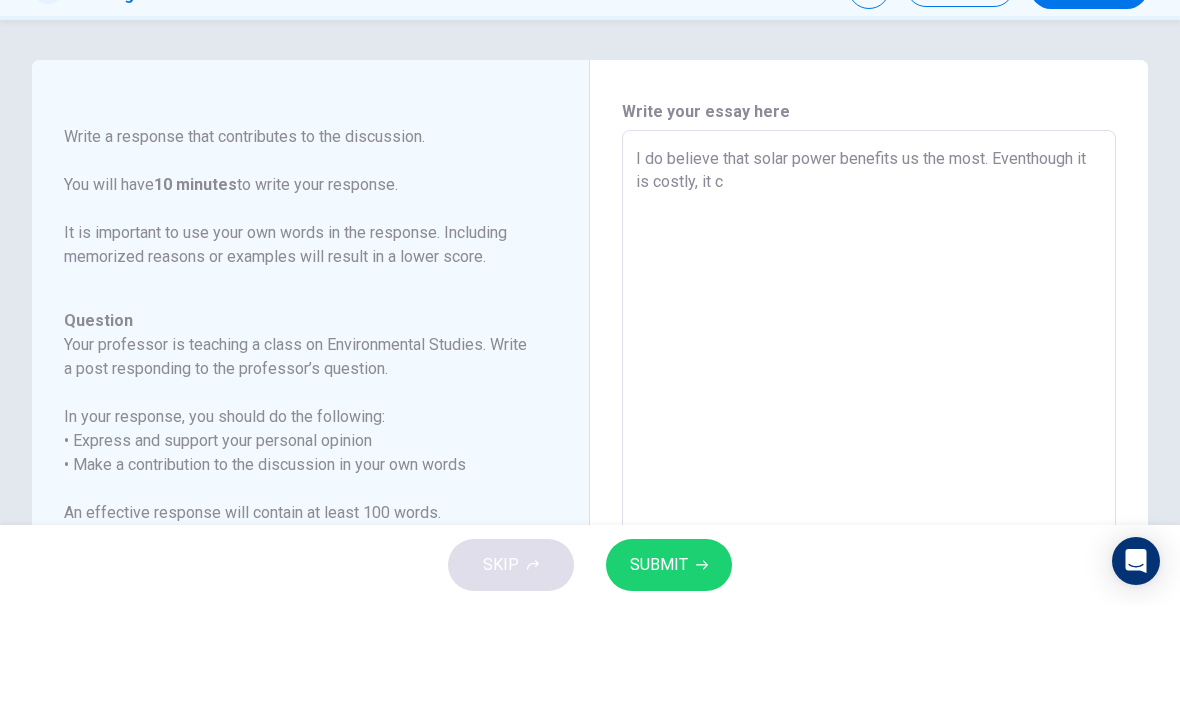 type on "x" 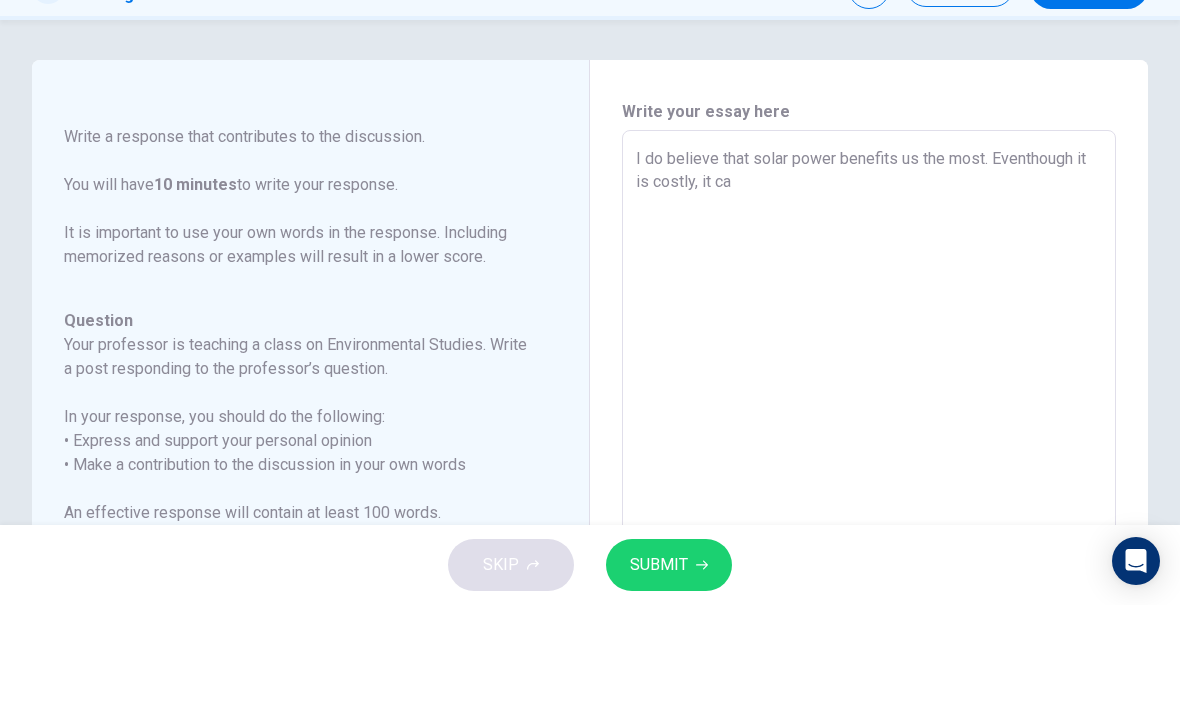 type on "x" 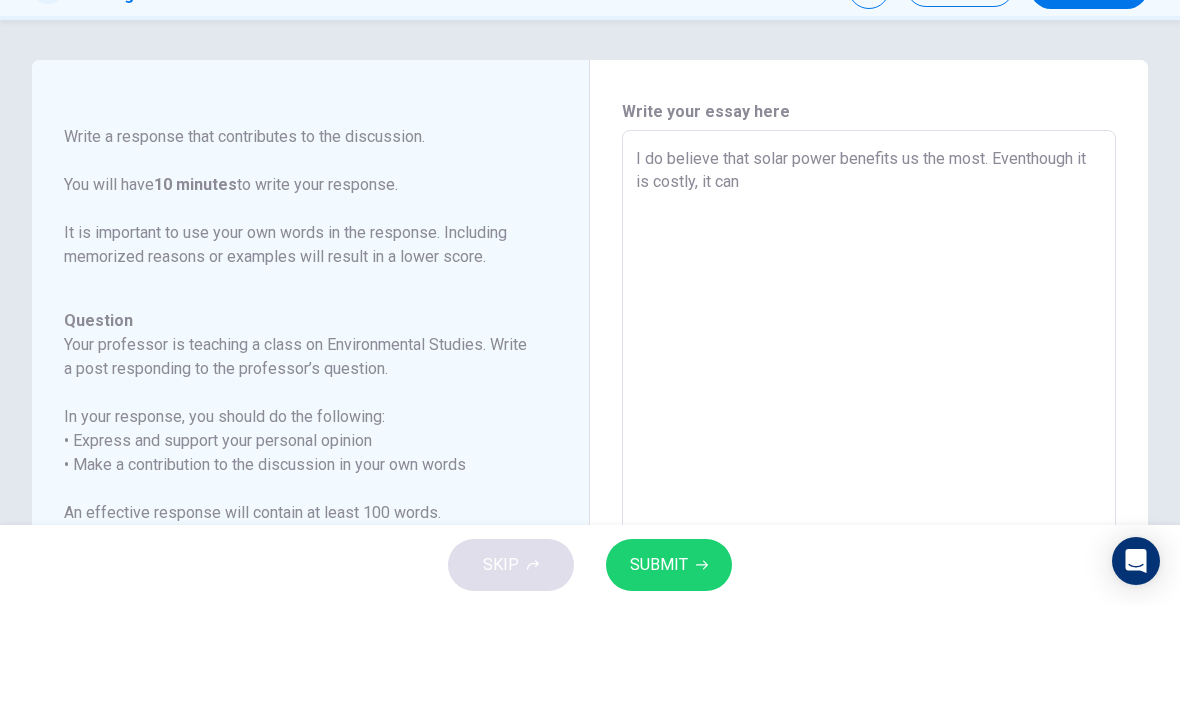 type on "x" 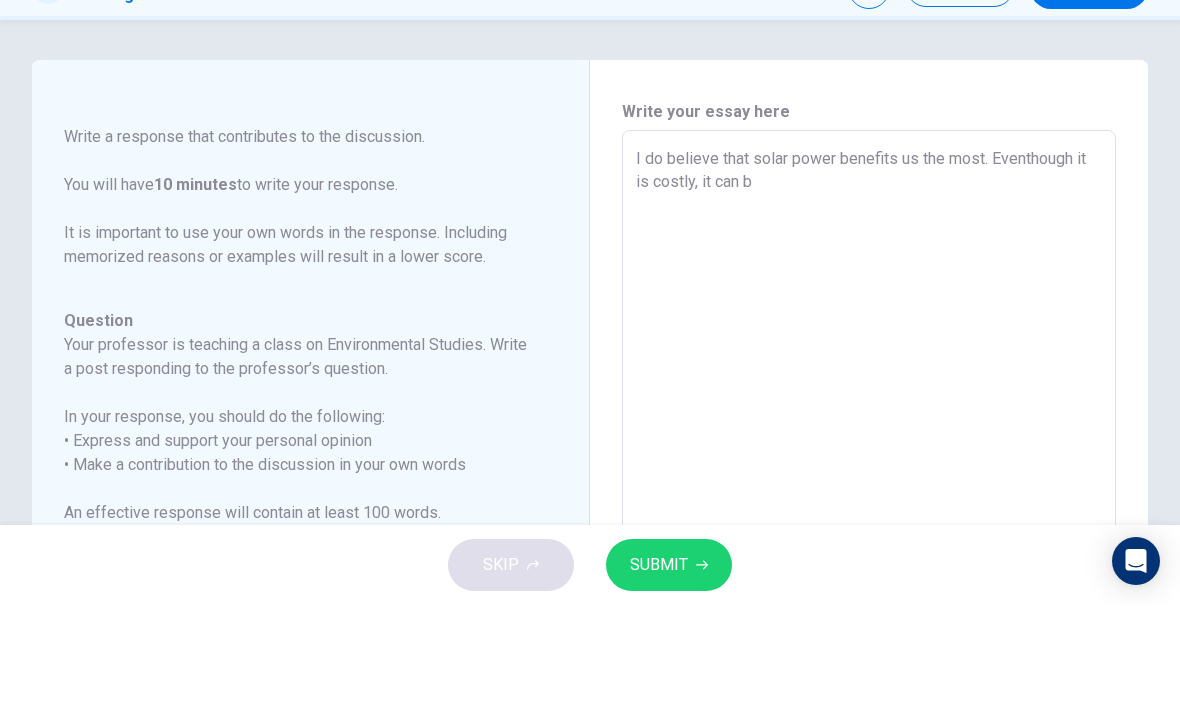 type on "x" 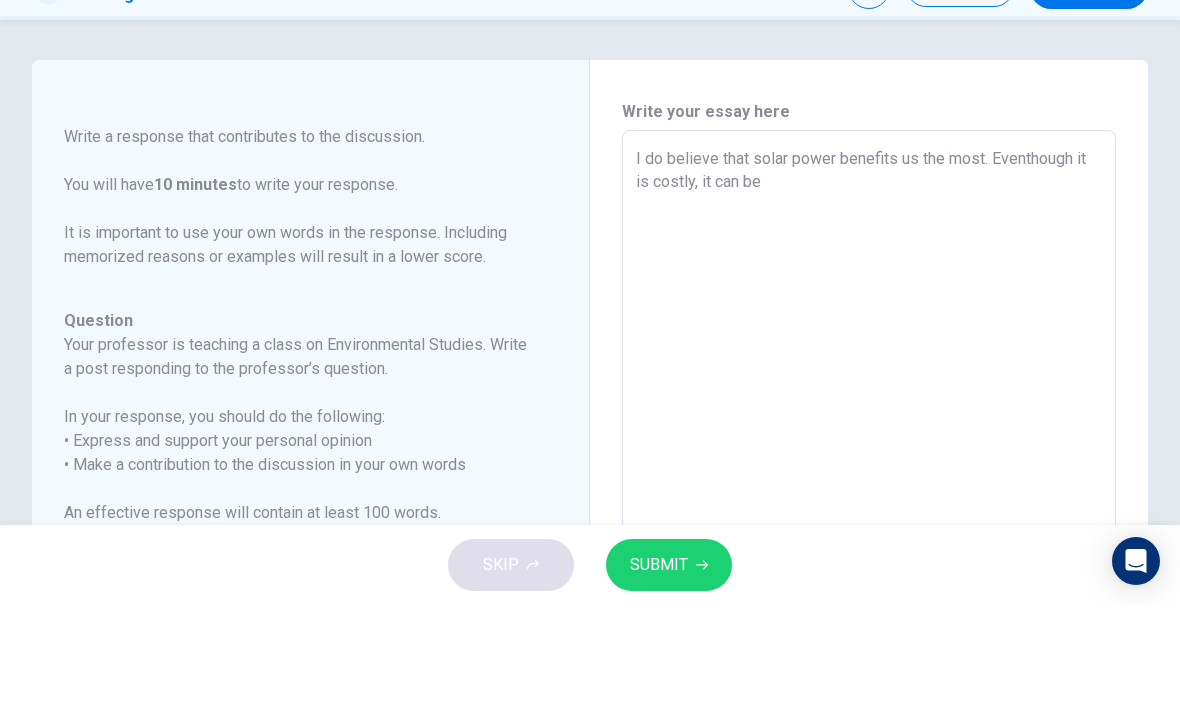 type on "x" 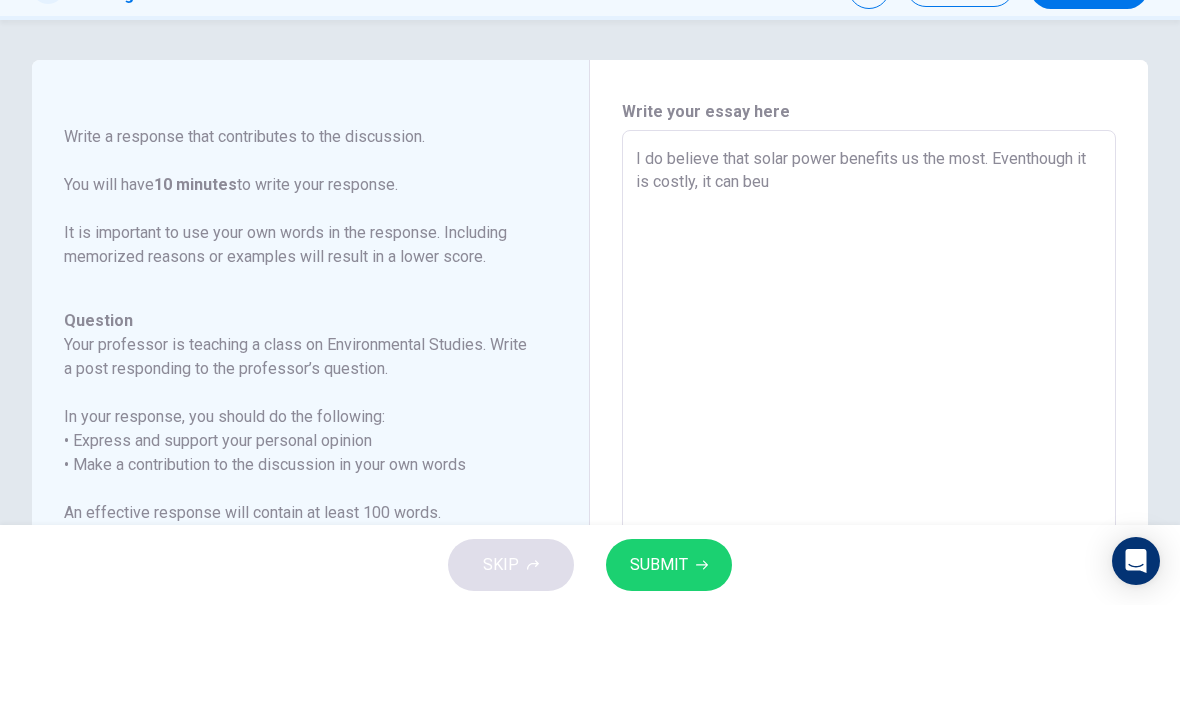 type on "x" 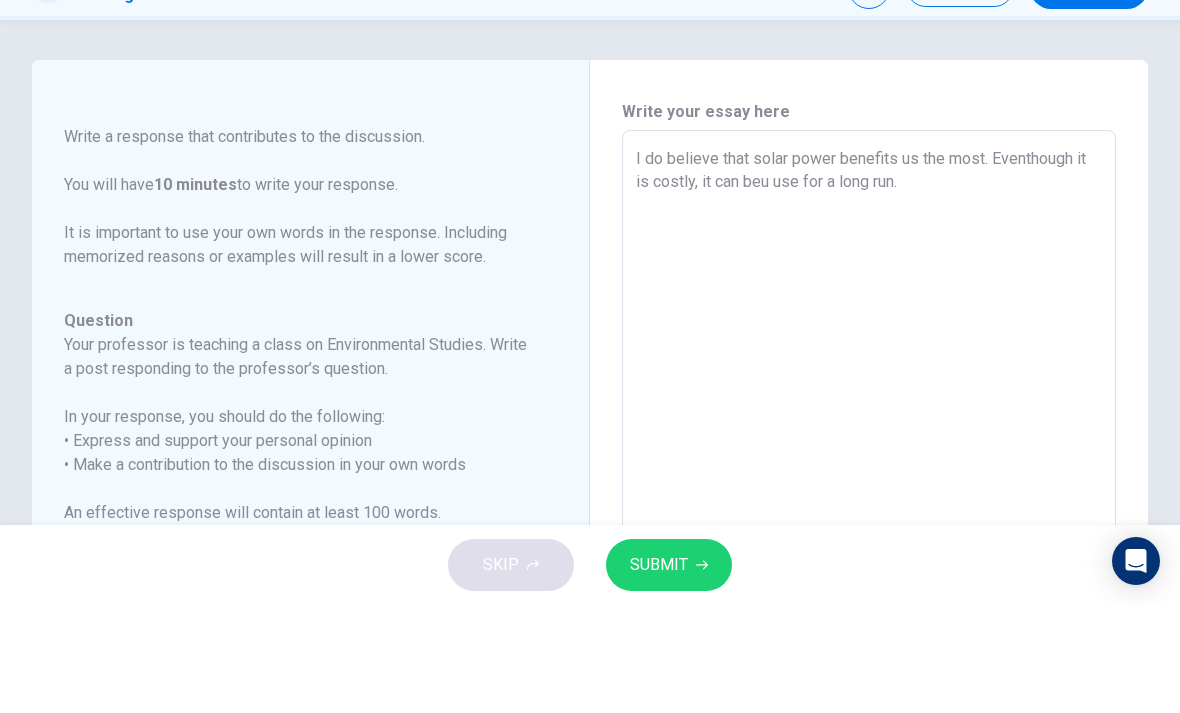click on "I do believe that solar power benefits us the most. Eventhough it is costly, it can beu use for a long run." at bounding box center [869, 572] 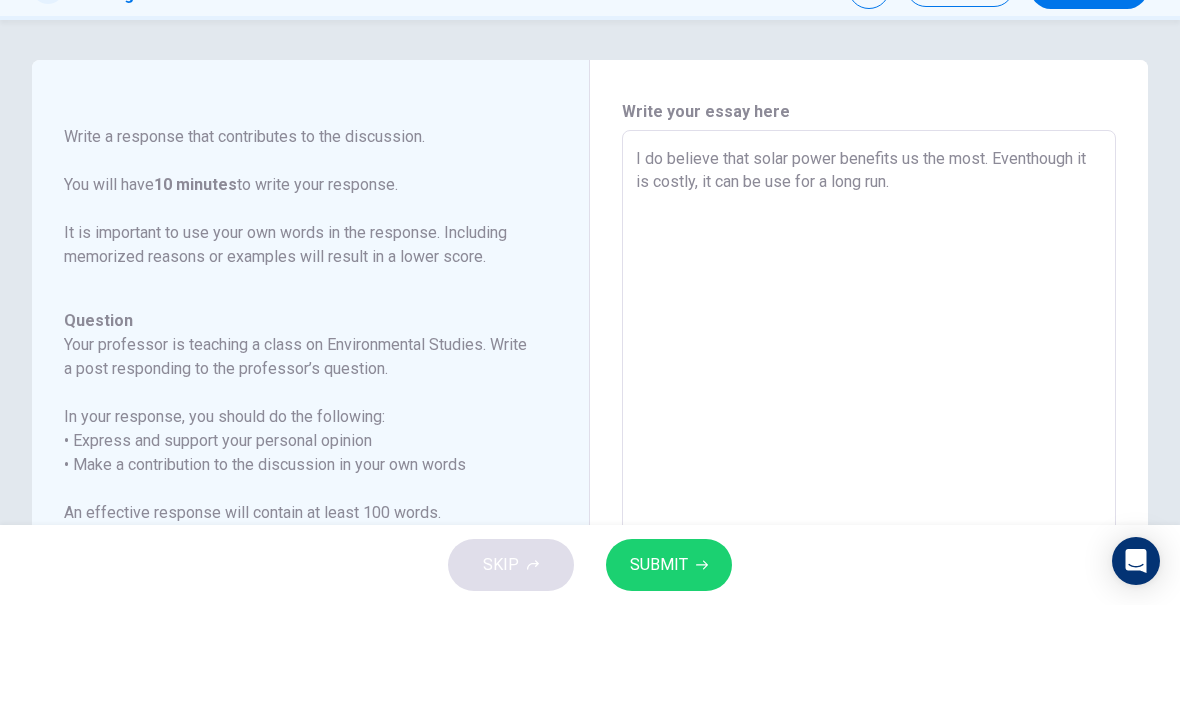 click on "I do believe that solar power benefits us the most. Eventhough it is costly, it can be use for a long run." at bounding box center (869, 572) 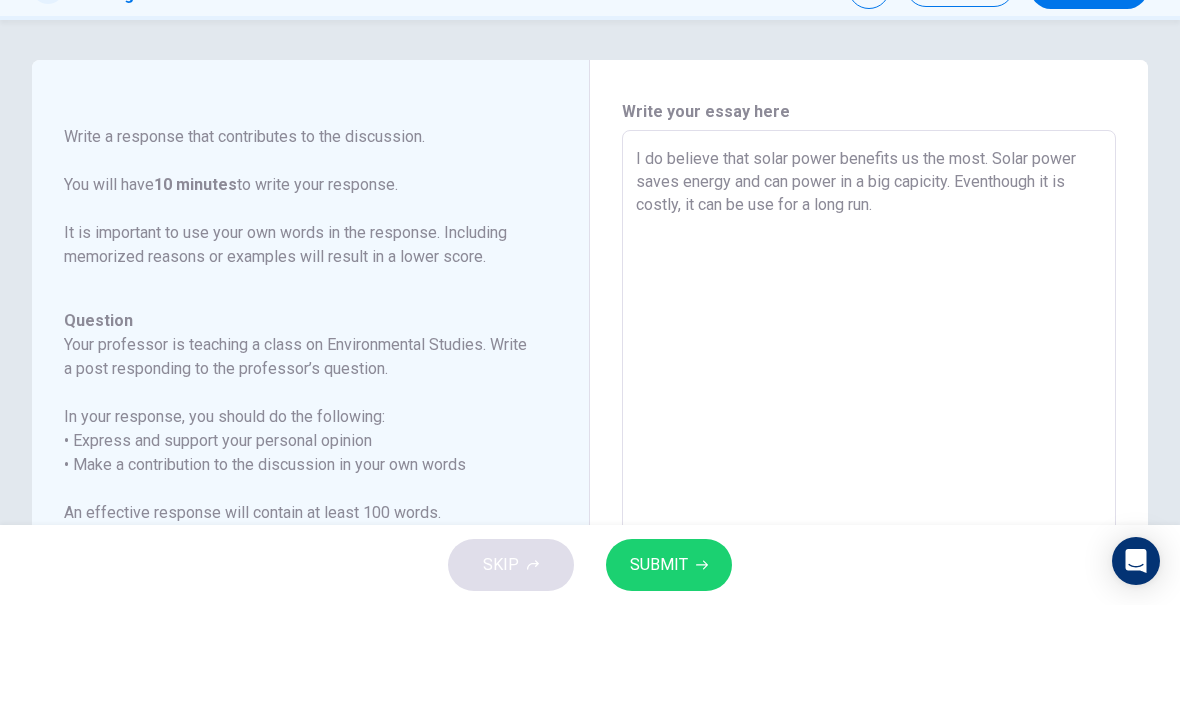 click on "I do believe that solar power benefits us the most. Solar power saves energy and can power in a big capicity. Eventhough it is costly, it can be use for a long run." at bounding box center (869, 572) 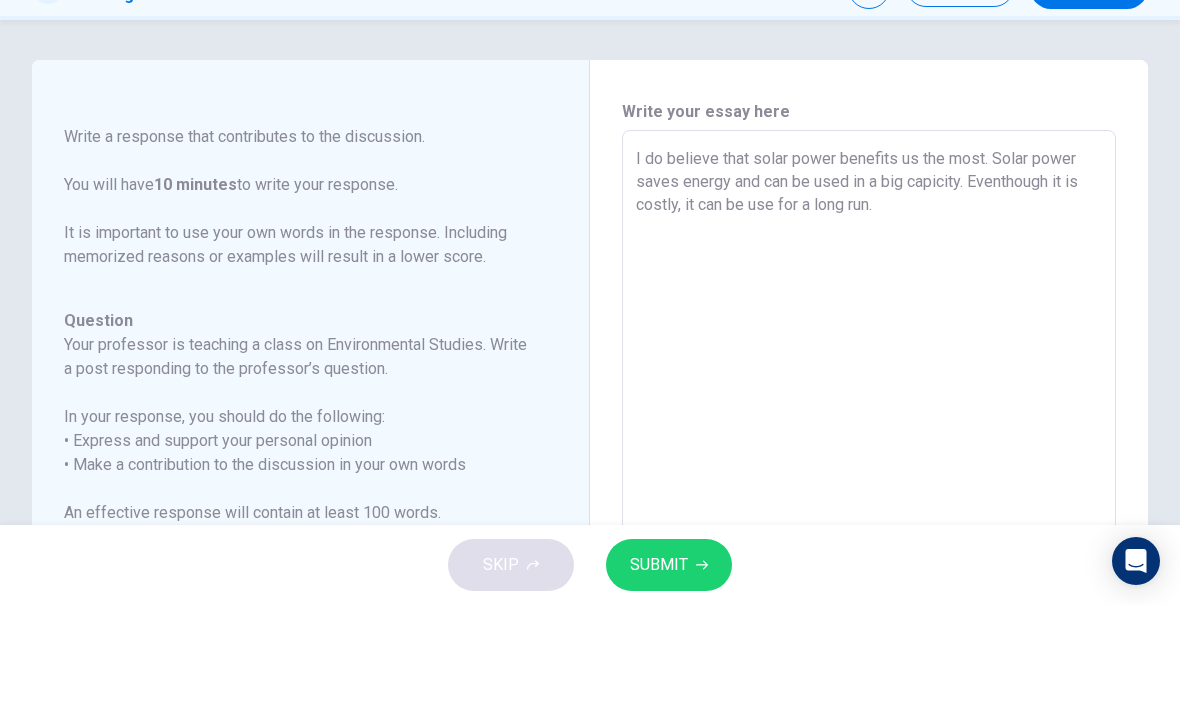 click on "I do believe that solar power benefits us the most. Solar power saves energy and can be used in a big capicity. Eventhough it is costly, it can be use for a long run." at bounding box center [869, 572] 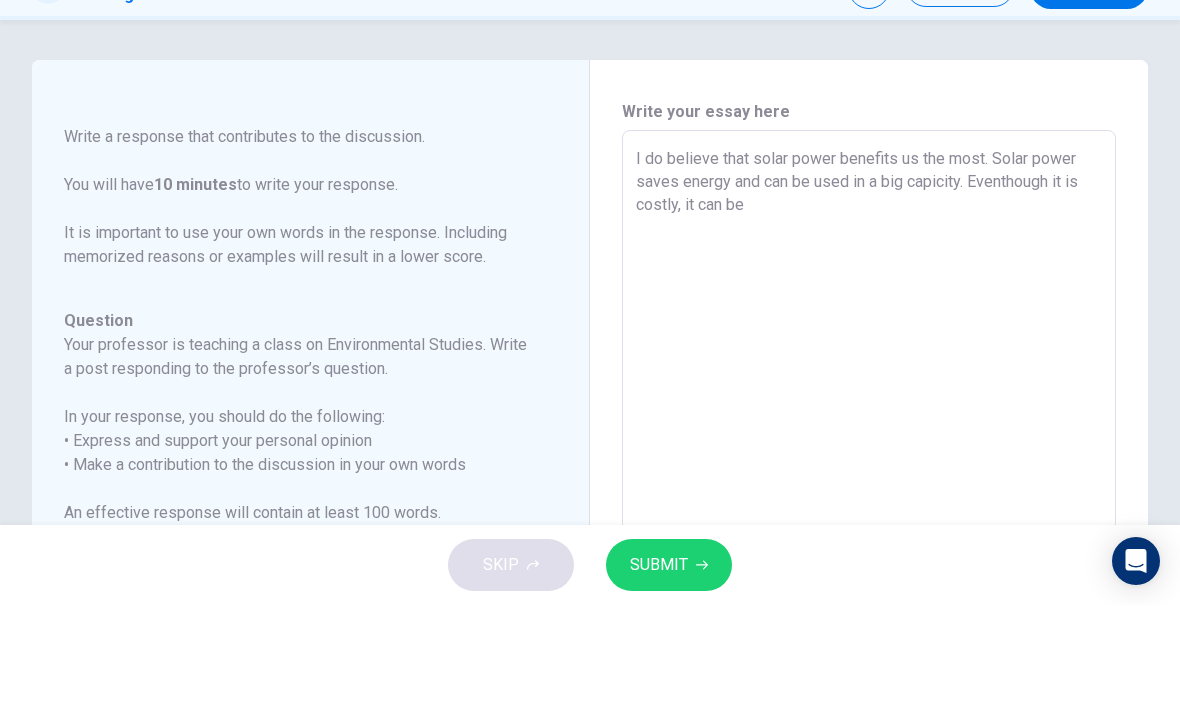 click on "I do believe that solar power benefits us the most. Solar power saves energy and can be used in a big capicity. Eventhough it is costly, it can be" at bounding box center (869, 572) 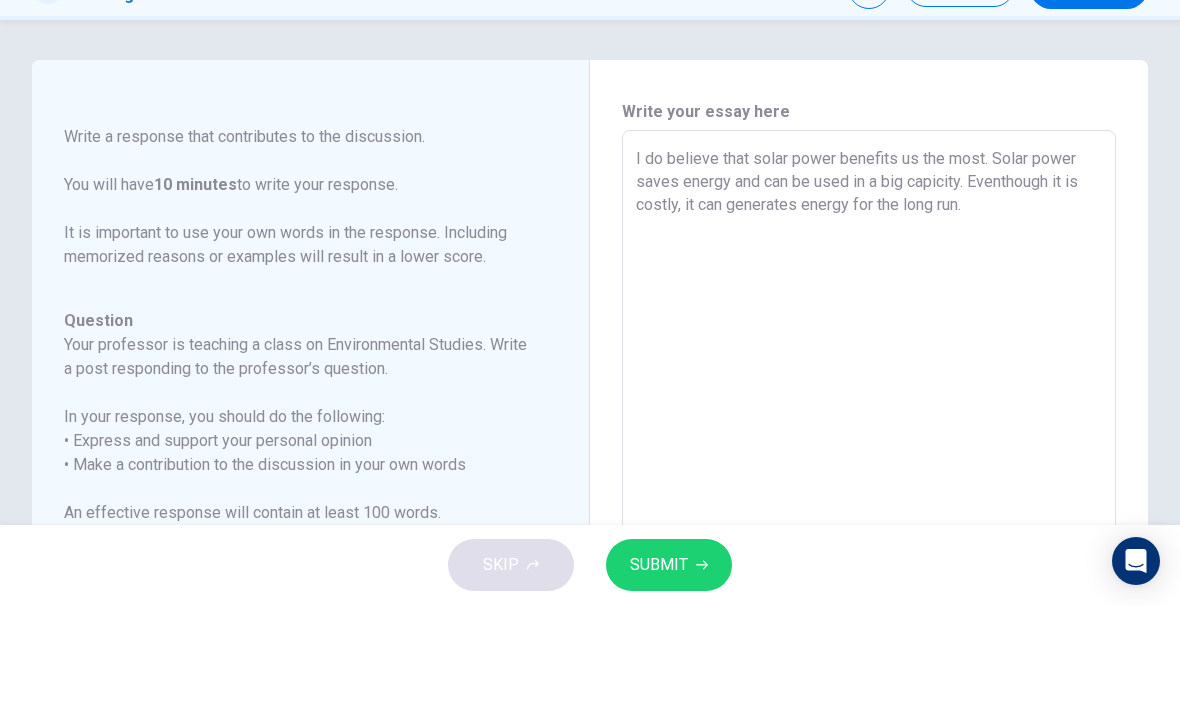 click on "I do believe that solar power benefits us the most. Solar power saves energy and can be used in a big capicity. Eventhough it is costly, it can generates energy for the long run." at bounding box center [869, 572] 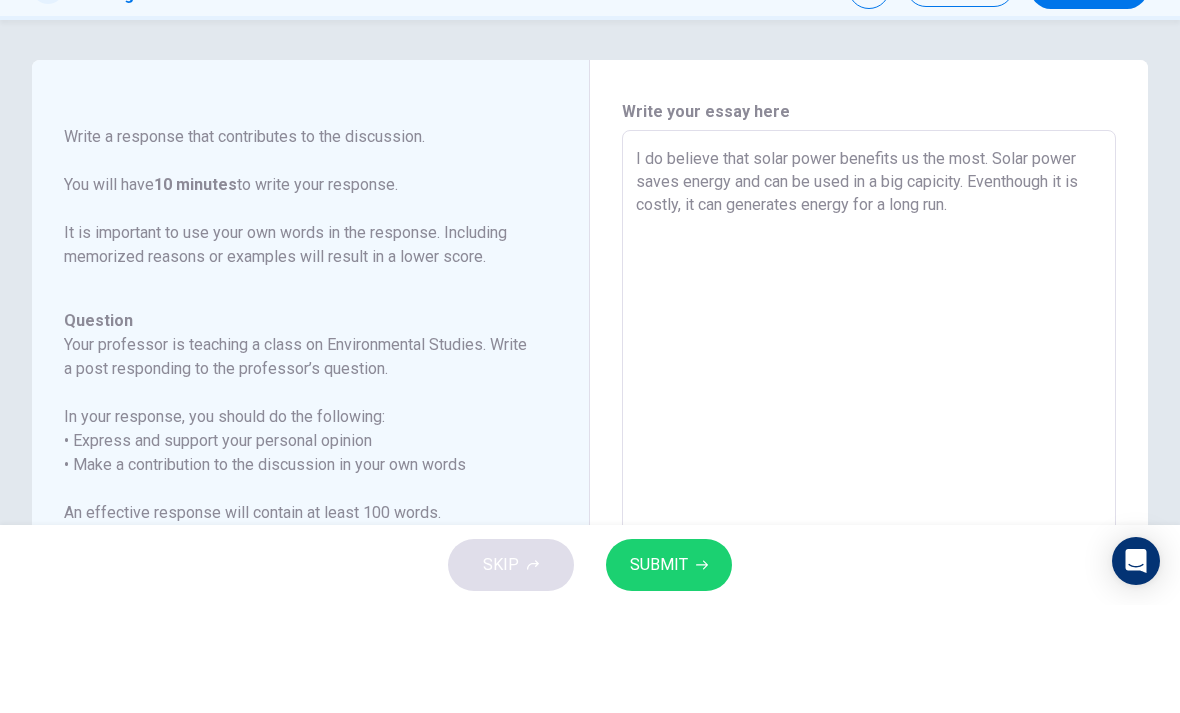 click on "I do believe that solar power benefits us the most. Solar power saves energy and can be used in a big capicity. Eventhough it is costly, it can generates energy for a long run." at bounding box center (869, 572) 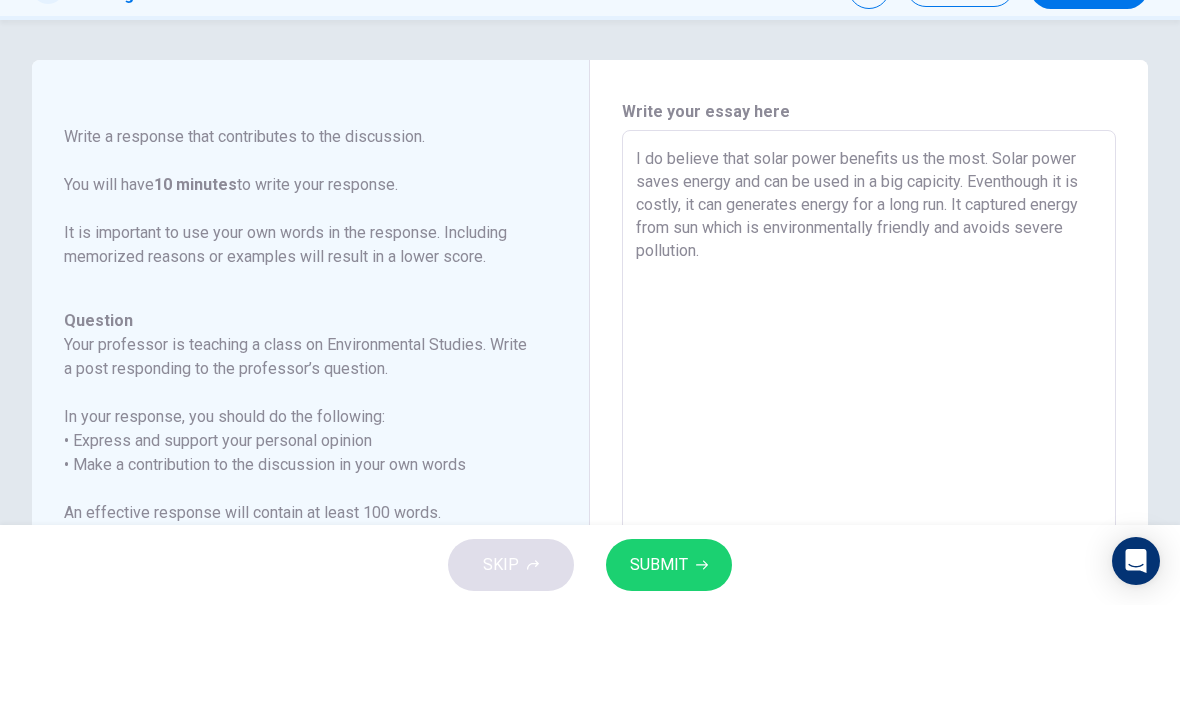 click on "I do believe that solar power benefits us the most. Solar power saves energy and can be used in a big capicity. Eventhough it is costly, it can generates energy for a long run. It captured energy from sun which is environmentally friendly and avoids severe pollution." at bounding box center [869, 572] 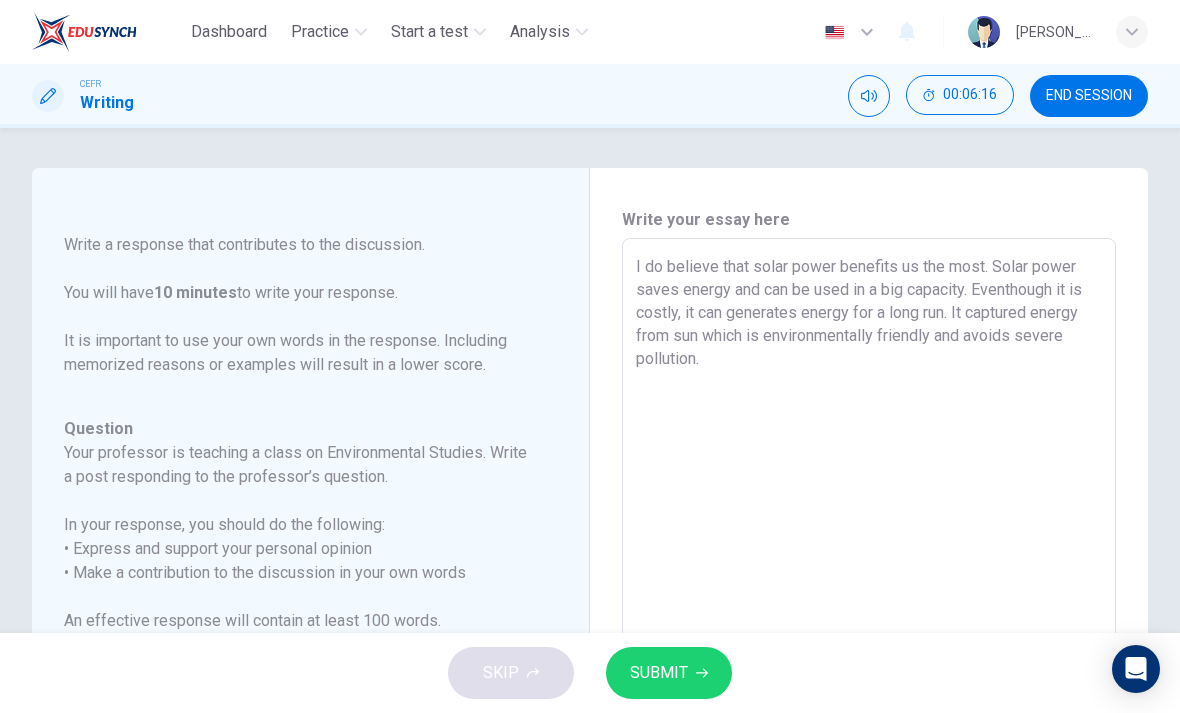 scroll, scrollTop: 0, scrollLeft: 0, axis: both 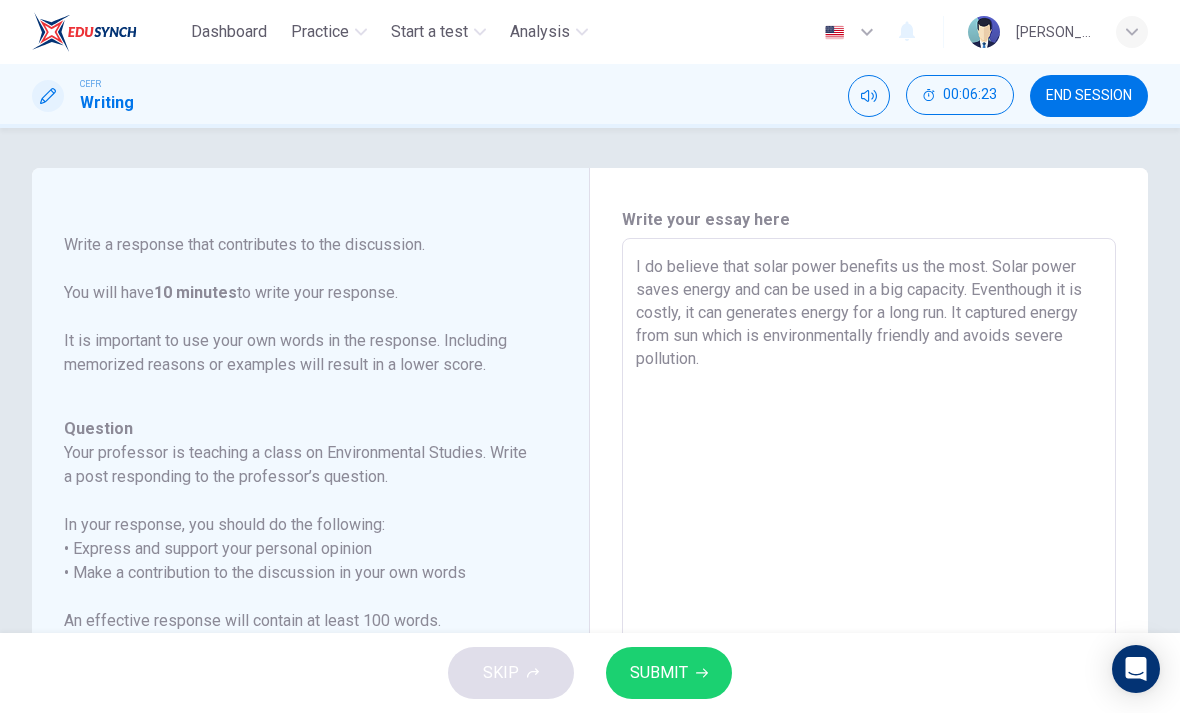 click on "I do believe that solar power benefits us the most. Solar power saves energy and can be used in a big capacity. Eventhough it is costly, it can generates energy for a long run. It captured energy from sun which is environmentally friendly and avoids severe pollution." at bounding box center [869, 572] 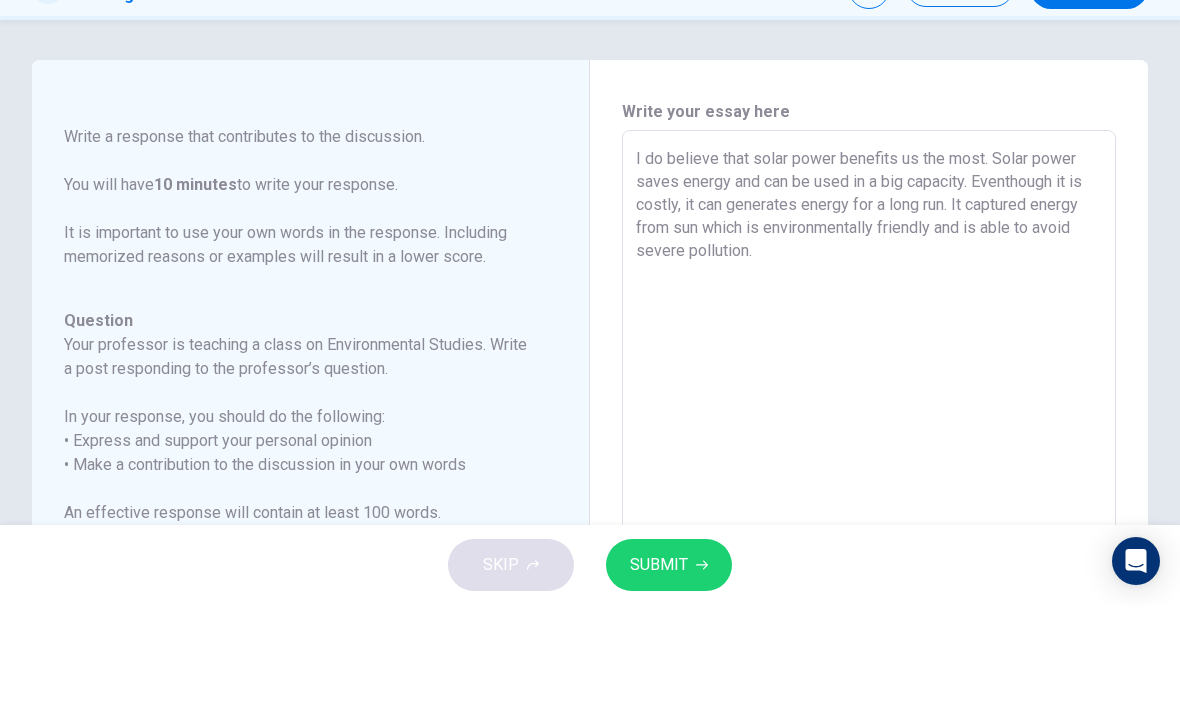 click on "I do believe that solar power benefits us the most. Solar power saves energy and can be used in a big capacity. Eventhough it is costly, it can generates energy for a long run. It captured energy from sun which is environmentally friendly and is able to avoid severe pollution." at bounding box center [869, 572] 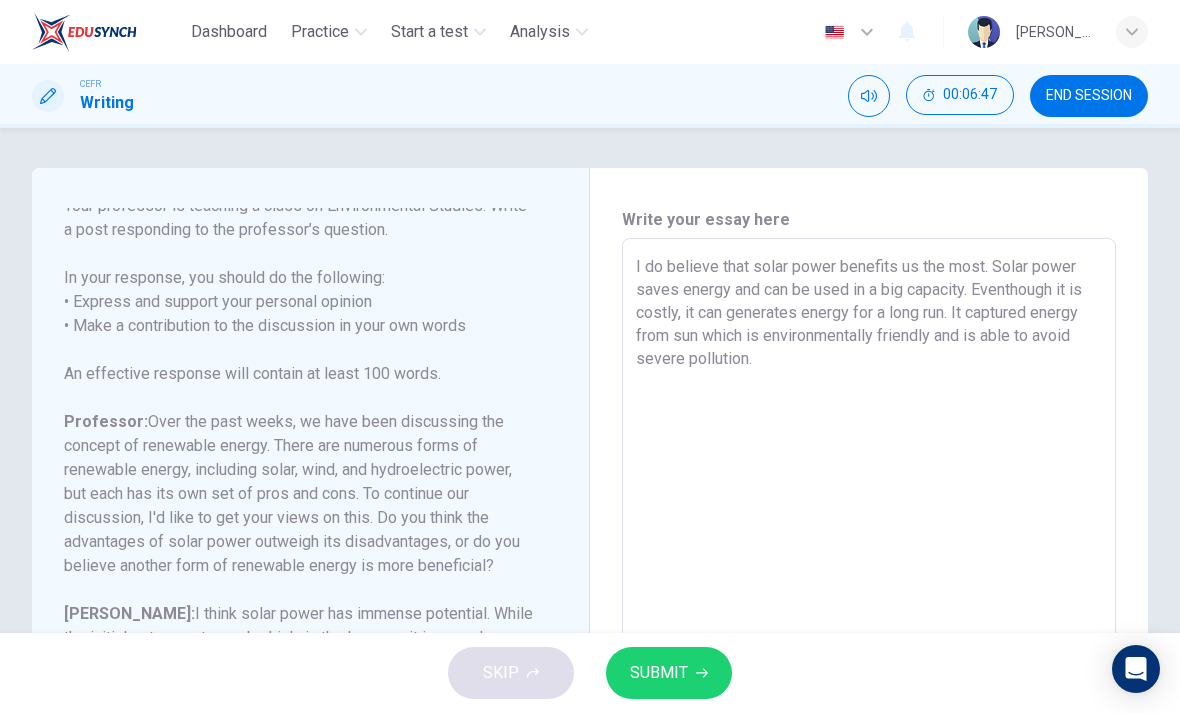 scroll, scrollTop: 462, scrollLeft: 0, axis: vertical 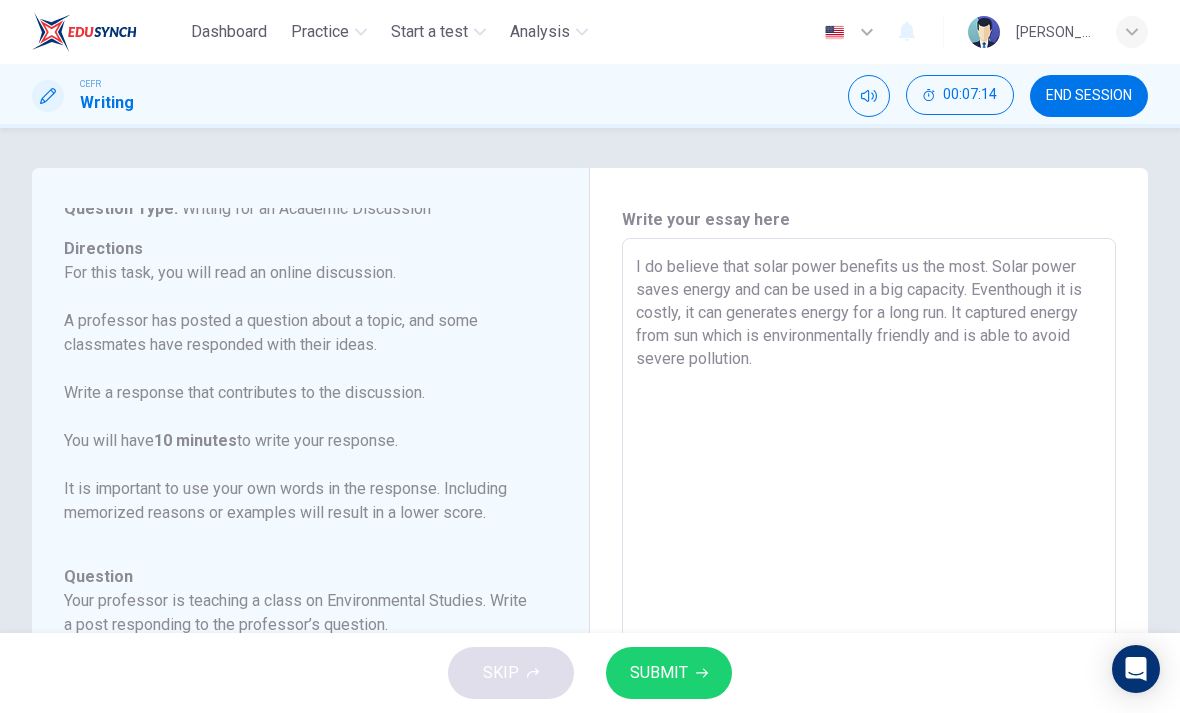 click on "I do believe that solar power benefits us the most. Solar power saves energy and can be used in a big capacity. Eventhough it is costly, it can generates energy for a long run. It captured energy from sun which is environmentally friendly and is able to avoid severe pollution." at bounding box center [869, 572] 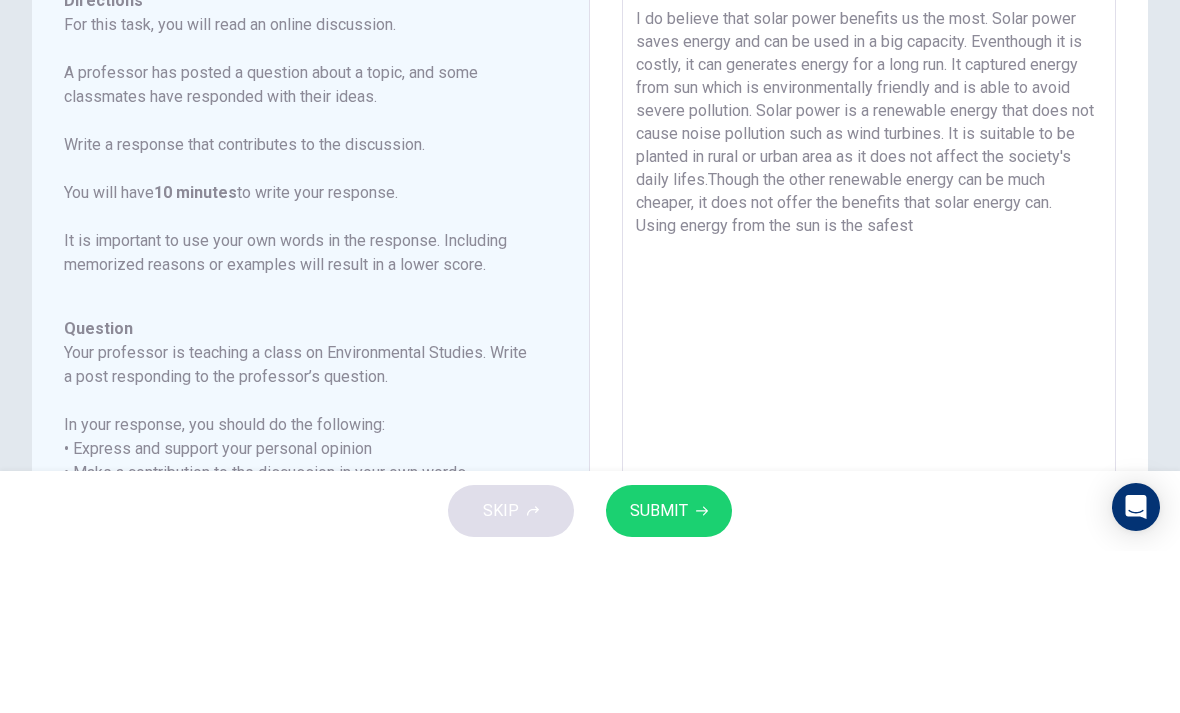 scroll, scrollTop: 84, scrollLeft: 0, axis: vertical 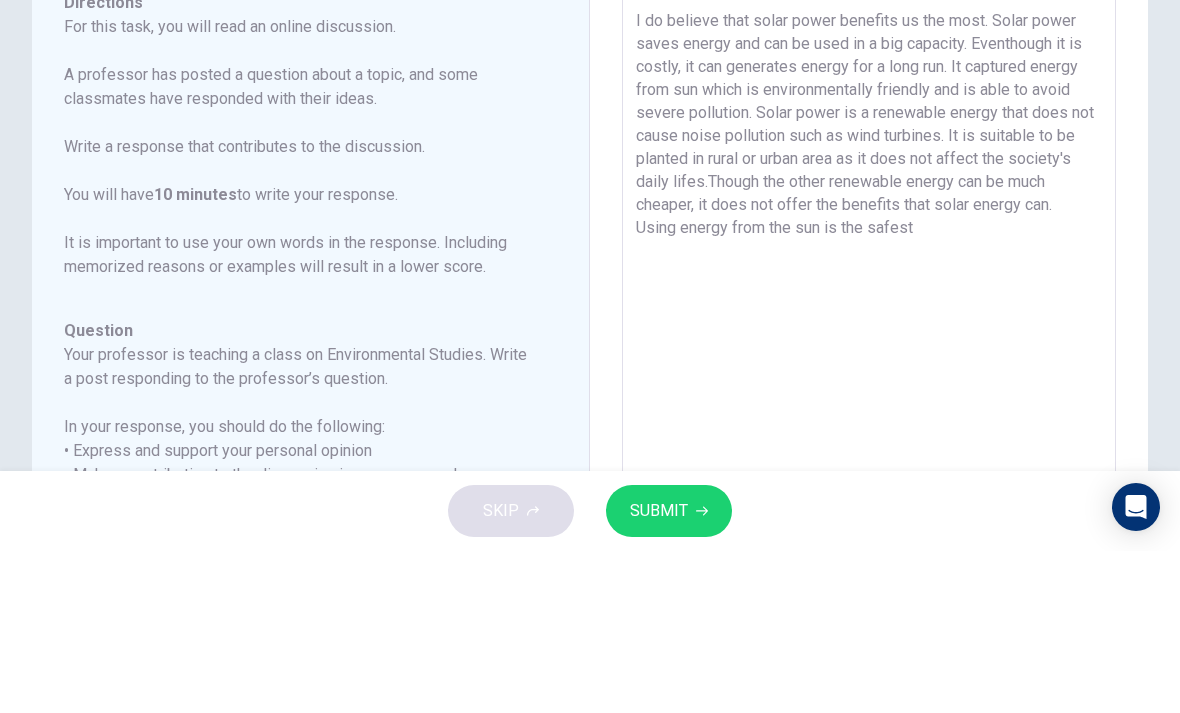 click on "I do believe that solar power benefits us the most. Solar power saves energy and can be used in a big capacity. Eventhough it is costly, it can generates energy for a long run. It captured energy from sun which is environmentally friendly and is able to avoid severe pollution. Solar power is a renewable energy that does not cause noise pollution such as wind turbines. It is suitable to be planted in rural or urban area as it does not affect the society's daily lifes.Though the other renewable energy can be much cheaper, it does not offer the benefits that solar energy can. Using energy from the sun is the safest" at bounding box center [869, 488] 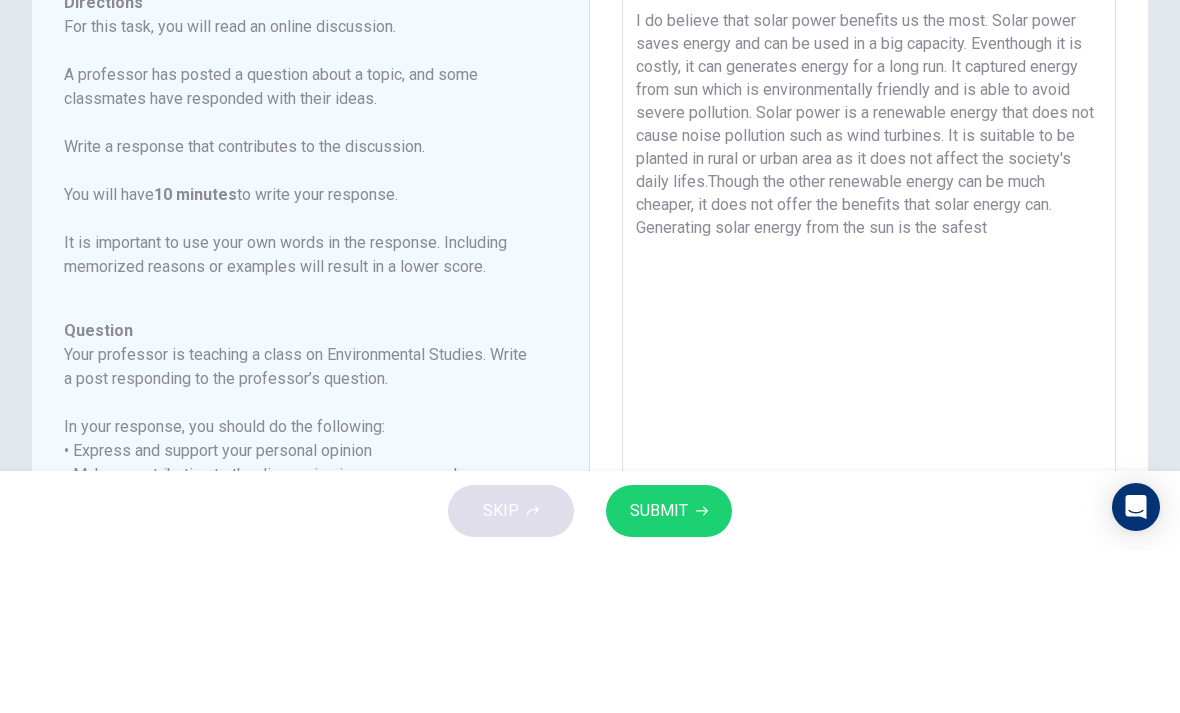 click on "I do believe that solar power benefits us the most. Solar power saves energy and can be used in a big capacity. Eventhough it is costly, it can generates energy for a long run. It captured energy from sun which is environmentally friendly and is able to avoid severe pollution. Solar power is a renewable energy that does not cause noise pollution such as wind turbines. It is suitable to be planted in rural or urban area as it does not affect the society's daily lifes.Though the other renewable energy can be much cheaper, it does not offer the benefits that solar energy can. Generating solar energy from the sun is the safest" at bounding box center (869, 488) 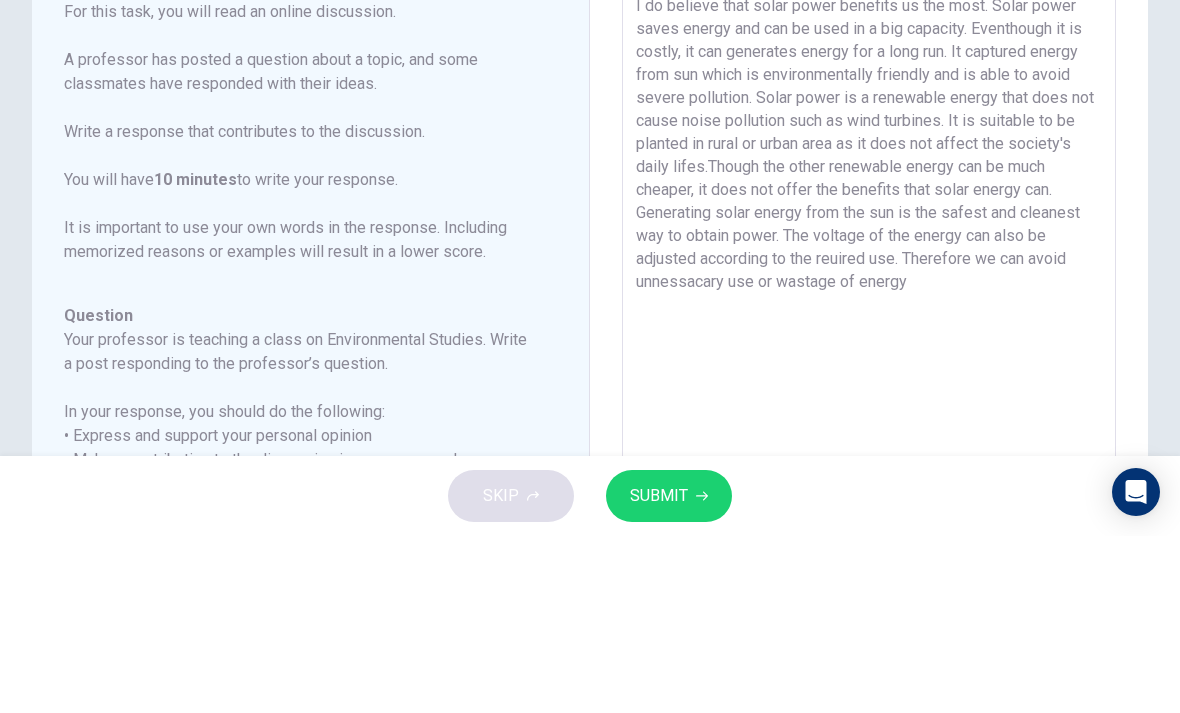 click on "I do believe that solar power benefits us the most. Solar power saves energy and can be used in a big capacity. Eventhough it is costly, it can generates energy for a long run. It captured energy from sun which is environmentally friendly and is able to avoid severe pollution. Solar power is a renewable energy that does not cause noise pollution such as wind turbines. It is suitable to be planted in rural or urban area as it does not affect the society's daily lifes.Though the other renewable energy can be much cheaper, it does not offer the benefits that solar energy can. Generating solar energy from the sun is the safest and cleanest way to obtain power. The voltage of the energy can also be adjusted according to the reuired use. Therefore we can avoid unnessacary use or wastage of energy" at bounding box center (869, 488) 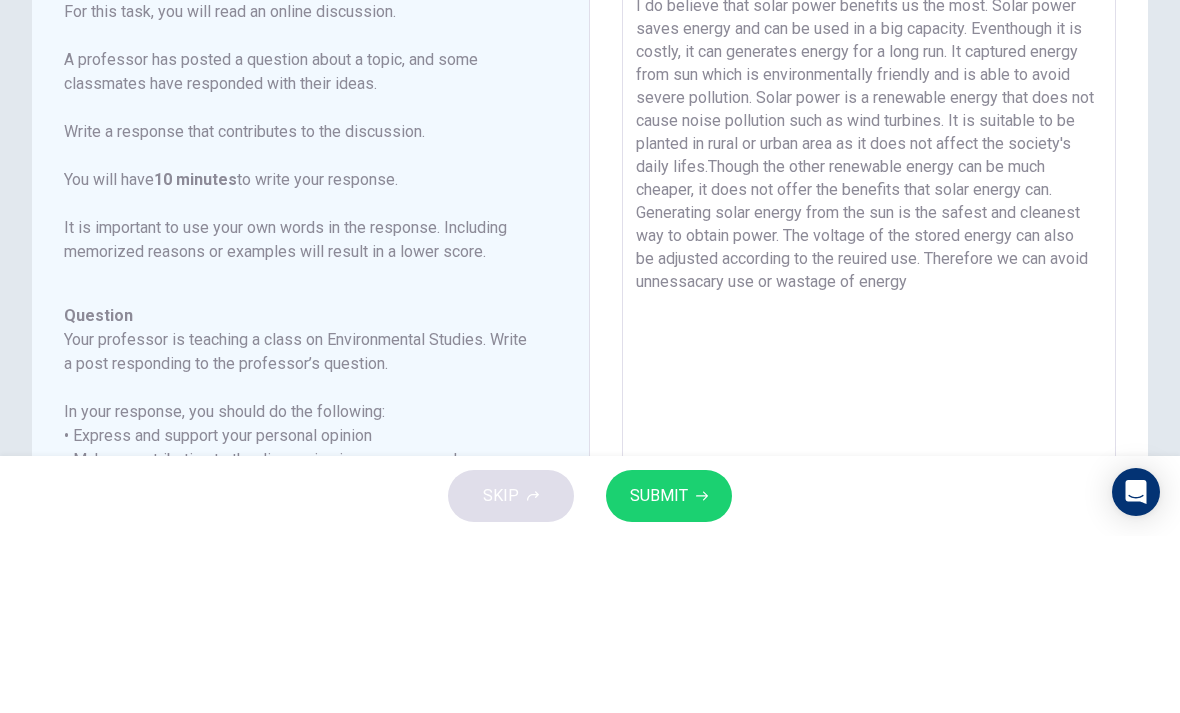 click on "I do believe that solar power benefits us the most. Solar power saves energy and can be used in a big capacity. Eventhough it is costly, it can generates energy for a long run. It captured energy from sun which is environmentally friendly and is able to avoid severe pollution. Solar power is a renewable energy that does not cause noise pollution such as wind turbines. It is suitable to be planted in rural or urban area as it does not affect the society's daily lifes.Though the other renewable energy can be much cheaper, it does not offer the benefits that solar energy can. Generating solar energy from the sun is the safest and cleanest way to obtain power. The voltage of the stored energy can also be adjusted according to the reuired use. Therefore we can avoid unnessacary use or wastage of energy" at bounding box center (869, 488) 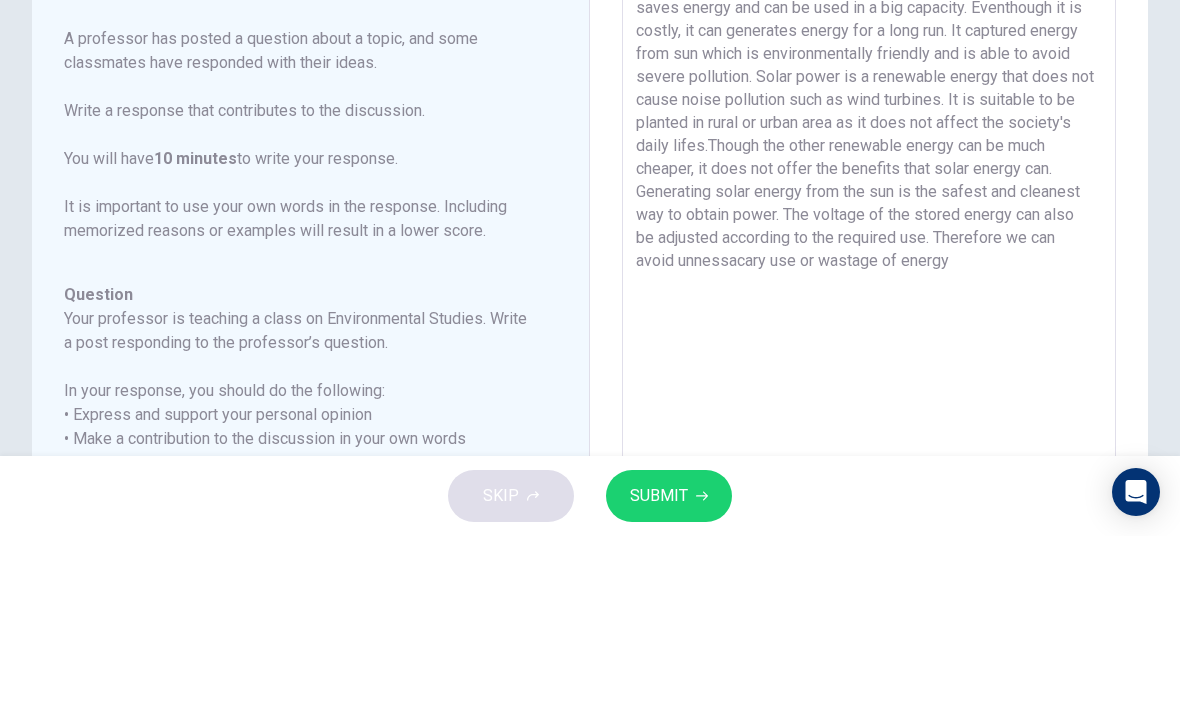 scroll, scrollTop: 110, scrollLeft: 0, axis: vertical 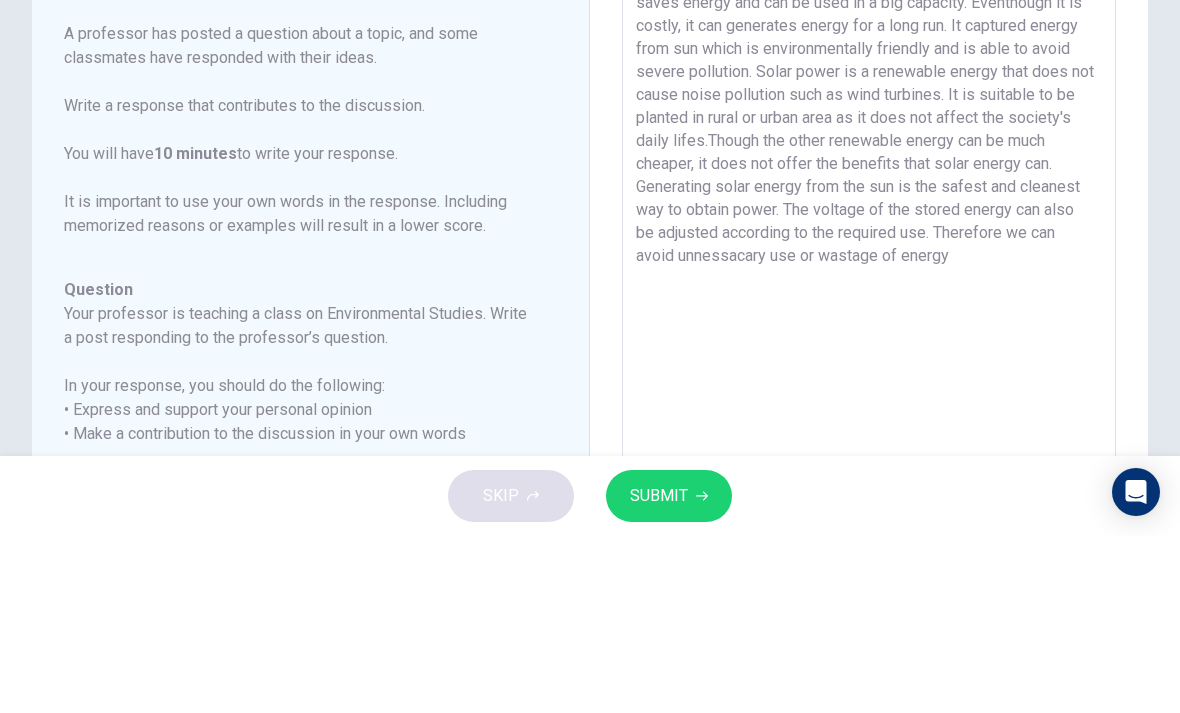 click on "I do believe that solar power benefits us the most. Solar power saves energy and can be used in a big capacity. Eventhough it is costly, it can generates energy for a long run. It captured energy from sun which is environmentally friendly and is able to avoid severe pollution. Solar power is a renewable energy that does not cause noise pollution such as wind turbines. It is suitable to be planted in rural or urban area as it does not affect the society's daily lifes.Though the other renewable energy can be much cheaper, it does not offer the benefits that solar energy can. Generating solar energy from the sun is the safest and cleanest way to obtain power. The voltage of the stored energy can also be adjusted according to the required use. Therefore we can avoid unnessacary use or wastage of energy" at bounding box center (869, 462) 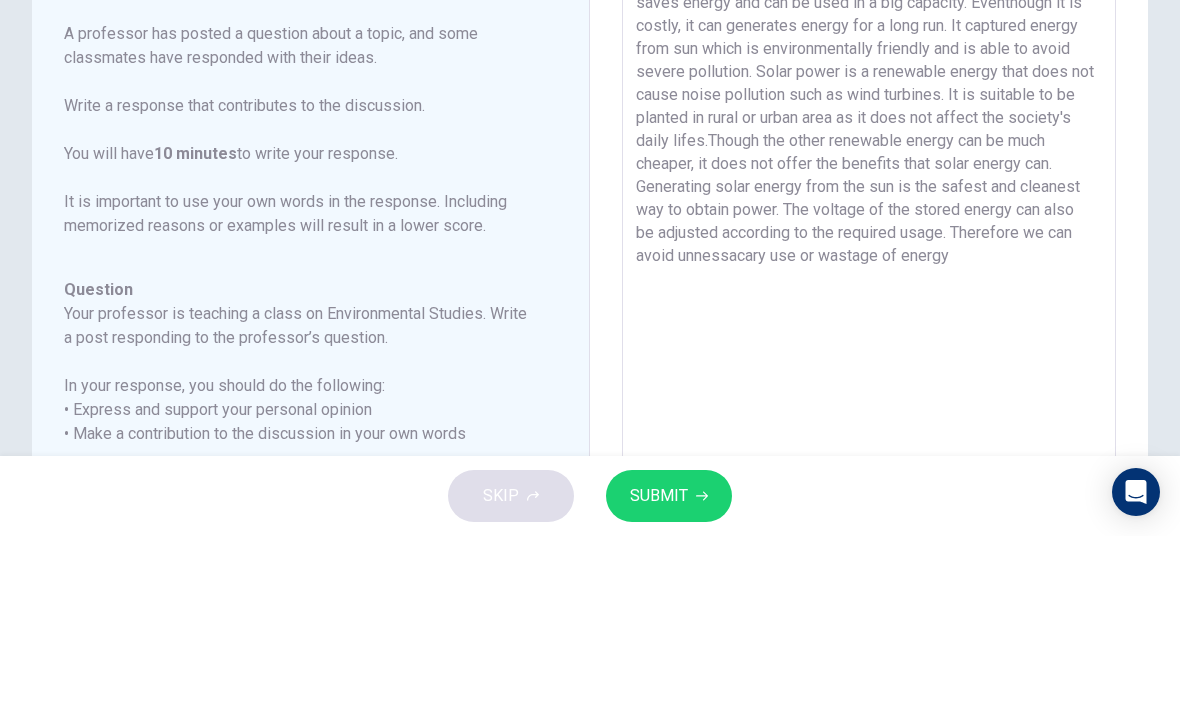 click on "I do believe that solar power benefits us the most. Solar power saves energy and can be used in a big capacity. Eventhough it is costly, it can generates energy for a long run. It captured energy from sun which is environmentally friendly and is able to avoid severe pollution. Solar power is a renewable energy that does not cause noise pollution such as wind turbines. It is suitable to be planted in rural or urban area as it does not affect the society's daily lifes.Though the other renewable energy can be much cheaper, it does not offer the benefits that solar energy can. Generating solar energy from the sun is the safest and cleanest way to obtain power. The voltage of the stored energy can also be adjusted according to the required usage. Therefore we can avoid unnessacary use or wastage of energy" at bounding box center [869, 462] 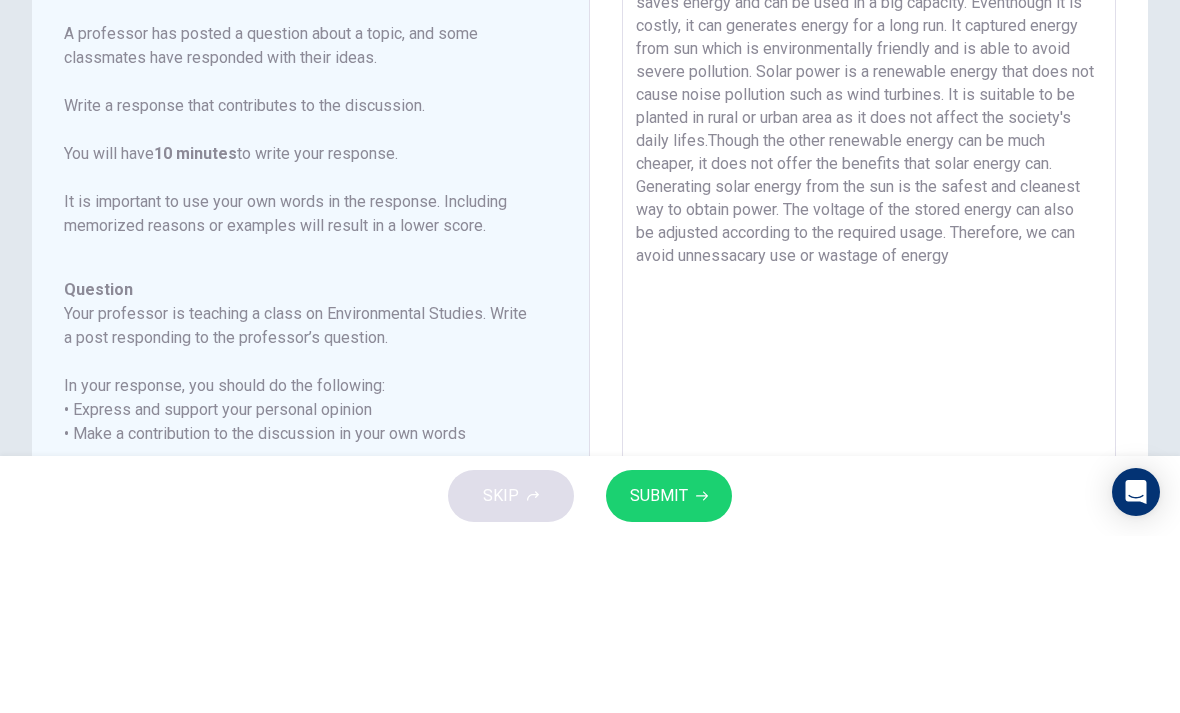 click on "I do believe that solar power benefits us the most. Solar power saves energy and can be used in a big capacity. Eventhough it is costly, it can generates energy for a long run. It captured energy from sun which is environmentally friendly and is able to avoid severe pollution. Solar power is a renewable energy that does not cause noise pollution such as wind turbines. It is suitable to be planted in rural or urban area as it does not affect the society's daily lifes.Though the other renewable energy can be much cheaper, it does not offer the benefits that solar energy can. Generating solar energy from the sun is the safest and cleanest way to obtain power. The voltage of the stored energy can also be adjusted according to the required usage. Therefore, we can avoid unnessacary use or wastage of energy" at bounding box center [869, 462] 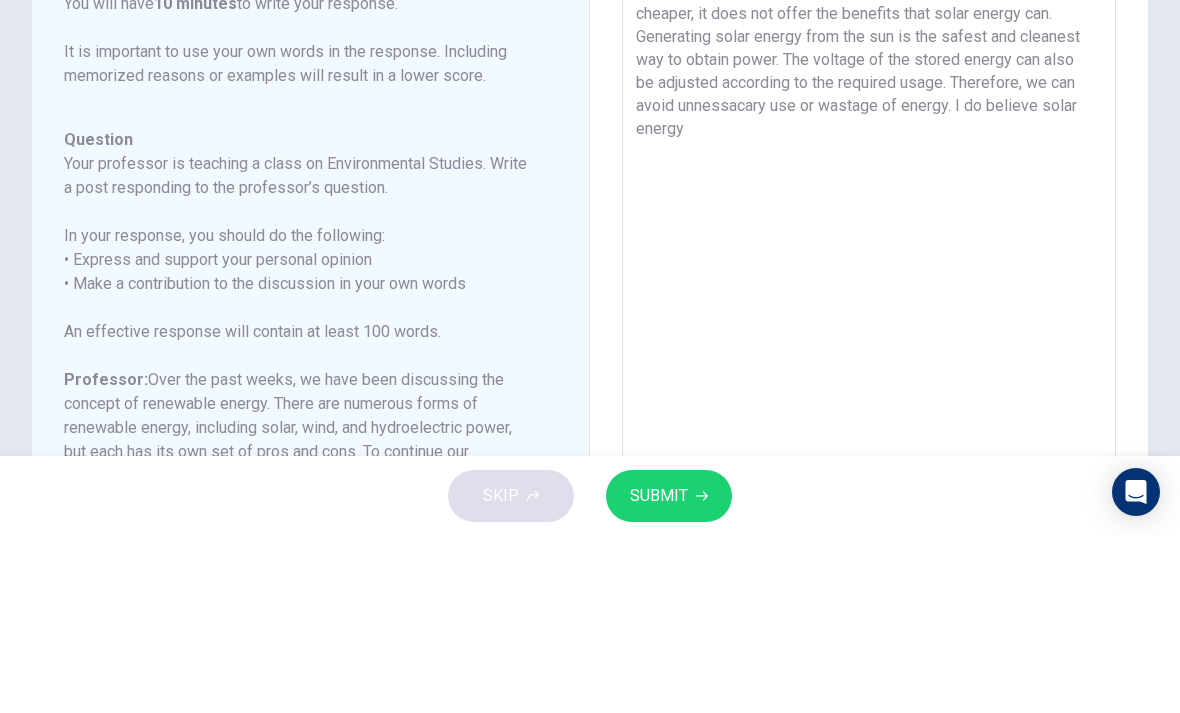 scroll, scrollTop: 270, scrollLeft: 0, axis: vertical 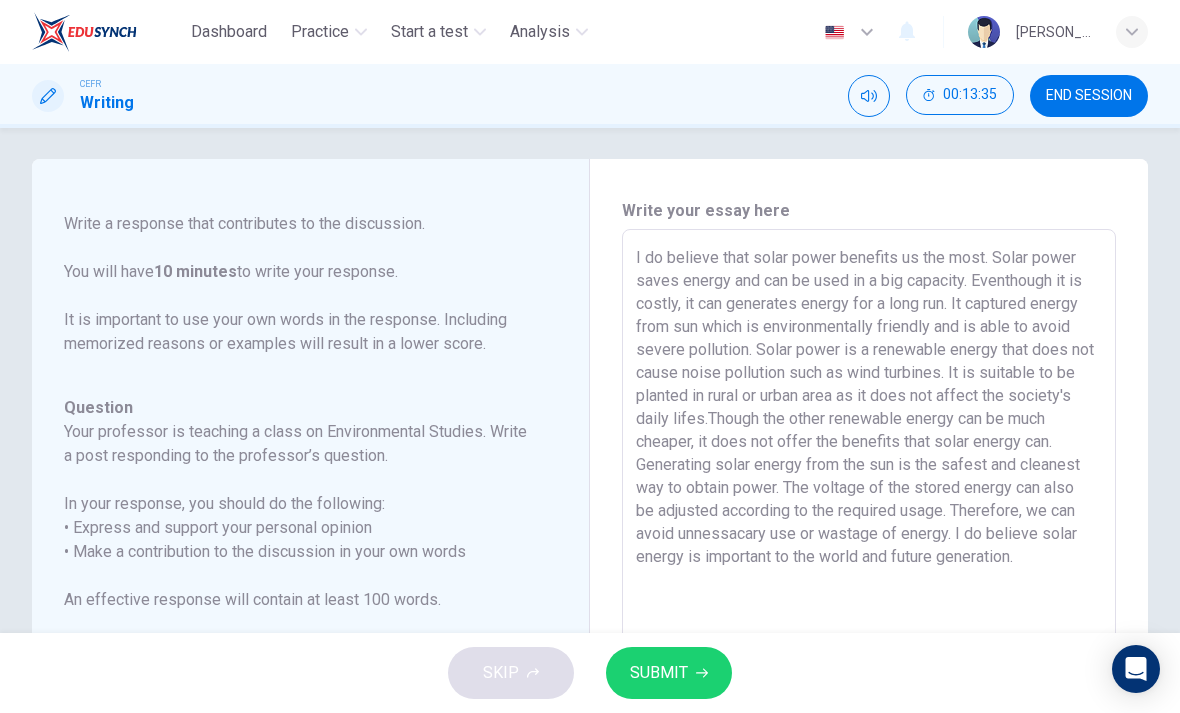 click on "SUBMIT" at bounding box center [669, 673] 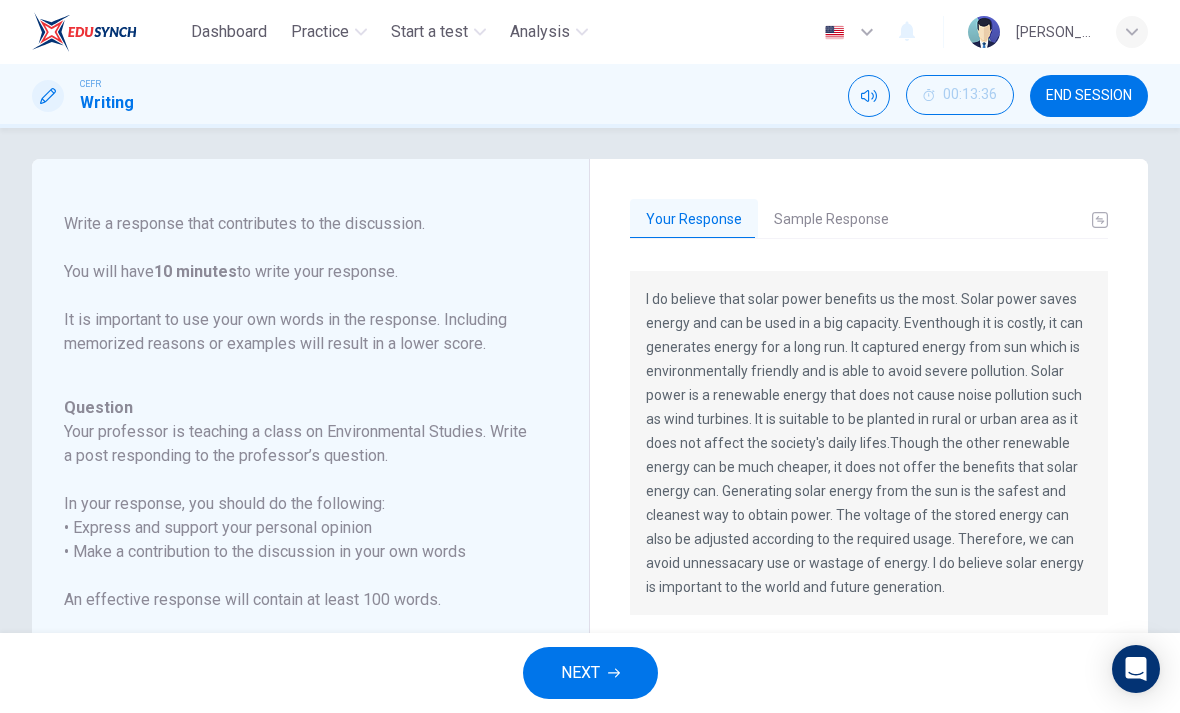 click on "END SESSION" at bounding box center [1089, 96] 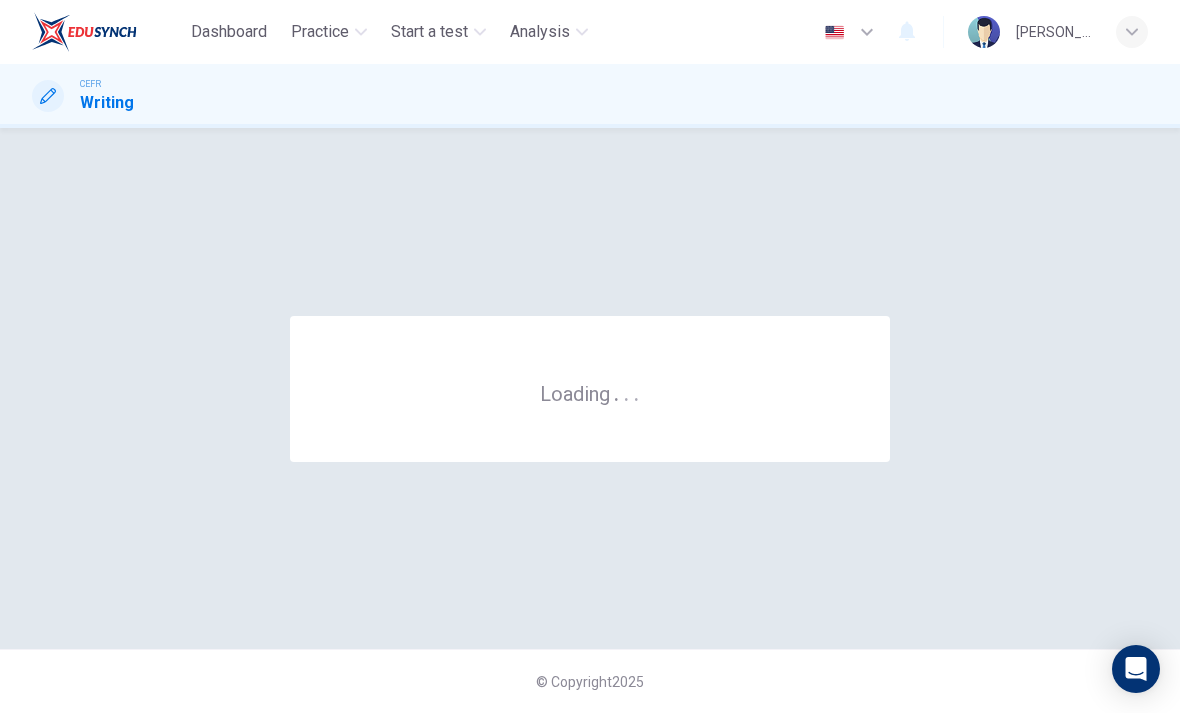 scroll, scrollTop: 0, scrollLeft: 0, axis: both 